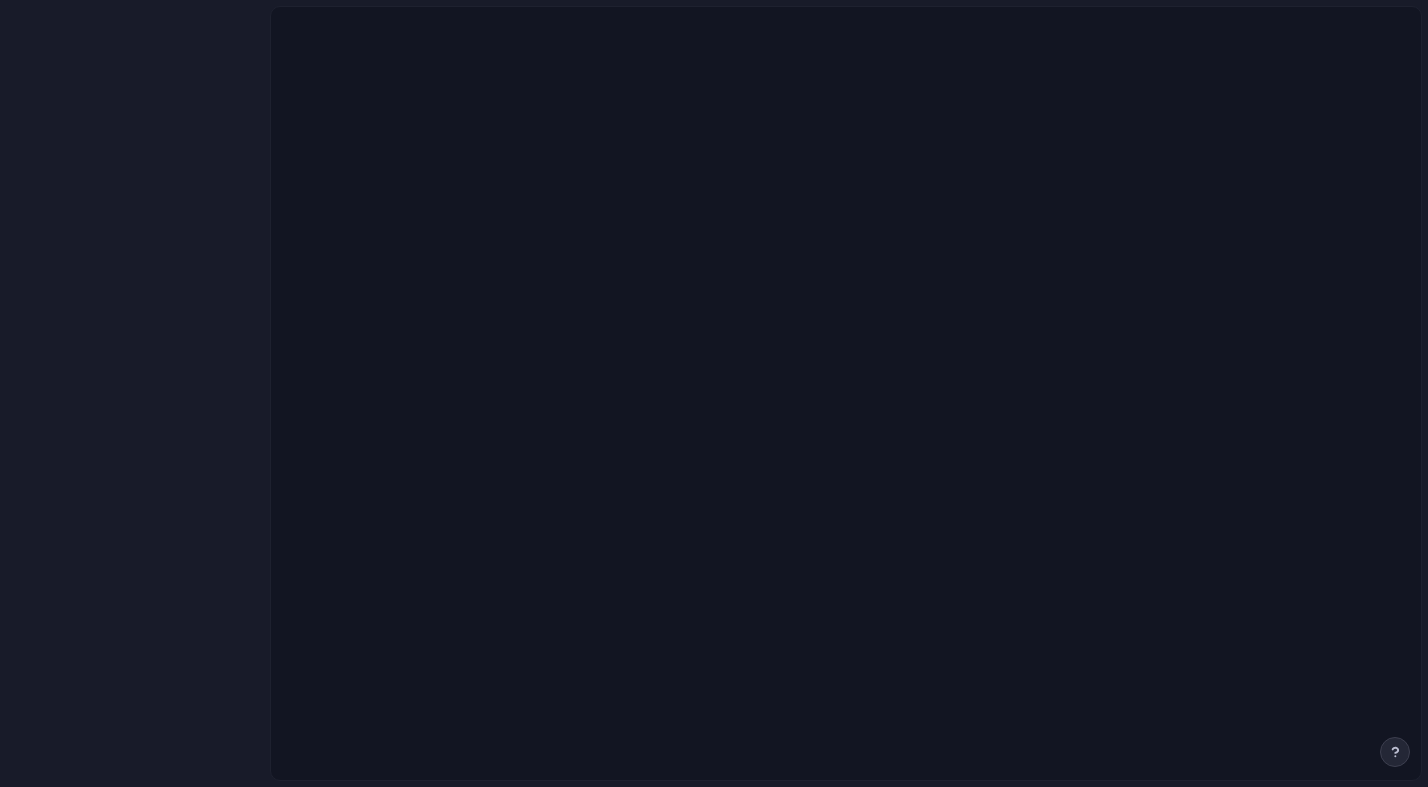 scroll, scrollTop: 0, scrollLeft: 0, axis: both 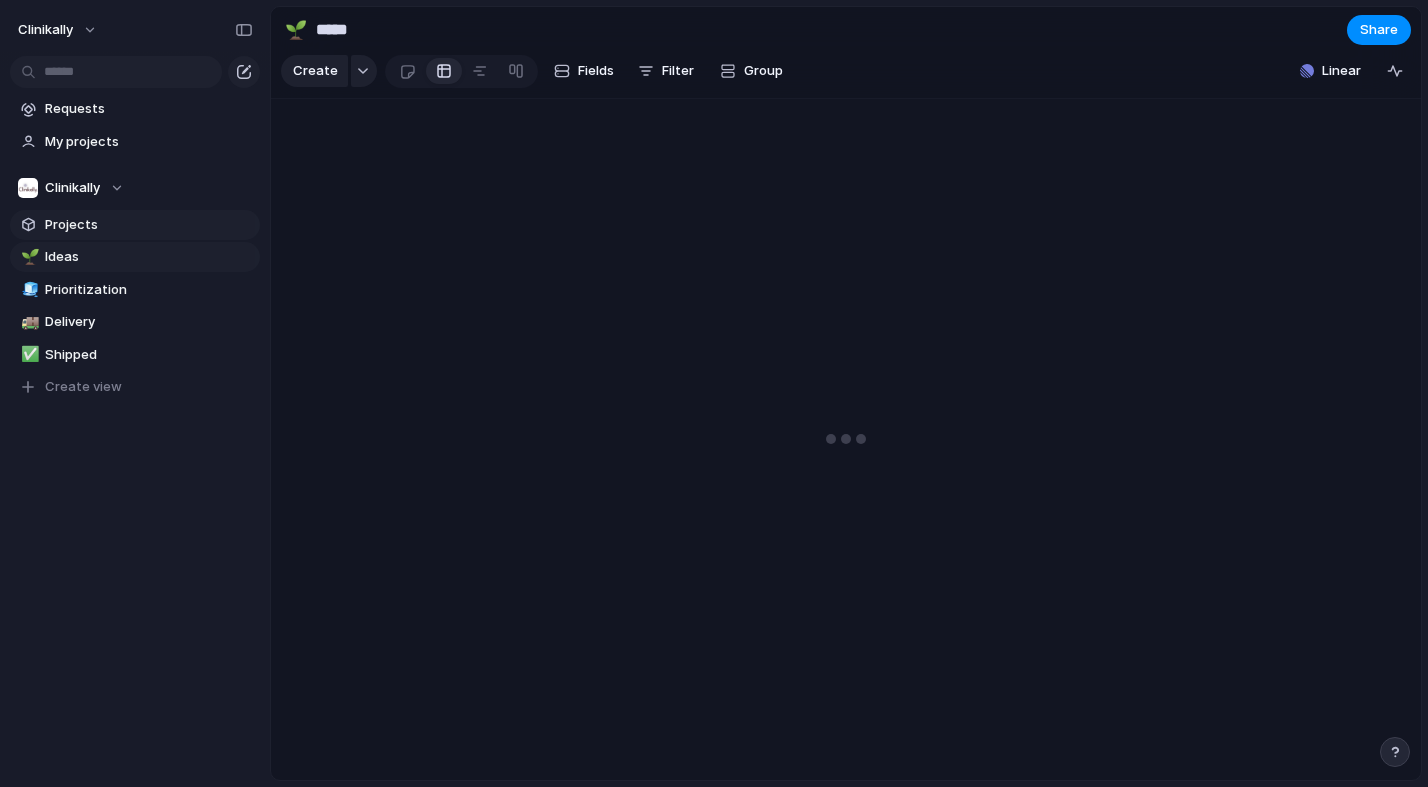 click on "Projects" at bounding box center [149, 225] 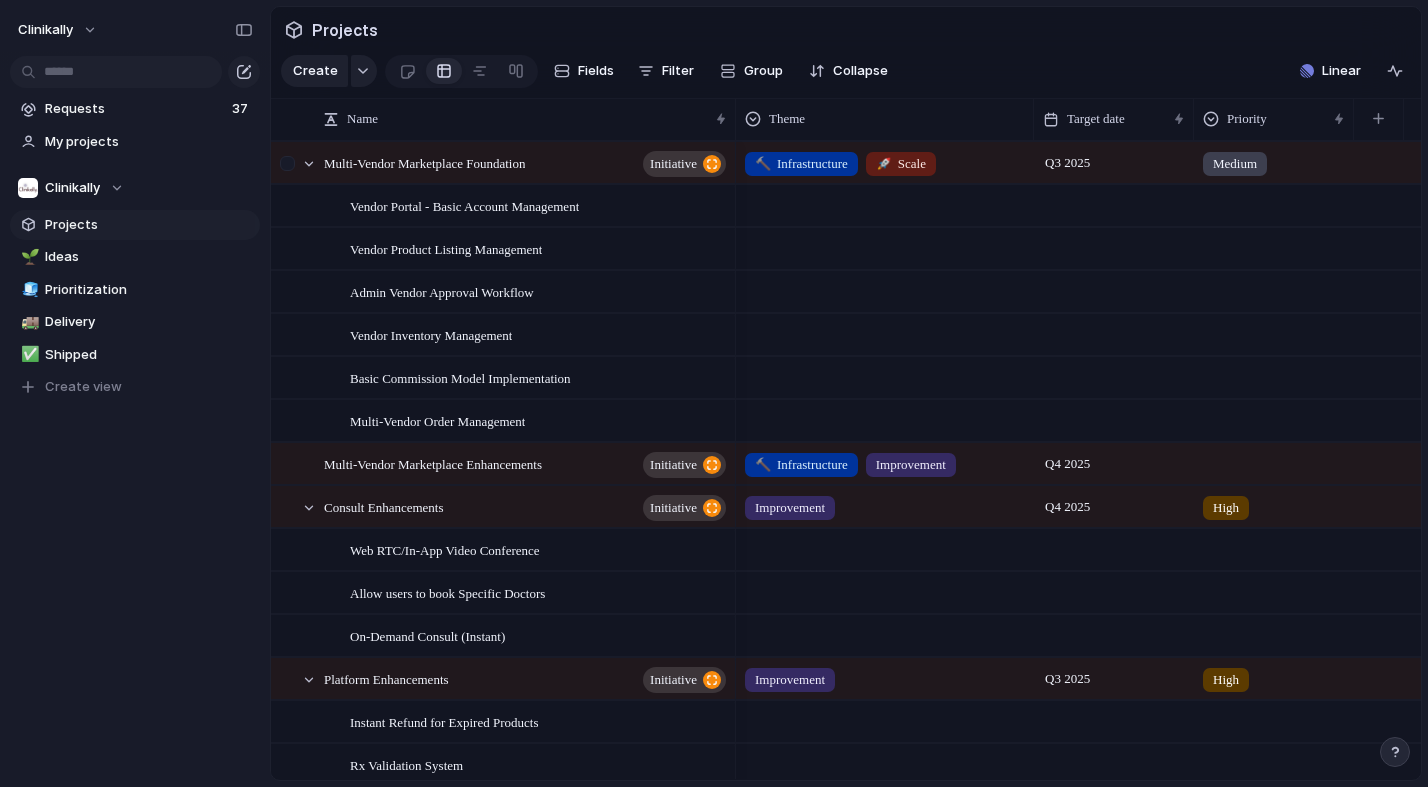 click at bounding box center (290, 170) 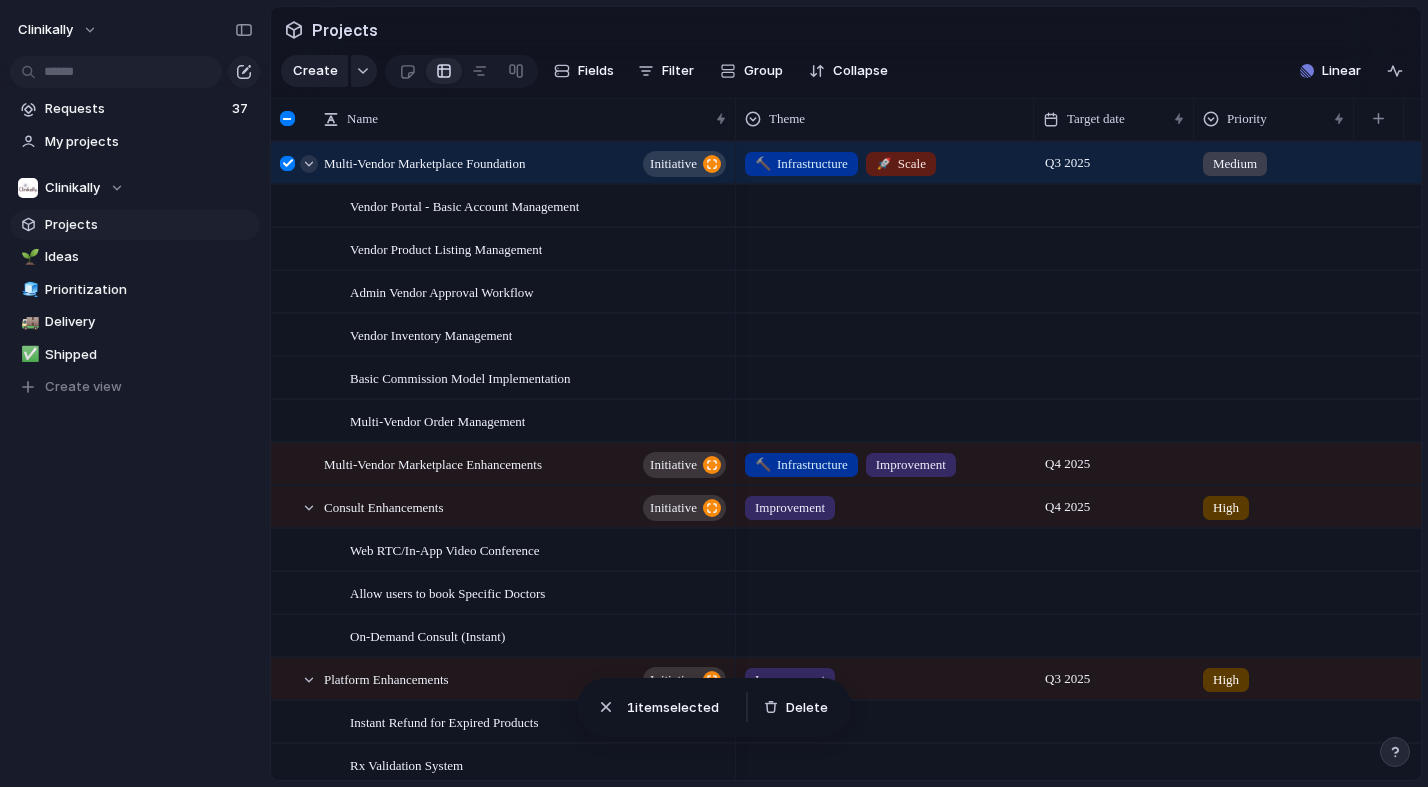 click at bounding box center [309, 164] 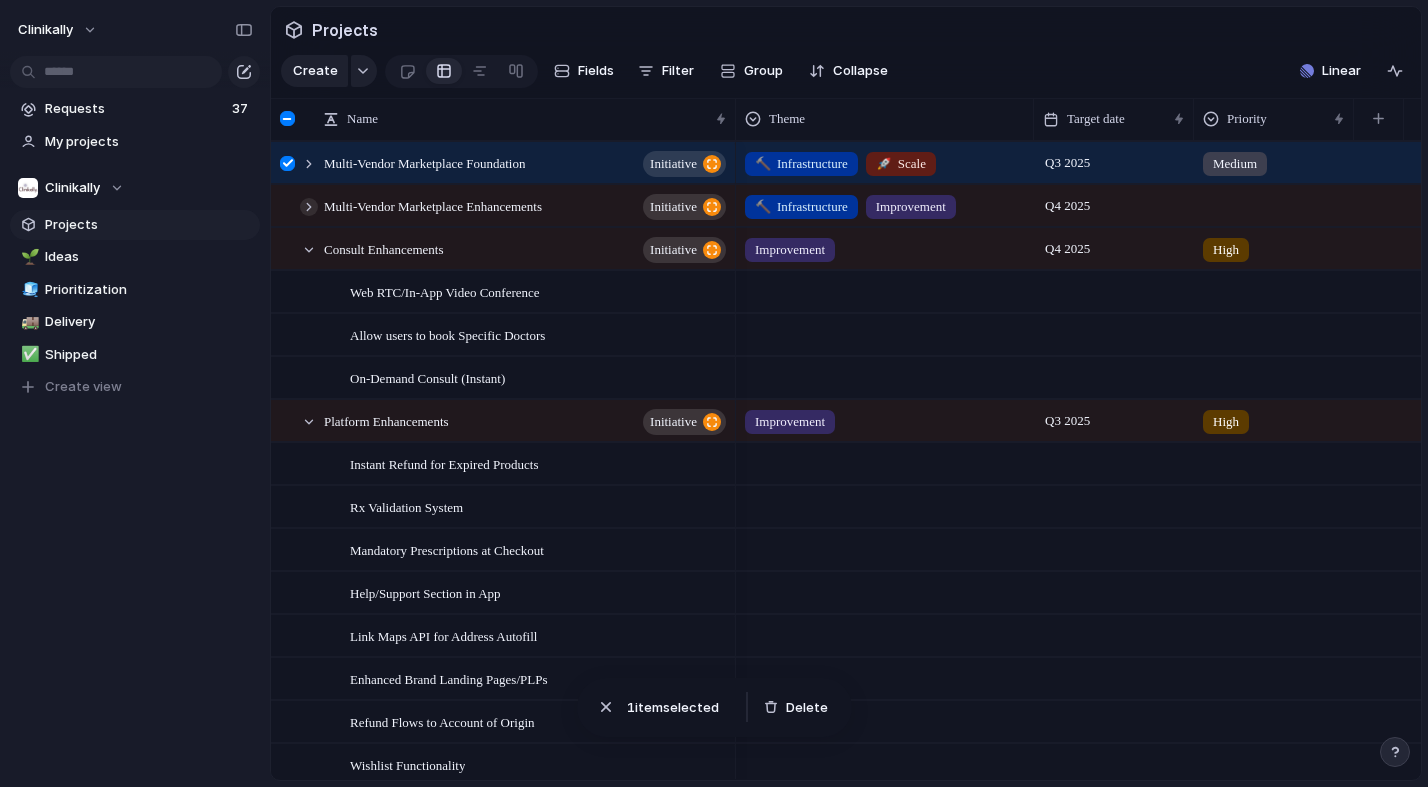 click at bounding box center [309, 207] 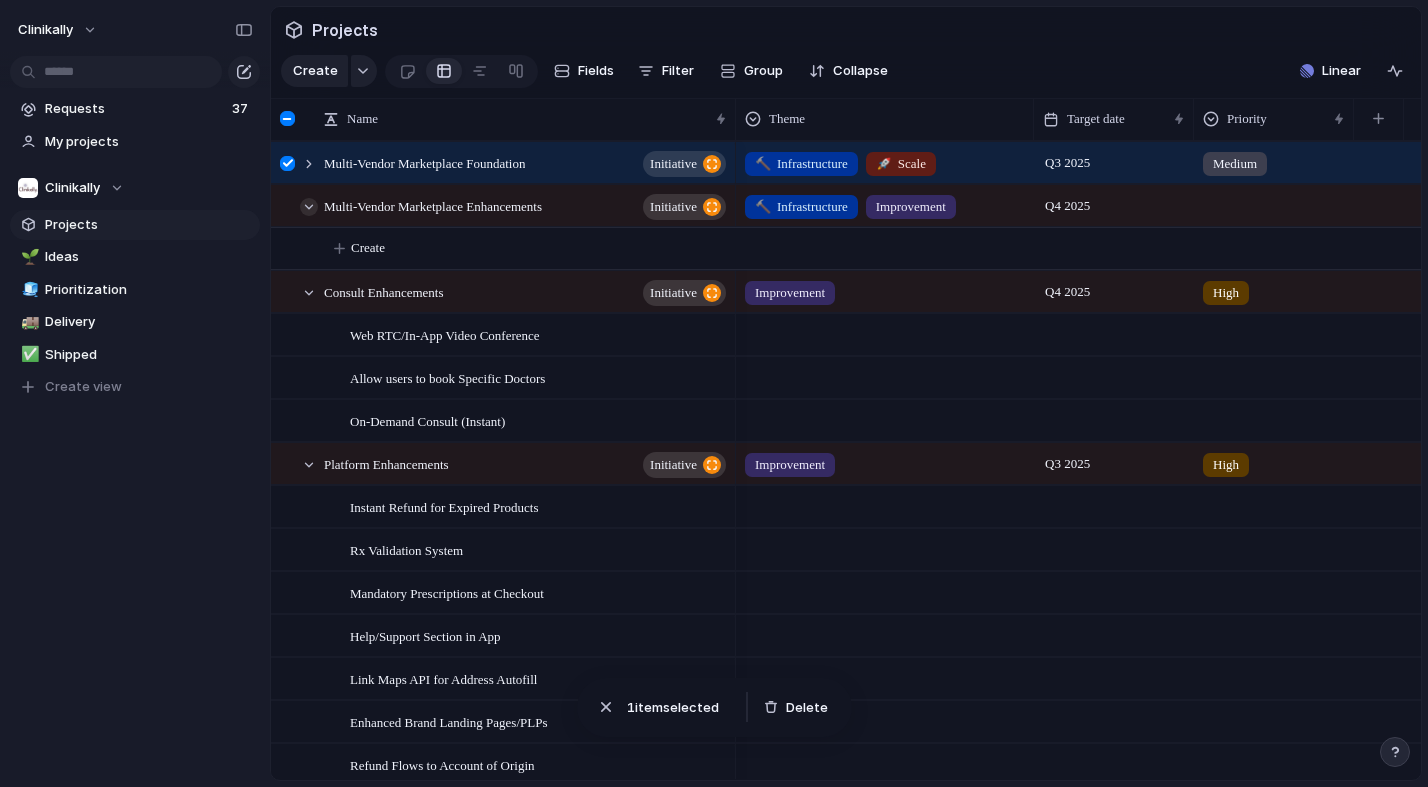 click at bounding box center [309, 207] 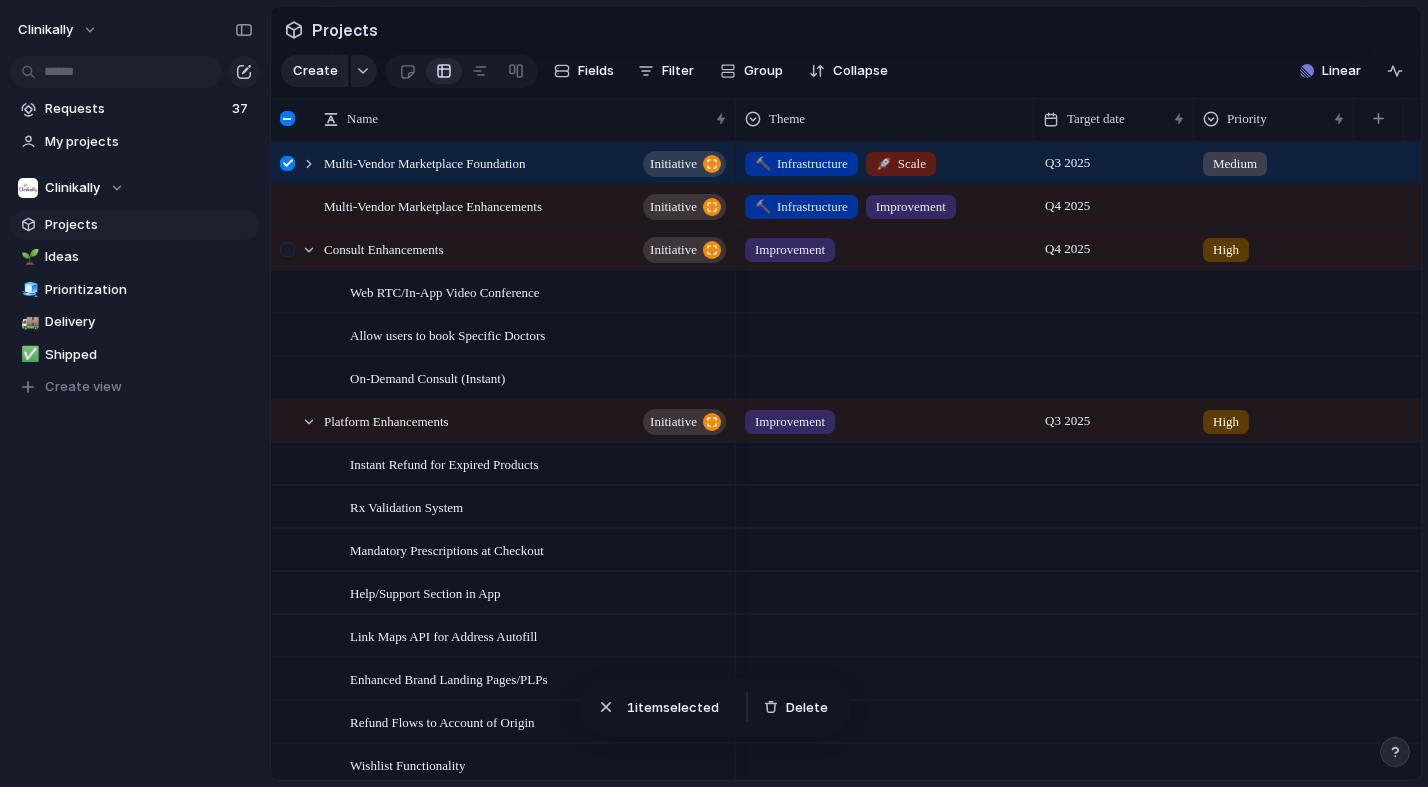 click at bounding box center (290, 256) 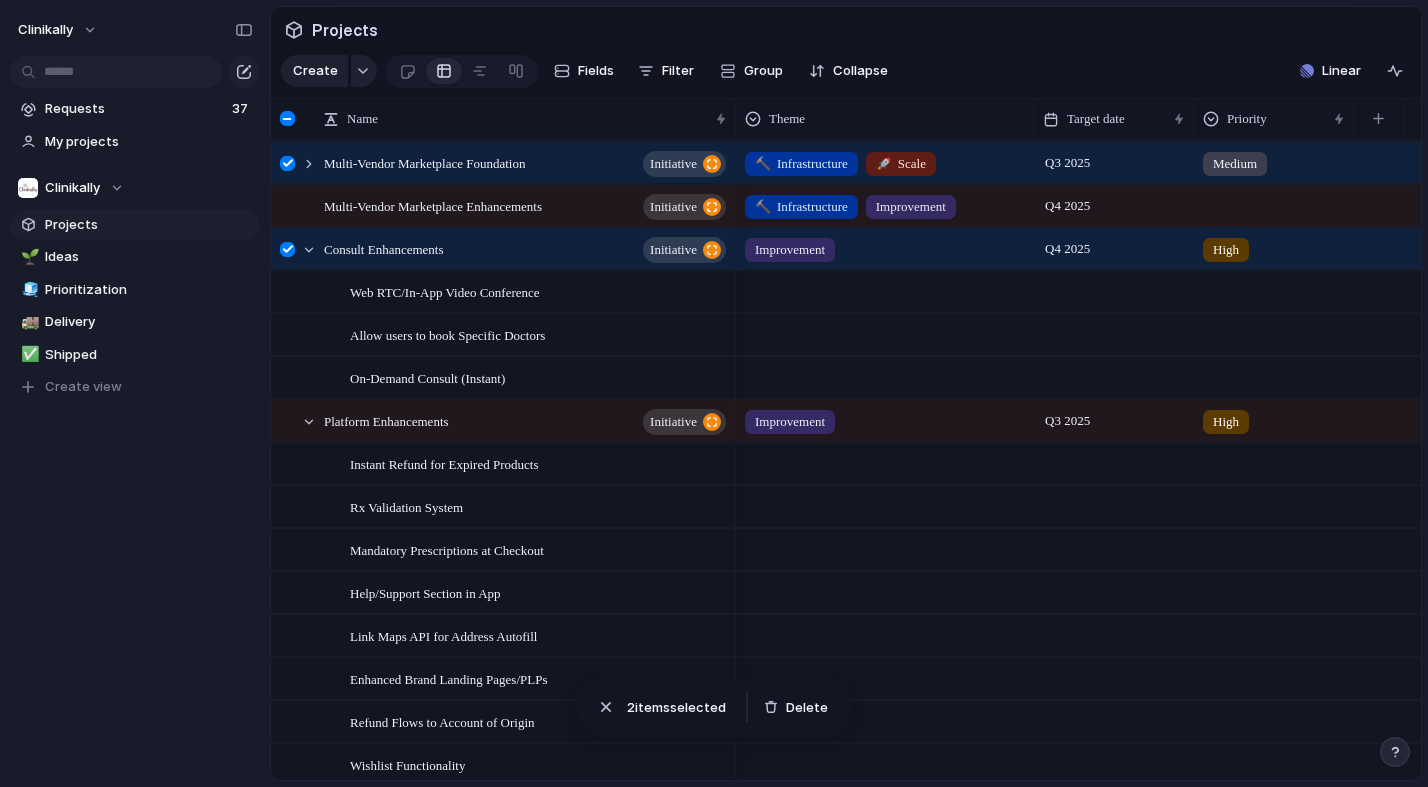 click at bounding box center [290, 256] 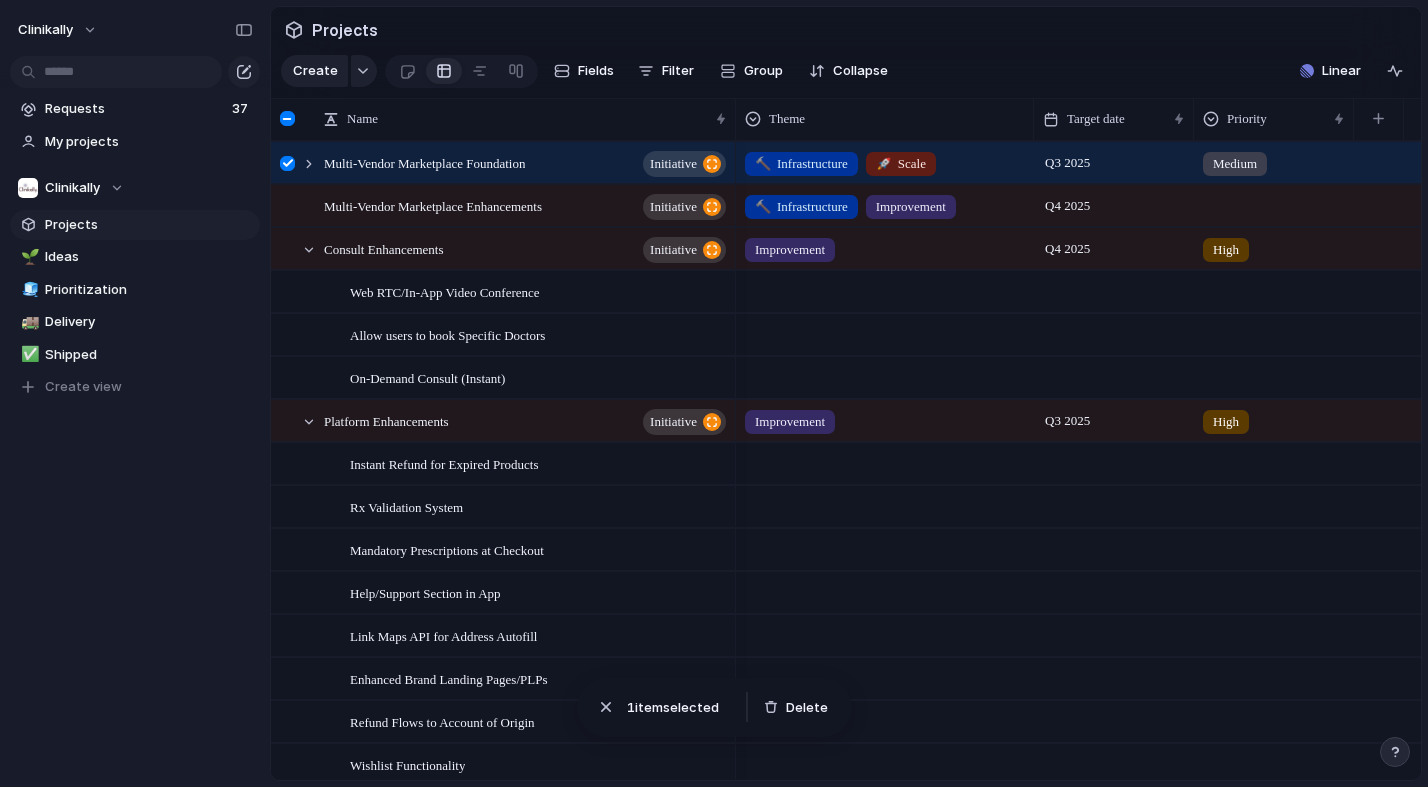 click at bounding box center [287, 163] 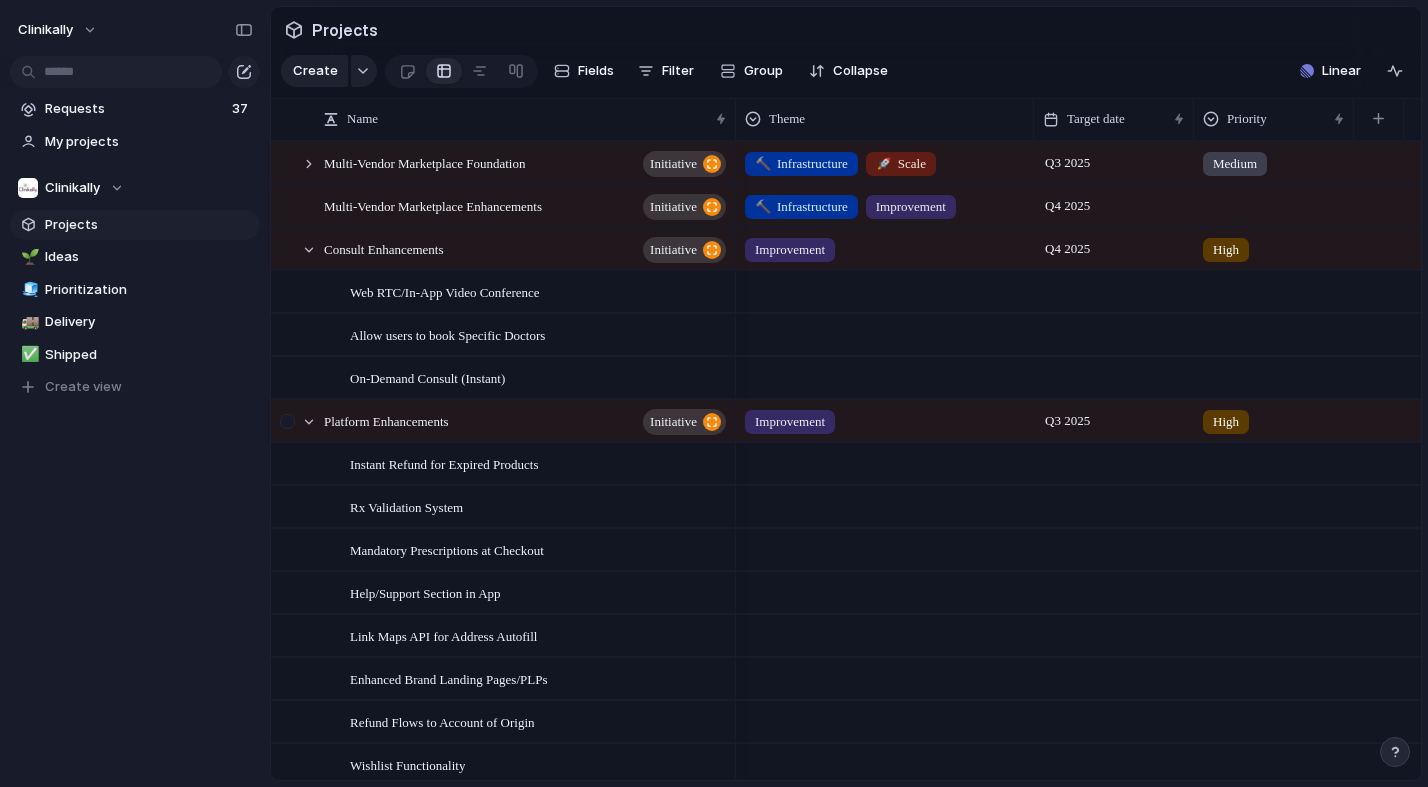 click at bounding box center [299, 421] 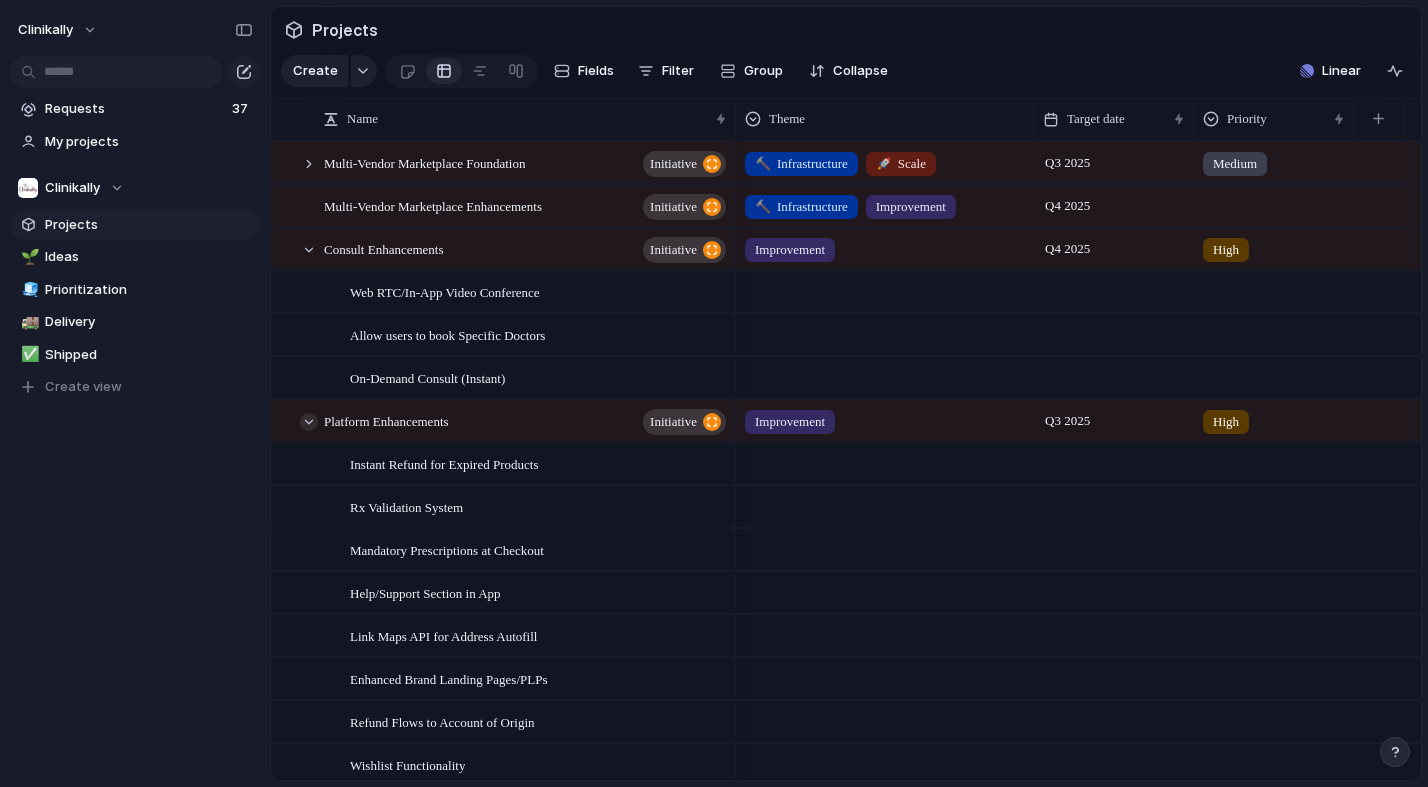 click at bounding box center [309, 422] 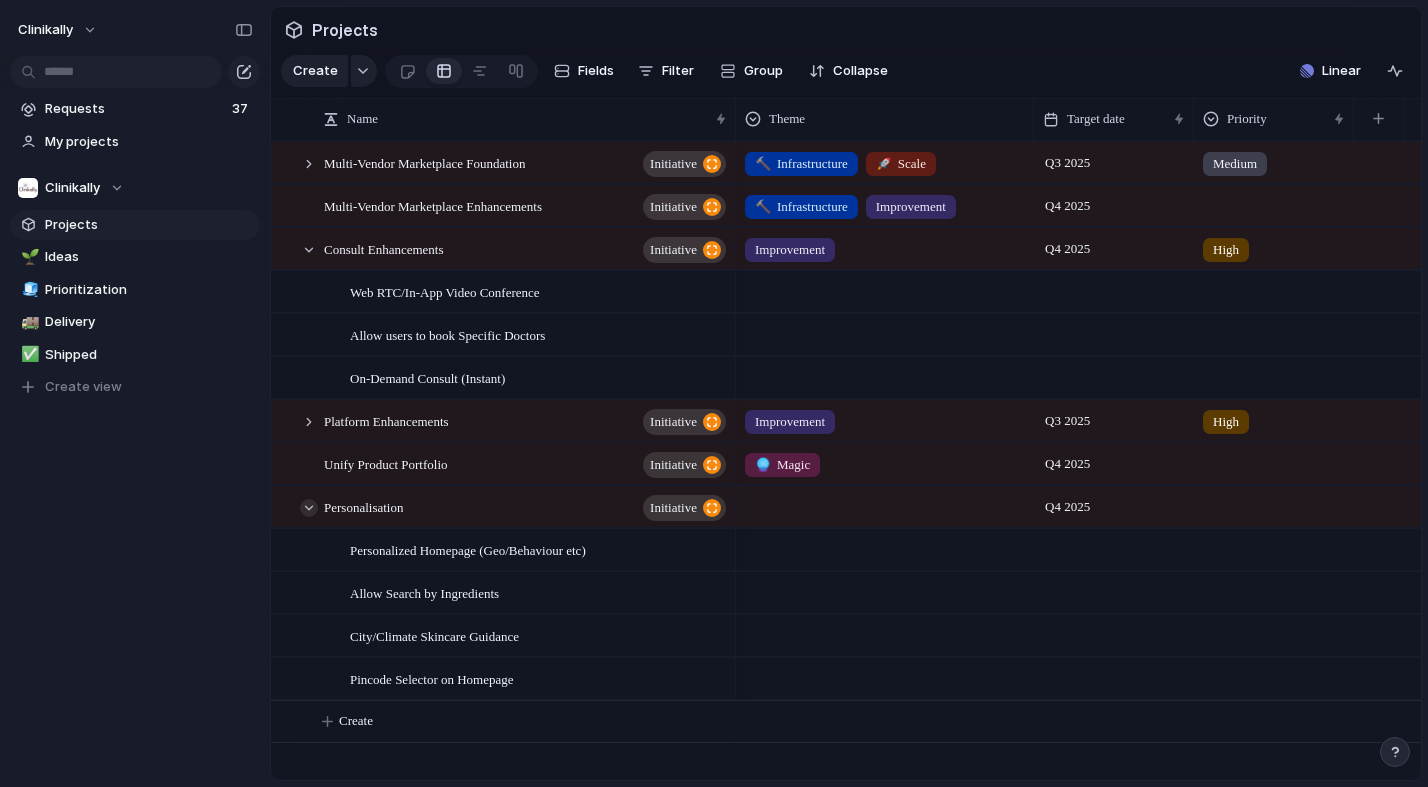 click at bounding box center [309, 508] 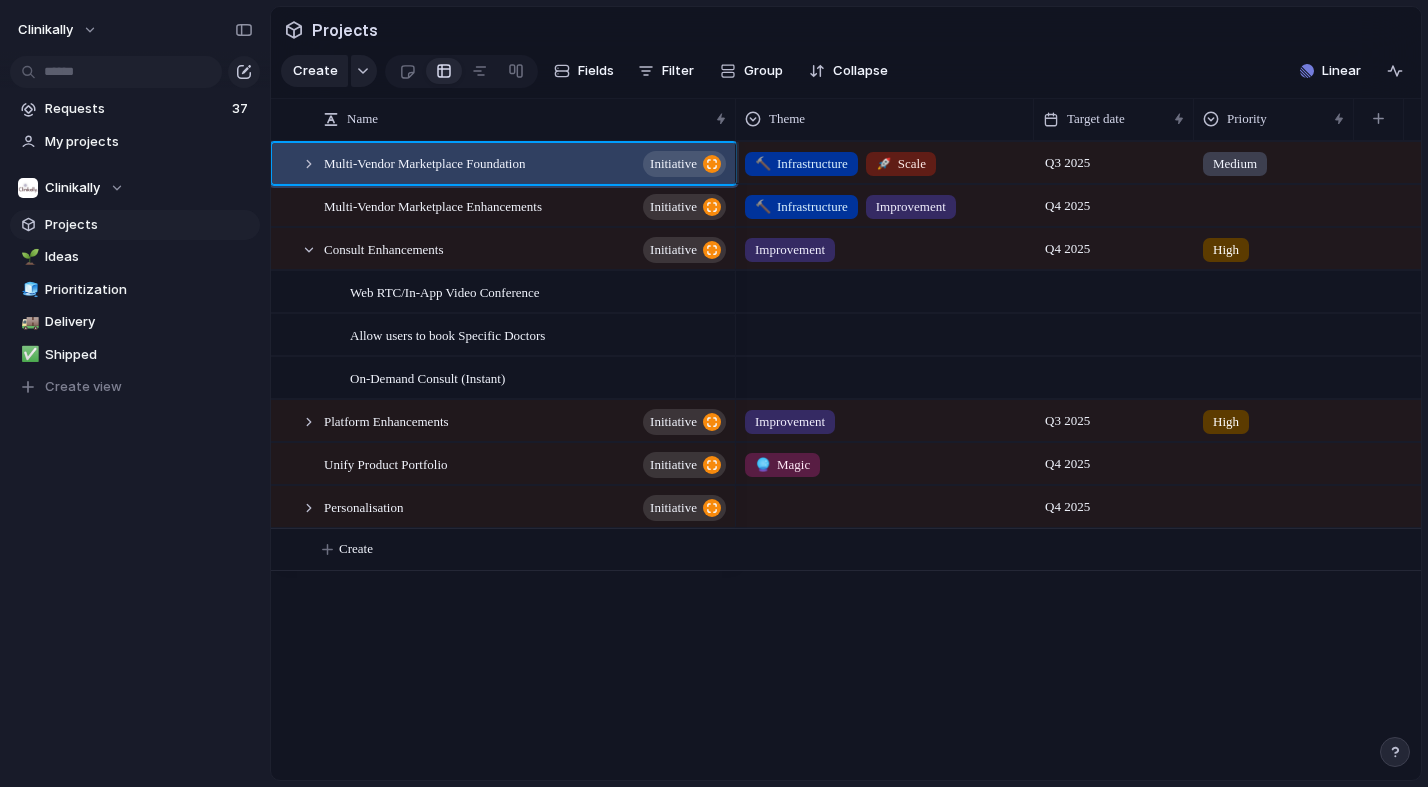 click on "Multi-Vendor Marketplace Foundation" at bounding box center [424, 162] 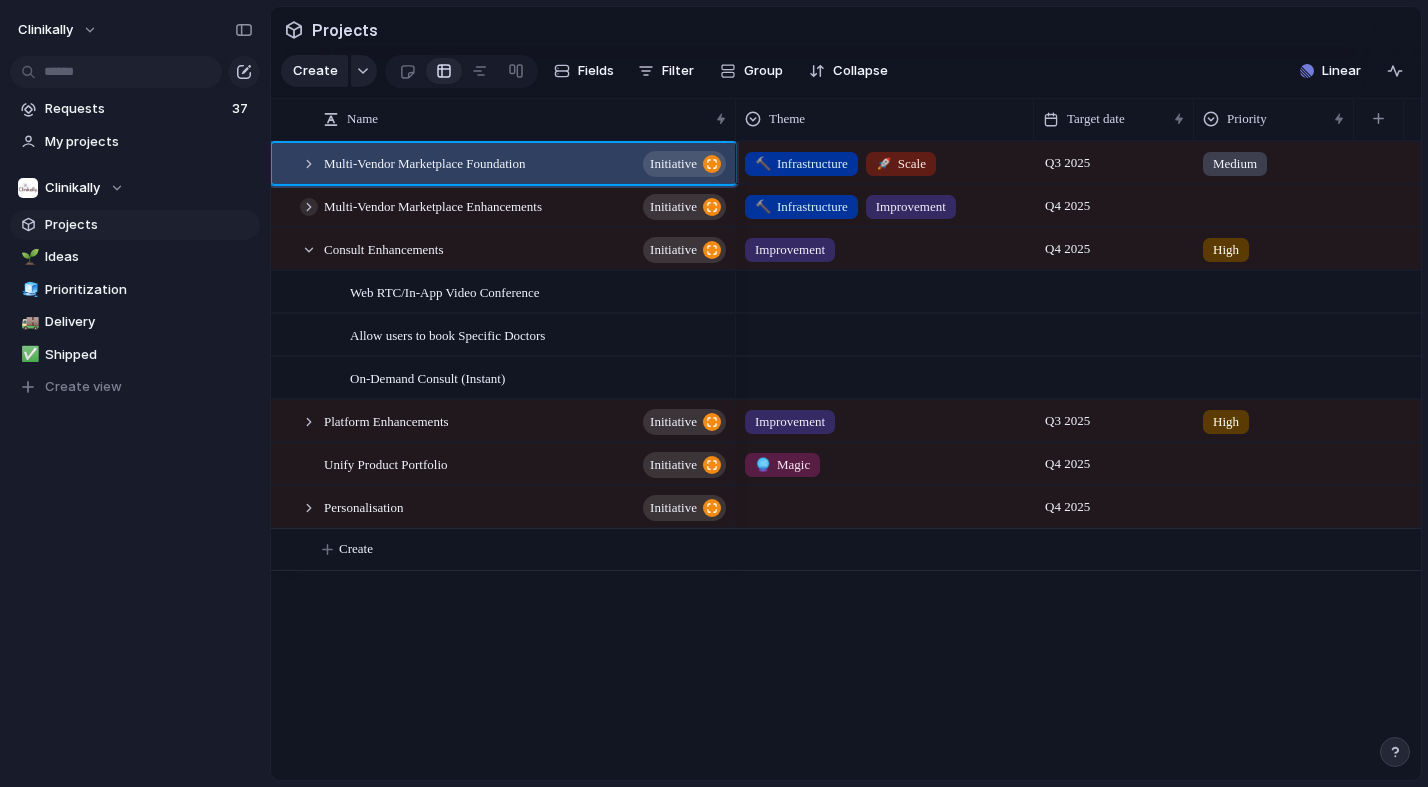 click at bounding box center (309, 207) 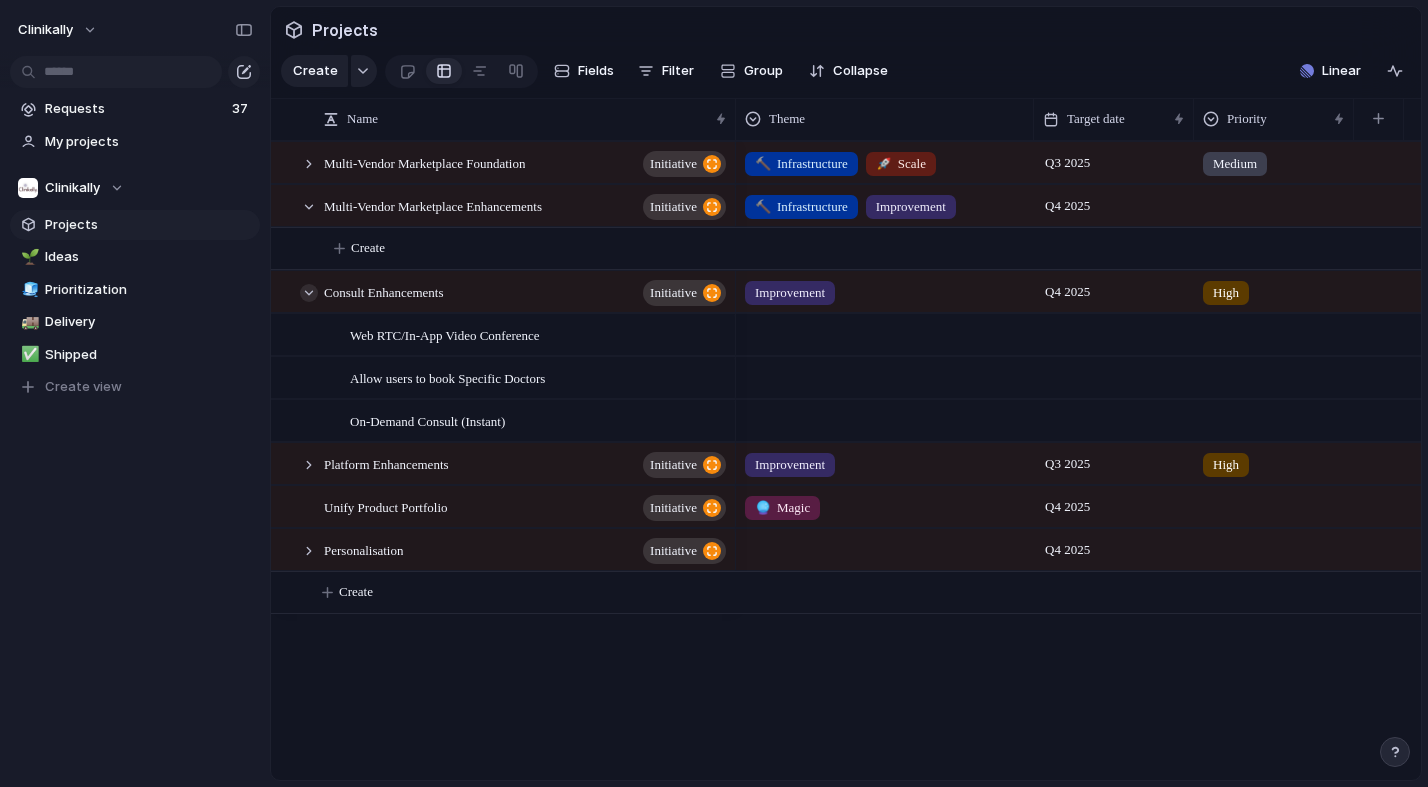 click at bounding box center (309, 293) 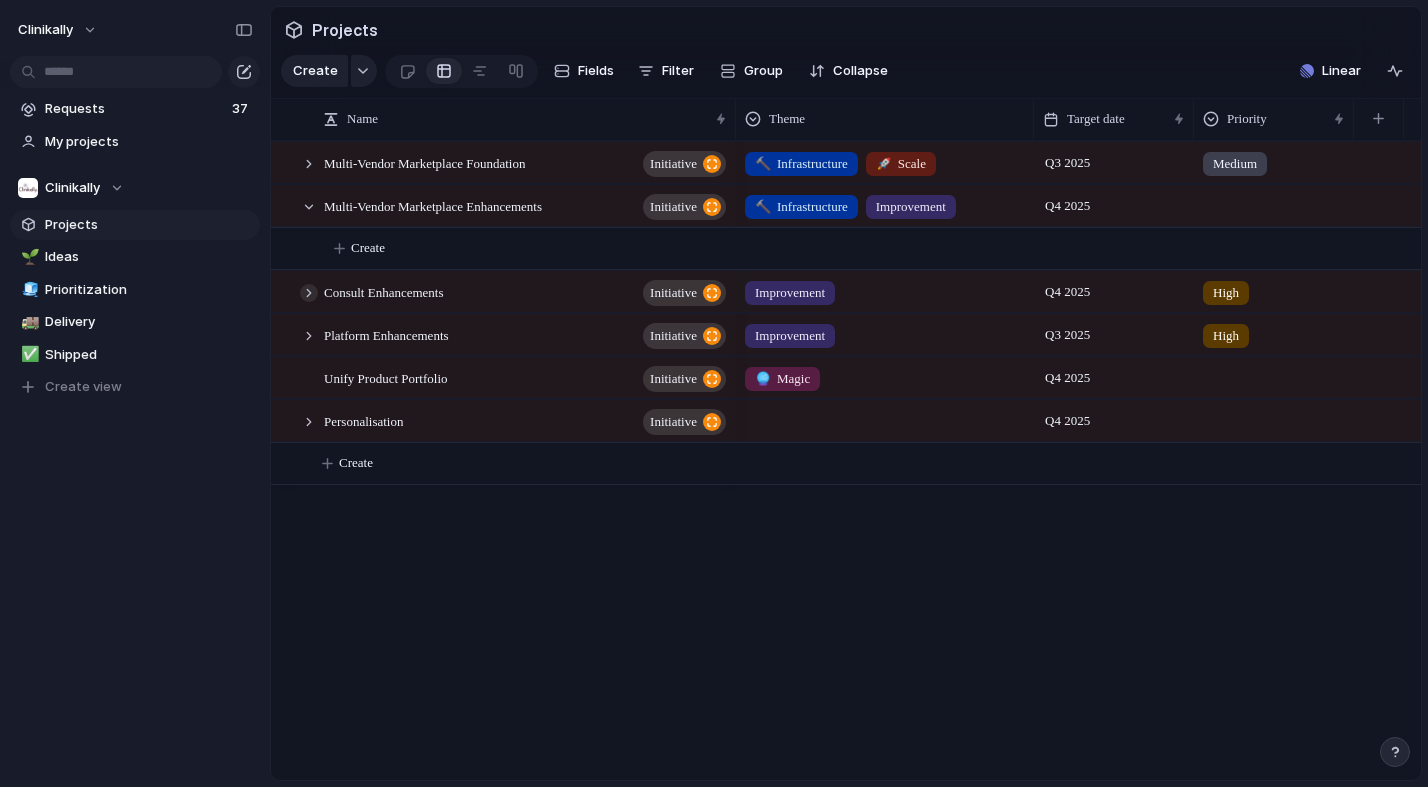 click at bounding box center [309, 293] 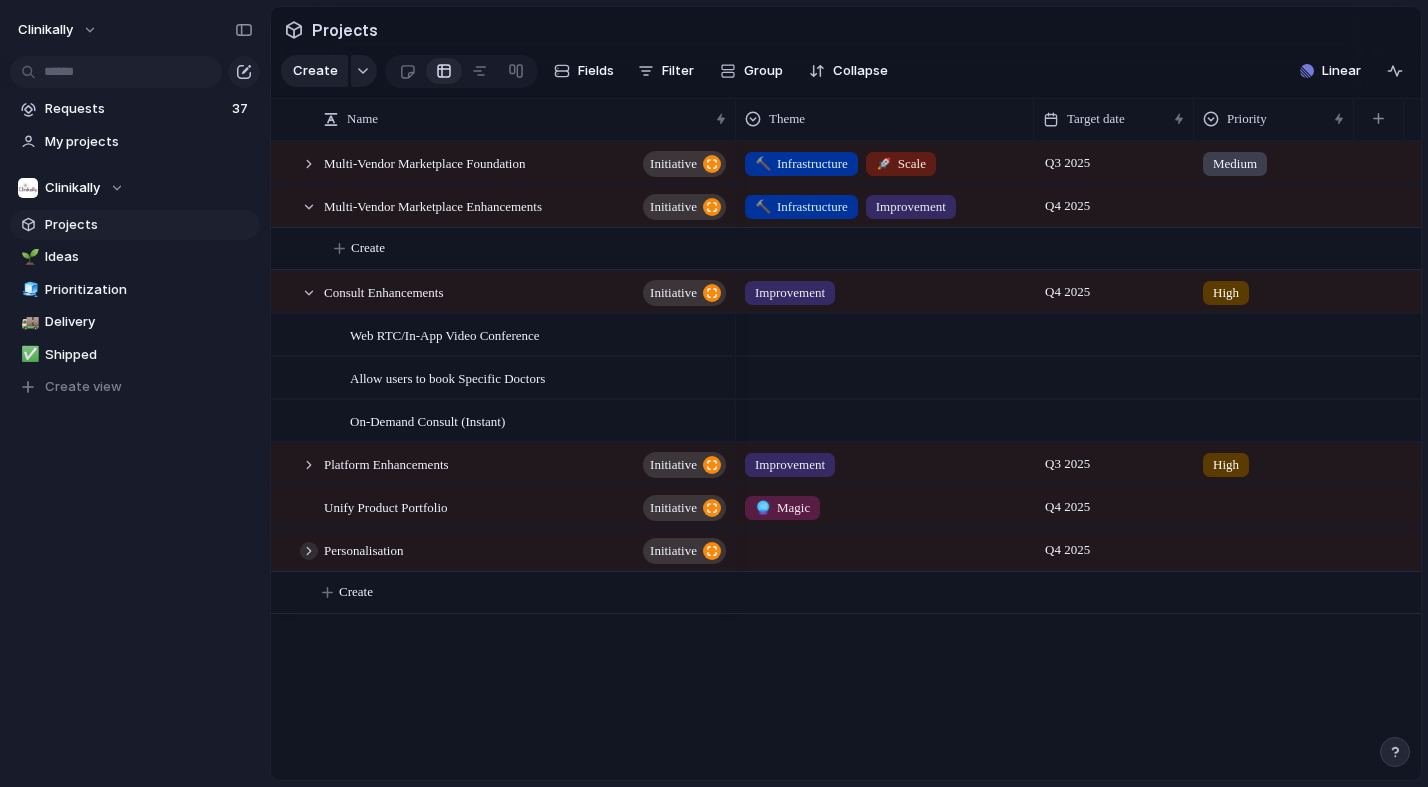 click at bounding box center (309, 551) 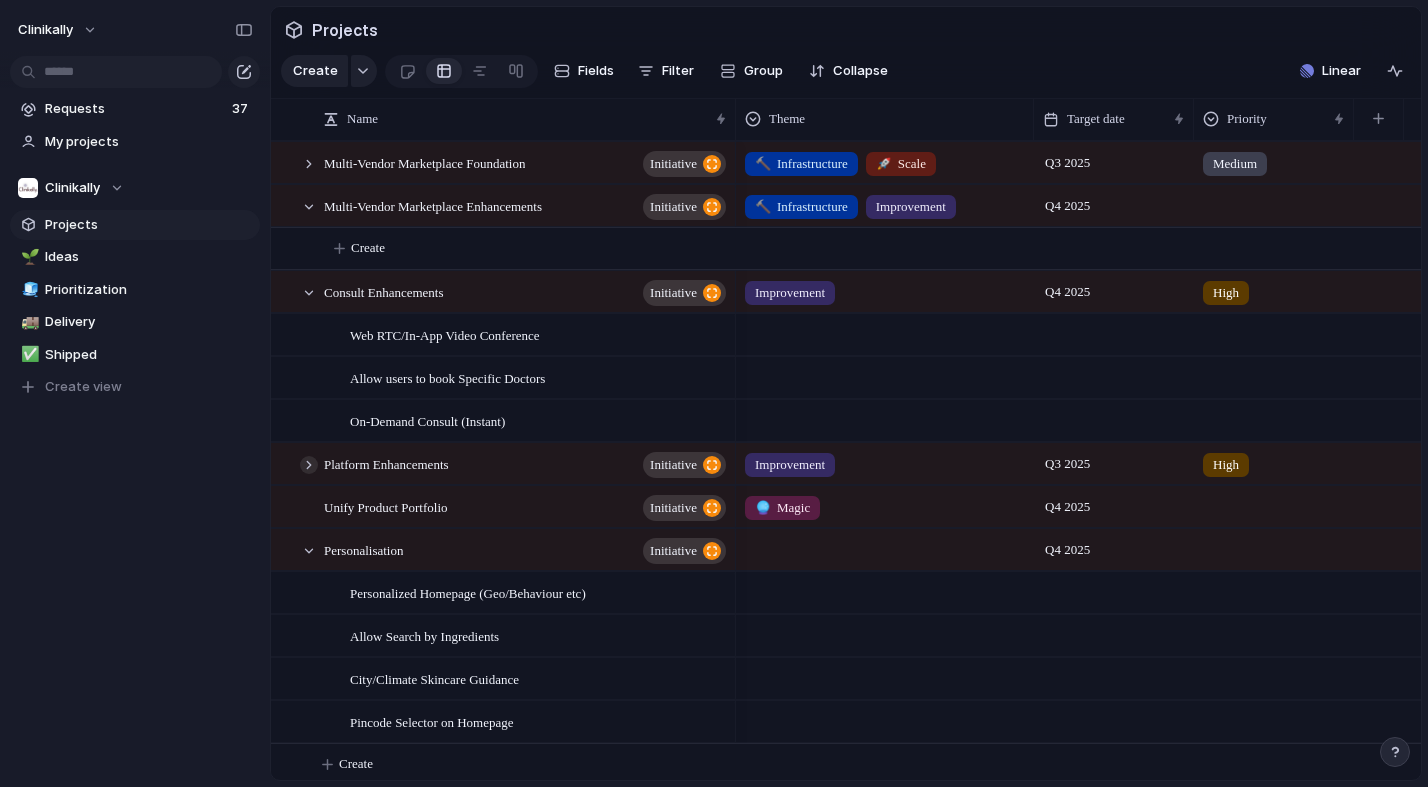 click at bounding box center (309, 465) 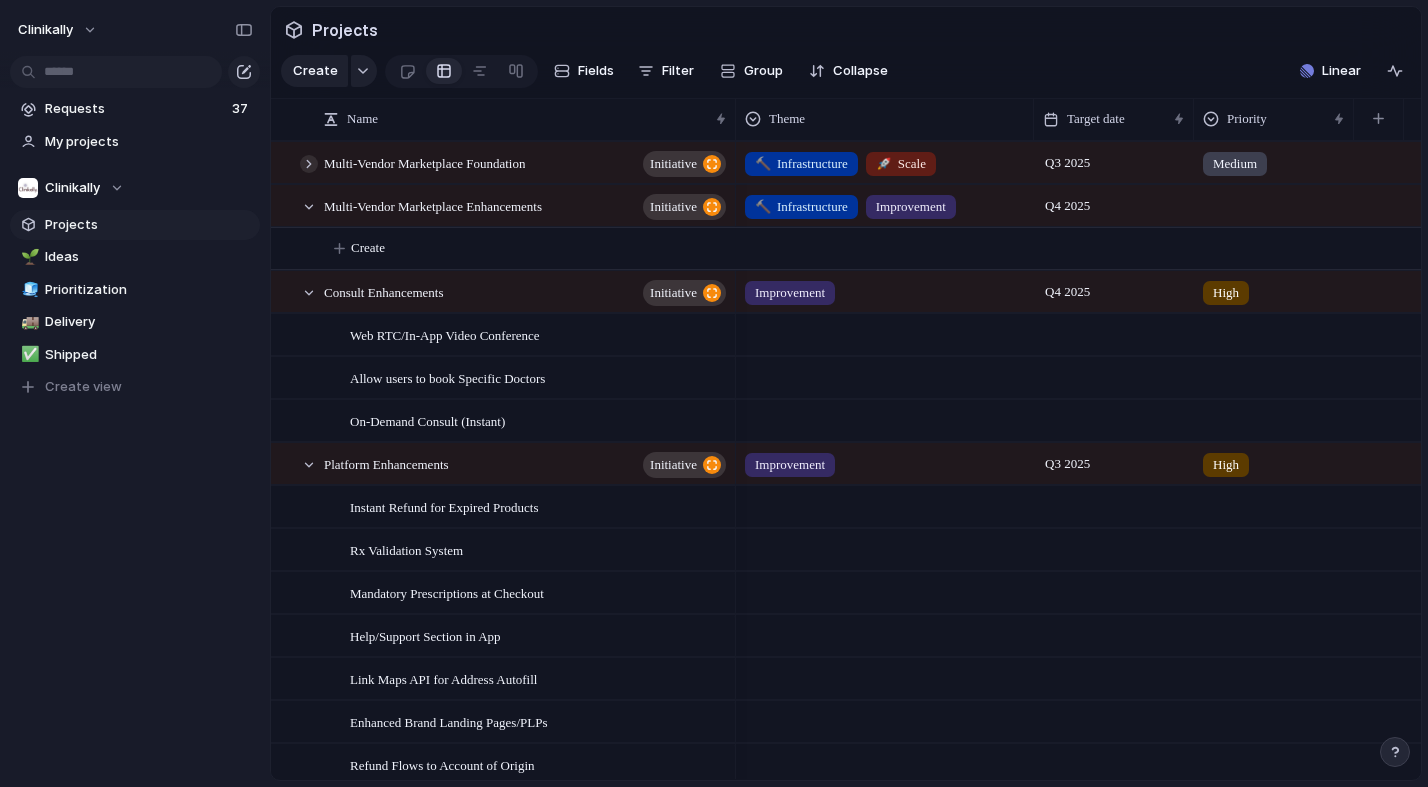click at bounding box center (309, 164) 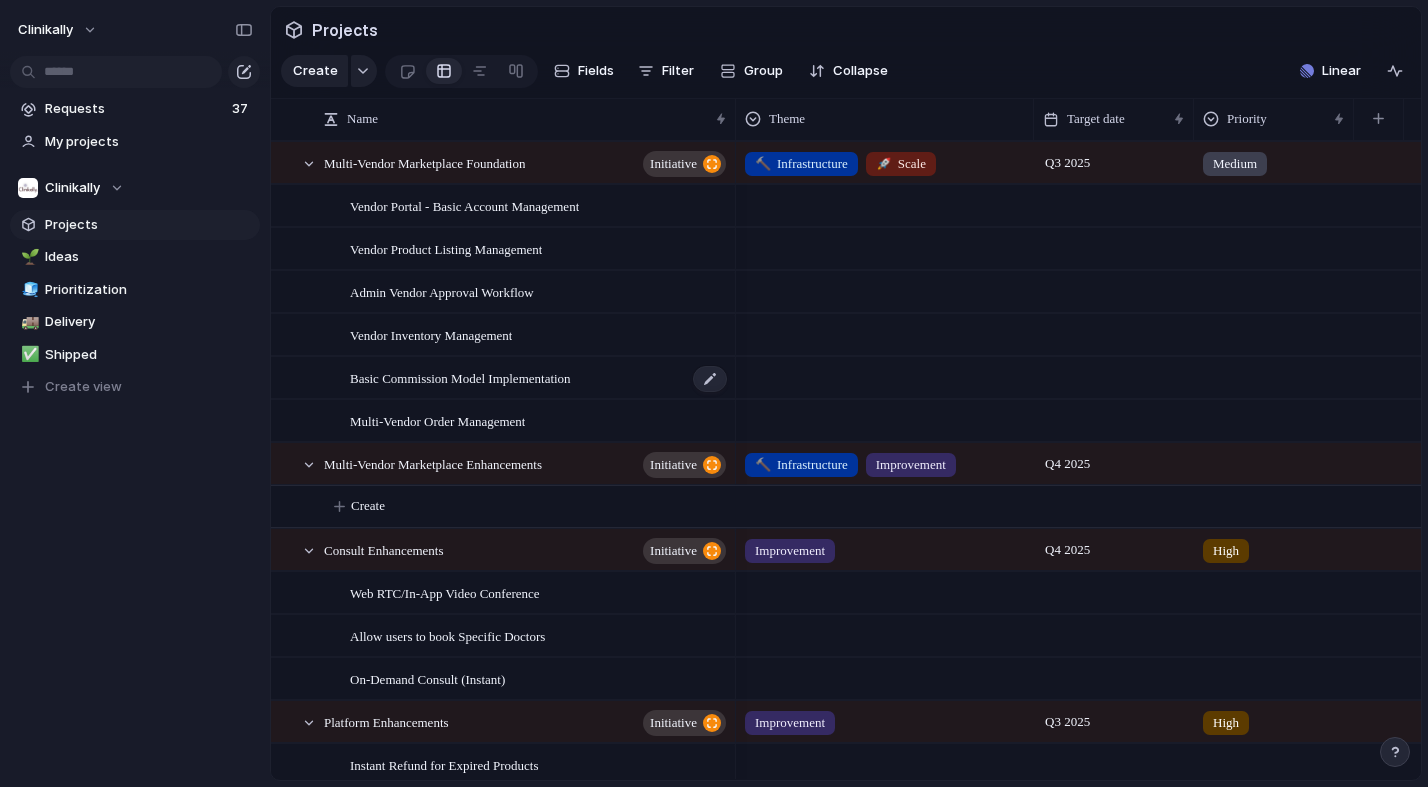 scroll, scrollTop: 58, scrollLeft: 0, axis: vertical 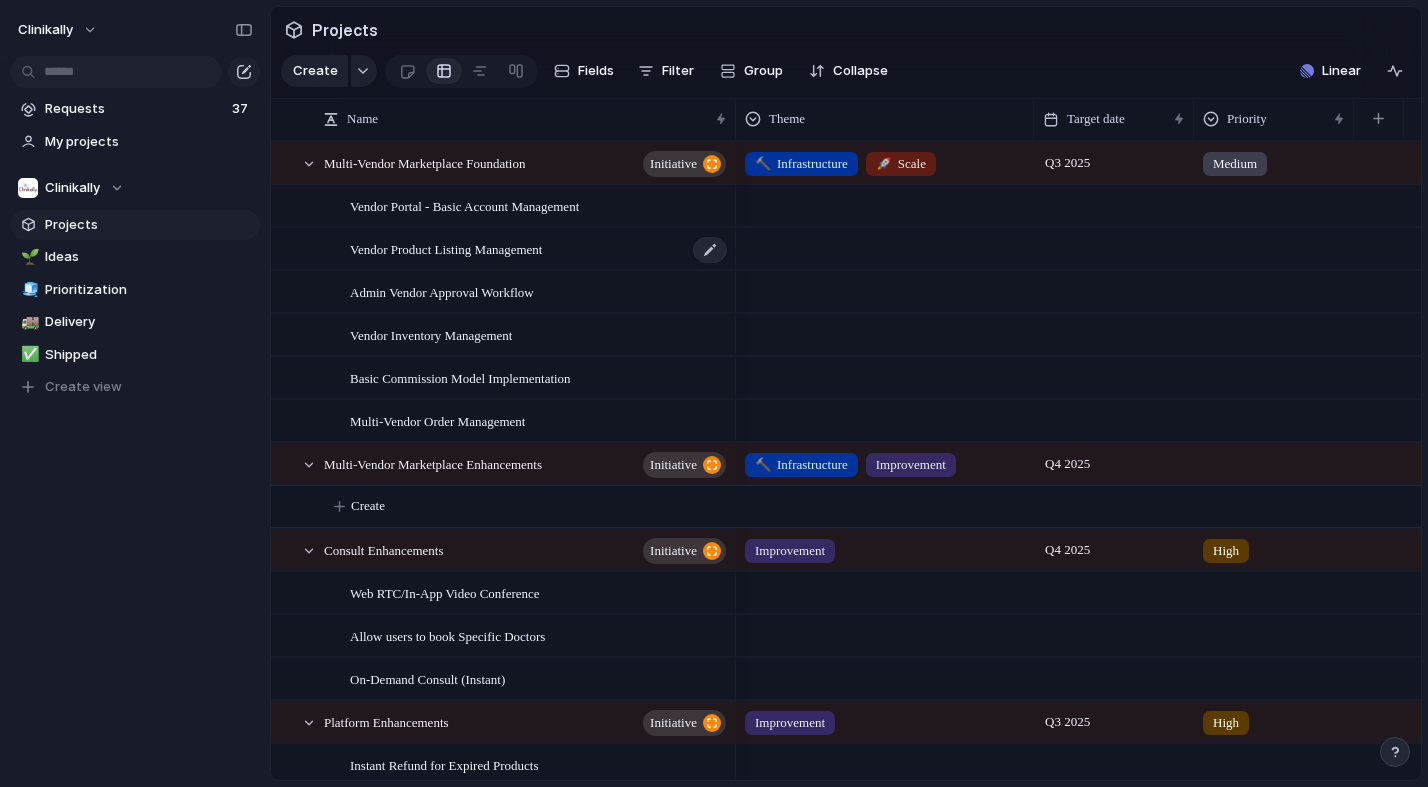 click on "Vendor Product Listing Management" at bounding box center (446, 248) 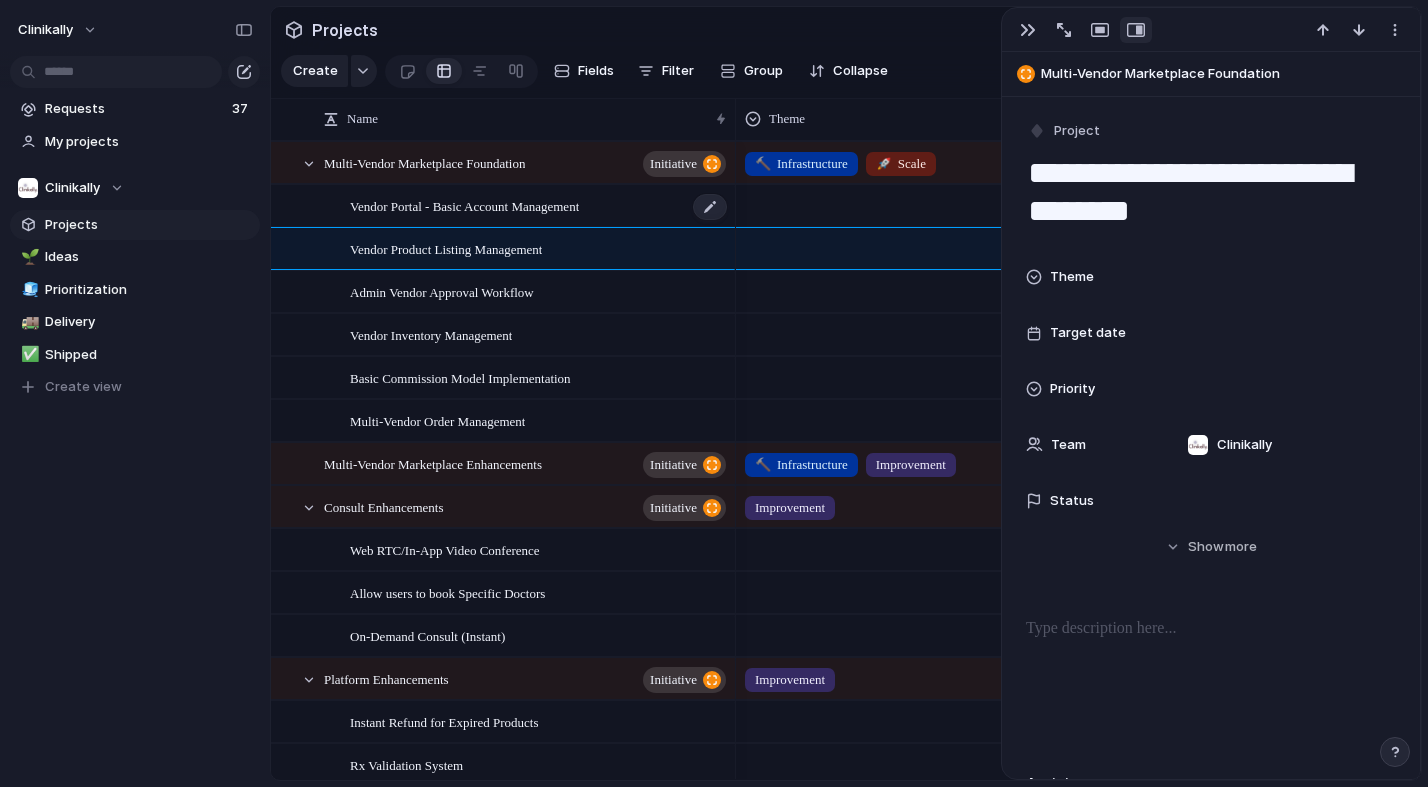 click on "Vendor Portal - Basic Account Management" at bounding box center (464, 205) 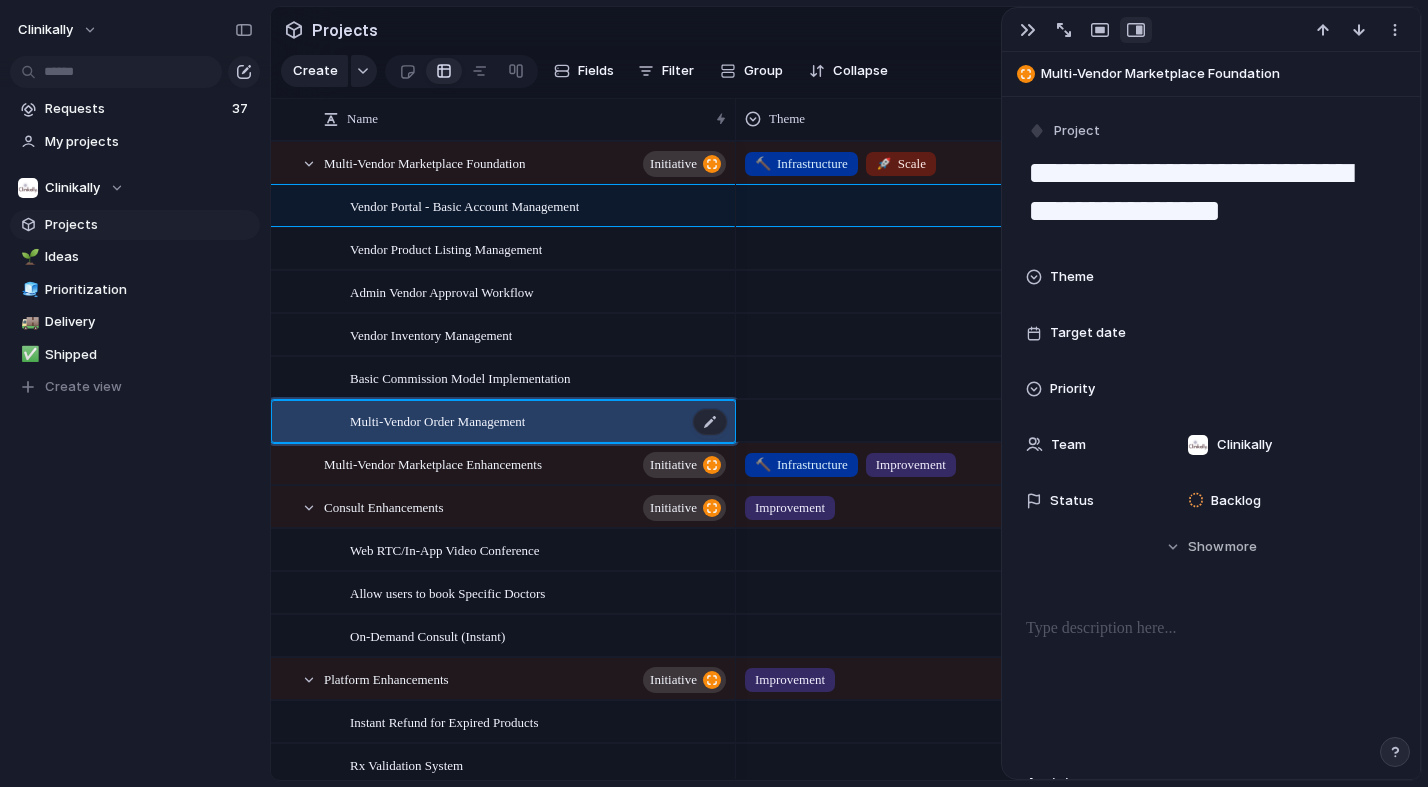 click on "Multi-Vendor Order Management" at bounding box center (539, 421) 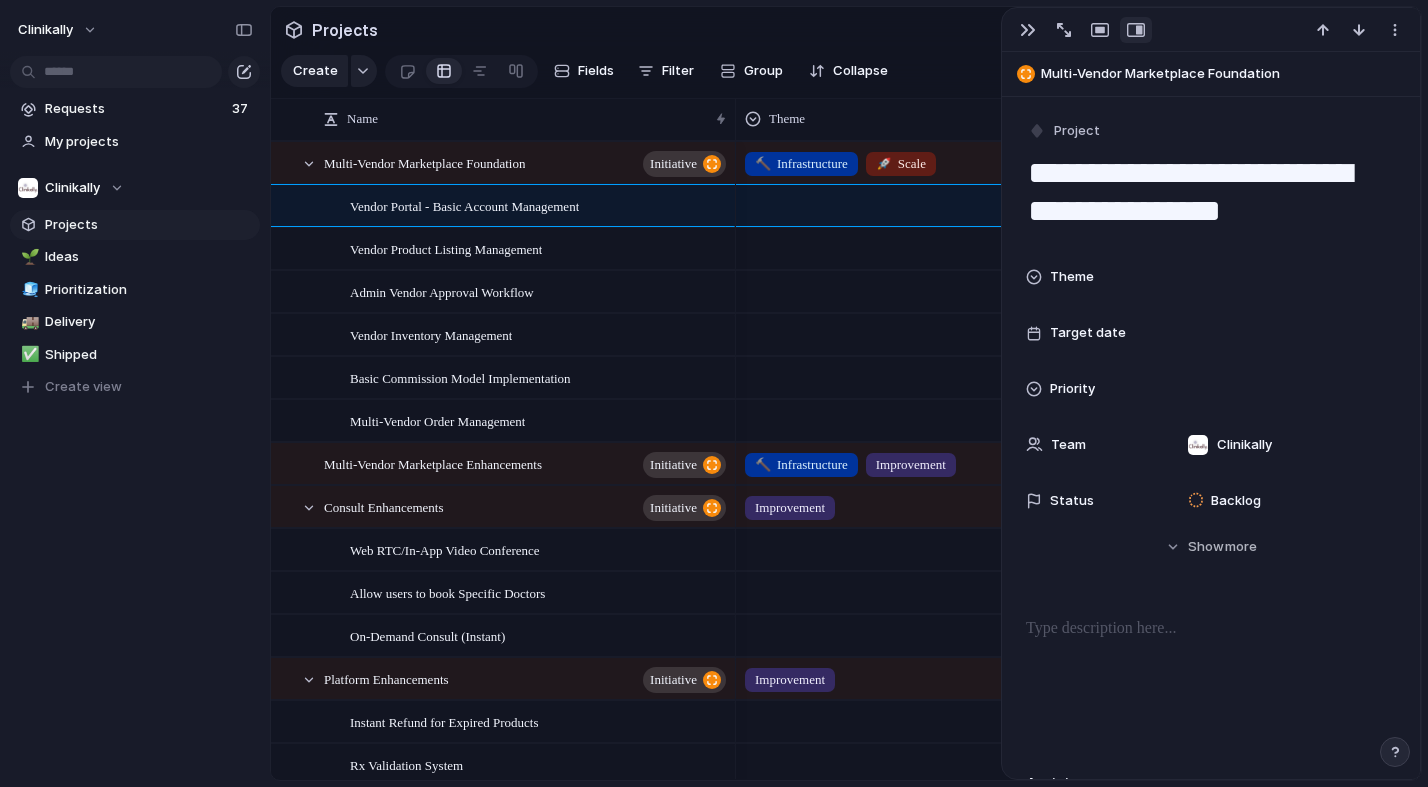 click on "Projects" at bounding box center (846, 29) 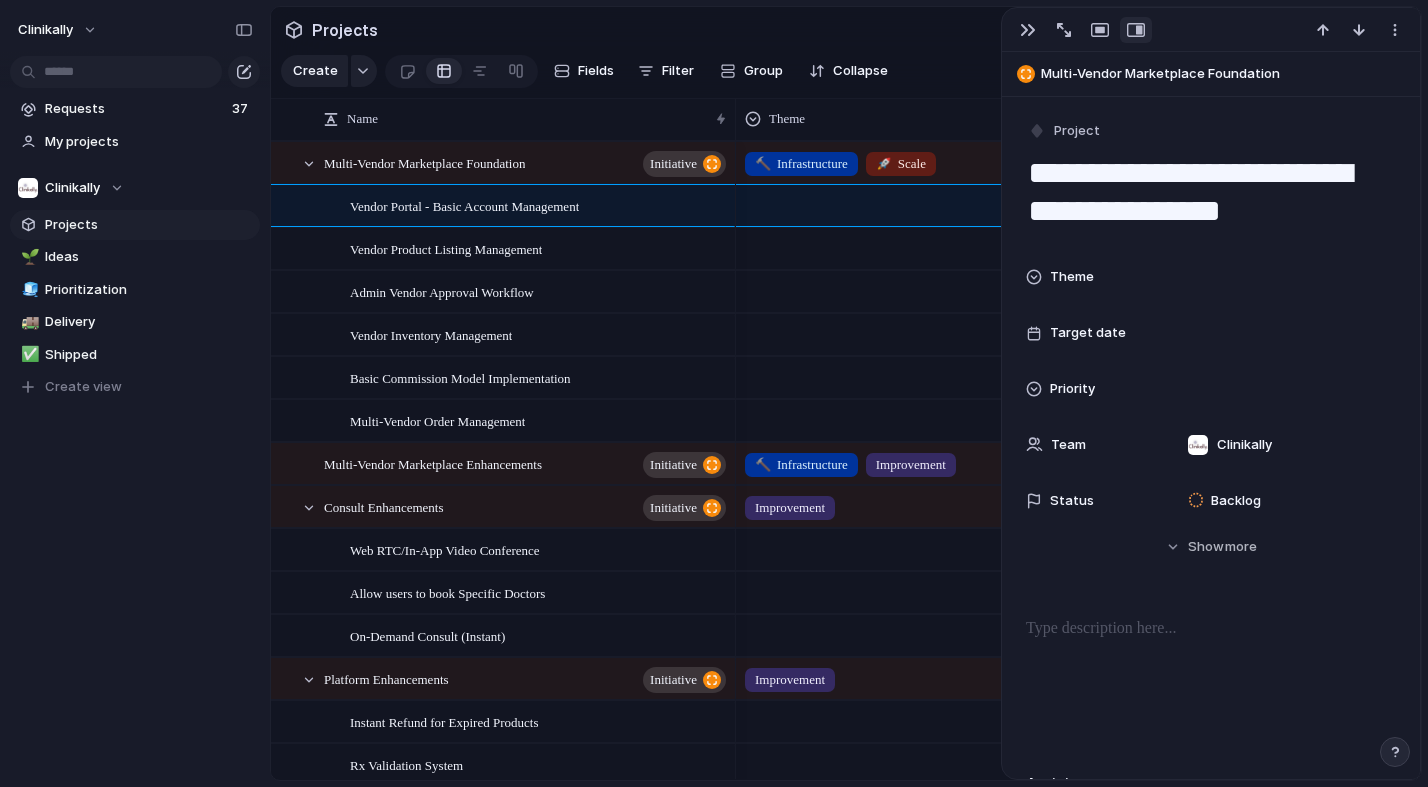 click on "Multi-Vendor Marketplace Enhancements initiative" at bounding box center [503, 464] 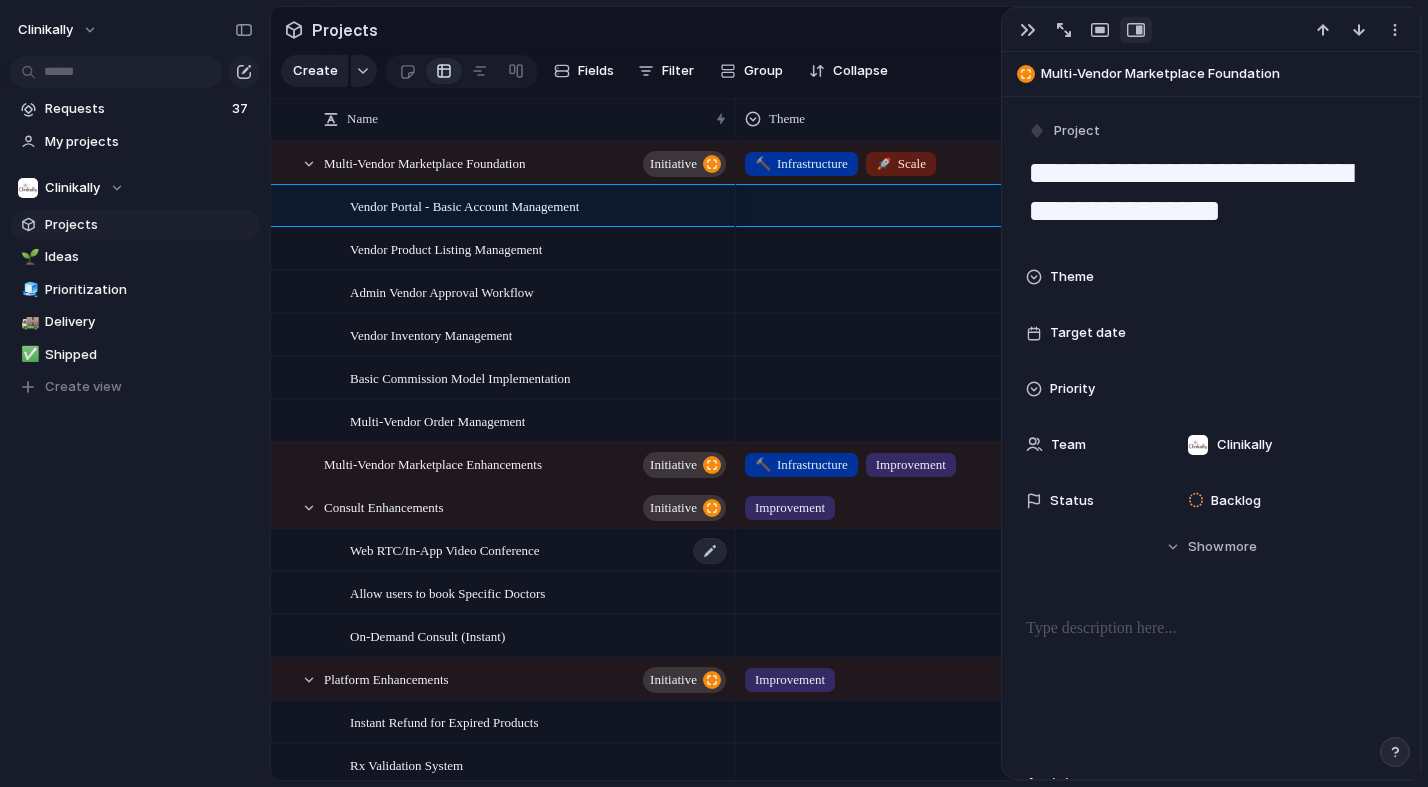 click on "Web RTC/In-App Video Conference" at bounding box center [445, 549] 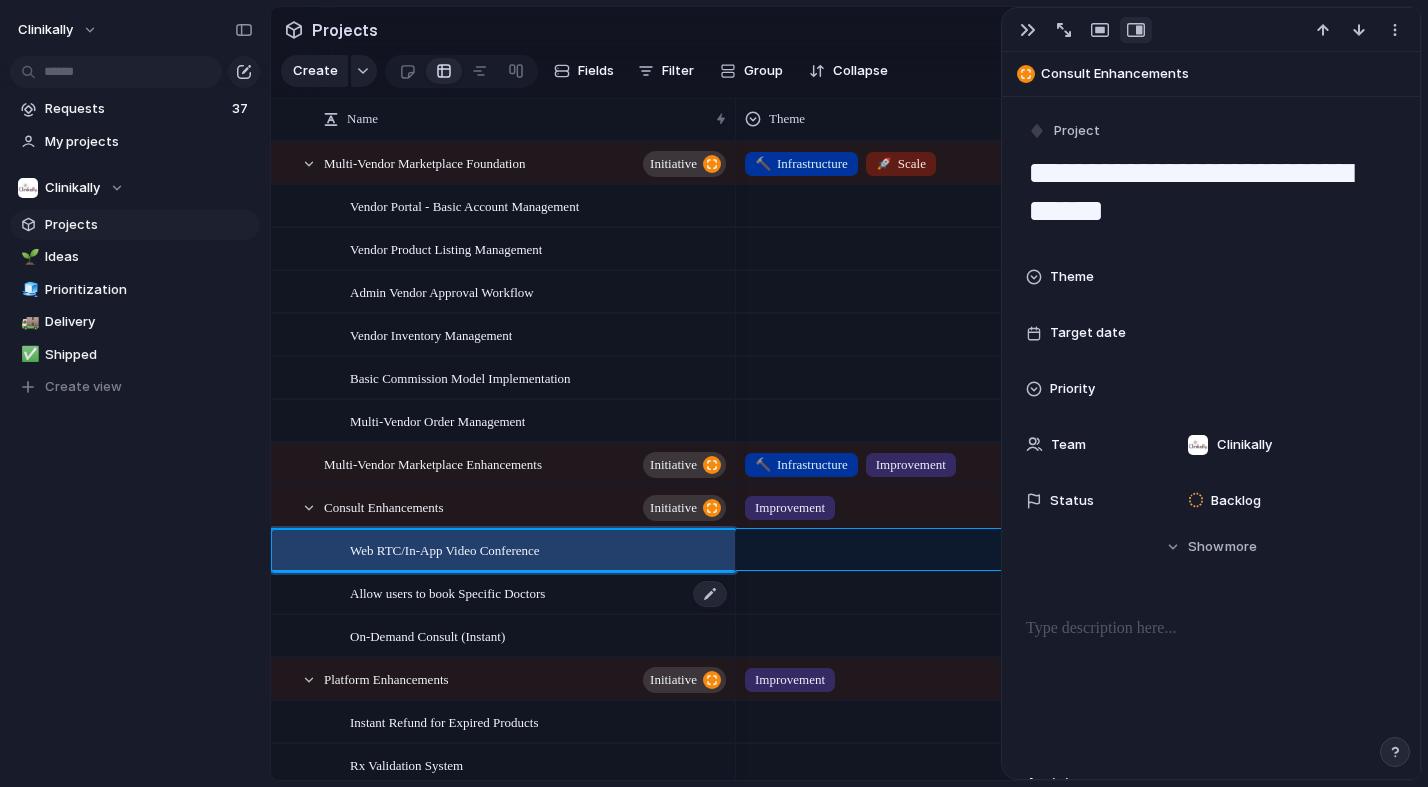 click on "Allow users to book Specific Doctors" at bounding box center [447, 592] 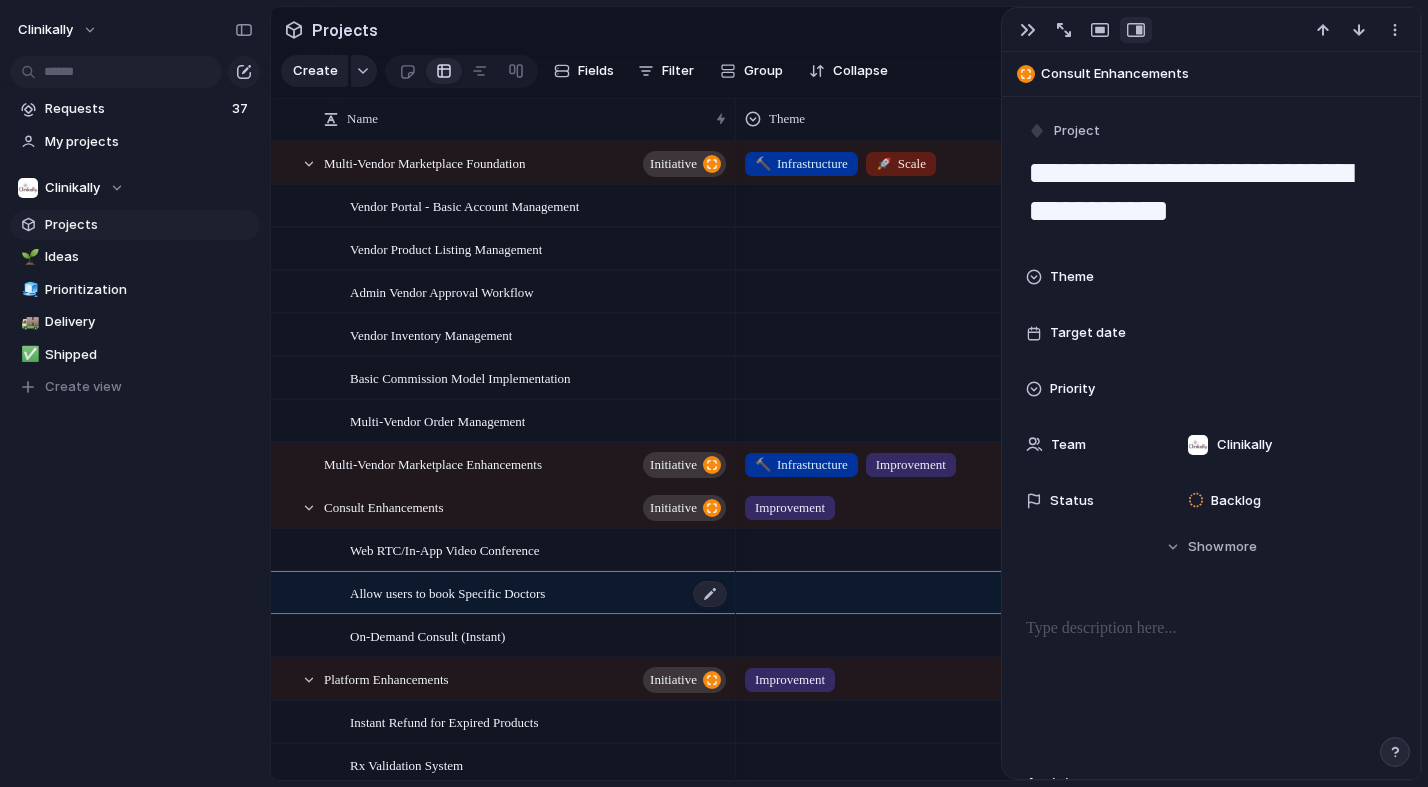 click on "Allow users to book Specific Doctors" at bounding box center (447, 592) 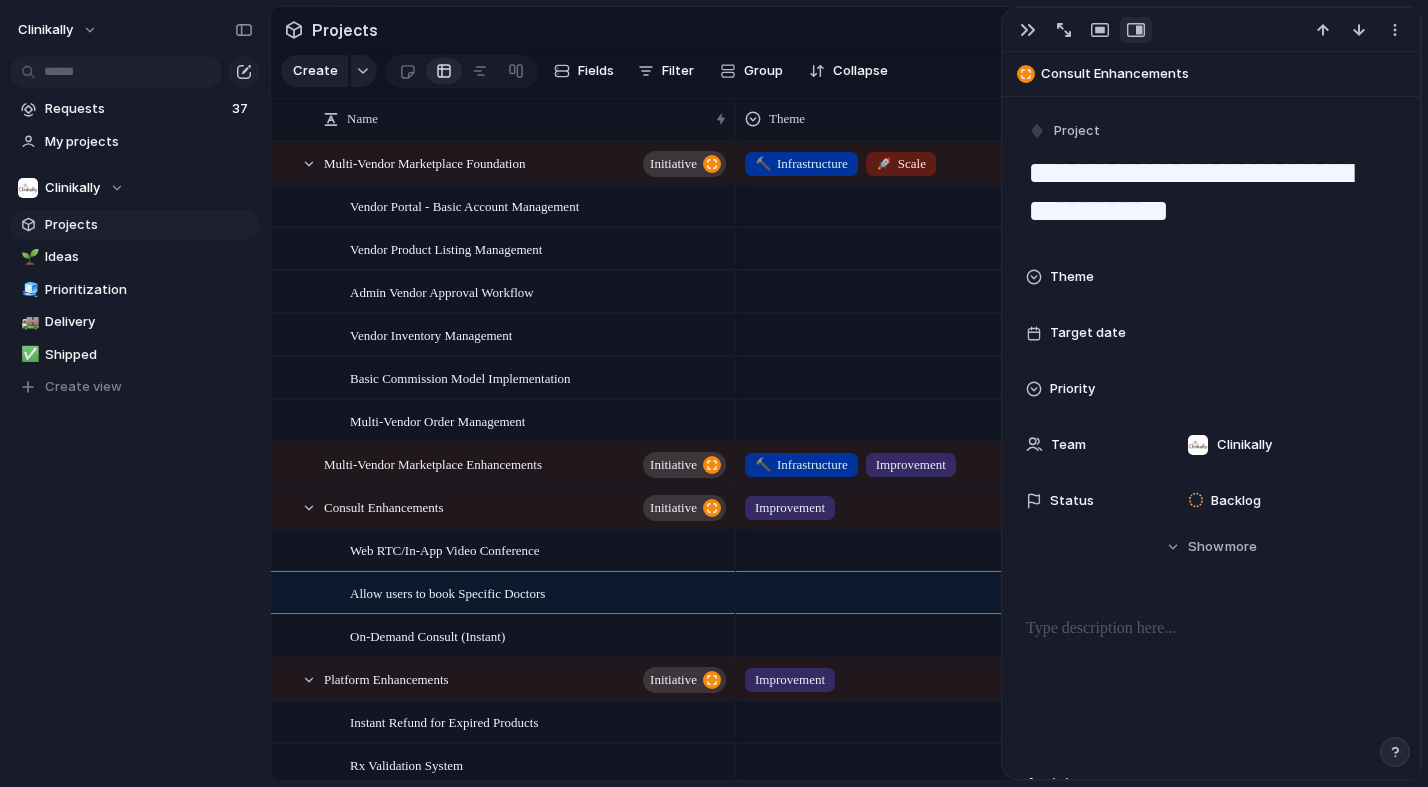 click on "On-Demand Consult (Instant)" at bounding box center (539, 636) 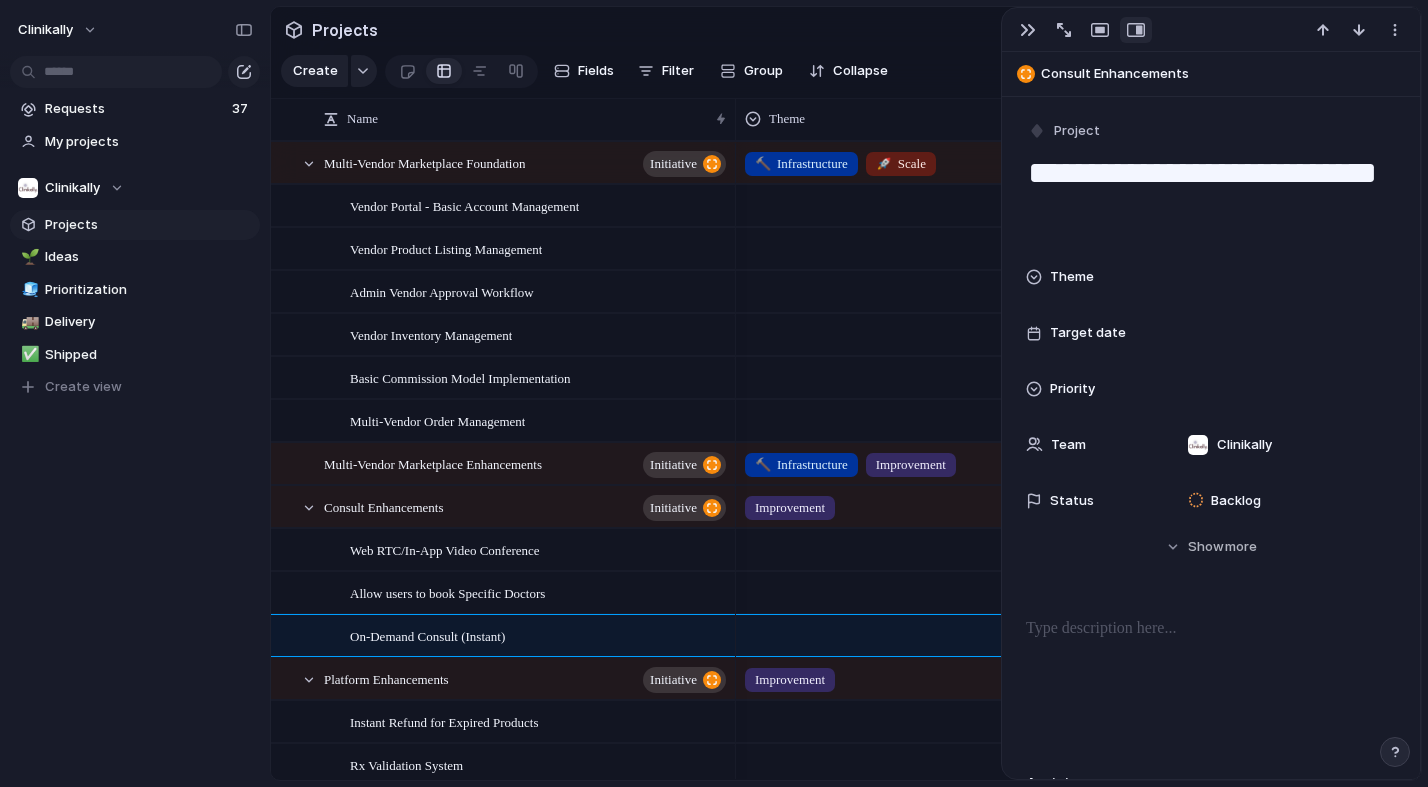 scroll, scrollTop: 101, scrollLeft: 0, axis: vertical 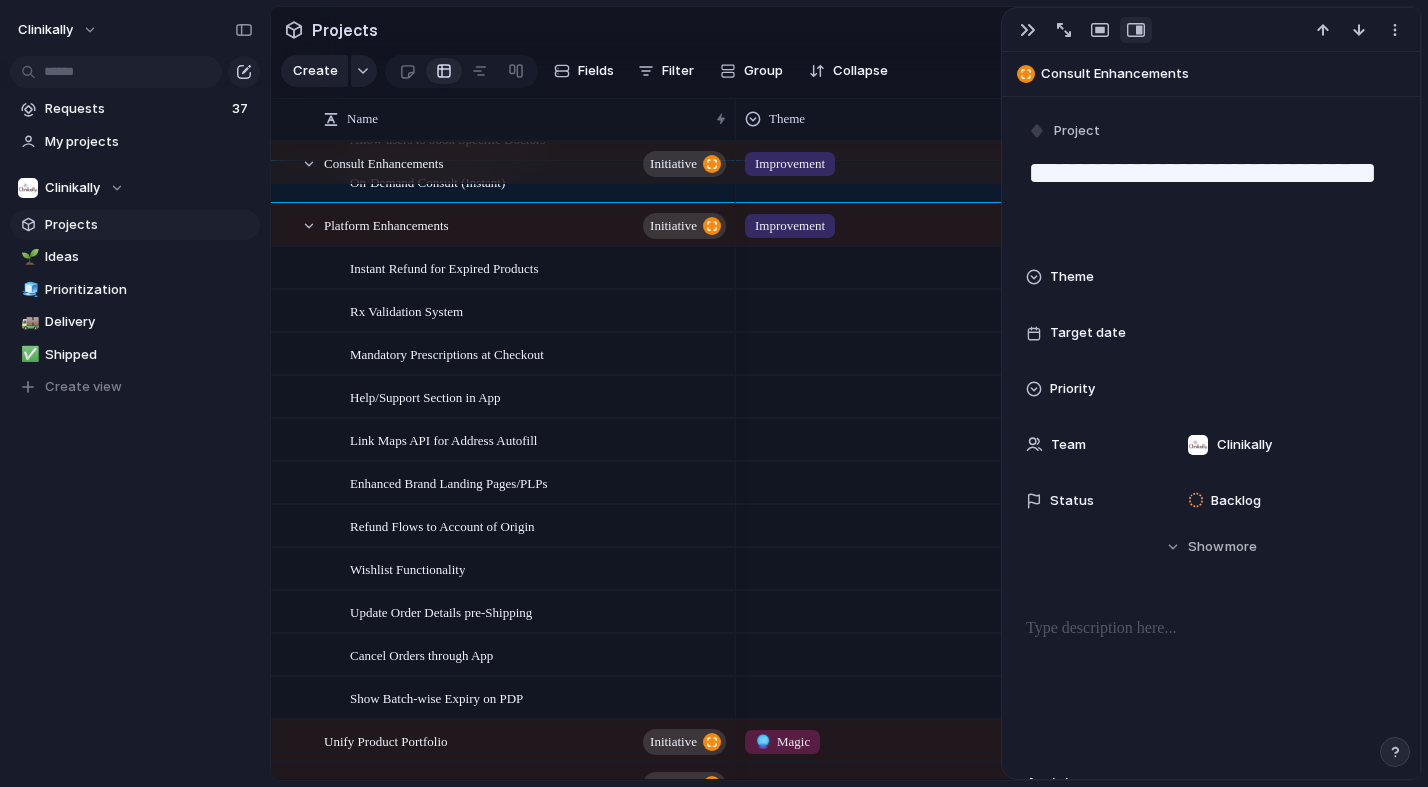 click at bounding box center (885, 267) 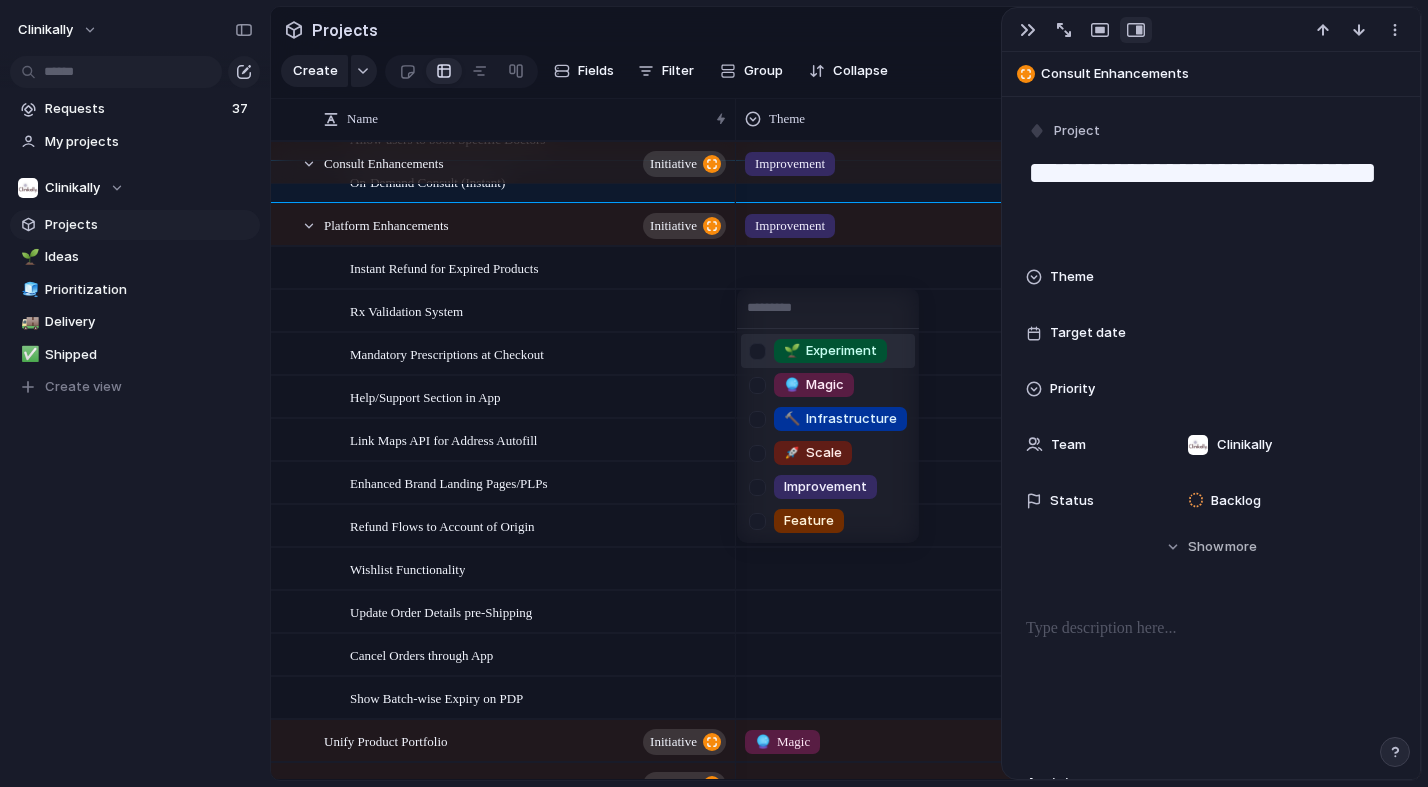 click on "🌱 Experiment   🔮 Magic   🔨 Infrastructure   🚀 Scale   Improvement   Feature" at bounding box center (714, 393) 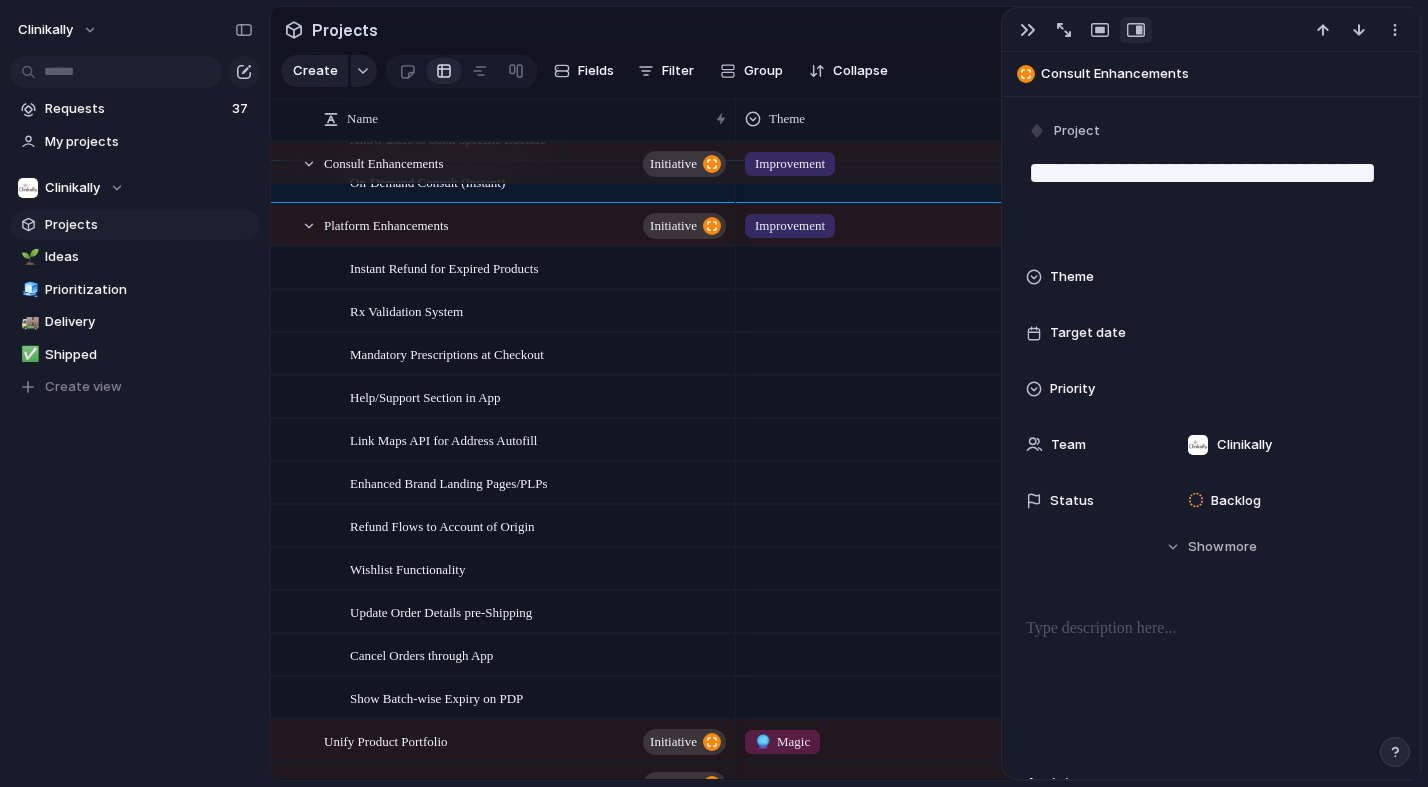 click on "Instant Refund for Expired Products" at bounding box center (444, 267) 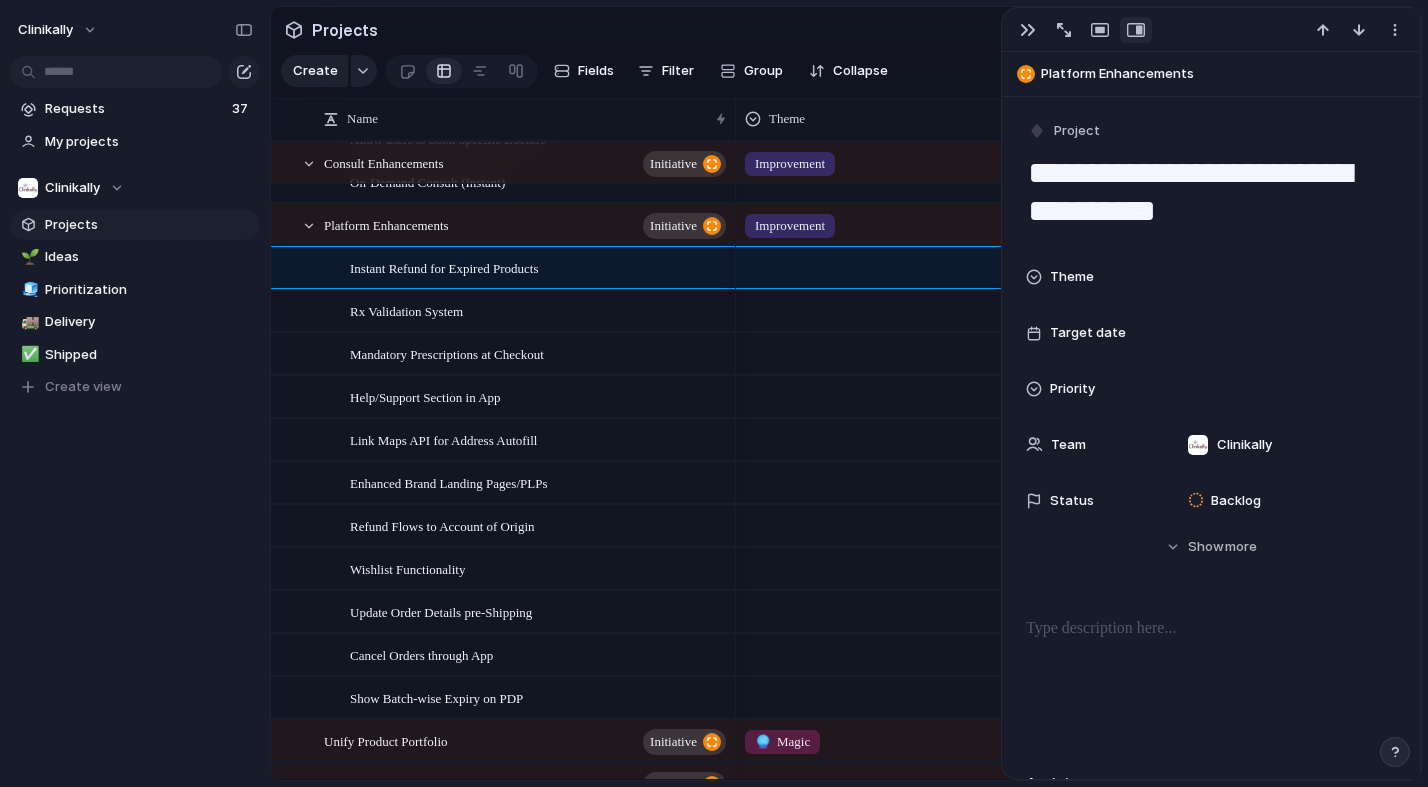 click on "Instant Refund for Expired Products" at bounding box center [444, 267] 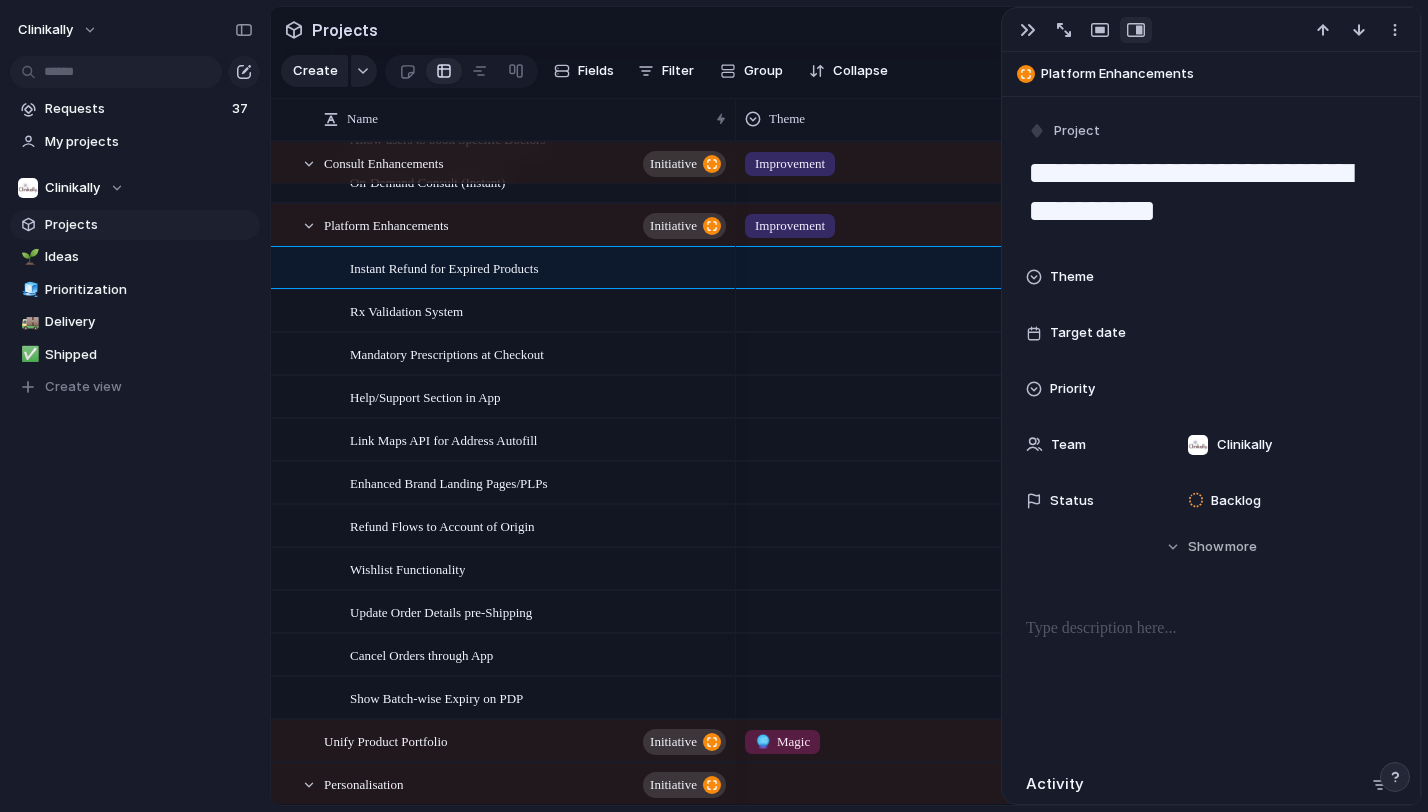 click on "Rx Validation System" at bounding box center [539, 311] 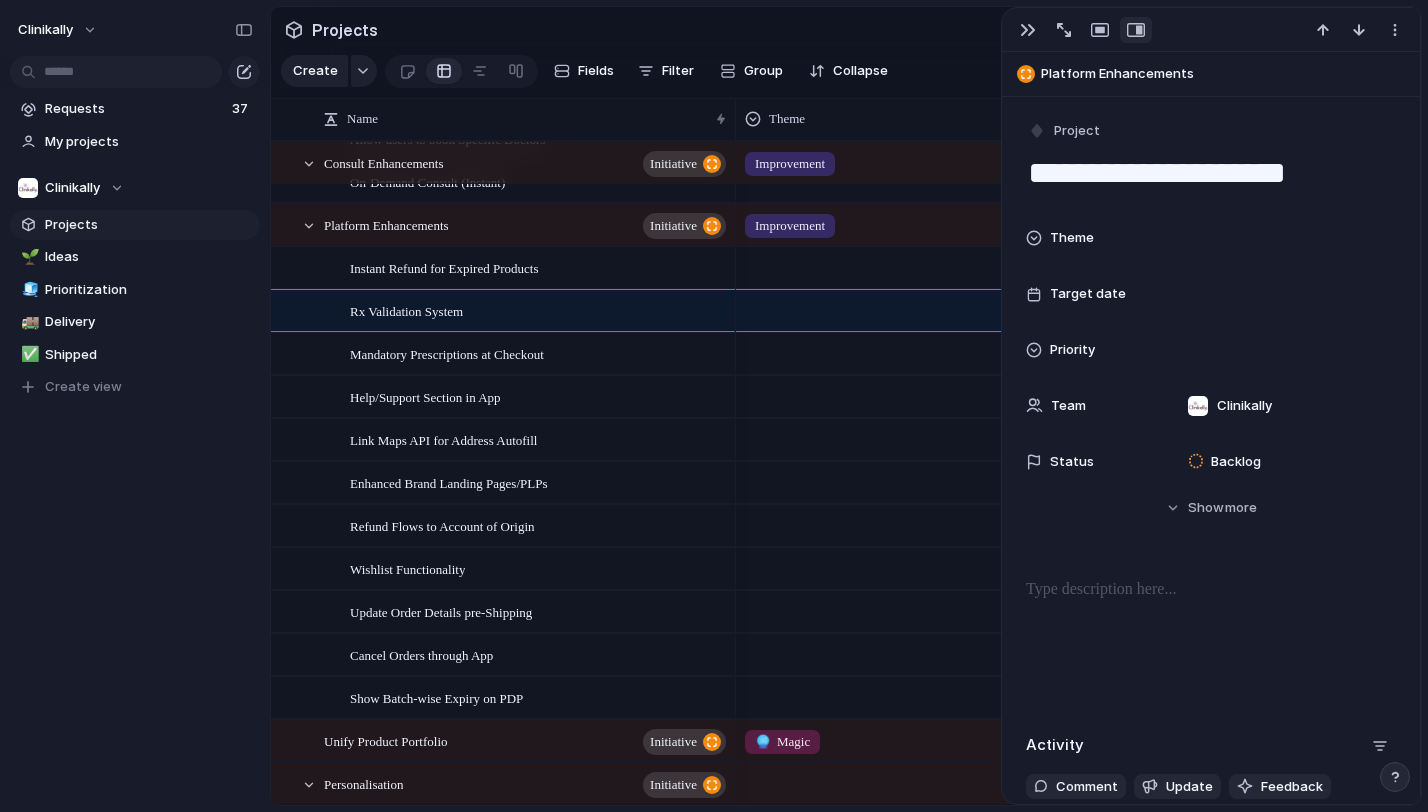 click on "Mandatory Prescriptions at Checkout" at bounding box center (447, 353) 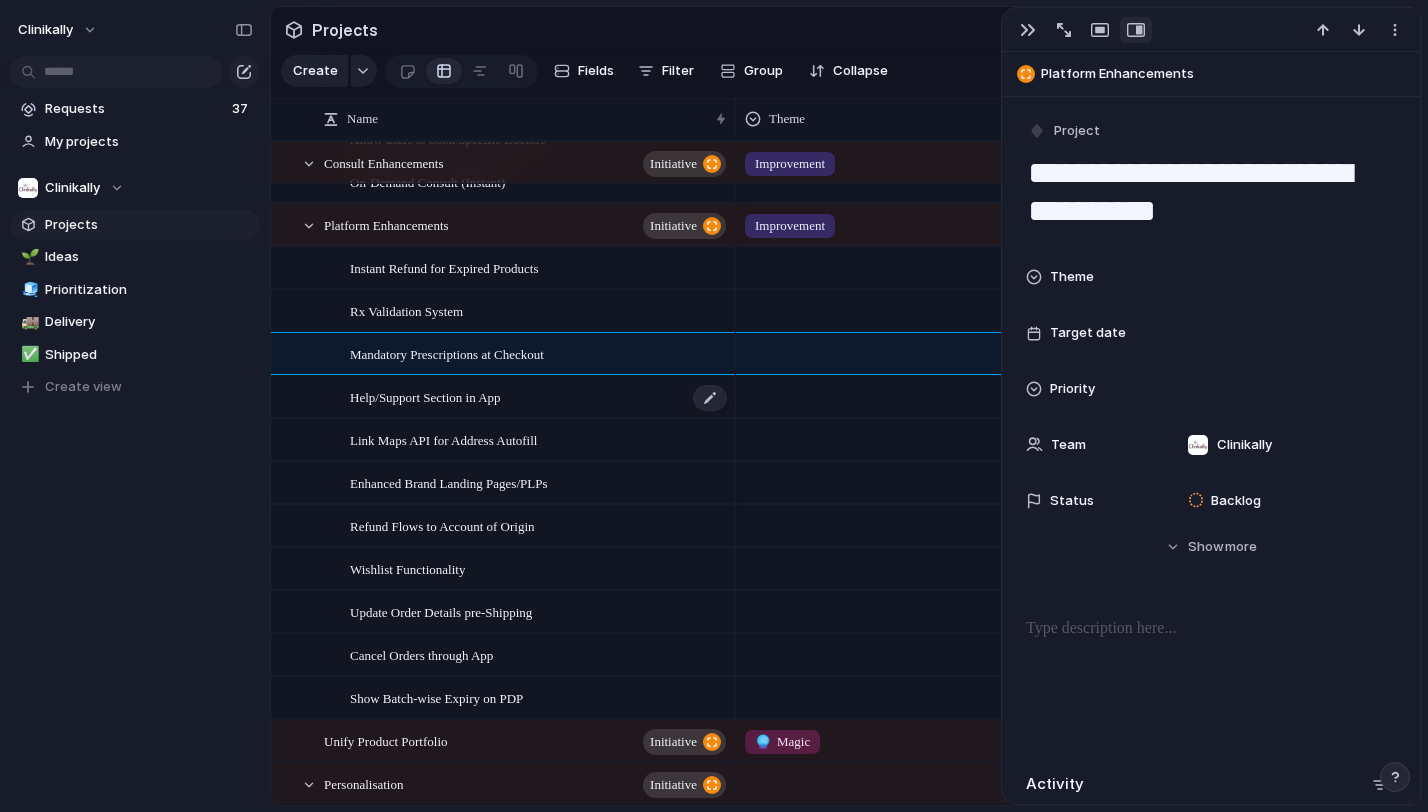 click on "Help/Support Section in App" at bounding box center [539, 397] 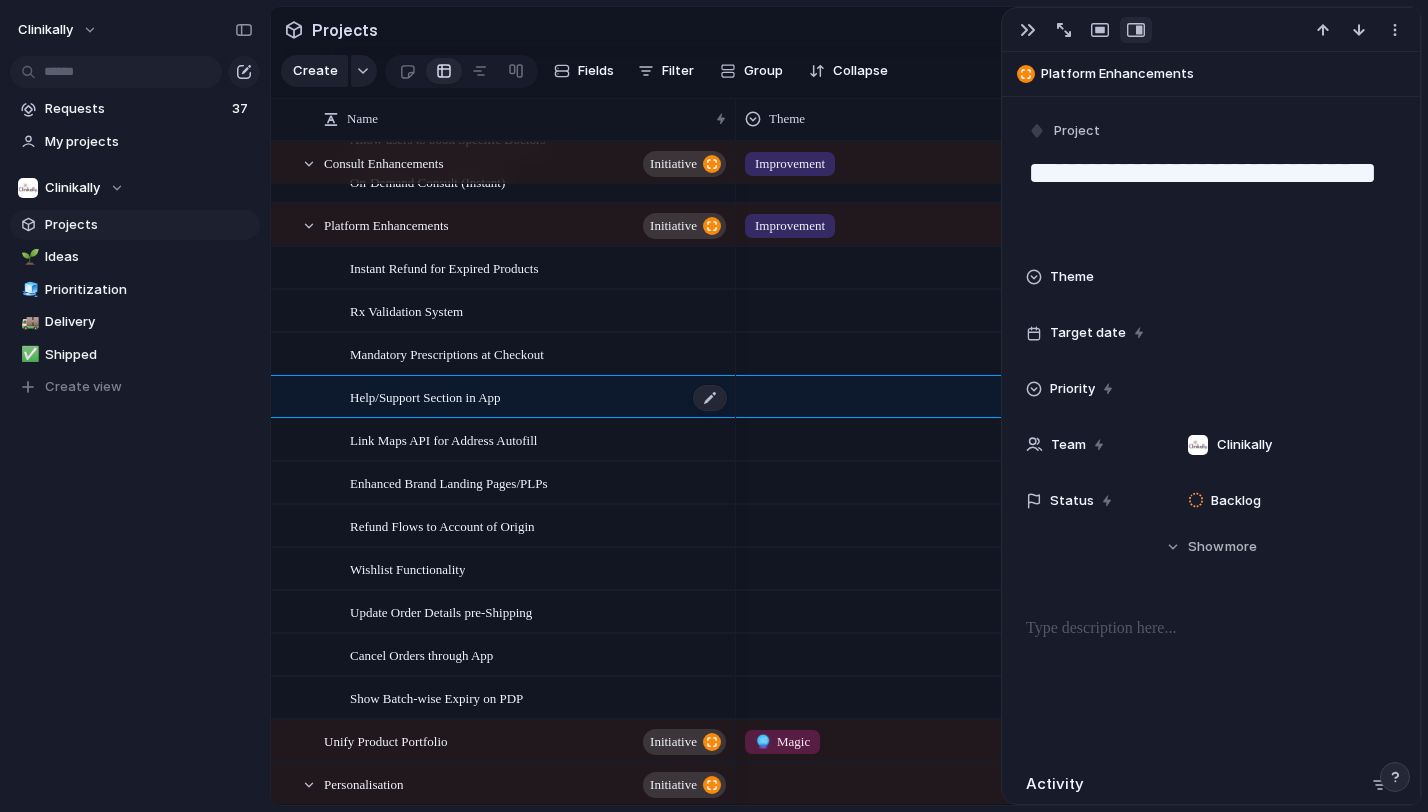 click on "Help/Support Section in App" at bounding box center (539, 397) 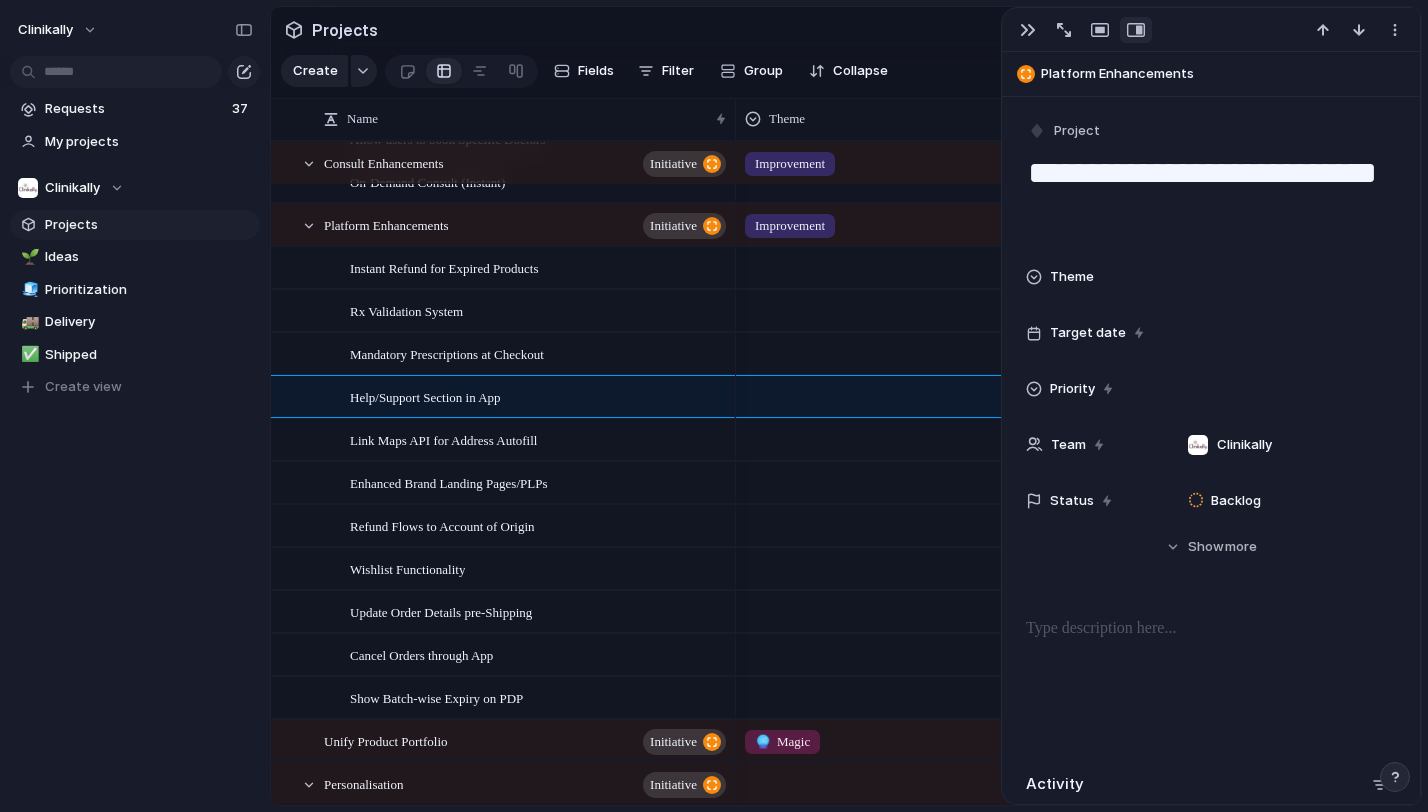 click on "Link Maps API for Address Autofill" at bounding box center [443, 439] 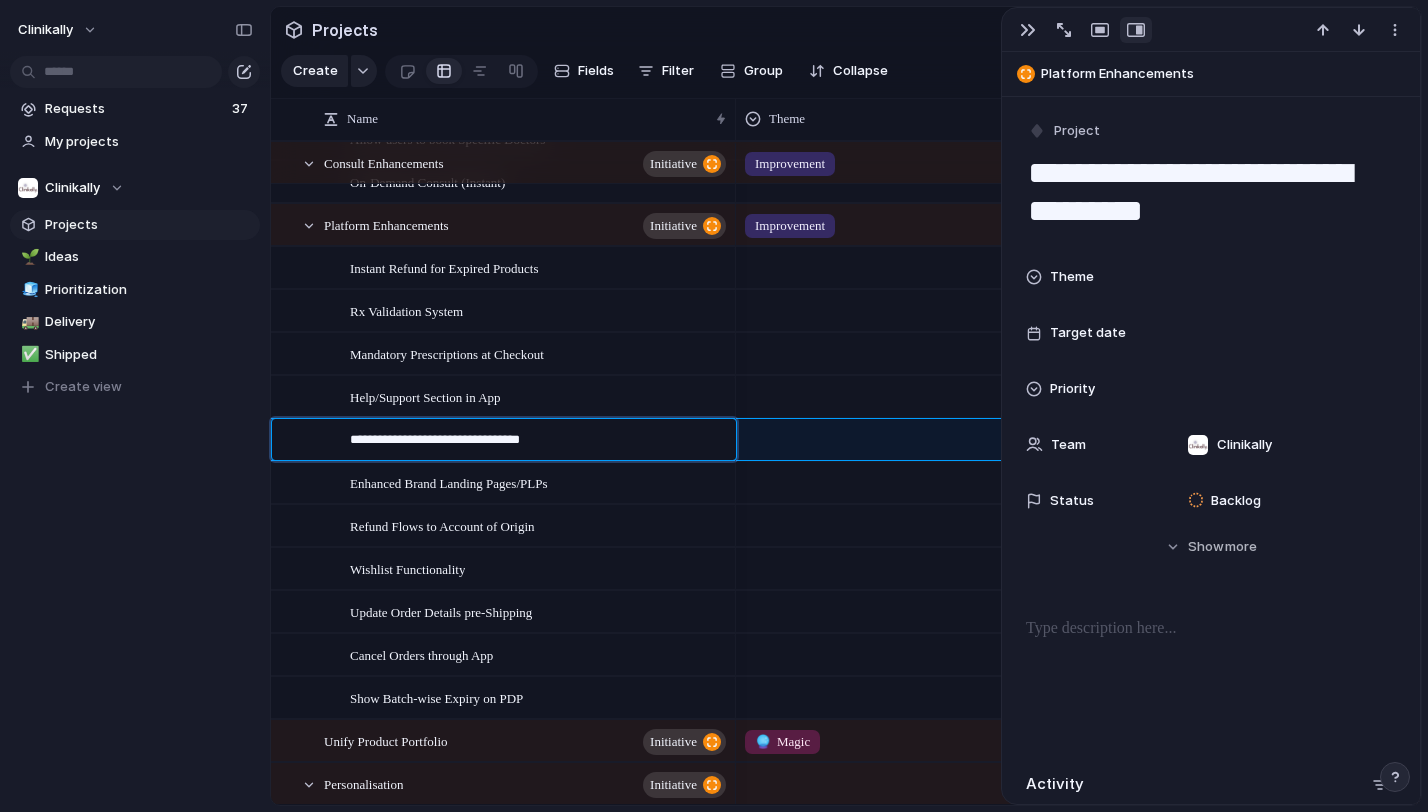 click on "**********" at bounding box center (536, 442) 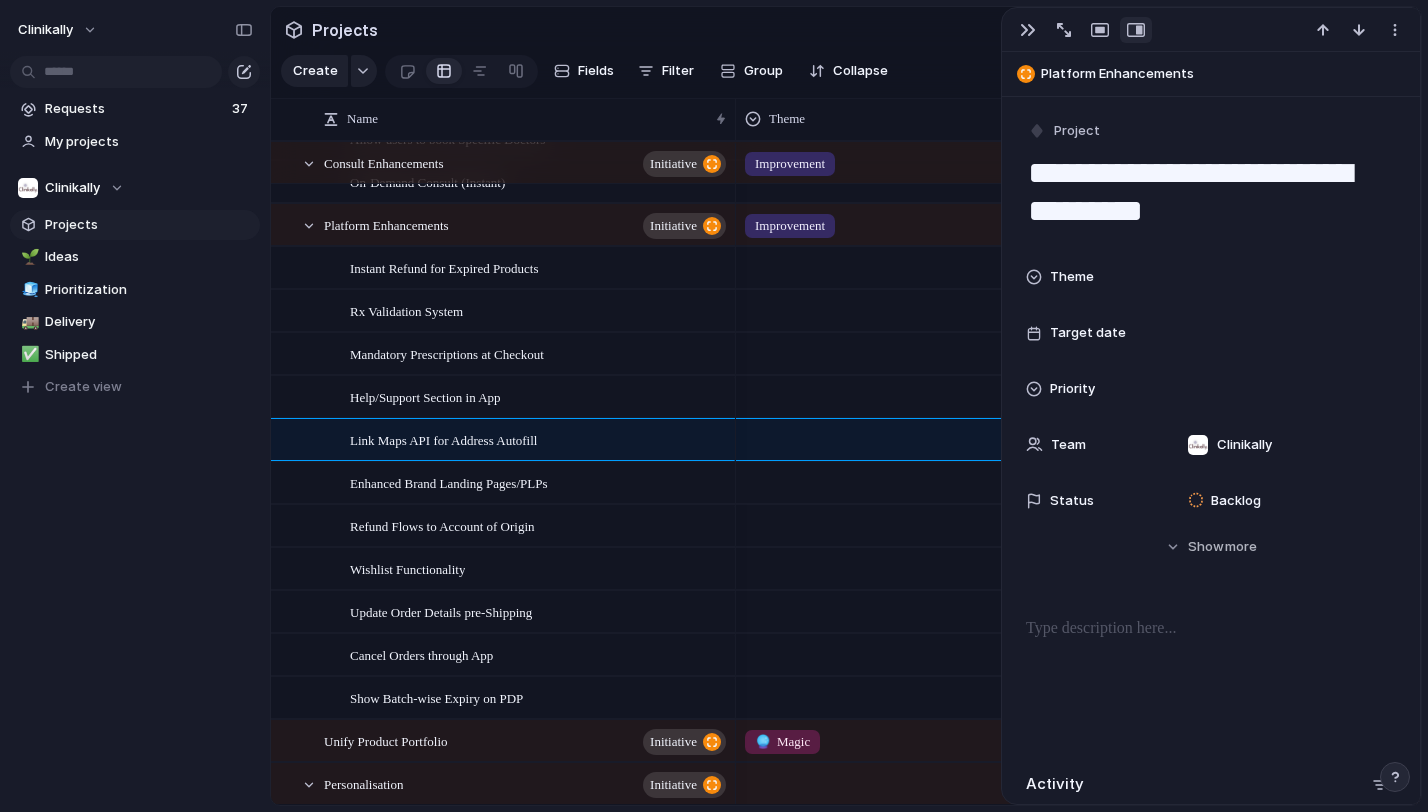 click on "Enhanced Brand Landing Pages/PLPs" at bounding box center [449, 482] 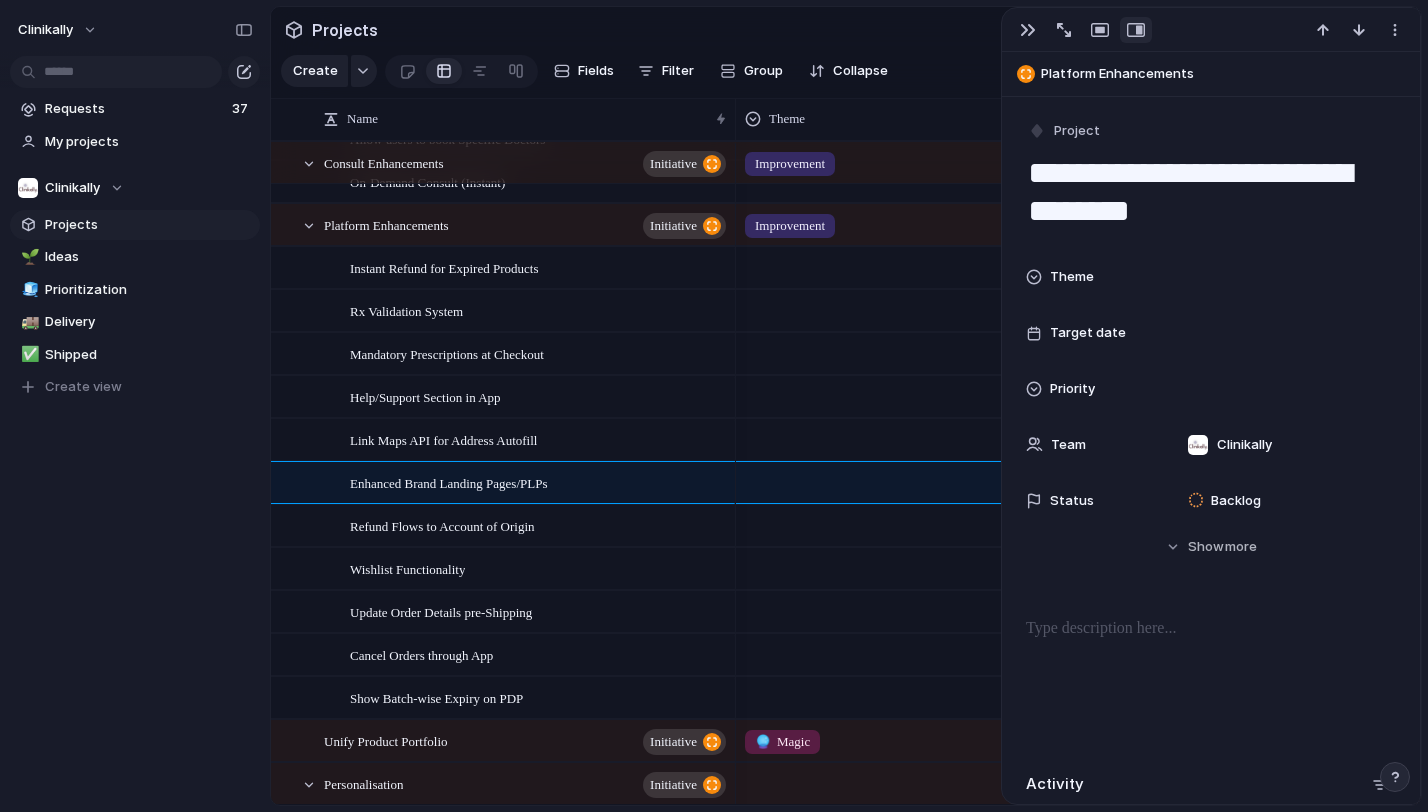 click on "Refund Flows to Account of Origin" at bounding box center (442, 525) 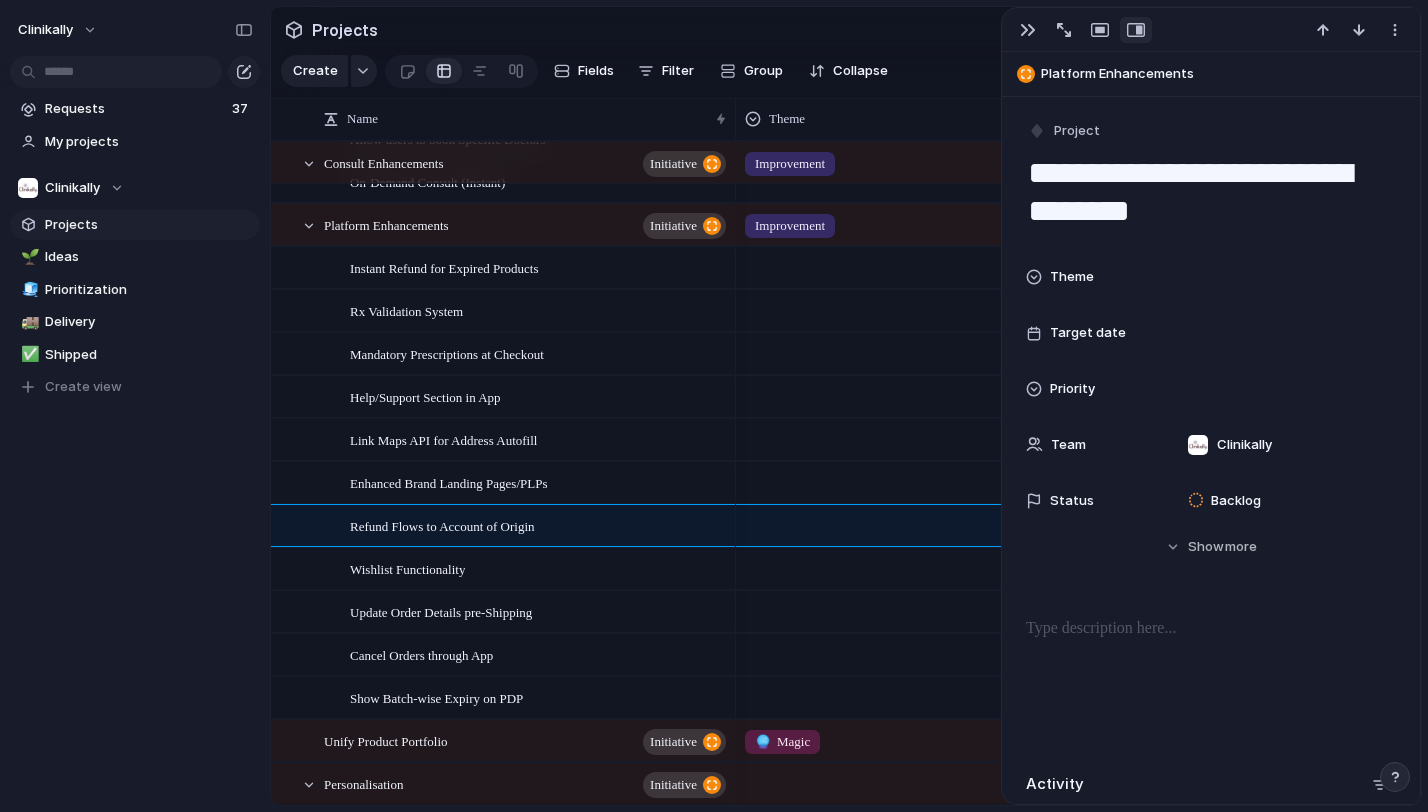 click on "Wishlist Functionality" at bounding box center (539, 569) 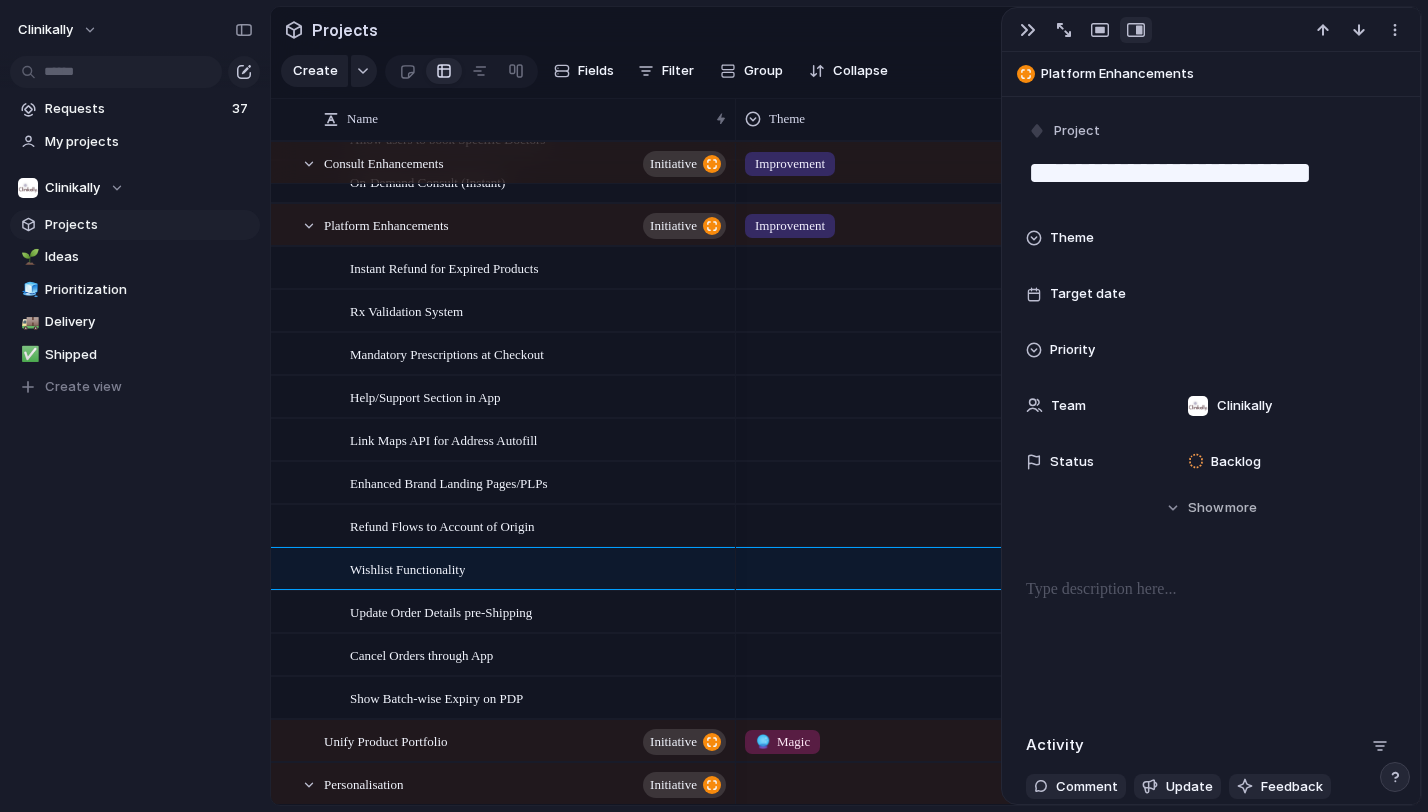 click on "Update Order Details pre-Shipping" at bounding box center [441, 611] 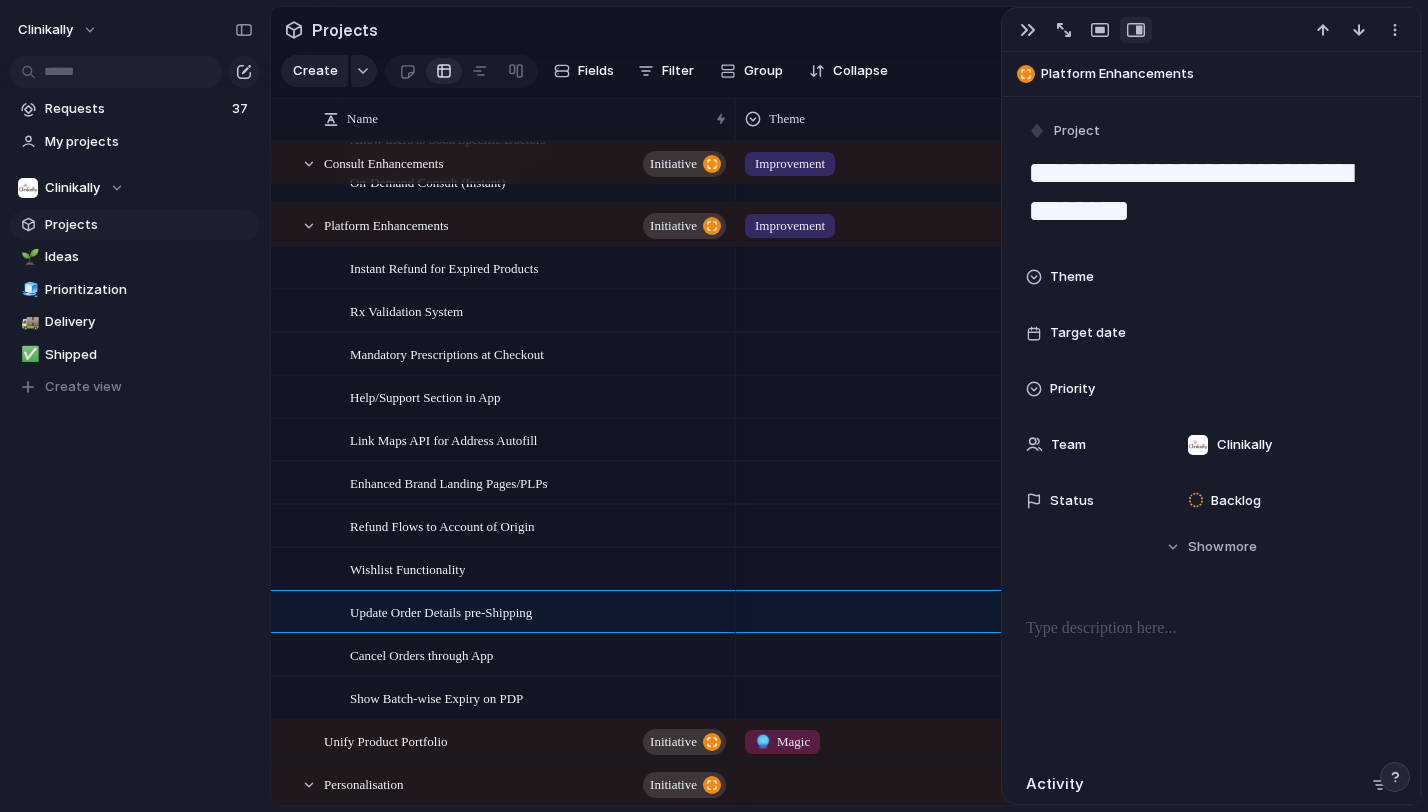 click on "Cancel Orders through App" at bounding box center (539, 655) 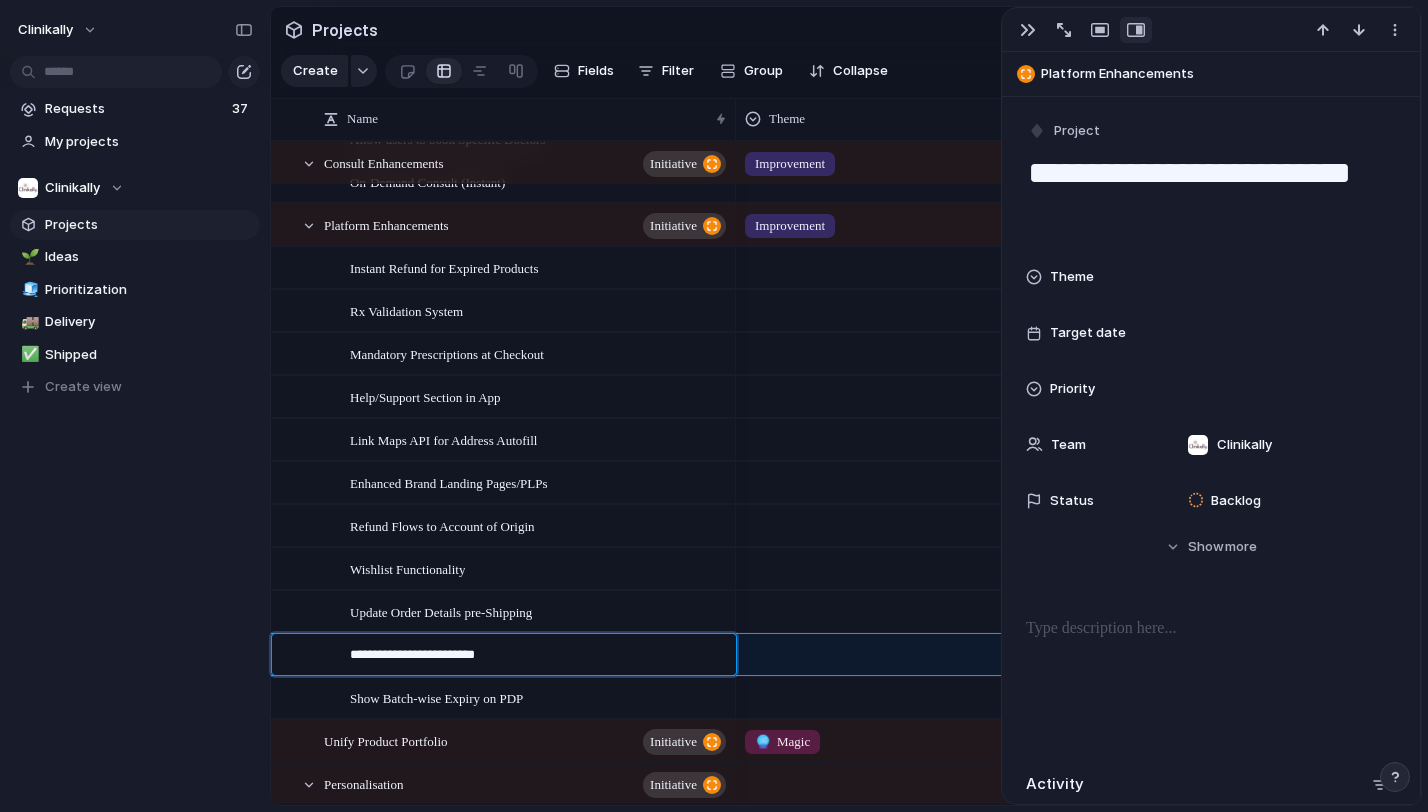 click on "**********" at bounding box center [536, 657] 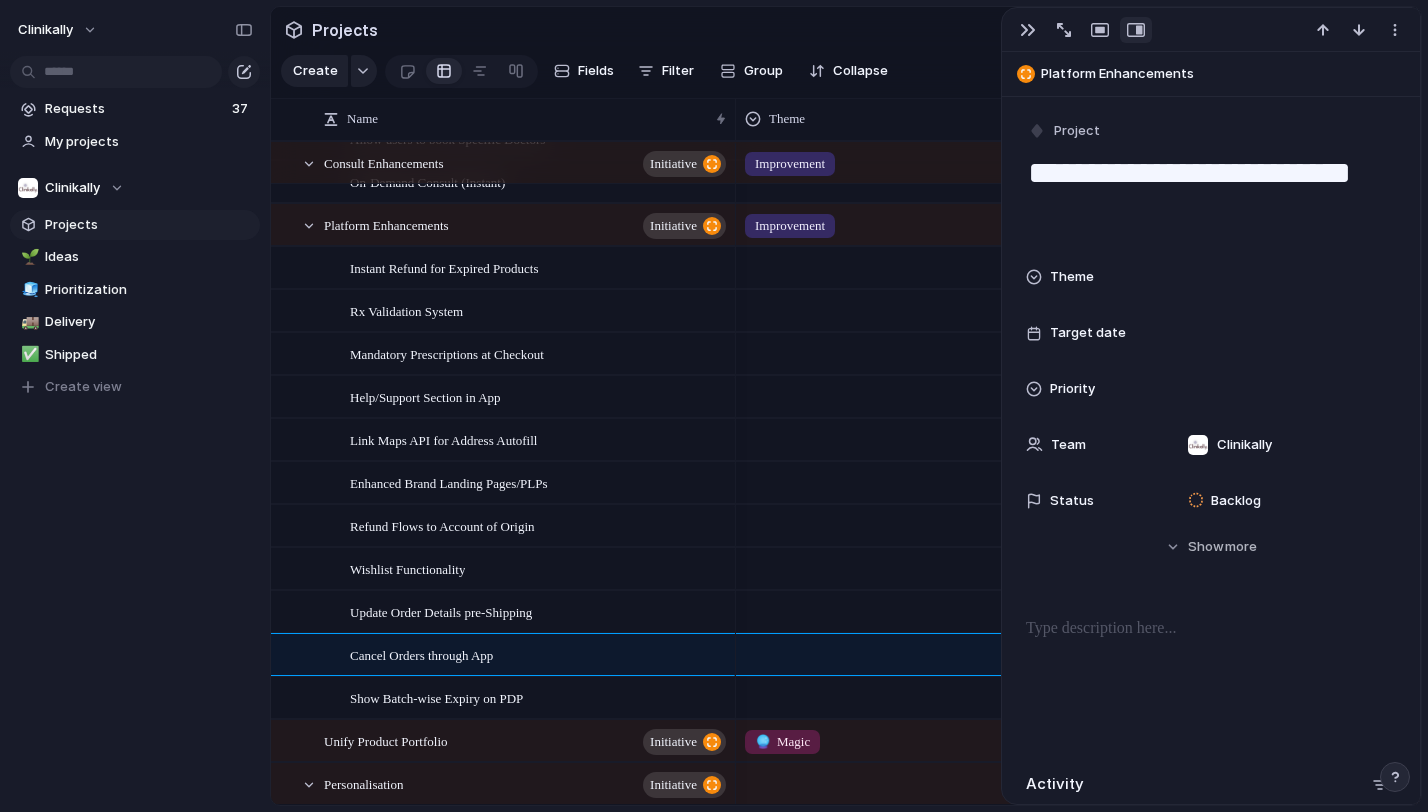 click on "Show Batch-wise Expiry on PDP" at bounding box center (539, 698) 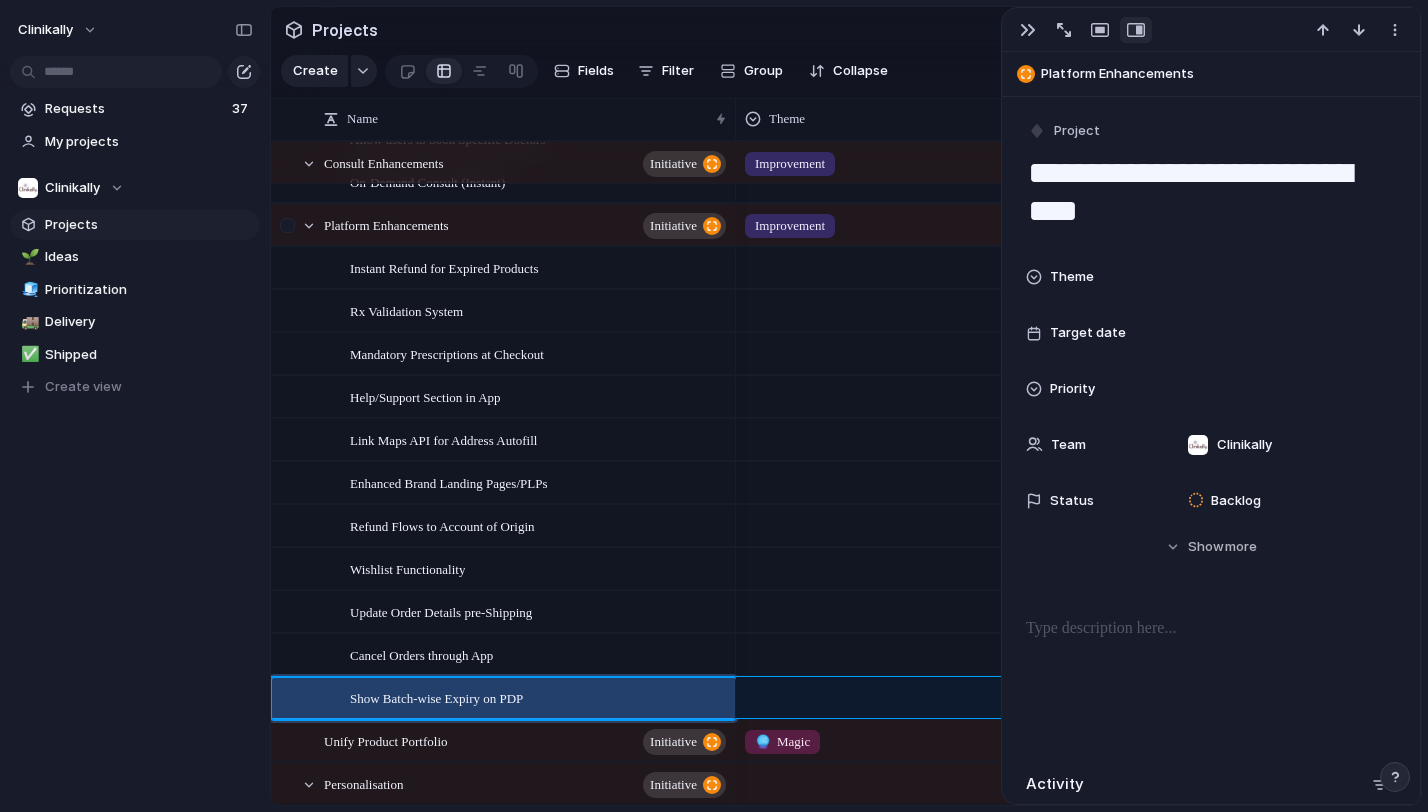 click at bounding box center [299, 225] 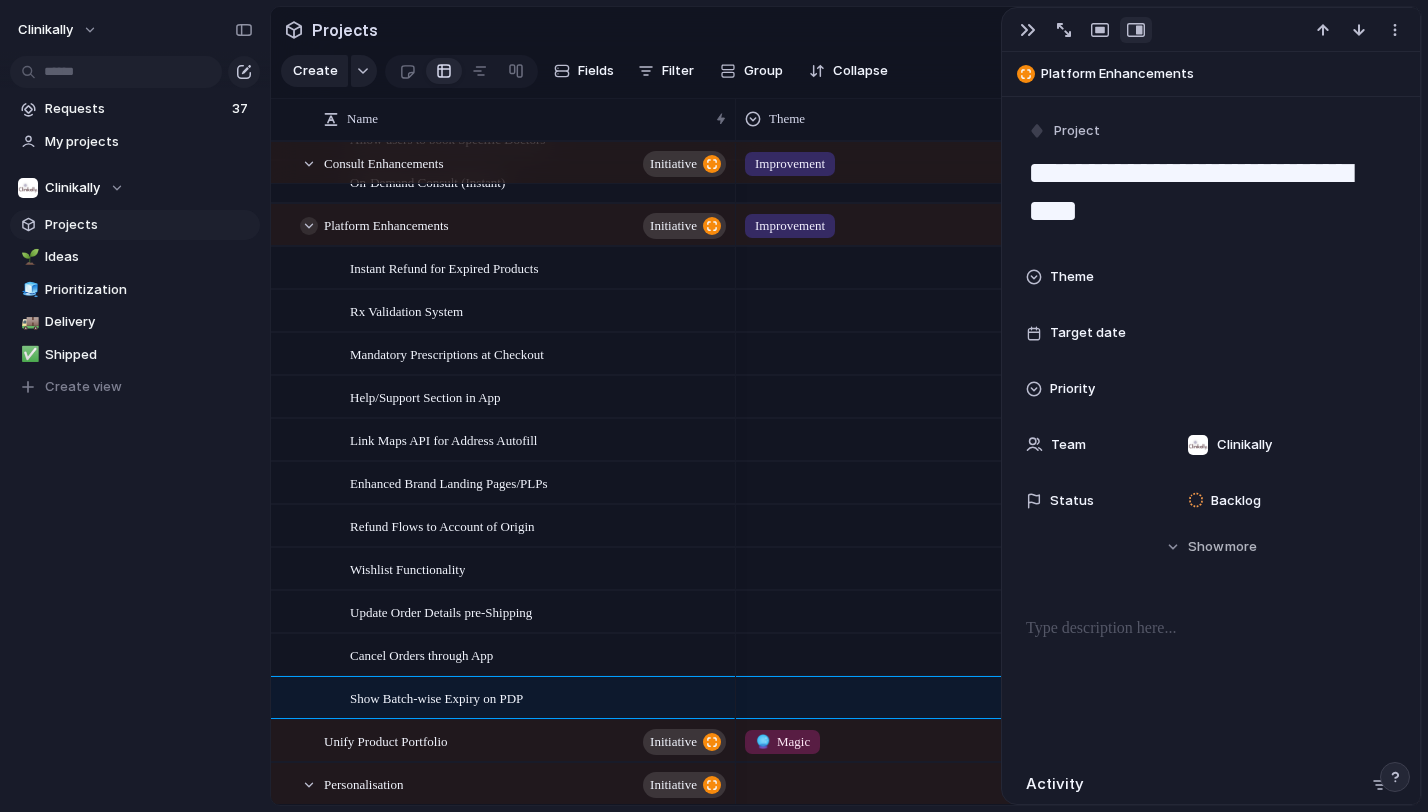 click at bounding box center (309, 226) 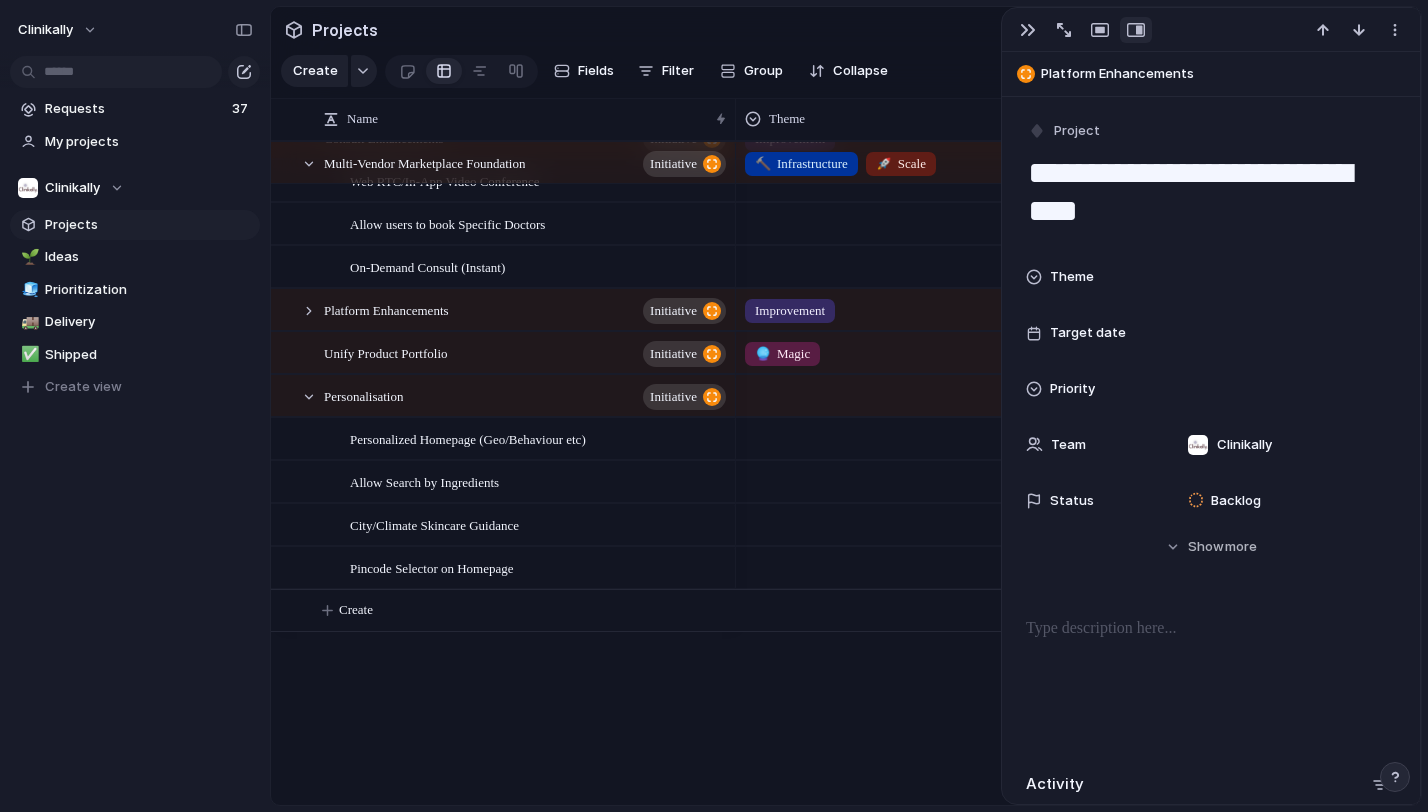 scroll, scrollTop: 197, scrollLeft: 0, axis: vertical 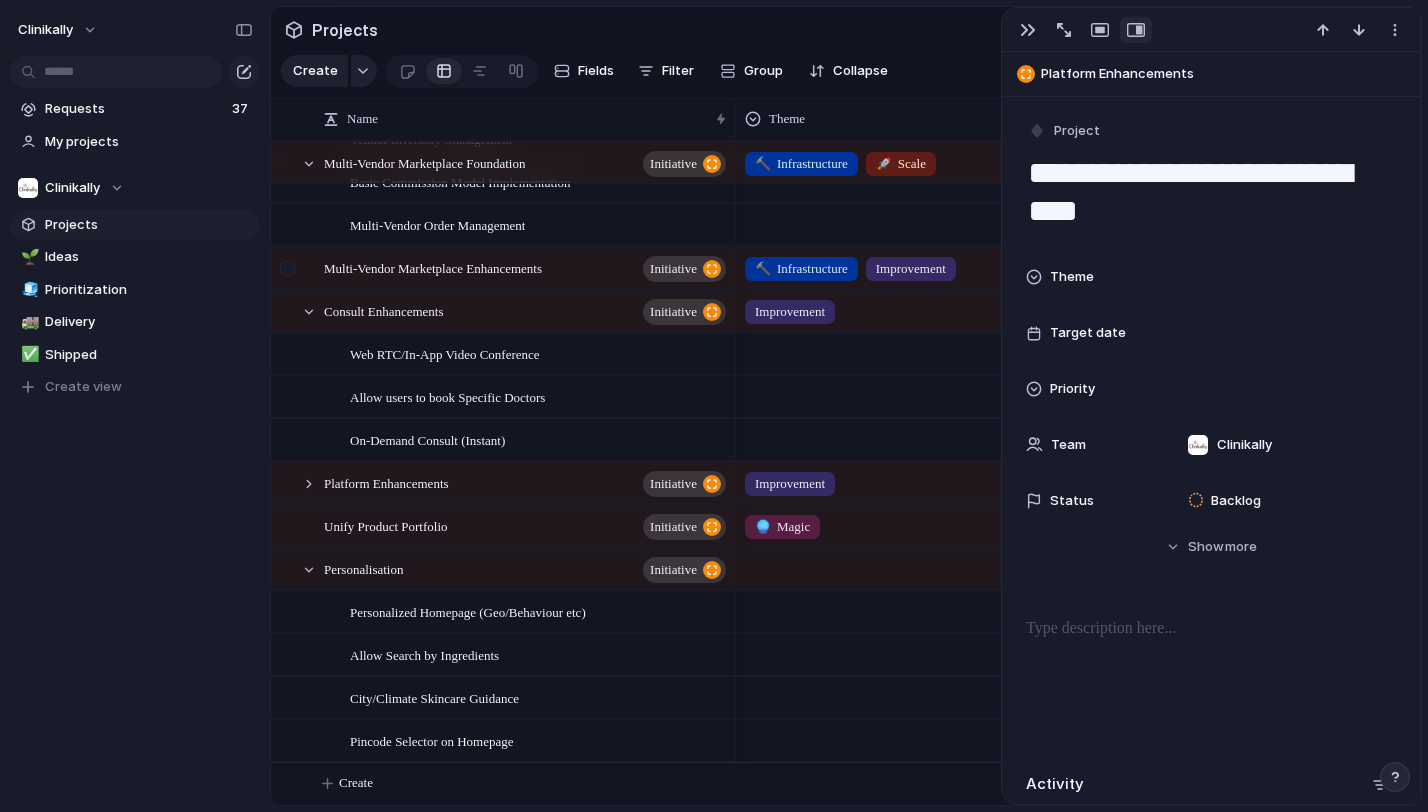 click at bounding box center [287, 268] 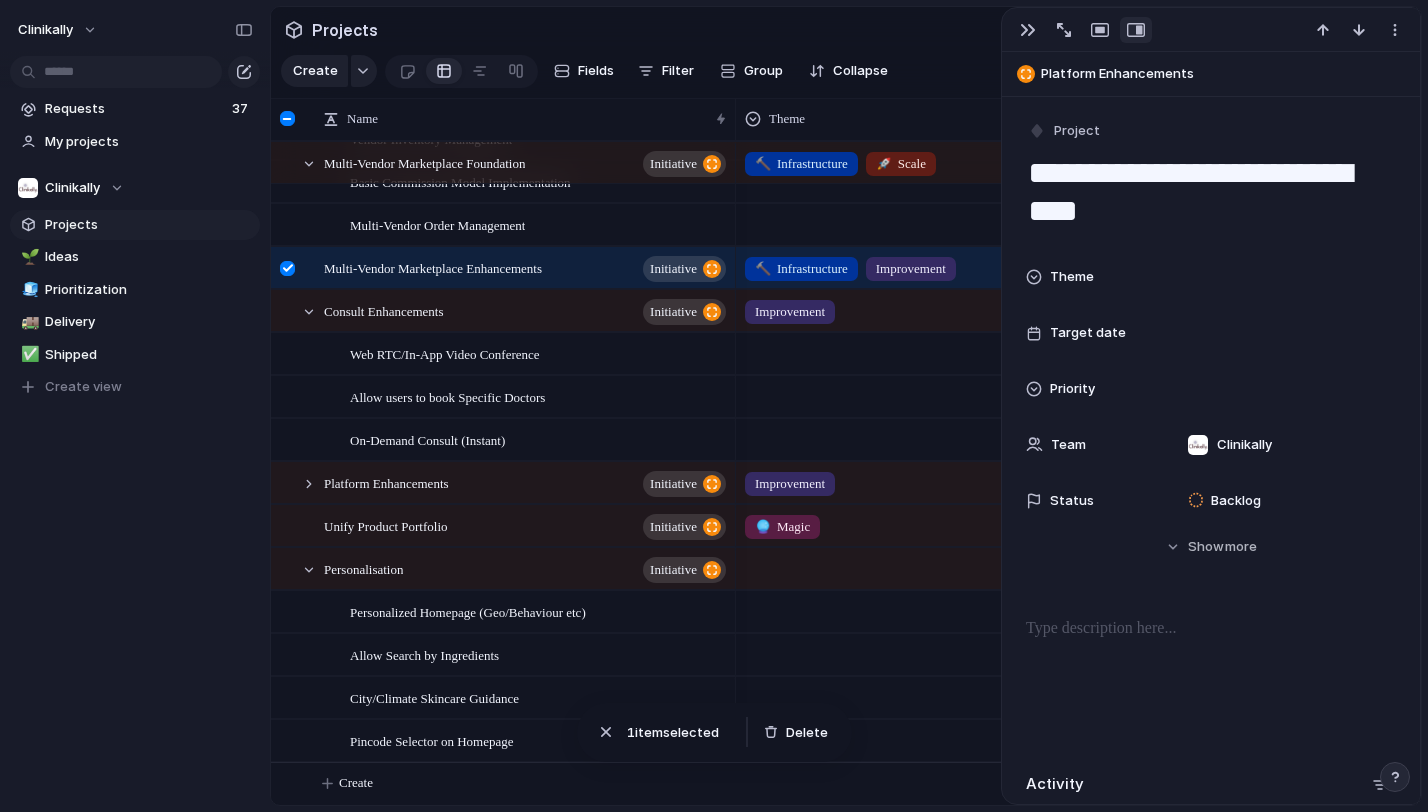 scroll, scrollTop: 50, scrollLeft: 0, axis: vertical 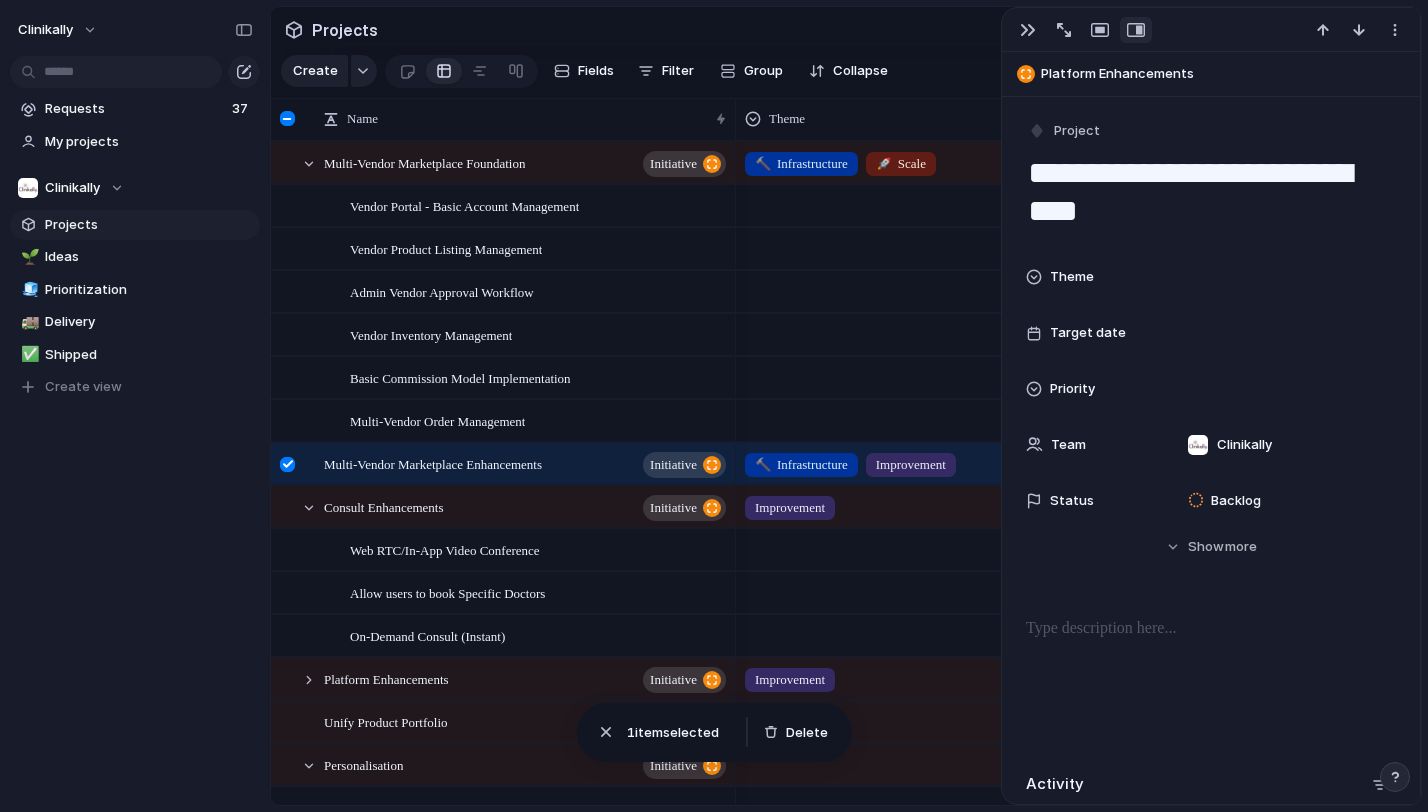 click at bounding box center [290, 471] 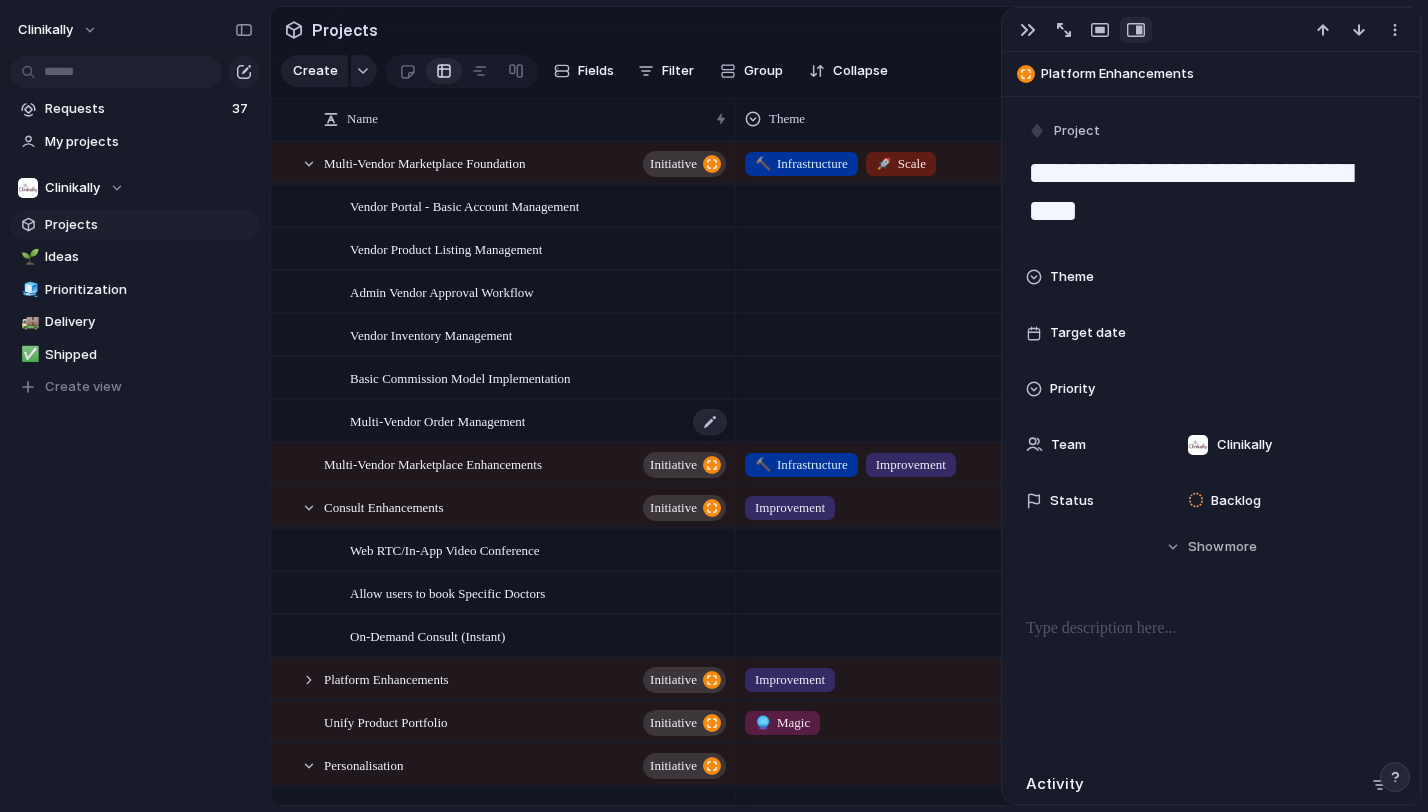 click on "Multi-Vendor Order Management" at bounding box center [539, 421] 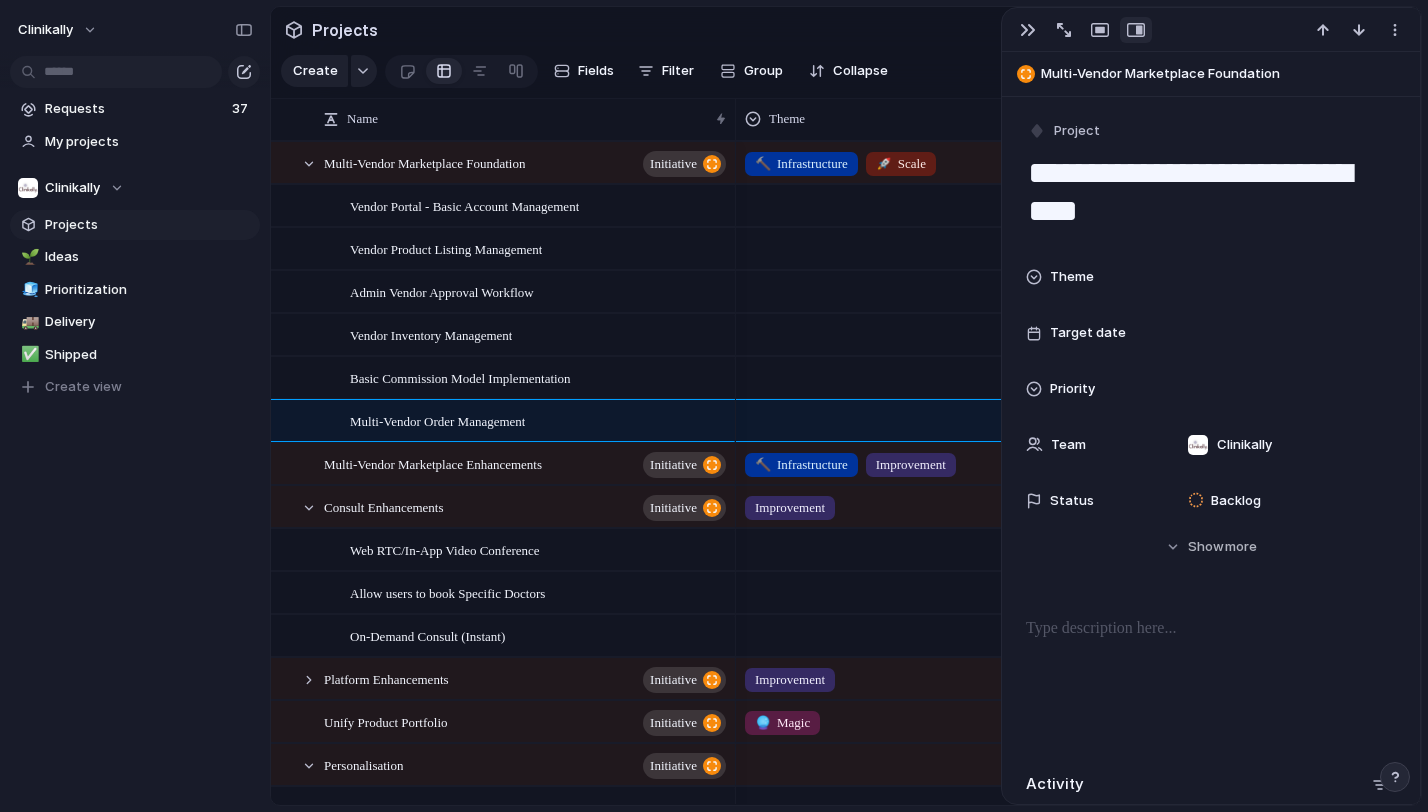 click on "Create Fields Filter Group Zoom Collapse" at bounding box center [588, 71] 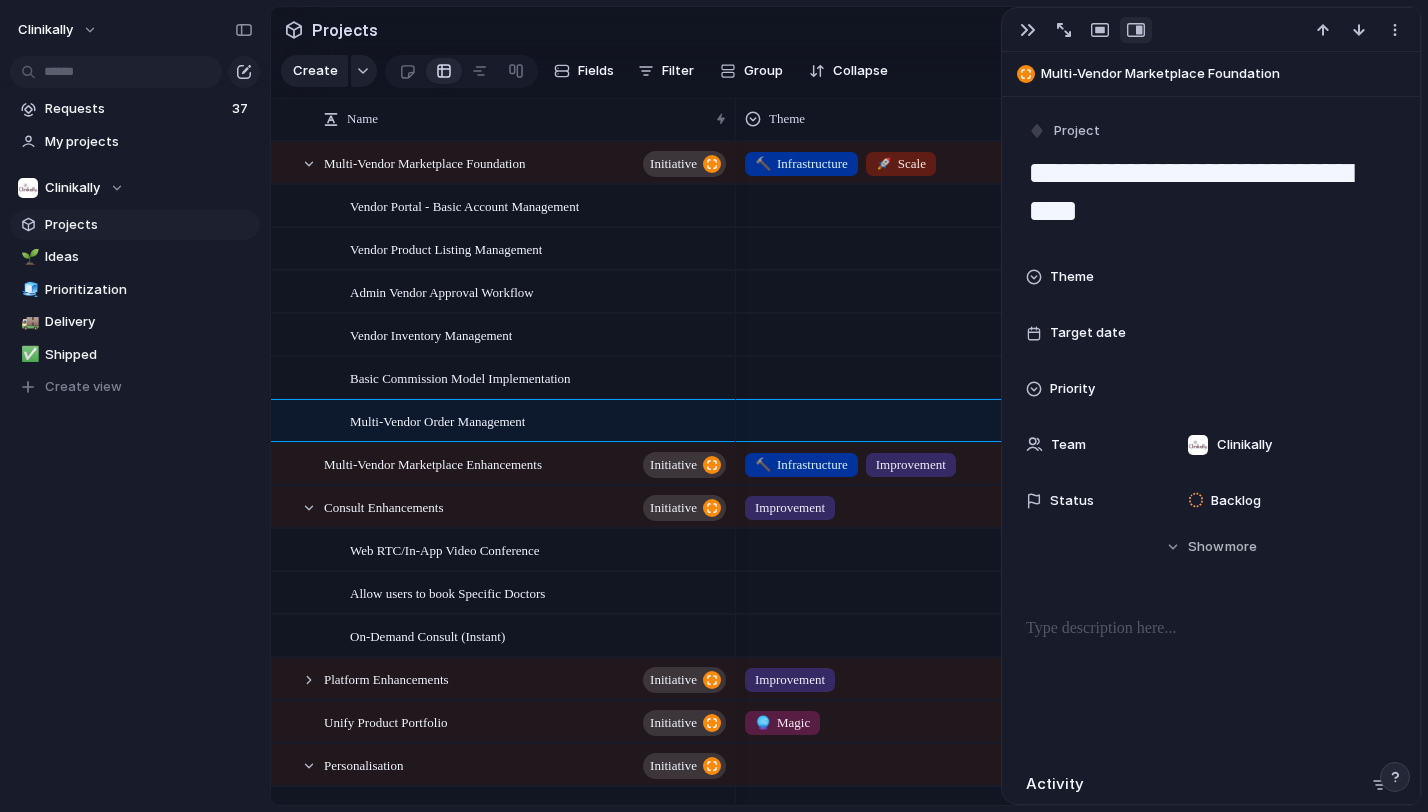 scroll, scrollTop: 27, scrollLeft: 0, axis: vertical 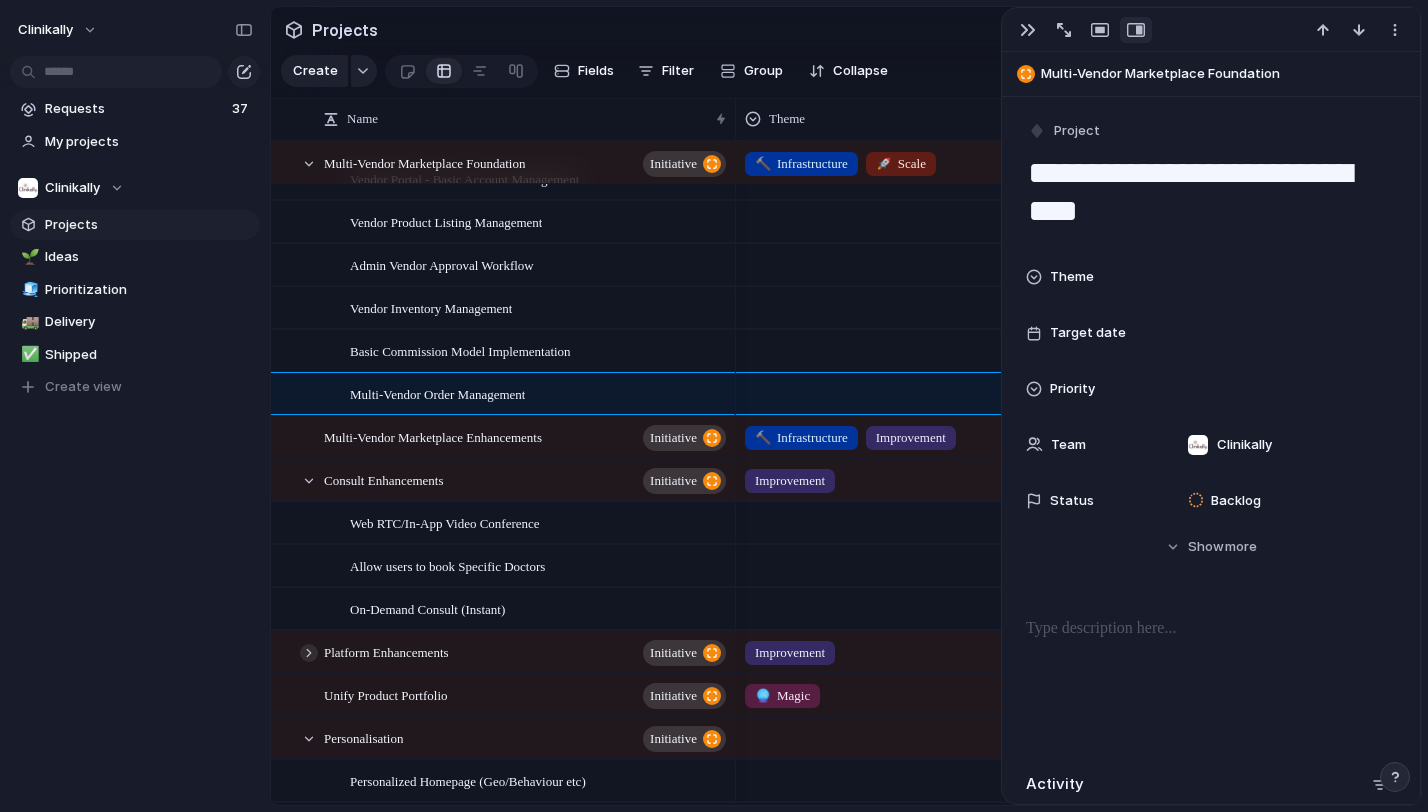 click at bounding box center [309, 653] 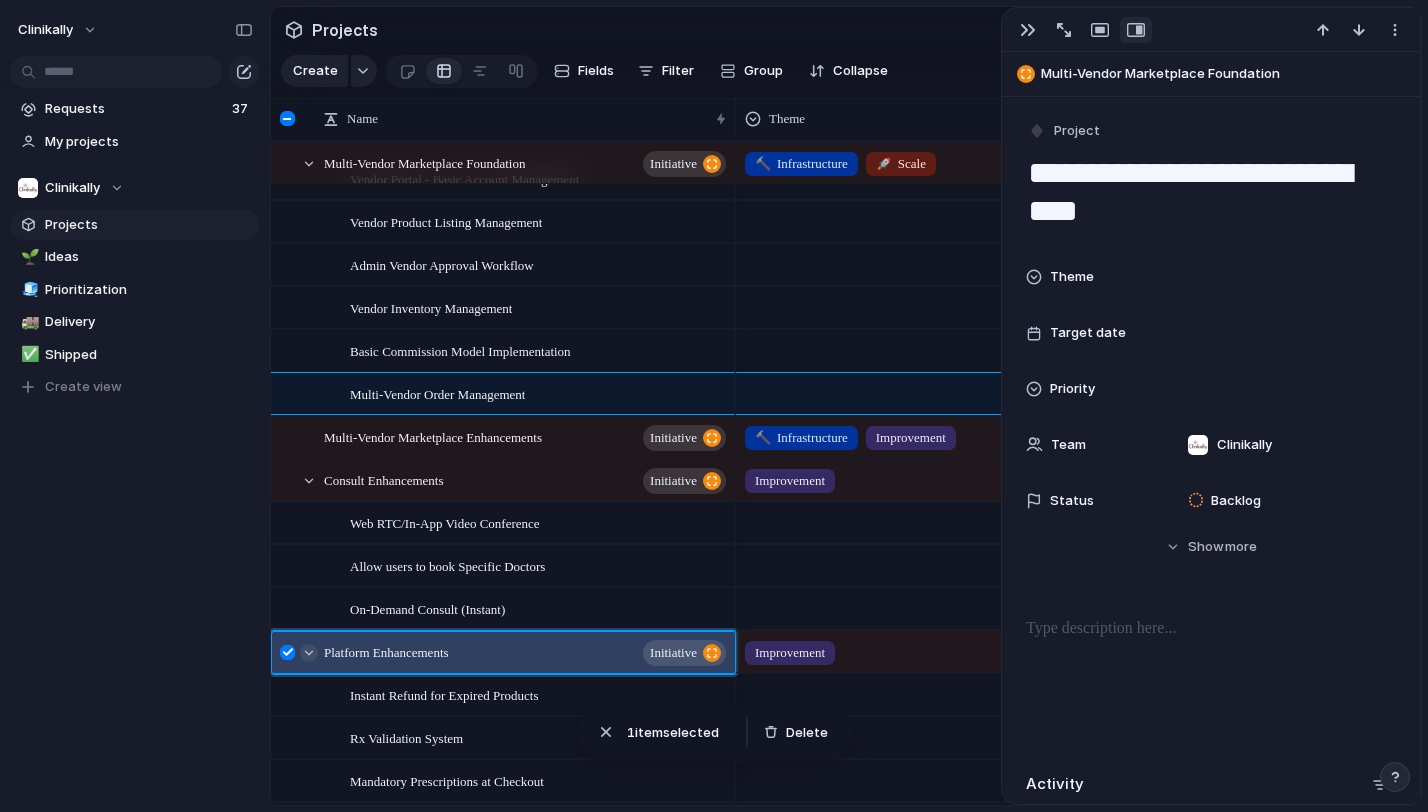 scroll, scrollTop: 63, scrollLeft: 0, axis: vertical 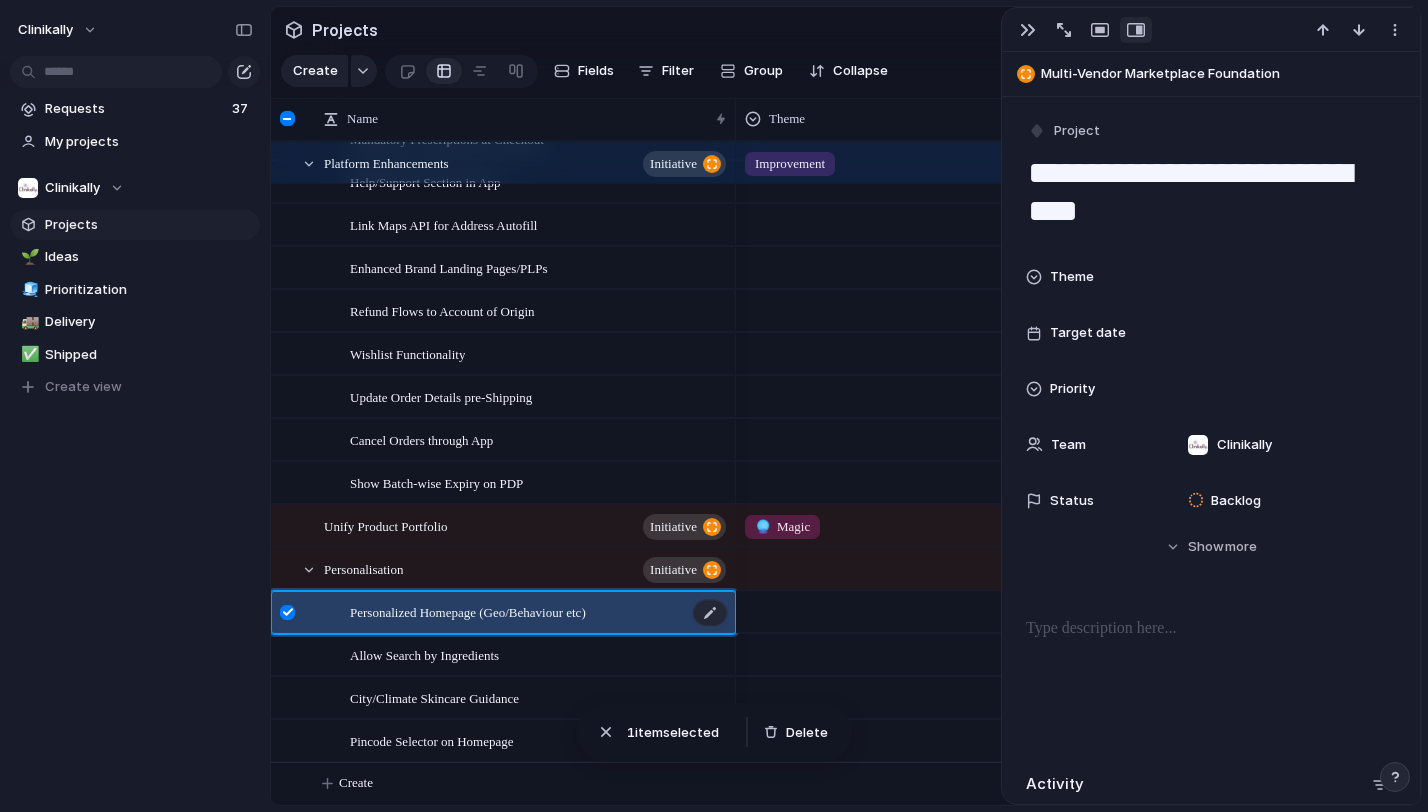 click on "Personalized Homepage (Geo/Behaviour etc)" at bounding box center (539, 612) 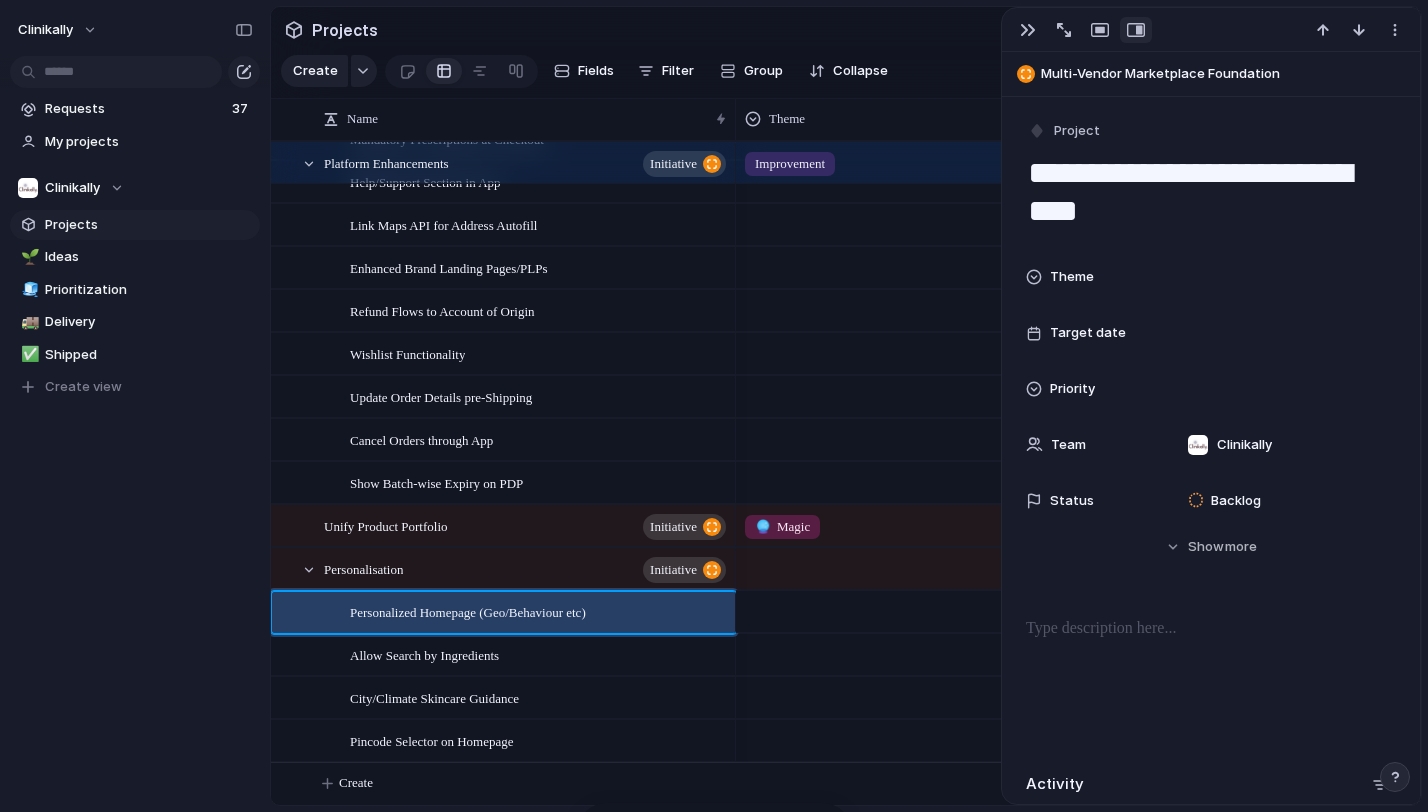 click on "Allow Search by Ingredients" at bounding box center [424, 654] 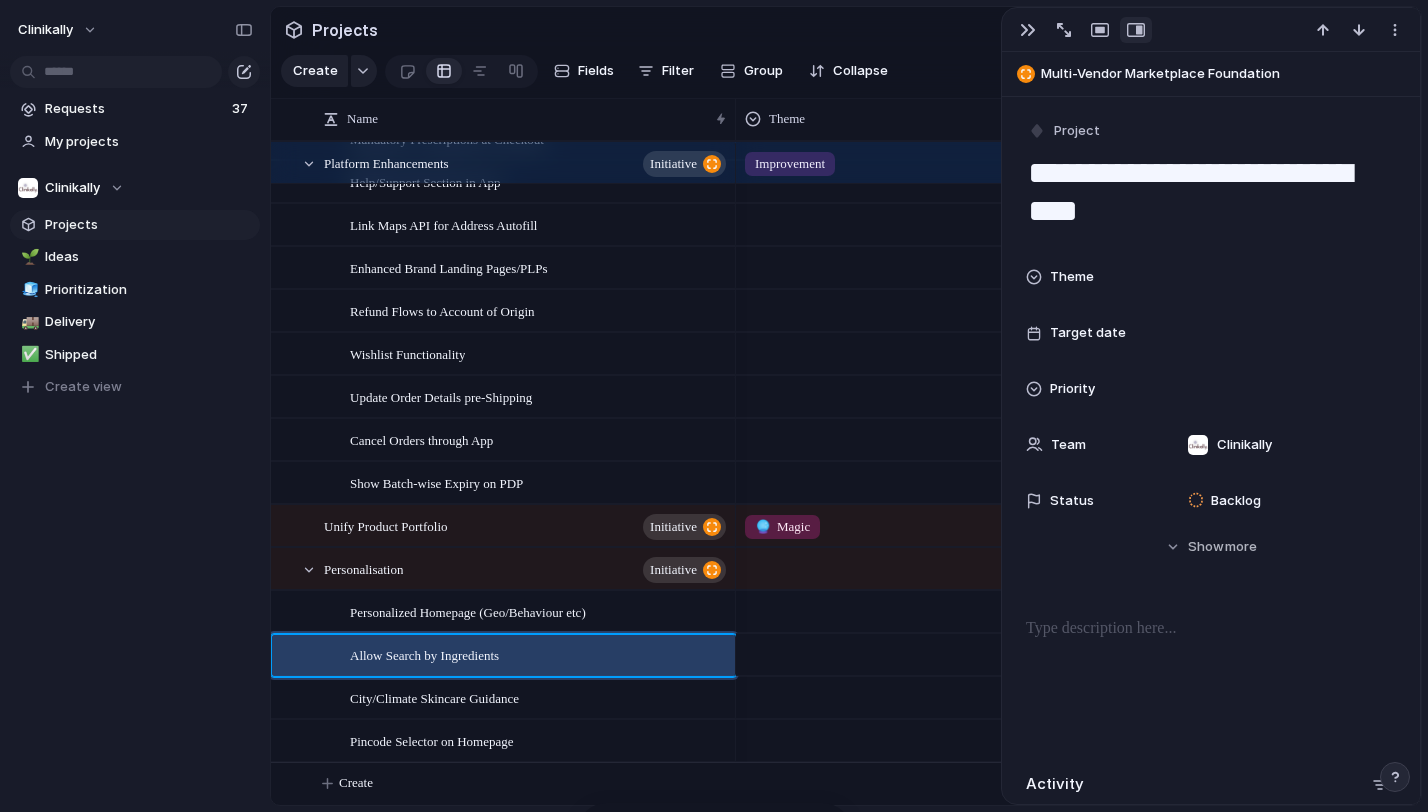 click on "City/Climate Skincare Guidance" at bounding box center (539, 698) 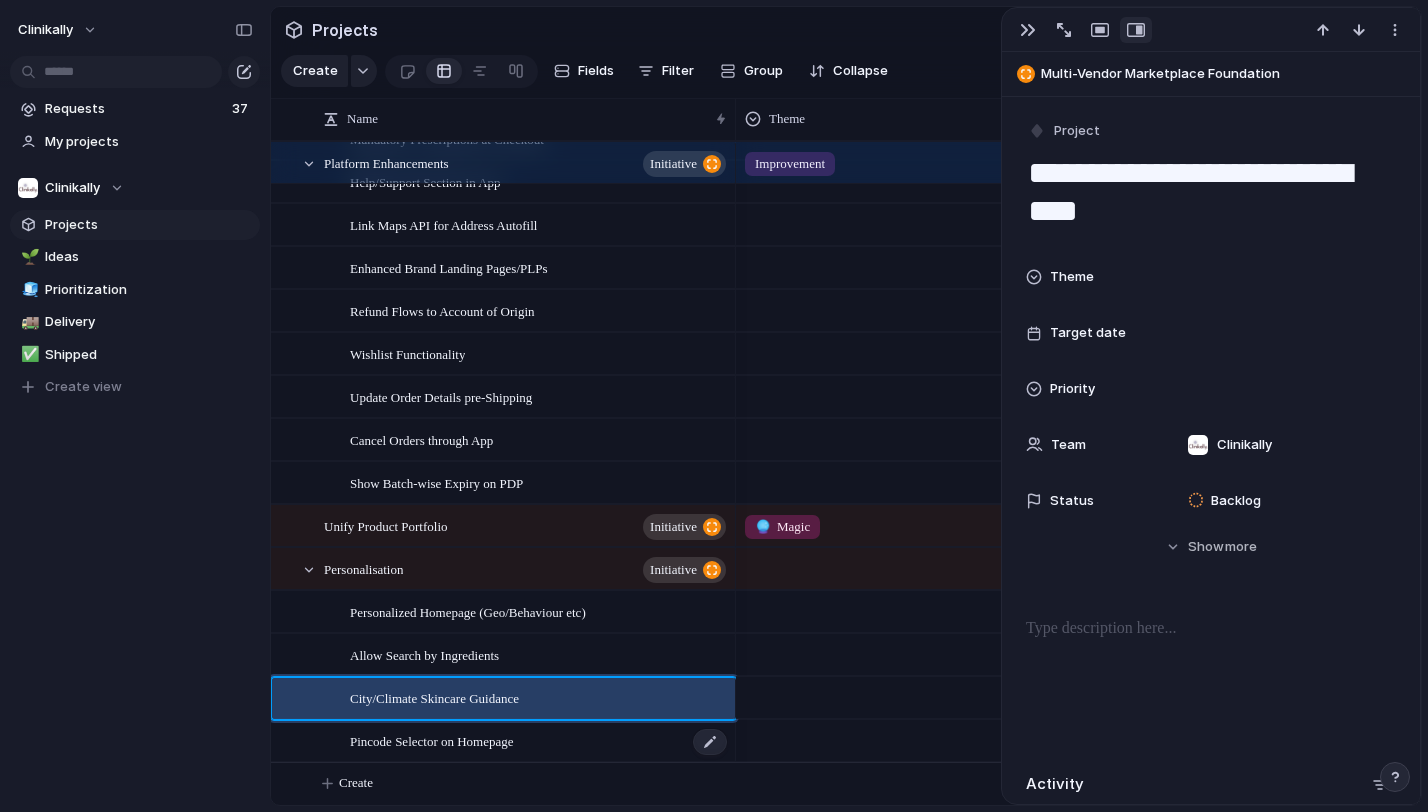 click on "Pincode Selector on Homepage" at bounding box center (432, 740) 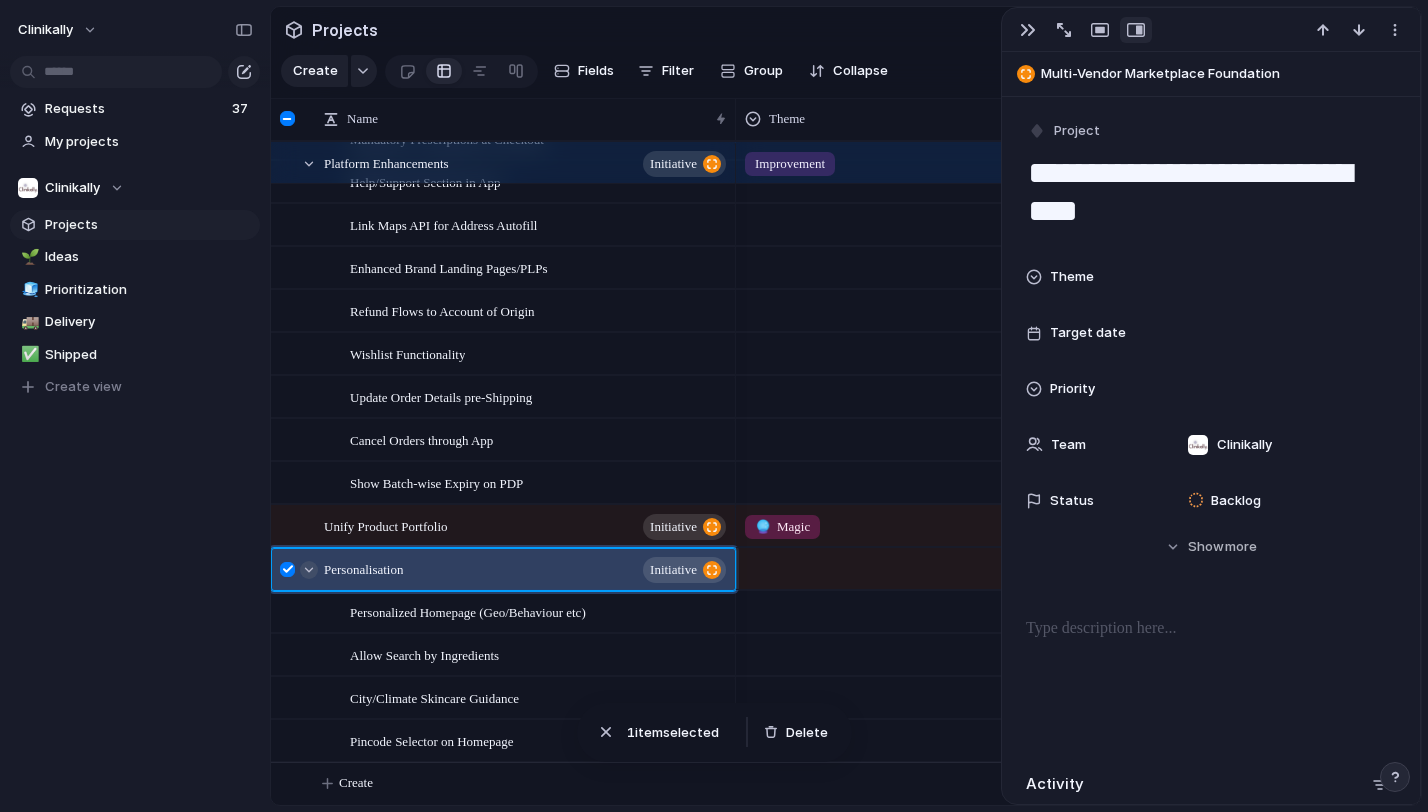 click at bounding box center [309, 570] 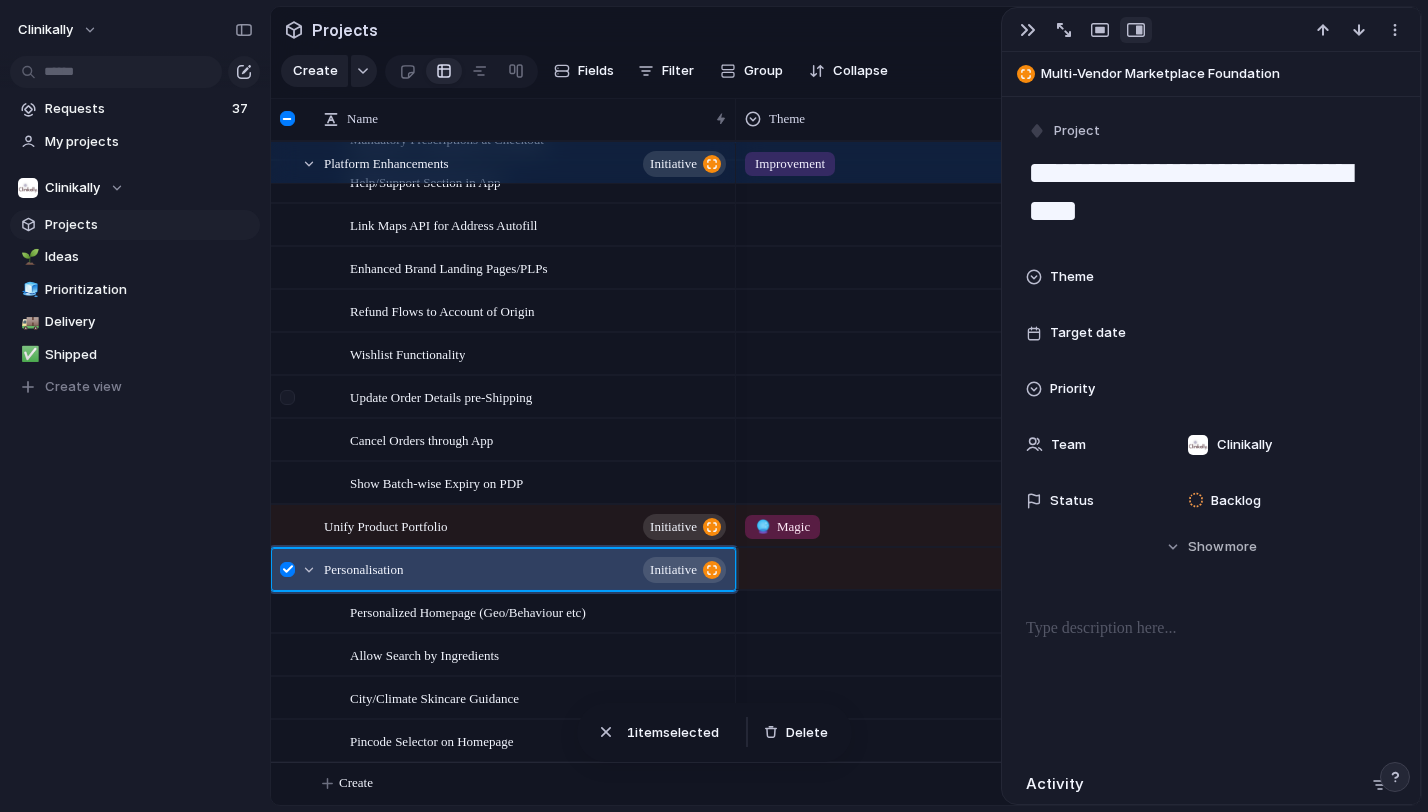 scroll, scrollTop: 498, scrollLeft: 0, axis: vertical 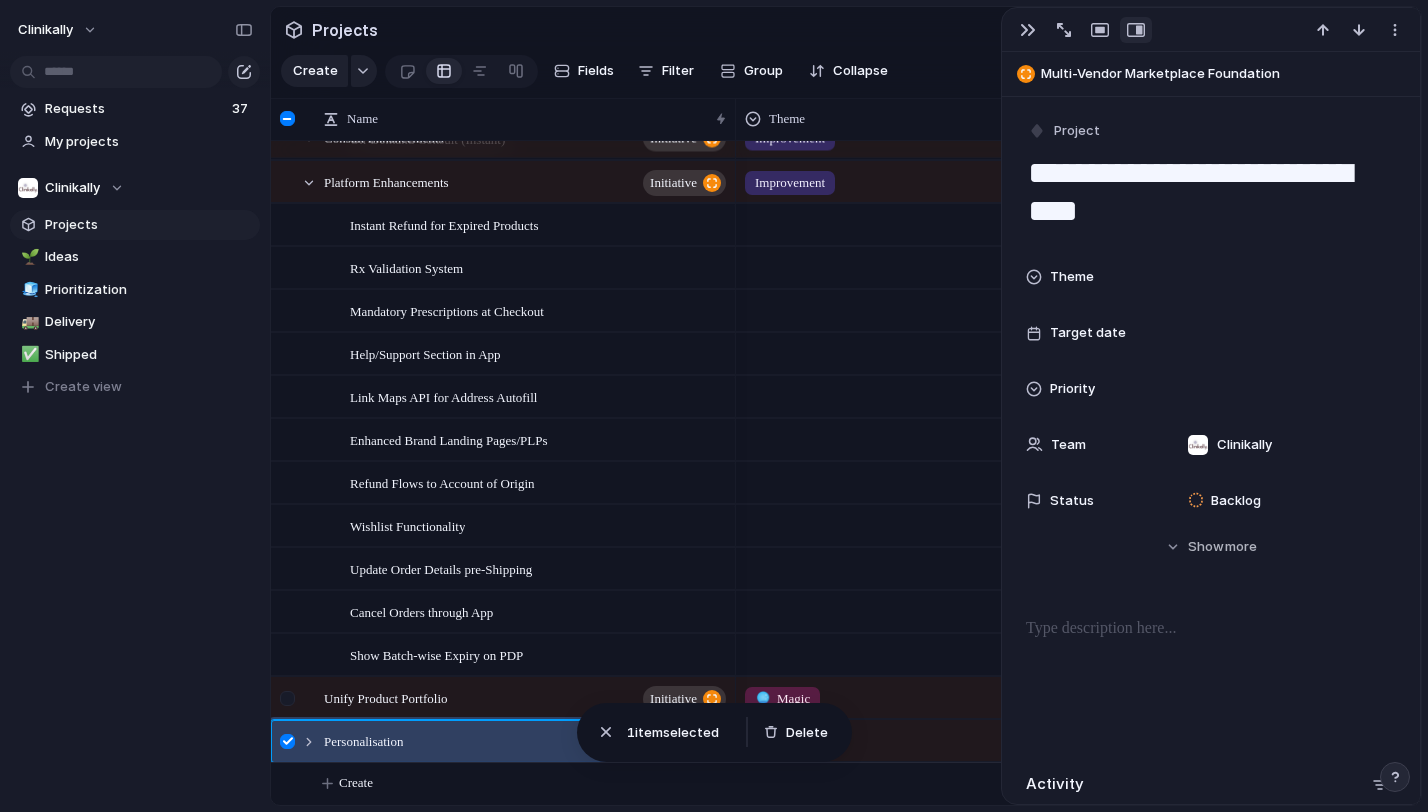 click at bounding box center (287, 698) 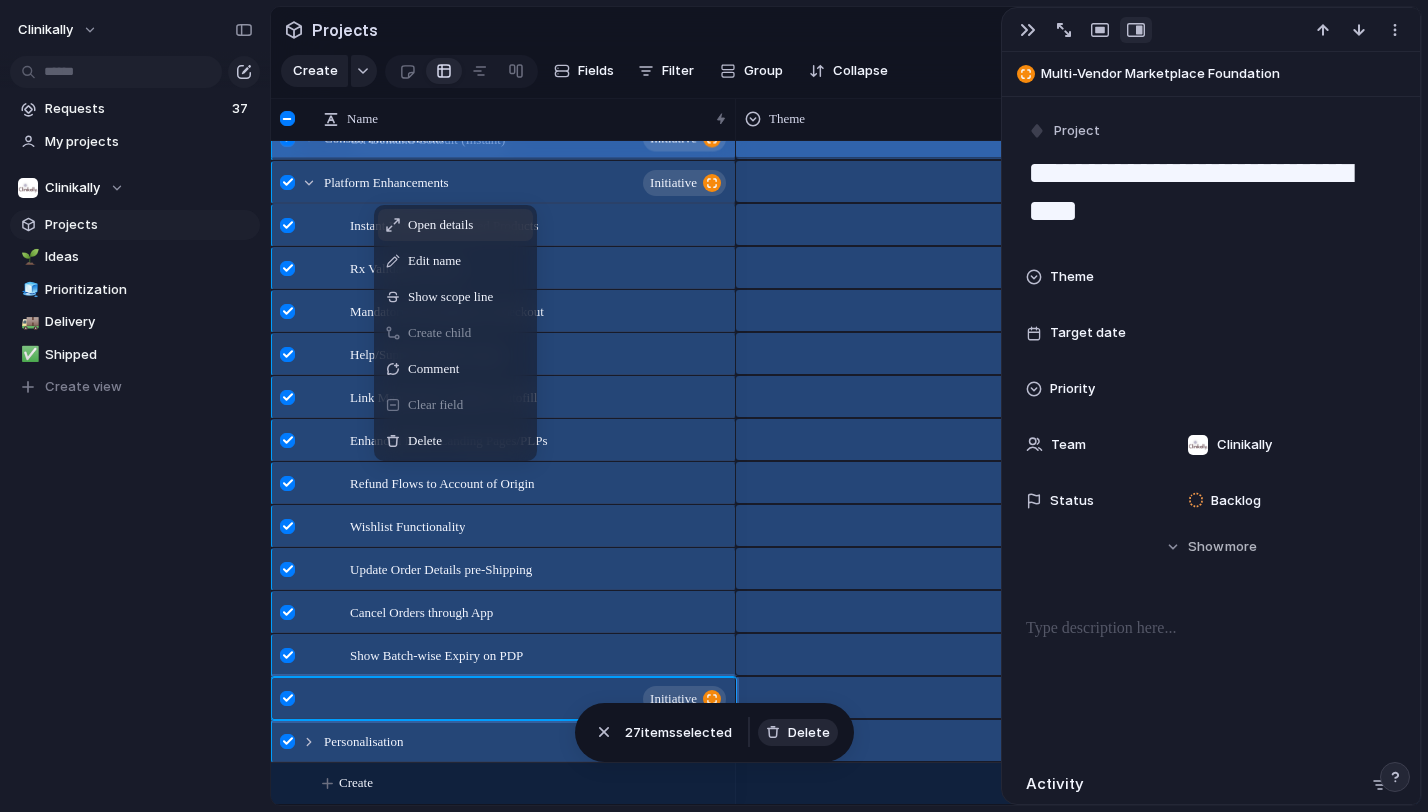 click at bounding box center [773, 732] 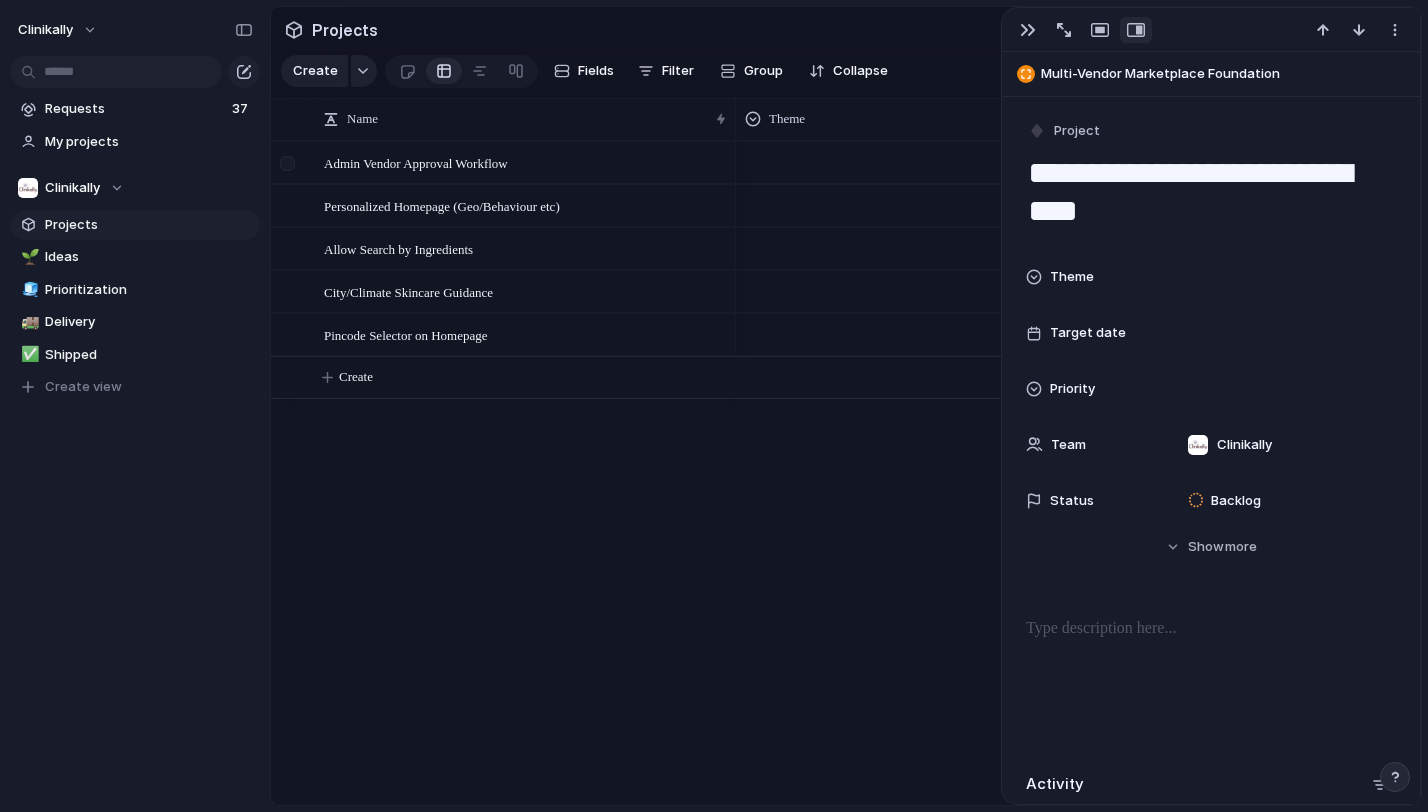 click at bounding box center (287, 163) 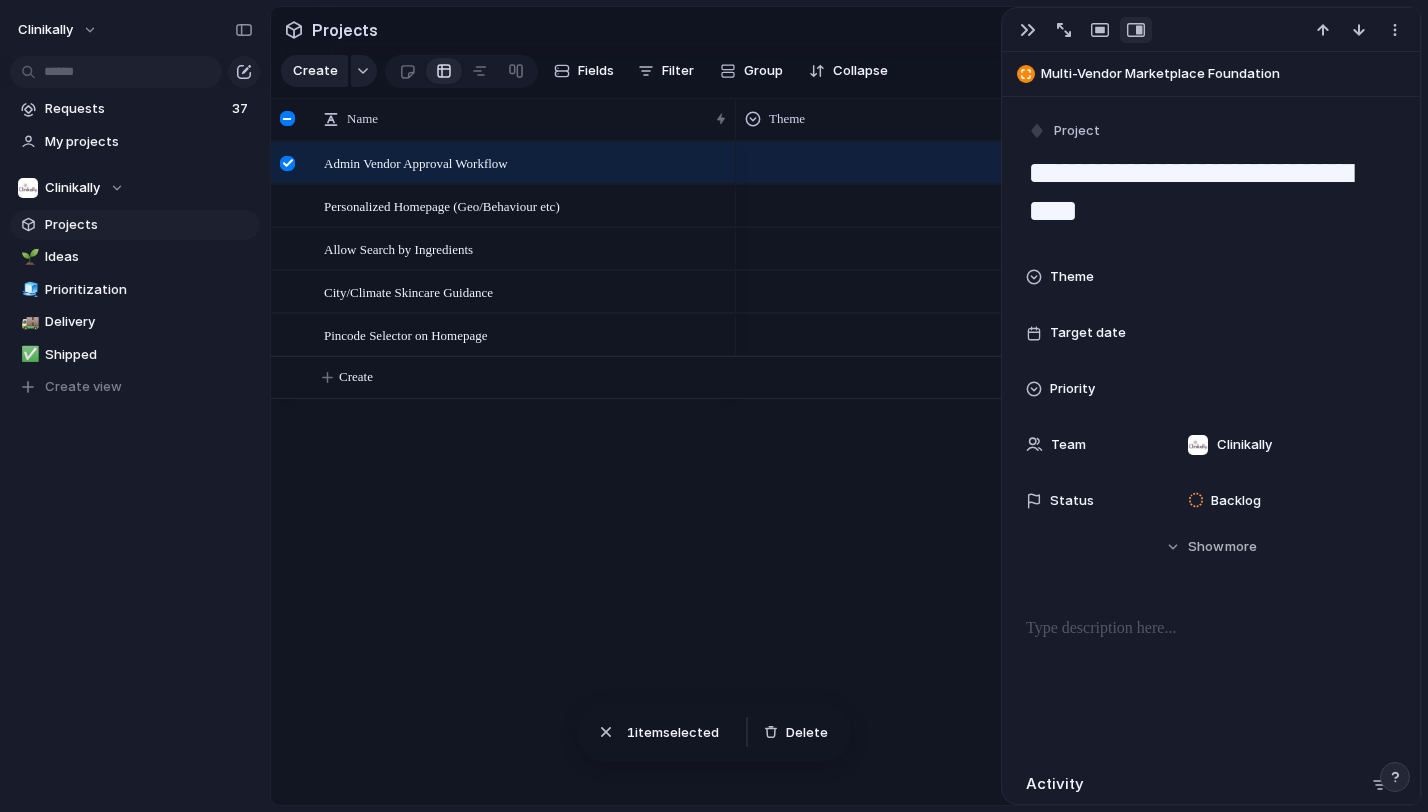 click at bounding box center (287, 118) 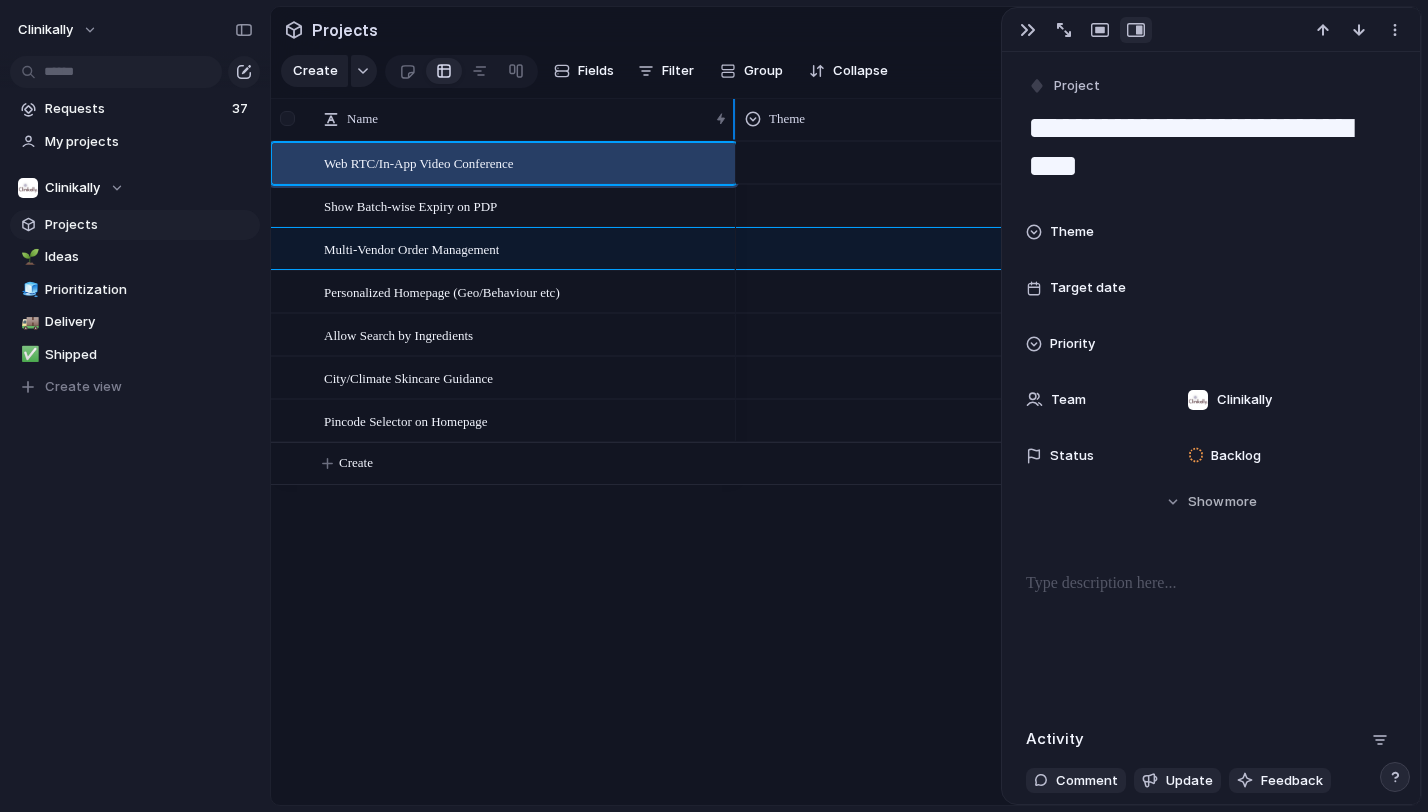 click at bounding box center [289, 119] 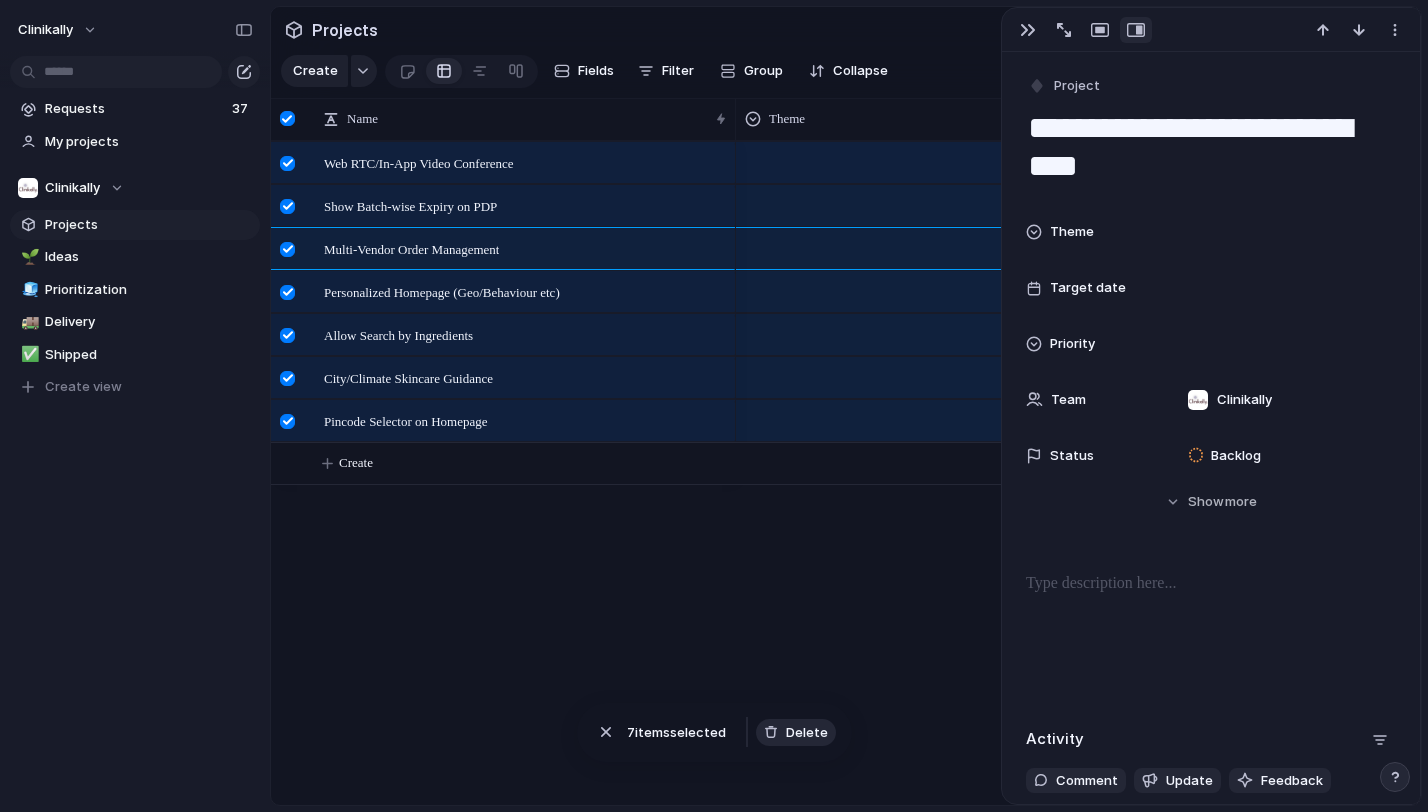 click on "Delete" at bounding box center (796, 733) 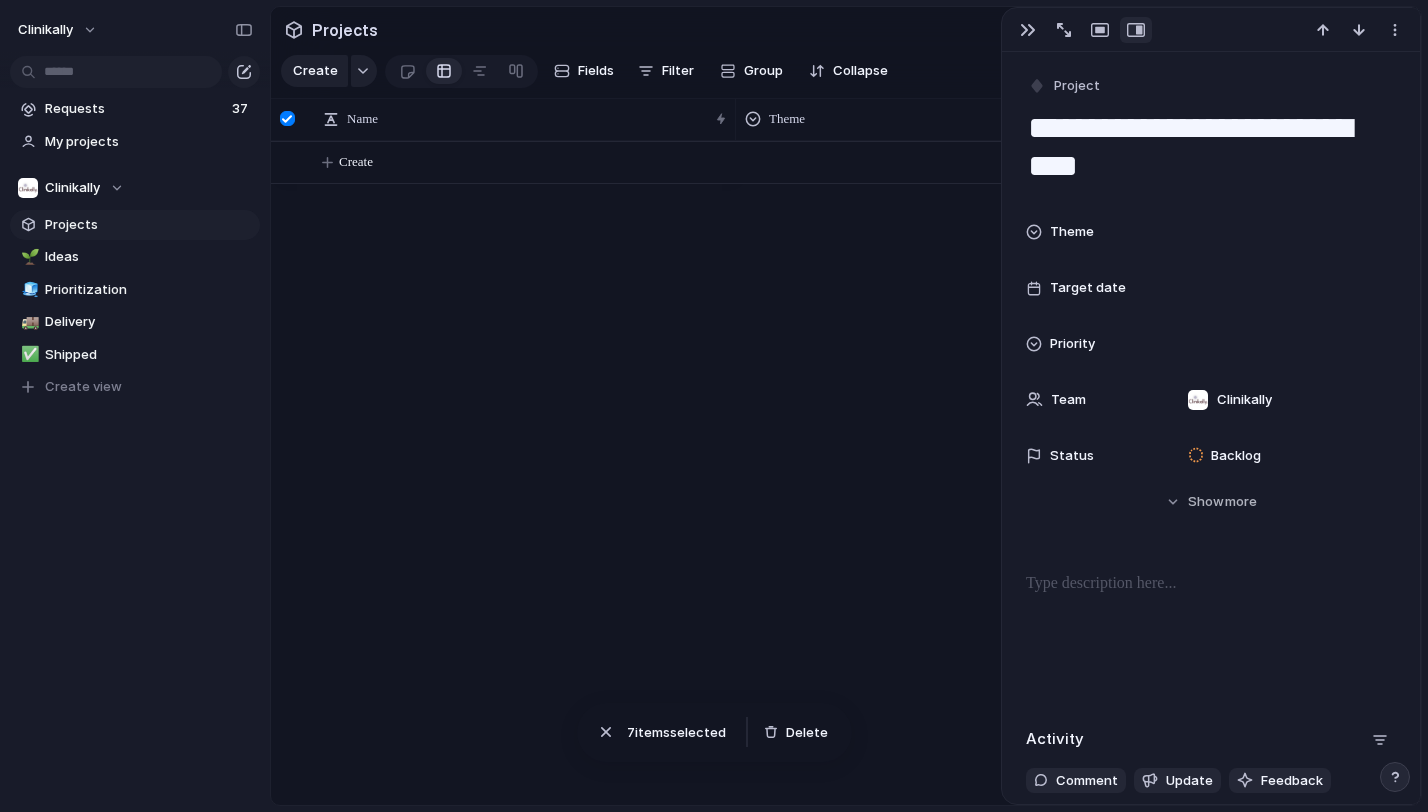 click on "Create" at bounding box center [846, 473] 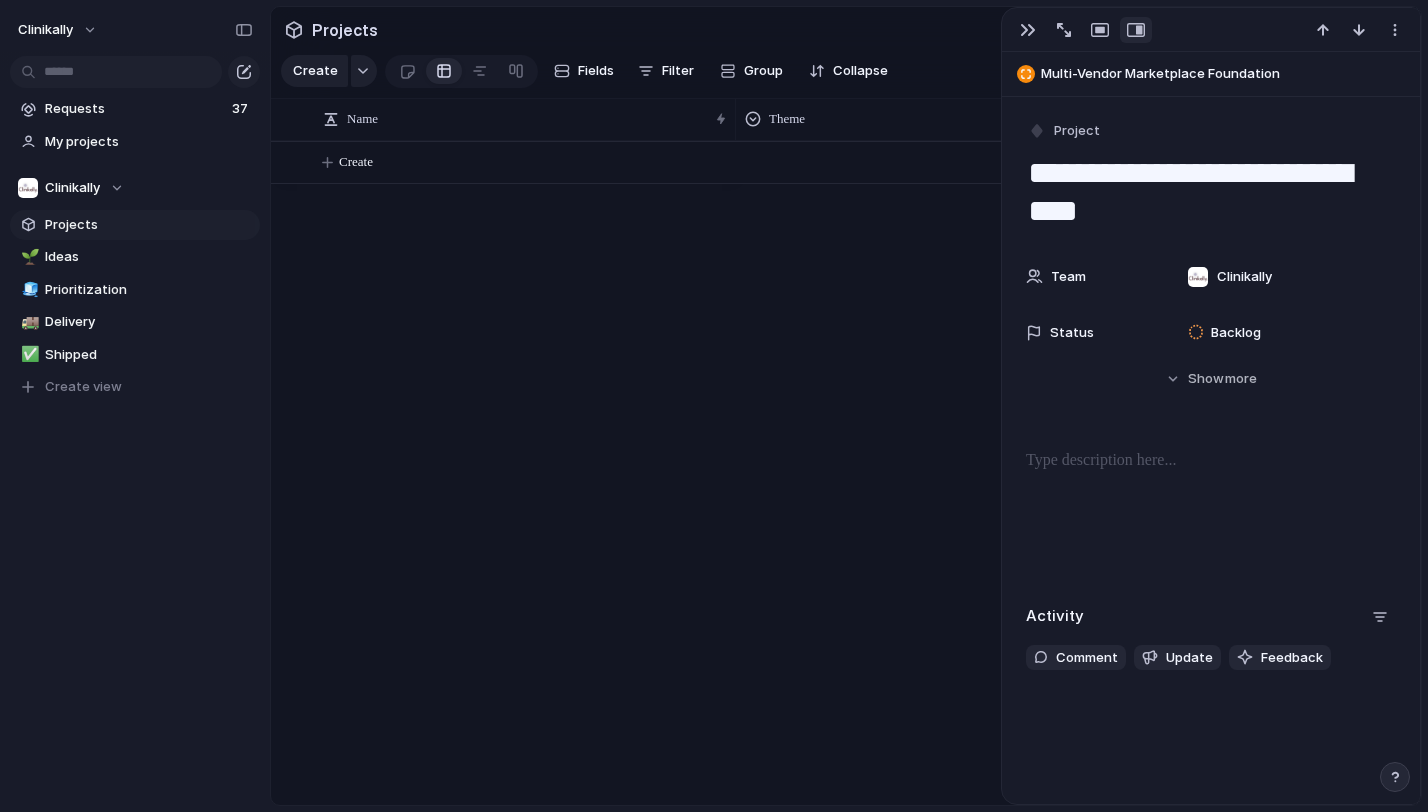 scroll, scrollTop: 0, scrollLeft: 0, axis: both 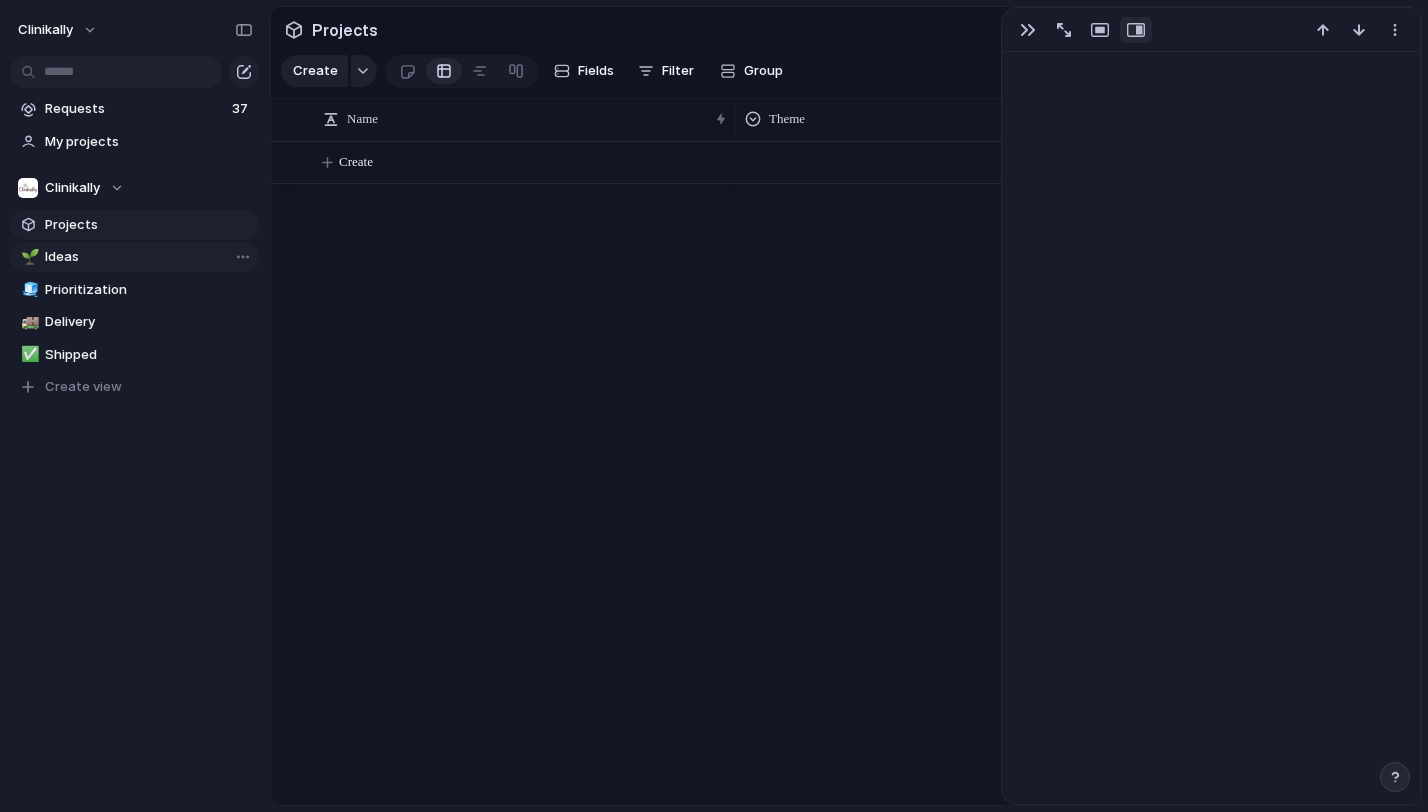 click on "Ideas" at bounding box center (149, 257) 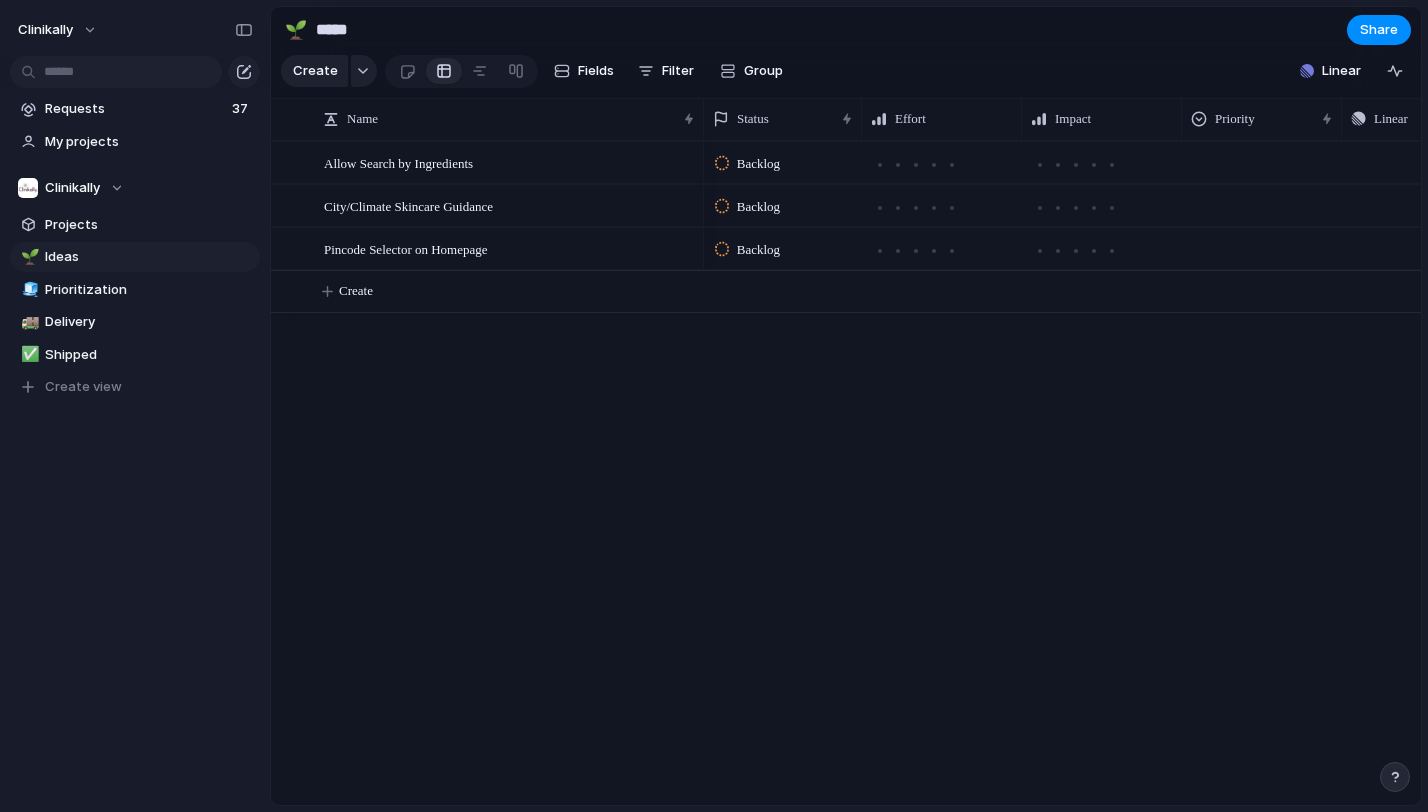 scroll, scrollTop: 0, scrollLeft: 0, axis: both 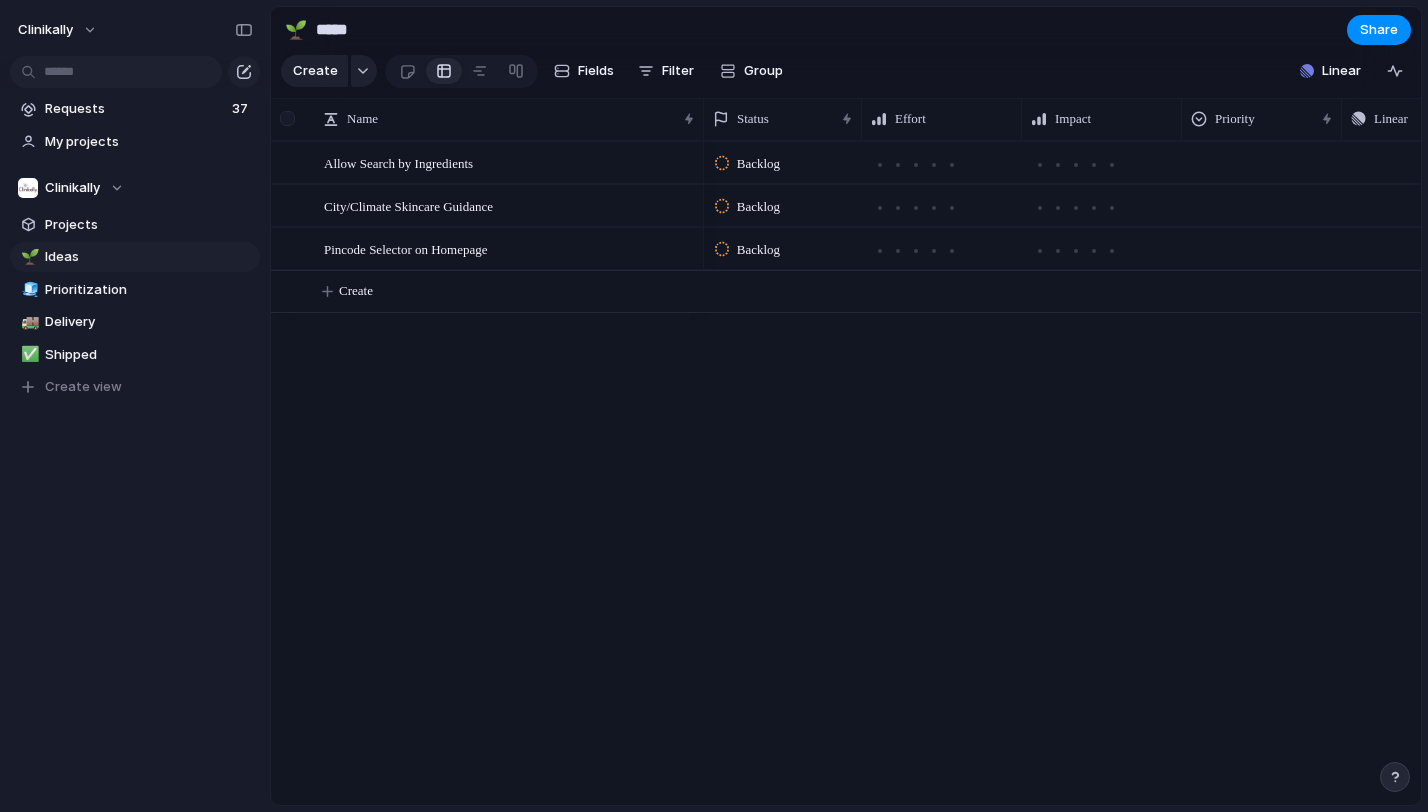 click at bounding box center [287, 118] 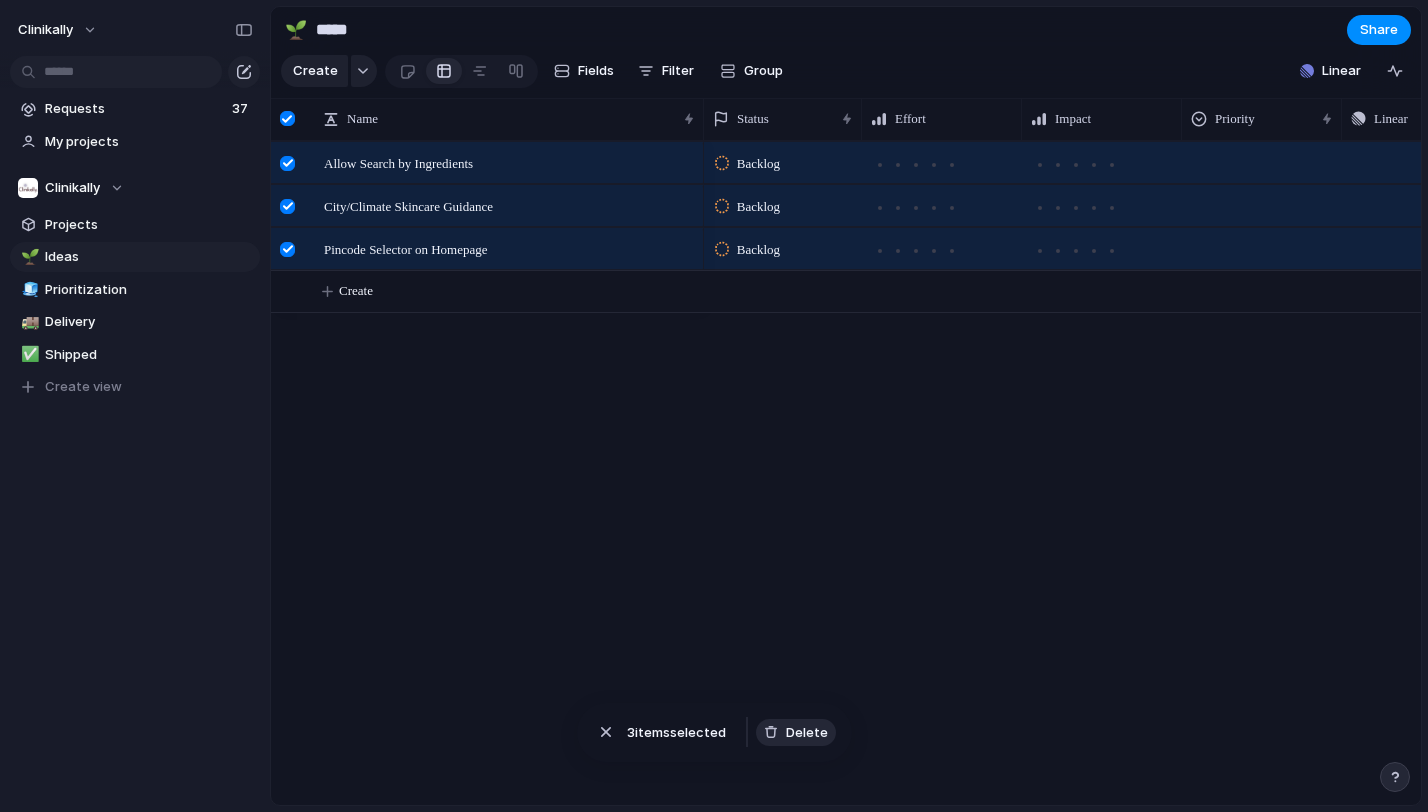 click on "Delete" at bounding box center [807, 733] 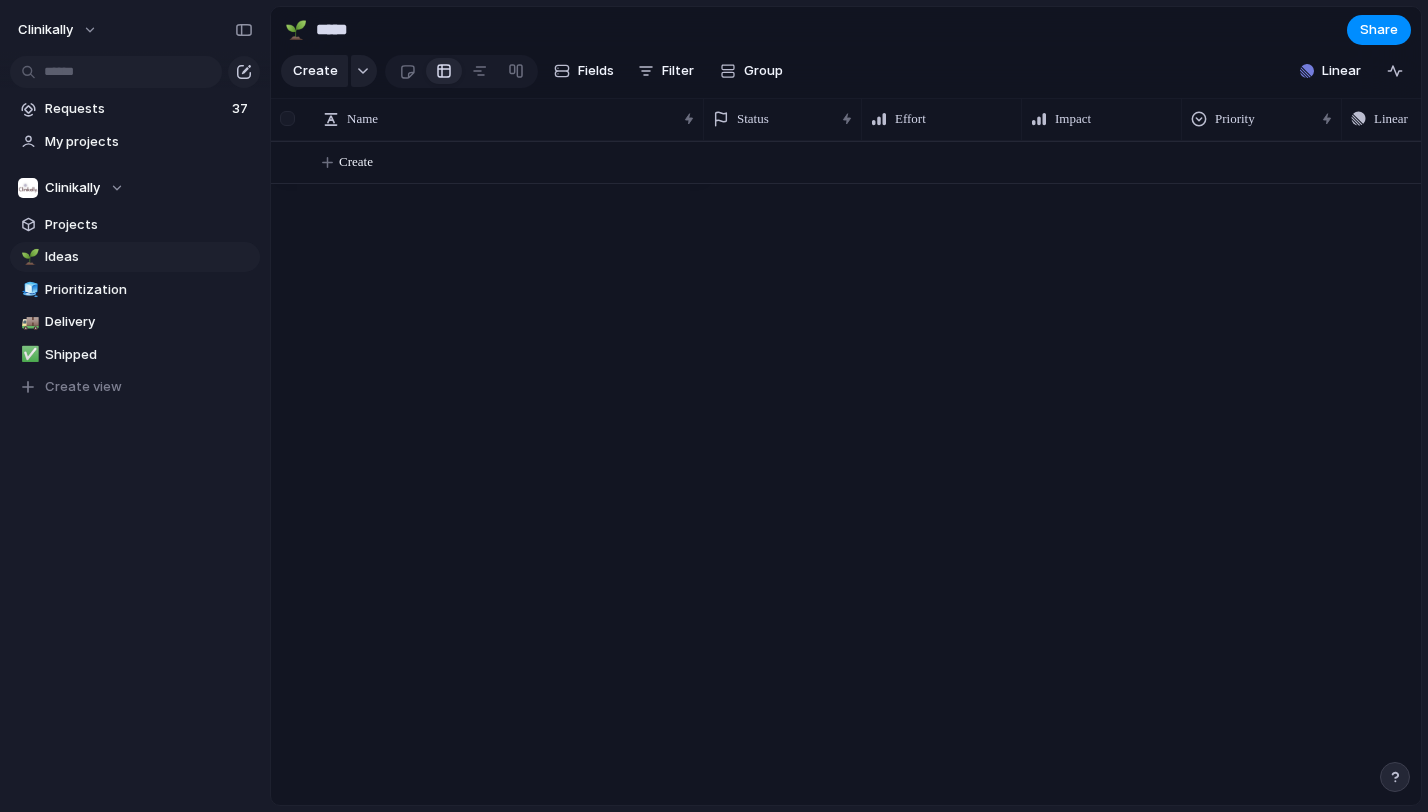 click at bounding box center [287, 118] 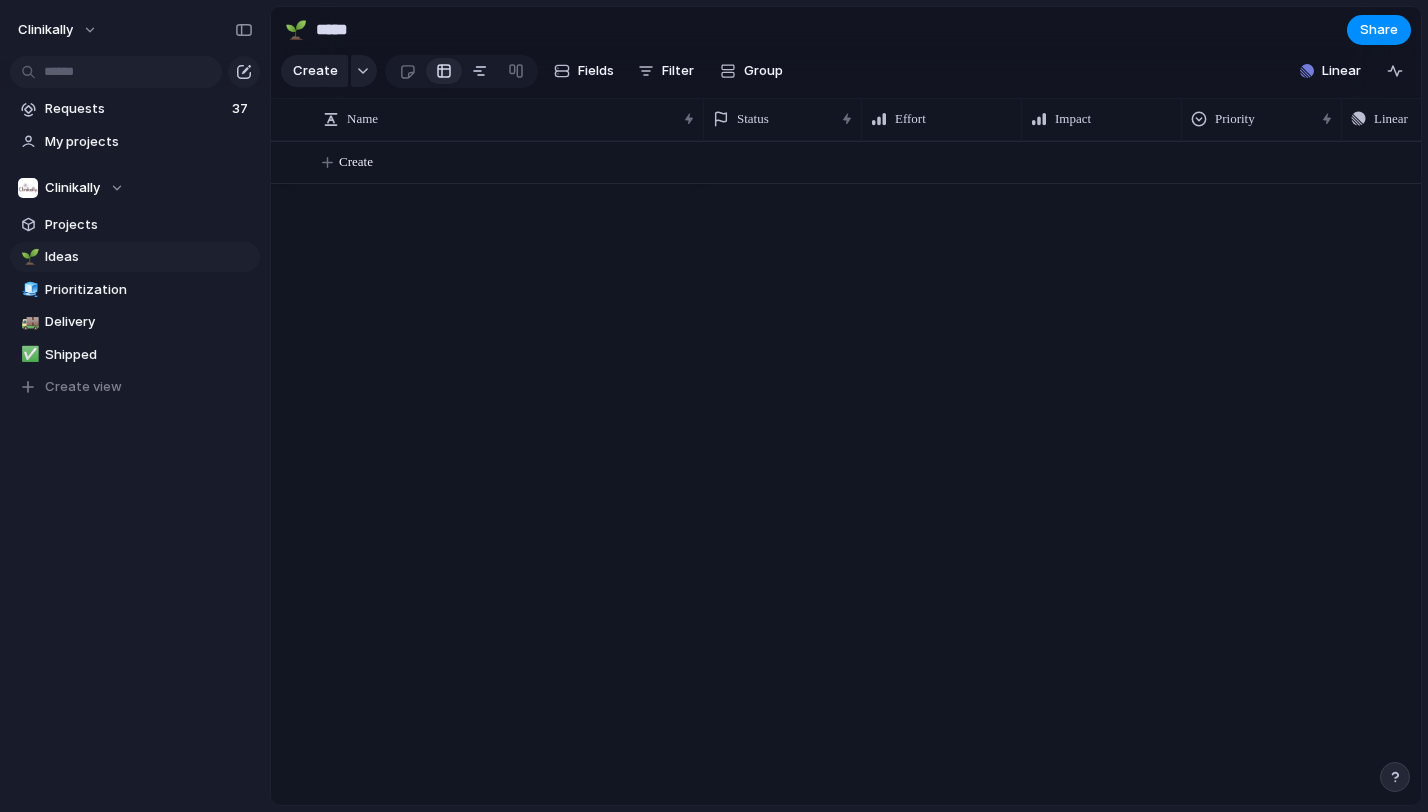 click at bounding box center [480, 71] 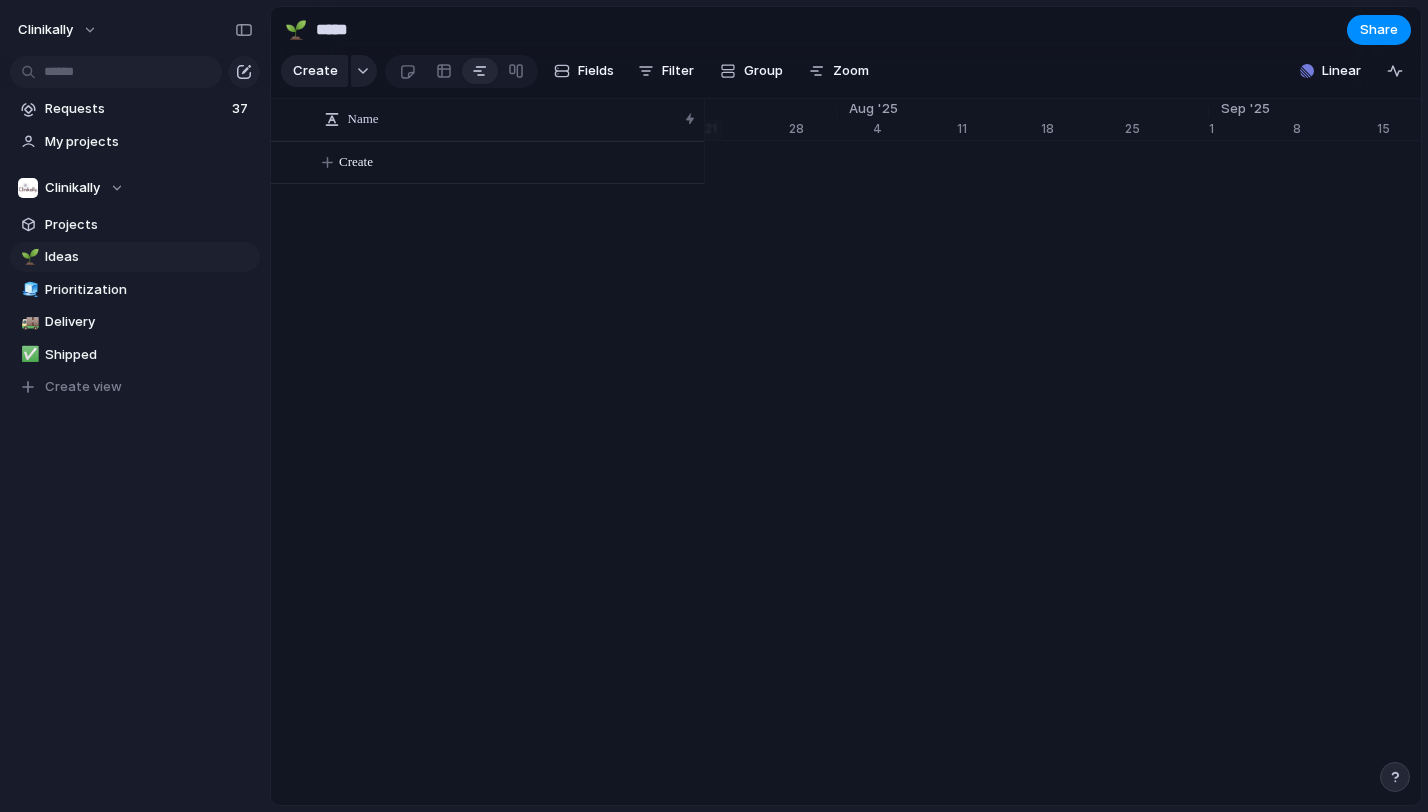 scroll, scrollTop: 0, scrollLeft: 13392, axis: horizontal 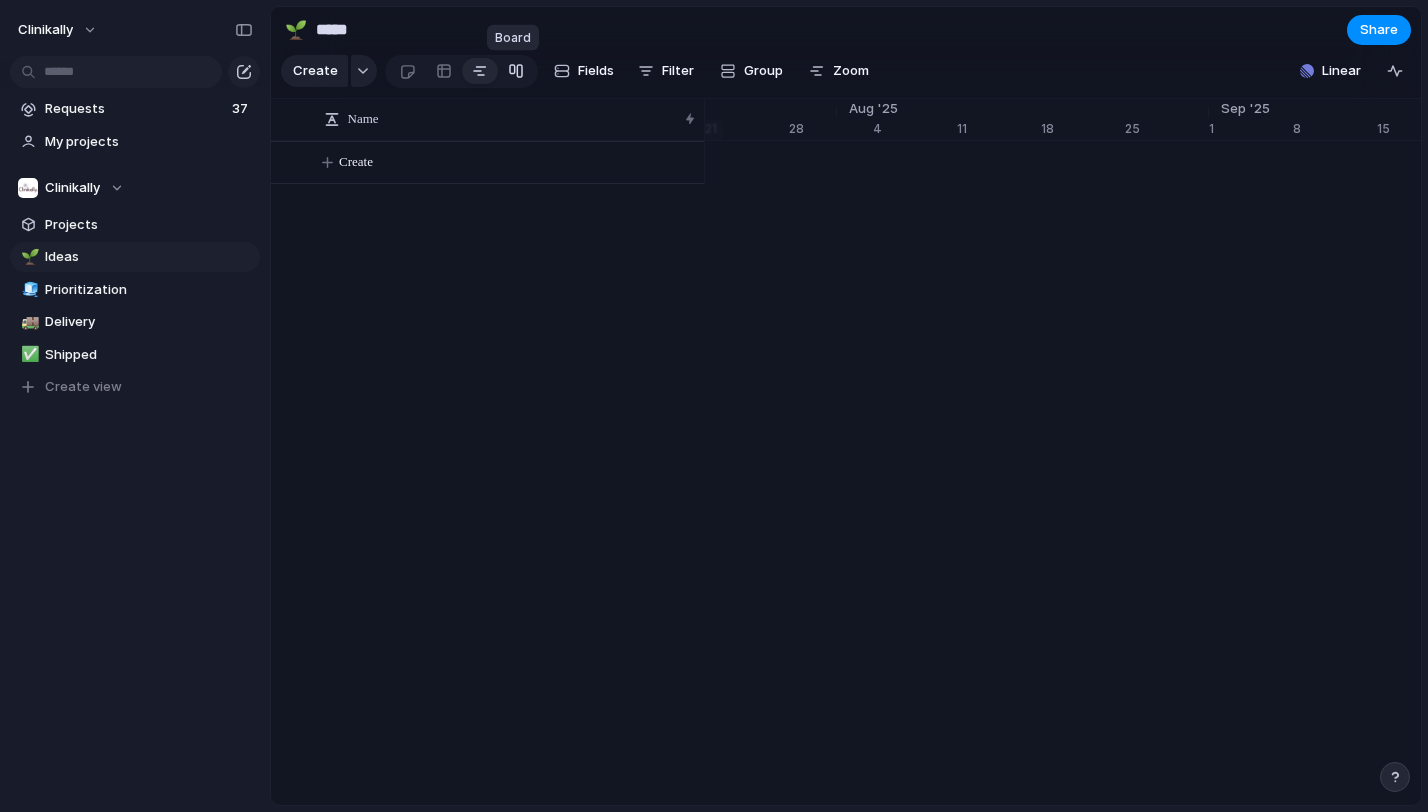 click at bounding box center (516, 71) 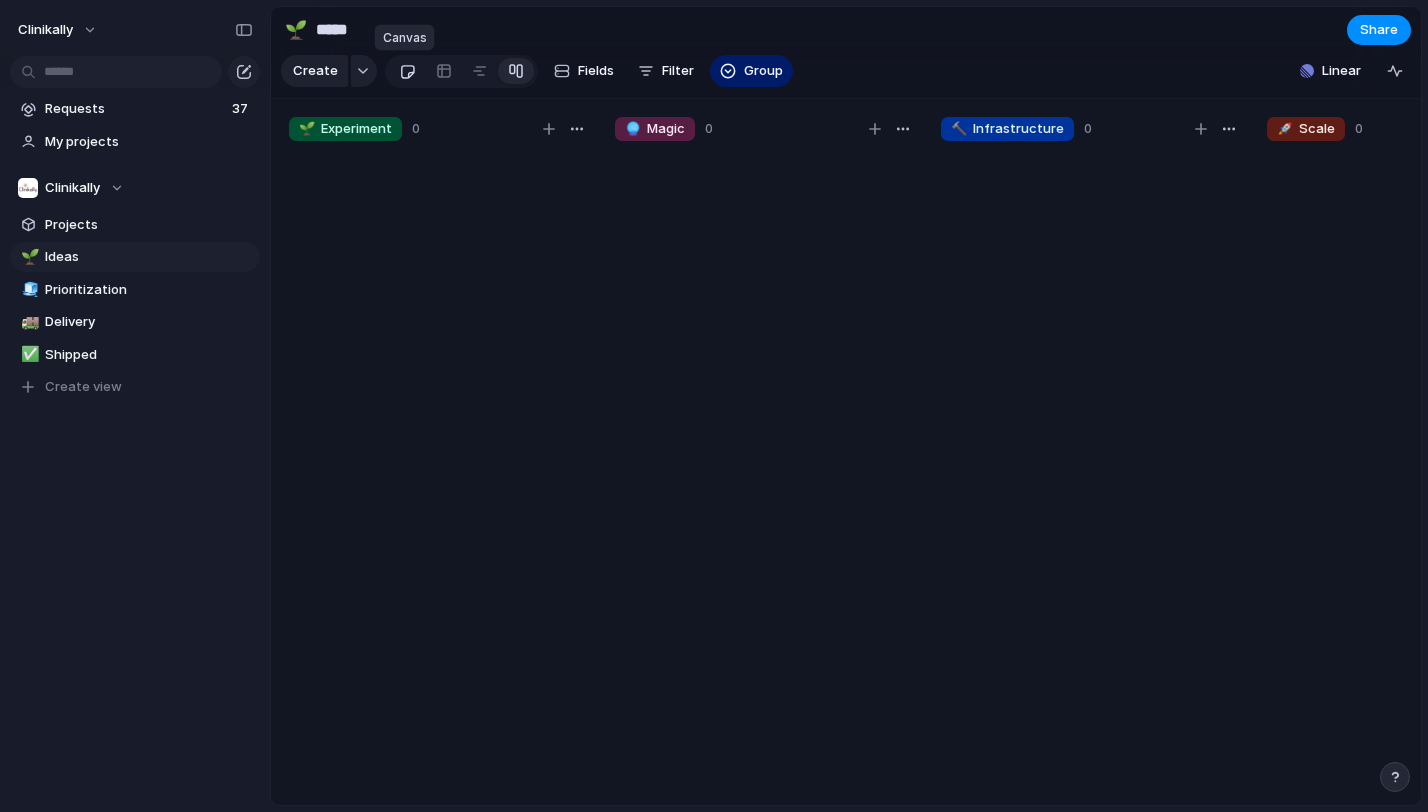 click at bounding box center [407, 71] 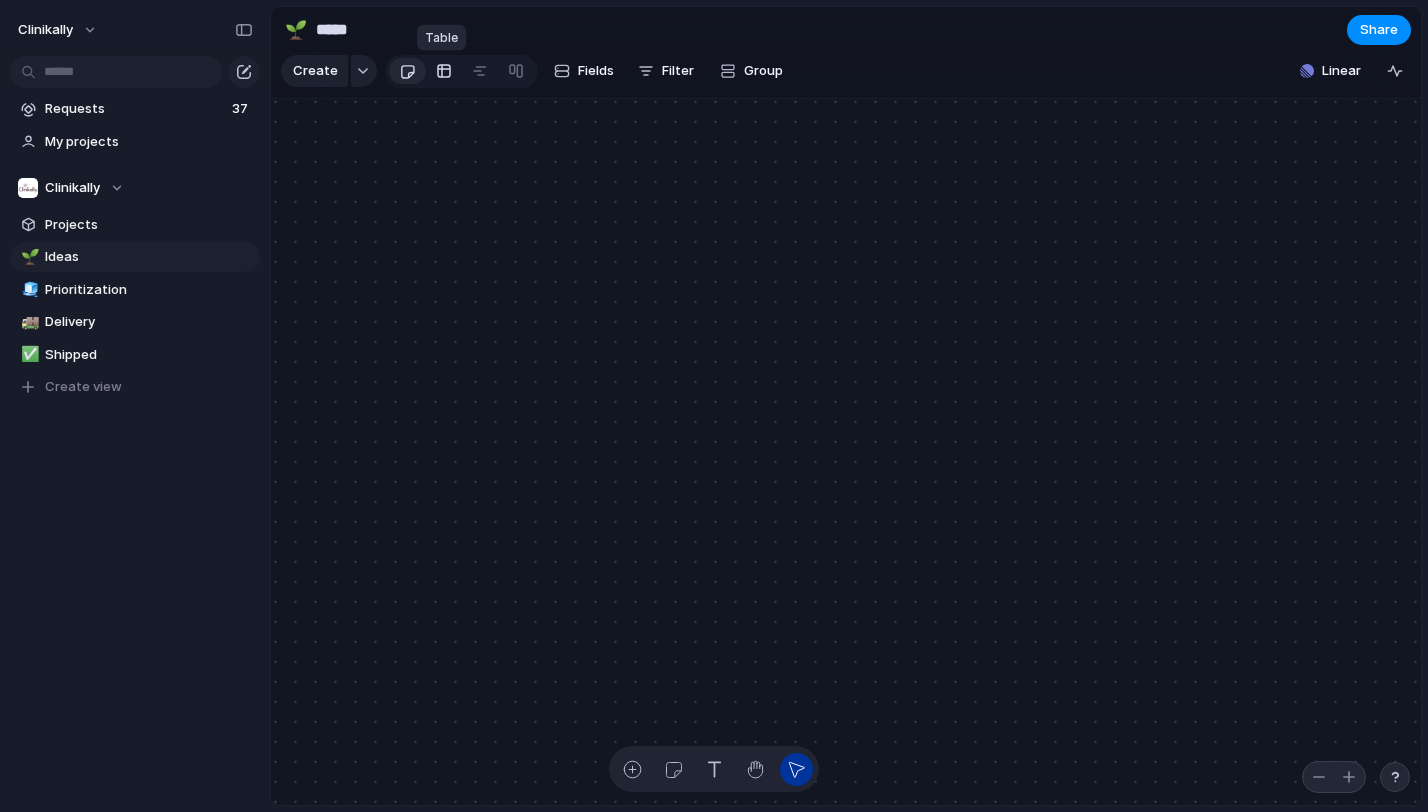 click at bounding box center [444, 71] 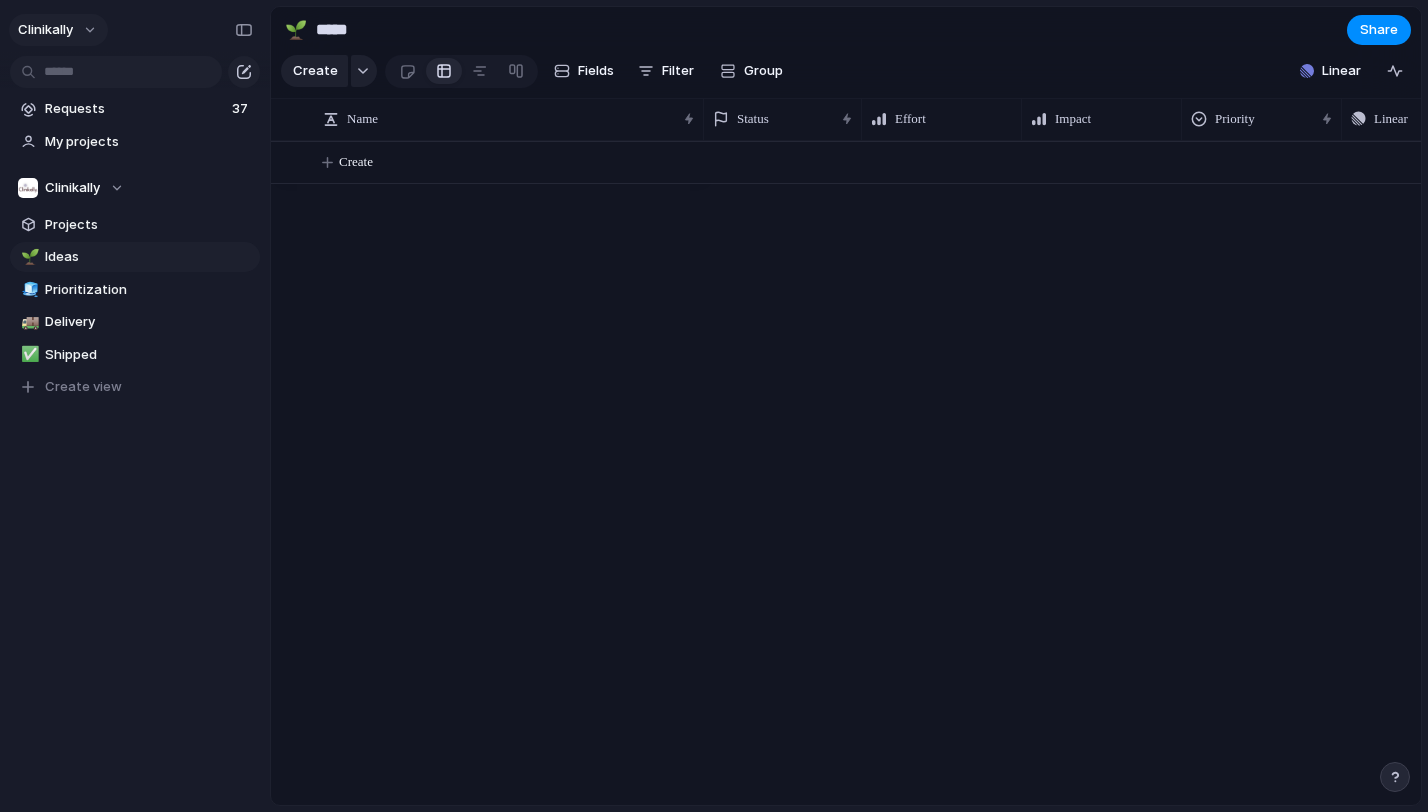 click on "Clinikally" at bounding box center [45, 30] 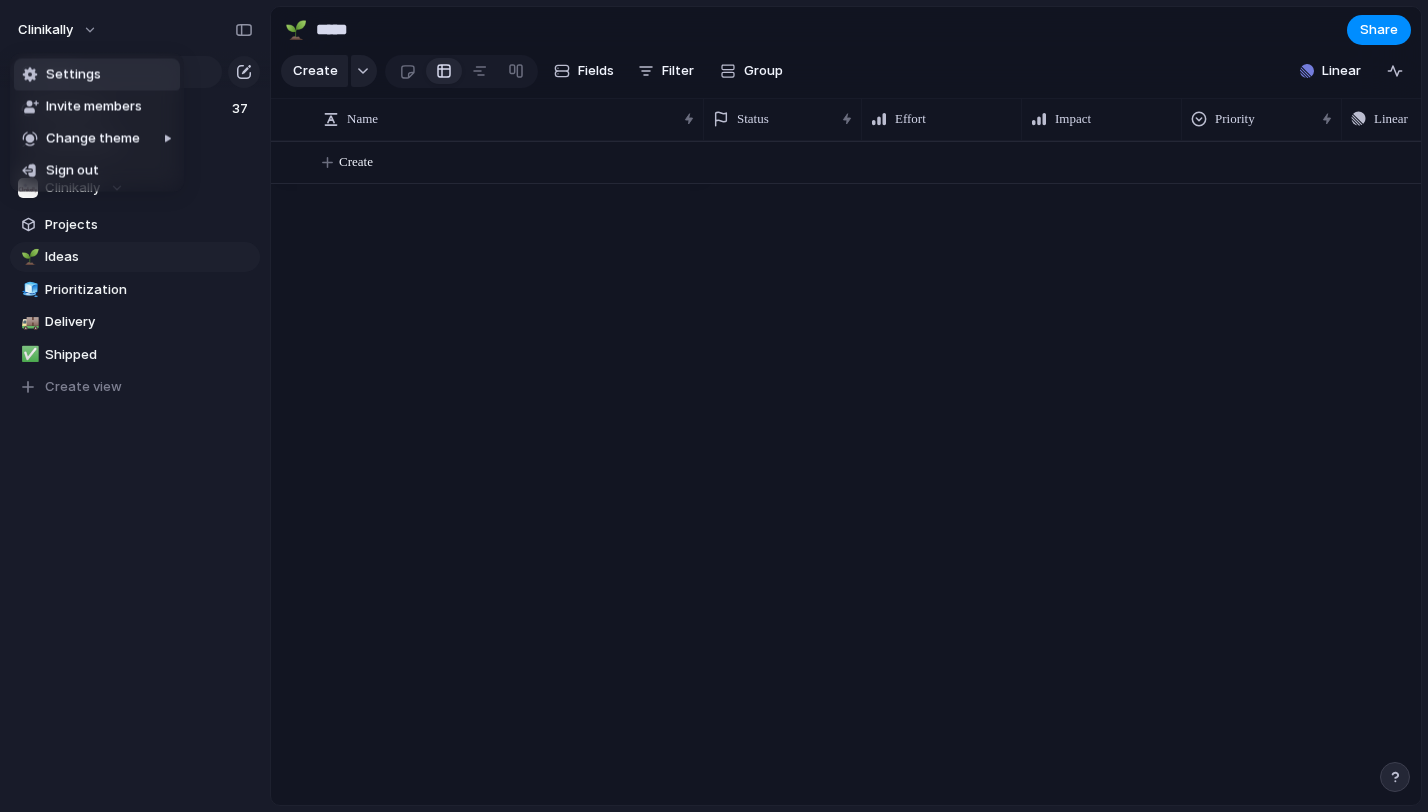 click on "Settings" at bounding box center (97, 75) 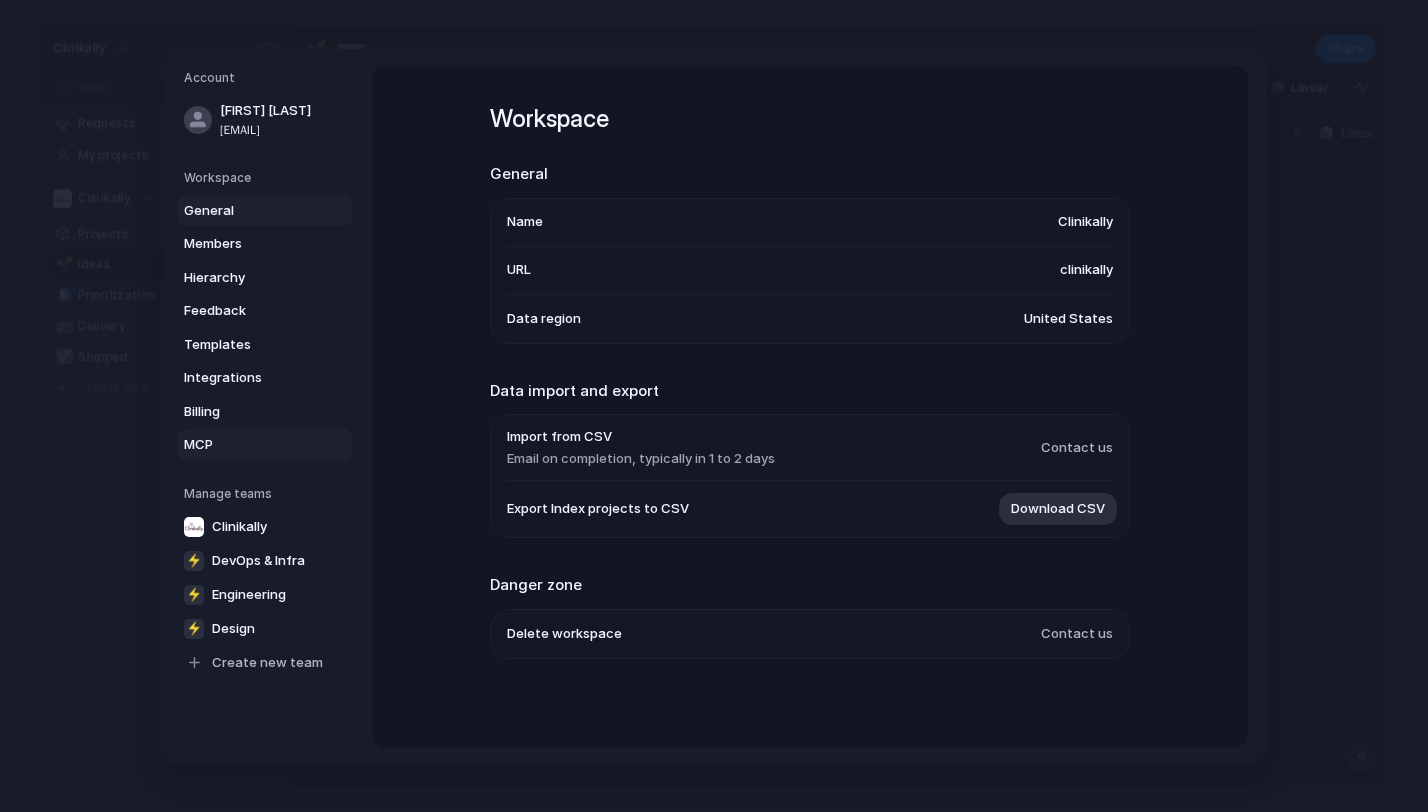 click on "MCP" at bounding box center [248, 445] 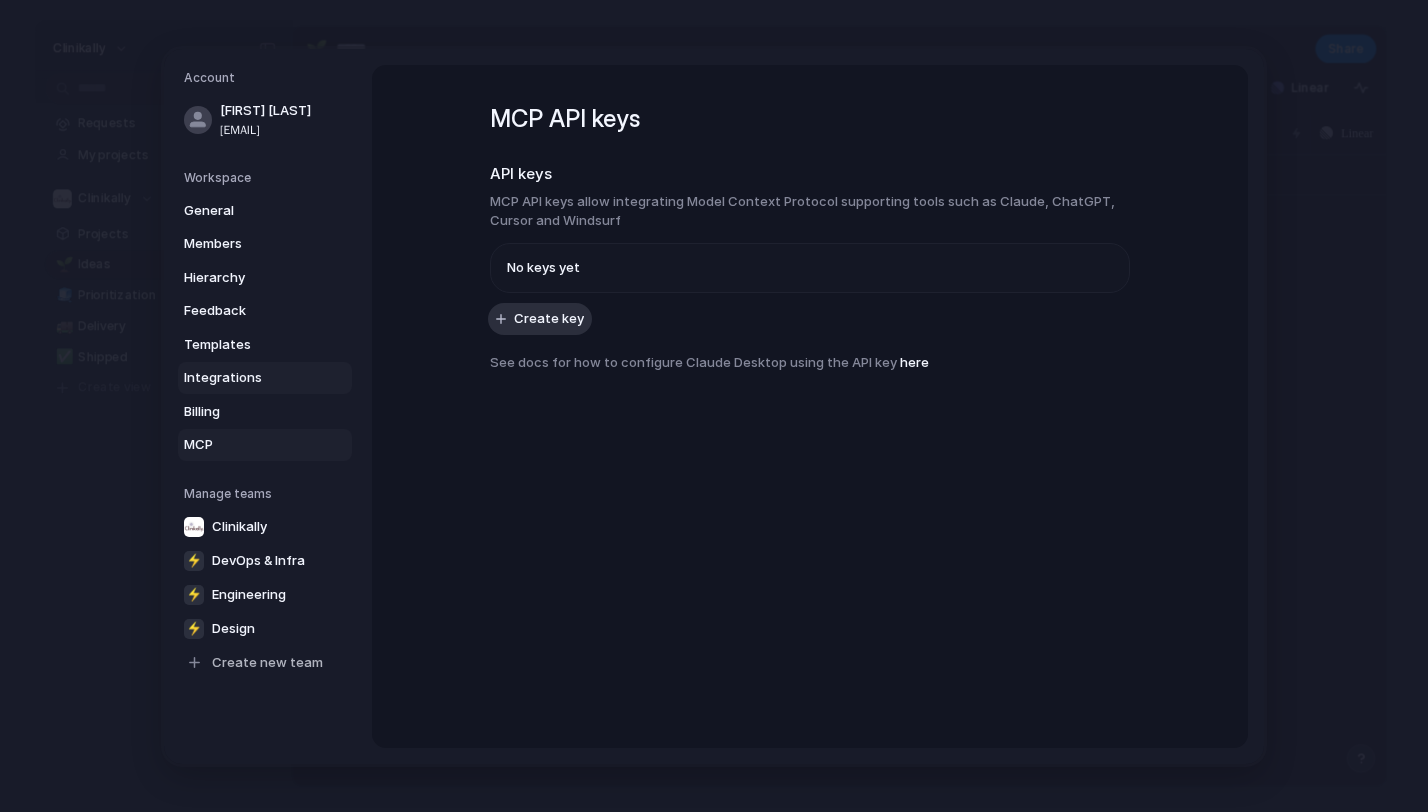 click on "Integrations" at bounding box center [248, 378] 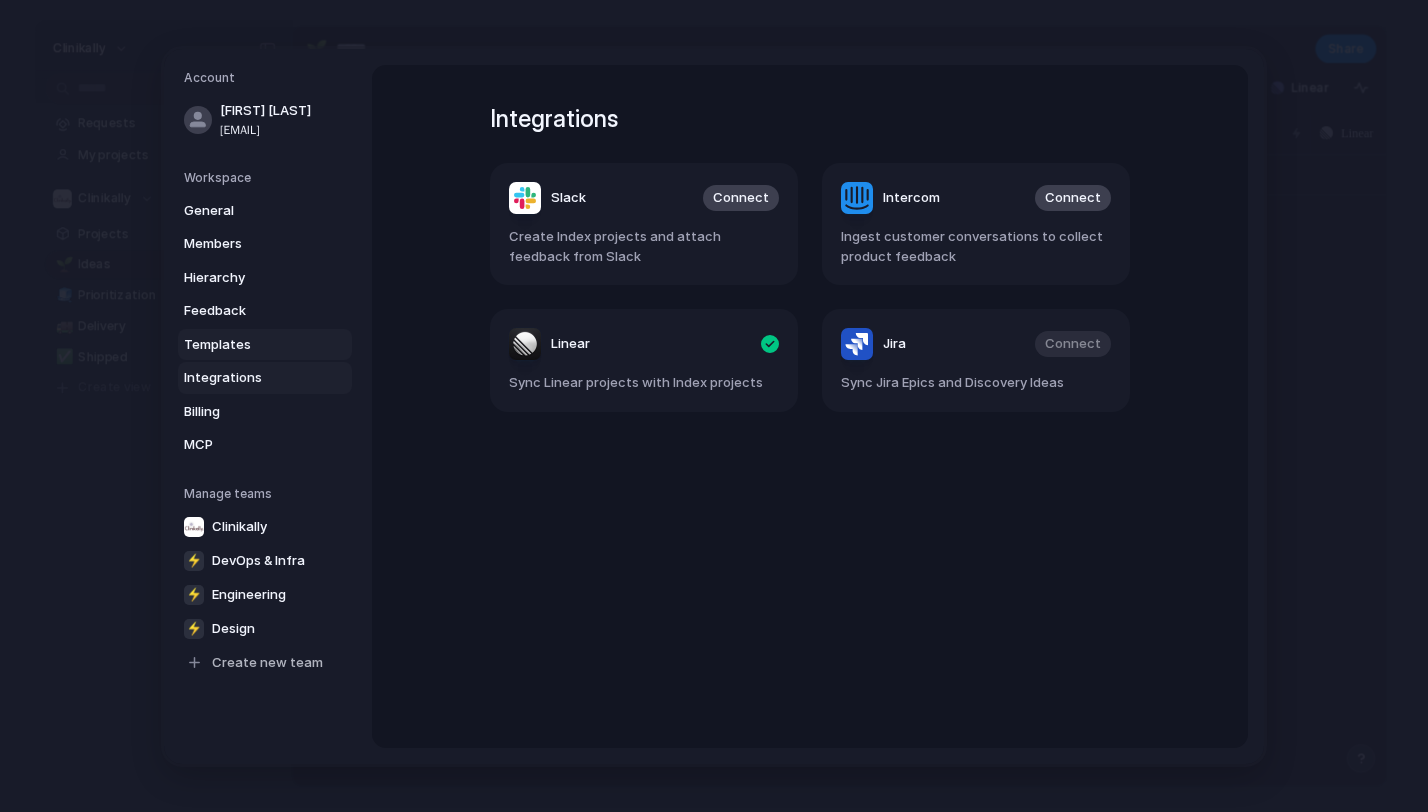 click on "Templates" at bounding box center (265, 344) 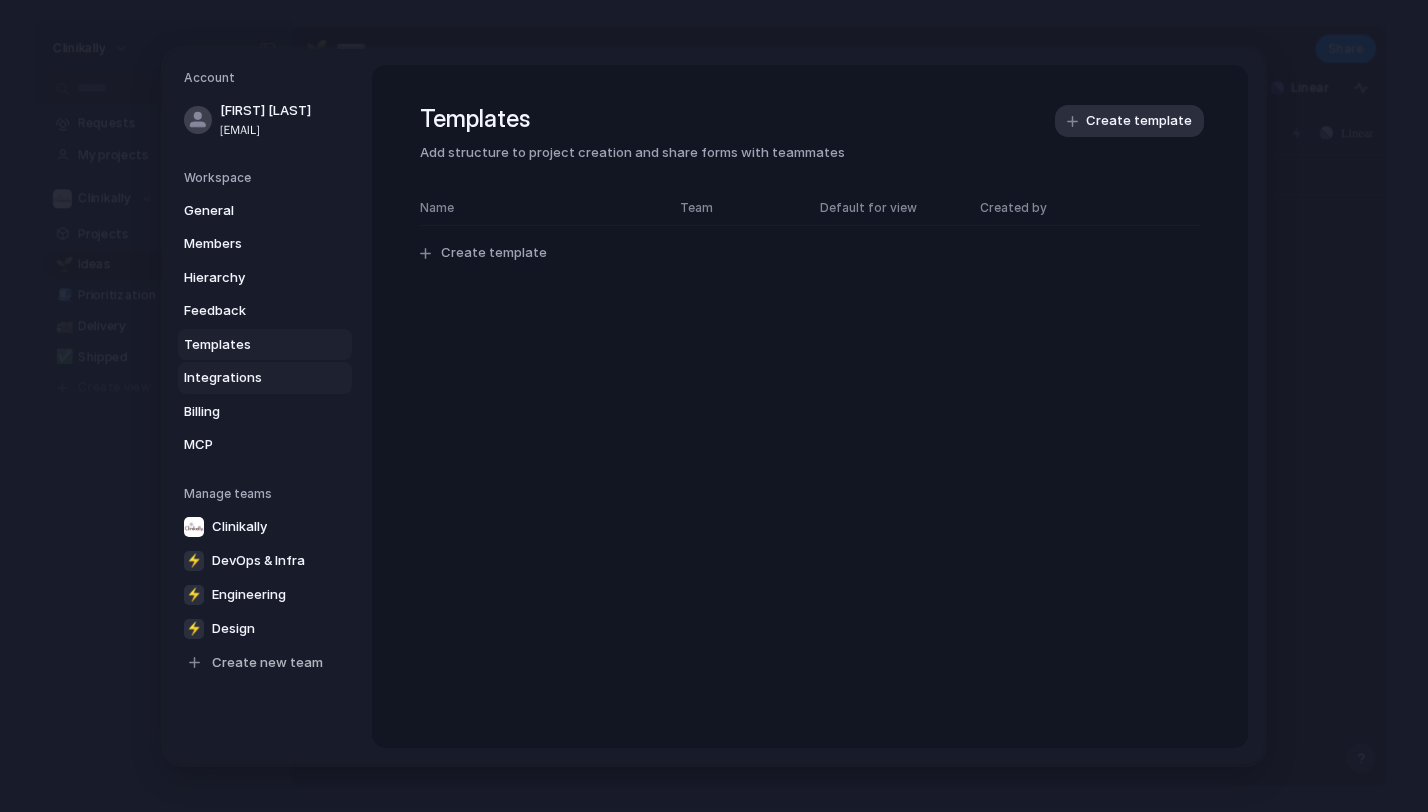 click on "Integrations" at bounding box center (248, 378) 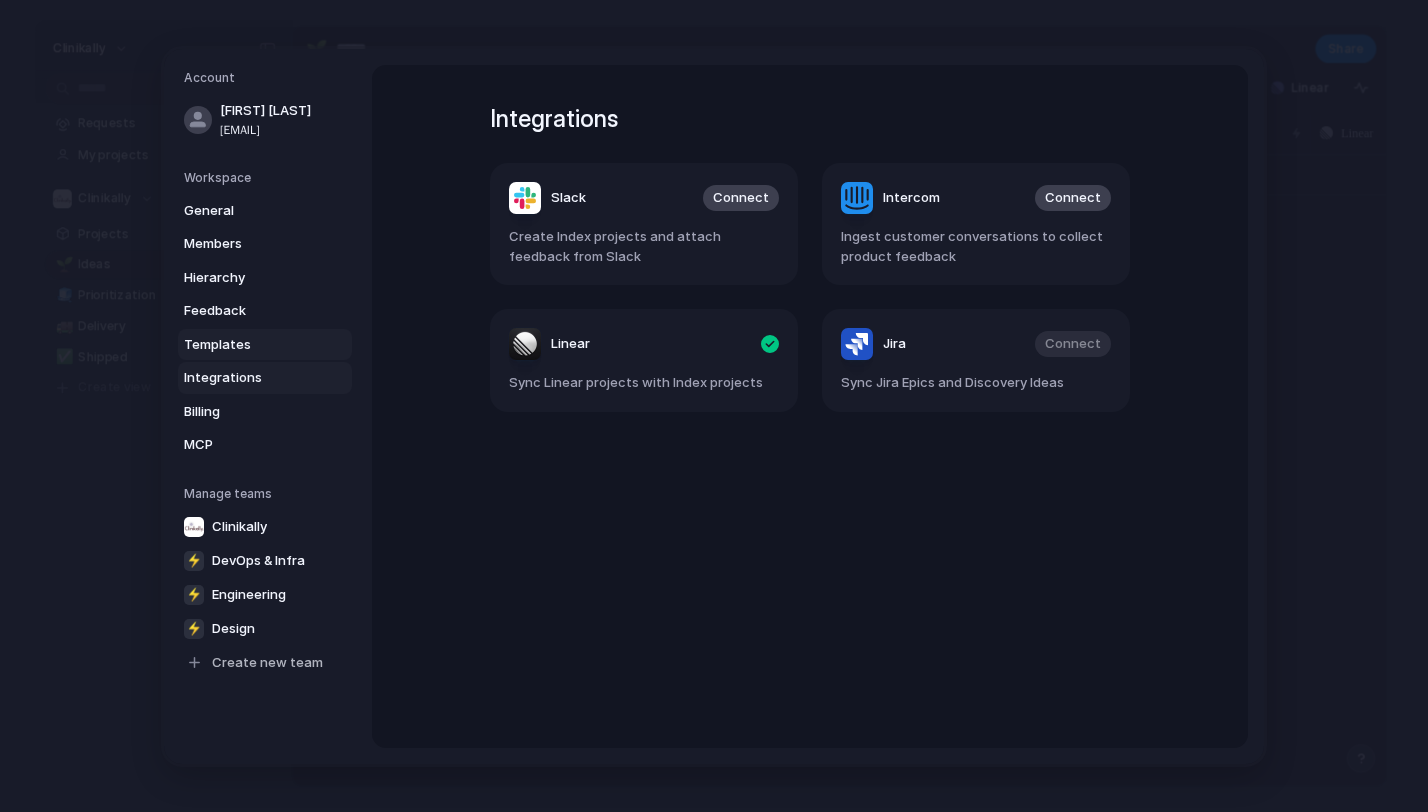 click on "Templates" at bounding box center (265, 344) 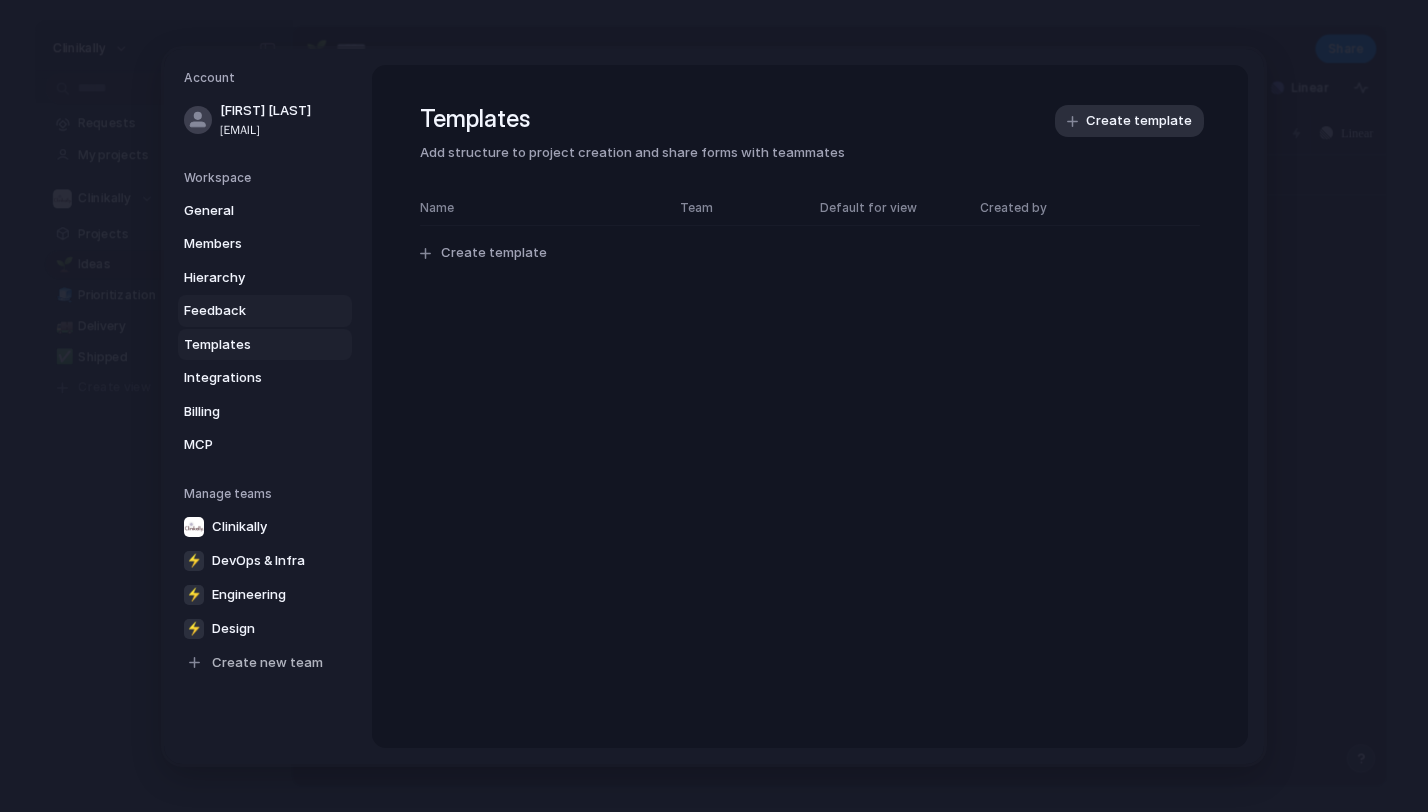 click on "Feedback" at bounding box center (248, 311) 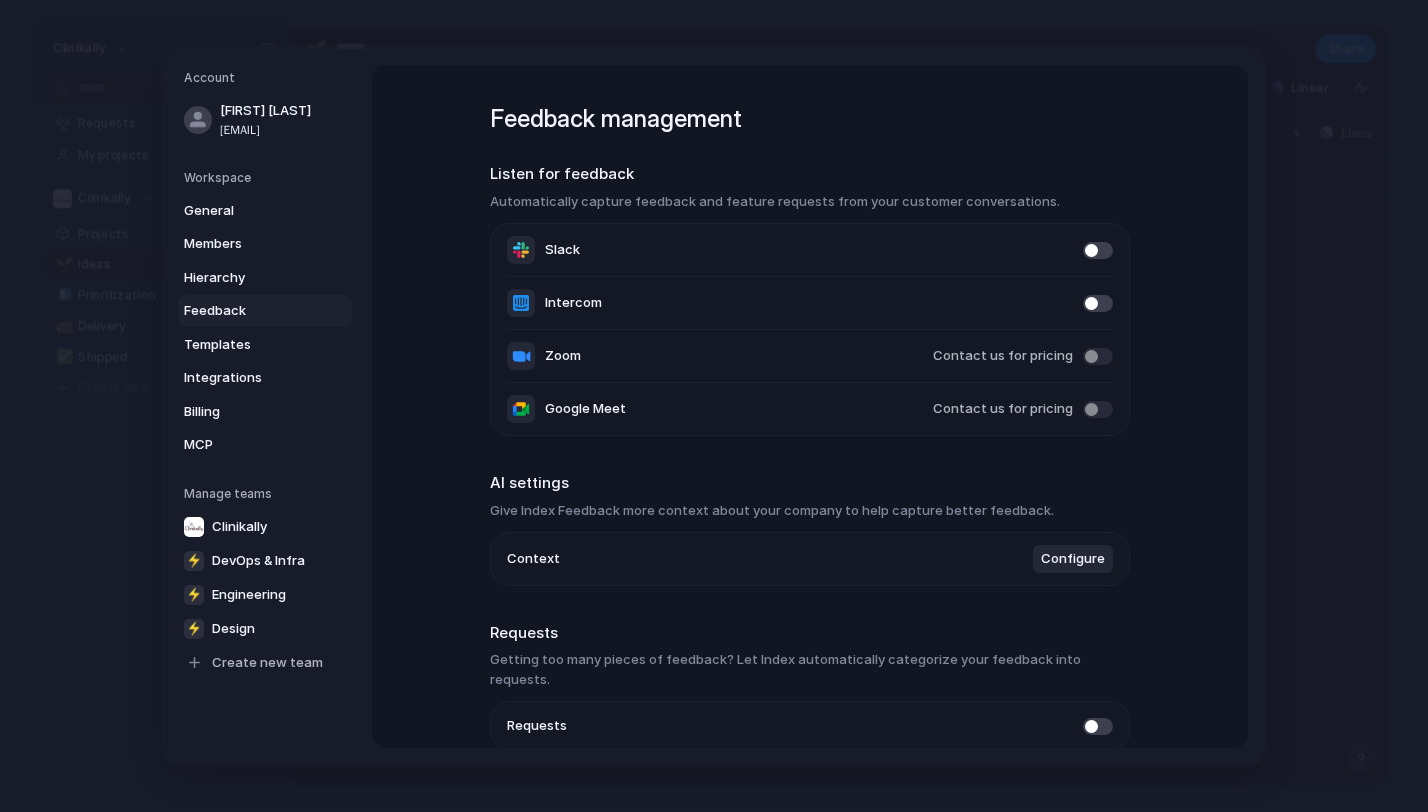 scroll, scrollTop: 78, scrollLeft: 0, axis: vertical 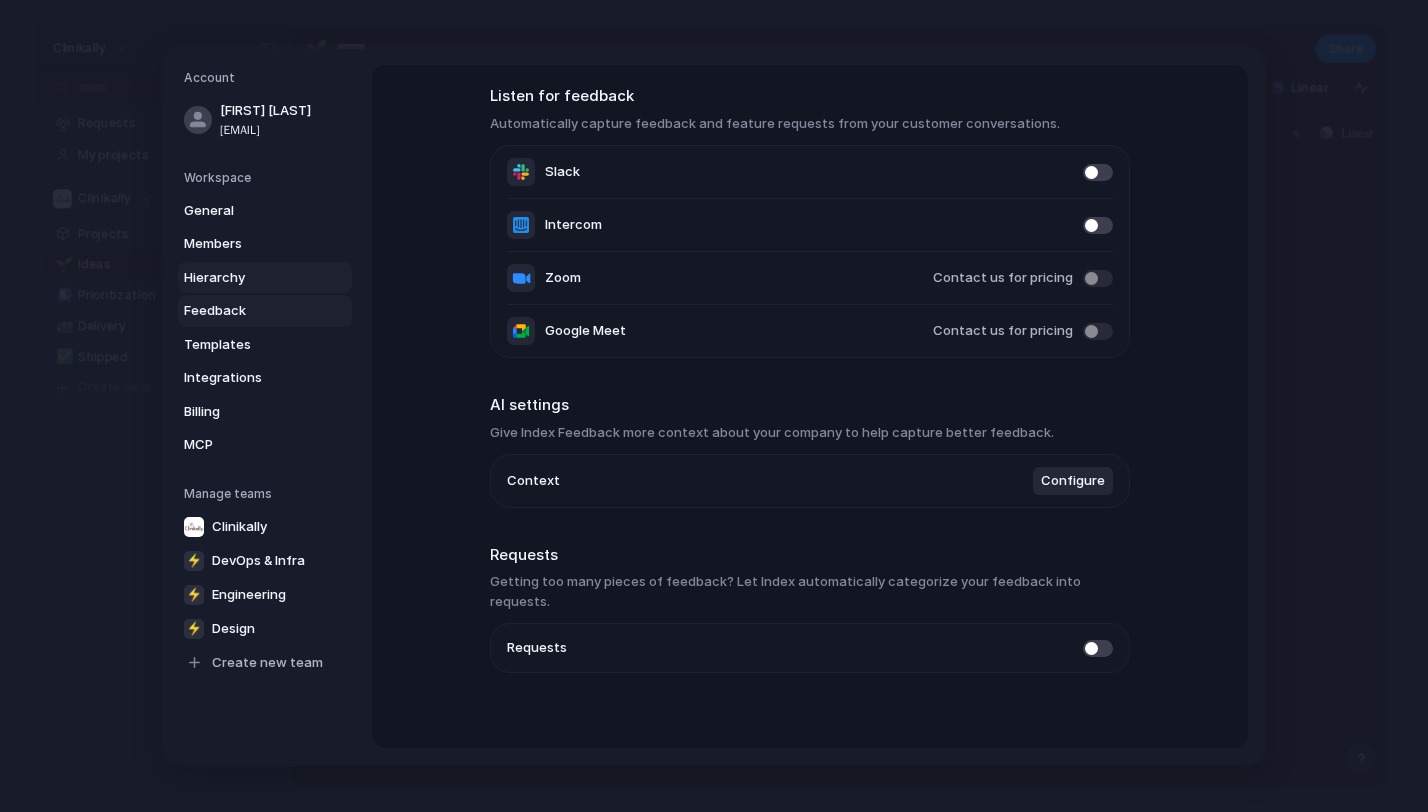click on "Hierarchy" at bounding box center (265, 277) 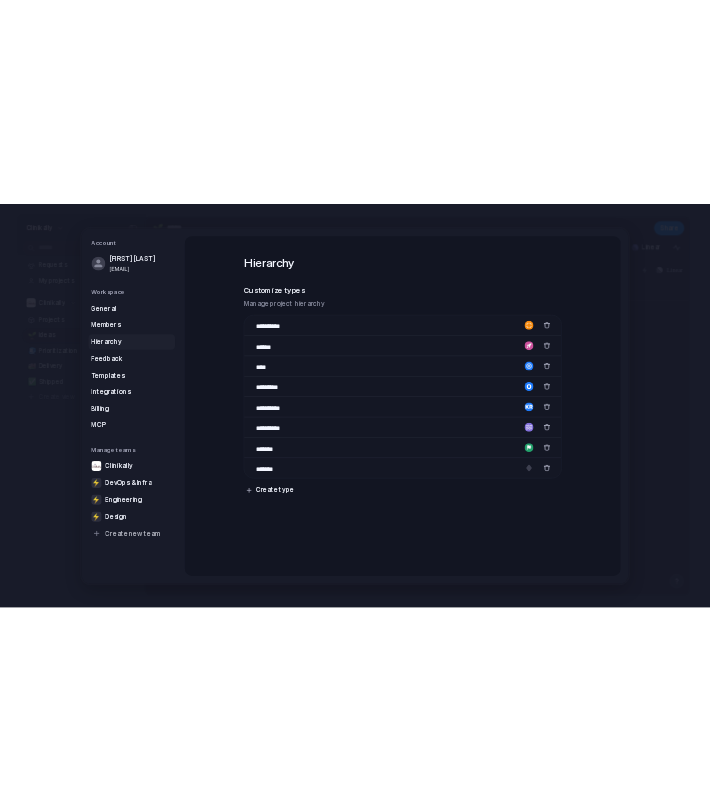 scroll, scrollTop: 0, scrollLeft: 0, axis: both 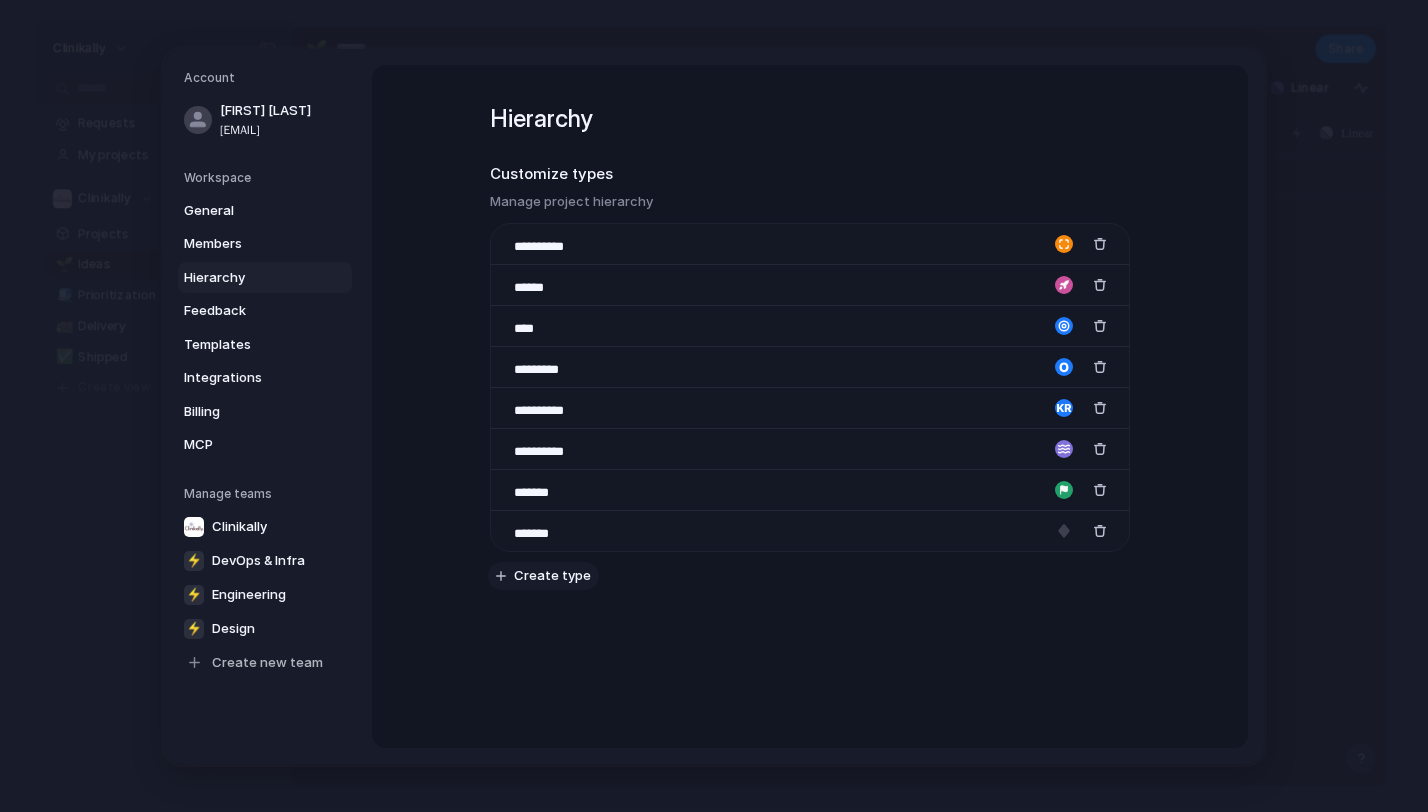 click on "Create type" at bounding box center [552, 576] 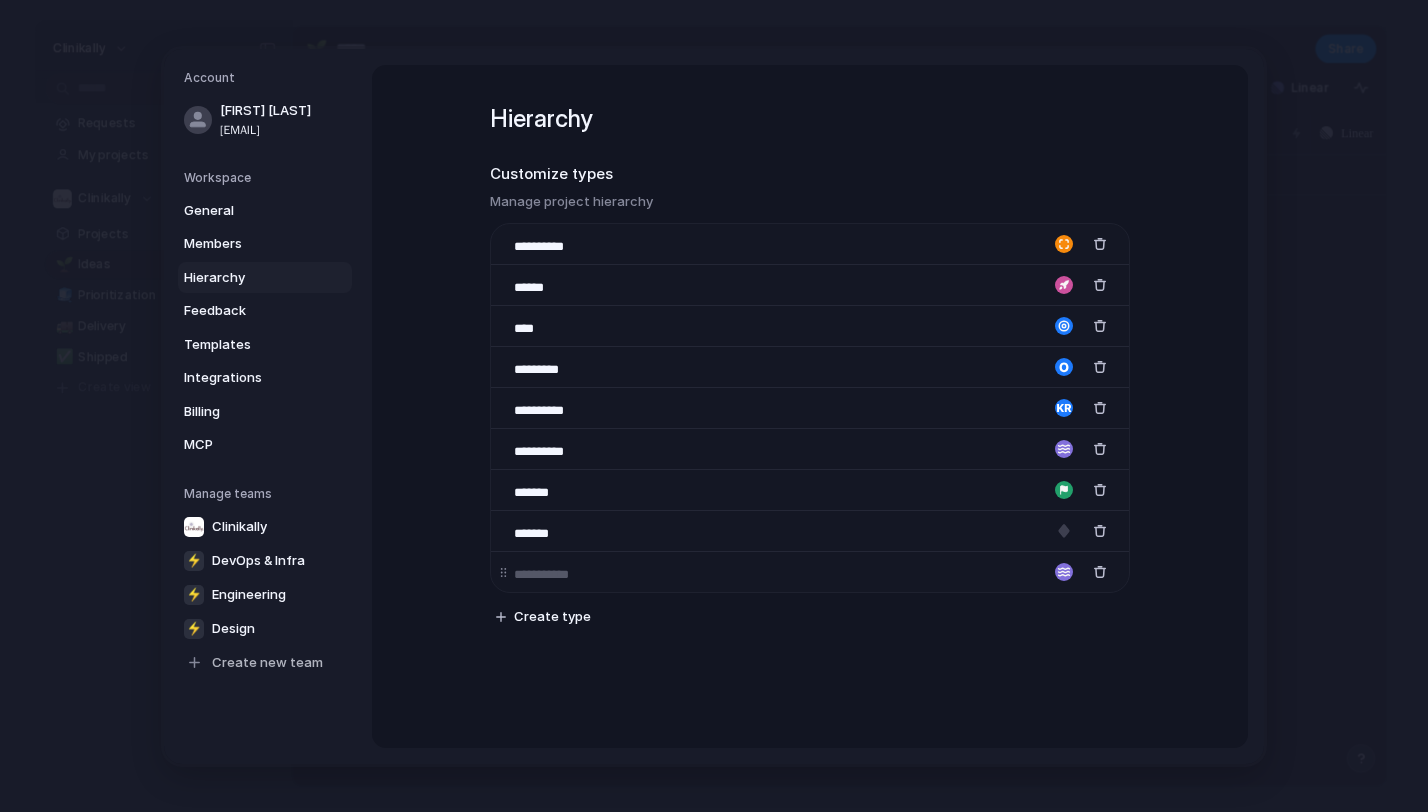 click at bounding box center [810, 571] 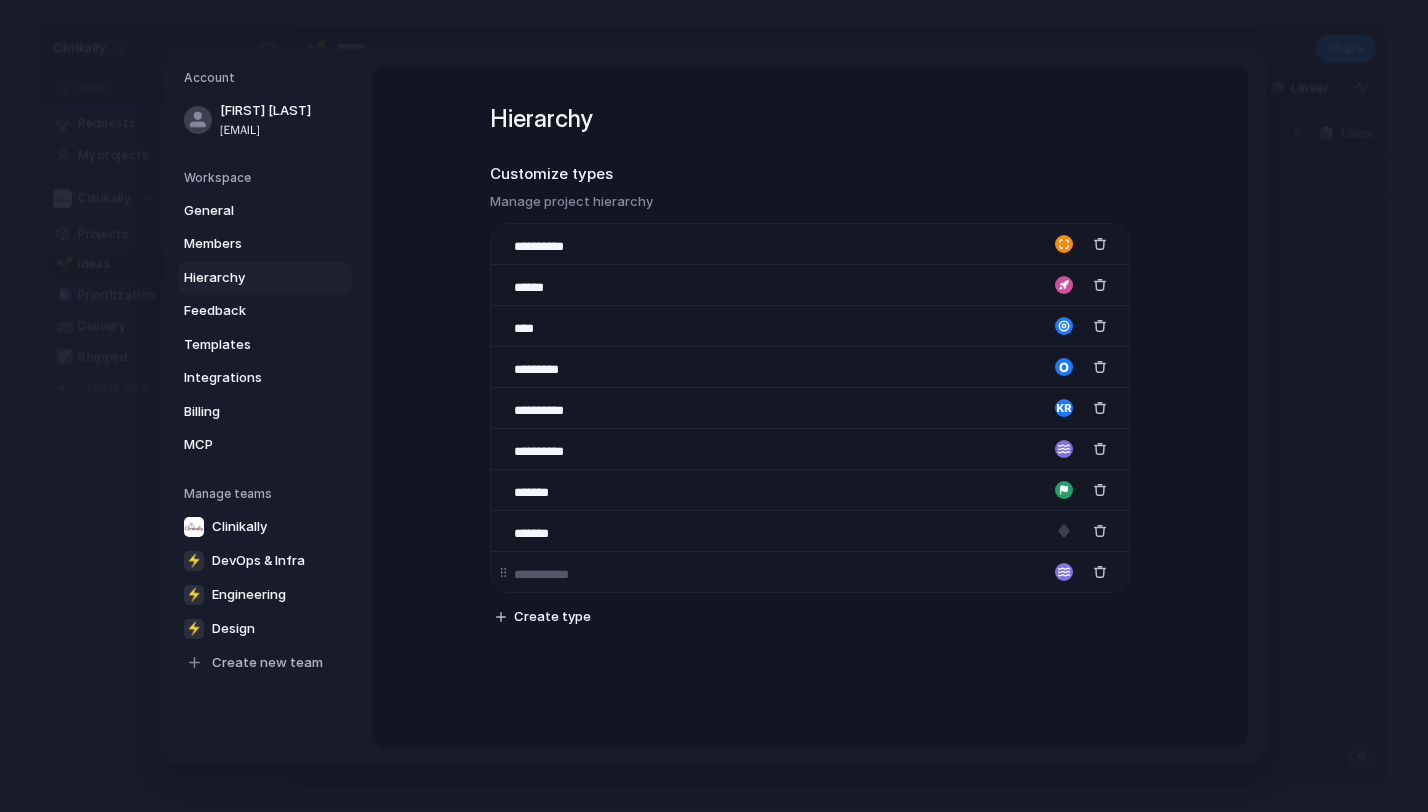 click at bounding box center [810, 571] 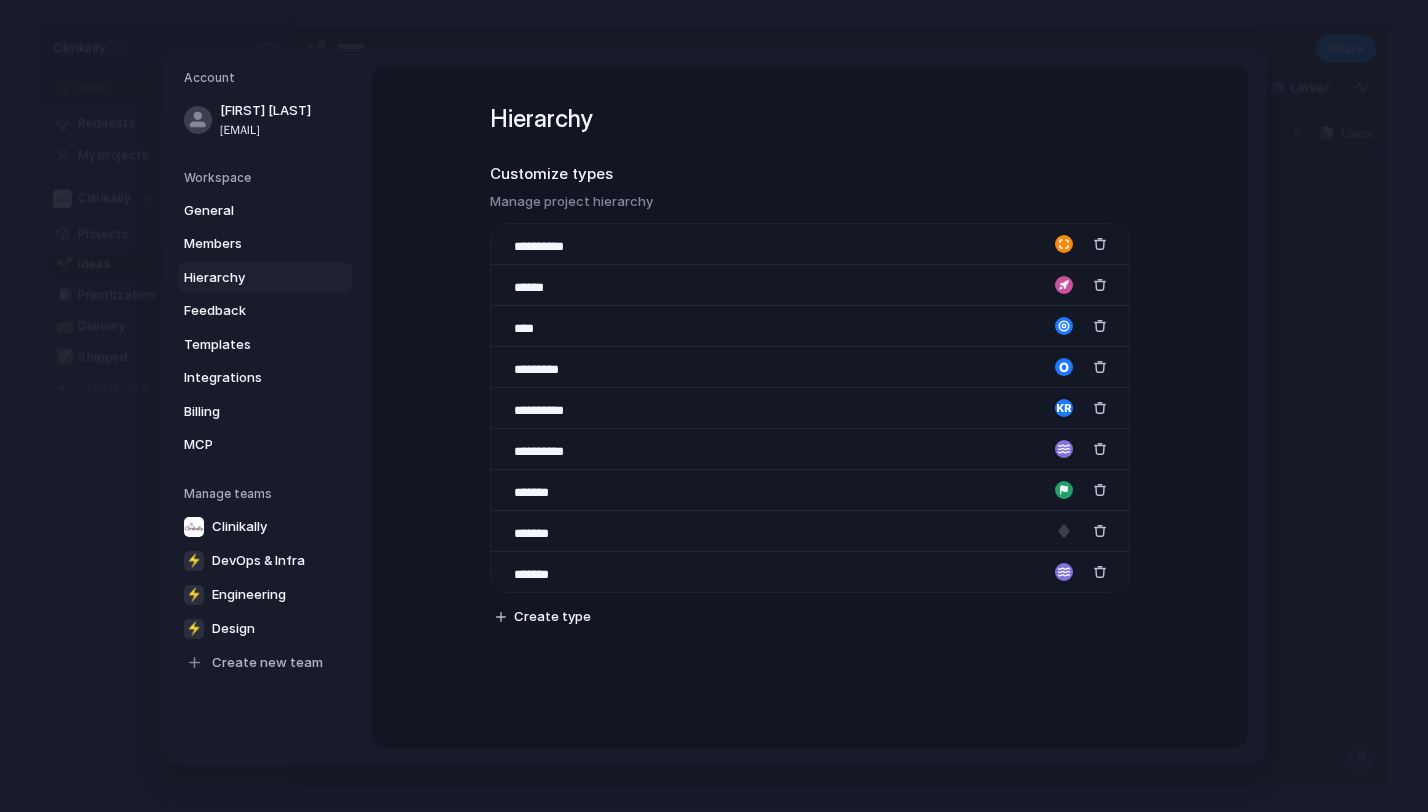 type on "*******" 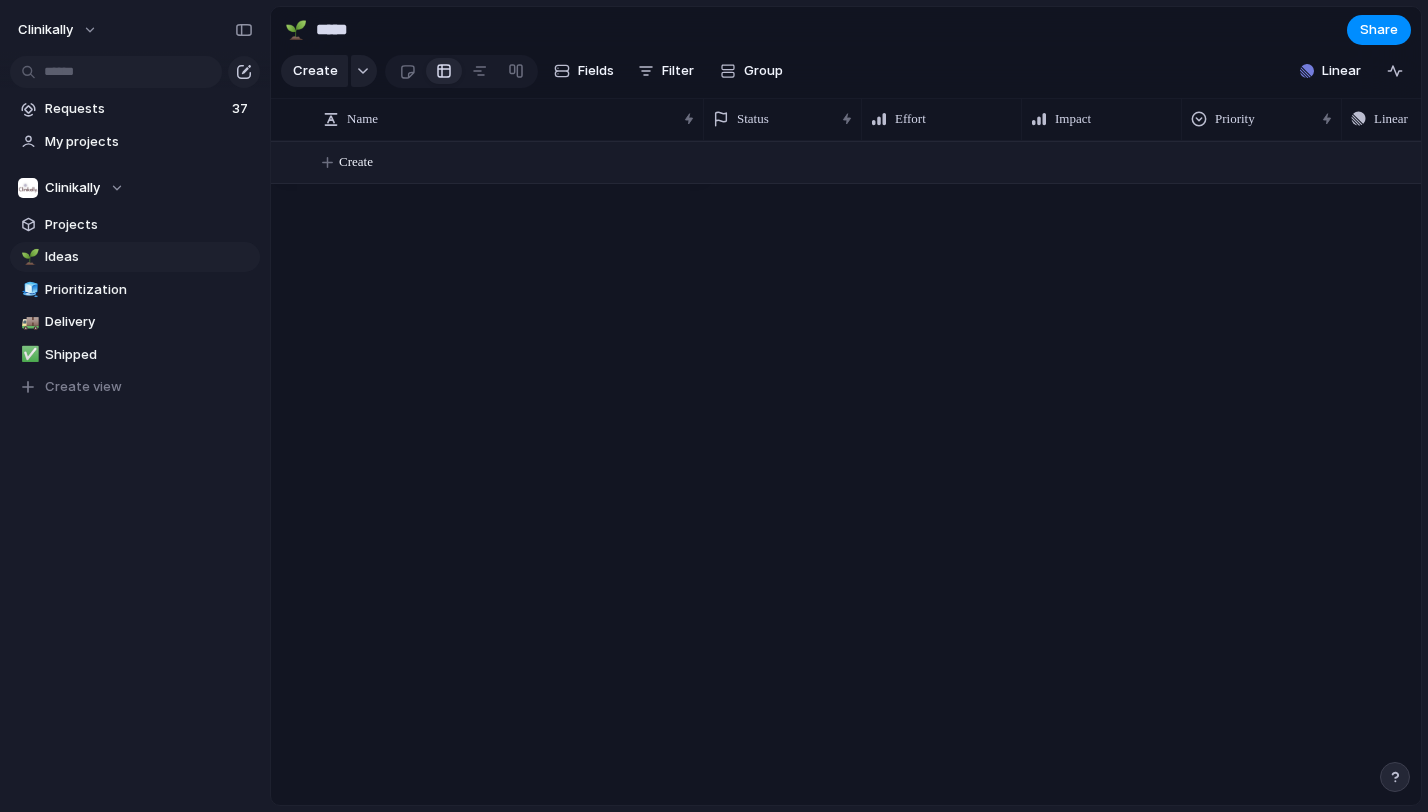 click on "Create" at bounding box center (356, 162) 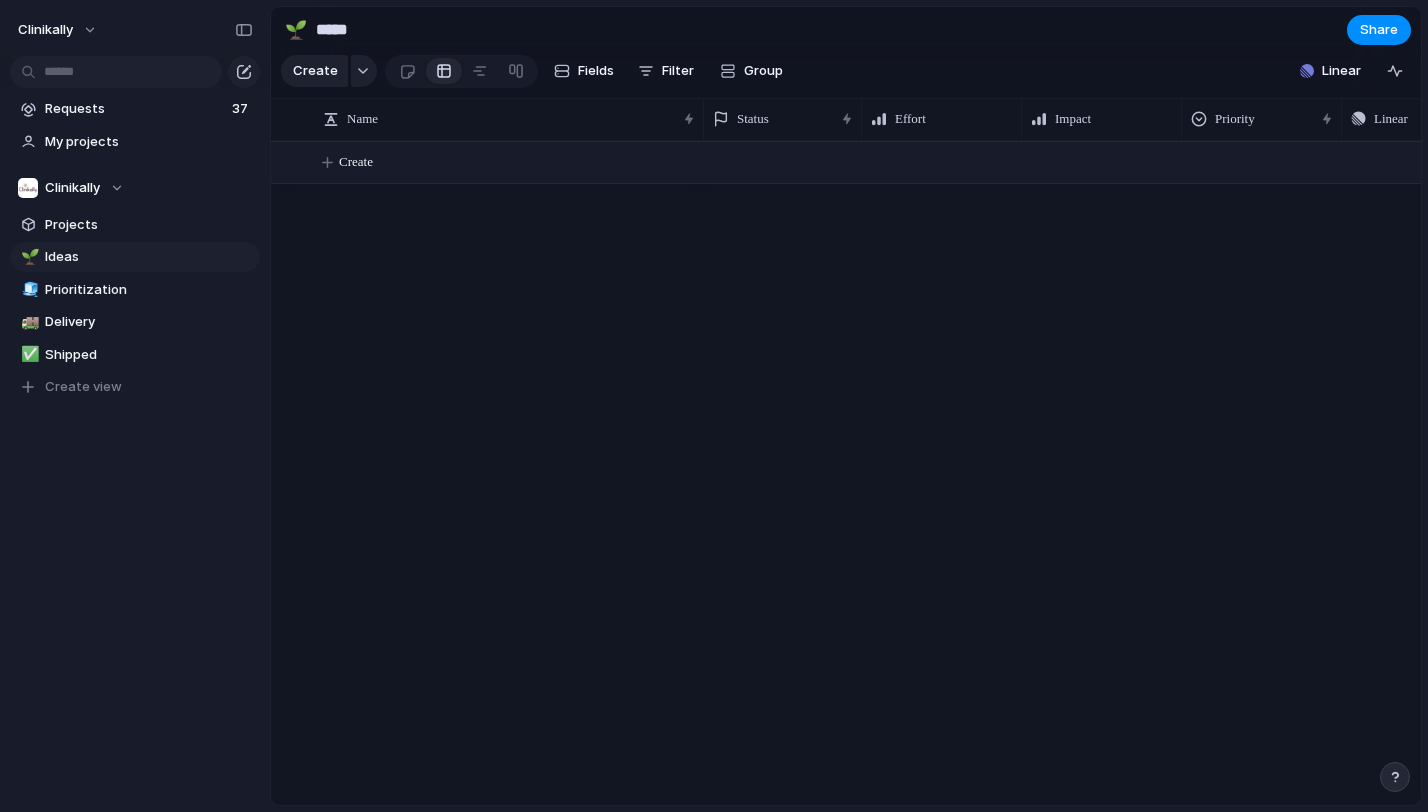 click on "Create" at bounding box center [871, 162] 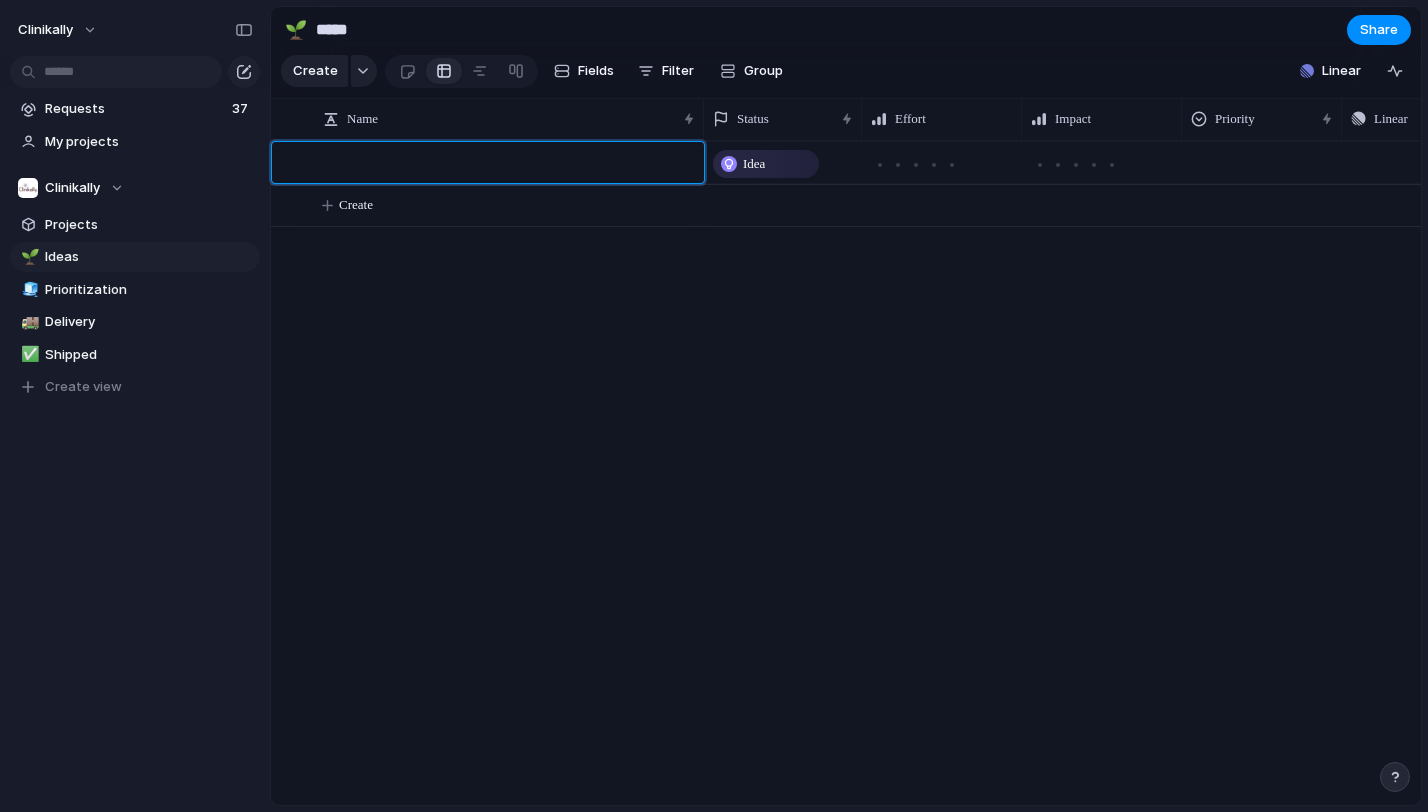 paste on "**********" 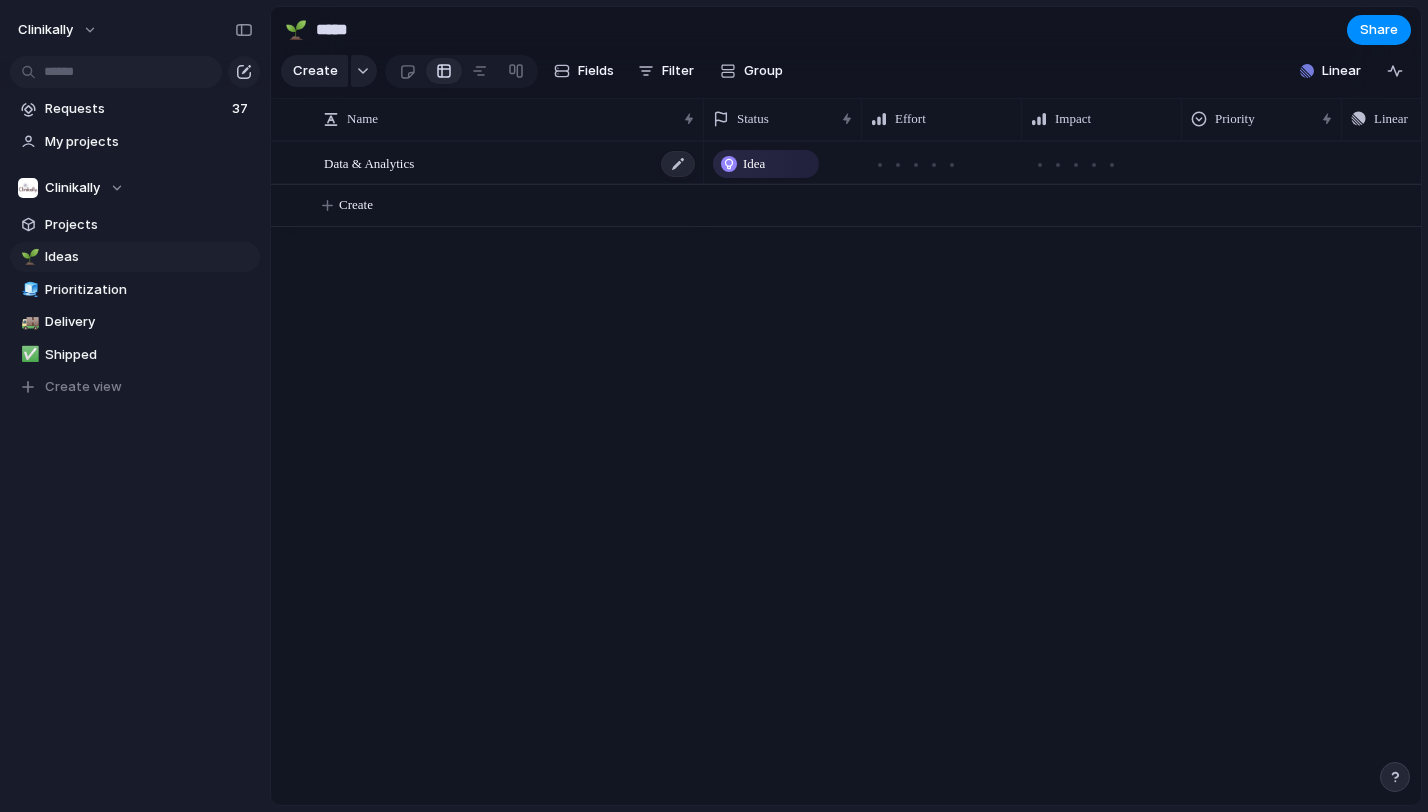 click on "Data & Analytics" at bounding box center [510, 163] 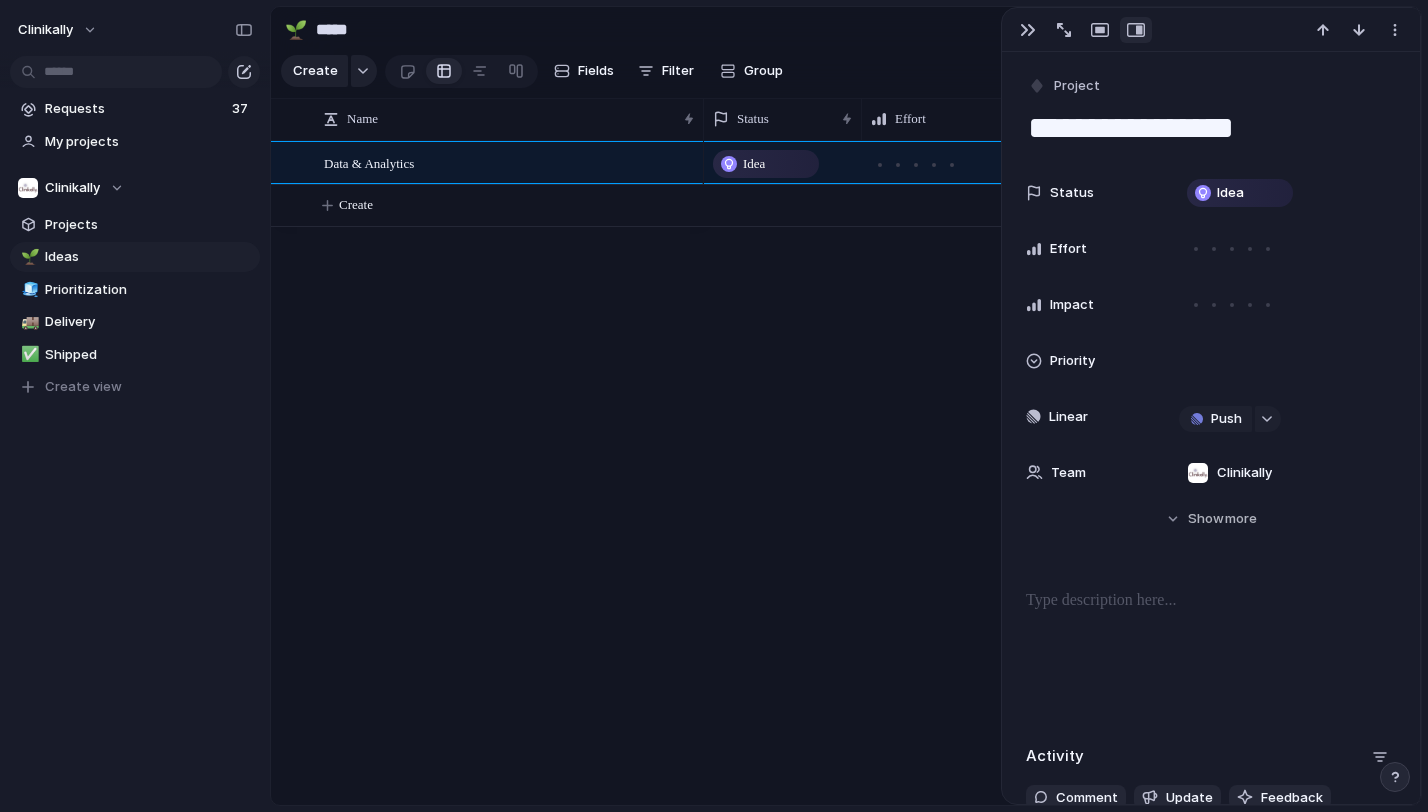 click on "Idea" at bounding box center [754, 164] 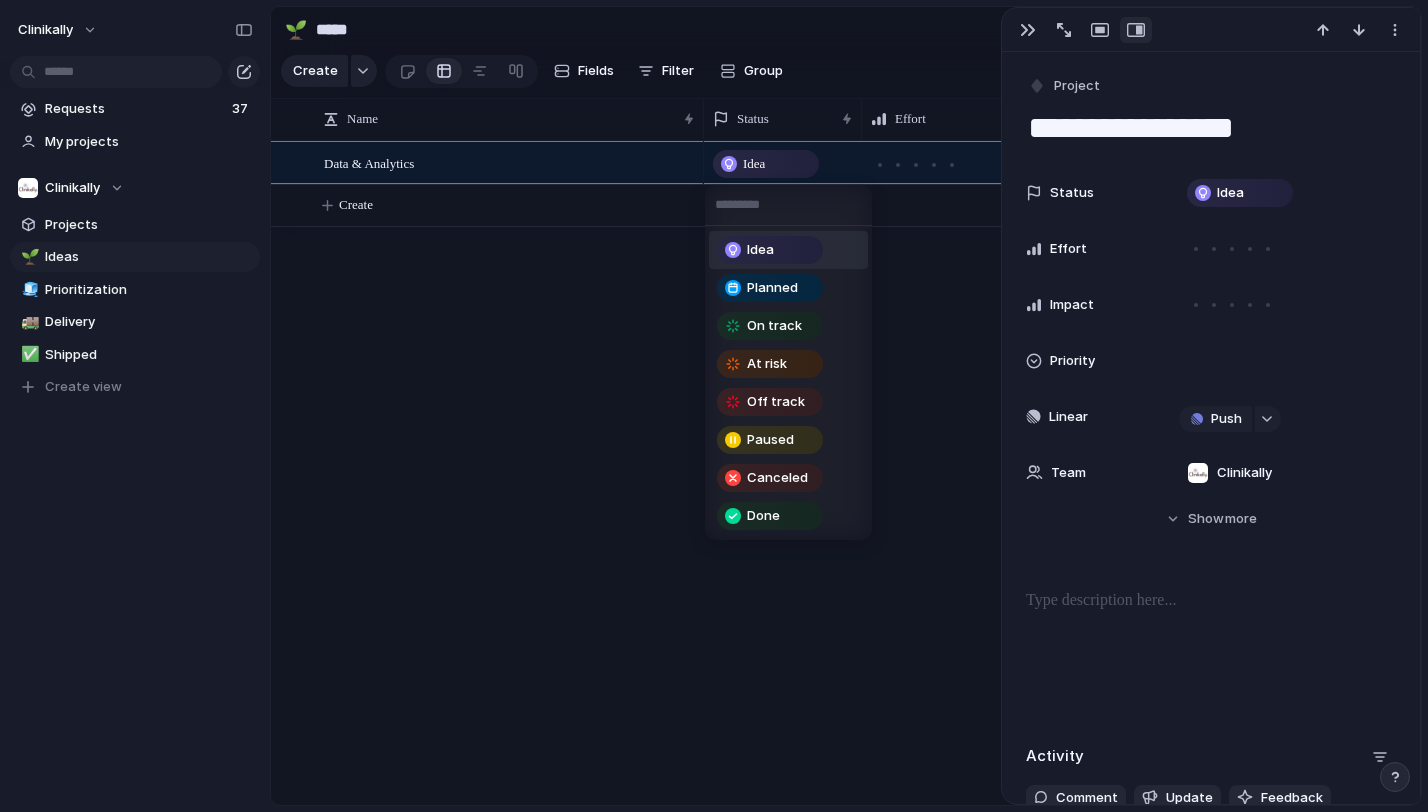 click on "Idea   Planned   On track   At risk   Off track   Paused   Canceled   Done" at bounding box center (714, 406) 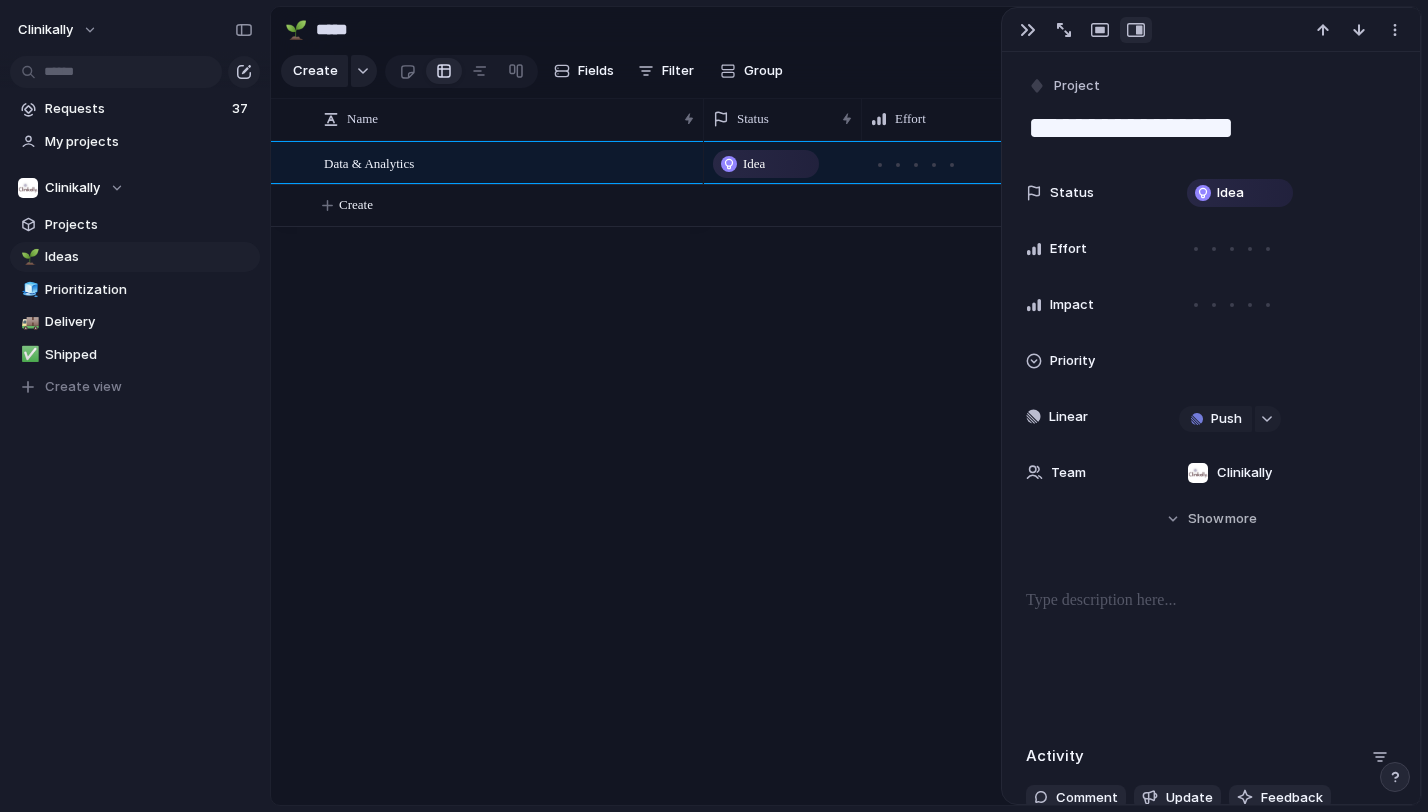 click on "Idea" at bounding box center [754, 164] 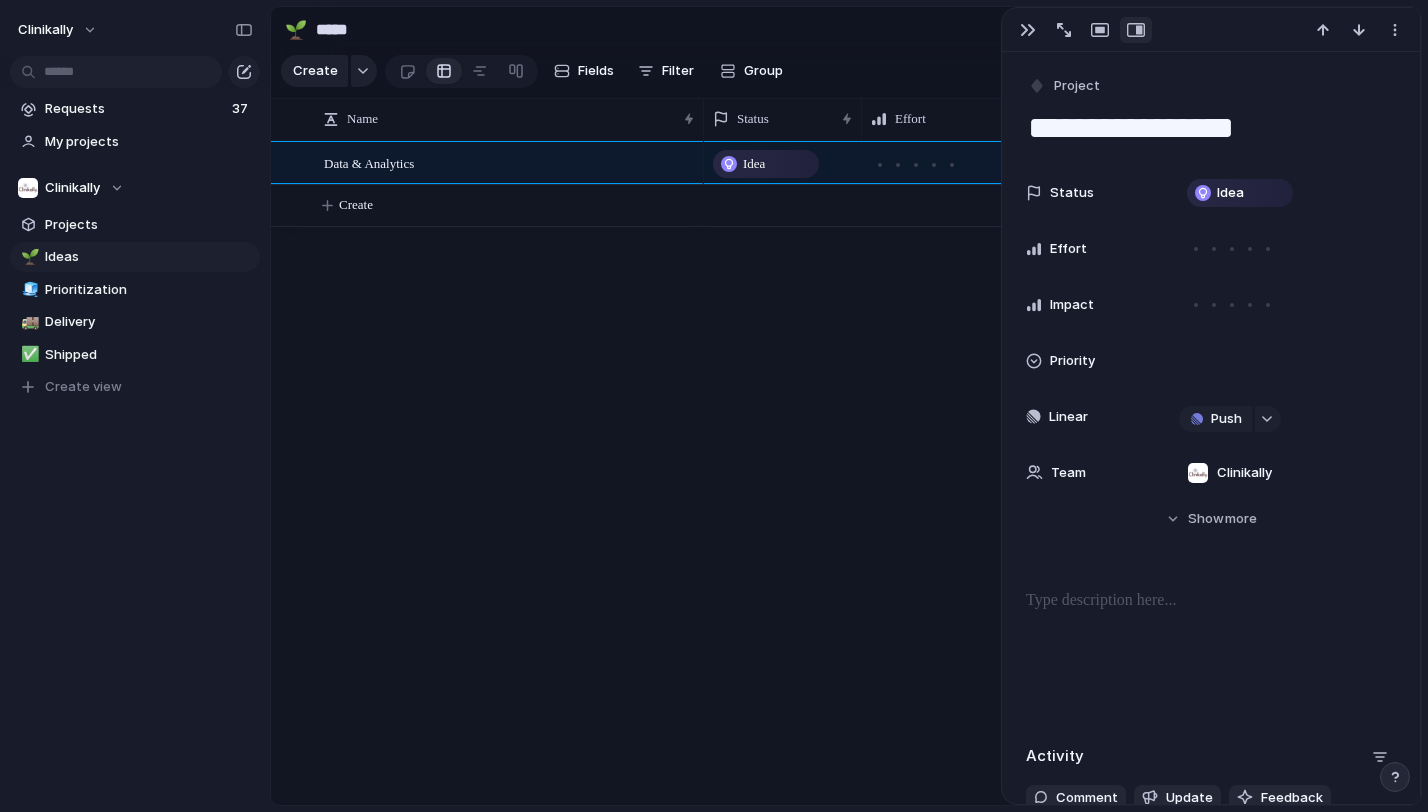 click on "Idea   Planned   On track   At risk   Off track   Paused   Canceled   Done" at bounding box center [714, 406] 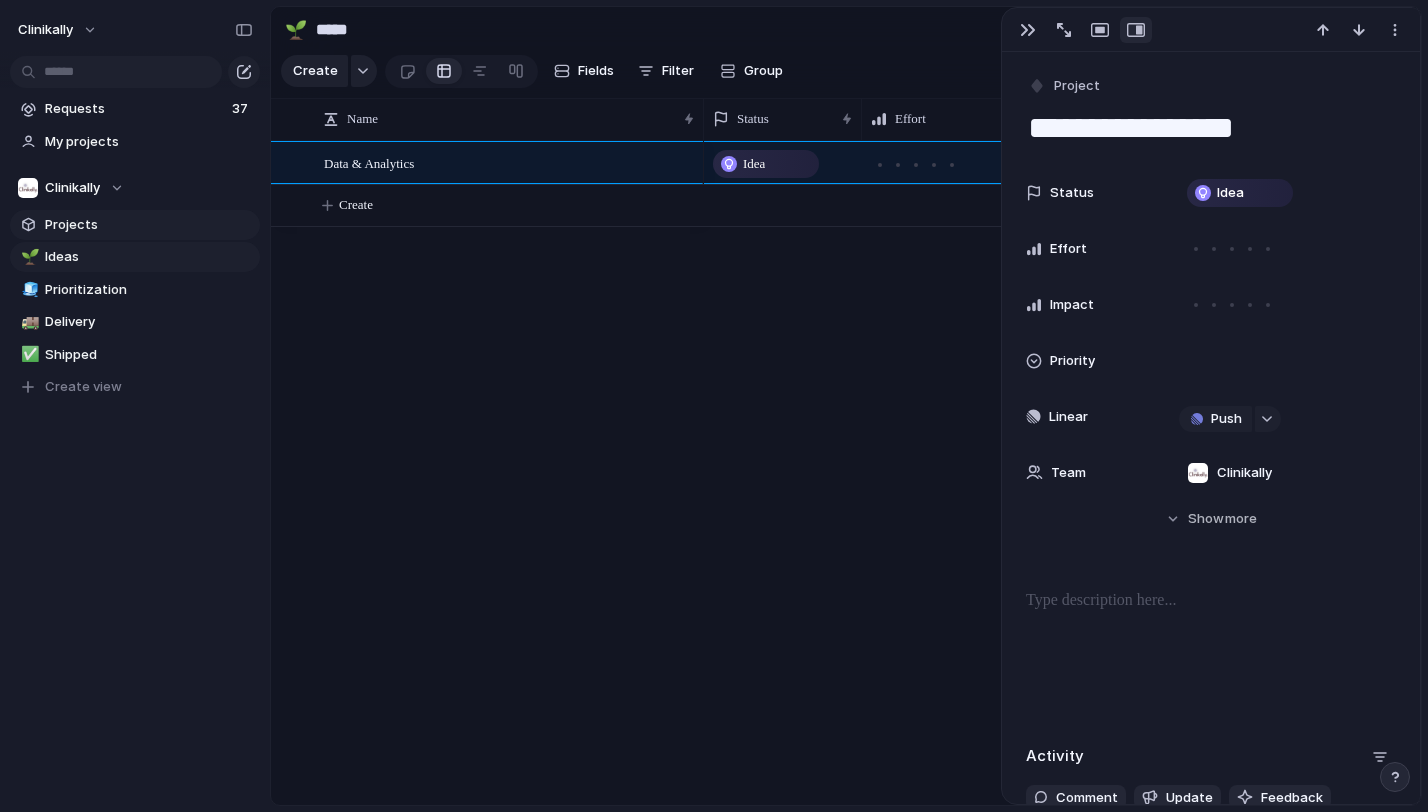 click on "Projects" at bounding box center (149, 225) 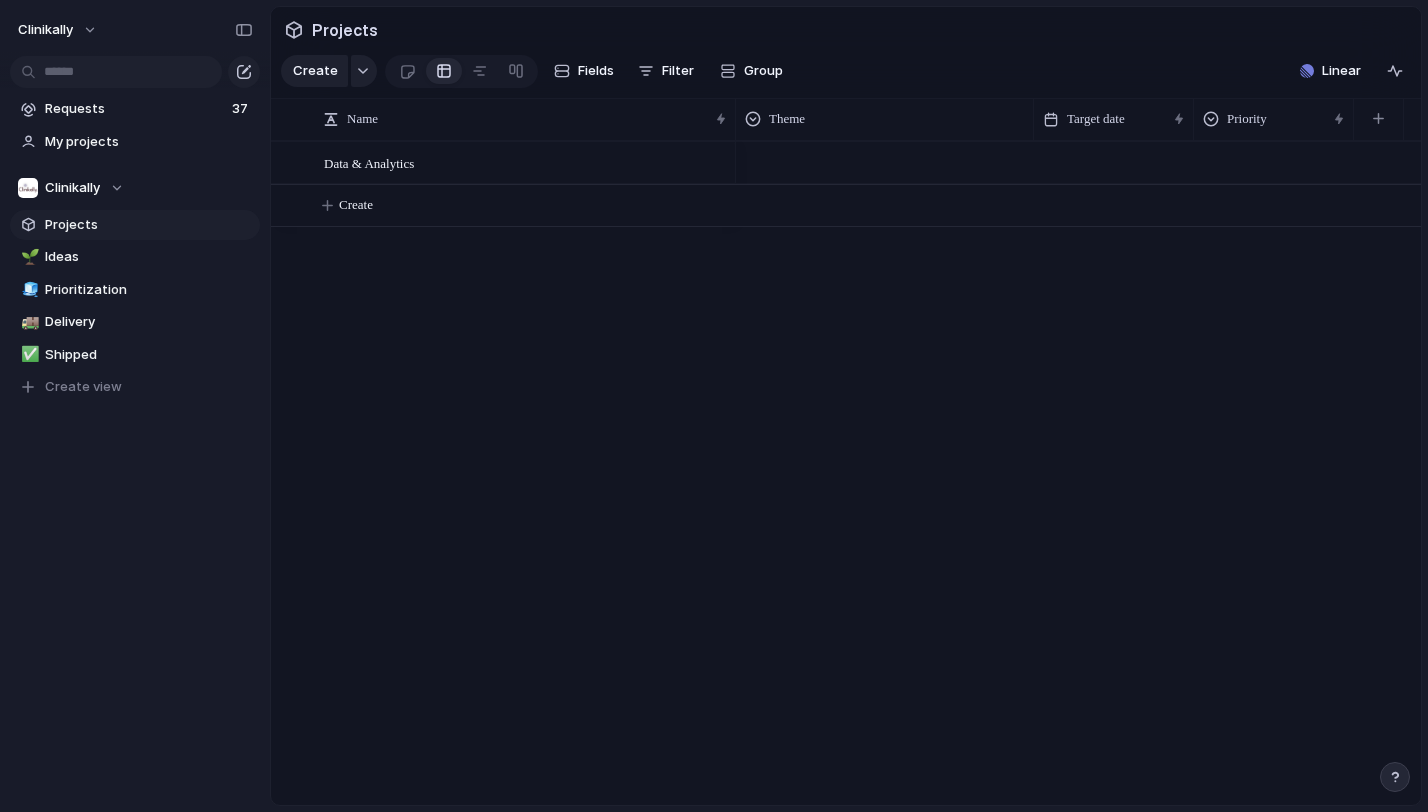 click on "Name" at bounding box center (524, 119) 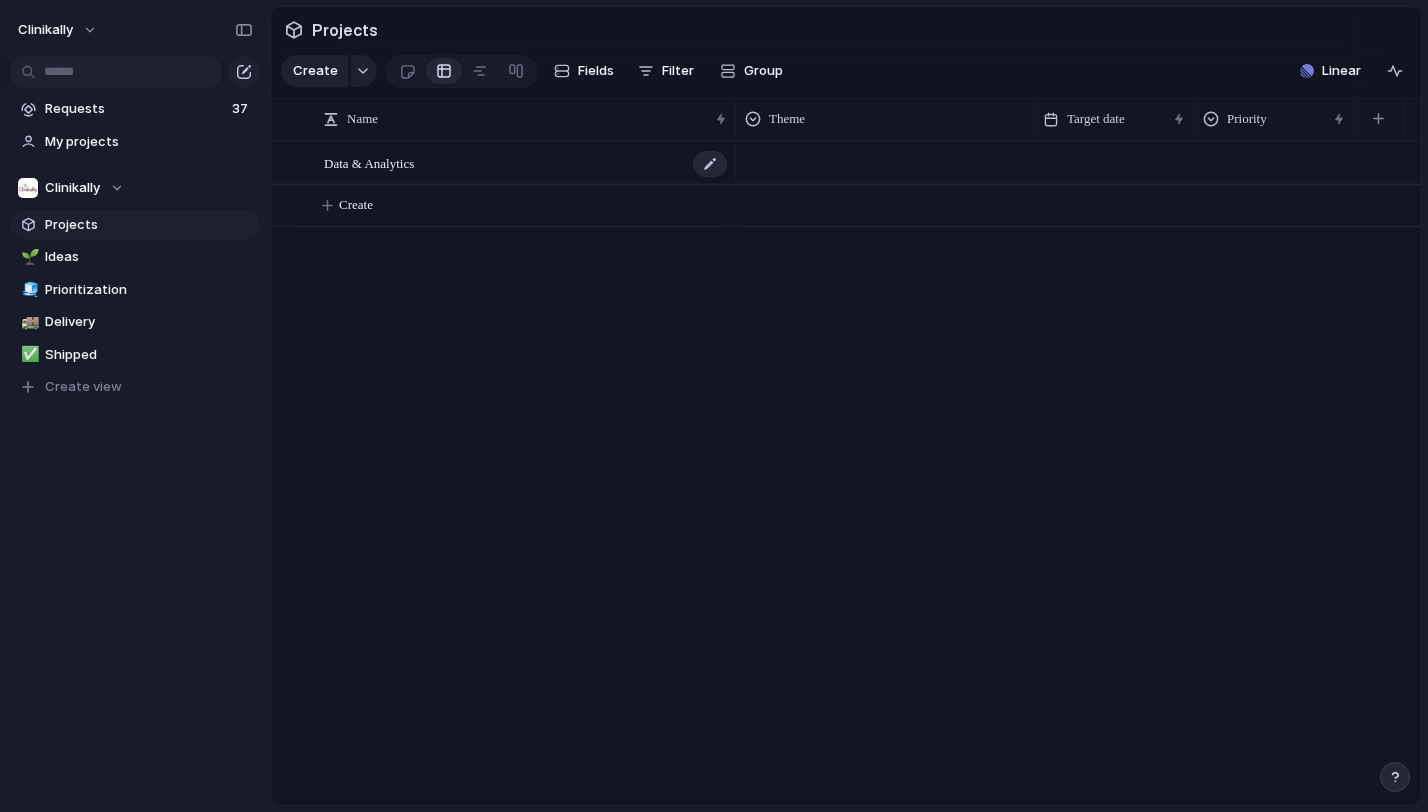 click on "Data & Analytics" at bounding box center [526, 163] 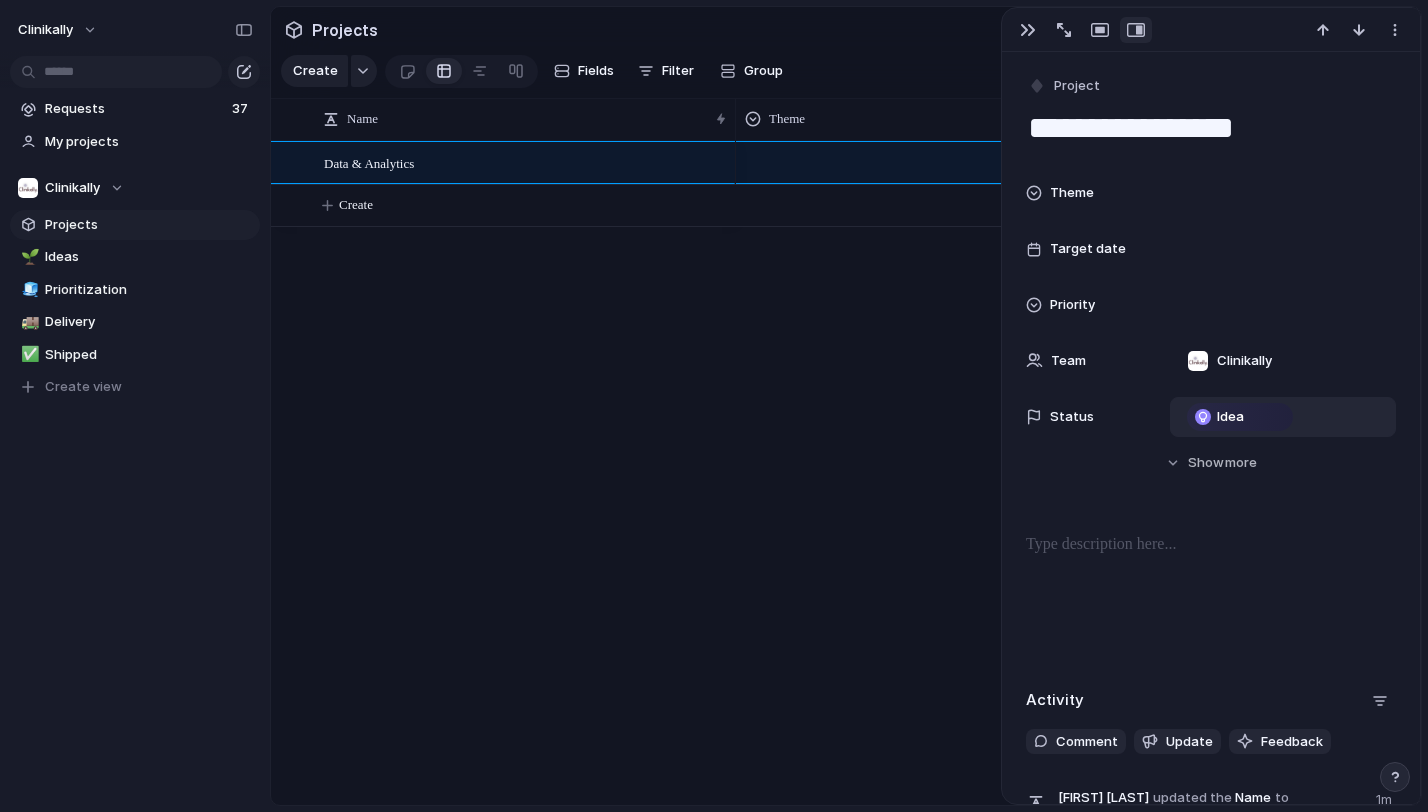 click on "Idea" at bounding box center [1240, 417] 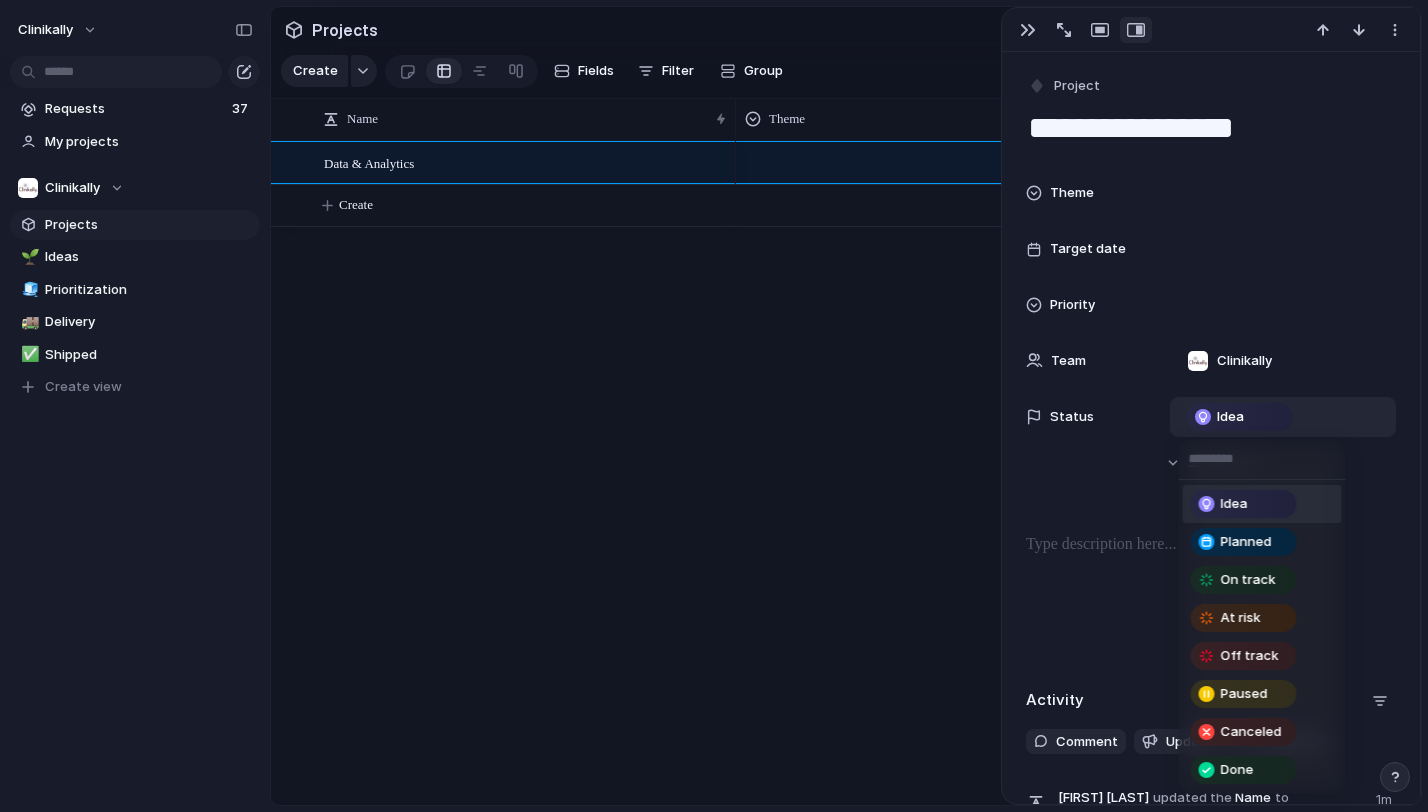click on "Idea   Planned   On track   At risk   Off track   Paused   Canceled   Done" at bounding box center [714, 406] 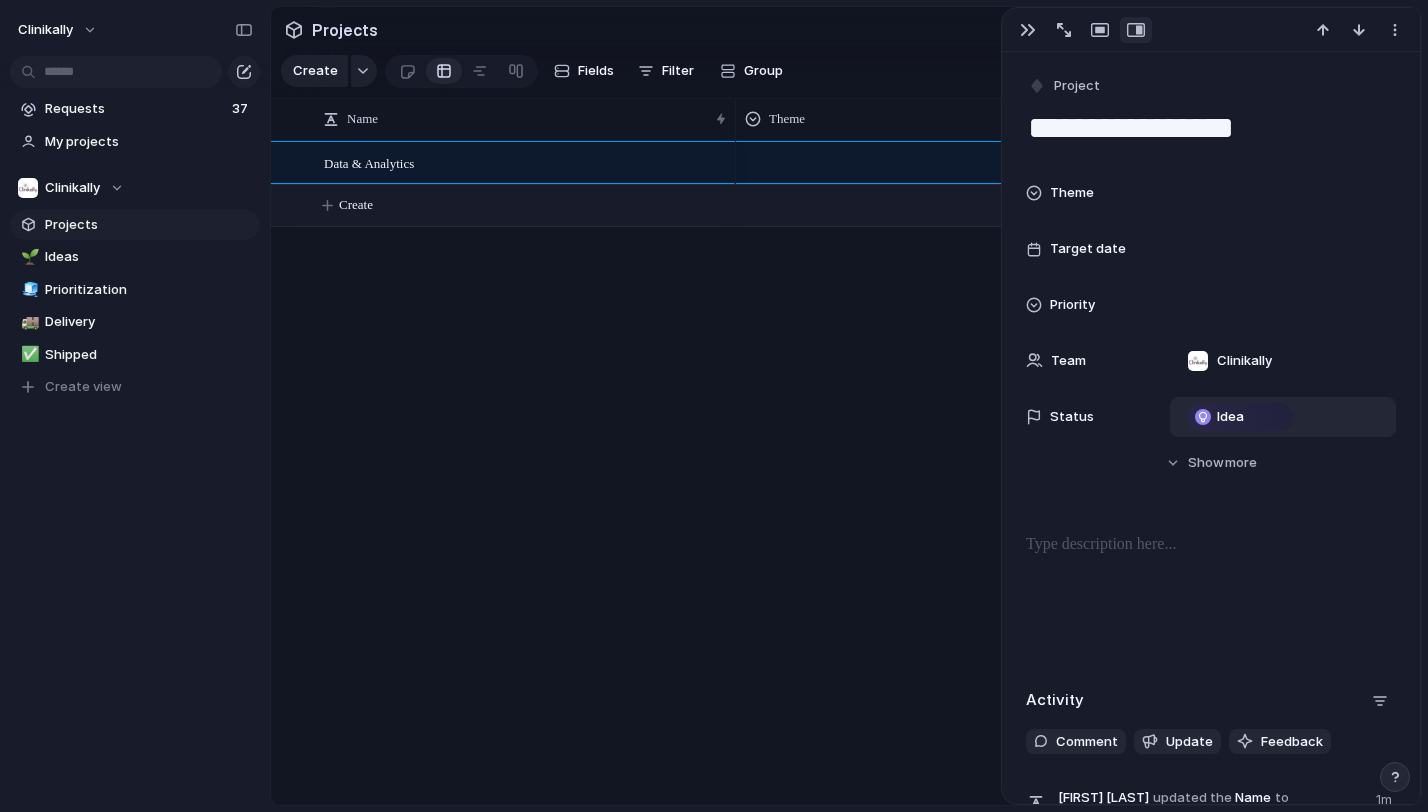 click on "Create" at bounding box center [871, 205] 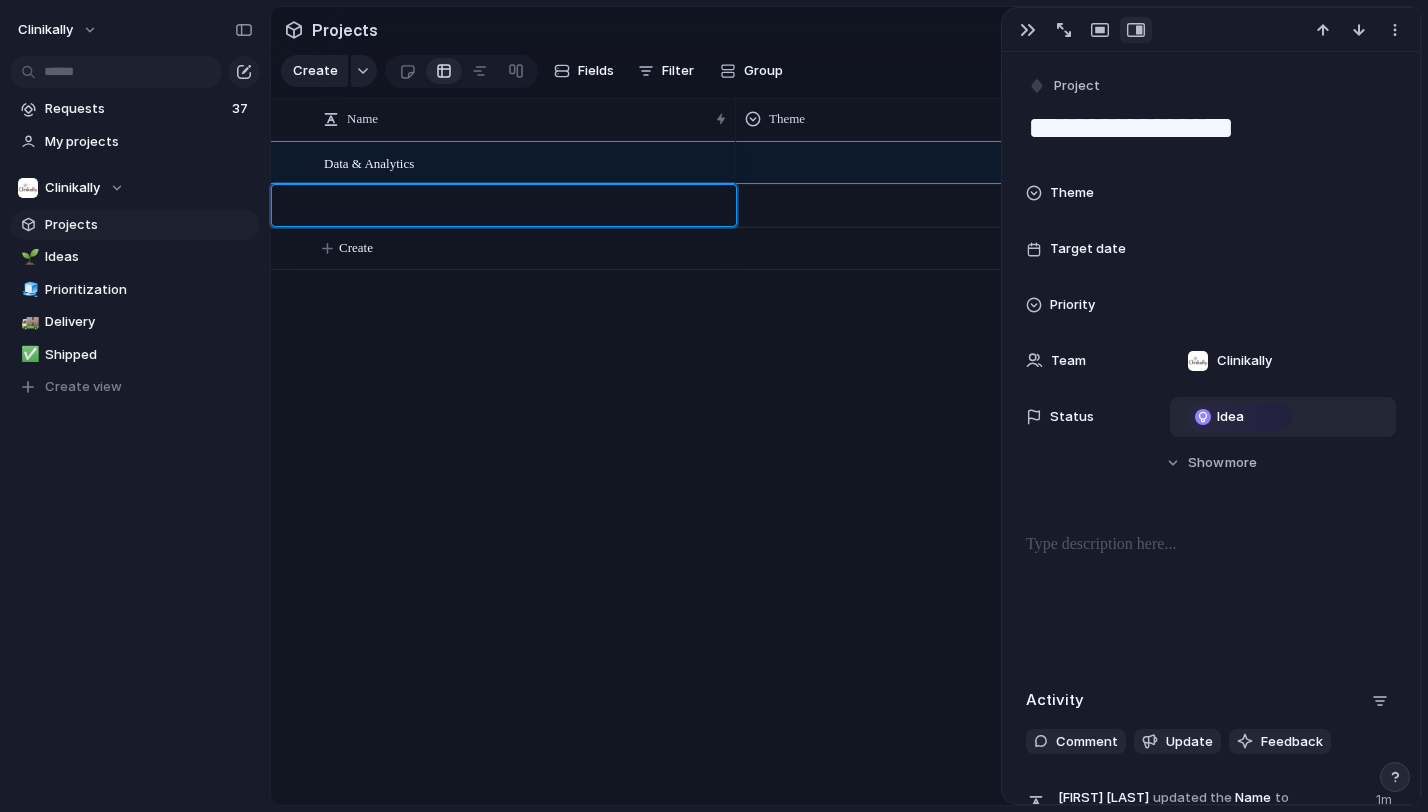 click at bounding box center [523, 208] 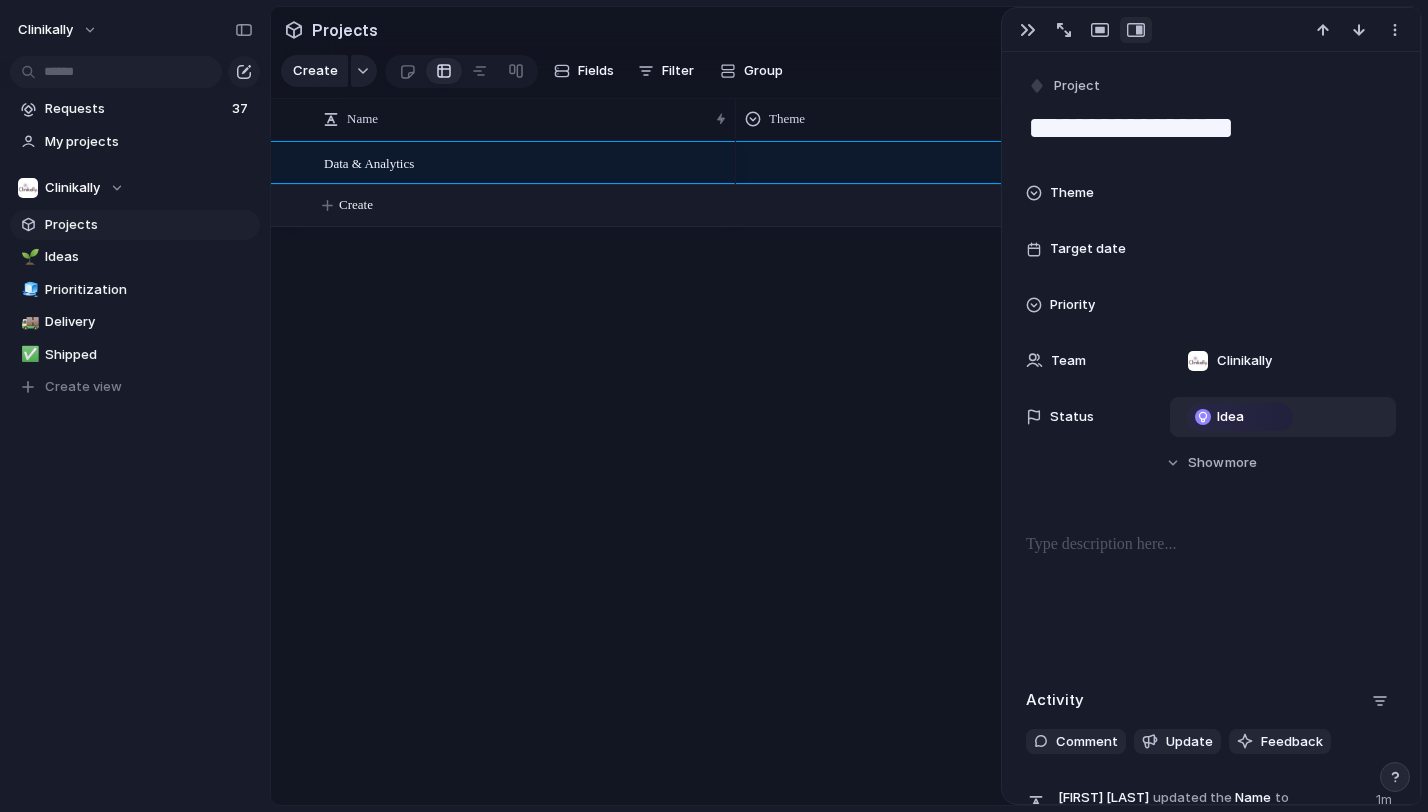 click on "Create" at bounding box center [871, 205] 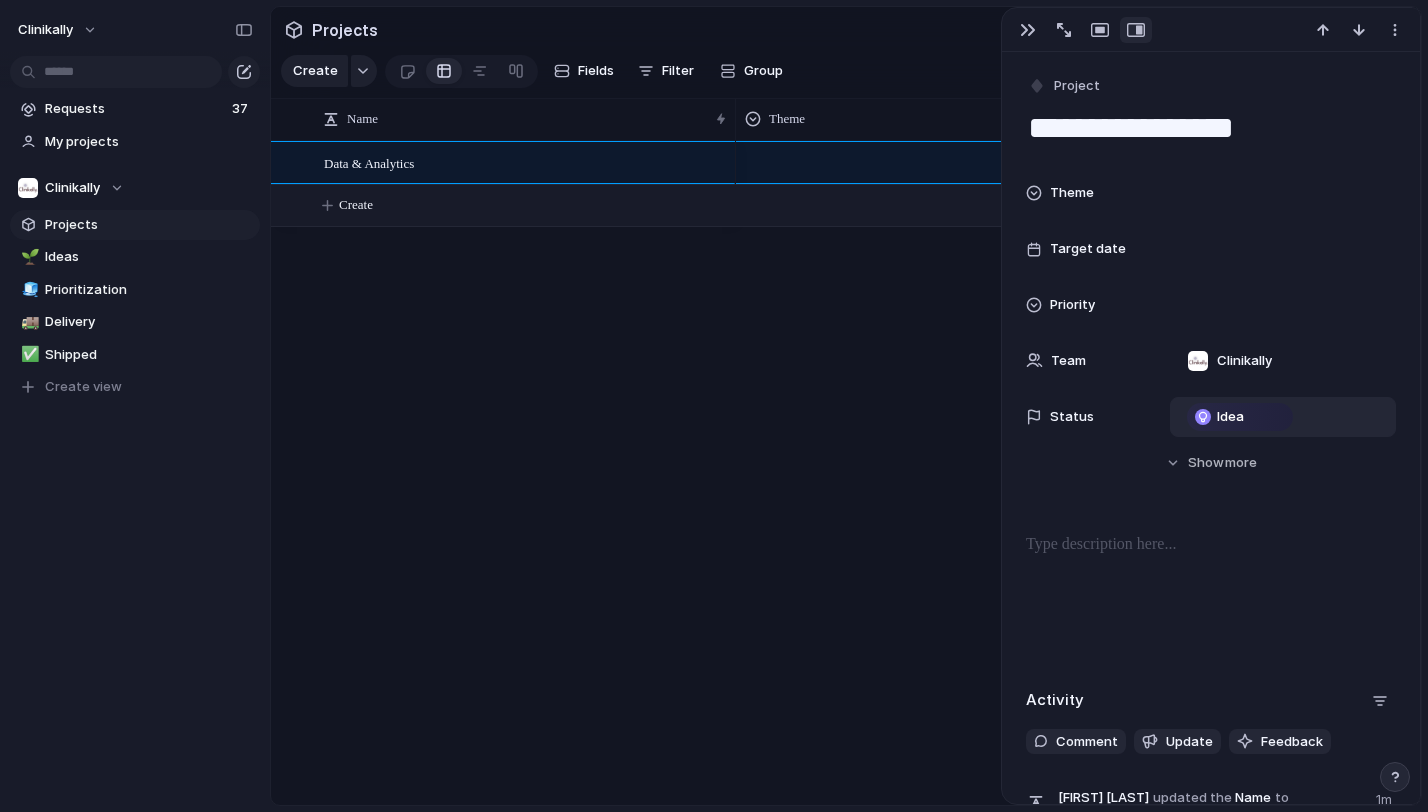 click on "Create" at bounding box center [871, 205] 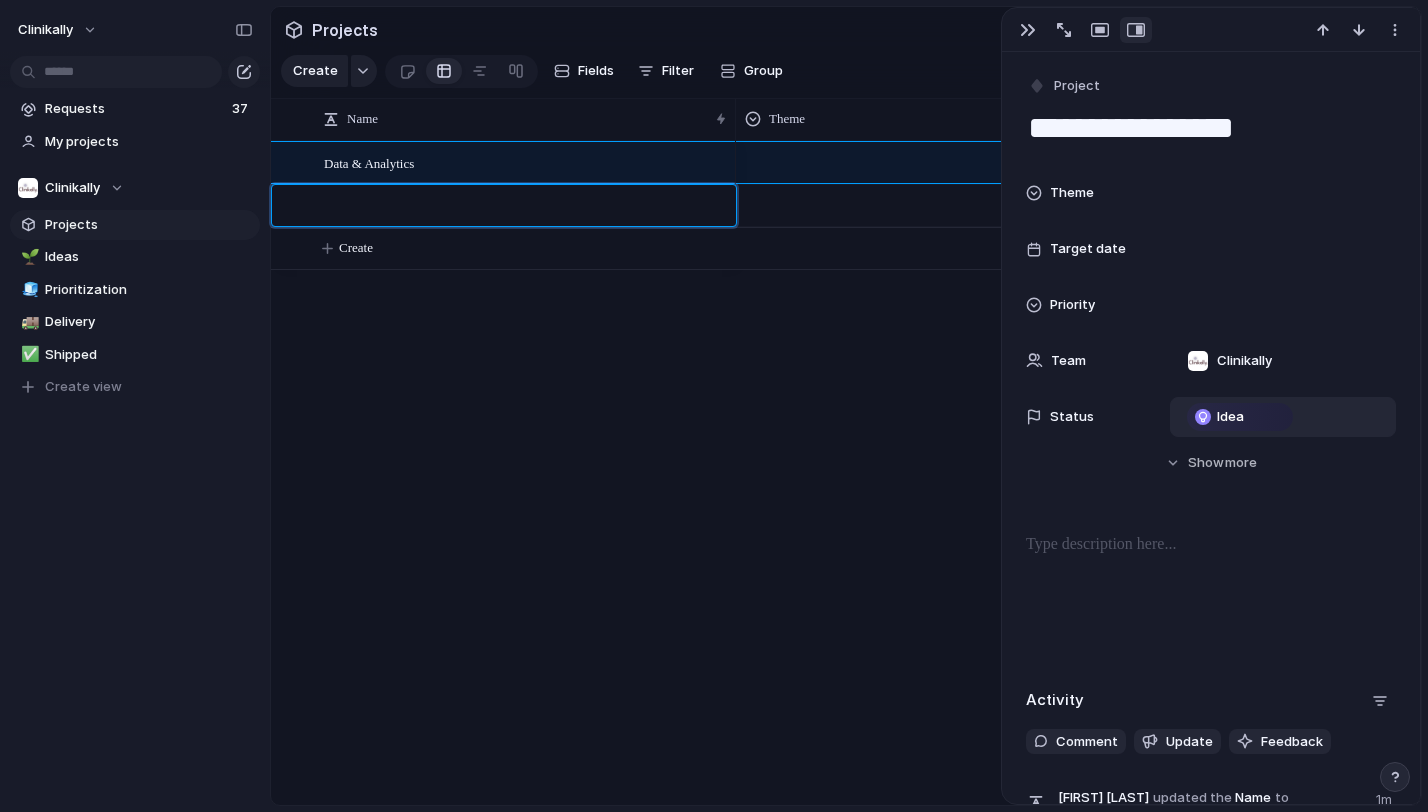 type on "**********" 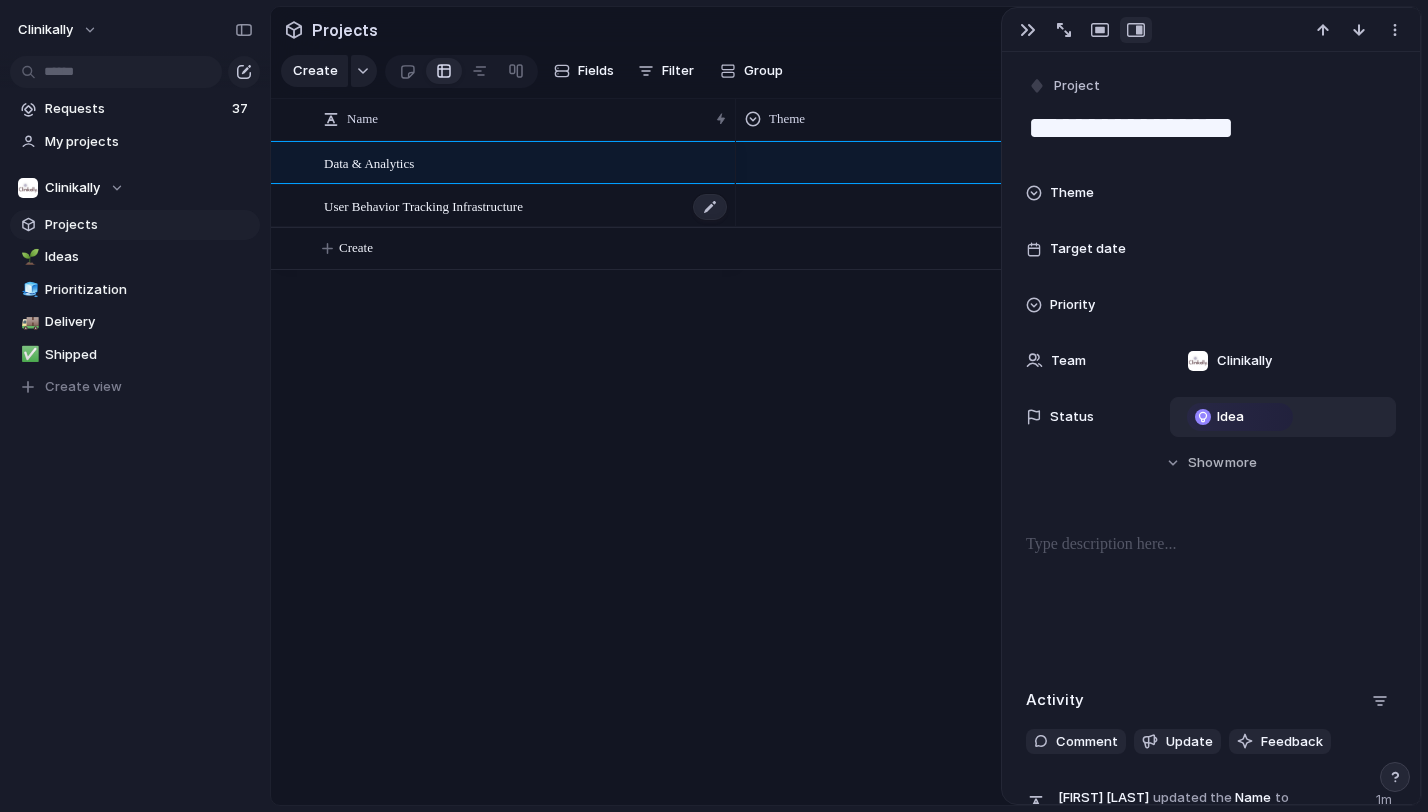 click on "User Behavior Tracking Infrastructure" at bounding box center (423, 205) 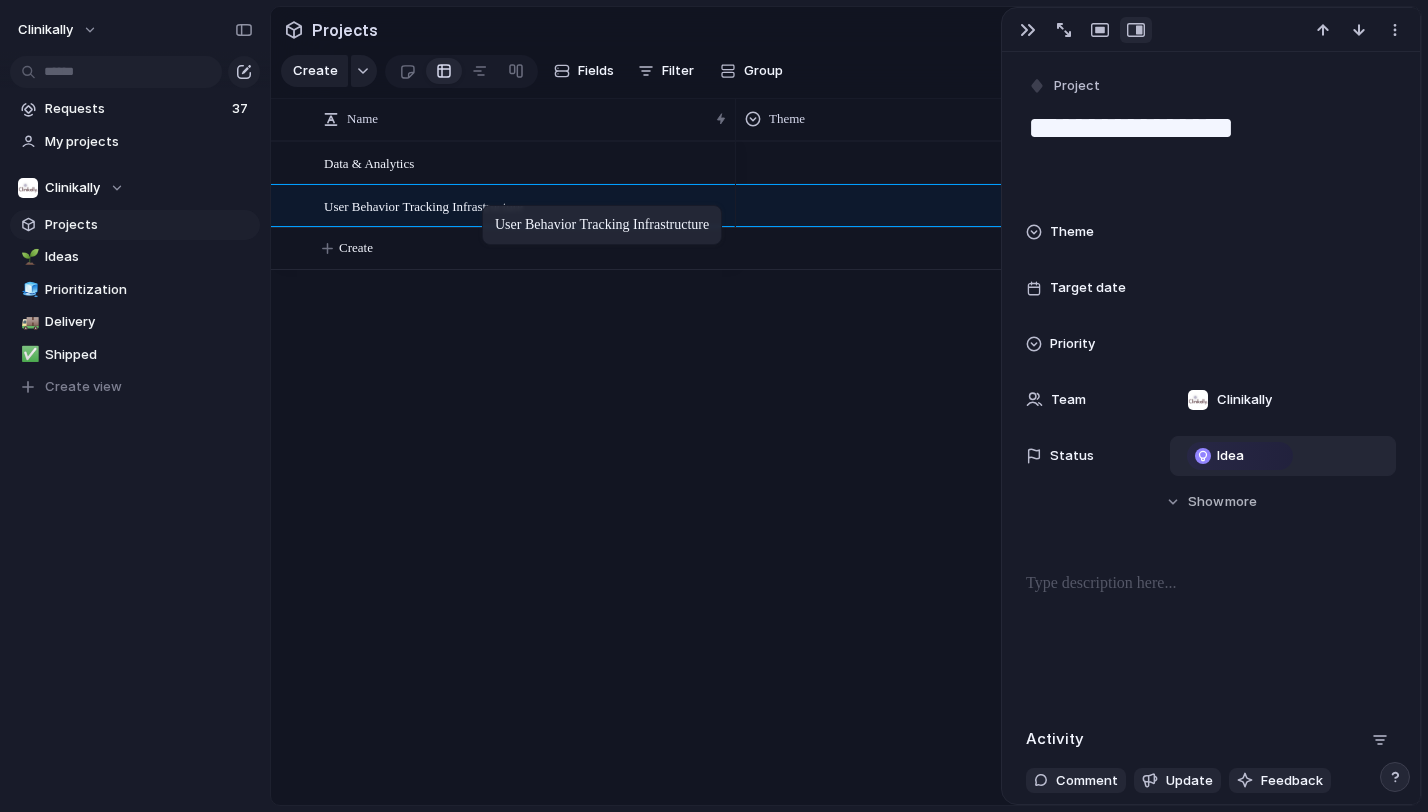drag, startPoint x: 307, startPoint y: 208, endPoint x: 492, endPoint y: 209, distance: 185.0027 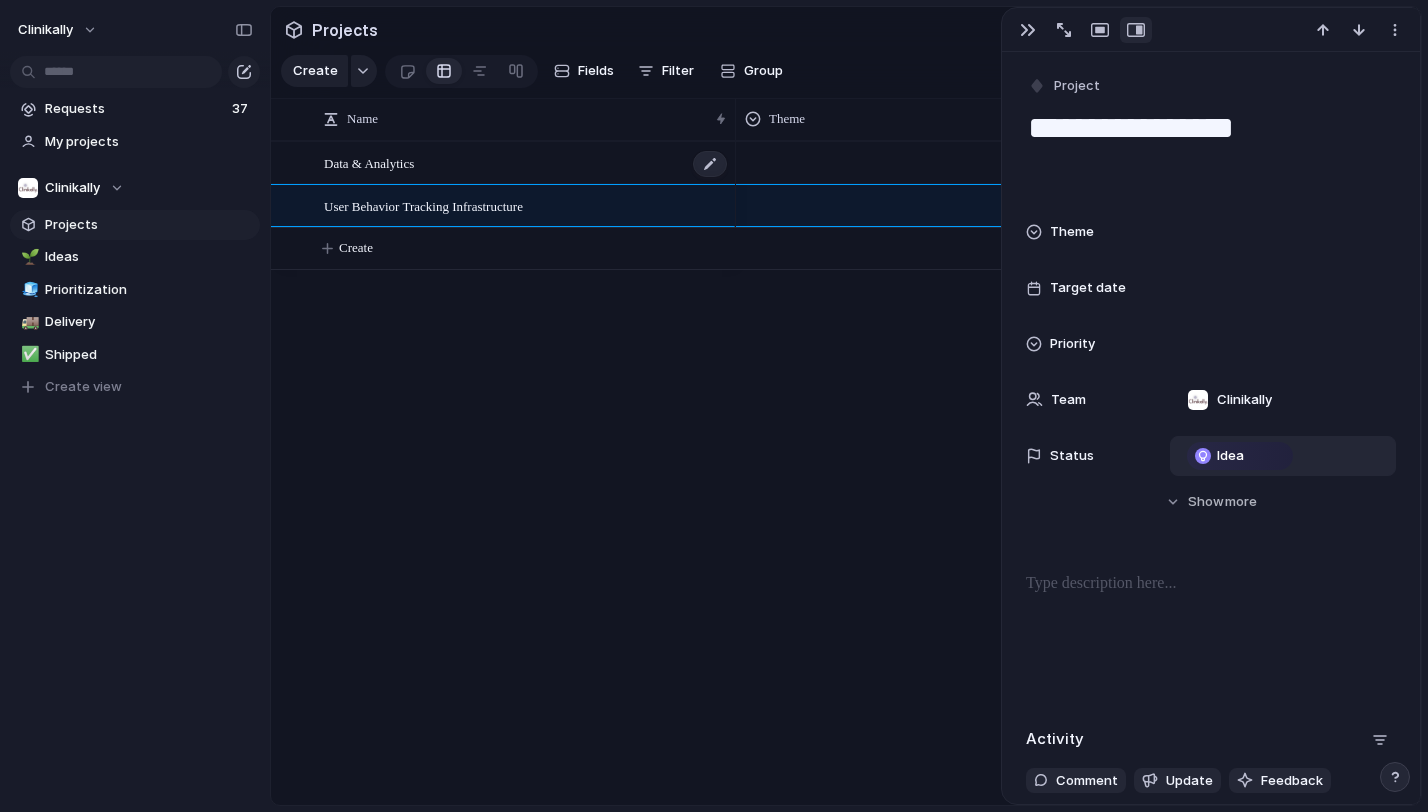 click on "Data & Analytics" at bounding box center [369, 162] 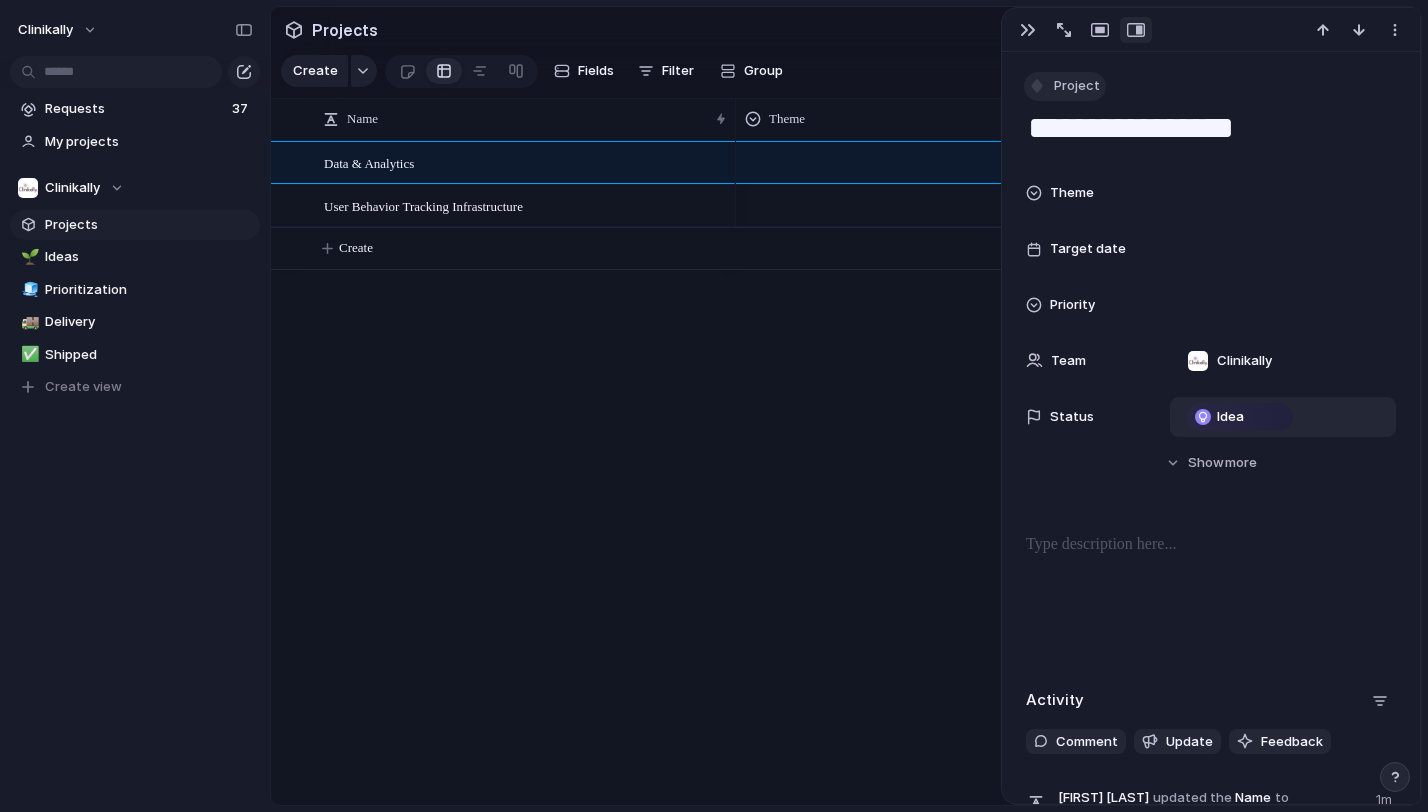 click on "Project" at bounding box center [1077, 86] 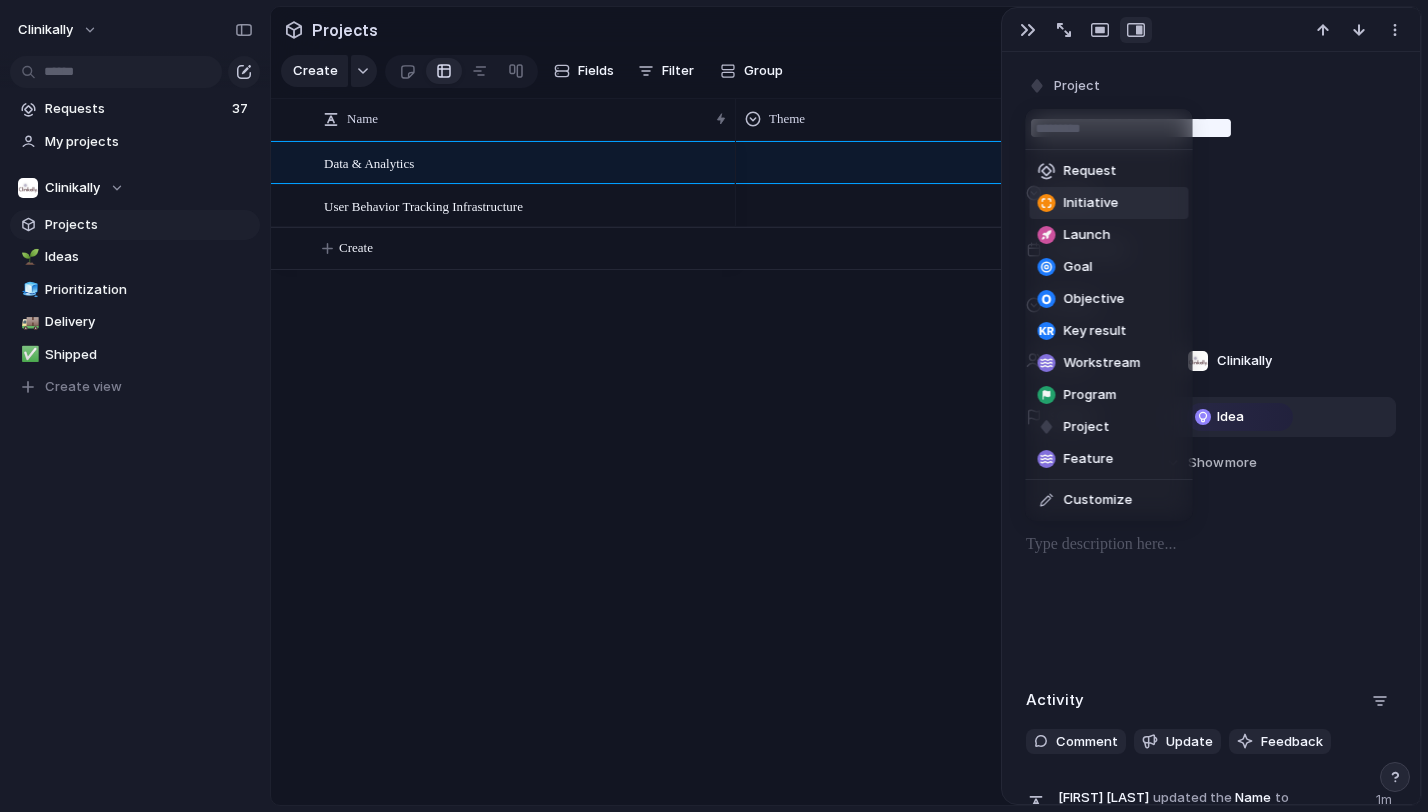 click on "Initiative" at bounding box center (1091, 203) 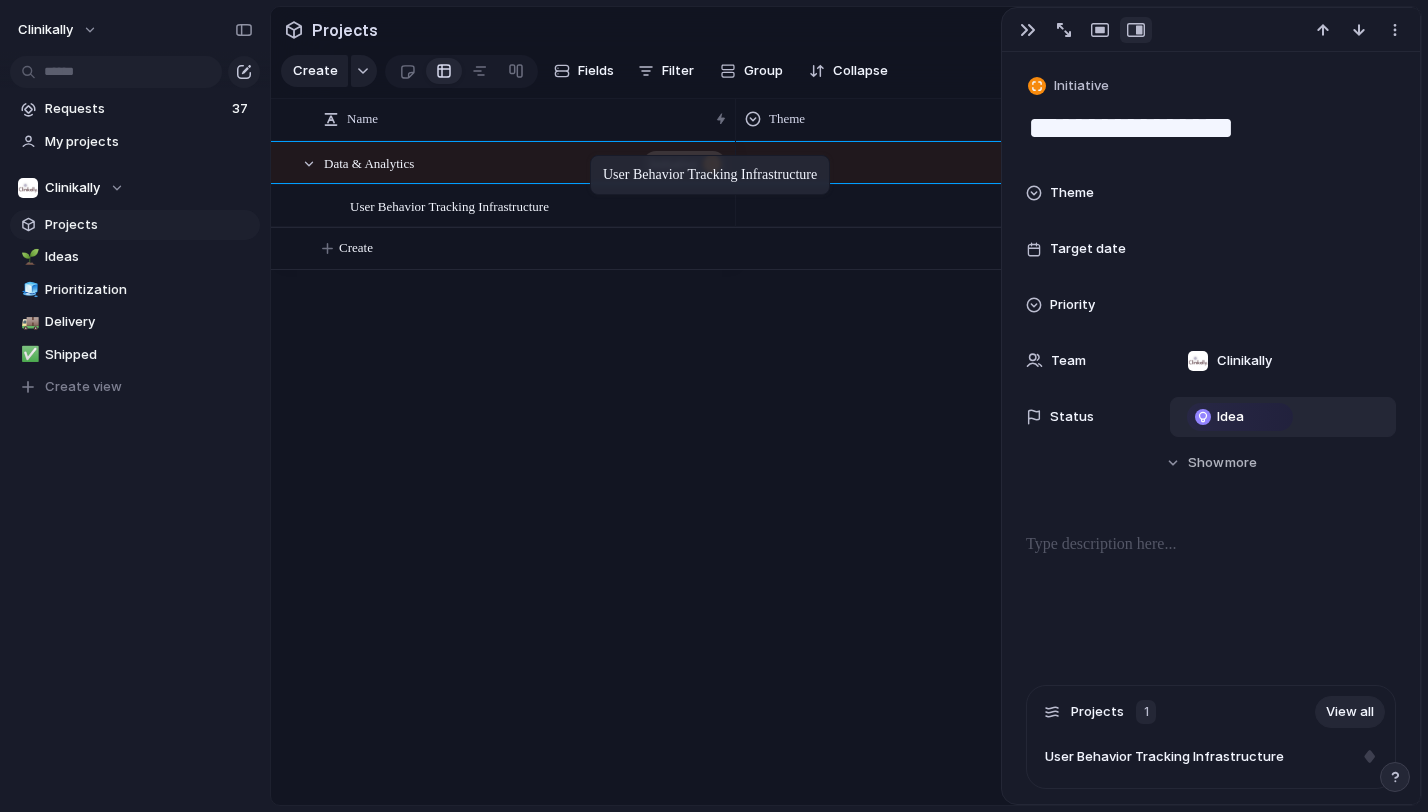 drag, startPoint x: 504, startPoint y: 209, endPoint x: 601, endPoint y: 161, distance: 108.226616 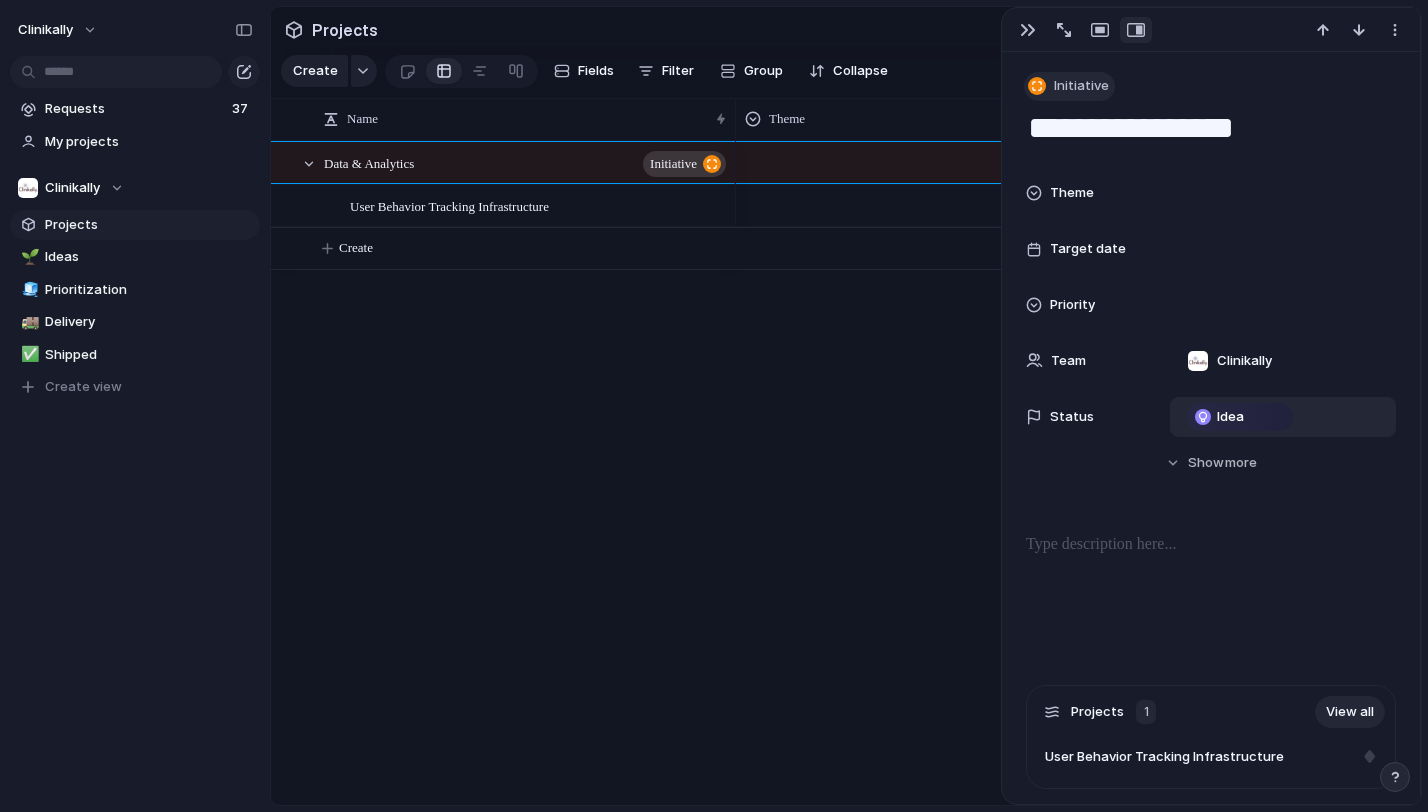 click on "Initiative" at bounding box center (1069, 86) 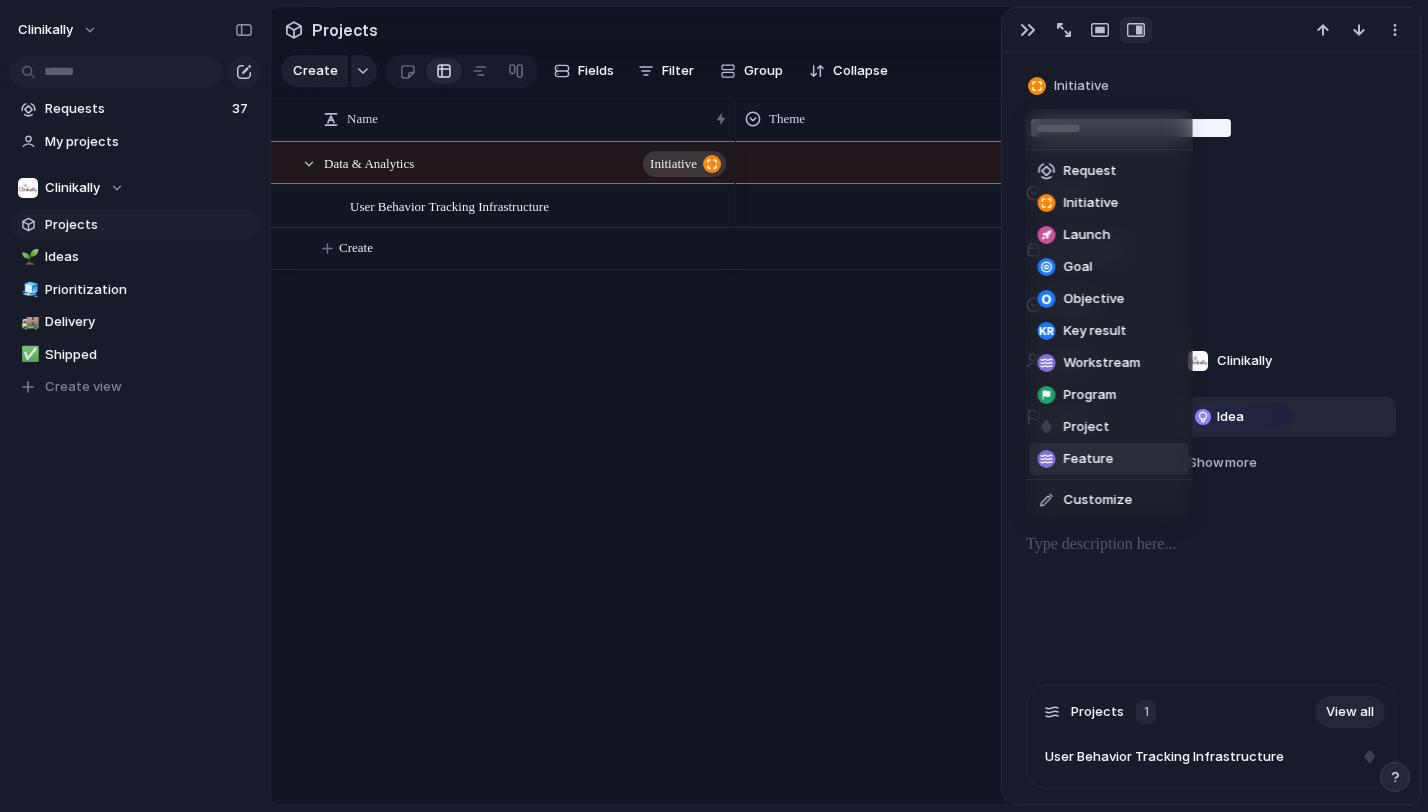 click on "Feature" at bounding box center [1076, 459] 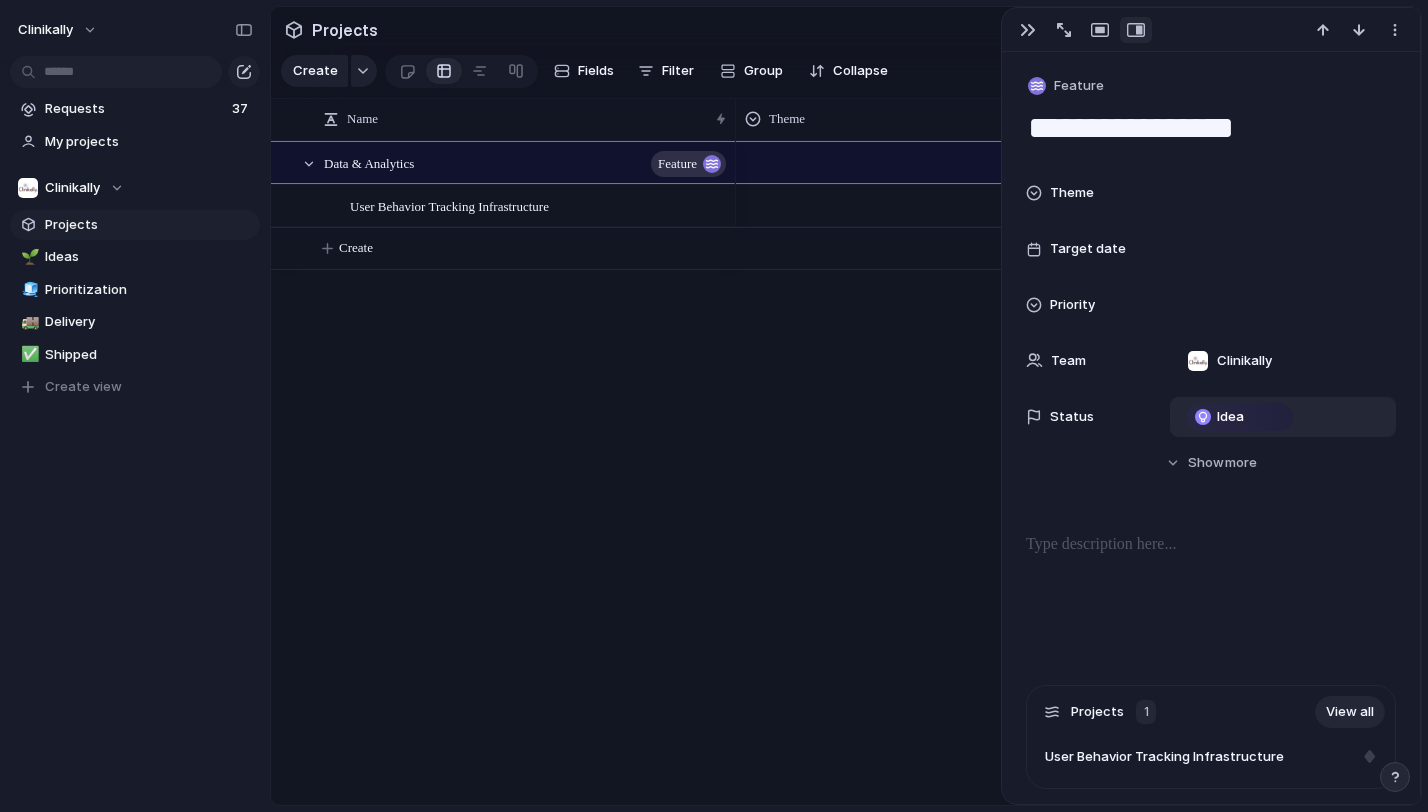 click at bounding box center (1078, 473) 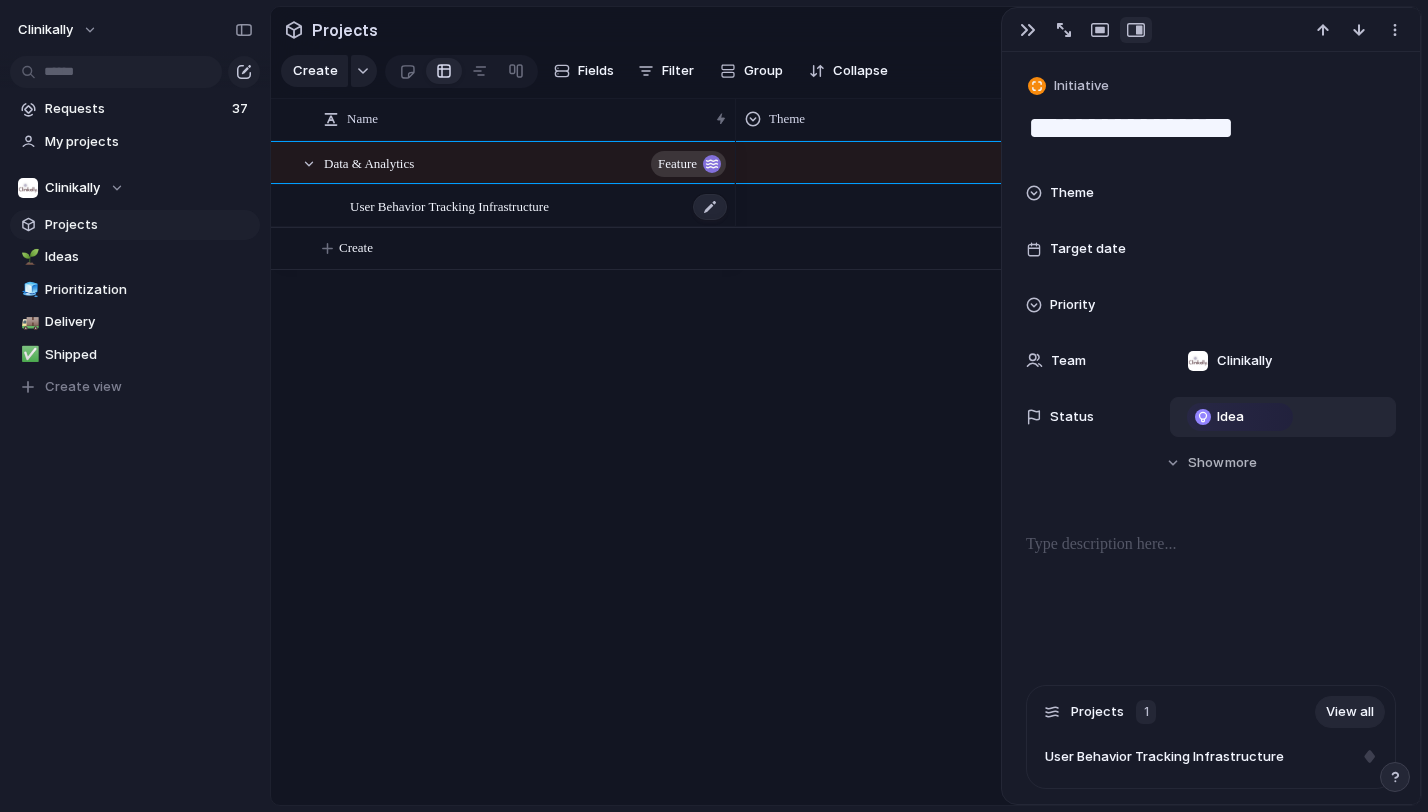 click on "User Behavior Tracking Infrastructure" at bounding box center (539, 206) 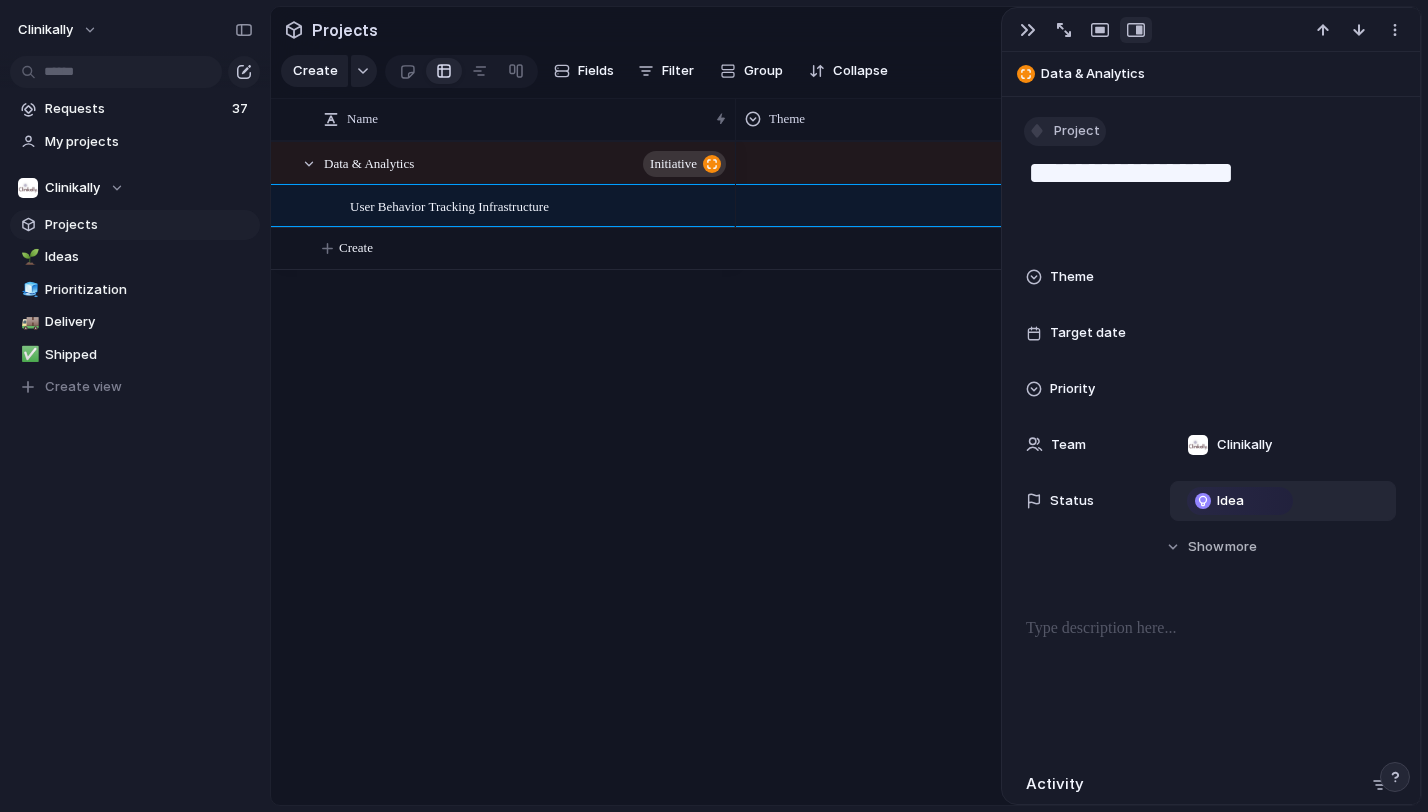click on "Project" at bounding box center (1065, 131) 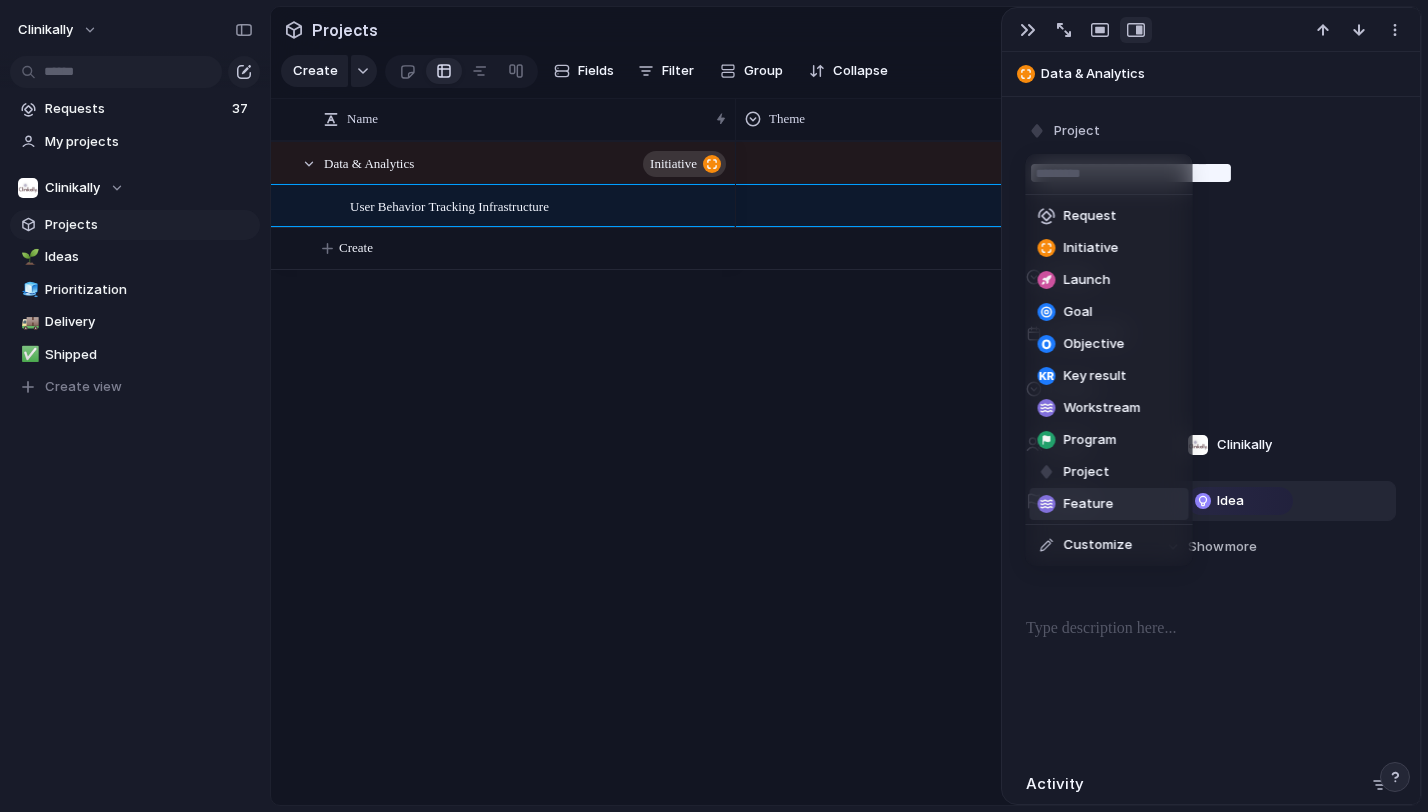 click on "Feature" at bounding box center (1089, 504) 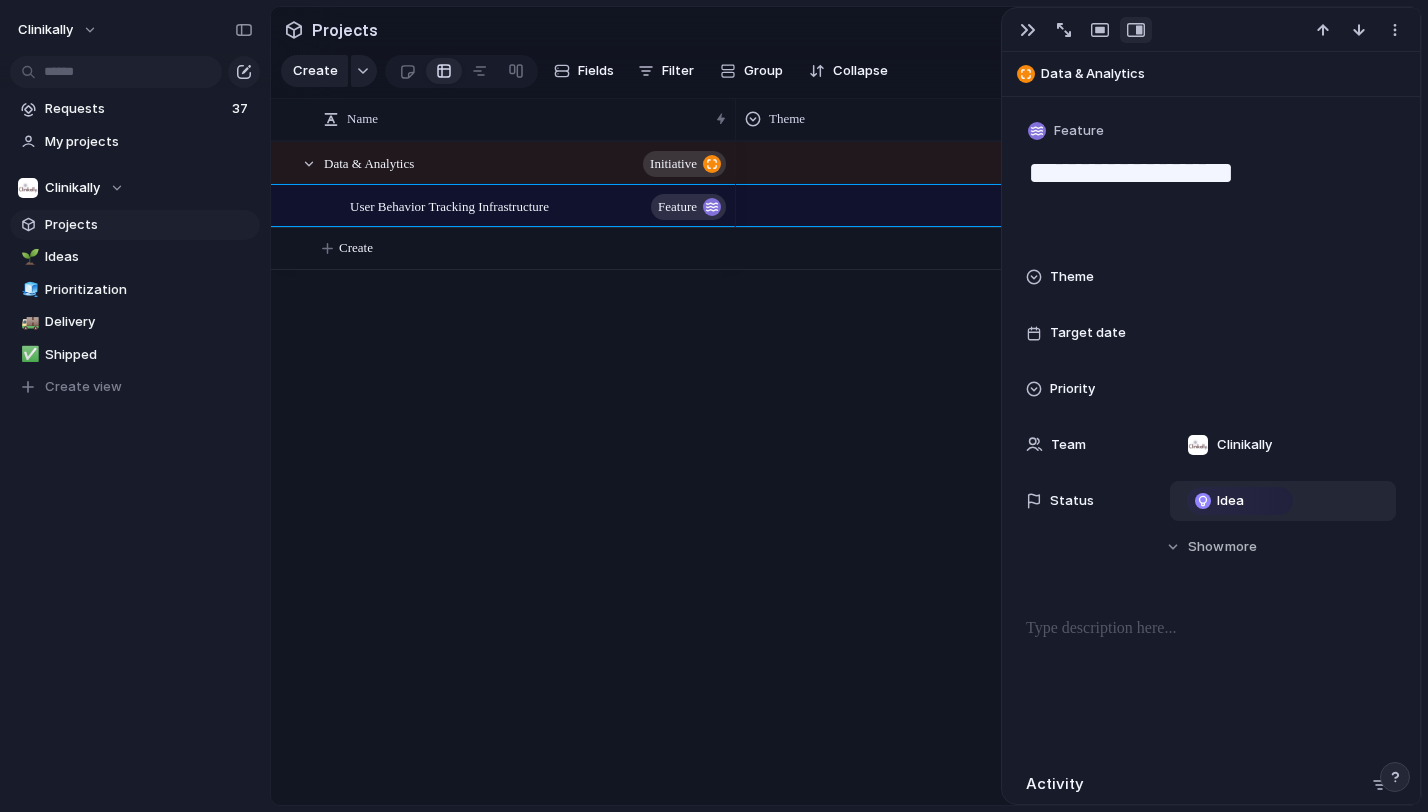 click at bounding box center [1078, 473] 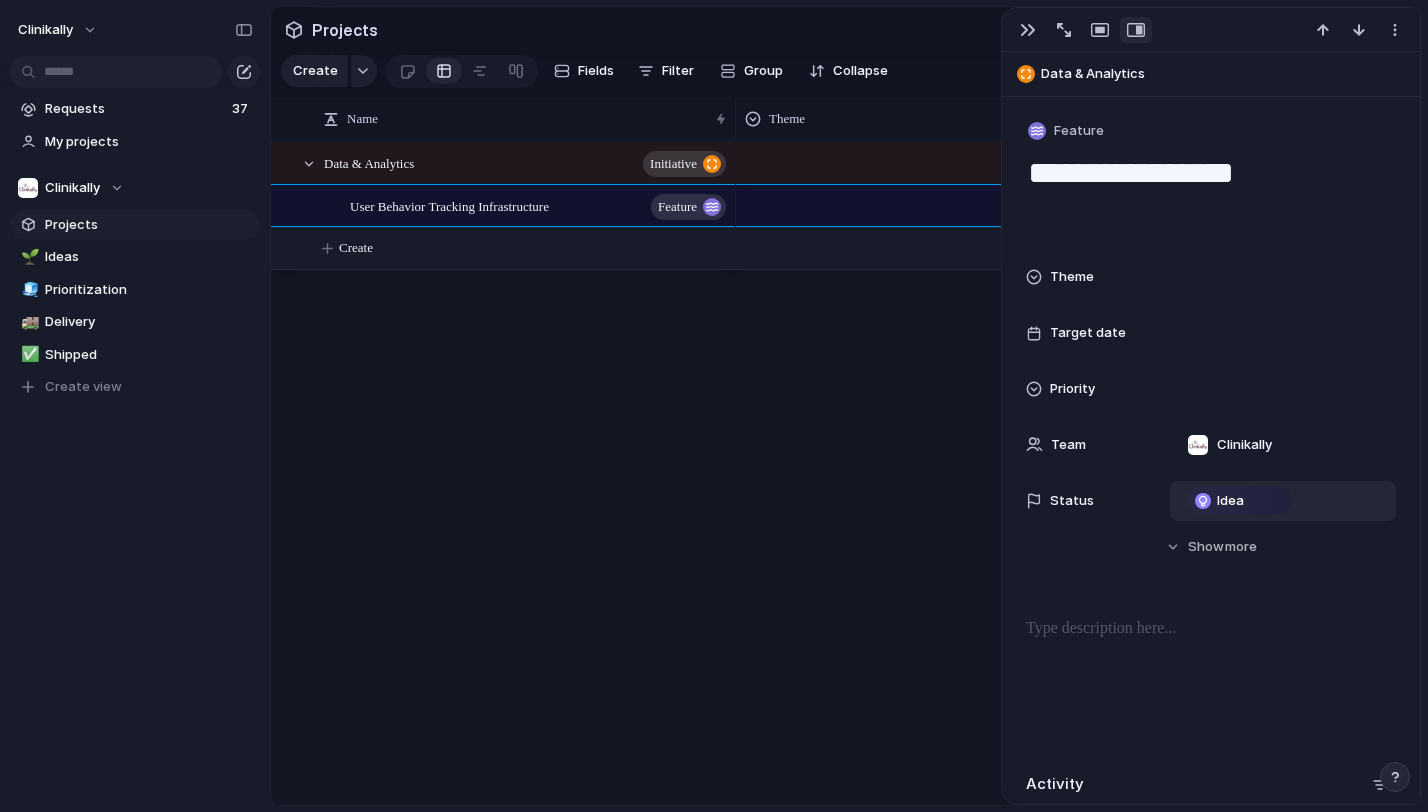 click on "Create" at bounding box center [871, 248] 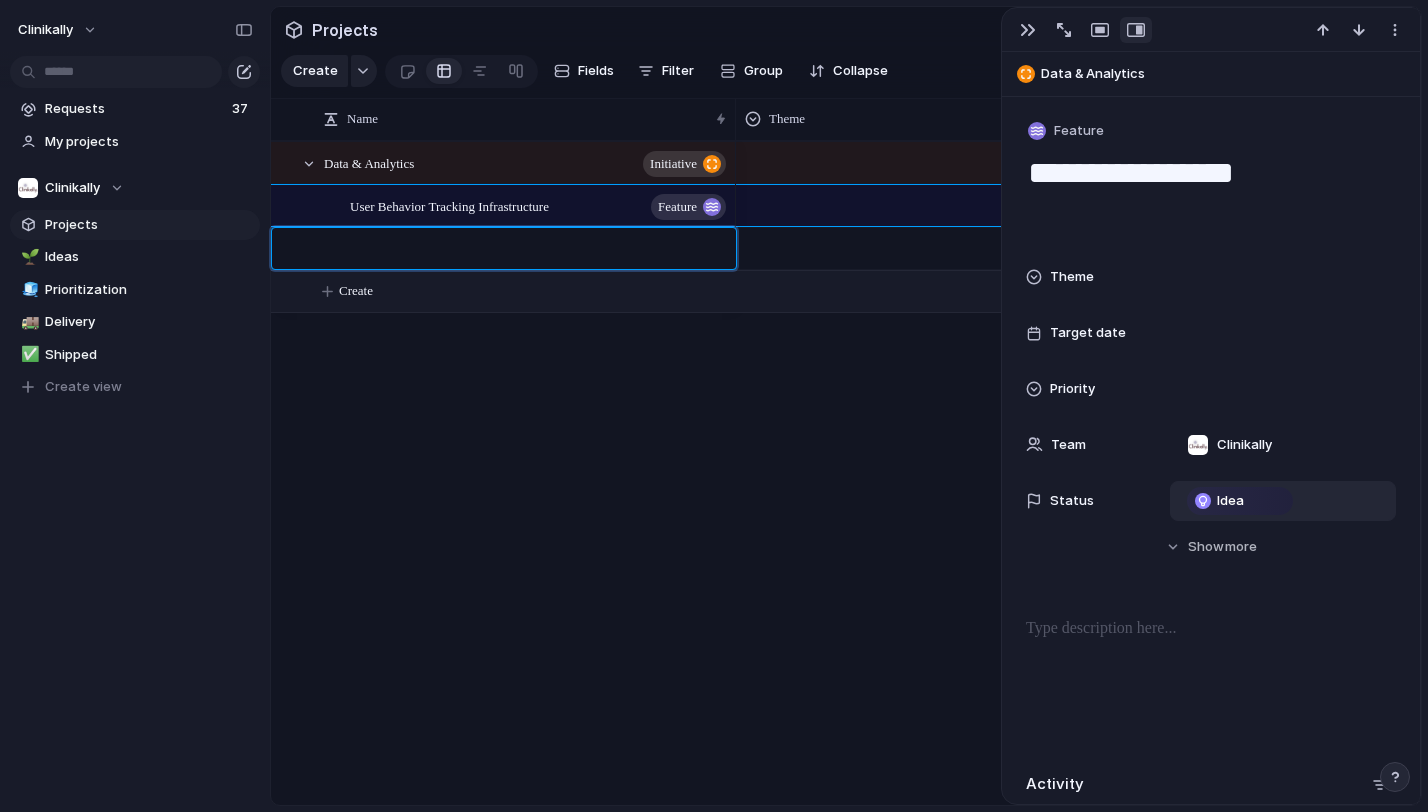 type on "**********" 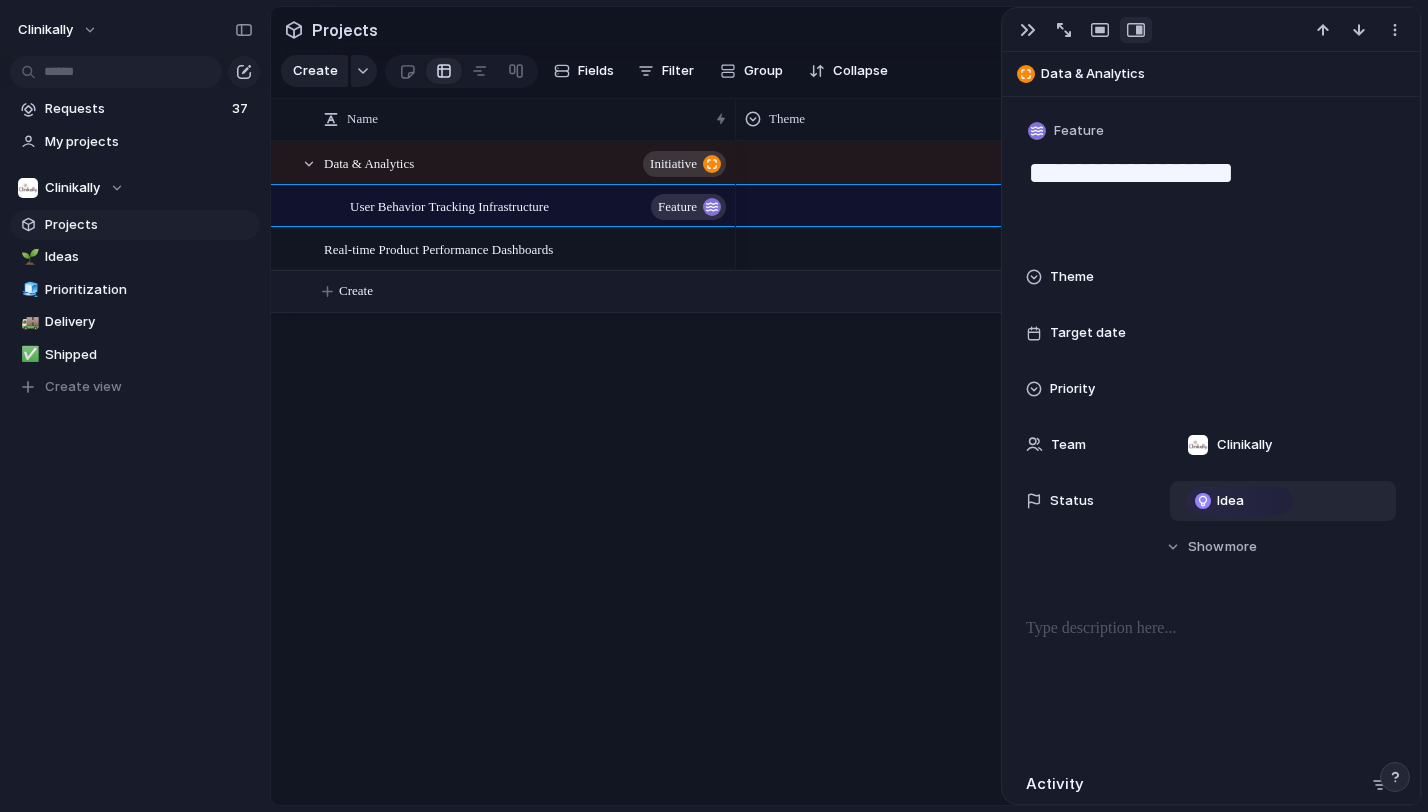 click on "Create" at bounding box center [871, 291] 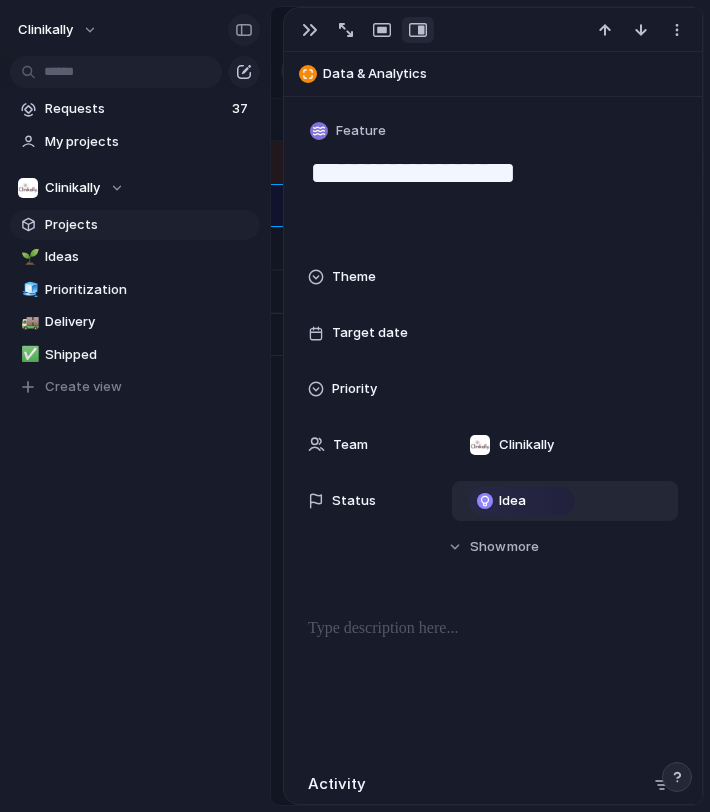 click at bounding box center (244, 30) 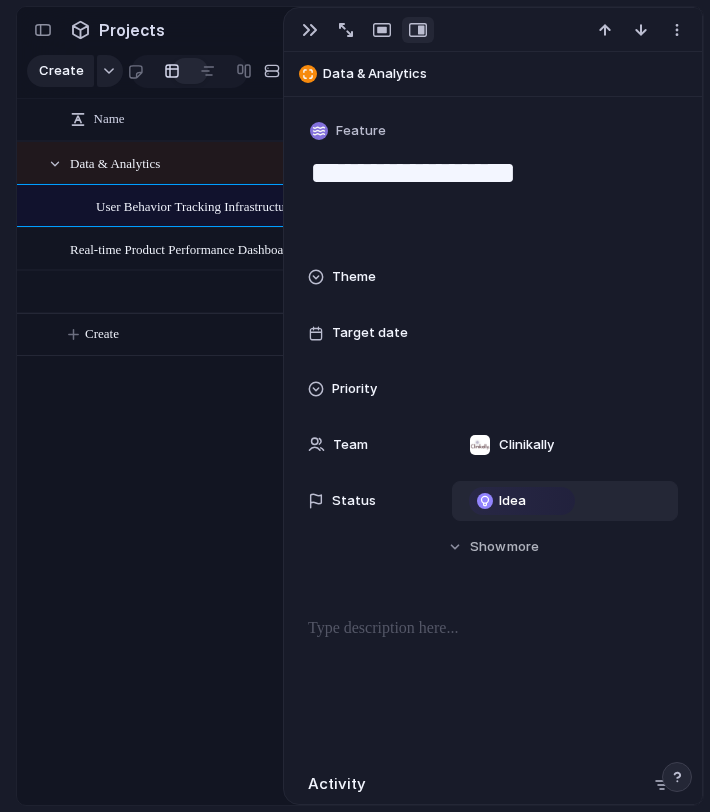 click at bounding box center (418, 30) 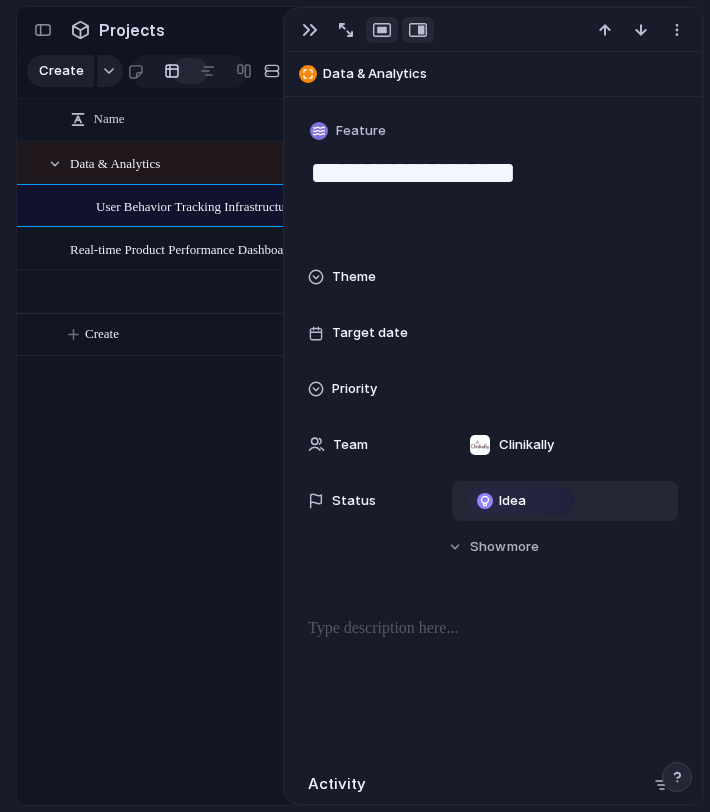 click at bounding box center [382, 30] 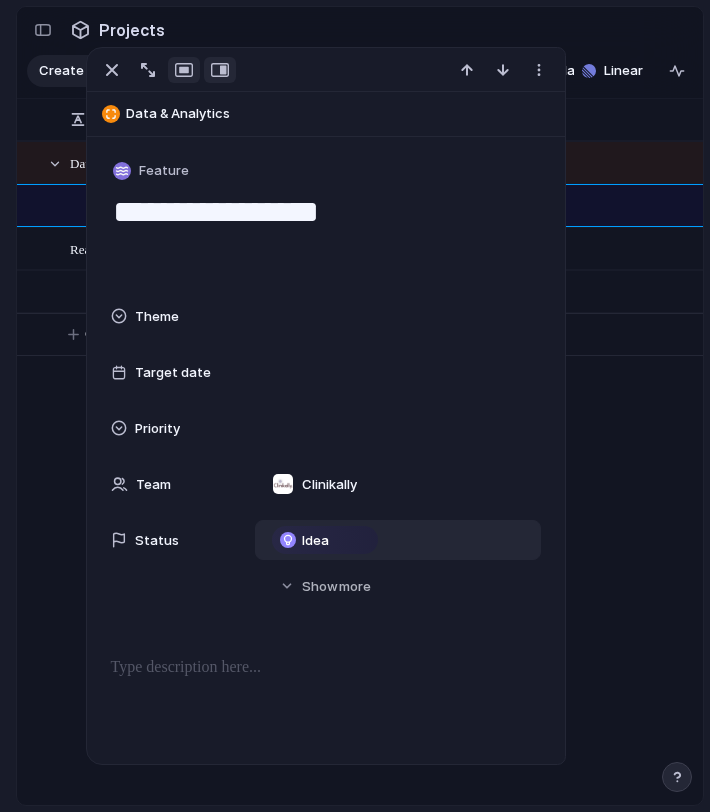 click at bounding box center (220, 70) 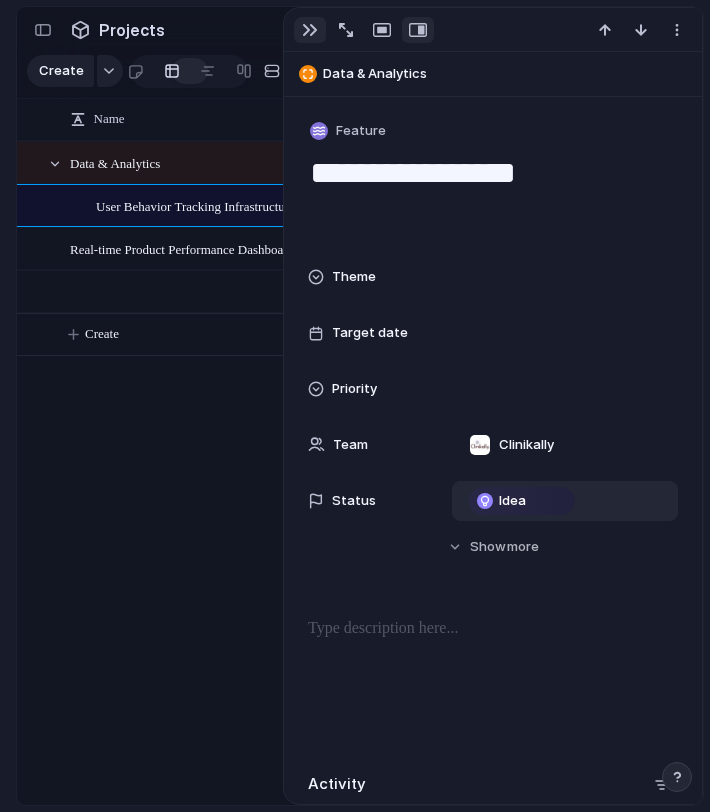click at bounding box center (310, 30) 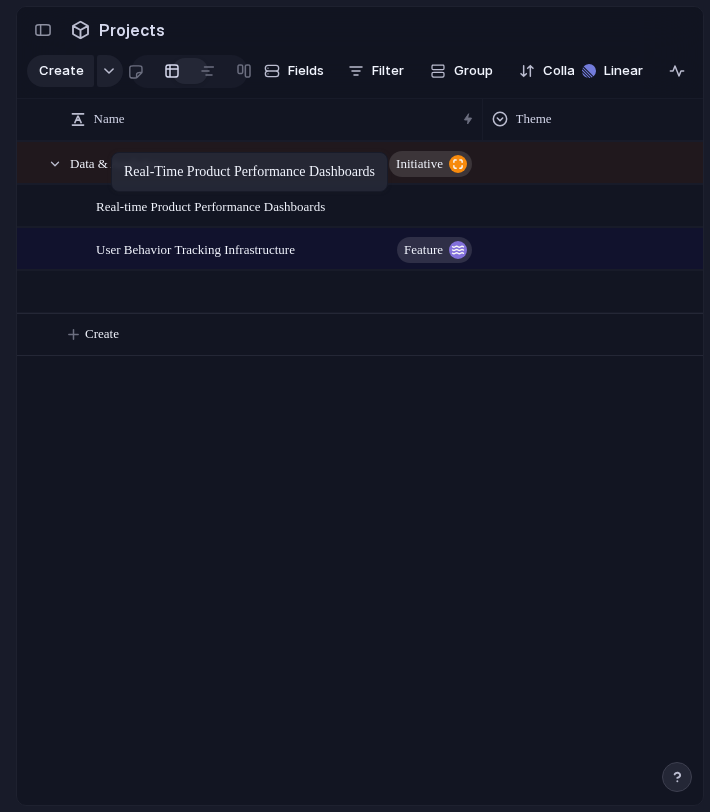 drag, startPoint x: 148, startPoint y: 244, endPoint x: 122, endPoint y: 158, distance: 89.84431 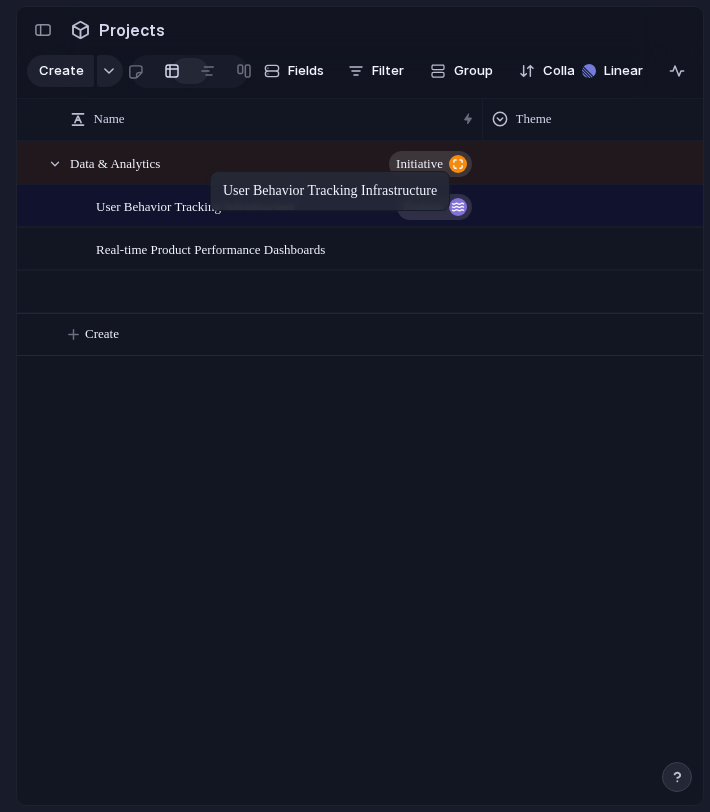 drag, startPoint x: 220, startPoint y: 239, endPoint x: 220, endPoint y: 175, distance: 64 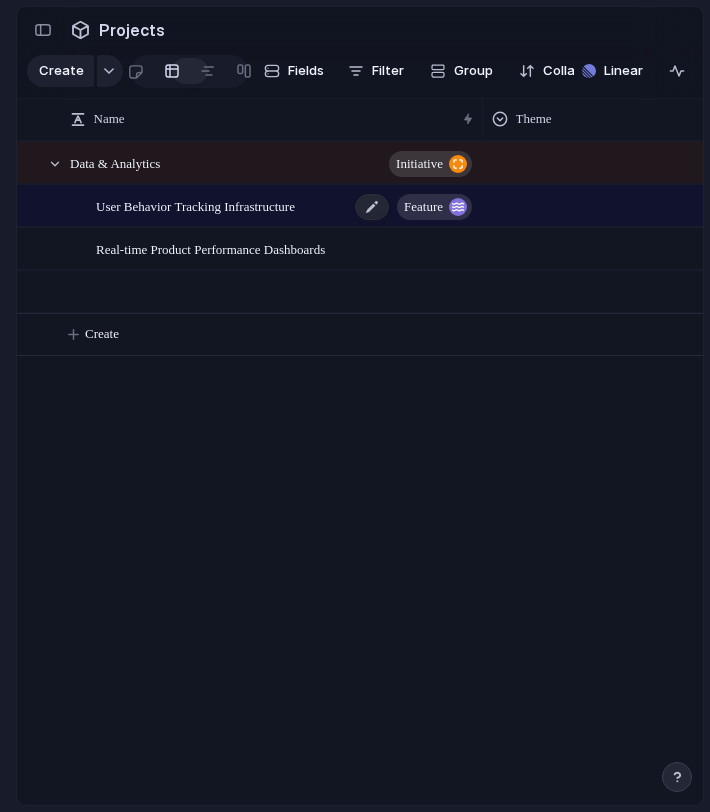click on "Feature" at bounding box center [423, 207] 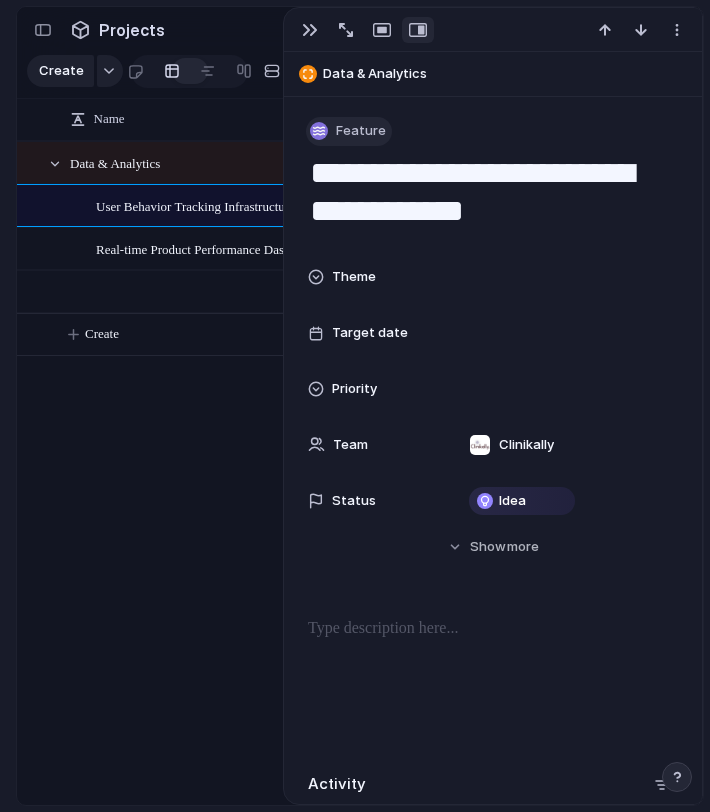 click on "Feature" at bounding box center [361, 131] 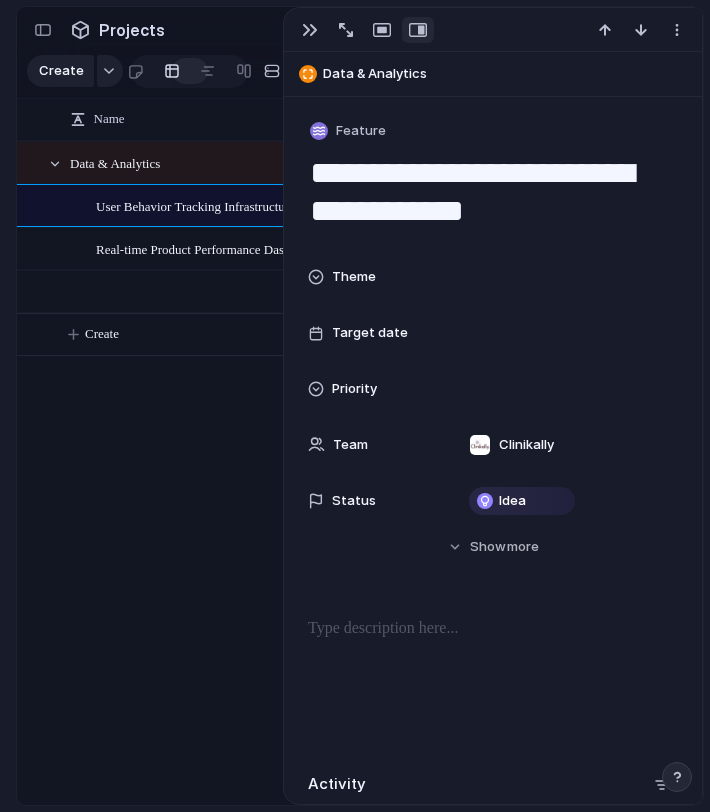 click on "Data & Analytics initiative User Behavior Tracking Infrastructure Feature Real-time Product Performance Dashboards" at bounding box center [360, 473] 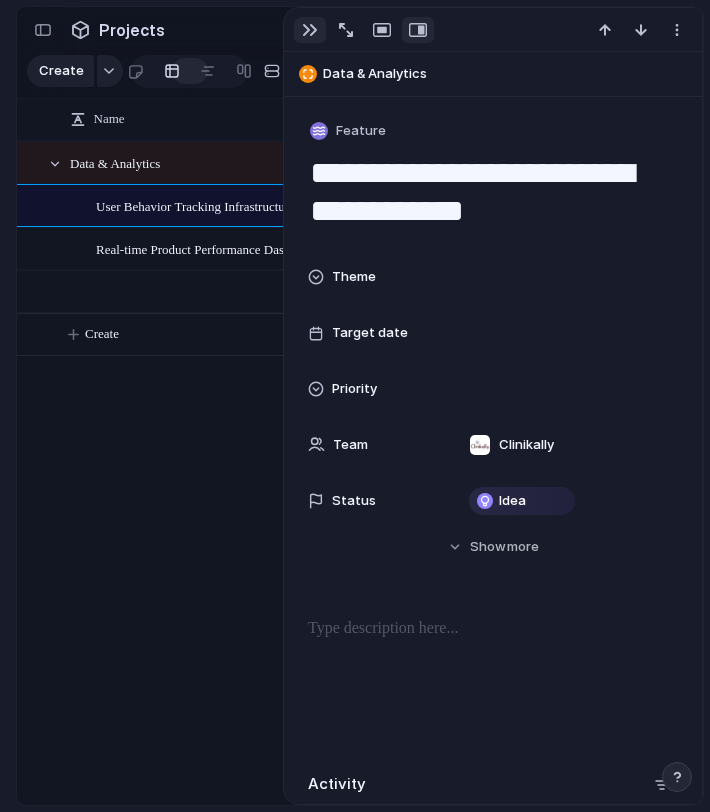 click at bounding box center (310, 30) 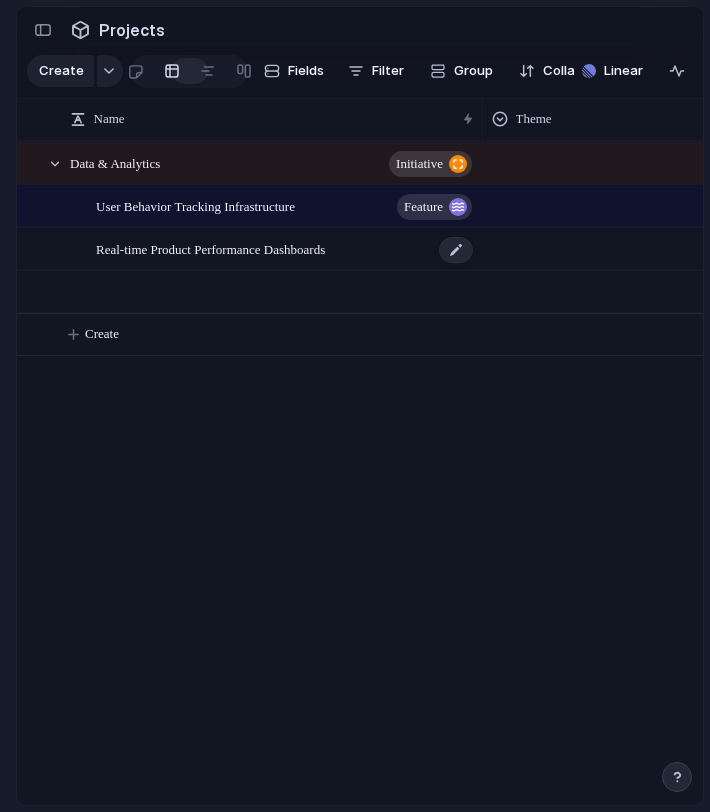 click on "Real-time Product Performance Dashboards" at bounding box center [285, 249] 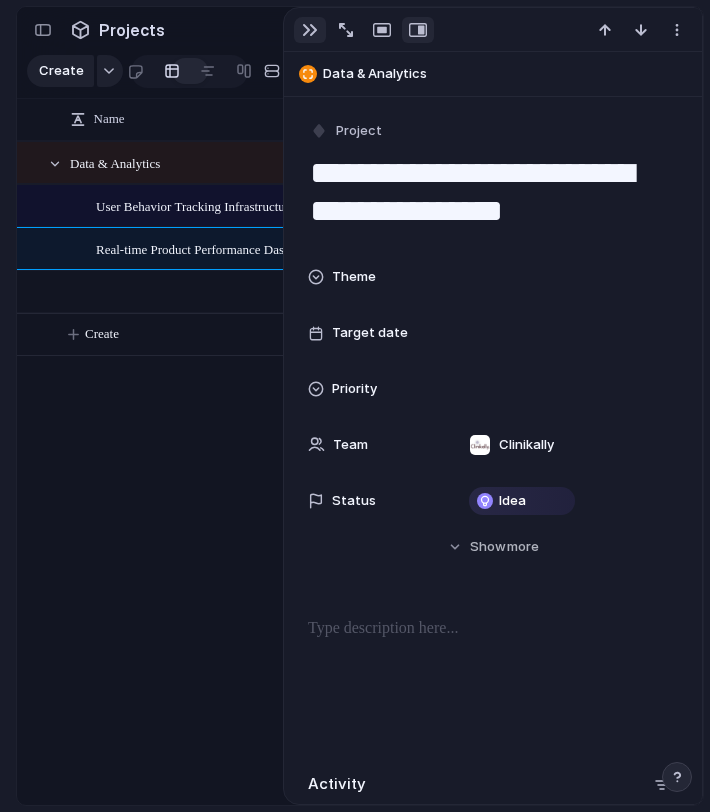 click at bounding box center (310, 30) 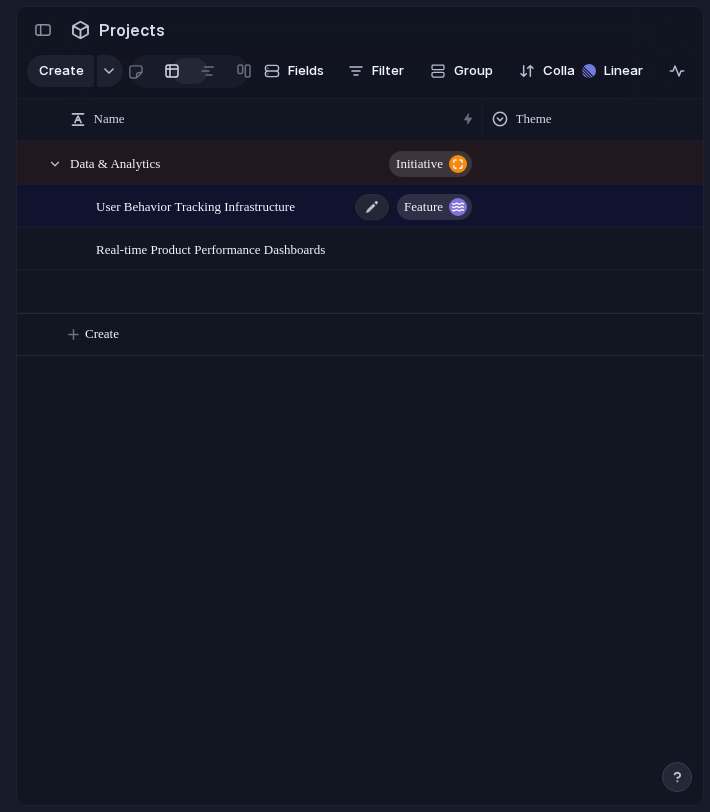 click on "Feature" at bounding box center (423, 207) 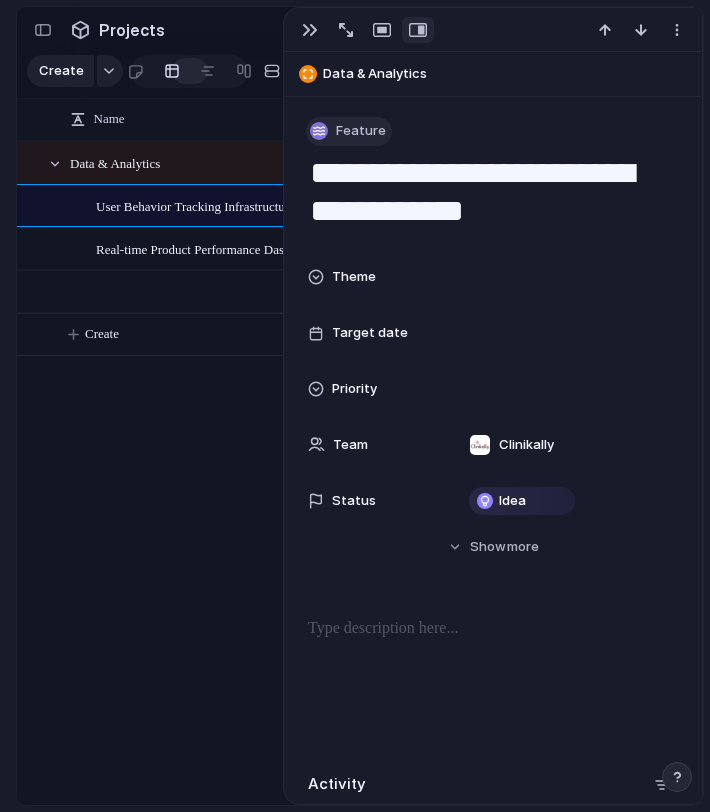 click on "Feature" at bounding box center (361, 131) 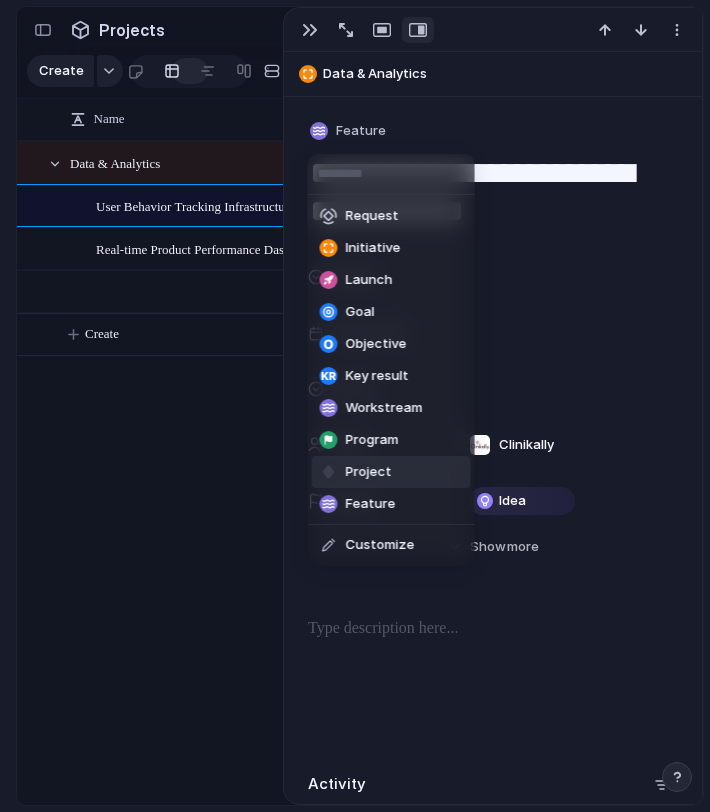 click on "Project" at bounding box center [369, 472] 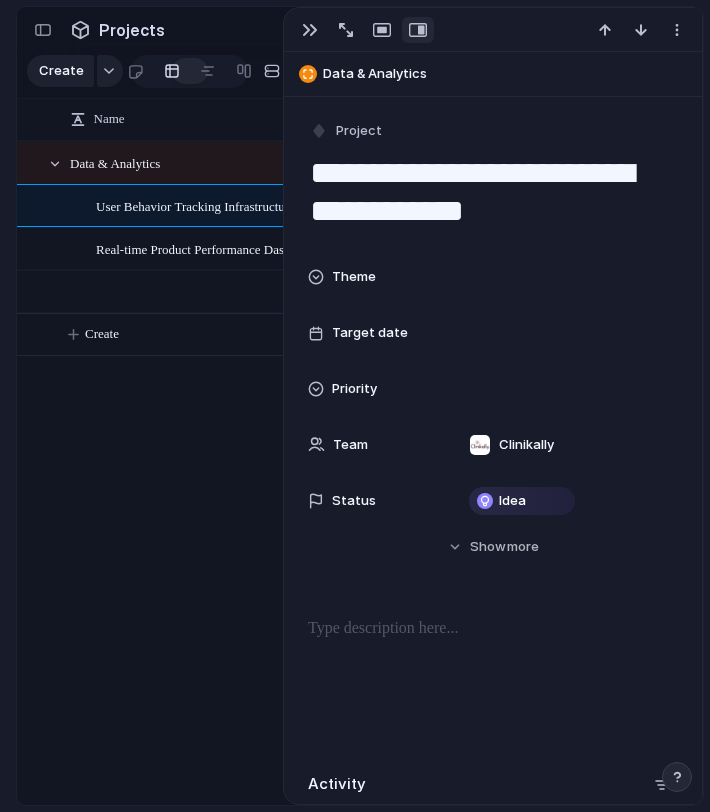 click on "Data & Analytics initiative User Behavior Tracking Infrastructure Feature Real-time Product Performance Dashboards" at bounding box center (360, 473) 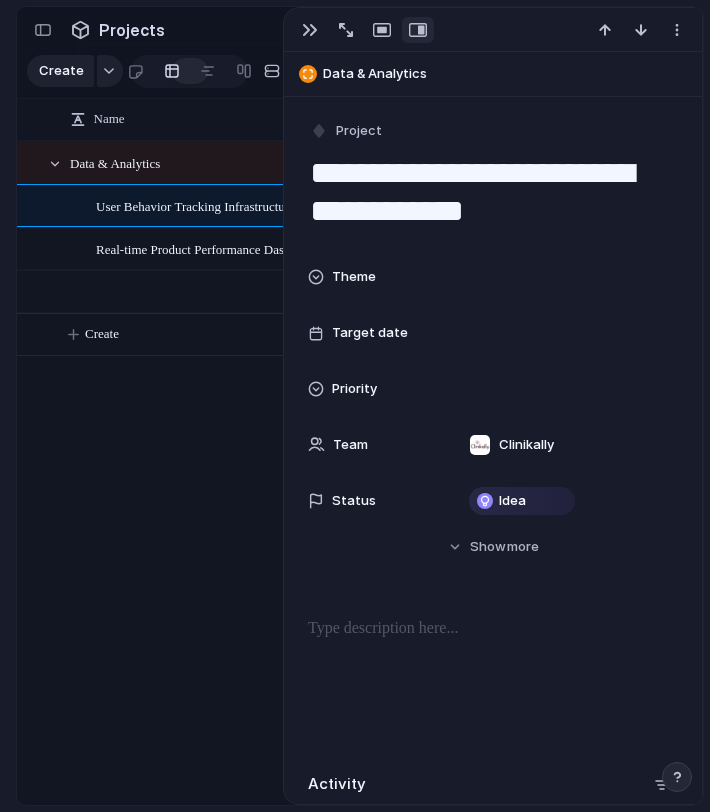 click at bounding box center [272, 292] 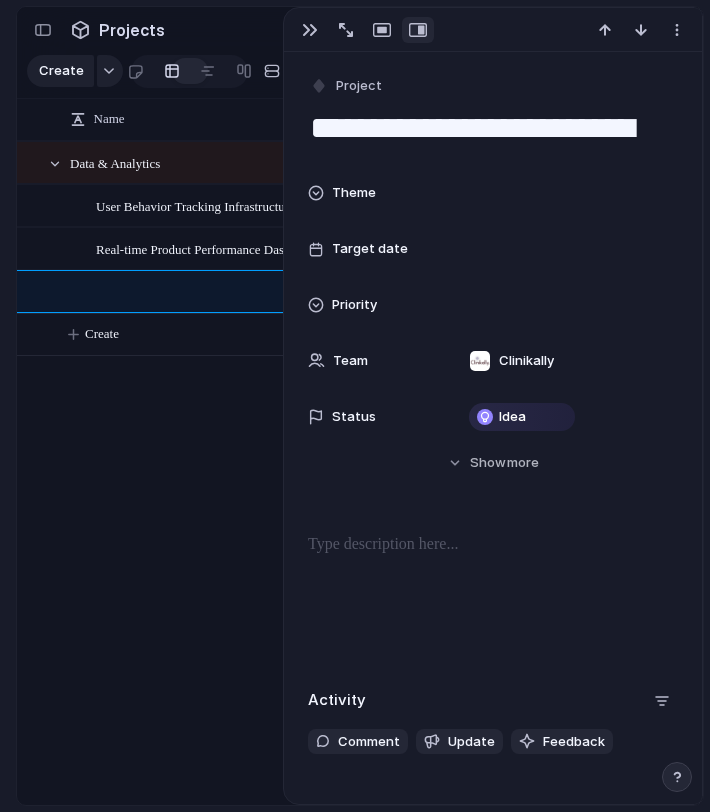 click at bounding box center [272, 292] 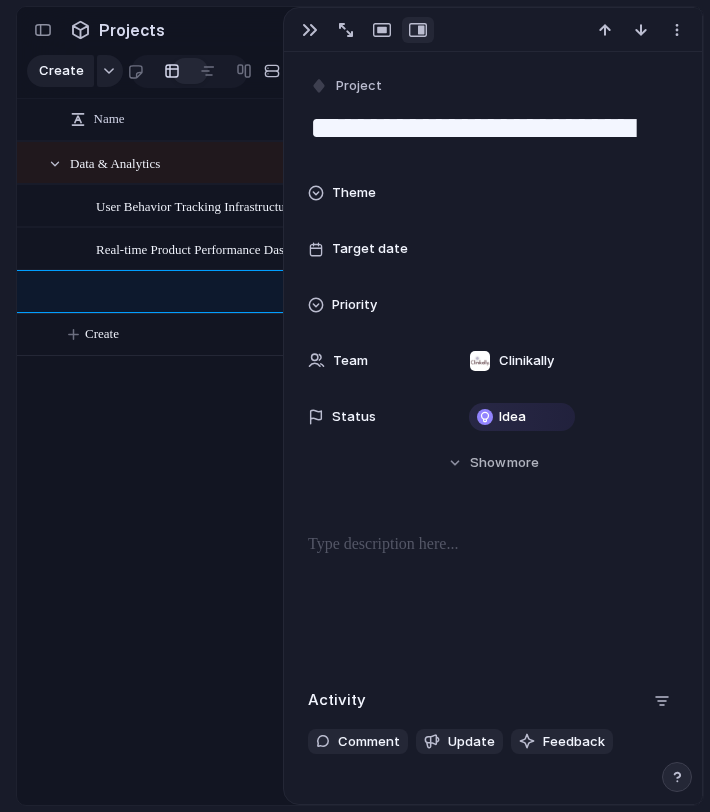 click at bounding box center [272, 292] 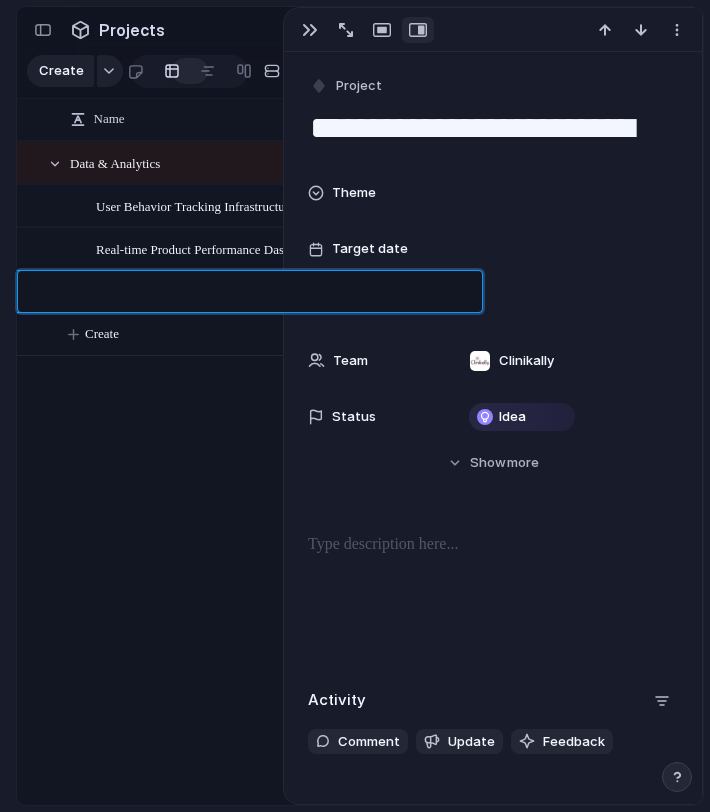 type on "**********" 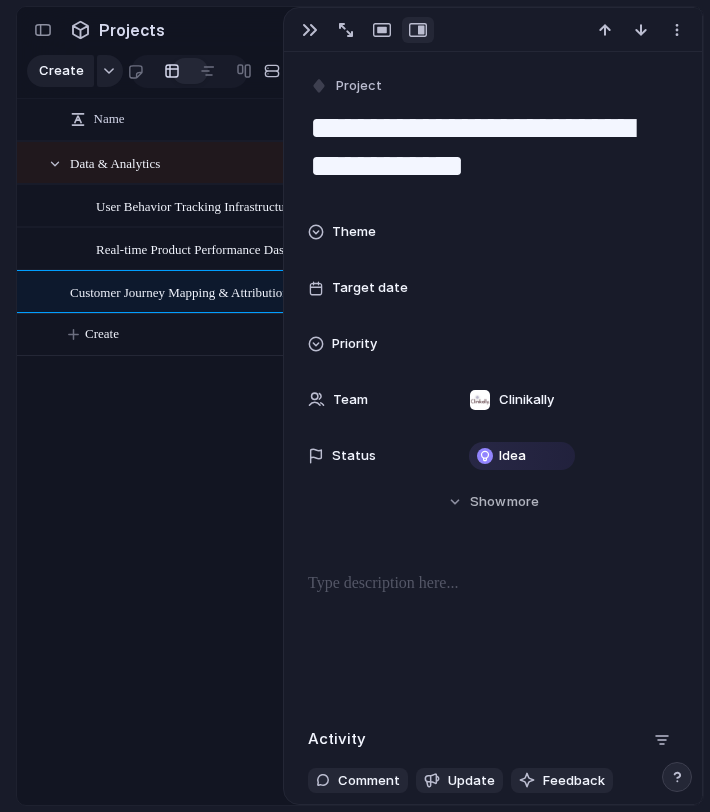 scroll, scrollTop: 0, scrollLeft: 78, axis: horizontal 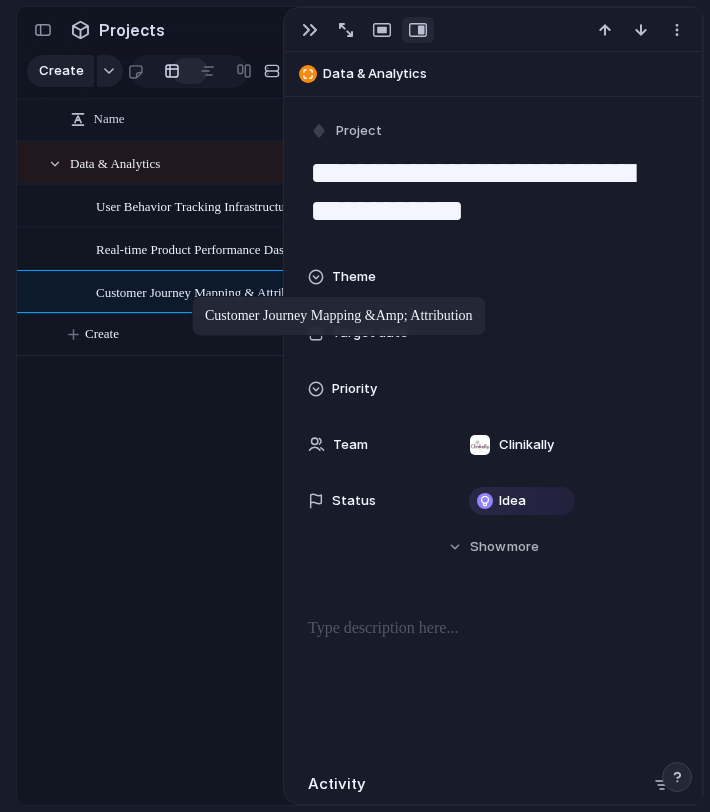 drag, startPoint x: 120, startPoint y: 295, endPoint x: 201, endPoint y: 300, distance: 81.154175 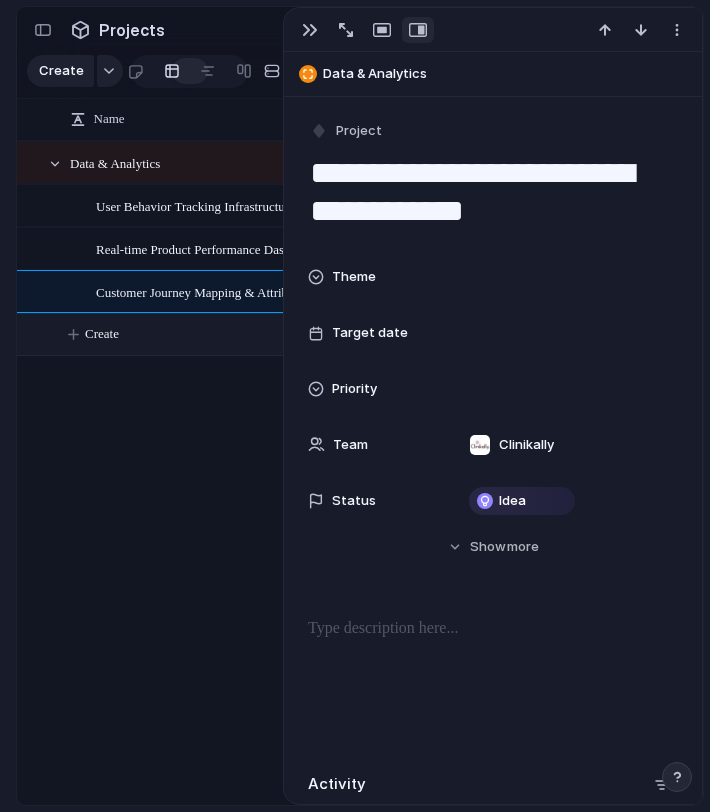 click on "Create" at bounding box center (385, 334) 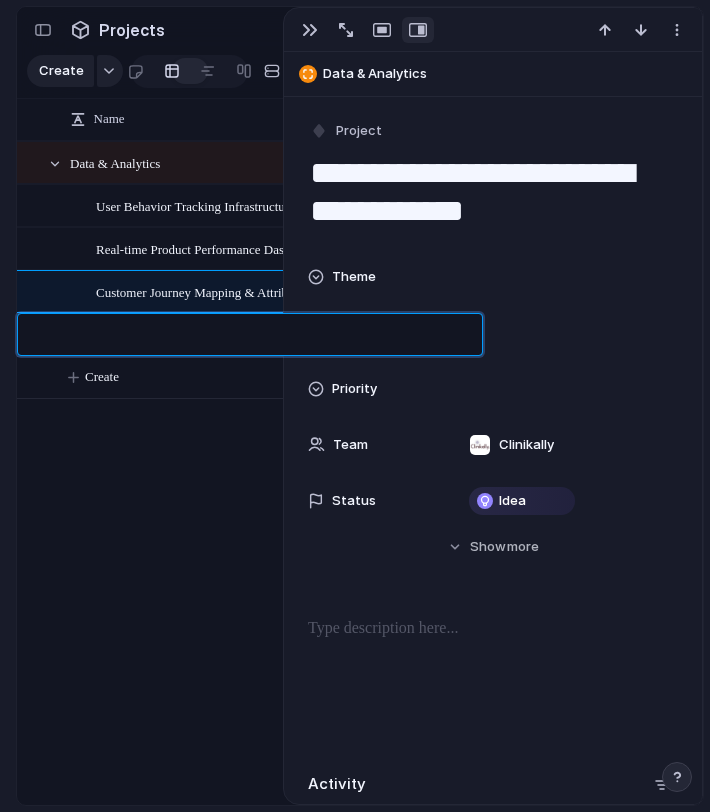 click at bounding box center (269, 337) 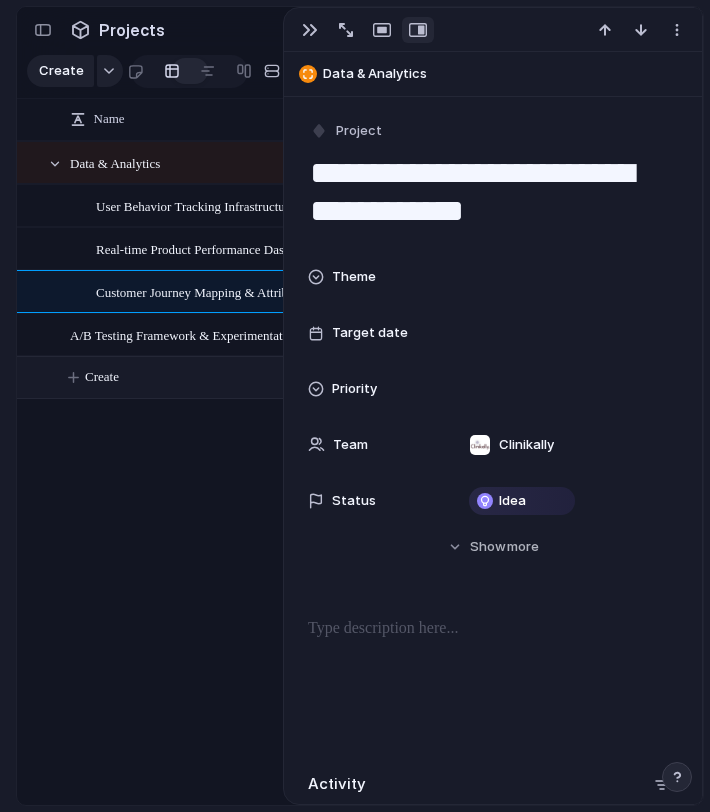 click at bounding box center (310, 30) 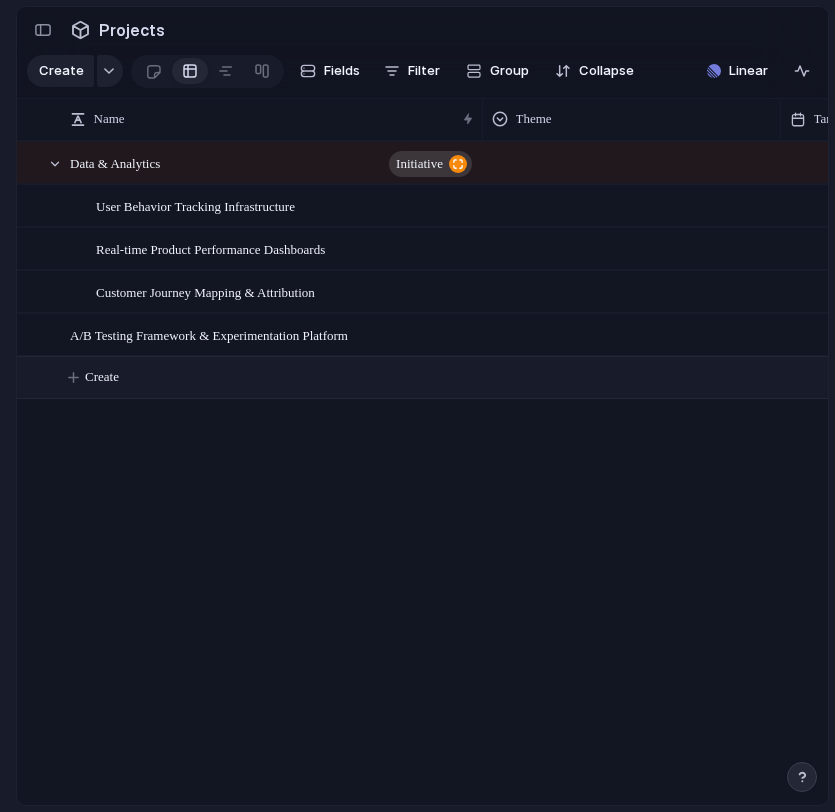 click on "Create" at bounding box center [448, 377] 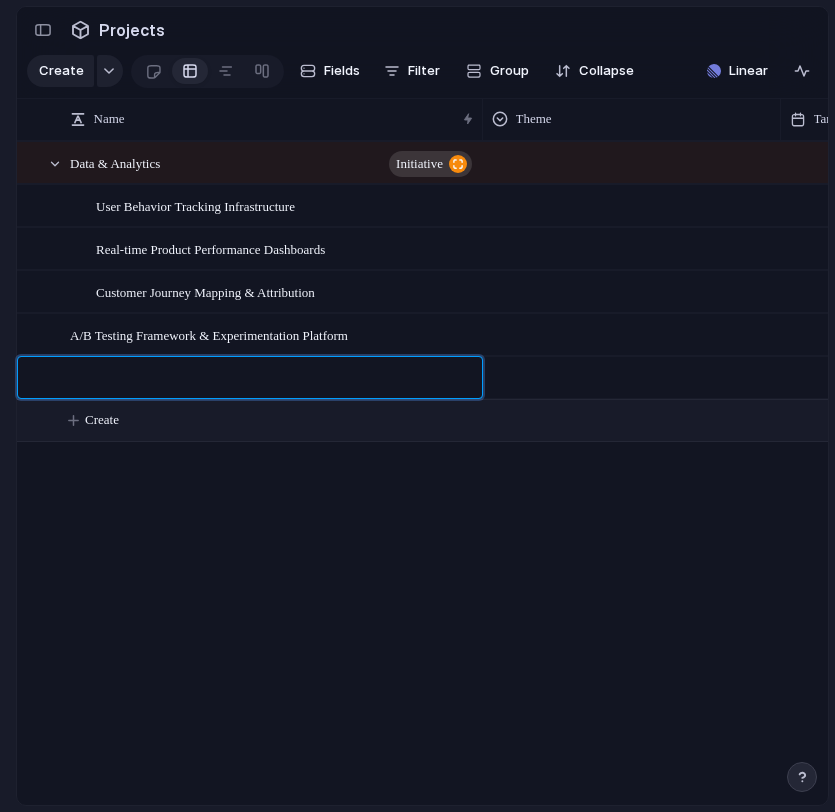 click at bounding box center (260, 378) 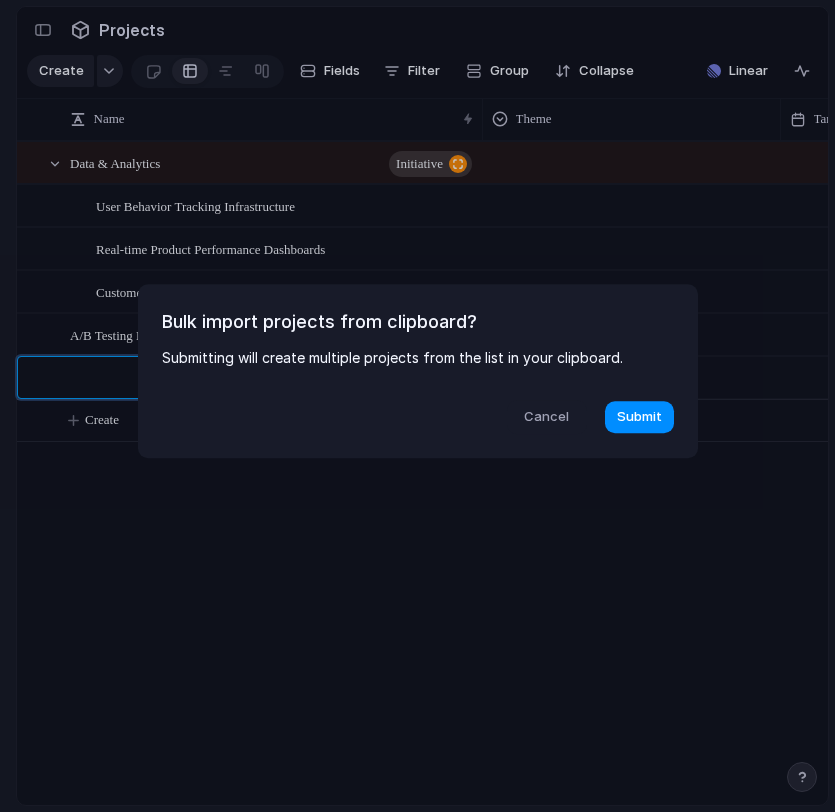 click on "Cancel" at bounding box center (546, 417) 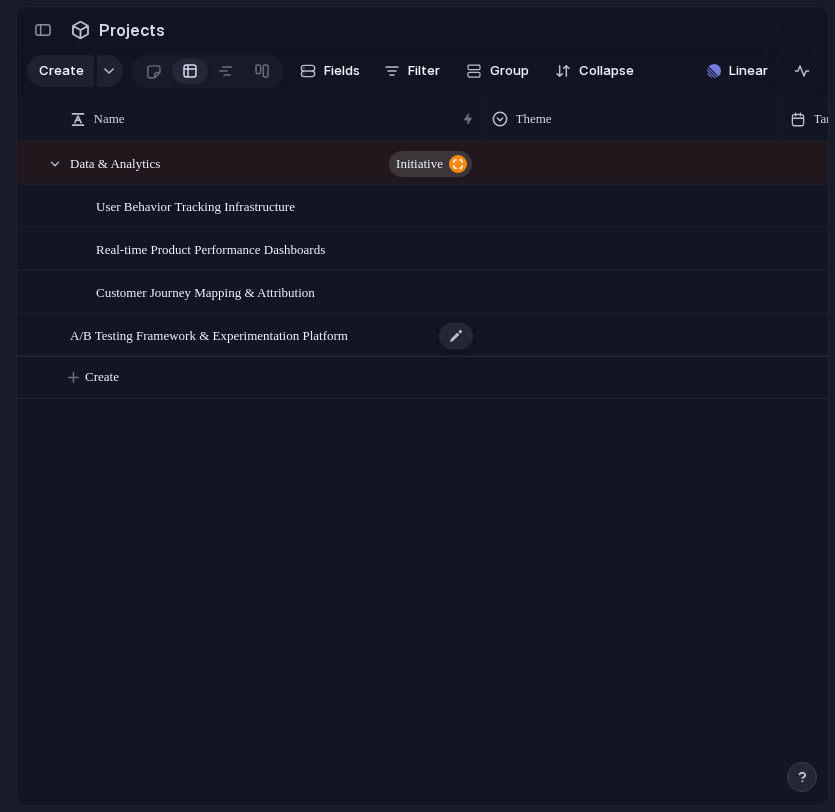 click on "A/B Testing Framework & Experimentation Platform" at bounding box center (209, 334) 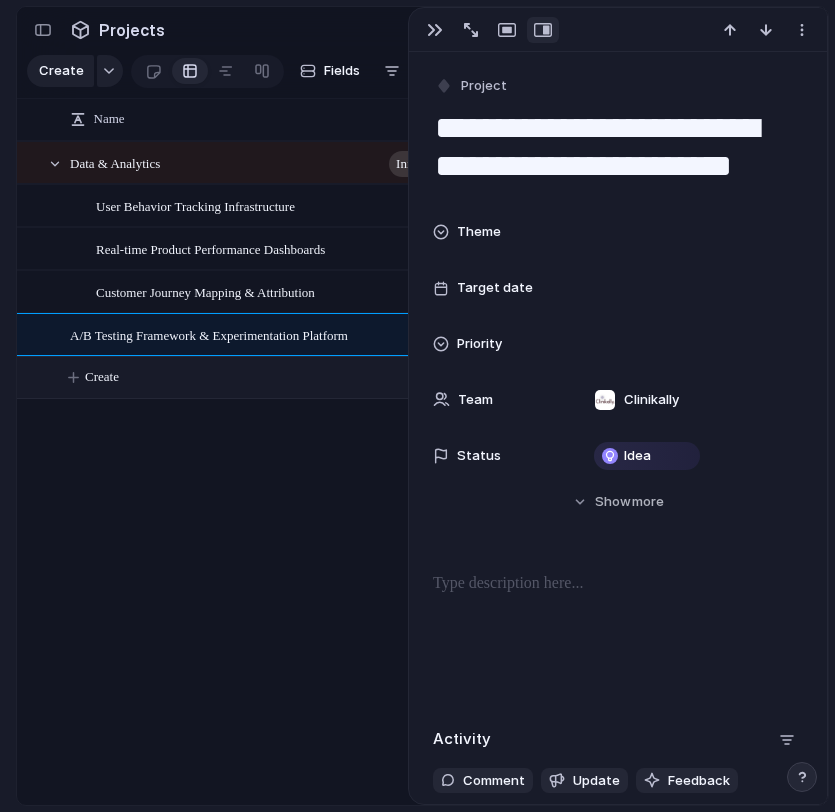 click on "Create" at bounding box center [448, 377] 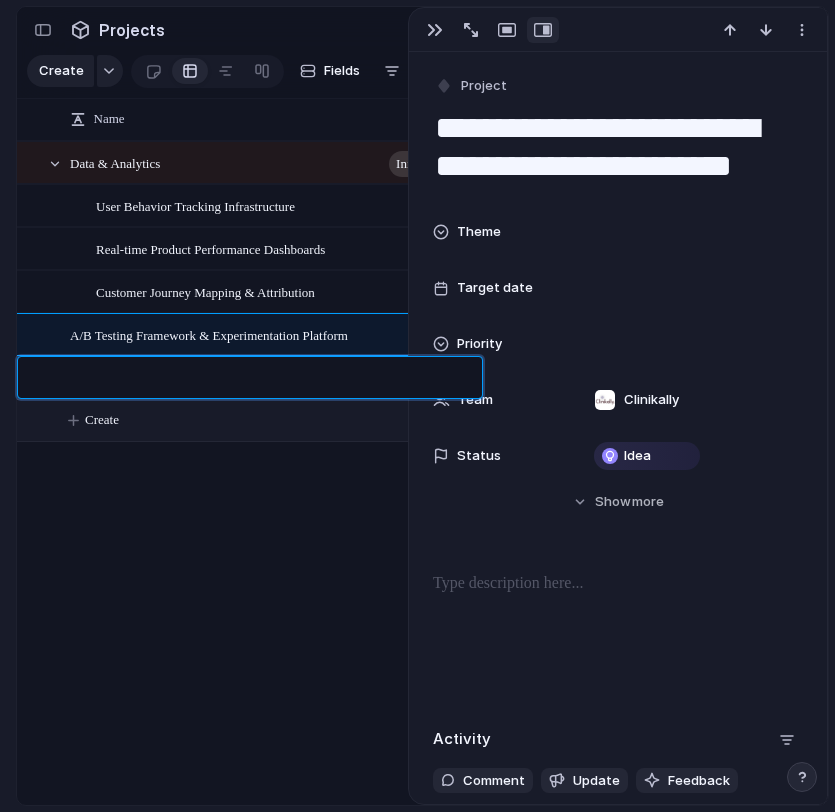 click at bounding box center (269, 380) 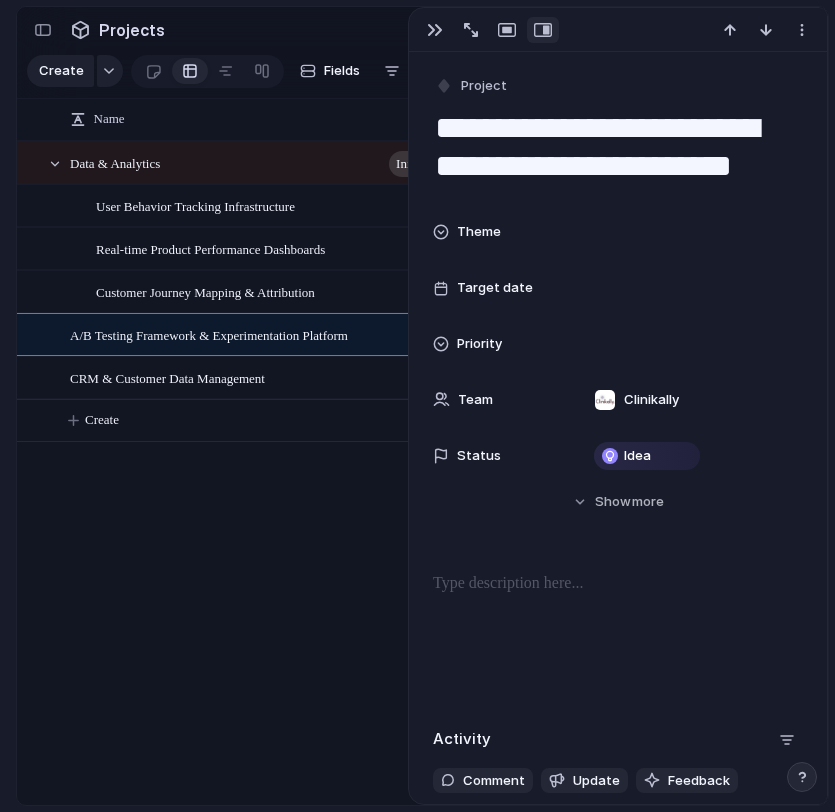 click on "Data & Analytics initiative User Behavior Tracking Infrastructure Real-time Product Performance Dashboards Customer Journey Mapping & Attribution A/B Testing Framework & Experimentation Platform CRM & Customer Data Management" at bounding box center (422, 473) 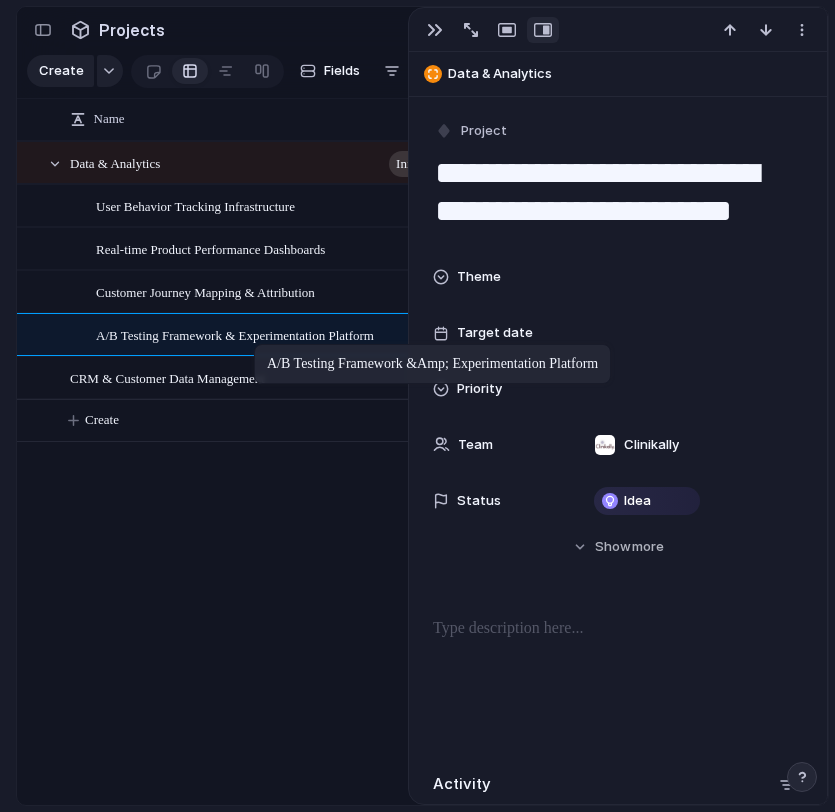 drag, startPoint x: 177, startPoint y: 326, endPoint x: 264, endPoint y: 348, distance: 89.73851 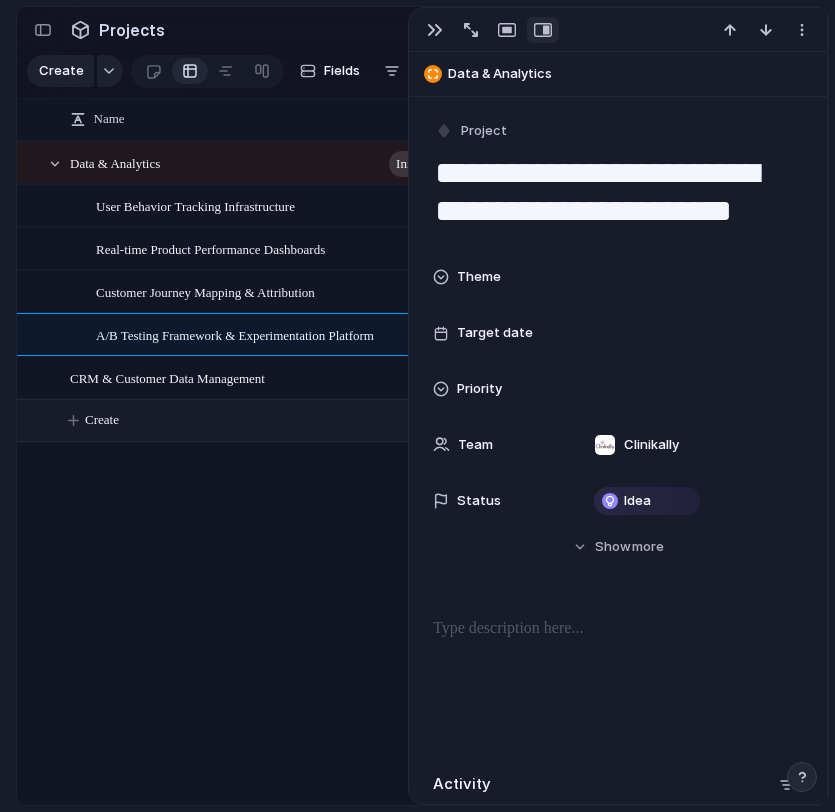 click on "Create" at bounding box center (448, 420) 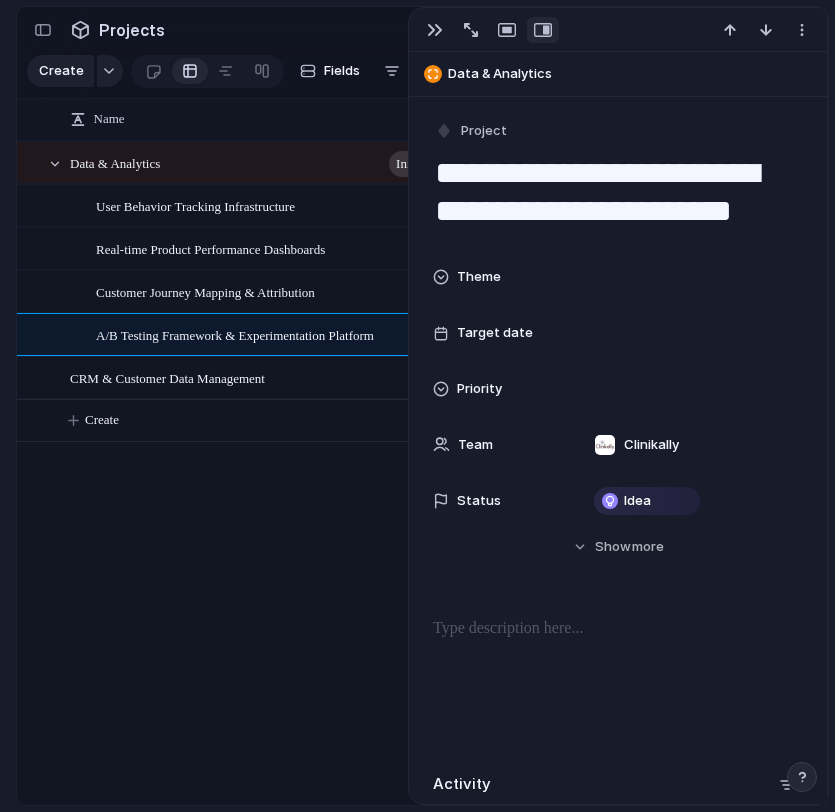click on "CRM & Customer Data Management" at bounding box center [167, 377] 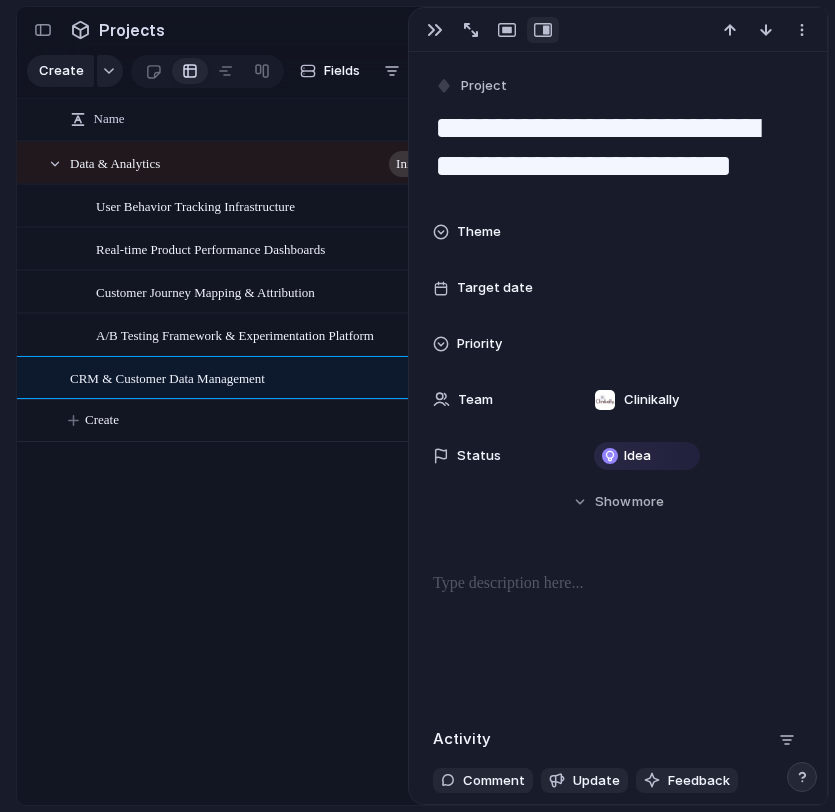 drag, startPoint x: 642, startPoint y: 174, endPoint x: 442, endPoint y: 102, distance: 212.56528 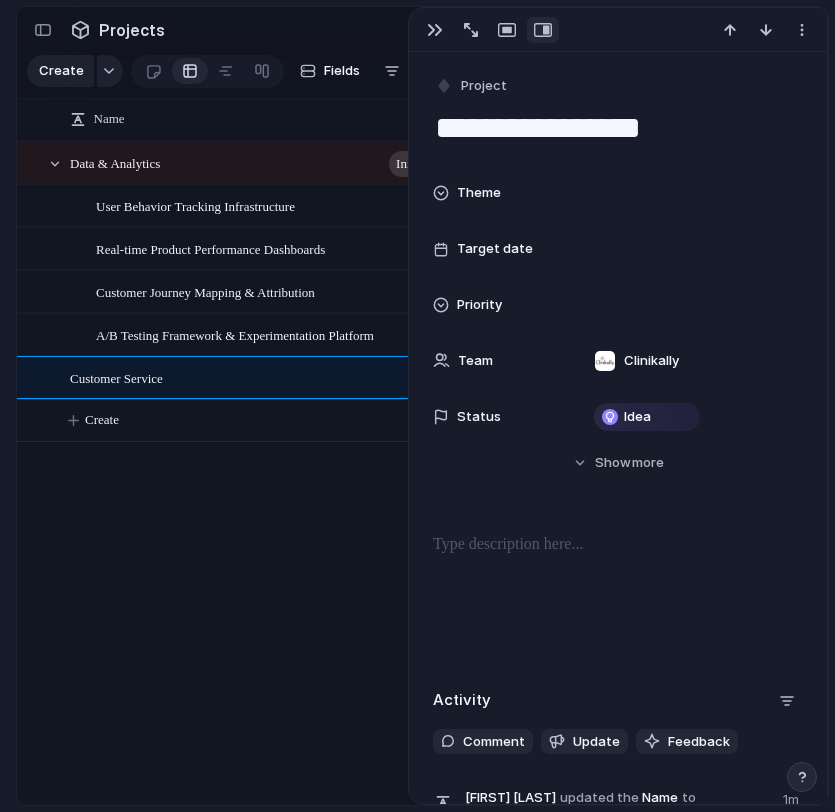 type on "**********" 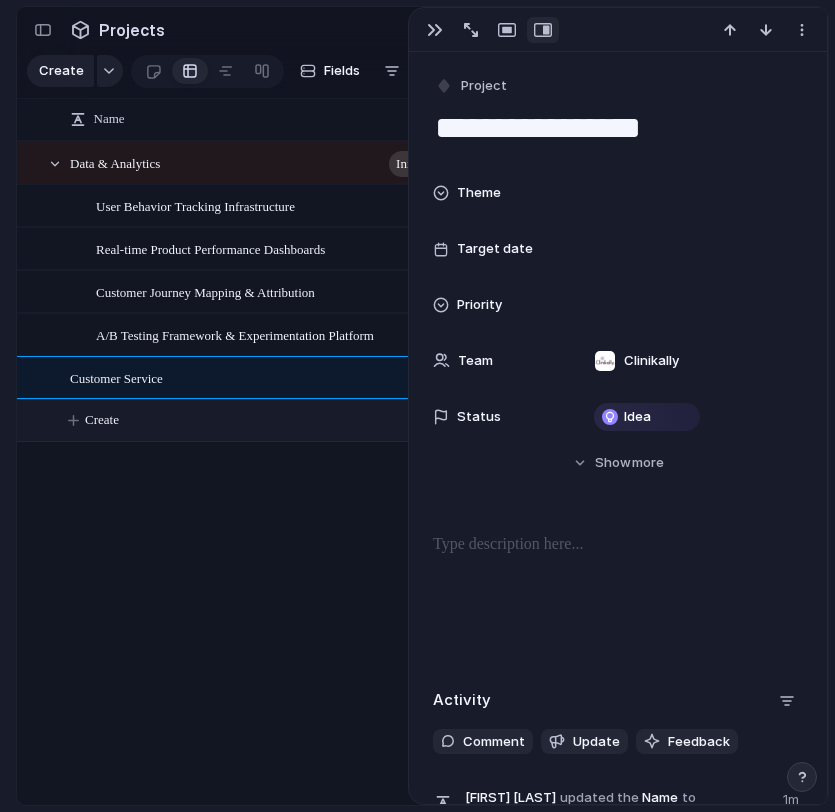 click on "Create" at bounding box center [448, 420] 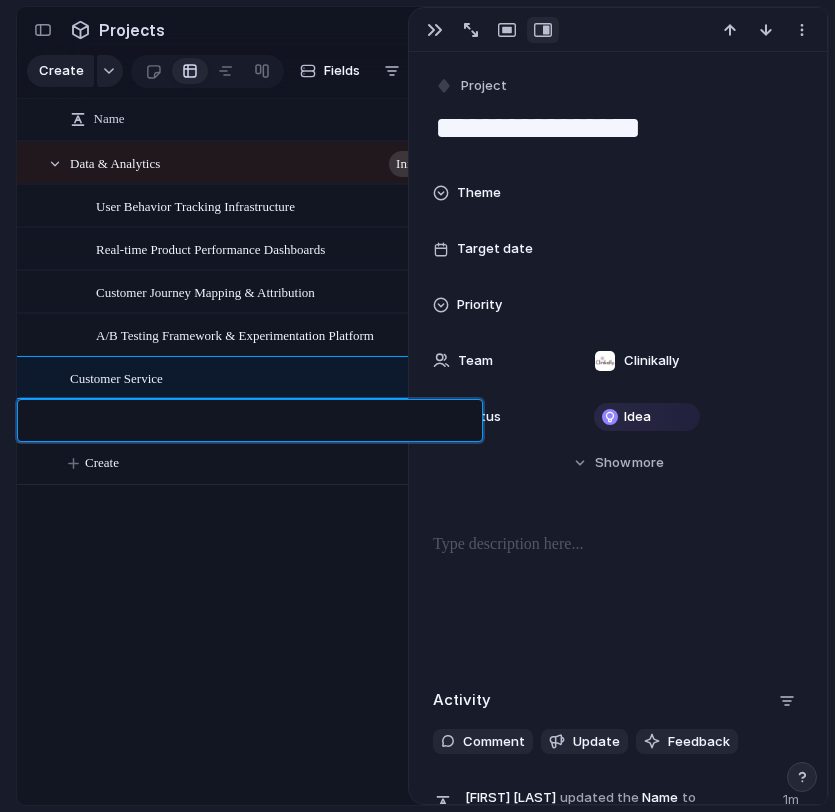 click at bounding box center (269, 423) 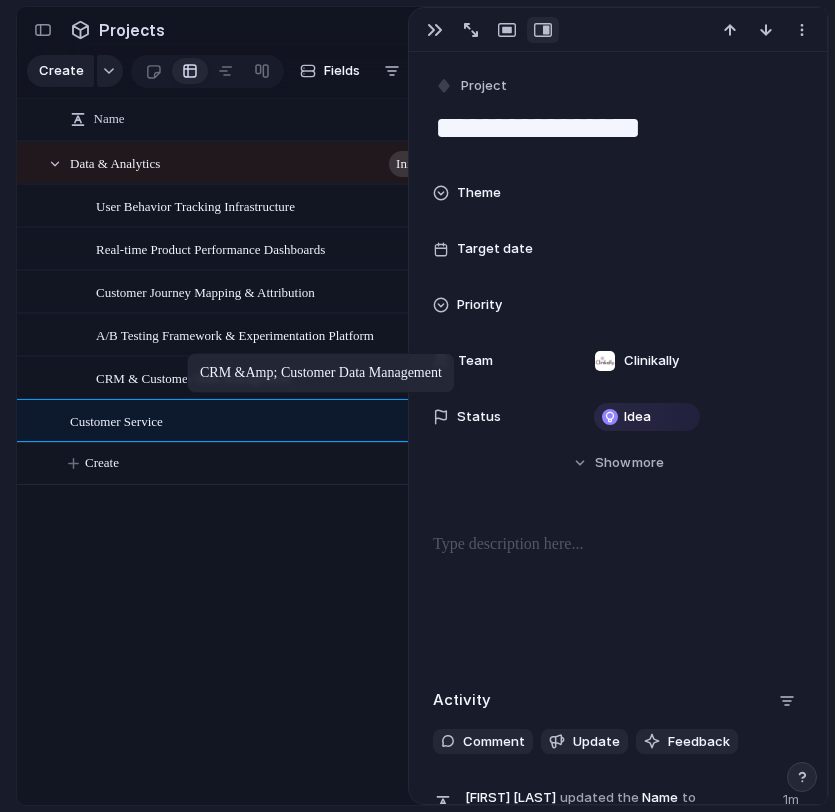drag, startPoint x: 120, startPoint y: 428, endPoint x: 197, endPoint y: 357, distance: 104.73777 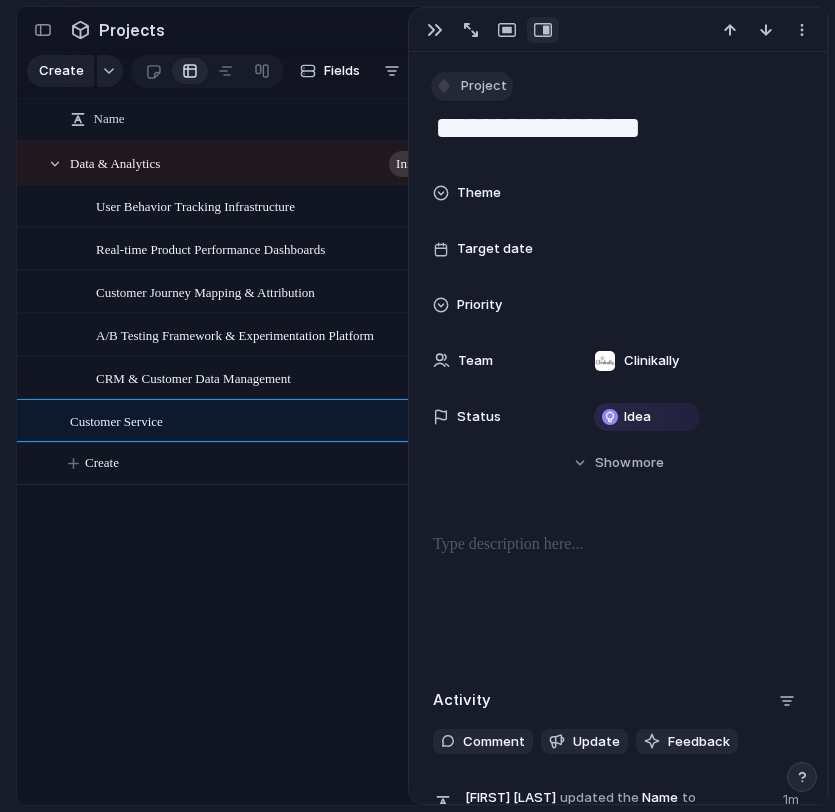 click on "Project" at bounding box center (472, 86) 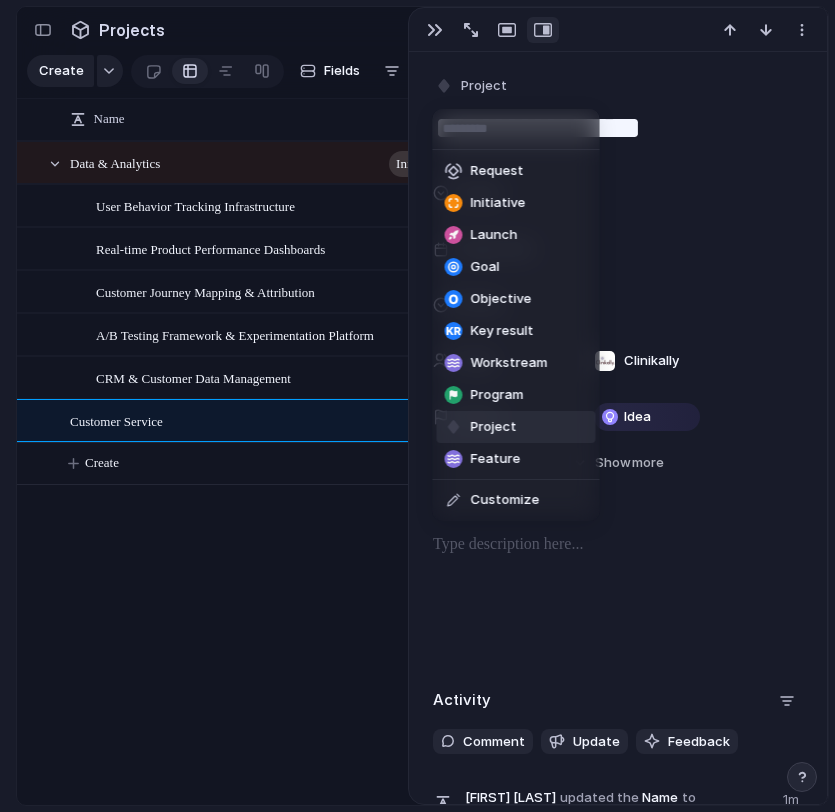 click on "Initiative" at bounding box center [498, 203] 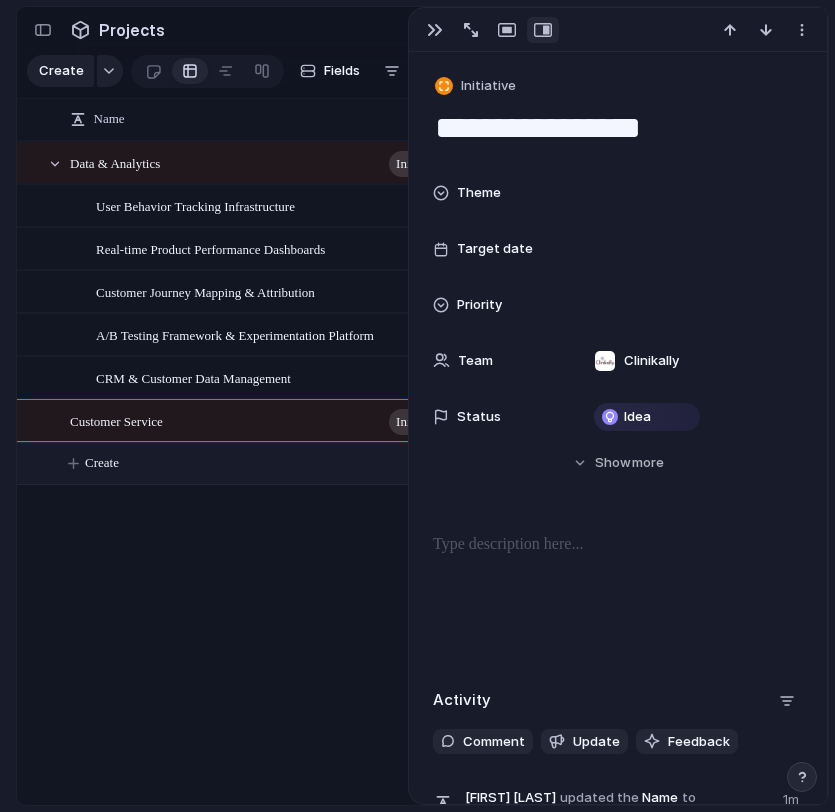 click on "Create" at bounding box center [448, 463] 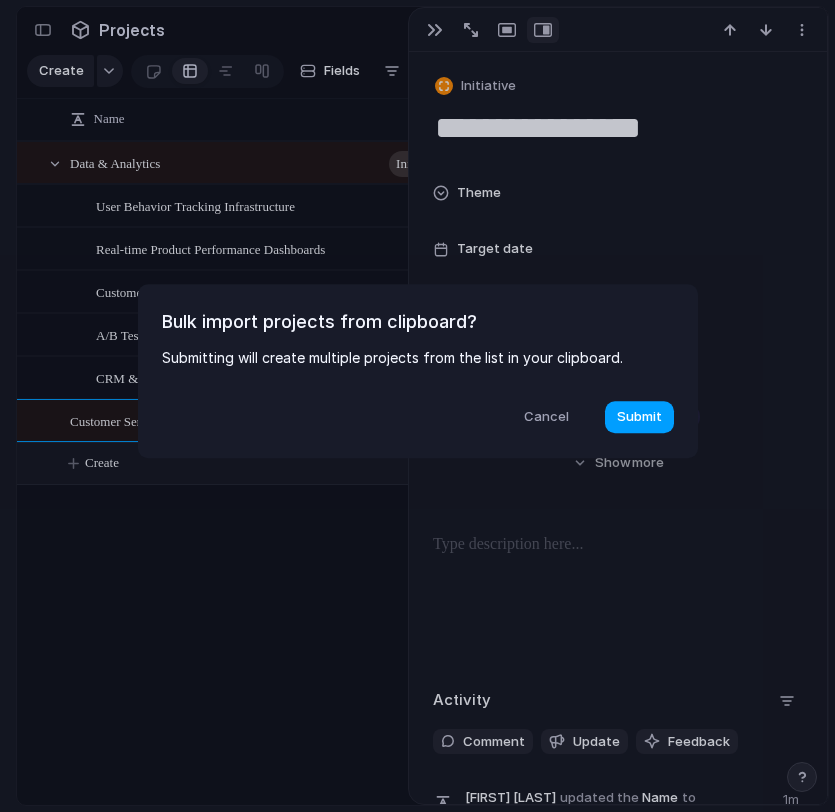 click on "Submit" at bounding box center (639, 417) 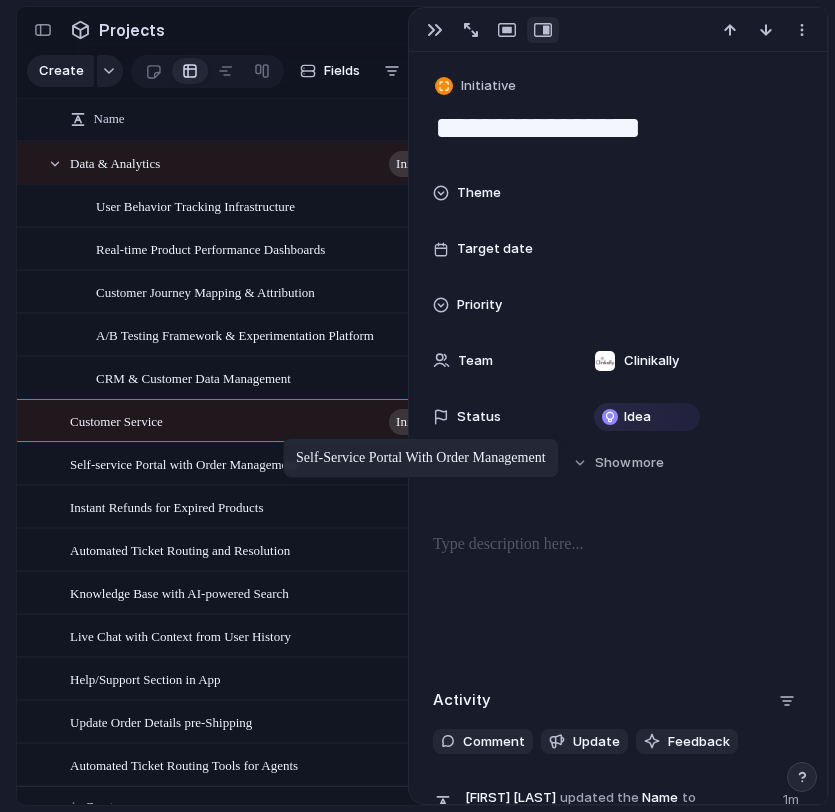 drag, startPoint x: 194, startPoint y: 468, endPoint x: 232, endPoint y: 478, distance: 39.293766 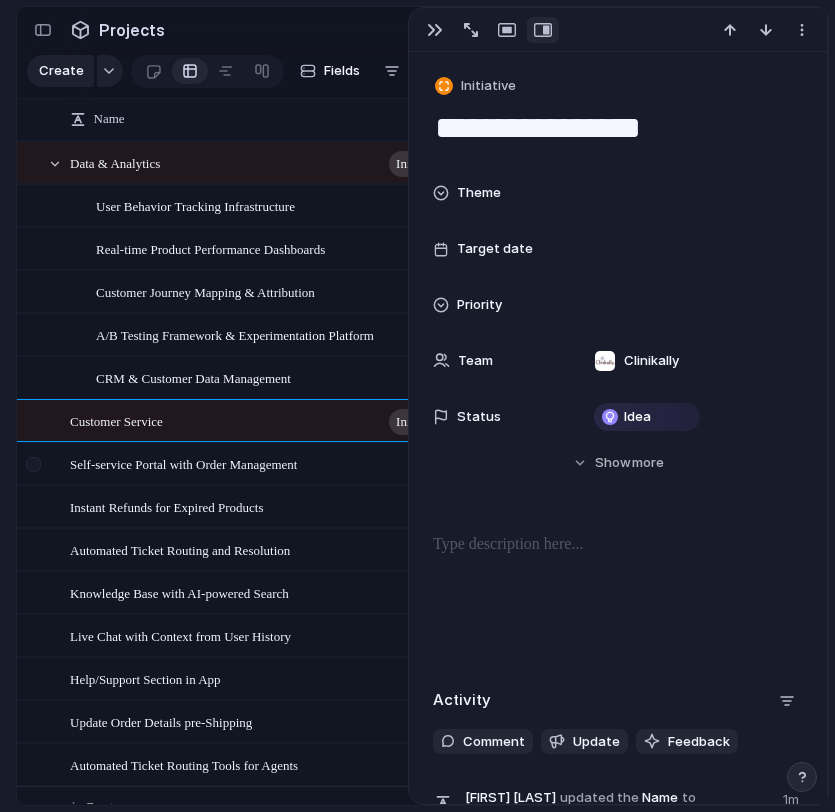 click at bounding box center [33, 464] 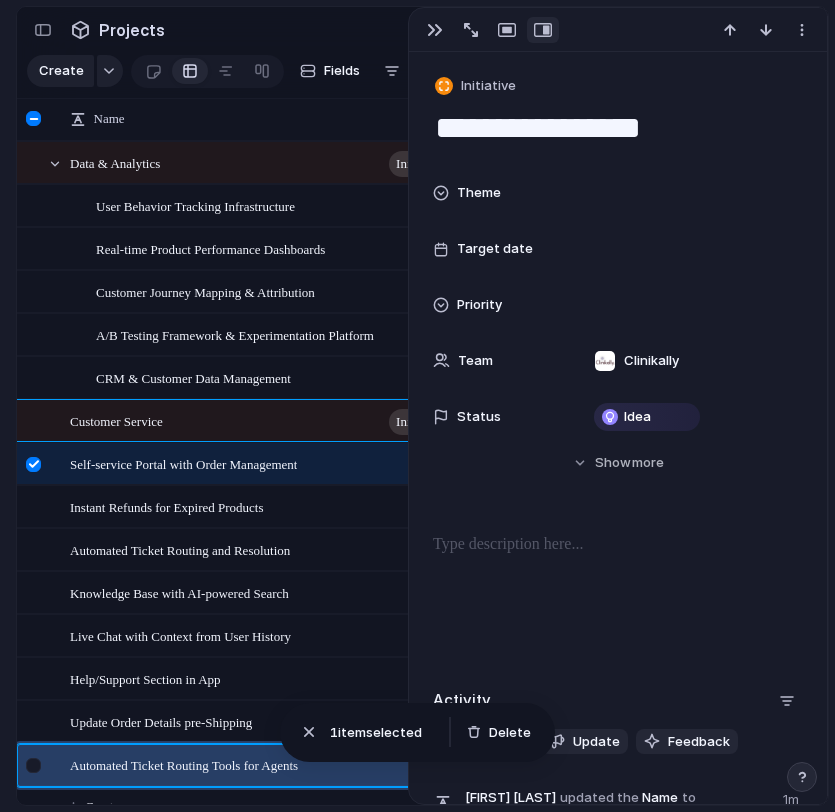 click at bounding box center (33, 765) 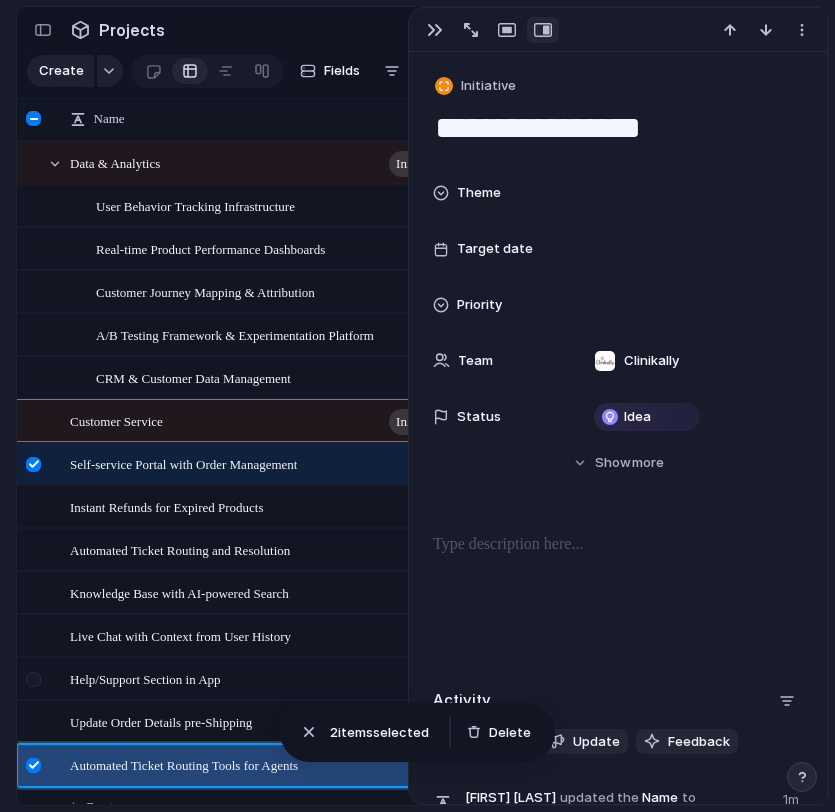 drag, startPoint x: 41, startPoint y: 717, endPoint x: 41, endPoint y: 690, distance: 27 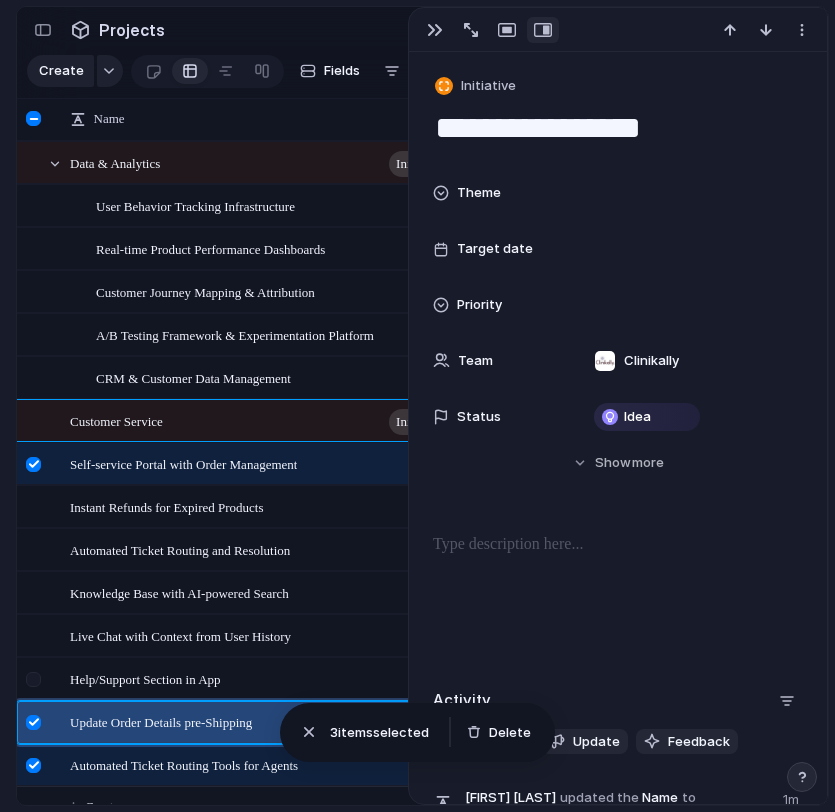 click at bounding box center [33, 679] 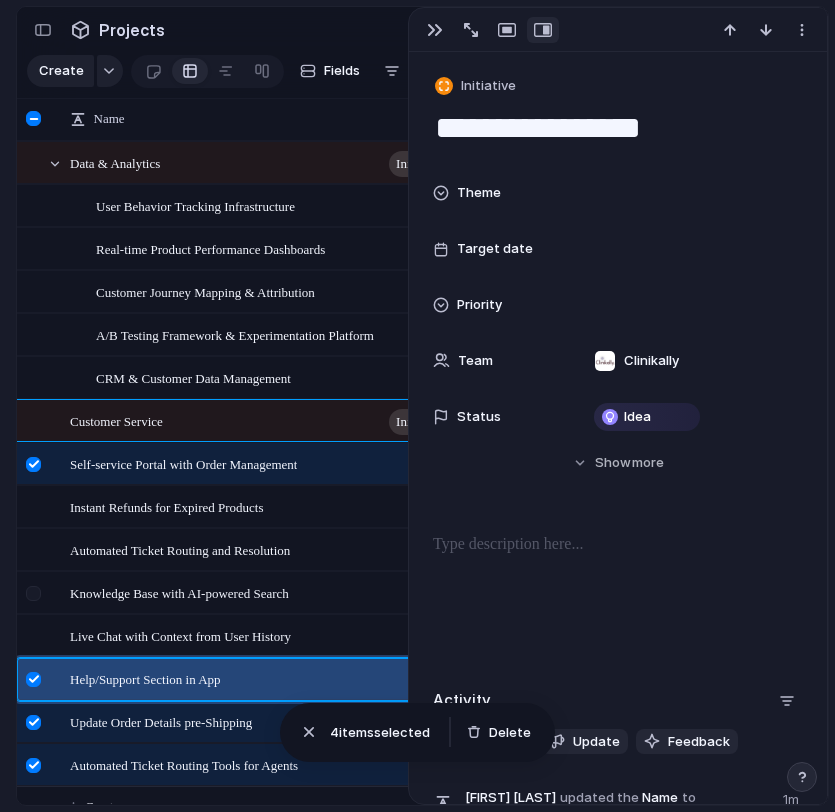 click at bounding box center [36, 600] 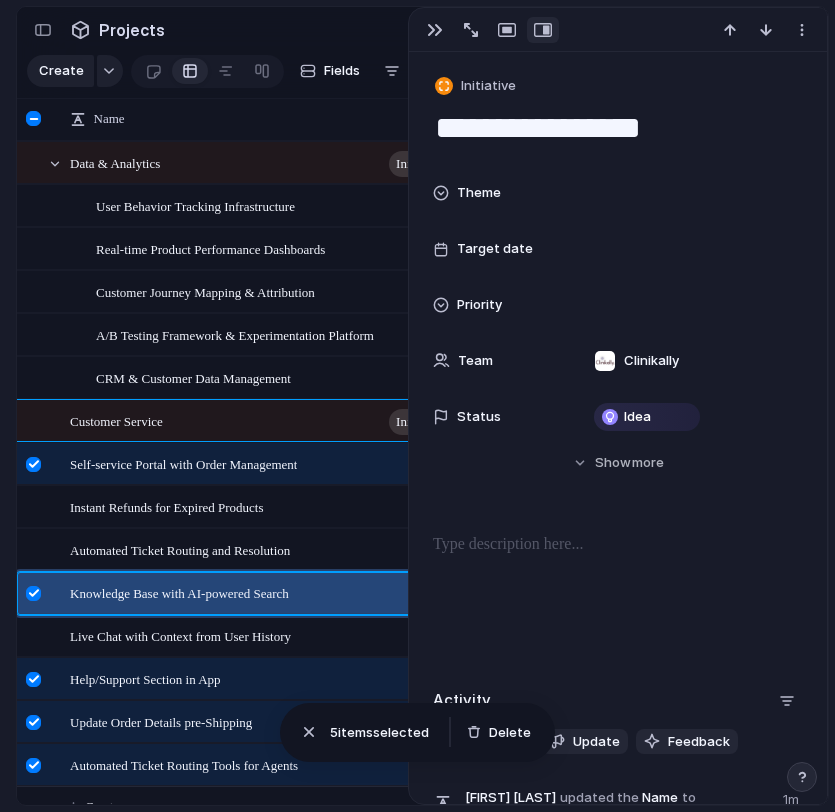 click at bounding box center [36, 600] 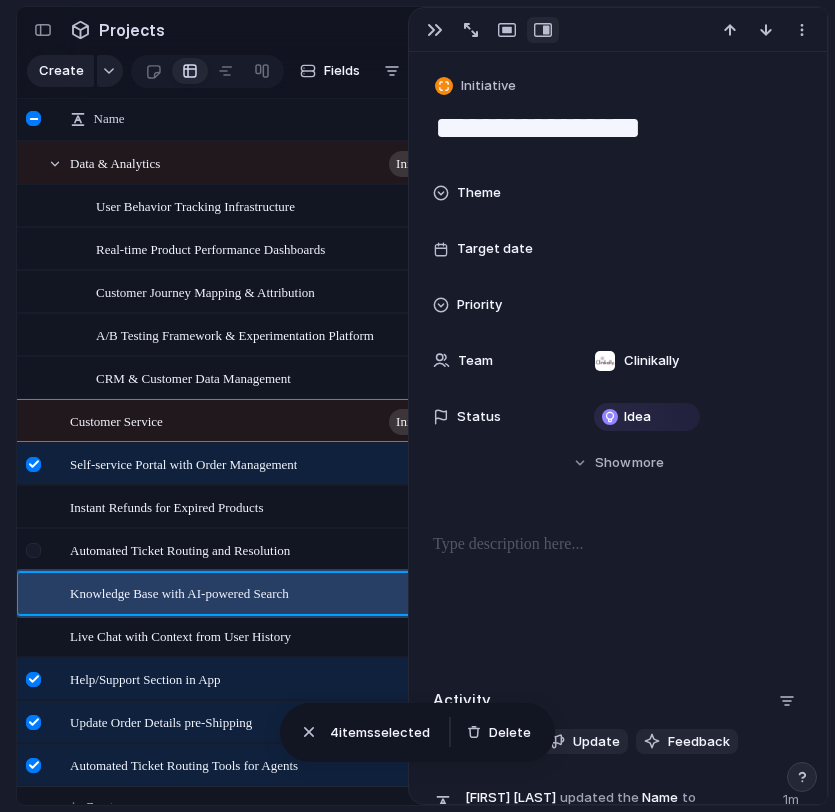 click at bounding box center [36, 557] 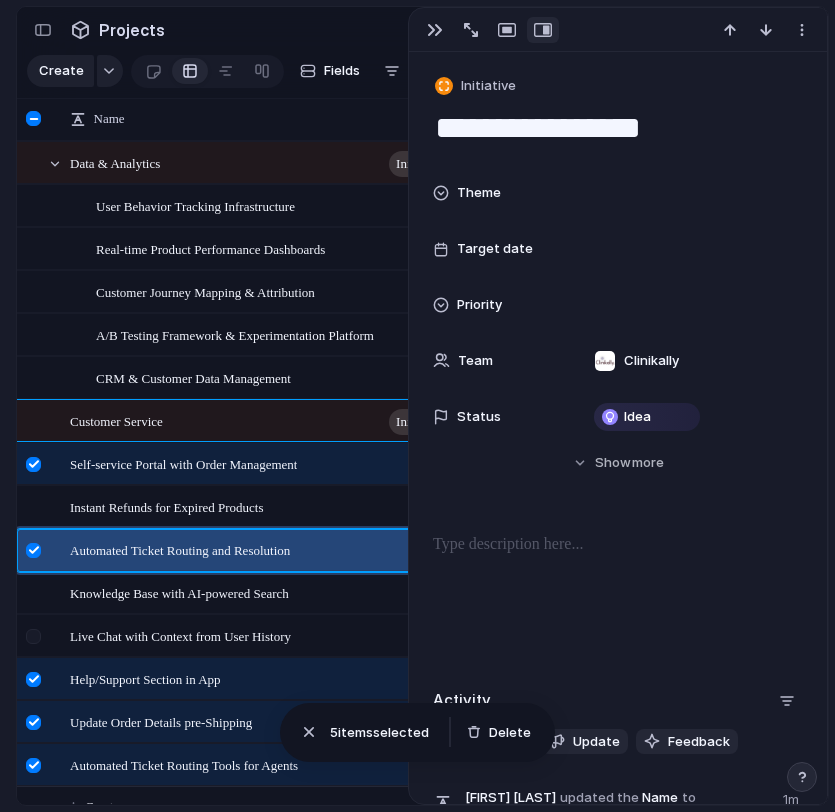 click at bounding box center (36, 643) 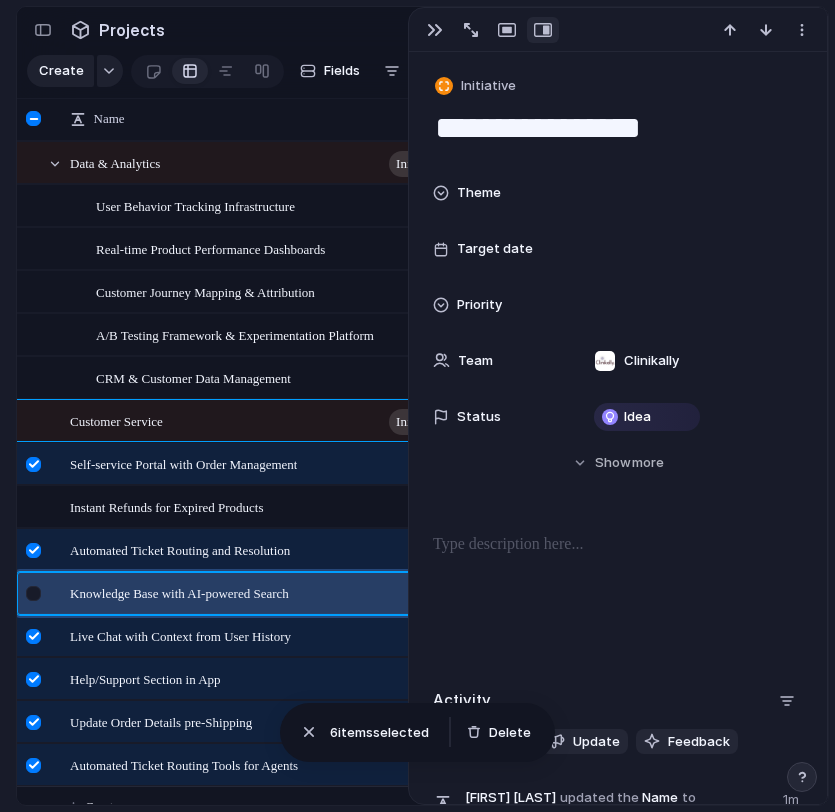 click at bounding box center (36, 600) 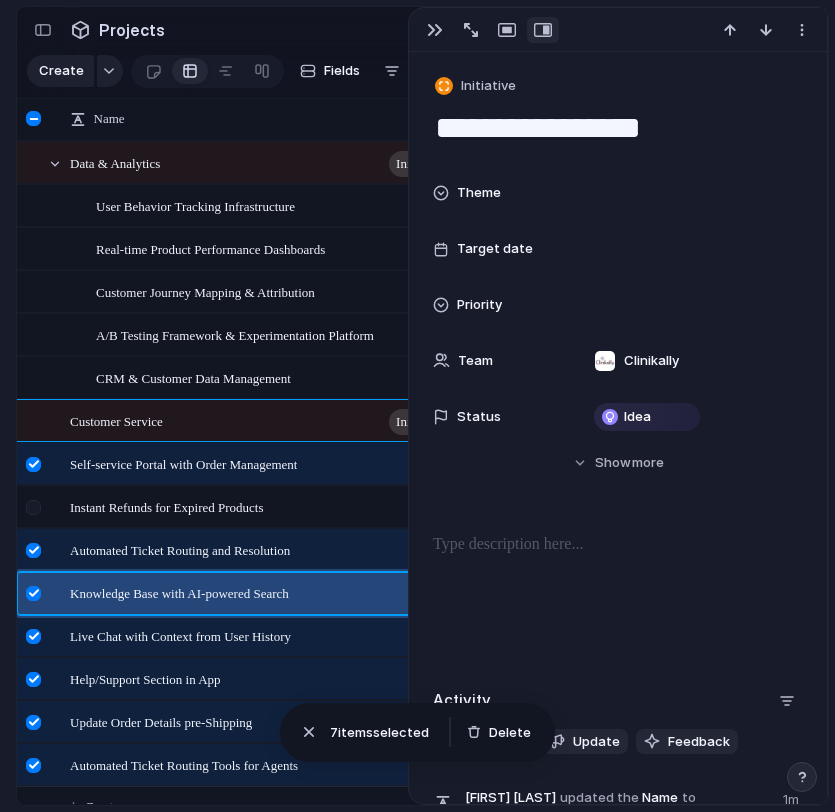 click at bounding box center [33, 507] 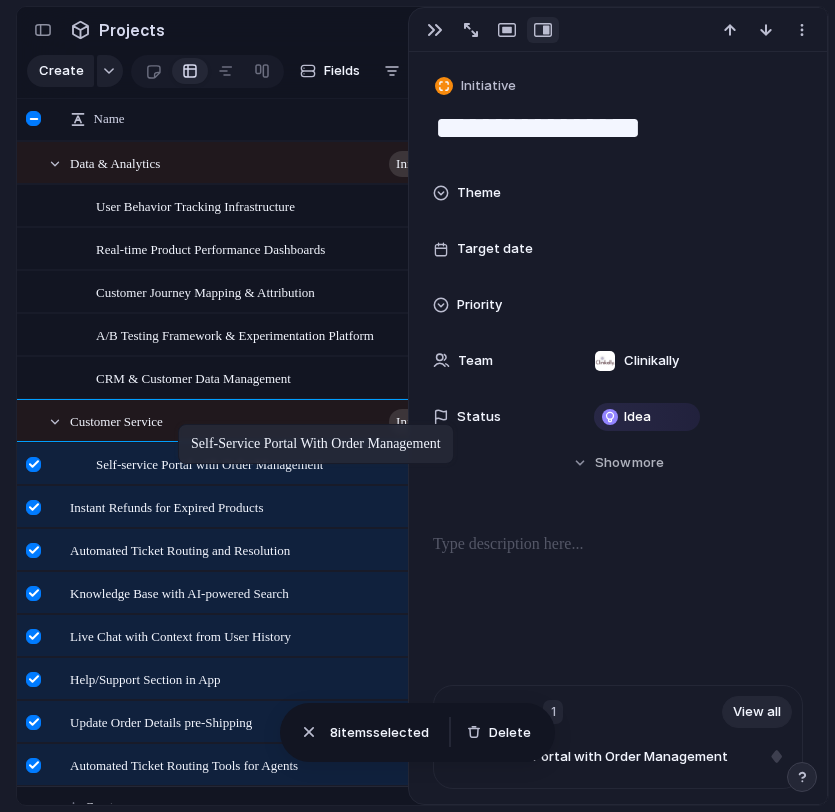 drag, startPoint x: 93, startPoint y: 465, endPoint x: 187, endPoint y: 428, distance: 101.0198 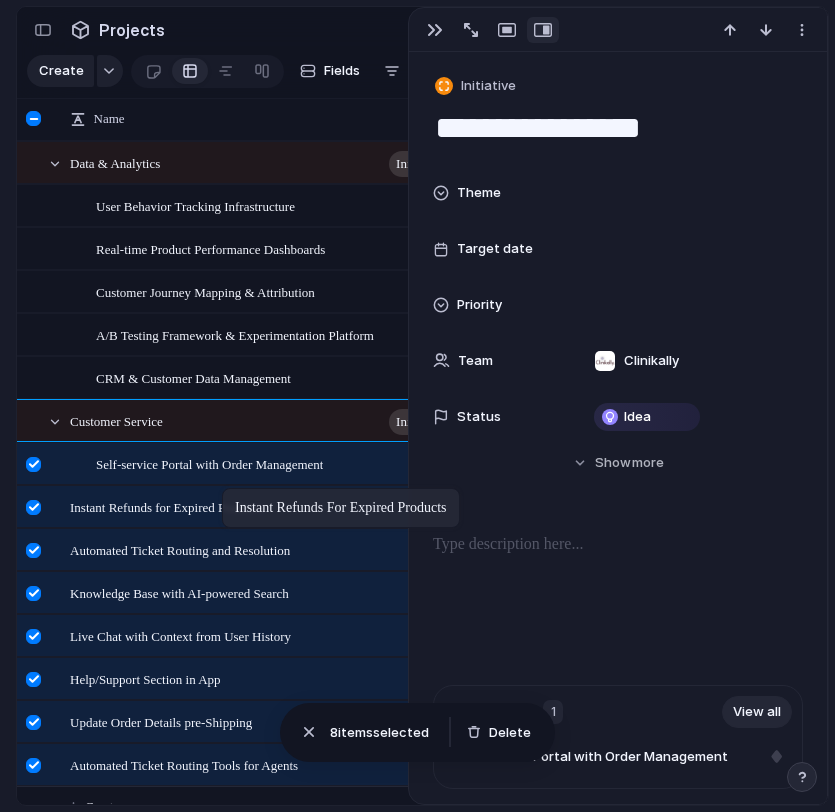 drag, startPoint x: 104, startPoint y: 513, endPoint x: 232, endPoint y: 491, distance: 129.87686 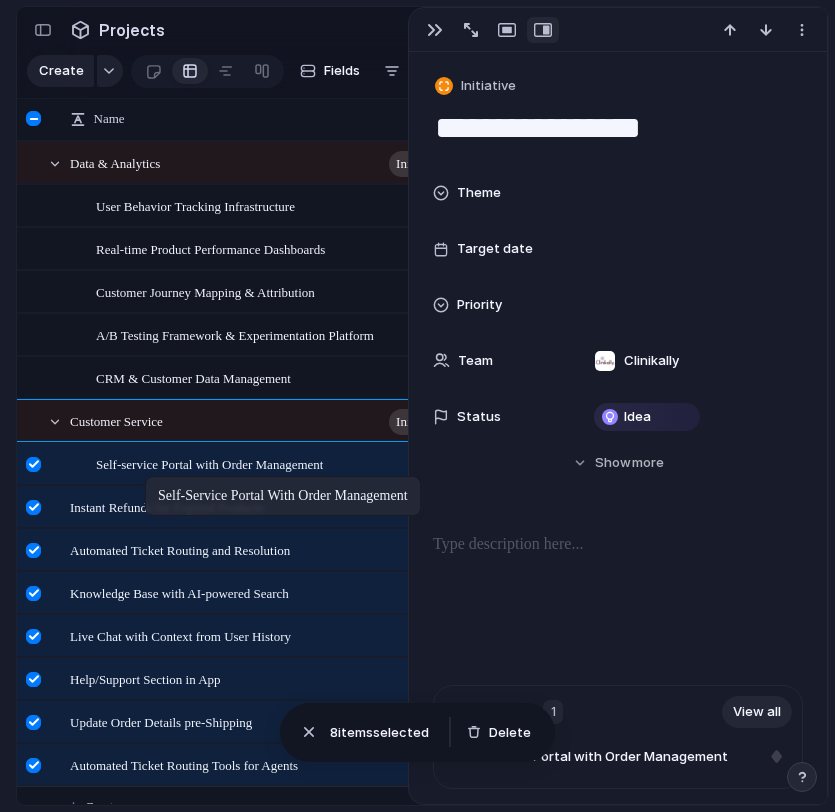 drag, startPoint x: 96, startPoint y: 455, endPoint x: 154, endPoint y: 479, distance: 62.76942 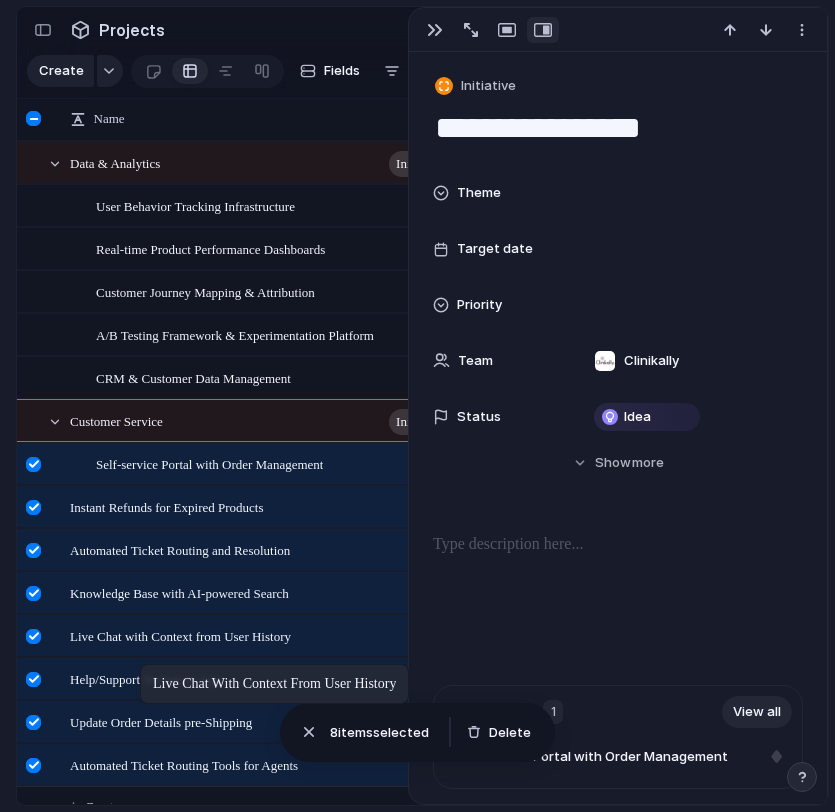 drag, startPoint x: 131, startPoint y: 632, endPoint x: 149, endPoint y: 668, distance: 40.24922 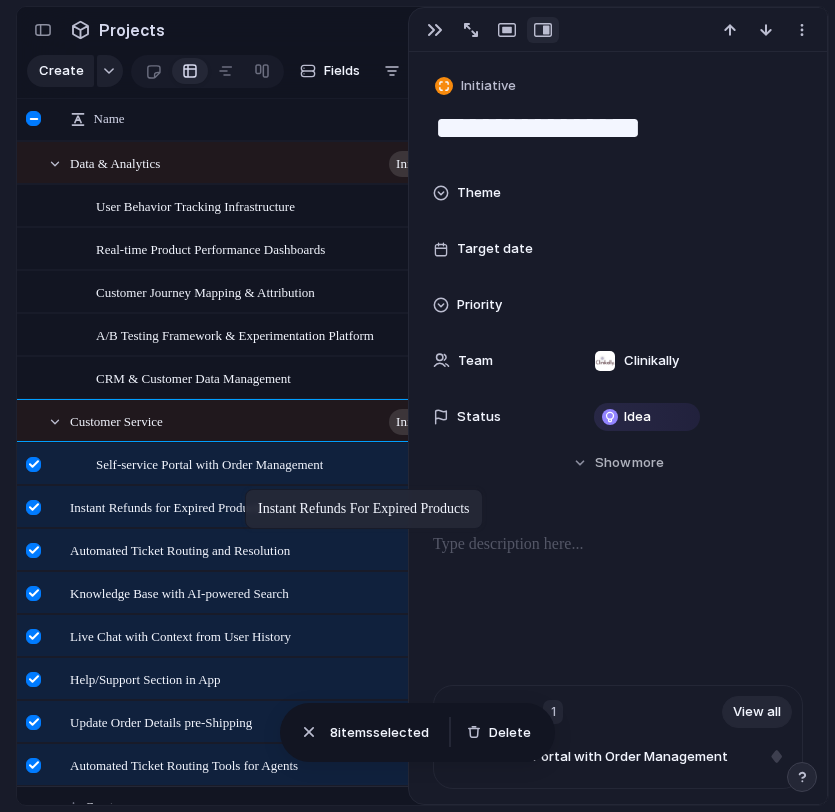 drag, startPoint x: 144, startPoint y: 493, endPoint x: 254, endPoint y: 493, distance: 110 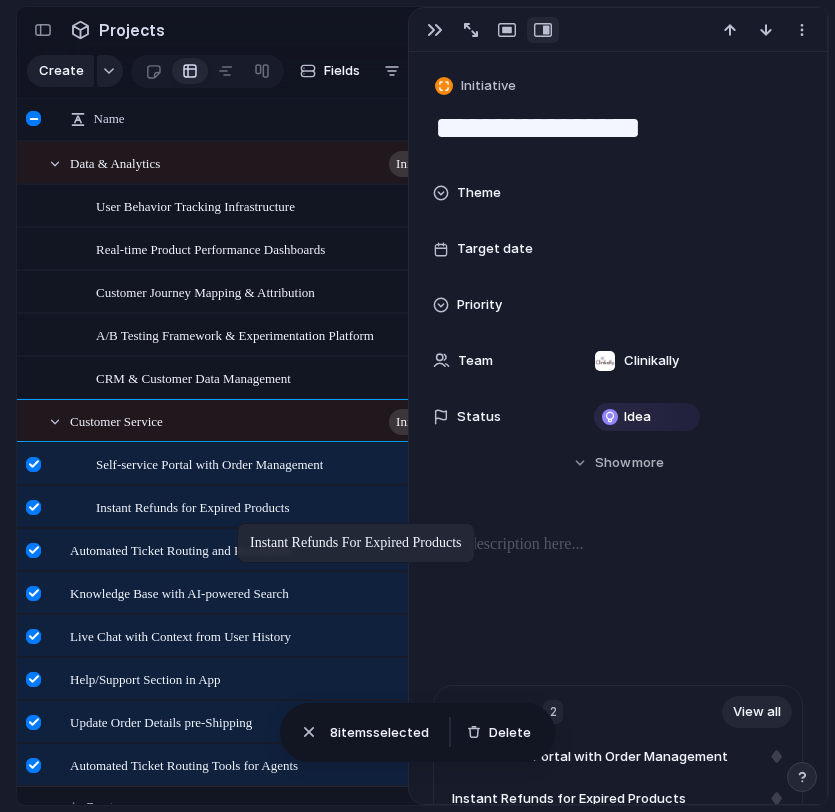 drag, startPoint x: 163, startPoint y: 515, endPoint x: 246, endPoint y: 527, distance: 83.86298 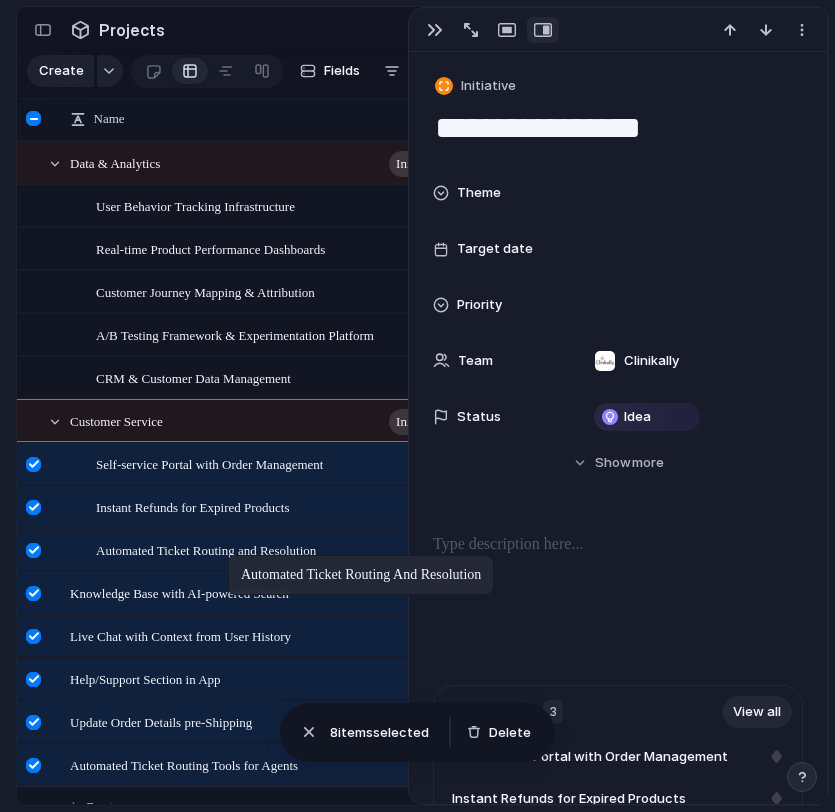 drag, startPoint x: 129, startPoint y: 539, endPoint x: 238, endPoint y: 559, distance: 110.81967 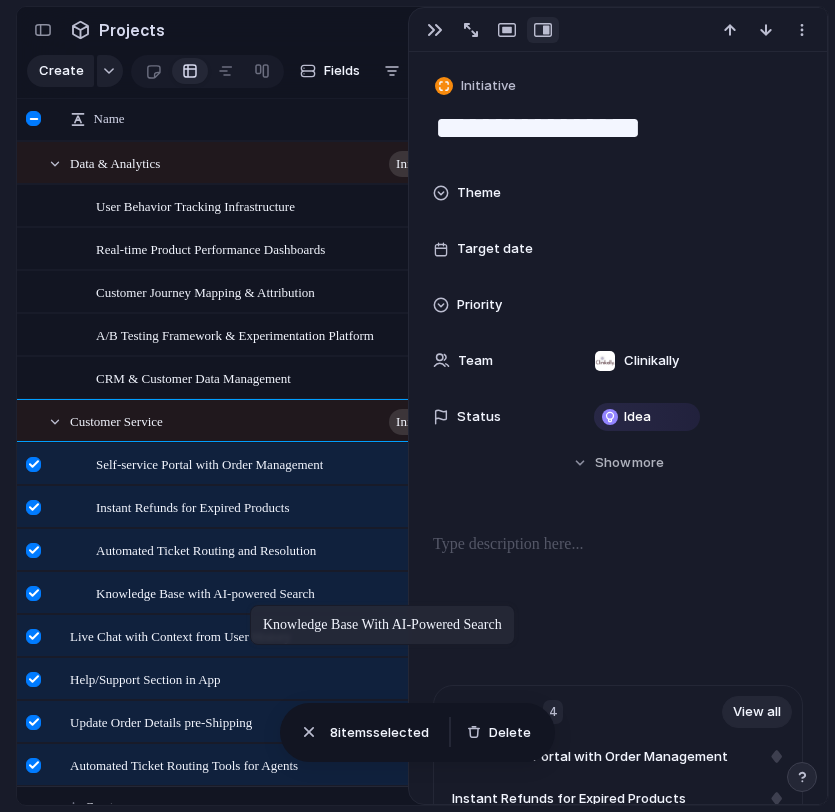 drag, startPoint x: 157, startPoint y: 591, endPoint x: 259, endPoint y: 609, distance: 103.57606 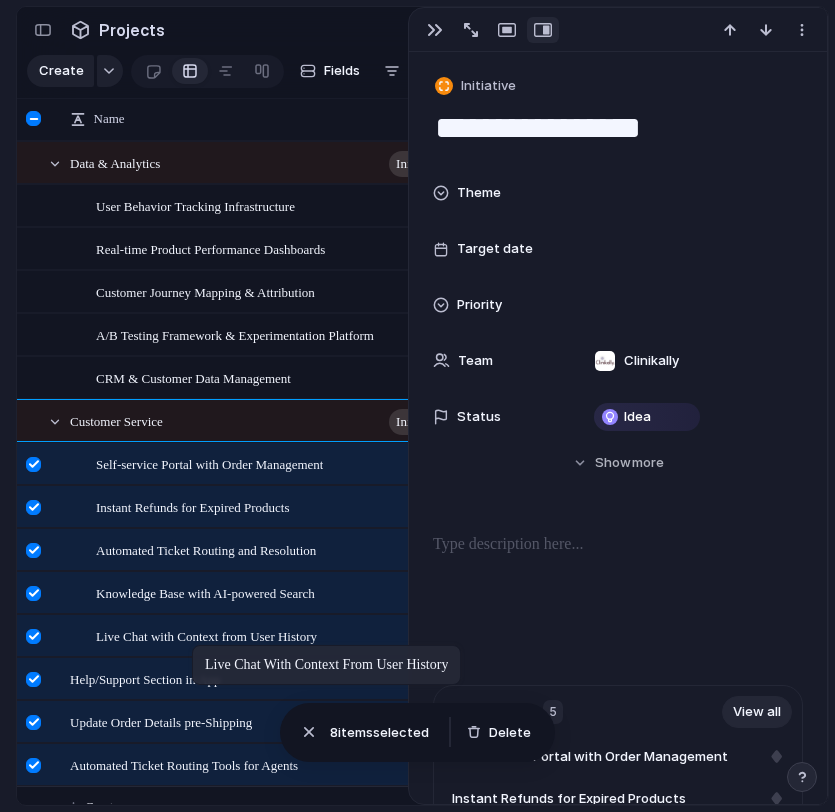 drag, startPoint x: 123, startPoint y: 639, endPoint x: 201, endPoint y: 648, distance: 78.51752 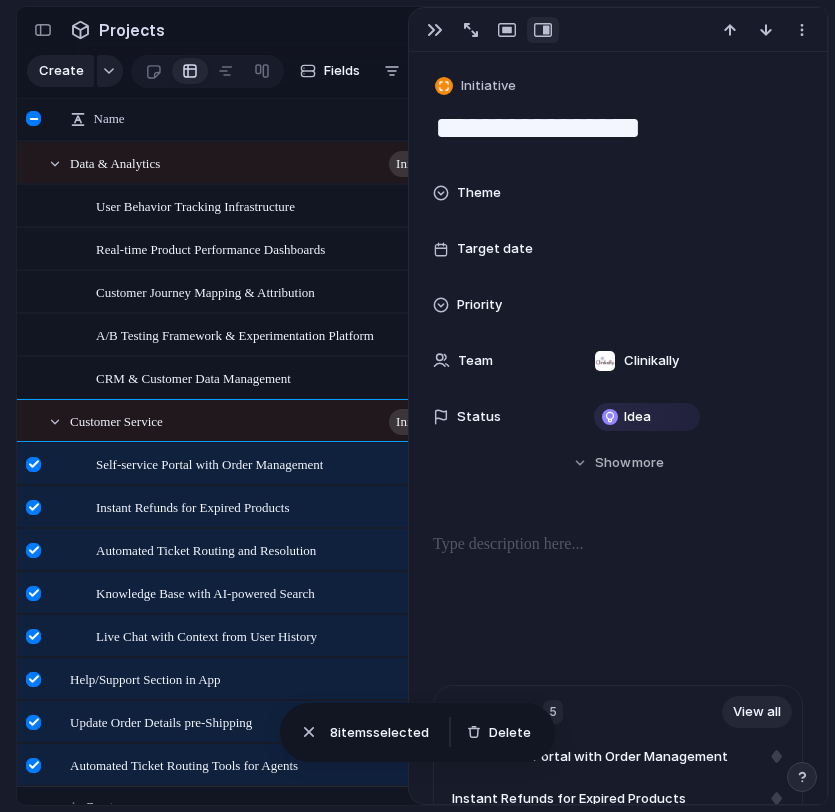 scroll, scrollTop: 25, scrollLeft: 0, axis: vertical 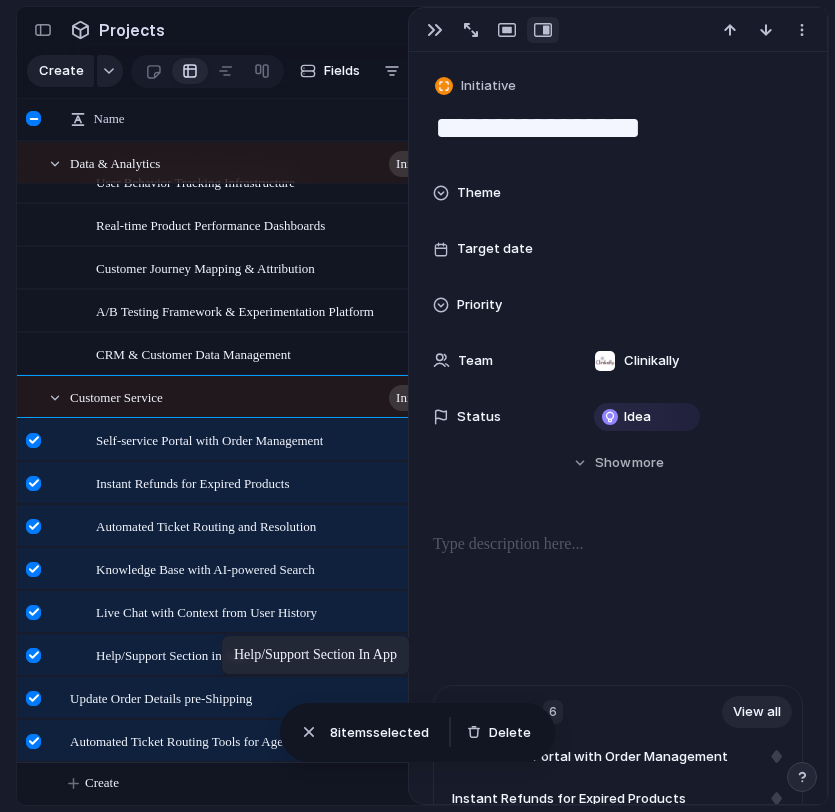 drag, startPoint x: 152, startPoint y: 642, endPoint x: 231, endPoint y: 639, distance: 79.05694 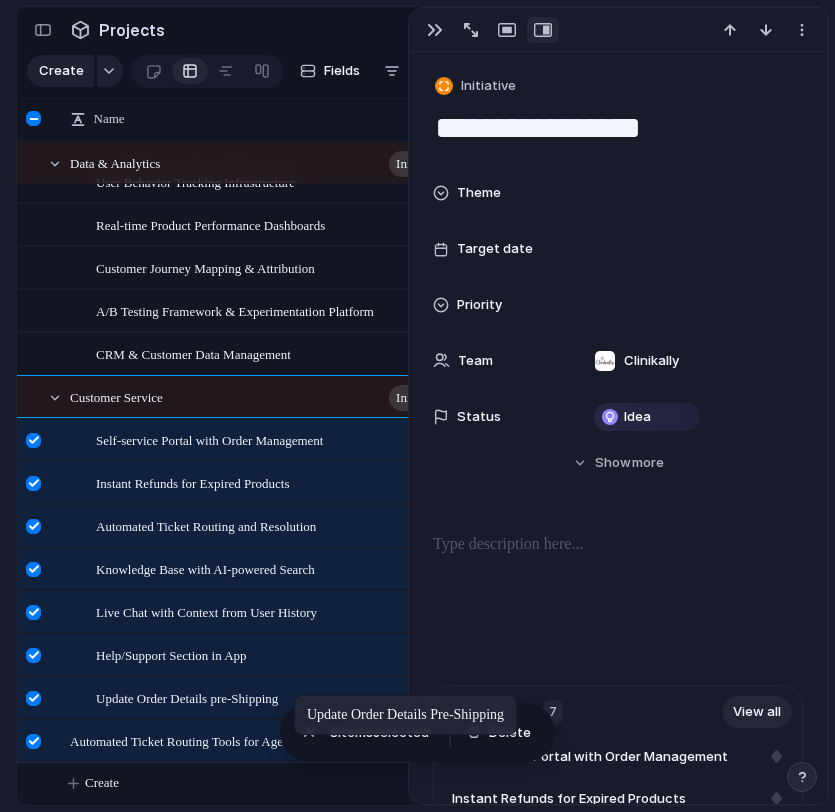 drag, startPoint x: 137, startPoint y: 708, endPoint x: 304, endPoint y: 699, distance: 167.24234 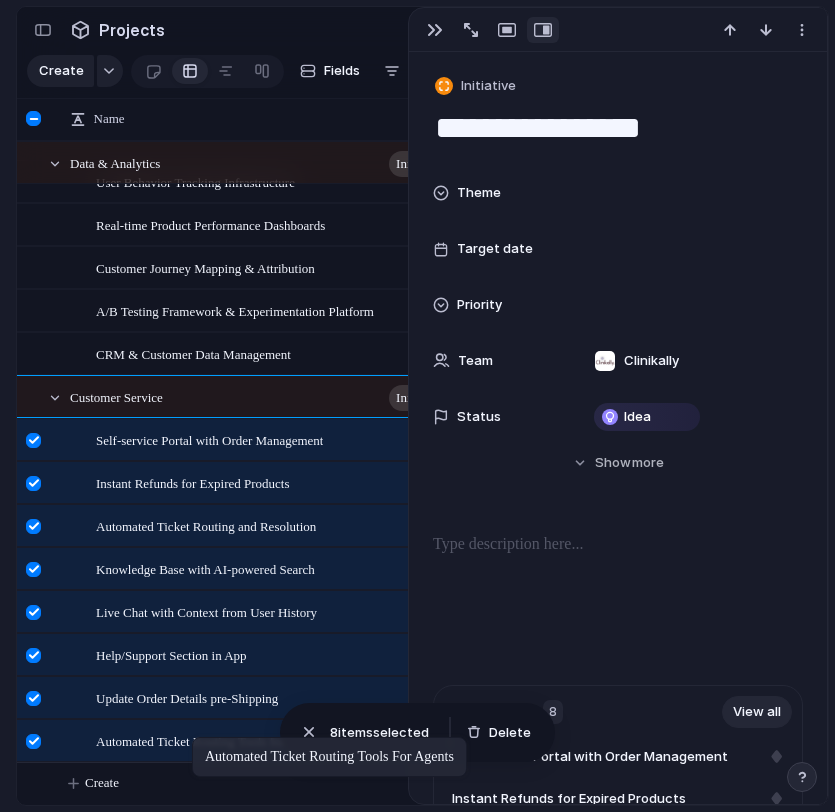 drag, startPoint x: 110, startPoint y: 735, endPoint x: 202, endPoint y: 741, distance: 92.19544 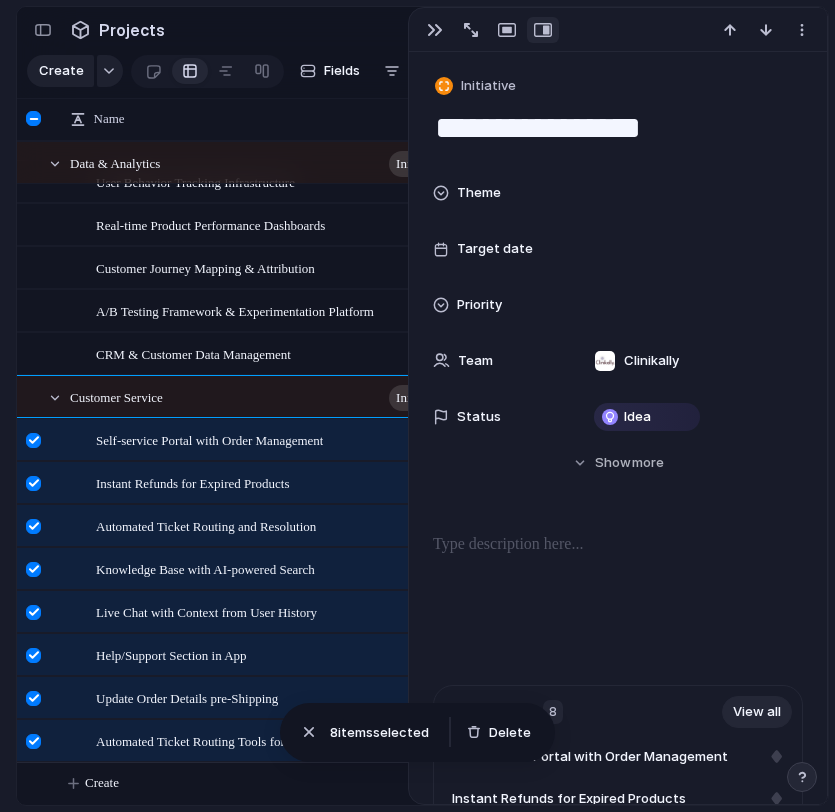 click at bounding box center [618, 30] 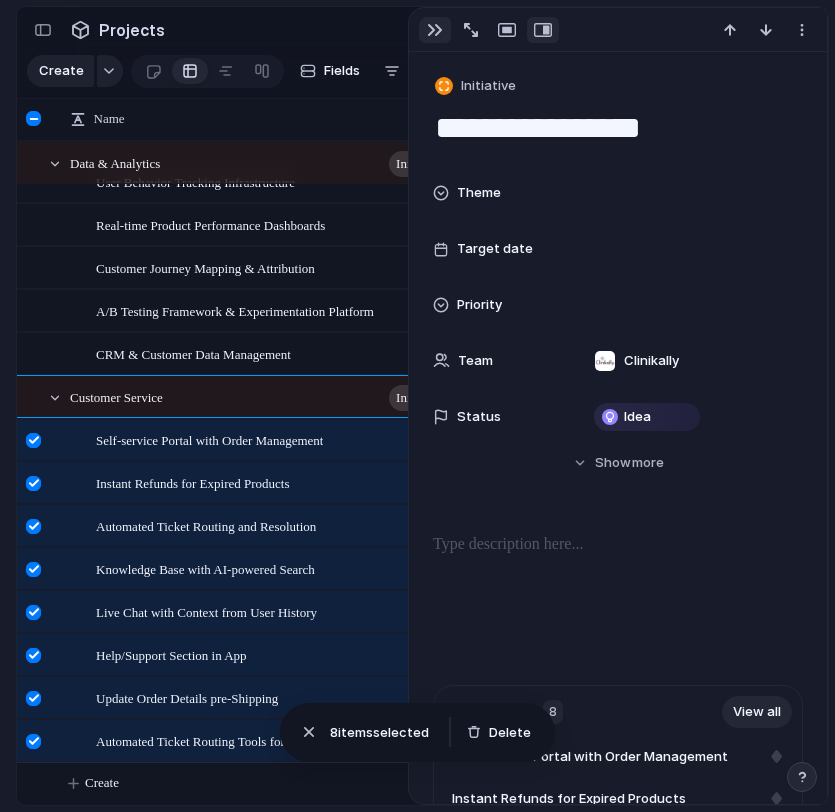 click at bounding box center (435, 30) 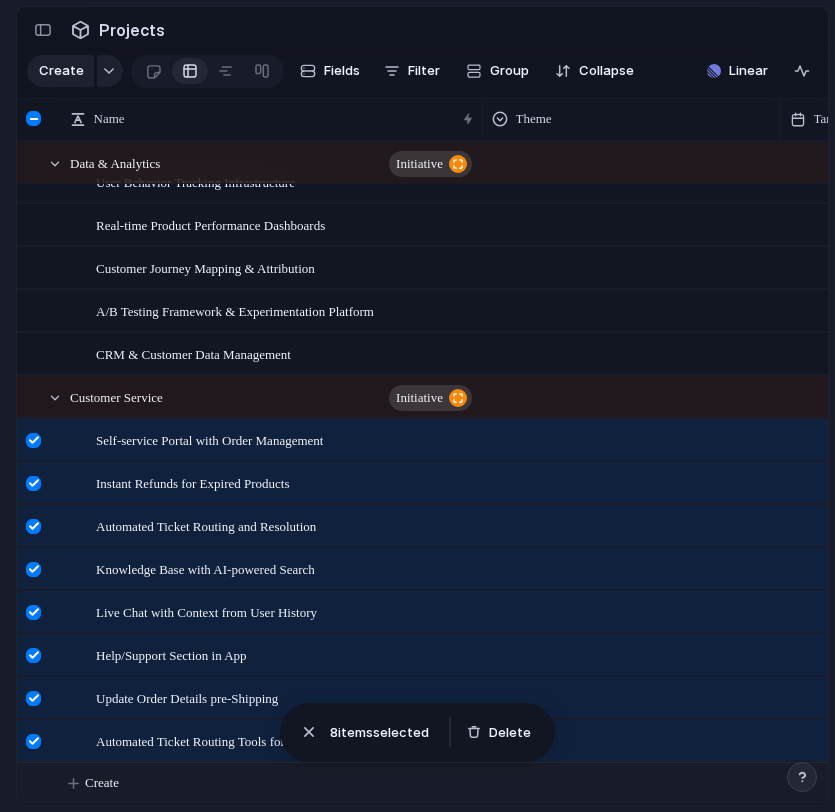 click on "Create" at bounding box center (448, 783) 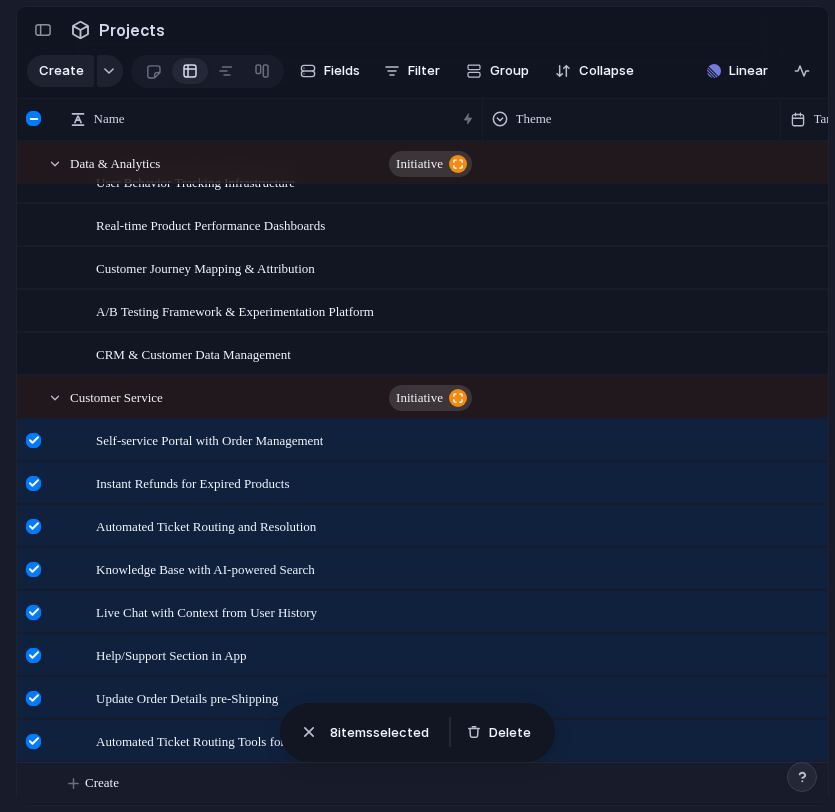 scroll, scrollTop: 0, scrollLeft: 0, axis: both 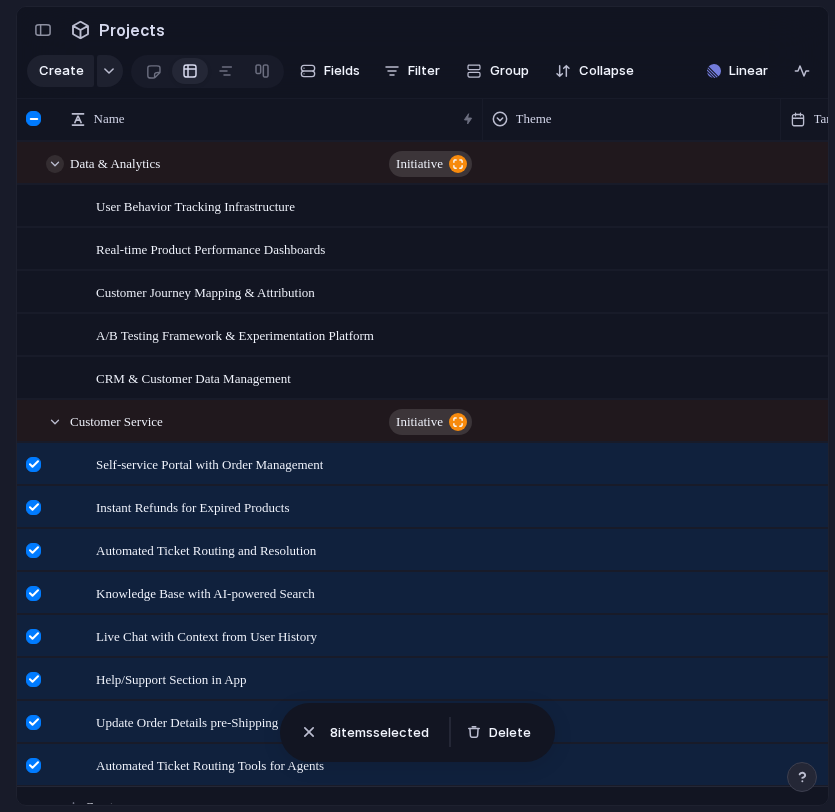 click at bounding box center (55, 164) 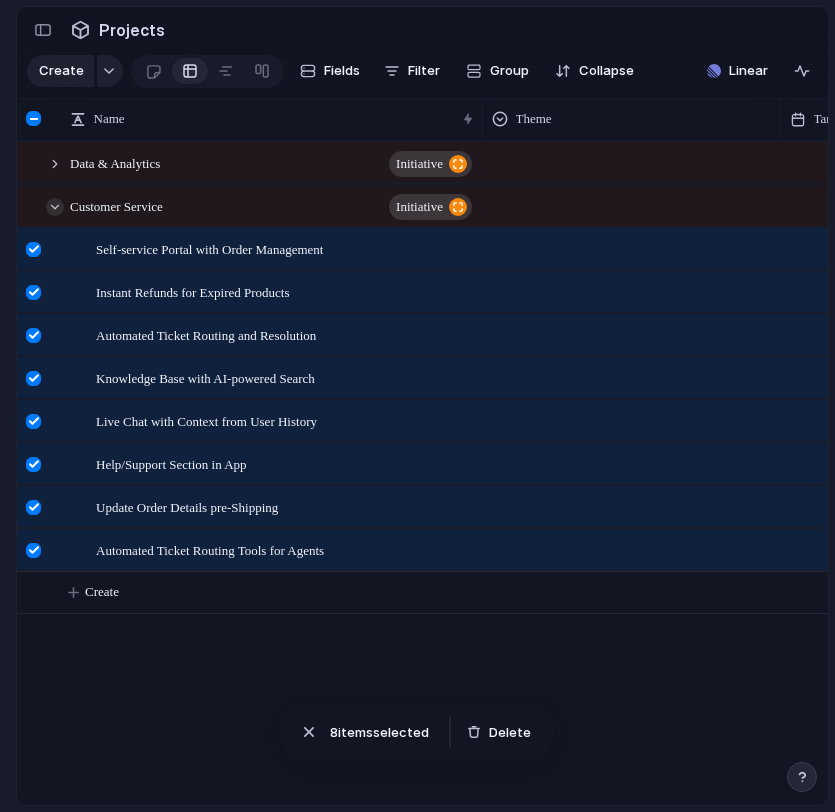 click at bounding box center (55, 207) 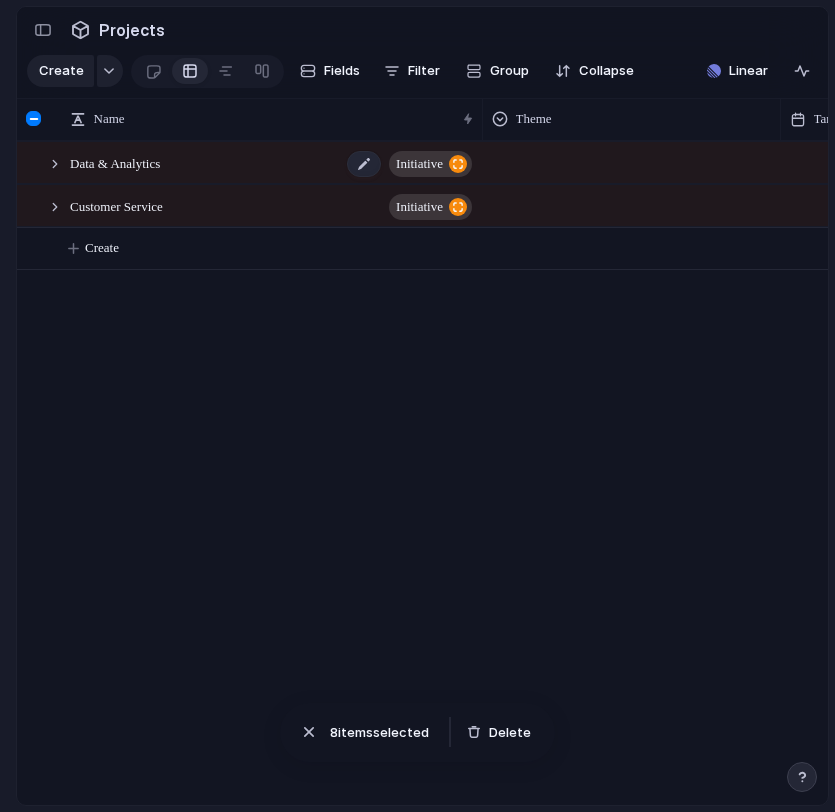 click on "Data & Analytics initiative" at bounding box center (272, 163) 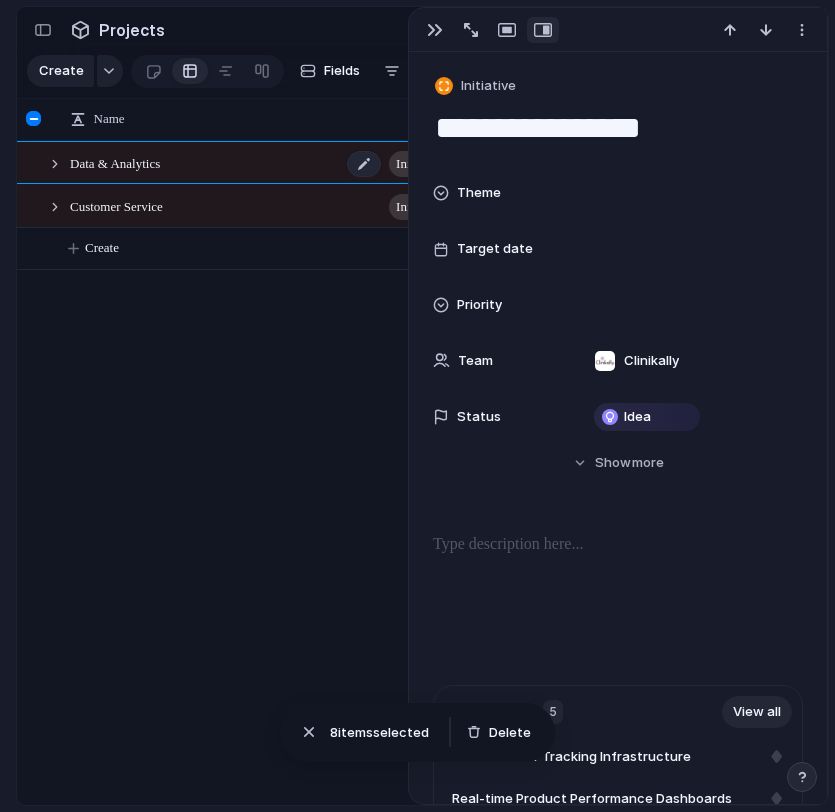 click on "Data & Analytics initiative" at bounding box center [272, 163] 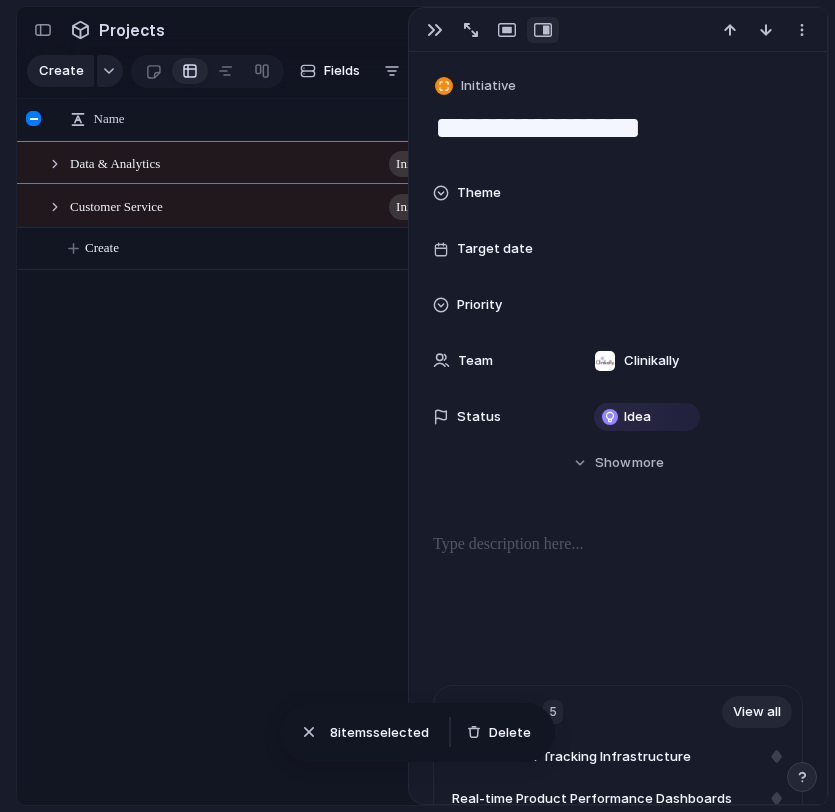 click on "**********" at bounding box center (618, 128) 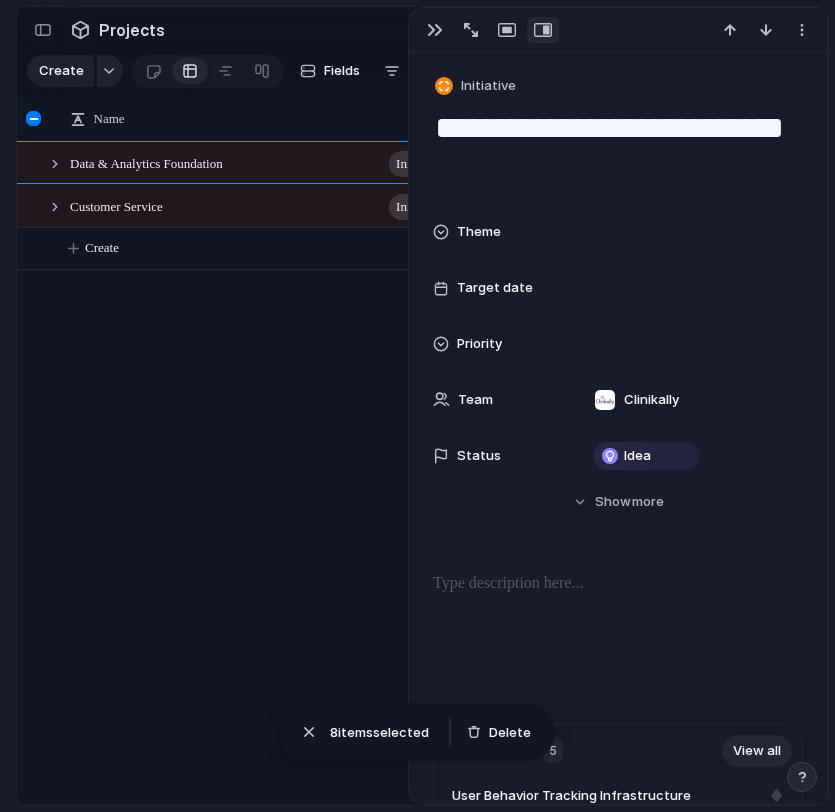 type on "**********" 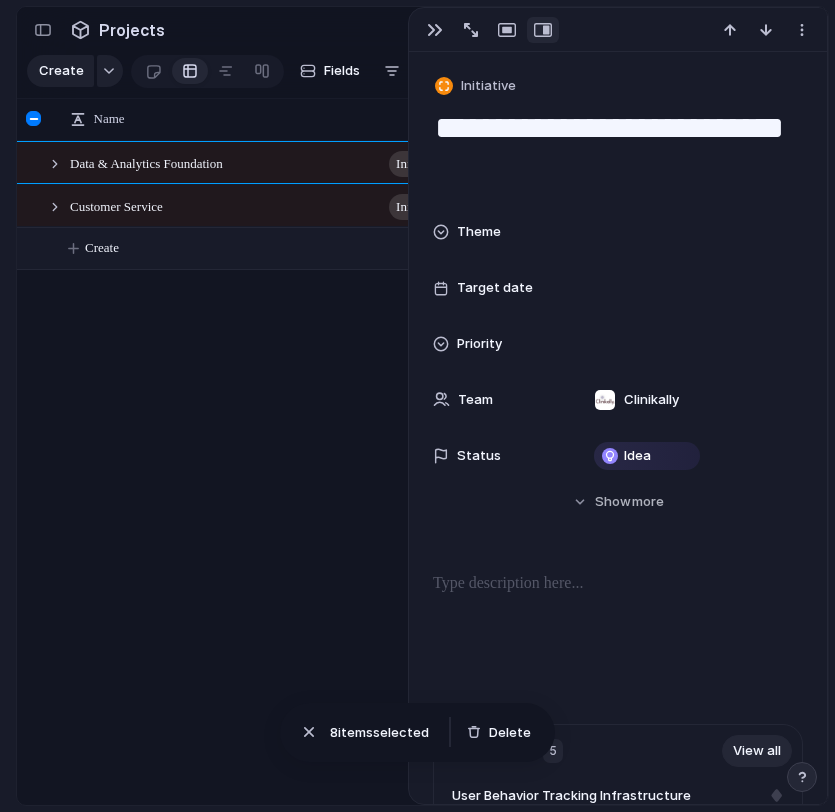click on "Create" at bounding box center [448, 248] 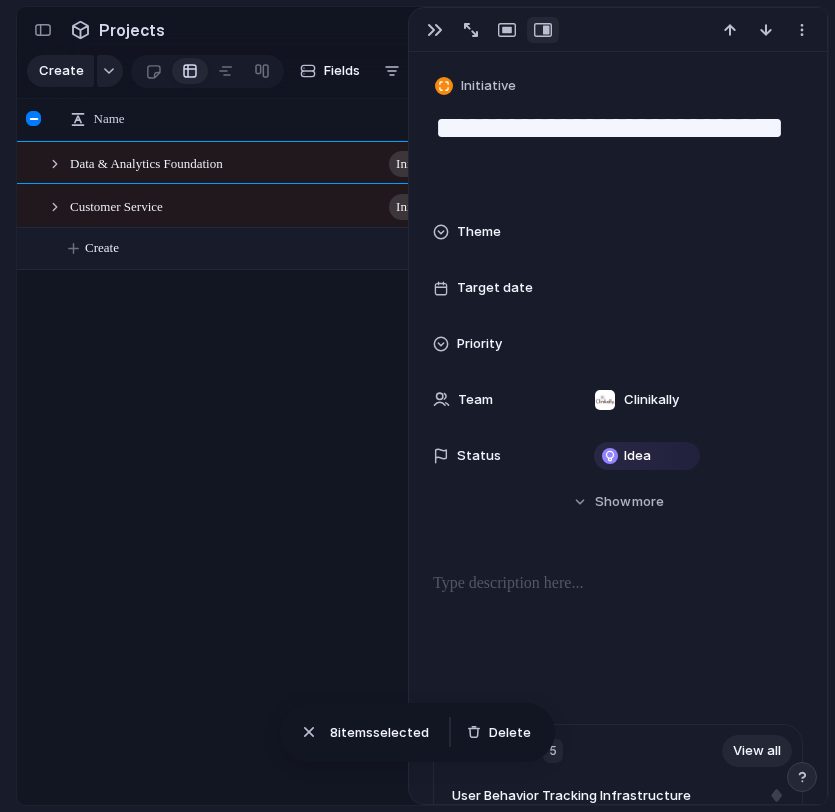 click on "Create" at bounding box center (448, 248) 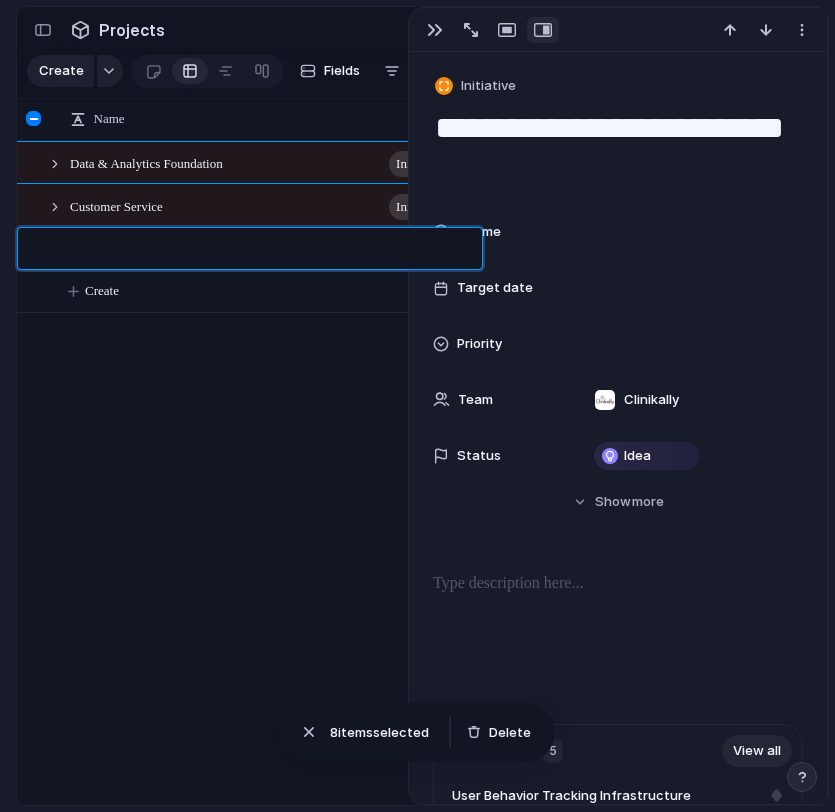 click at bounding box center [260, 249] 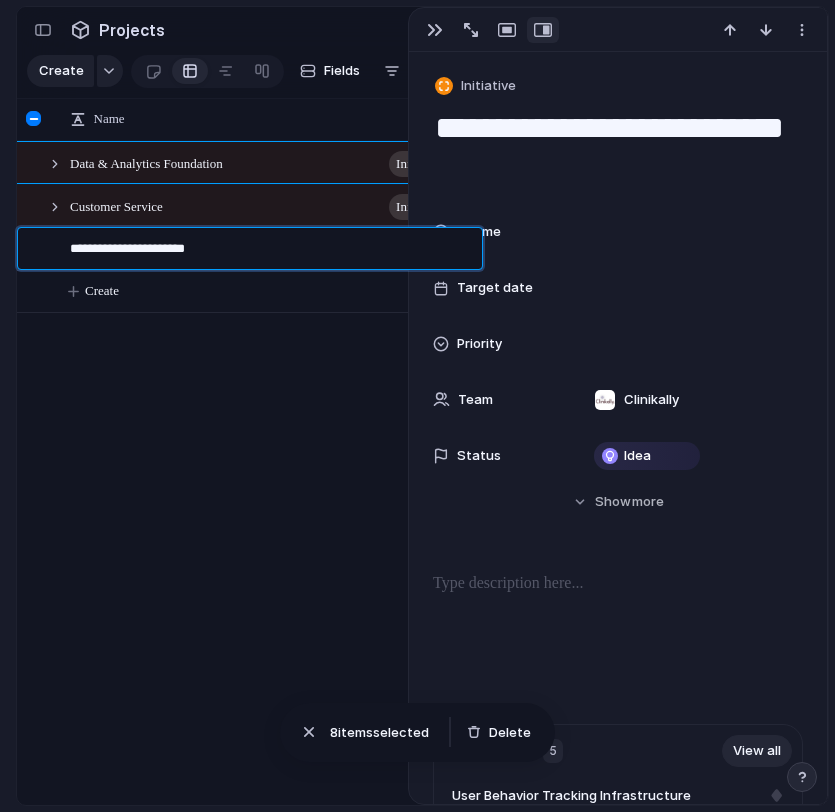 type on "**********" 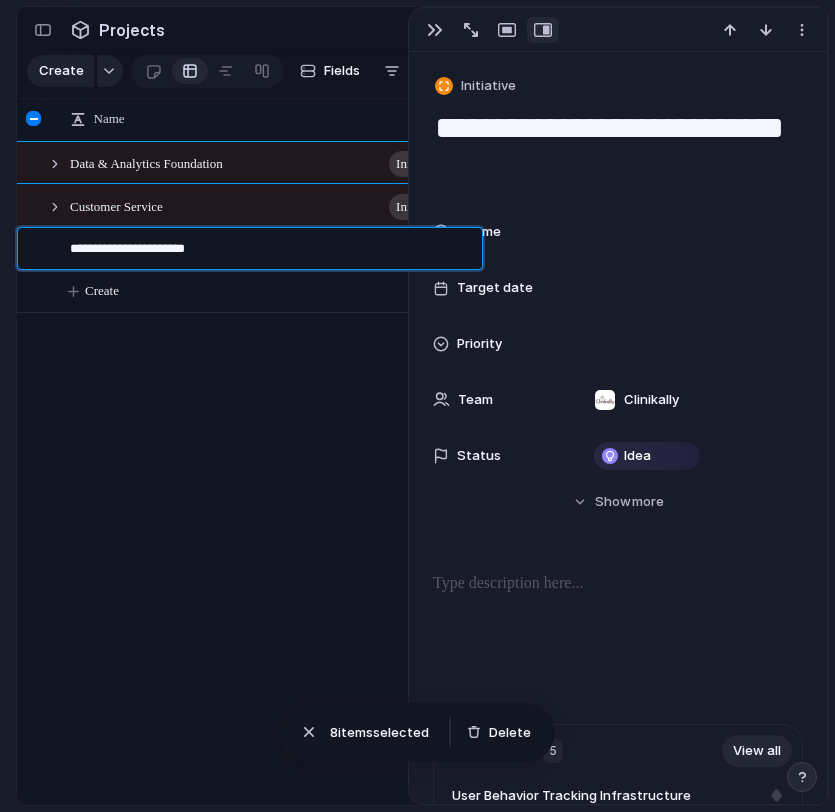 click on "**********" at bounding box center (269, 251) 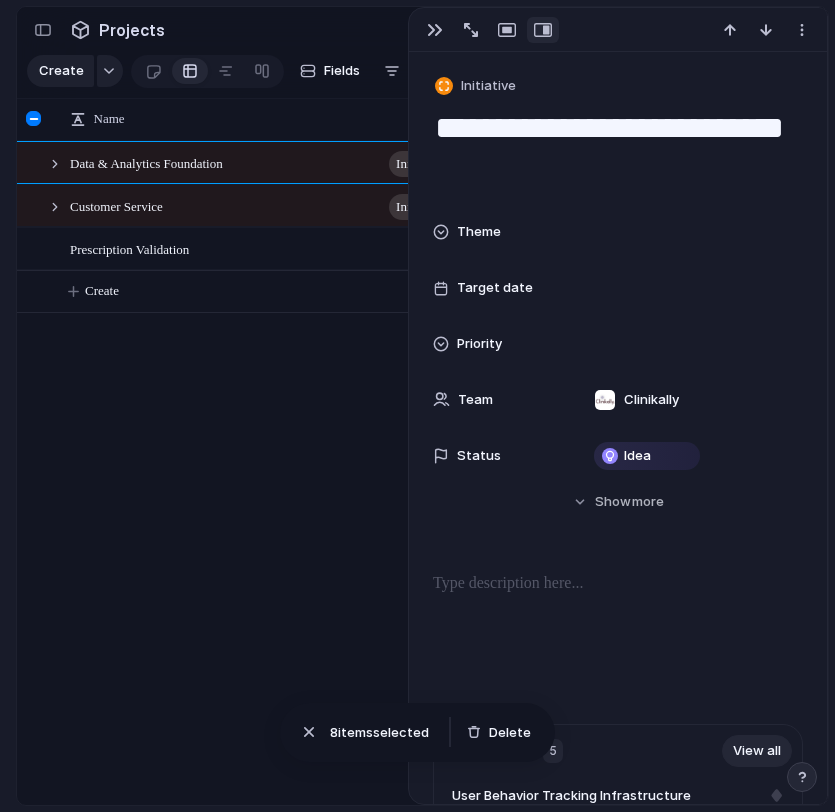 click on "Prescription Validation" at bounding box center (272, 249) 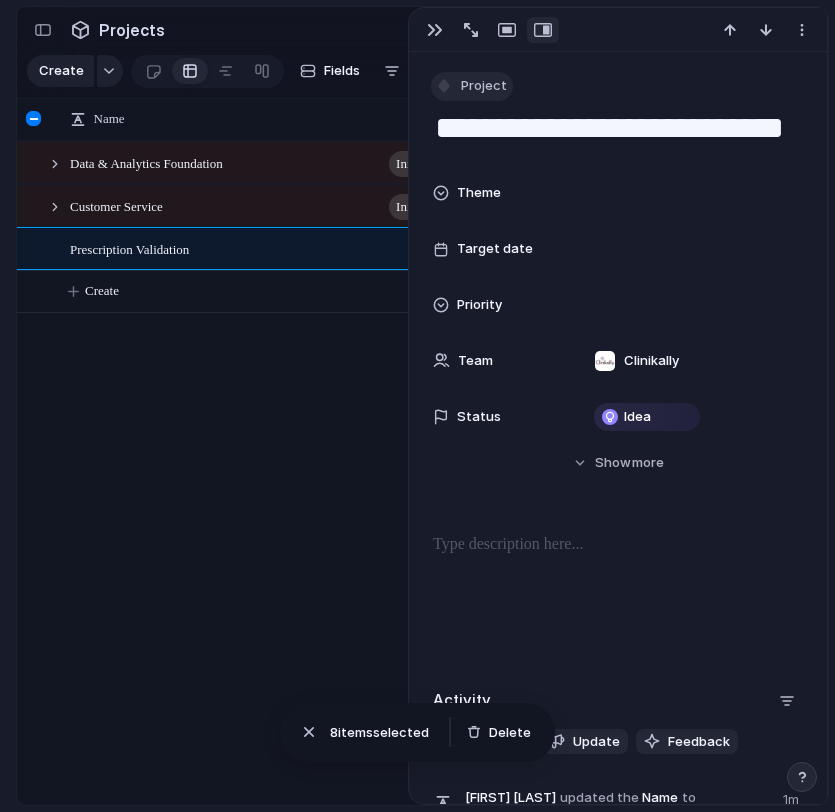 click on "Project" at bounding box center (484, 86) 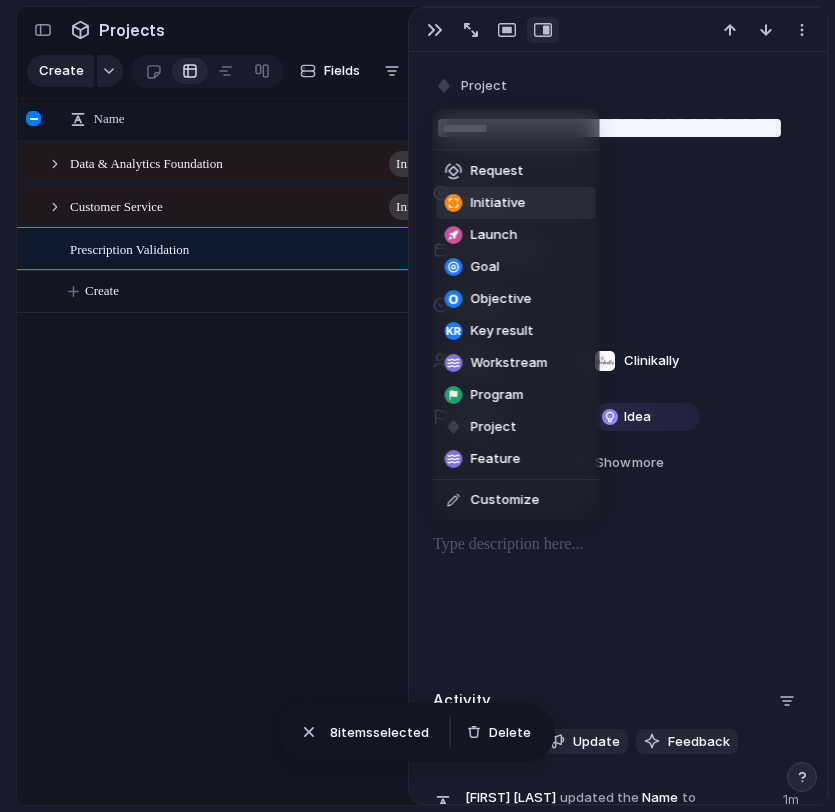 click on "Initiative" at bounding box center (498, 203) 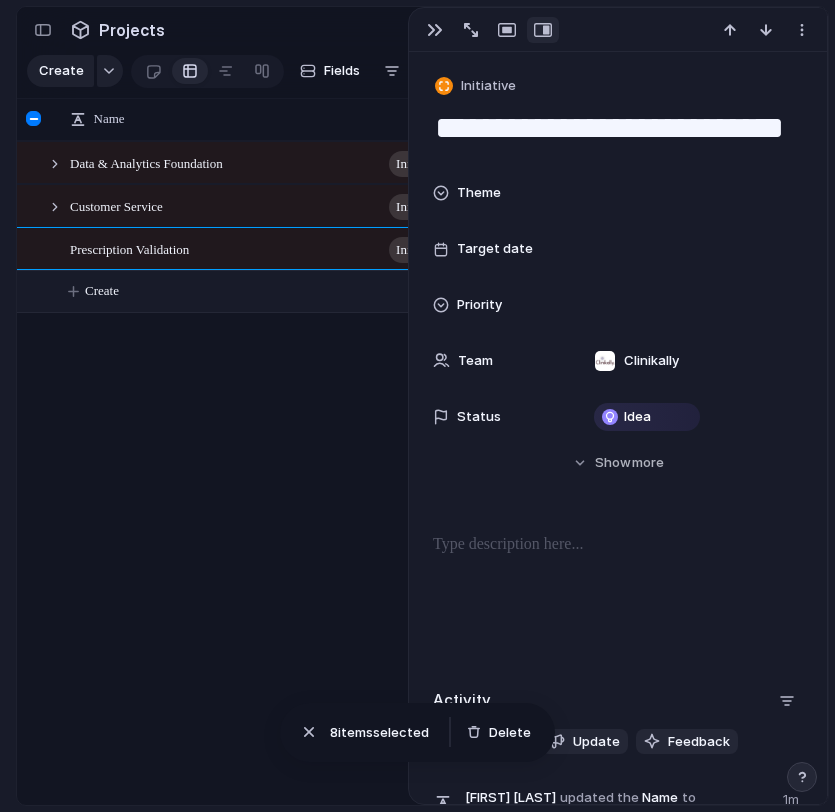 click on "Create" at bounding box center [448, 291] 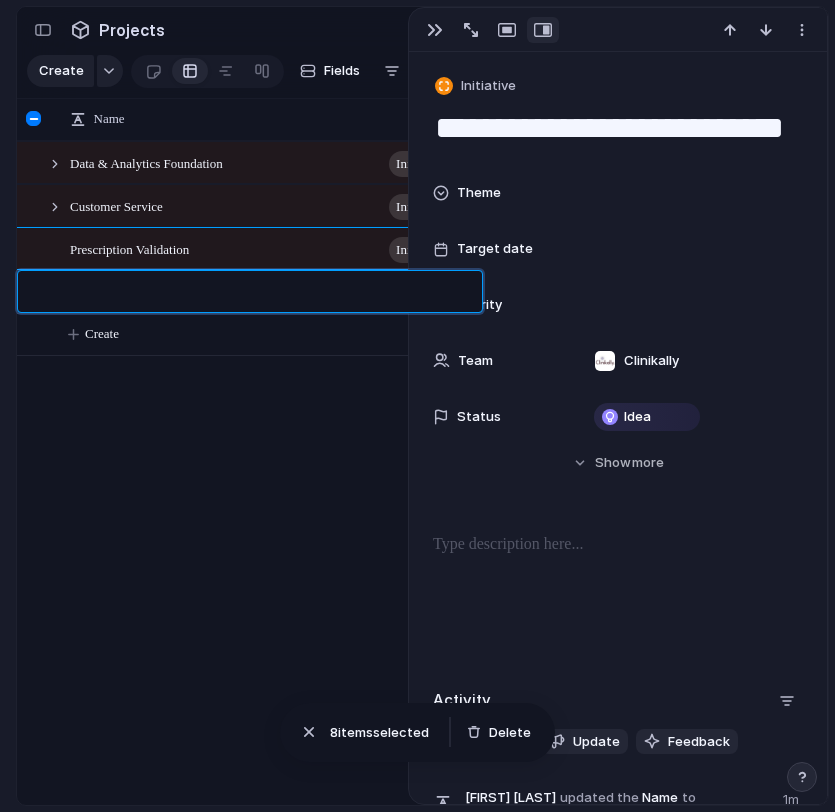 click at bounding box center (269, 294) 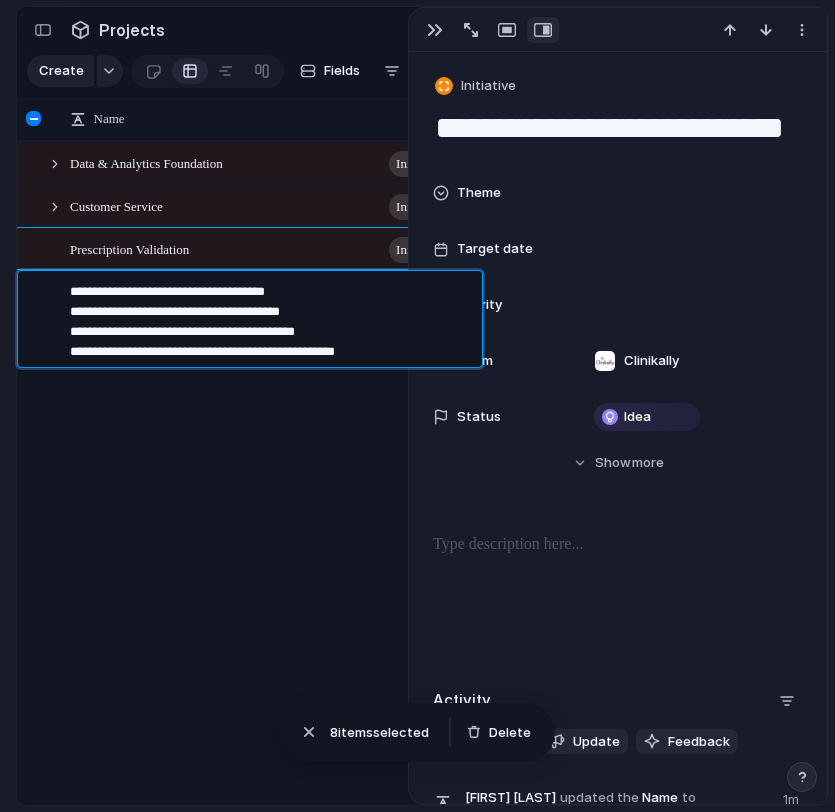 type 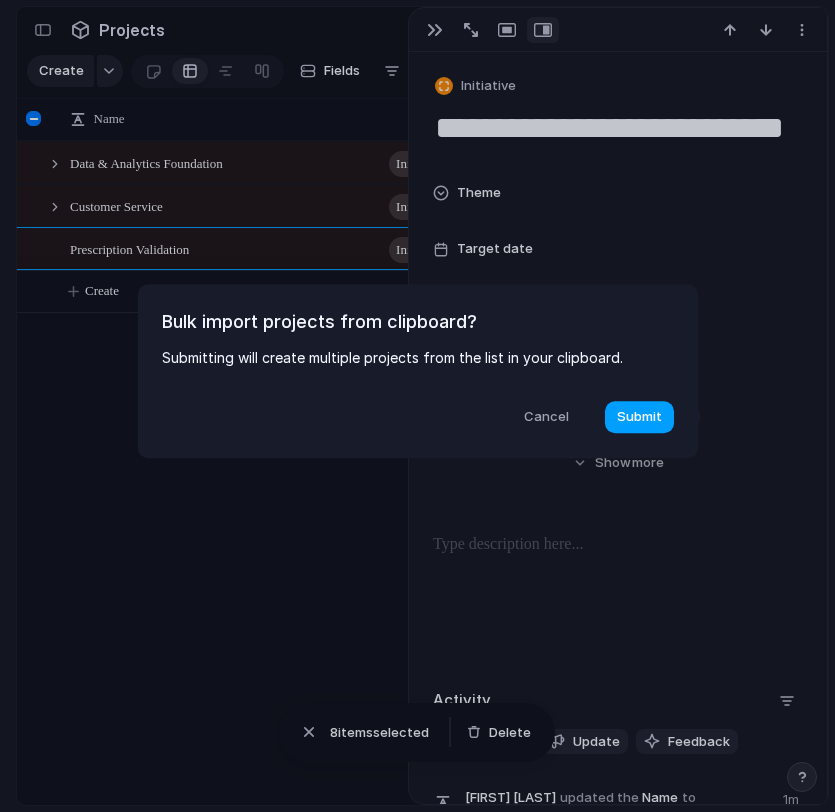 click on "Submit" at bounding box center [639, 417] 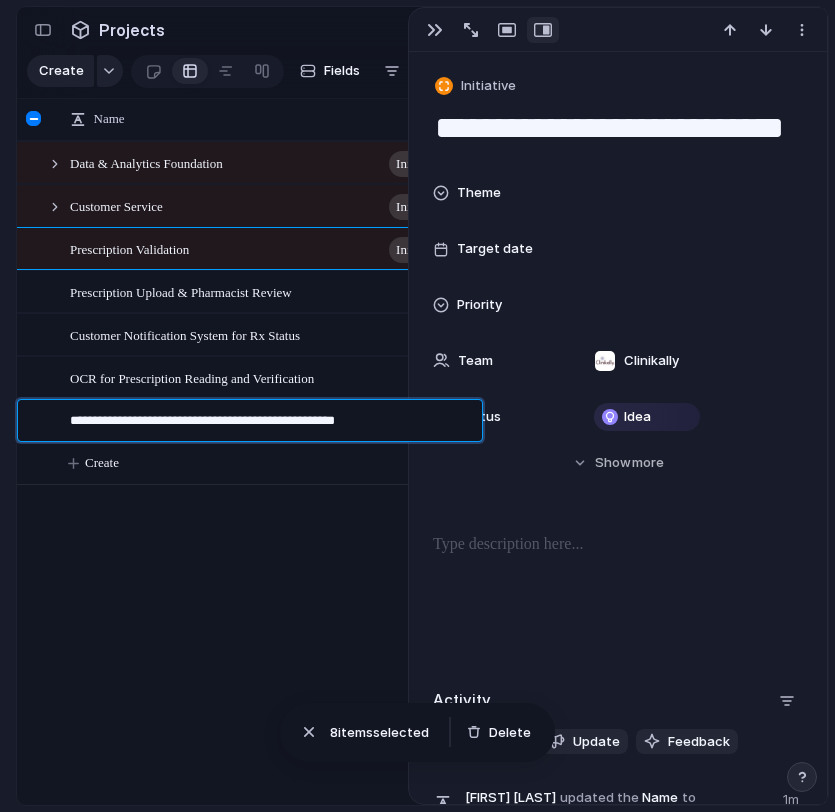 click on "**********" at bounding box center (260, 421) 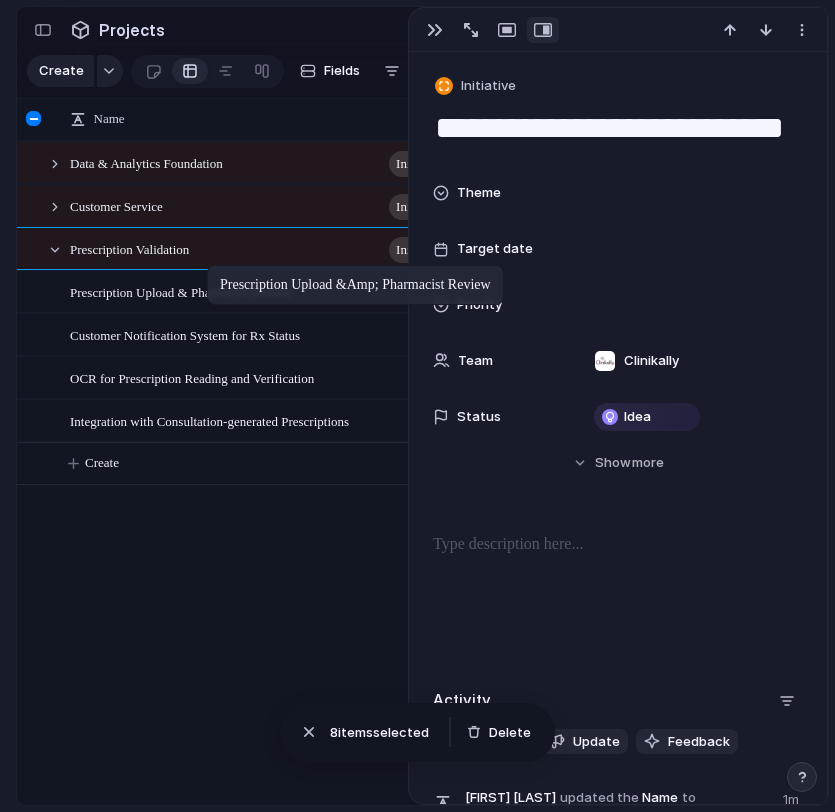 drag, startPoint x: 194, startPoint y: 269, endPoint x: 258, endPoint y: 257, distance: 65.11528 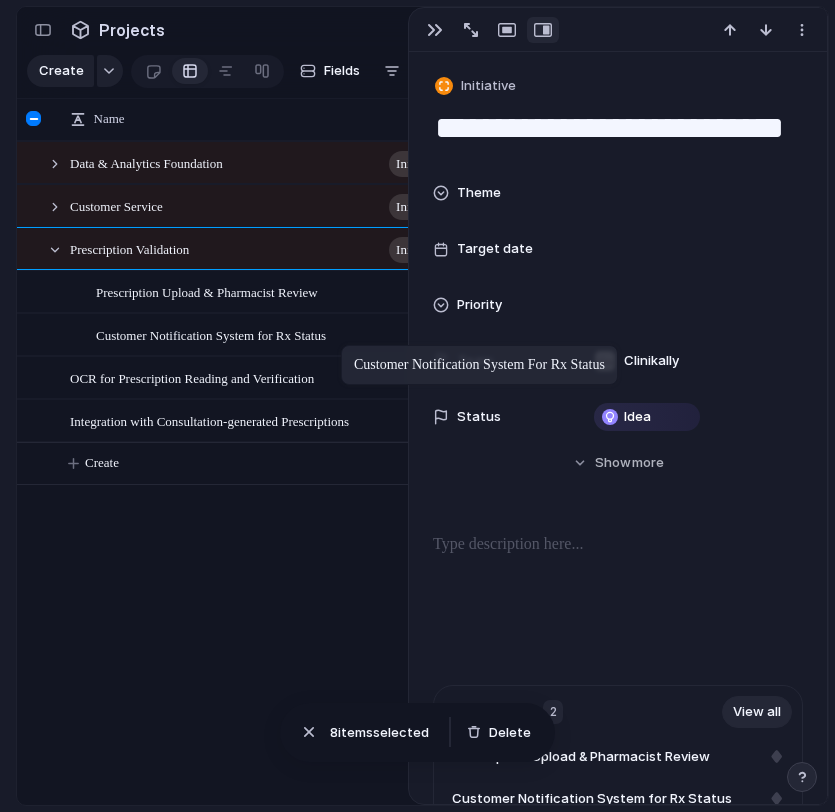 drag, startPoint x: 183, startPoint y: 321, endPoint x: 347, endPoint y: 349, distance: 166.37308 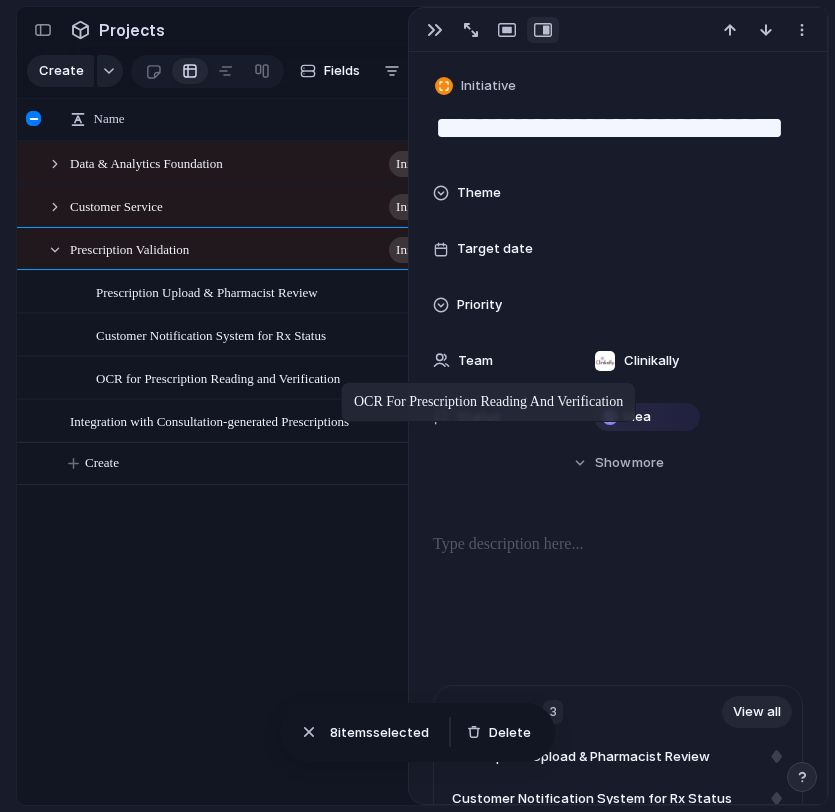 drag, startPoint x: 177, startPoint y: 368, endPoint x: 351, endPoint y: 386, distance: 174.92856 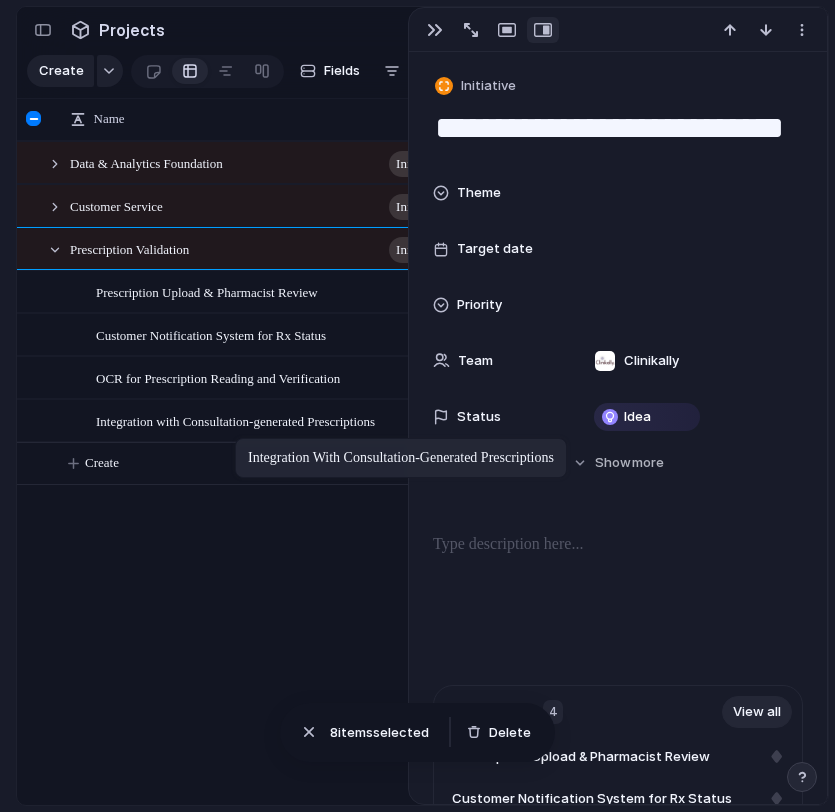 drag, startPoint x: 183, startPoint y: 429, endPoint x: 245, endPoint y: 442, distance: 63.348244 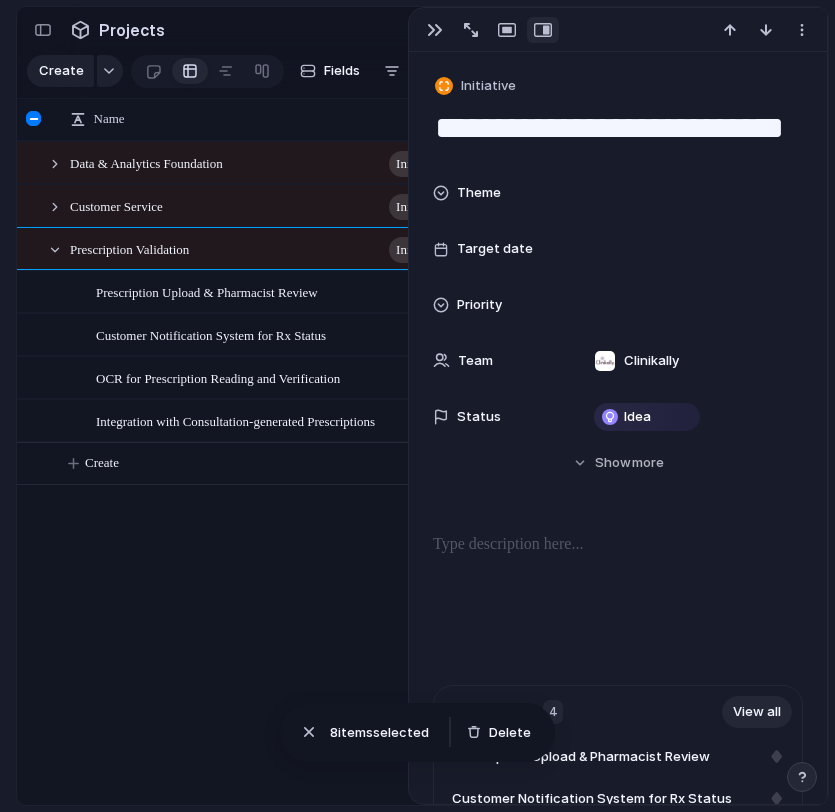 click on "Data & Analytics Foundation initiative Customer Service initiative Prescription Validation initiative Prescription Upload & Pharmacist Review Customer Notification System for Rx Status OCR for Prescription Reading and Verification Integration with Consultation-generated Prescriptions" at bounding box center [422, 473] 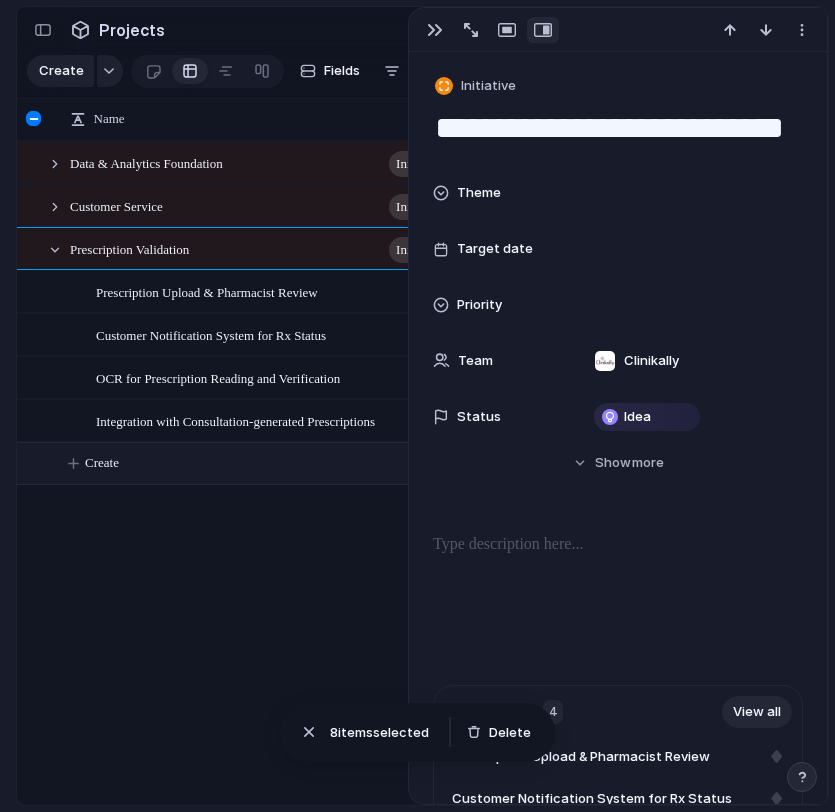 click on "Create" at bounding box center (448, 463) 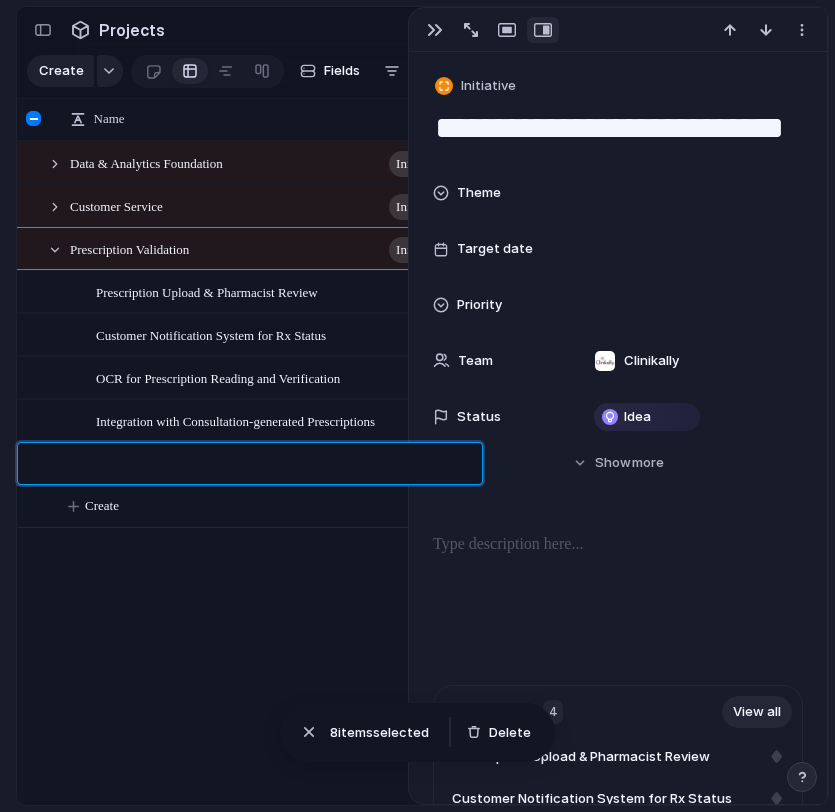 type on "**********" 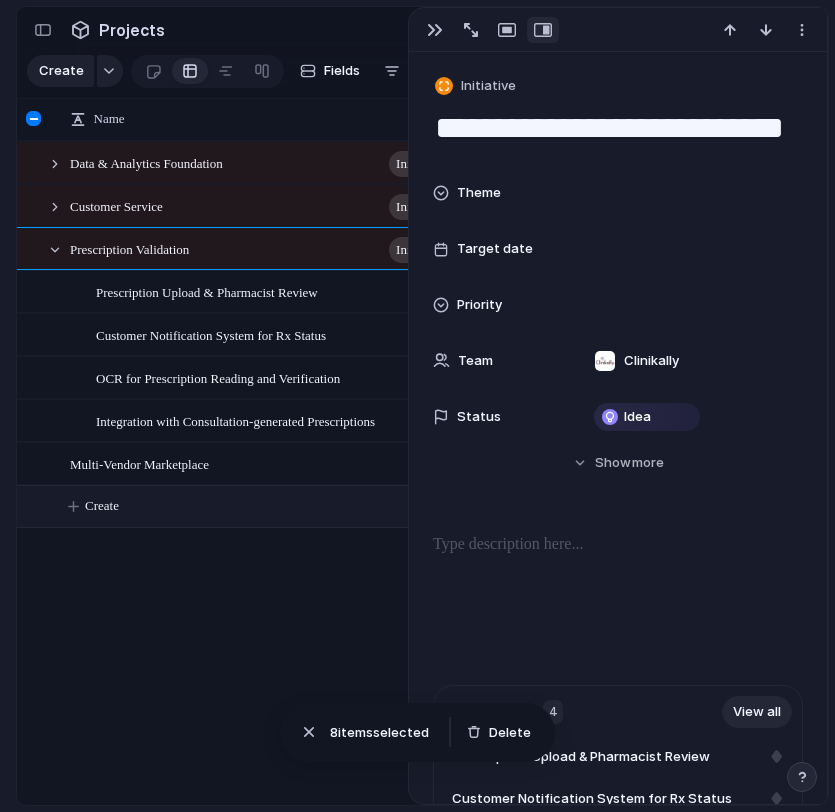 click on "Create" at bounding box center (448, 506) 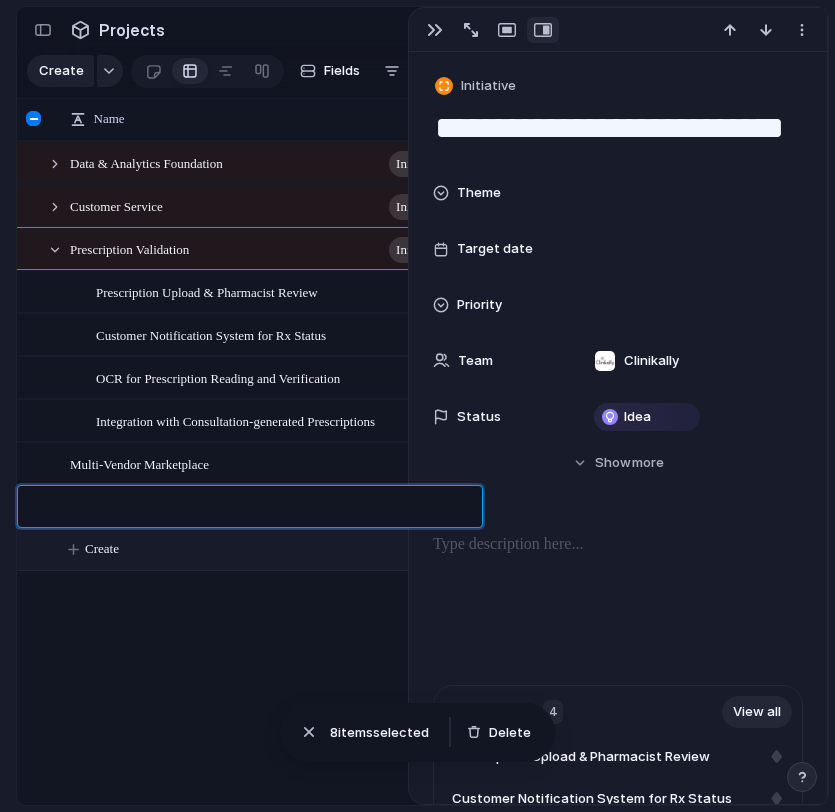type on "**********" 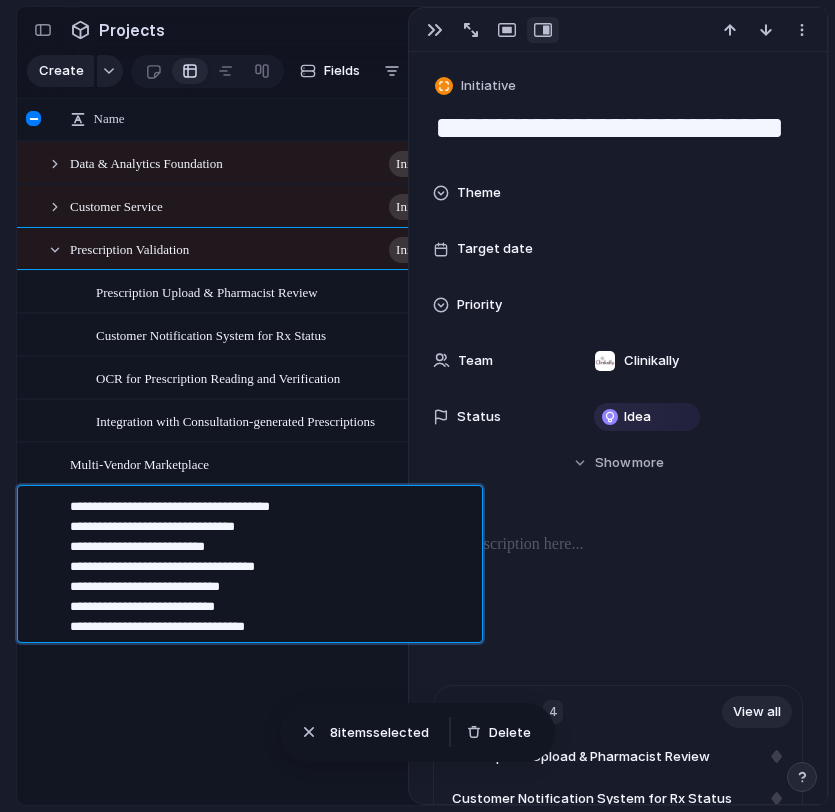 type 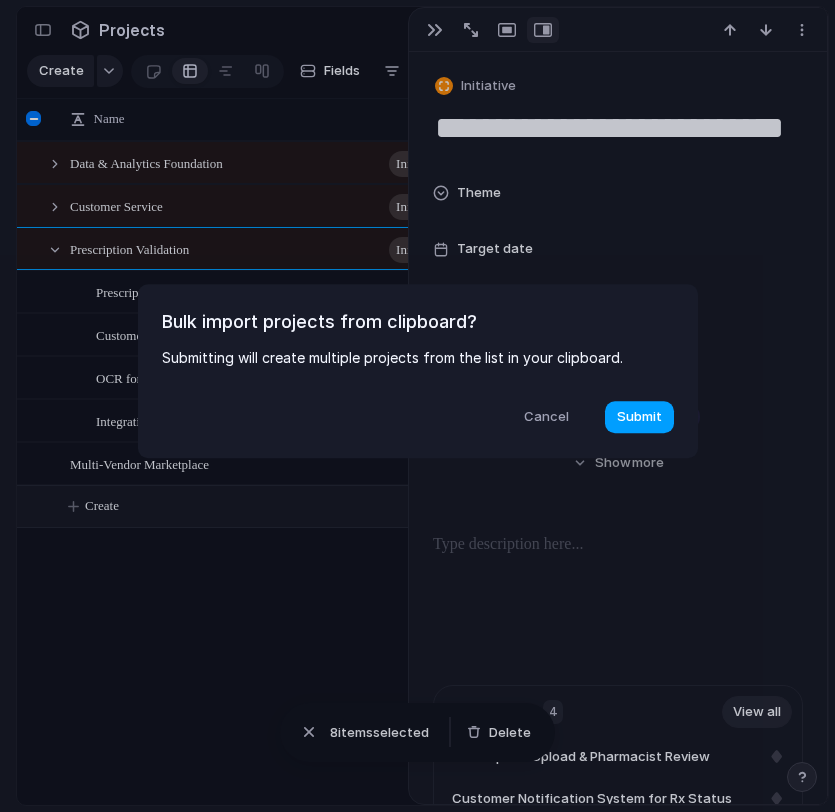 click on "Submit" at bounding box center [639, 417] 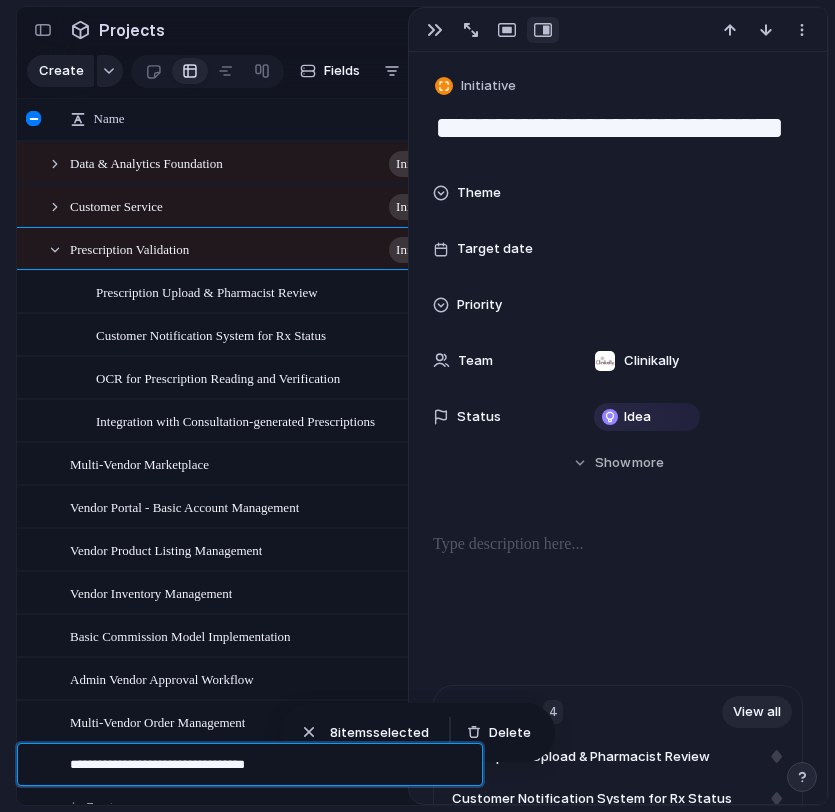 click on "**********" at bounding box center [260, 765] 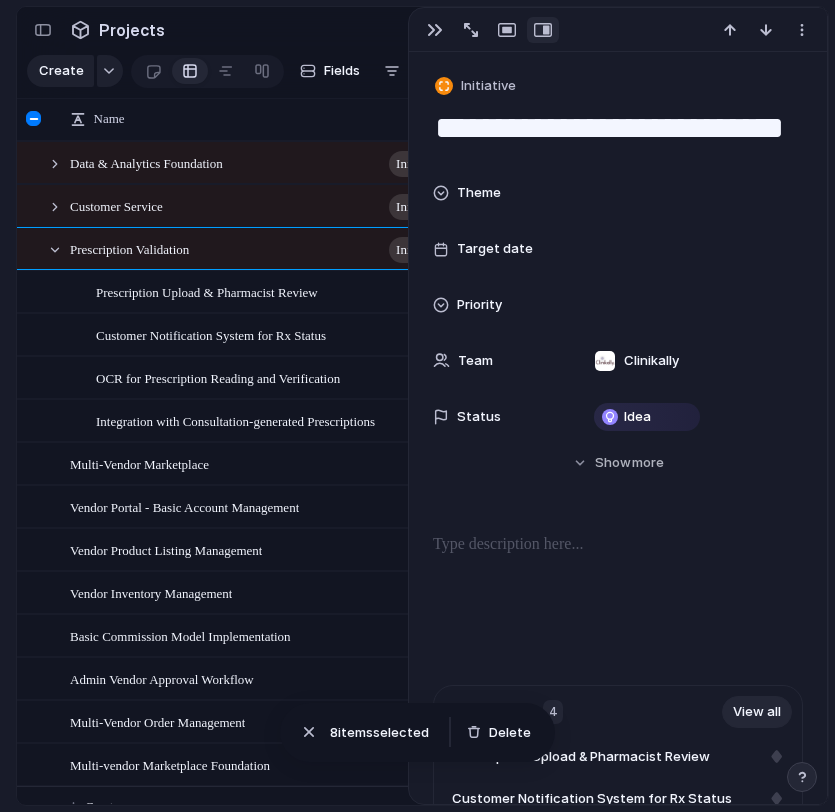 scroll, scrollTop: 25, scrollLeft: 0, axis: vertical 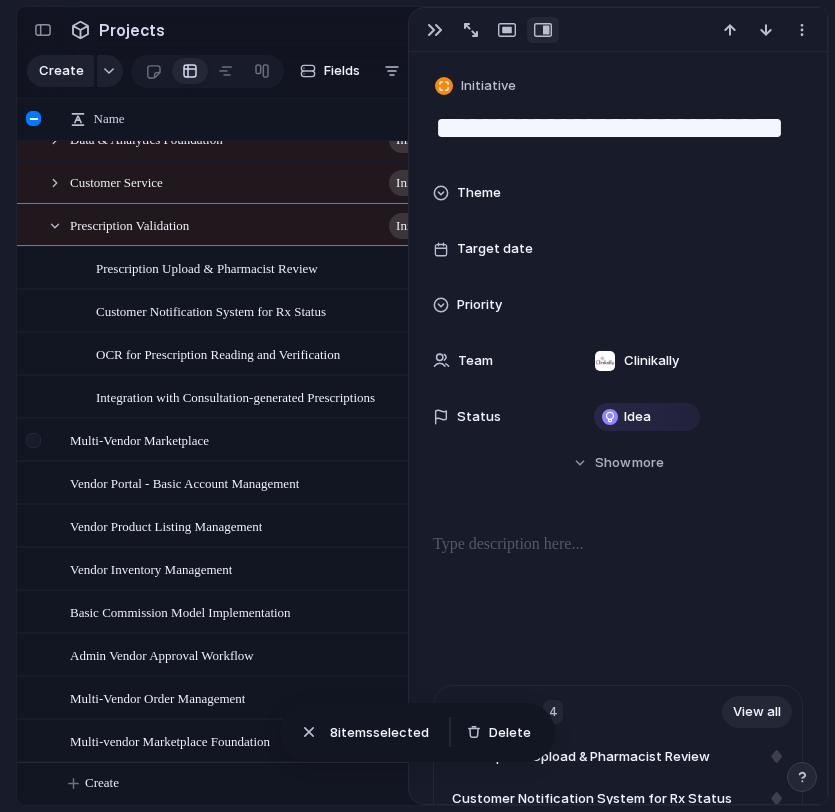 click at bounding box center [45, 440] 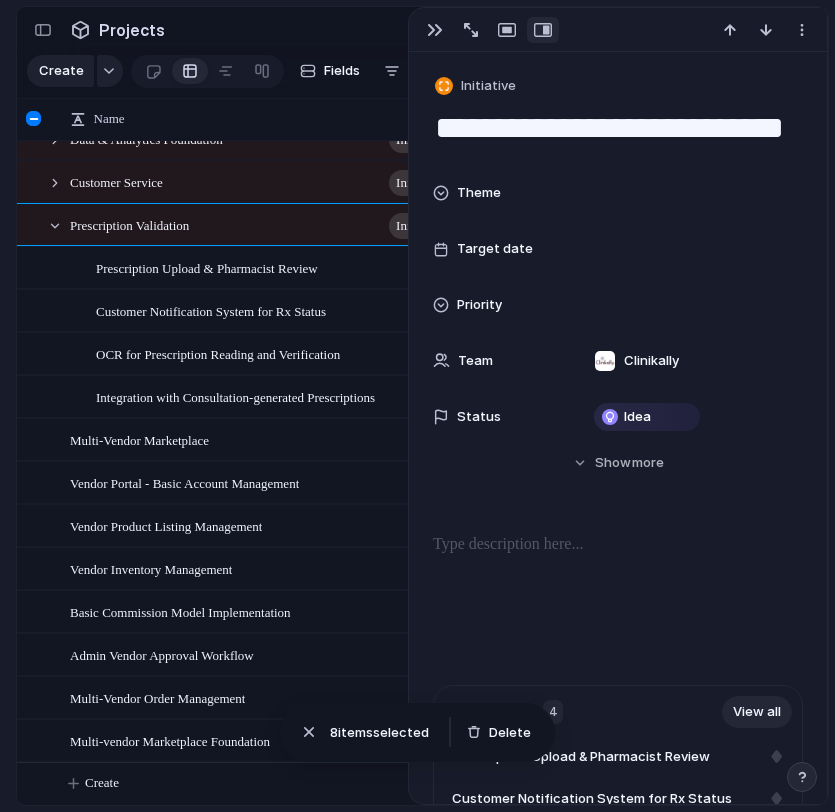 click on "Vendor Portal - Basic Account Management" at bounding box center (184, 482) 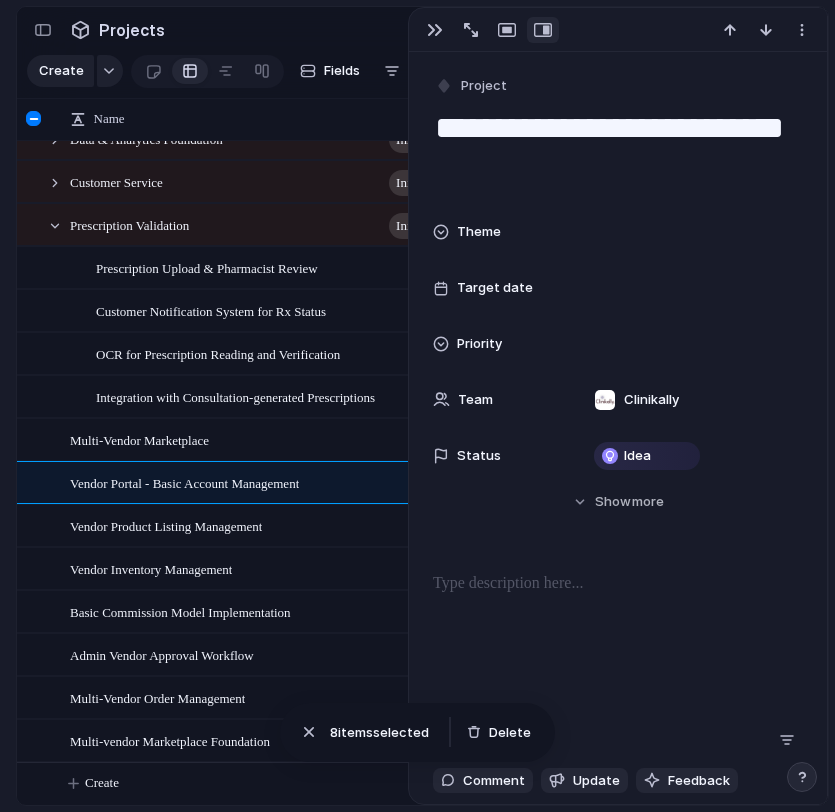 click on "Multi-Vendor Marketplace" at bounding box center (272, 440) 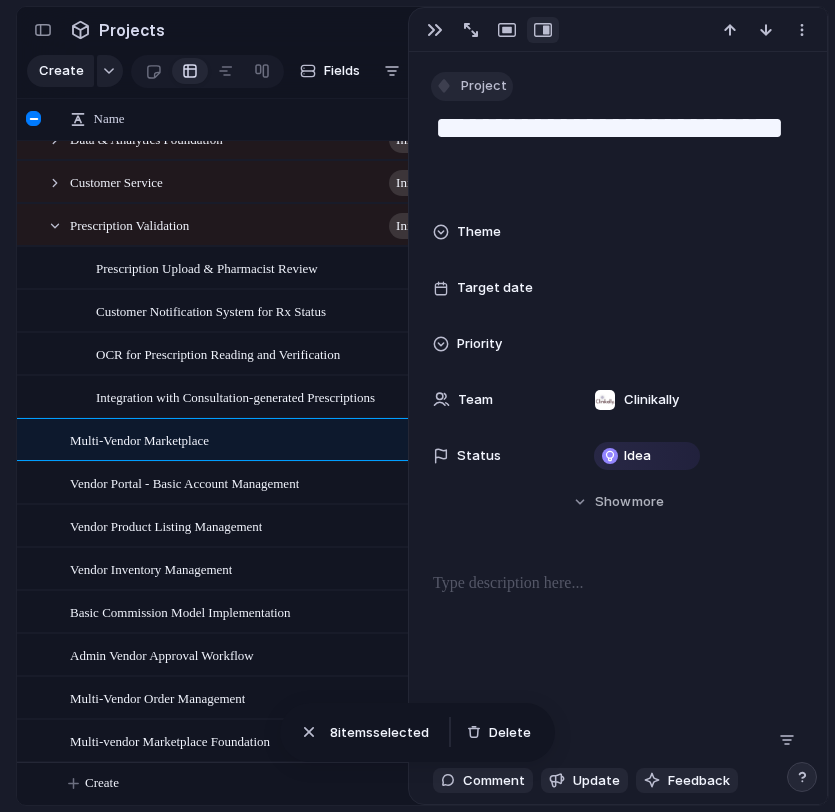 click on "Project" at bounding box center (484, 86) 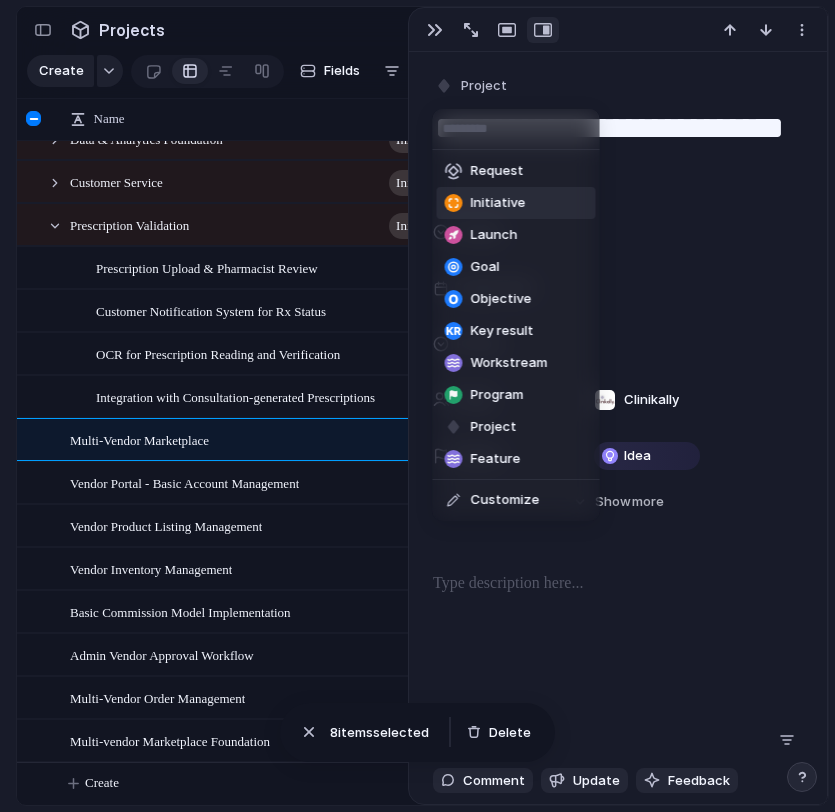 click on "Initiative" at bounding box center (498, 203) 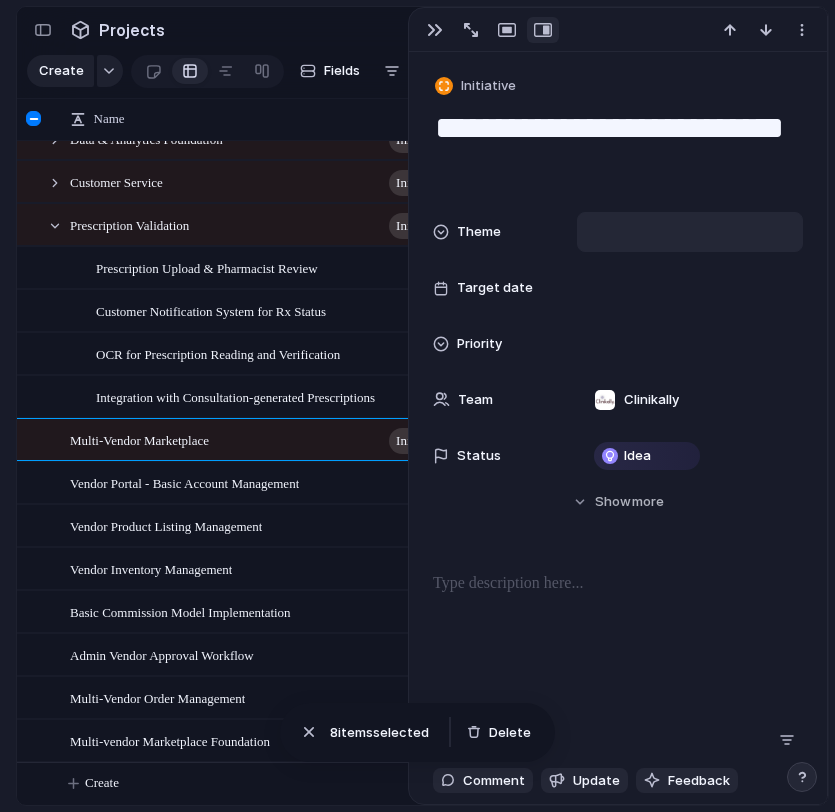 click at bounding box center [690, 232] 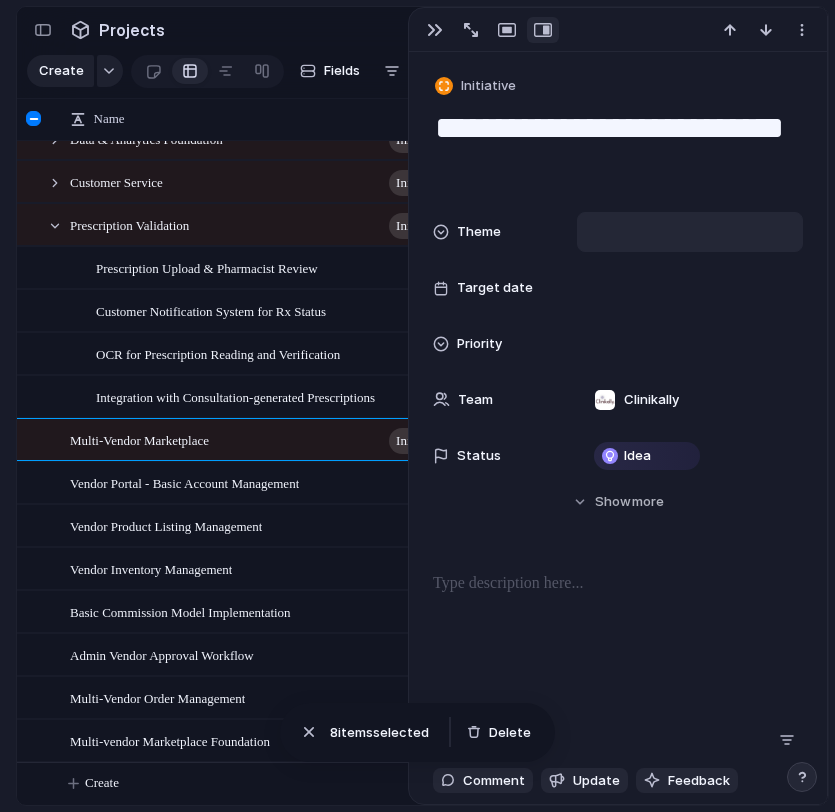 click on "🌱 Experiment   🔮 Magic   🔨 Infrastructure   🚀 Scale   Improvement   Feature" at bounding box center [417, 406] 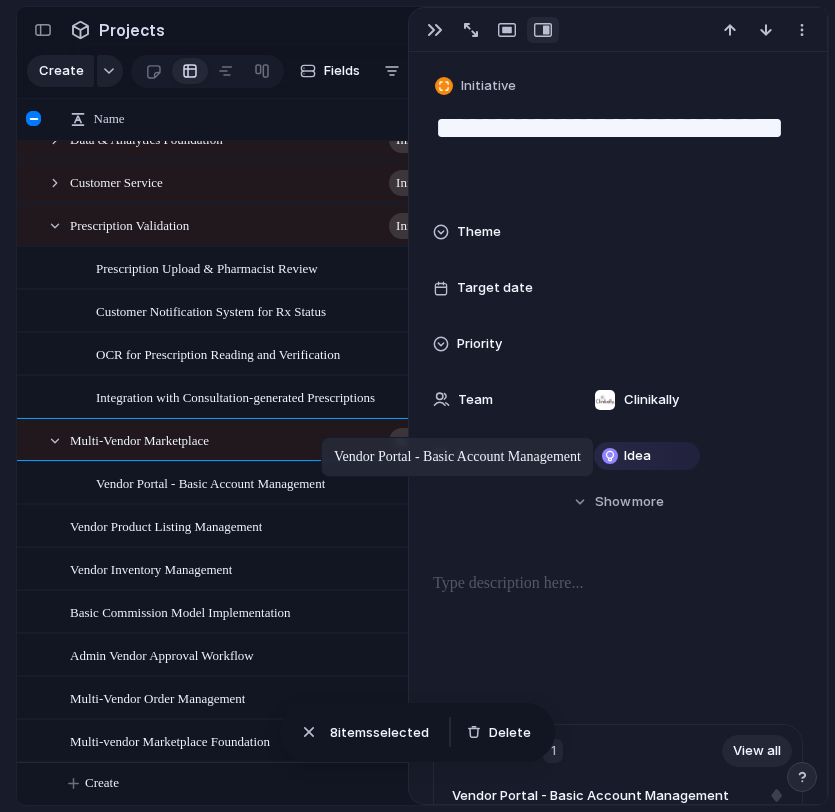 drag, startPoint x: 159, startPoint y: 482, endPoint x: 329, endPoint y: 442, distance: 174.64249 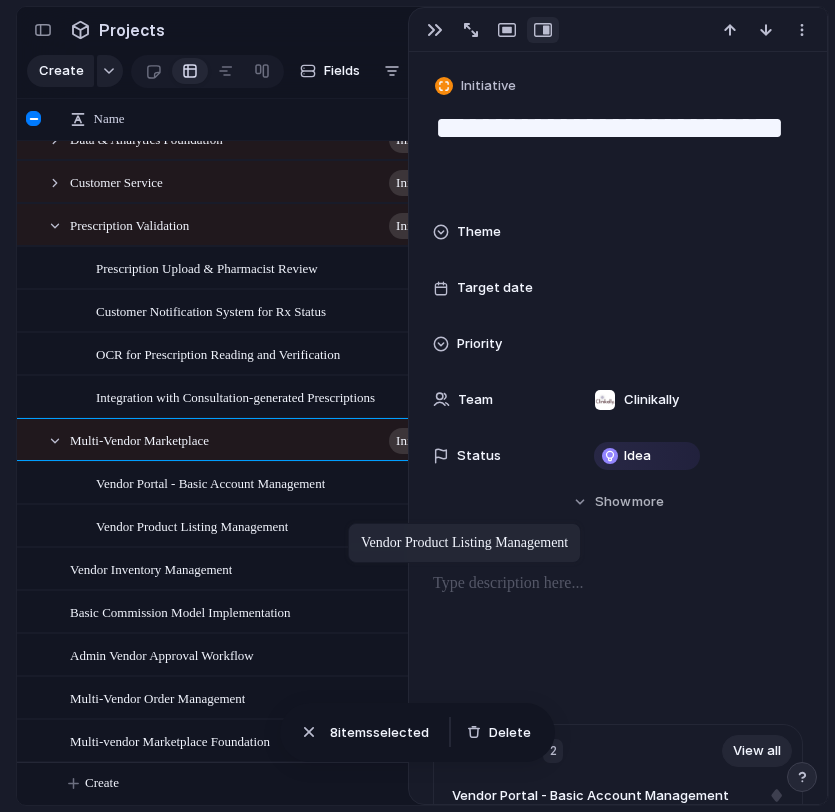 drag, startPoint x: 229, startPoint y: 537, endPoint x: 358, endPoint y: 527, distance: 129.38702 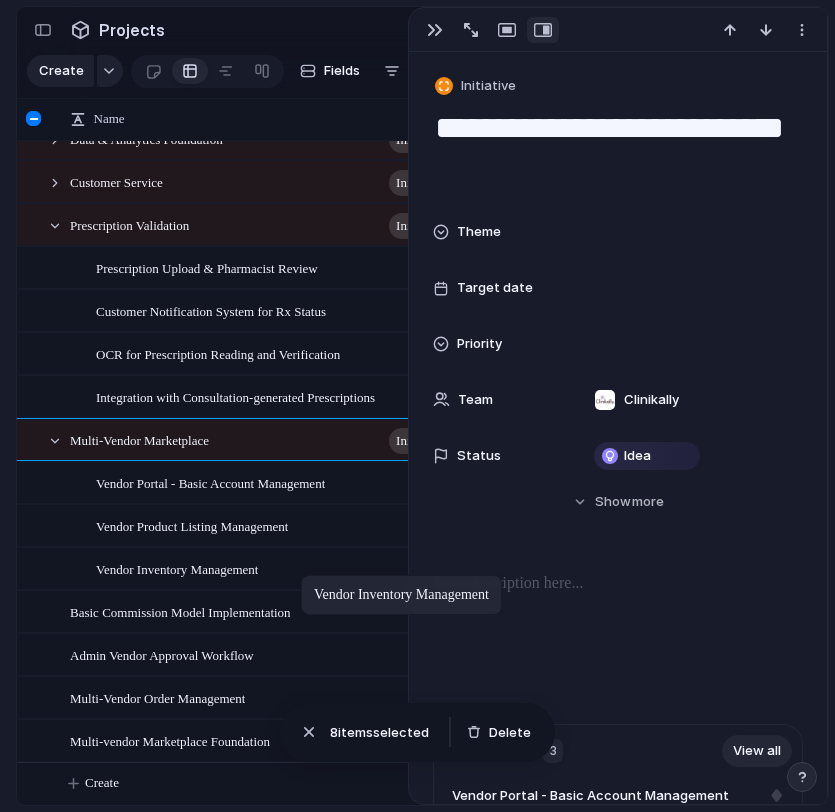drag, startPoint x: 200, startPoint y: 568, endPoint x: 311, endPoint y: 579, distance: 111.54372 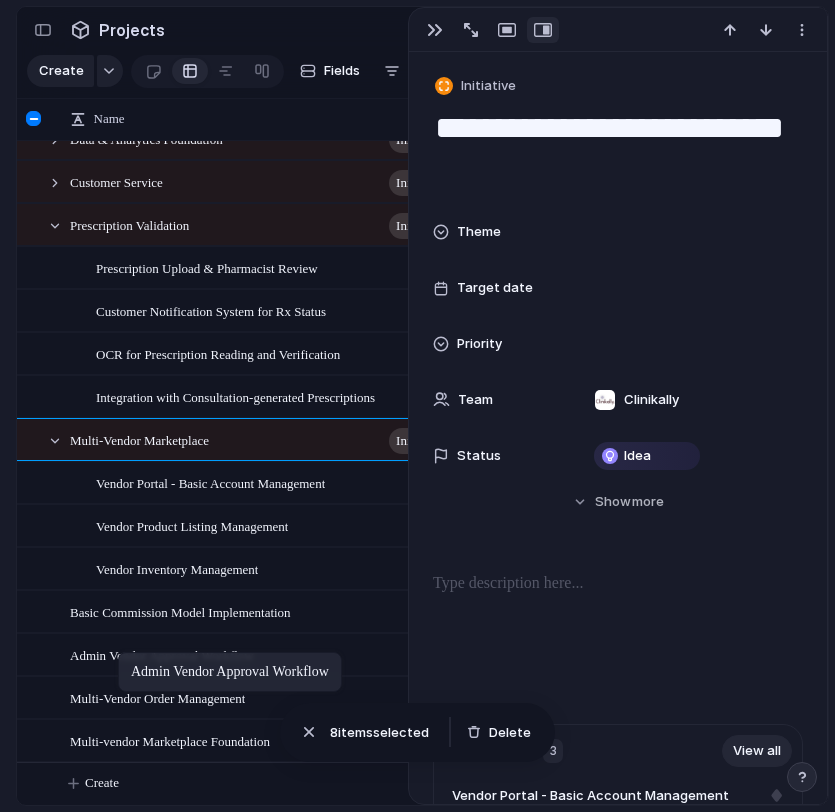 drag, startPoint x: 159, startPoint y: 631, endPoint x: 127, endPoint y: 656, distance: 40.60788 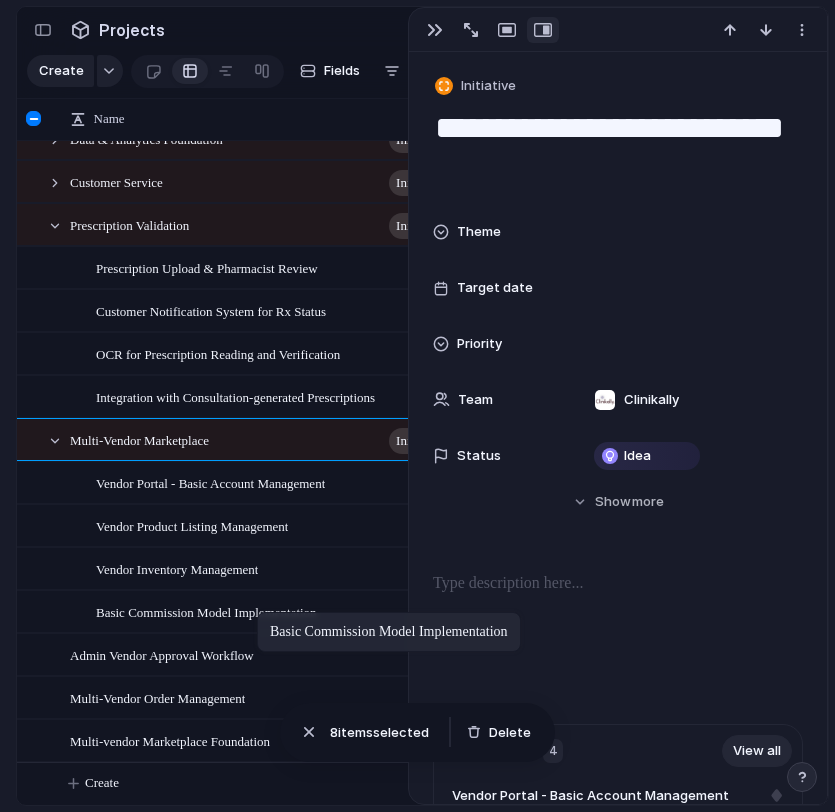 drag, startPoint x: 143, startPoint y: 617, endPoint x: 267, endPoint y: 616, distance: 124.004036 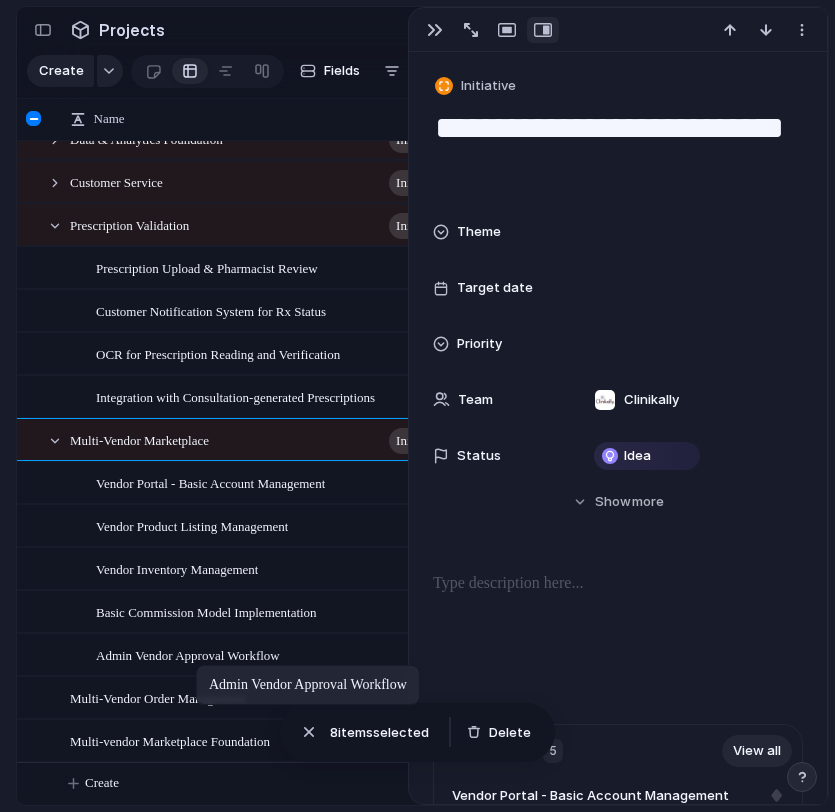 drag, startPoint x: 132, startPoint y: 654, endPoint x: 206, endPoint y: 669, distance: 75.50497 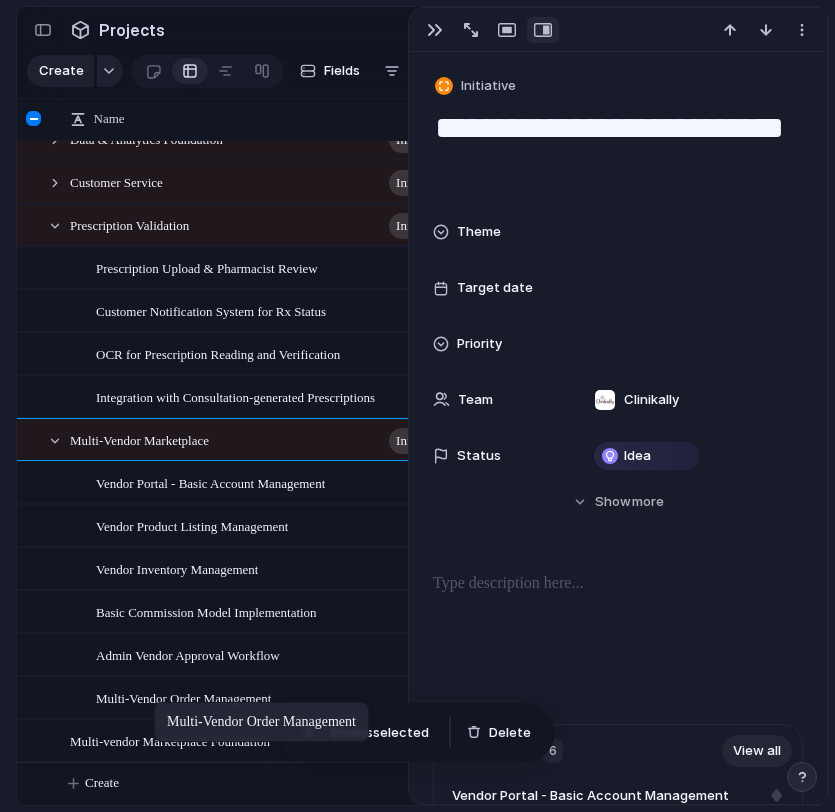 drag, startPoint x: 91, startPoint y: 695, endPoint x: 162, endPoint y: 707, distance: 72.00694 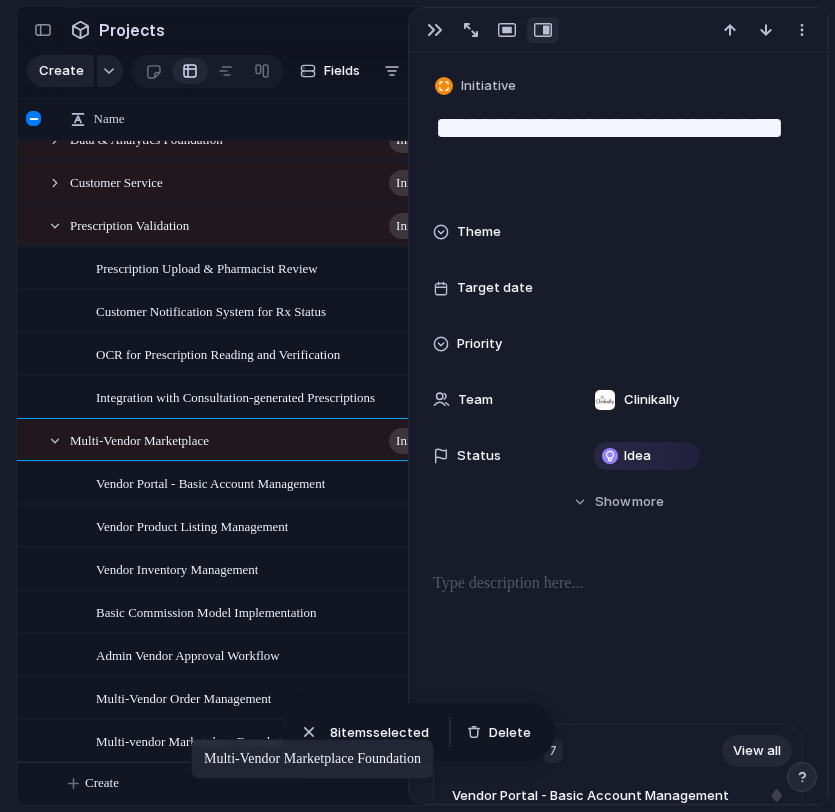 drag, startPoint x: 113, startPoint y: 729, endPoint x: 201, endPoint y: 743, distance: 89.106674 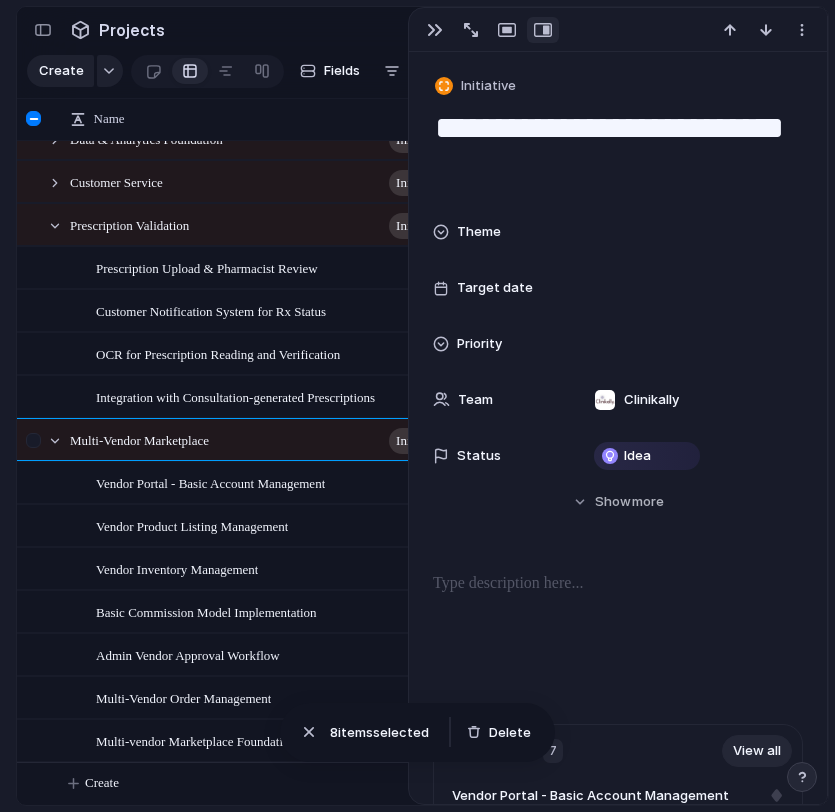 click at bounding box center [45, 440] 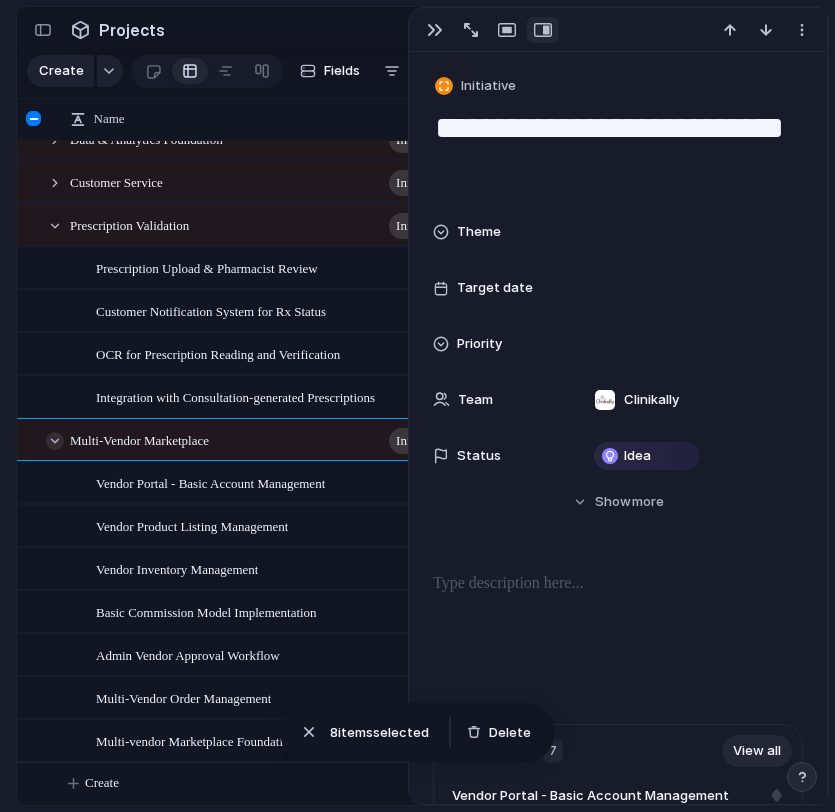 click at bounding box center [55, 441] 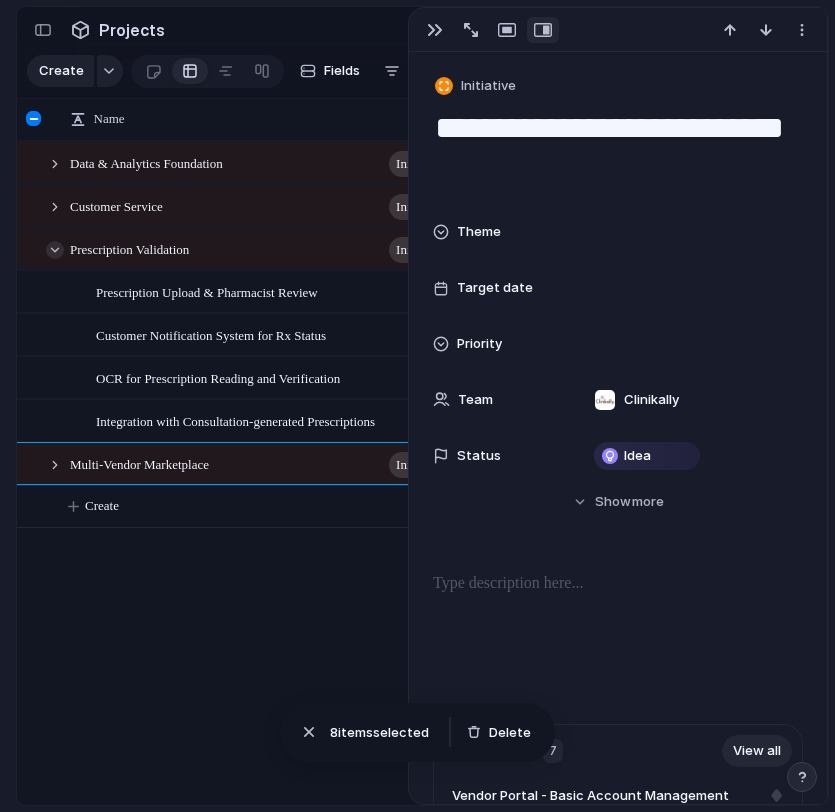 scroll, scrollTop: 0, scrollLeft: 0, axis: both 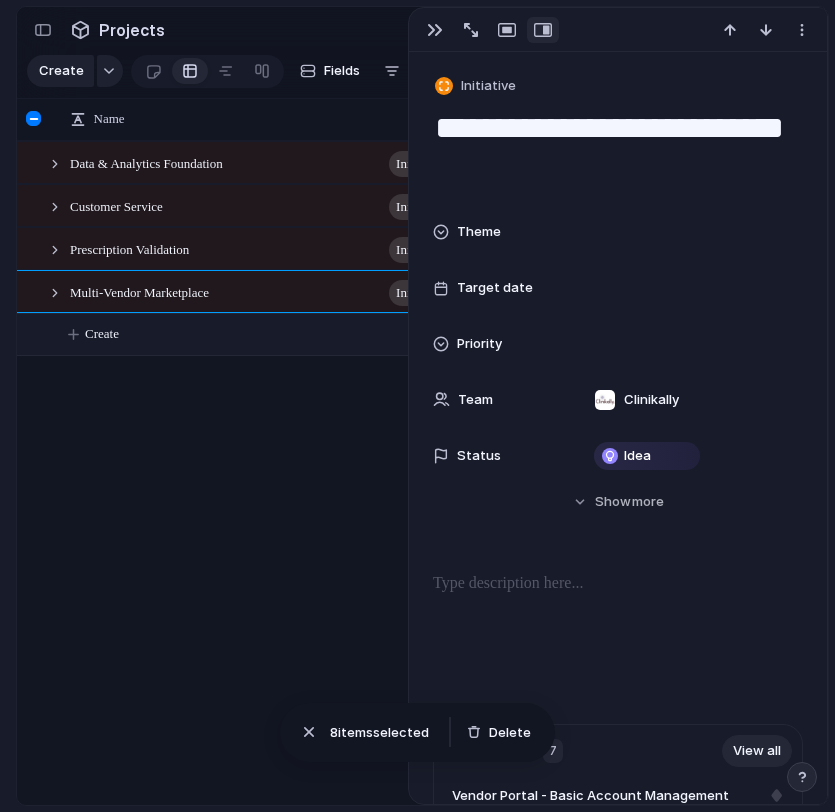 click on "Create" at bounding box center [448, 334] 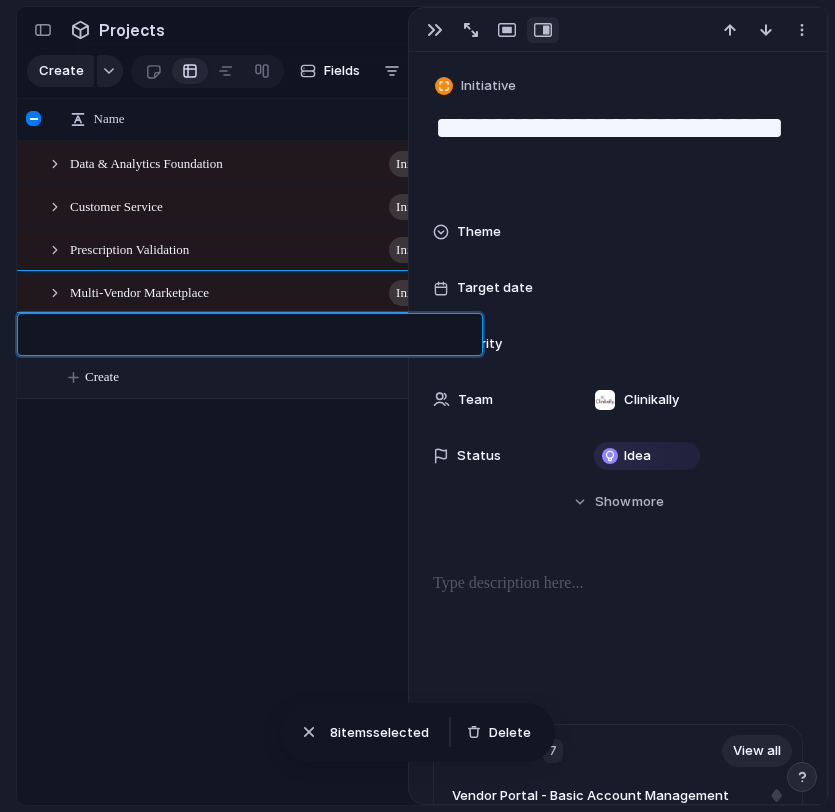 type on "**********" 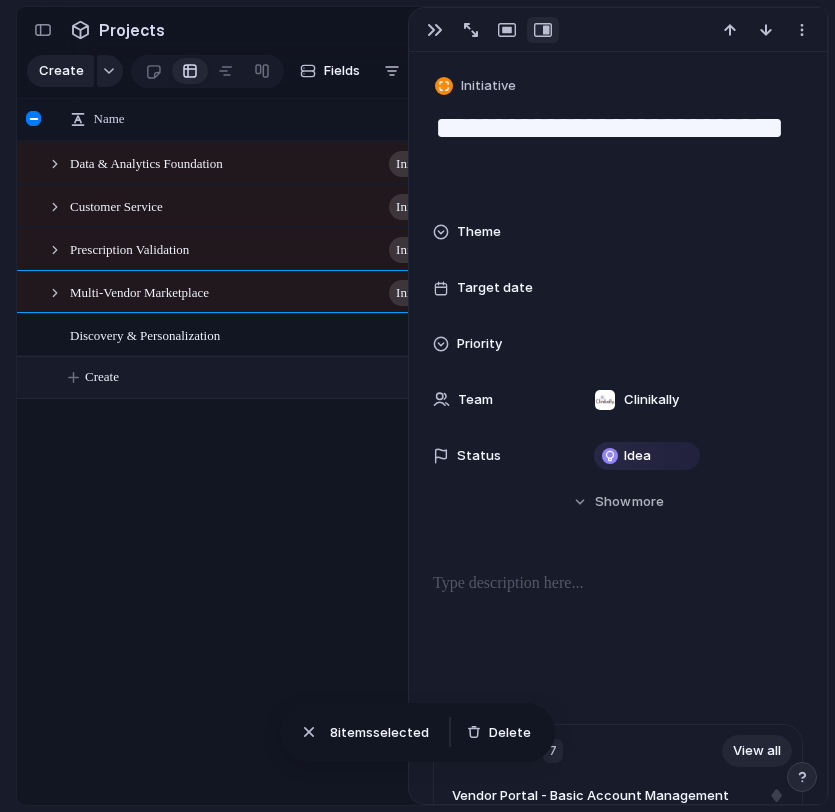 click on "Create" at bounding box center (448, 377) 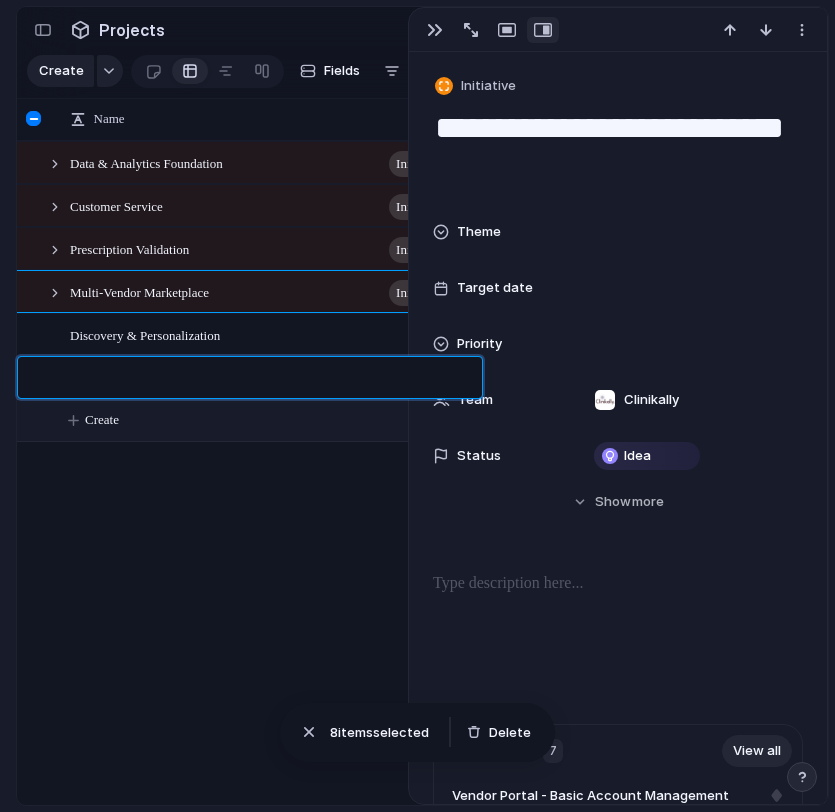 type on "**********" 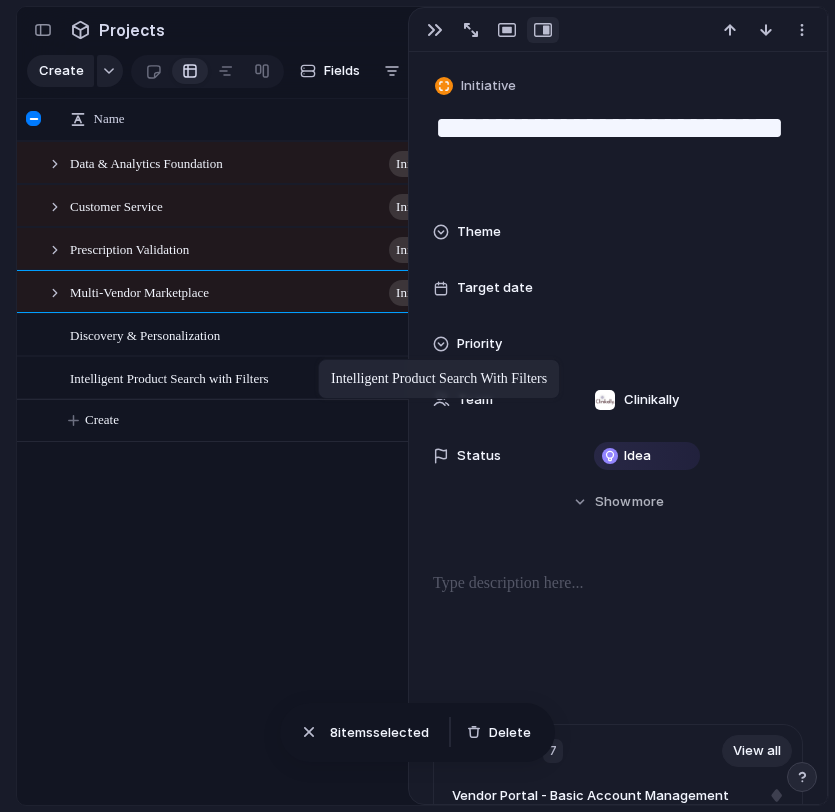 drag, startPoint x: 140, startPoint y: 378, endPoint x: 327, endPoint y: 363, distance: 187.60065 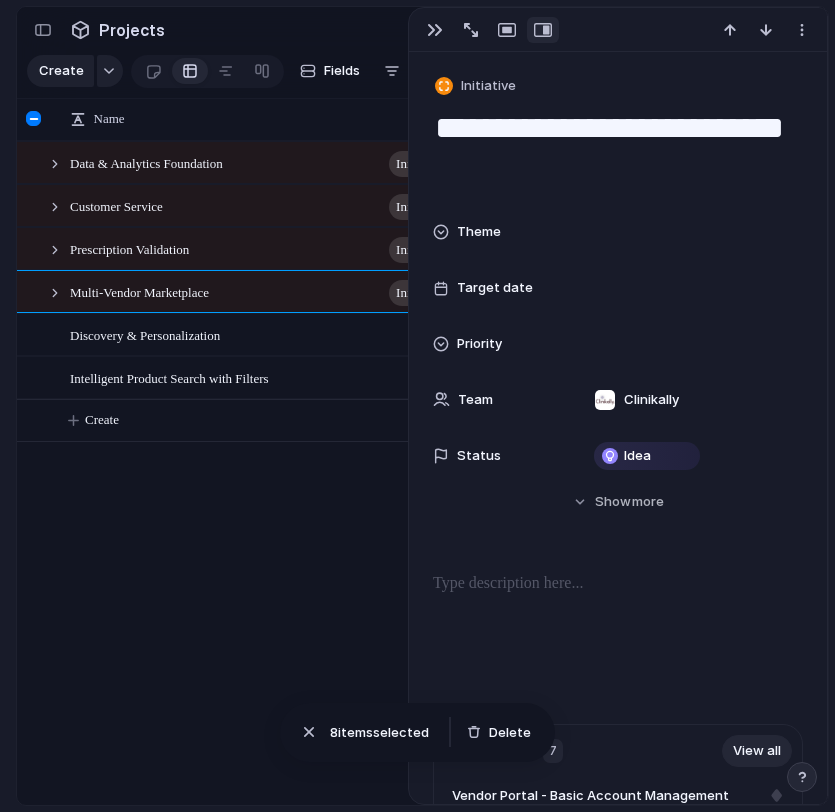click on "Discovery & Personalization" at bounding box center [272, 335] 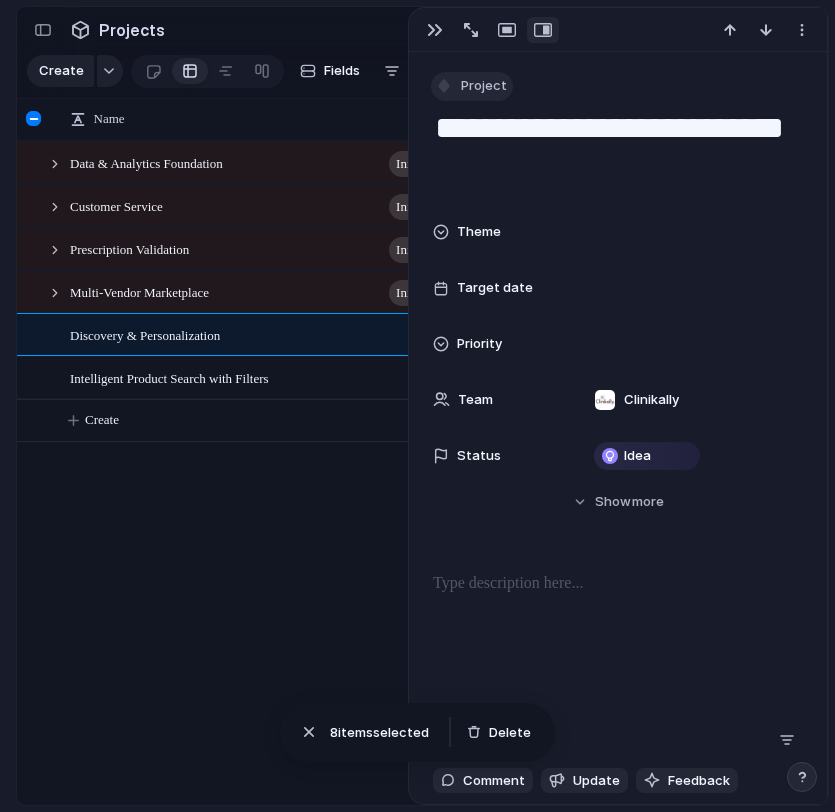 click on "Project" at bounding box center (484, 86) 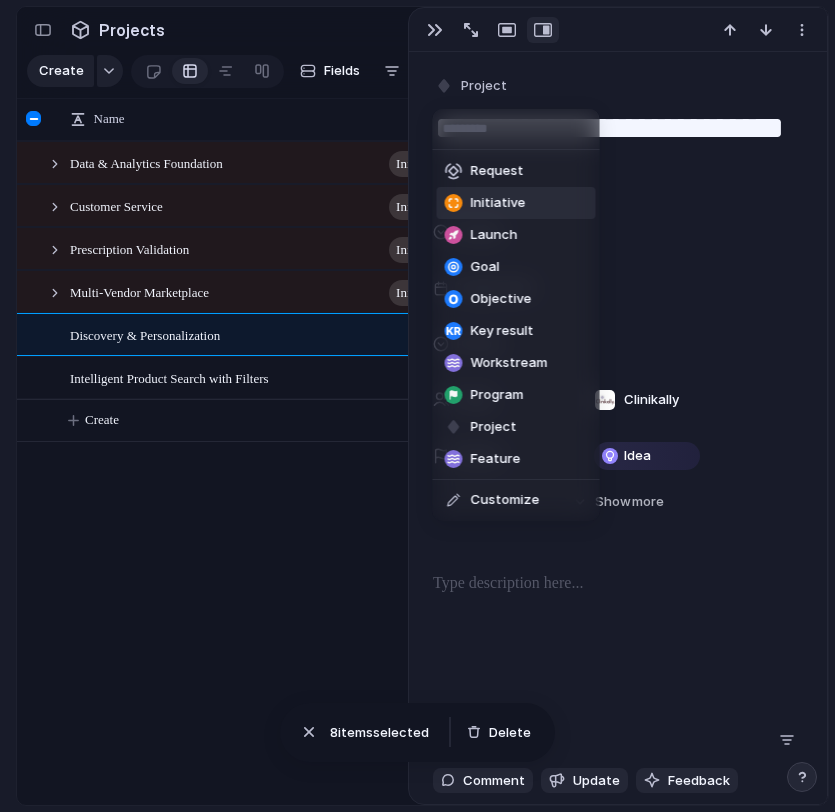 click on "Initiative" at bounding box center (516, 203) 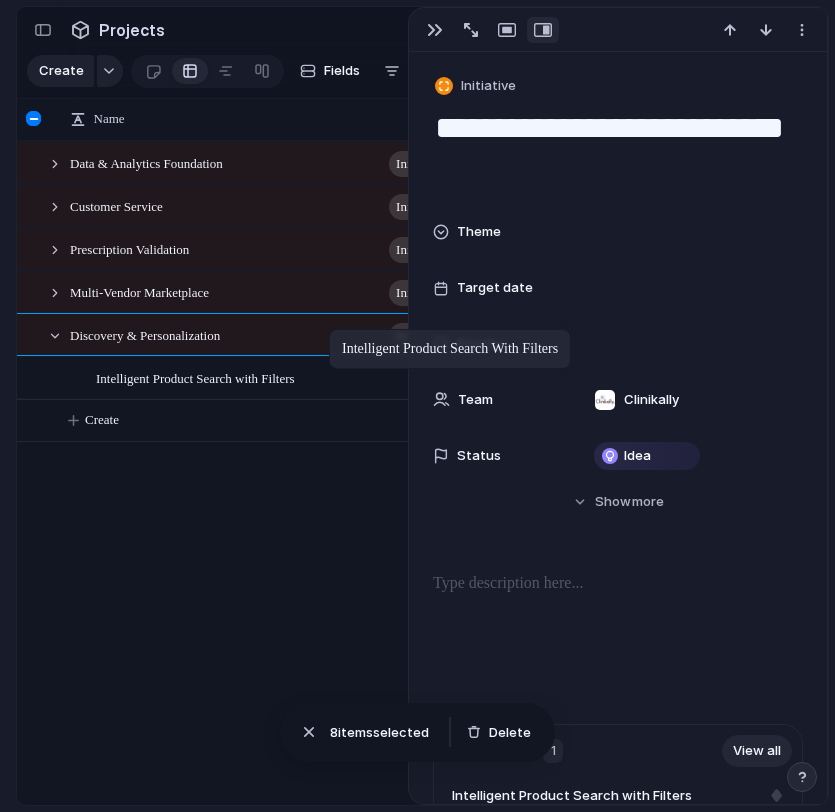 drag, startPoint x: 165, startPoint y: 379, endPoint x: 339, endPoint y: 333, distance: 179.97778 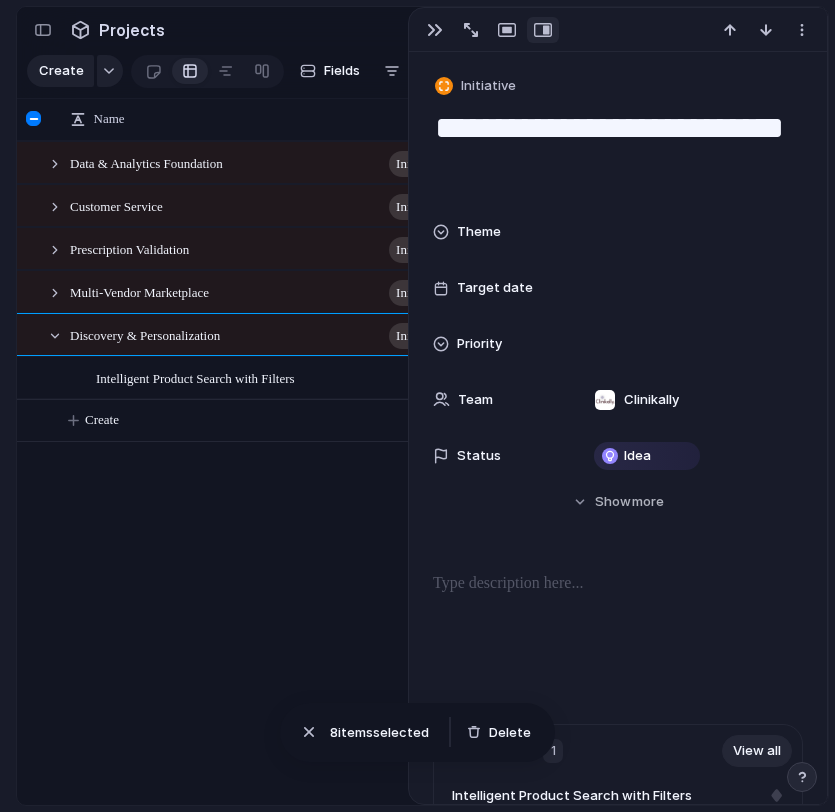 click on "Intelligent Product Search with Filters" at bounding box center (285, 378) 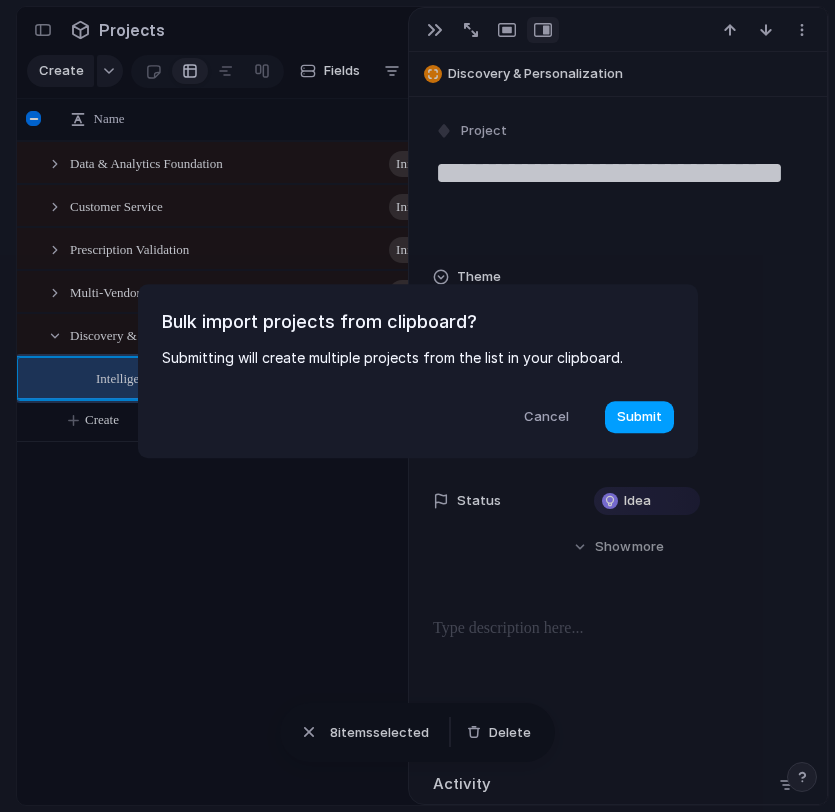 click on "Submit" at bounding box center (639, 417) 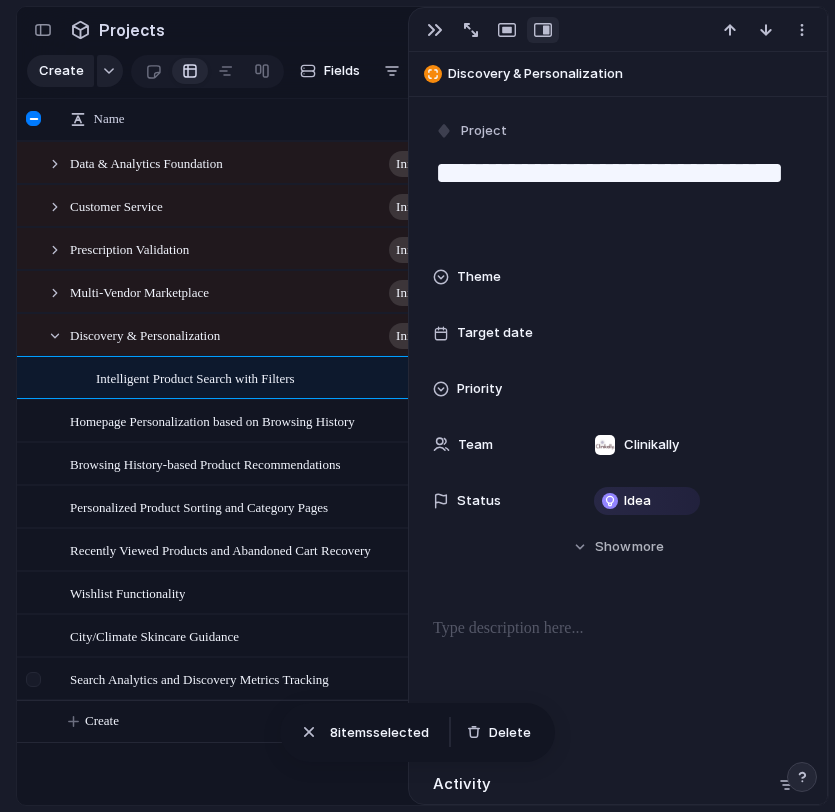 click at bounding box center (33, 679) 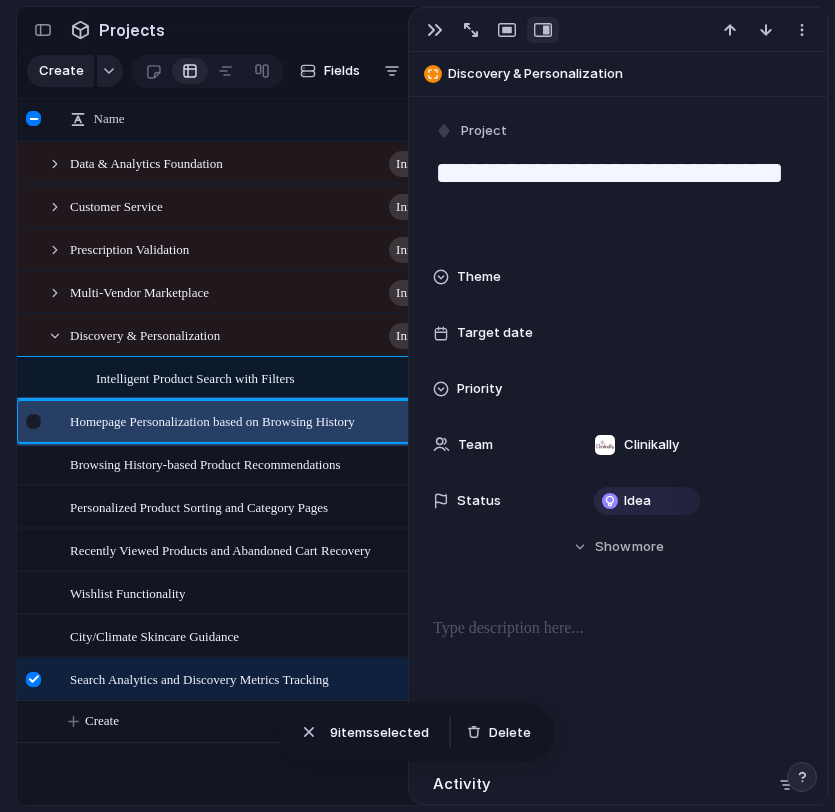 click at bounding box center [33, 421] 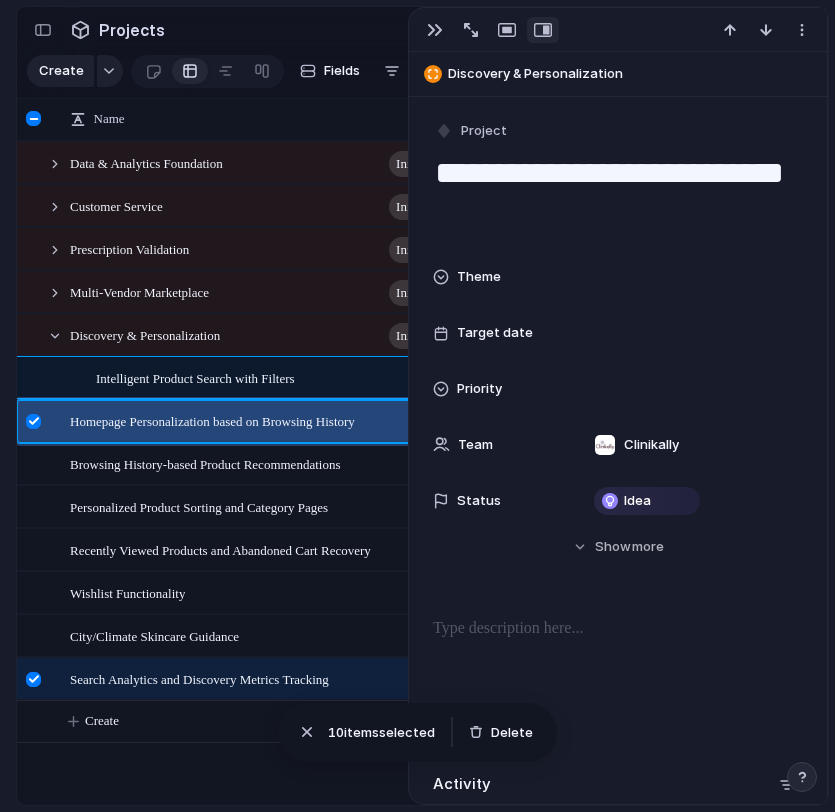 click on "Personalized Product Sorting and Category Pages" at bounding box center [583, 506] 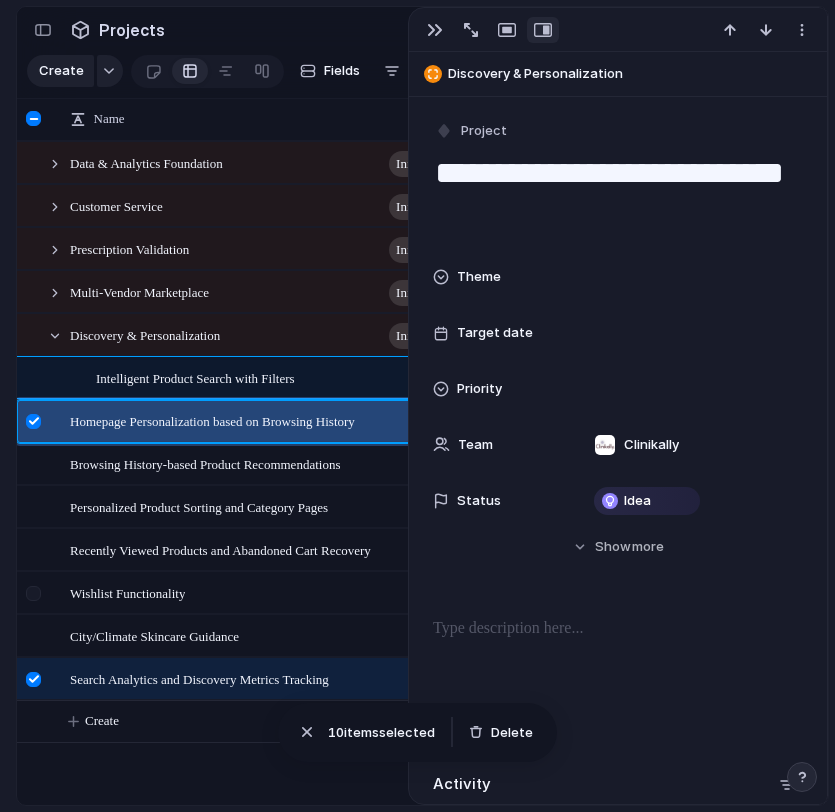 click at bounding box center (36, 600) 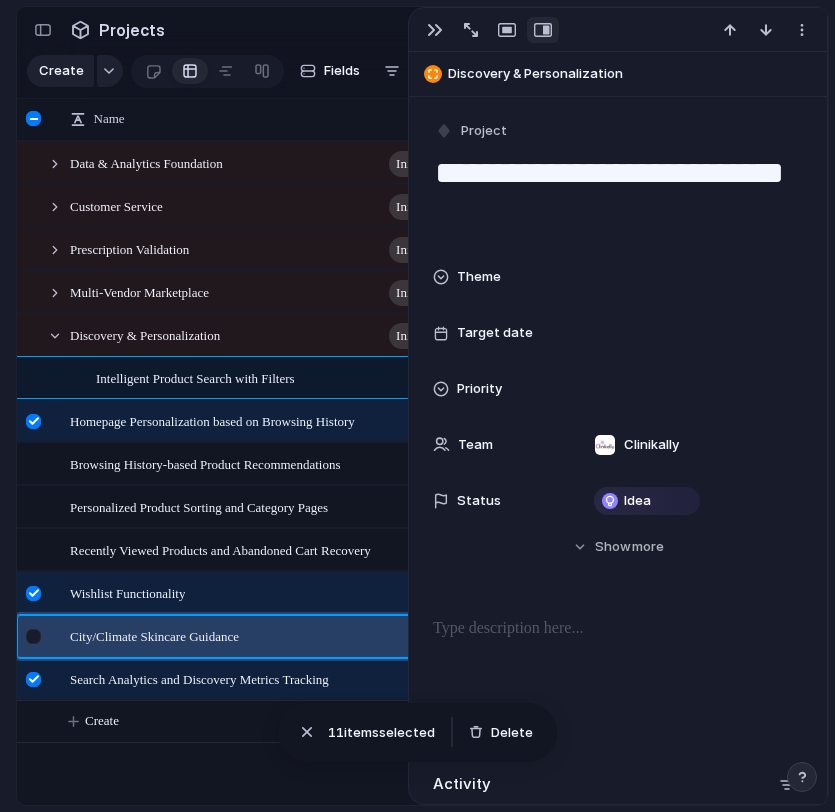click at bounding box center (36, 643) 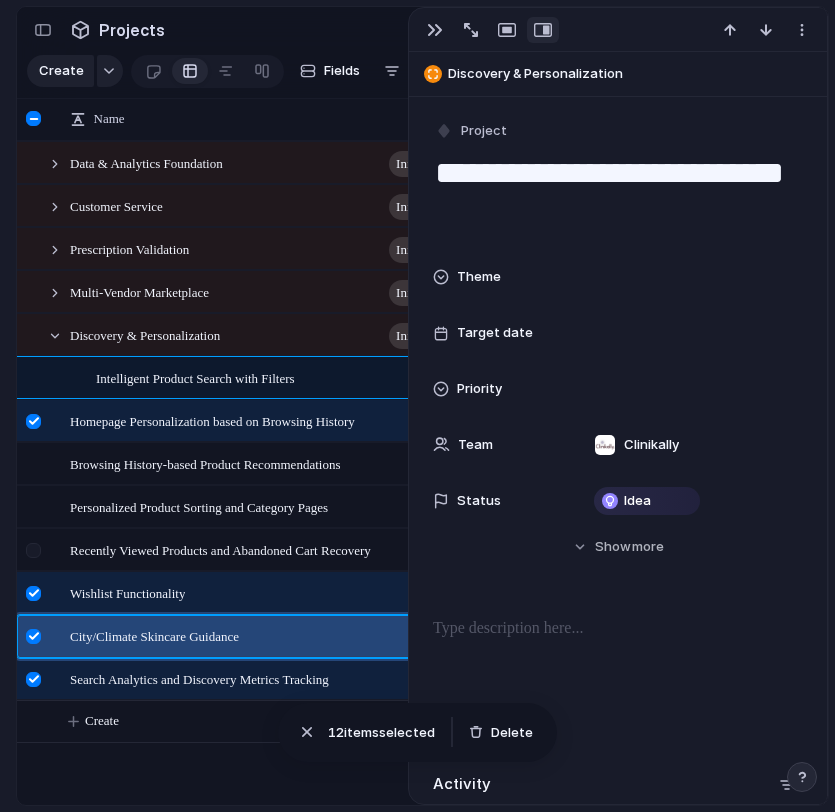 click at bounding box center (36, 557) 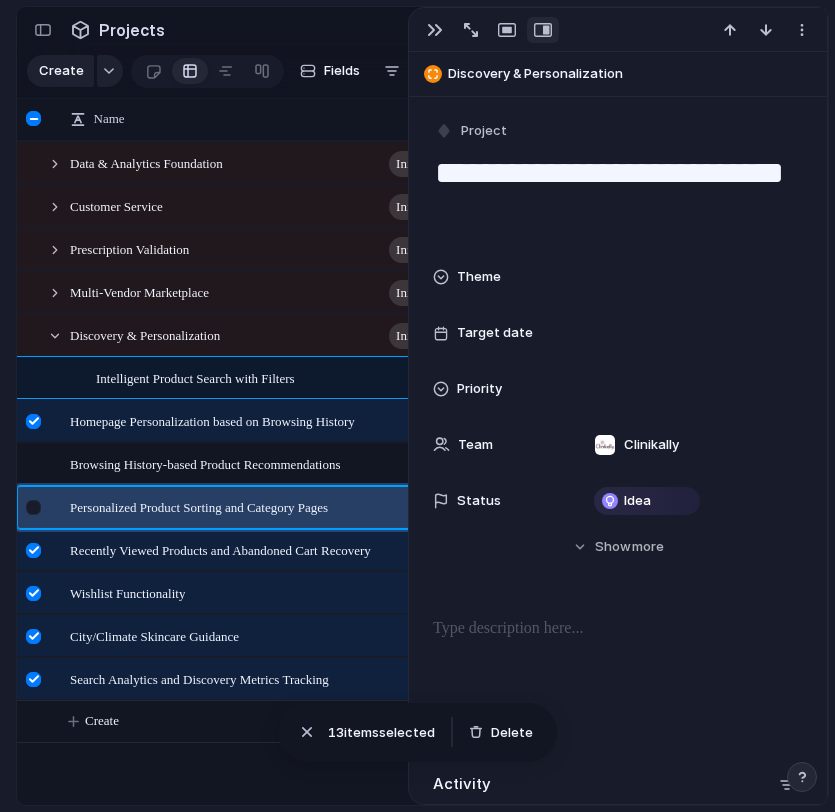 click at bounding box center (33, 507) 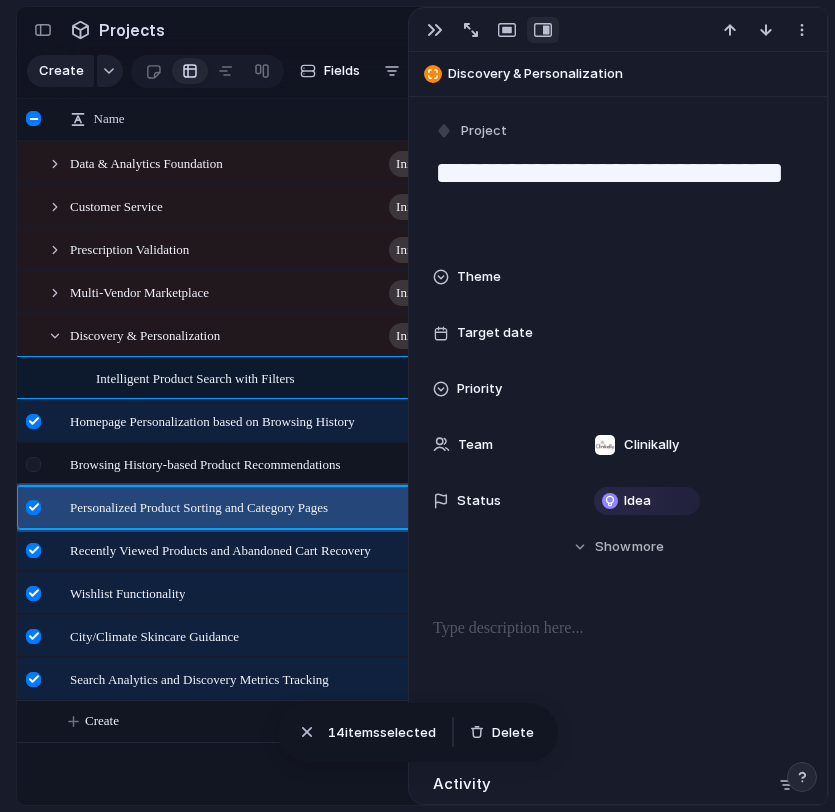click at bounding box center [36, 471] 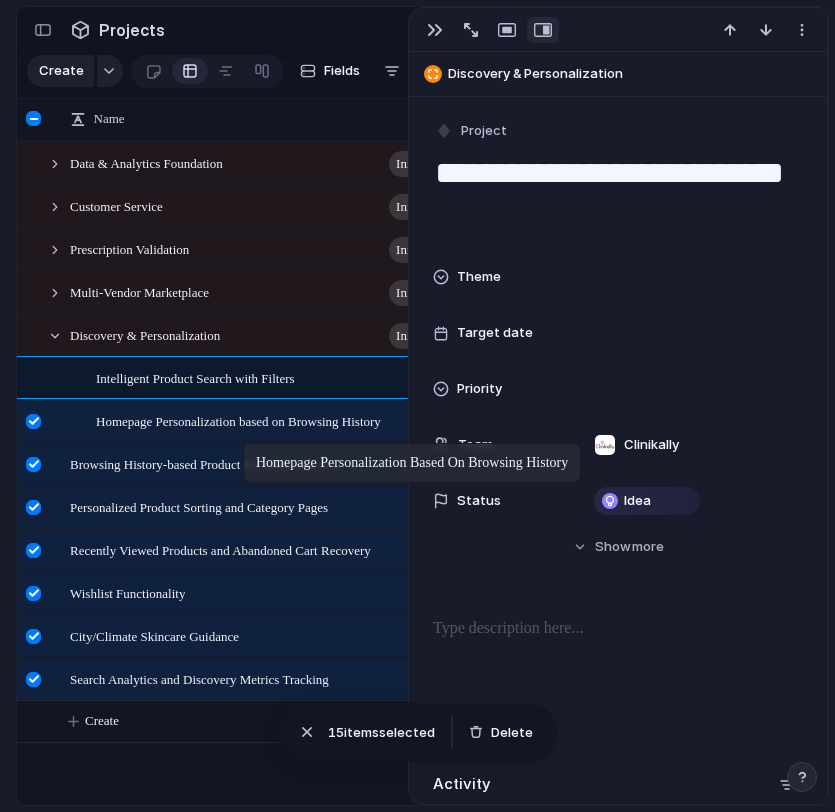 drag, startPoint x: 138, startPoint y: 415, endPoint x: 252, endPoint y: 447, distance: 118.40608 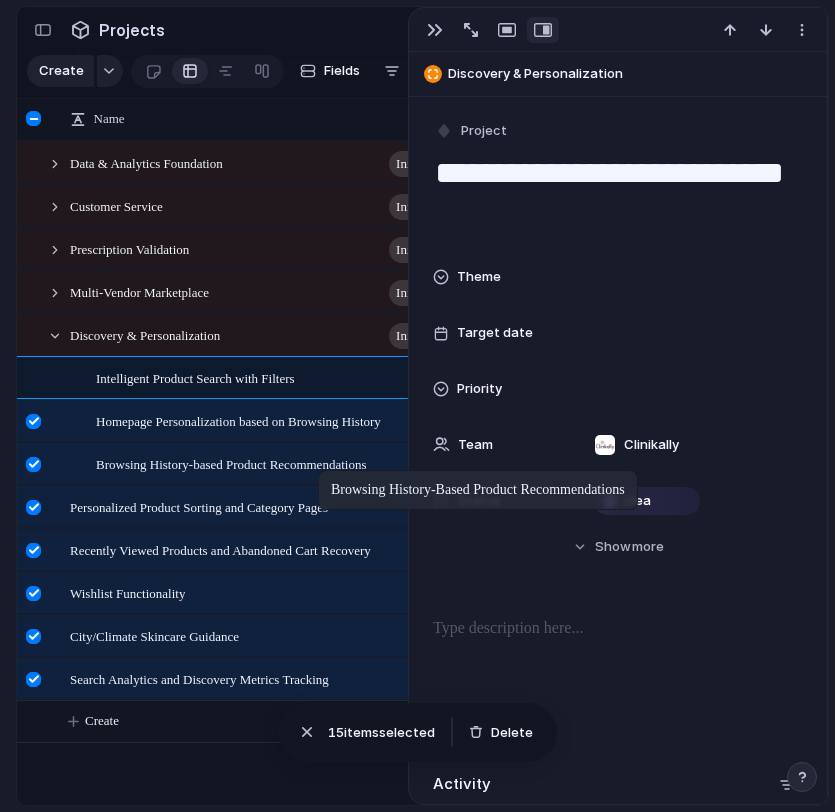 drag, startPoint x: 188, startPoint y: 456, endPoint x: 328, endPoint y: 474, distance: 141.1524 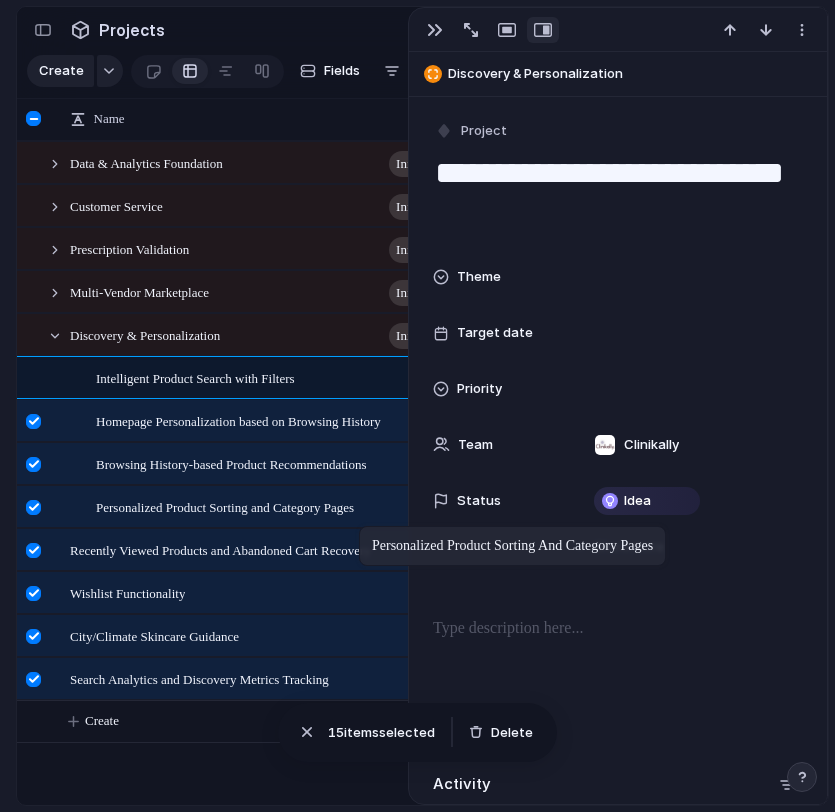 drag, startPoint x: 238, startPoint y: 511, endPoint x: 369, endPoint y: 528, distance: 132.09845 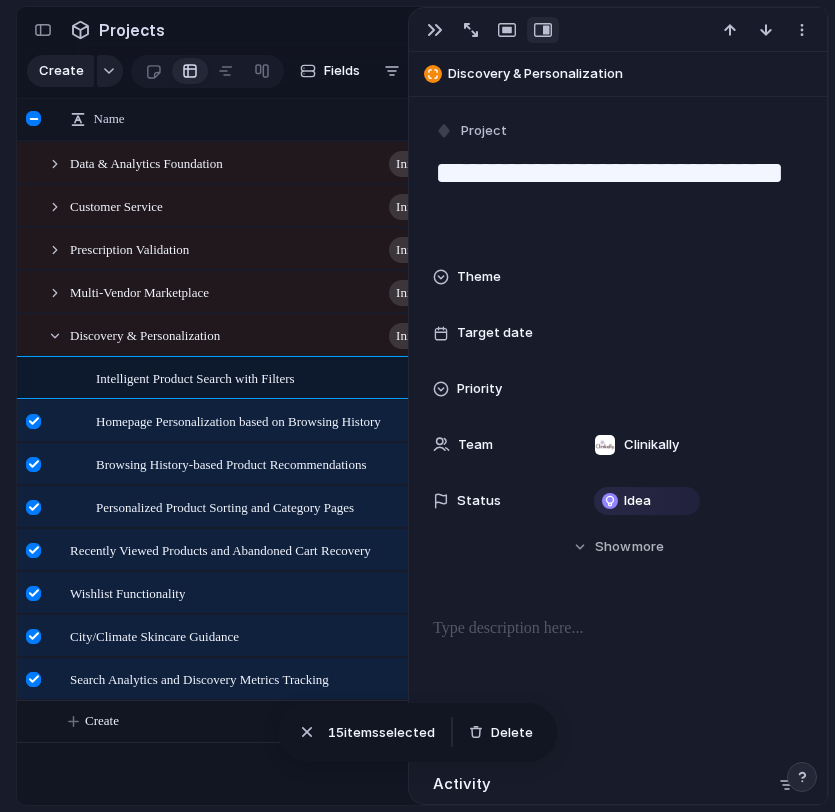 scroll, scrollTop: 0, scrollLeft: 113, axis: horizontal 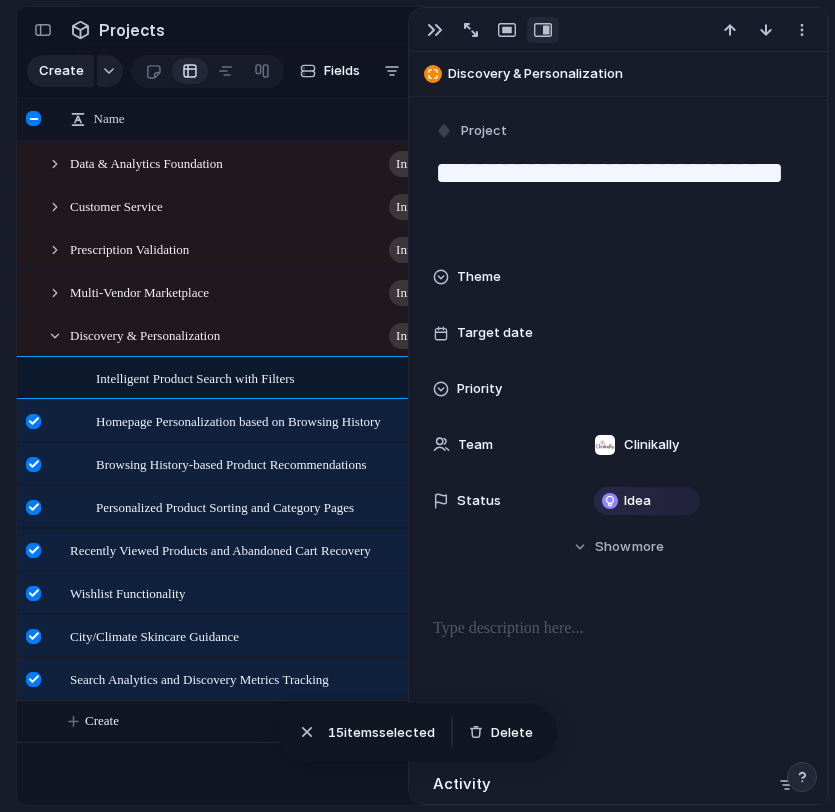 click at bounding box center [33, 421] 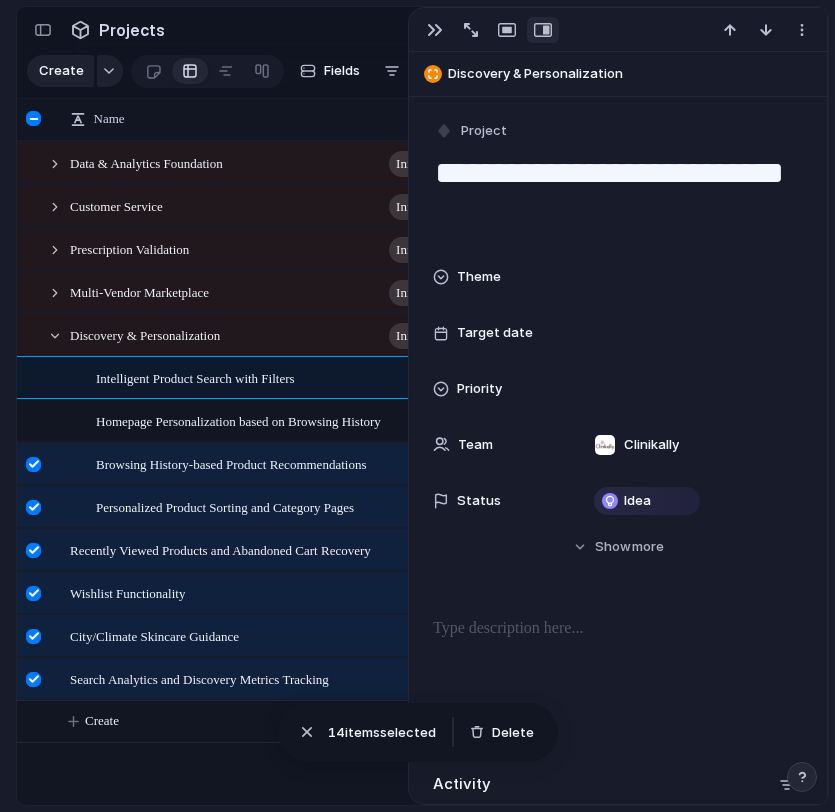 click at bounding box center (33, 464) 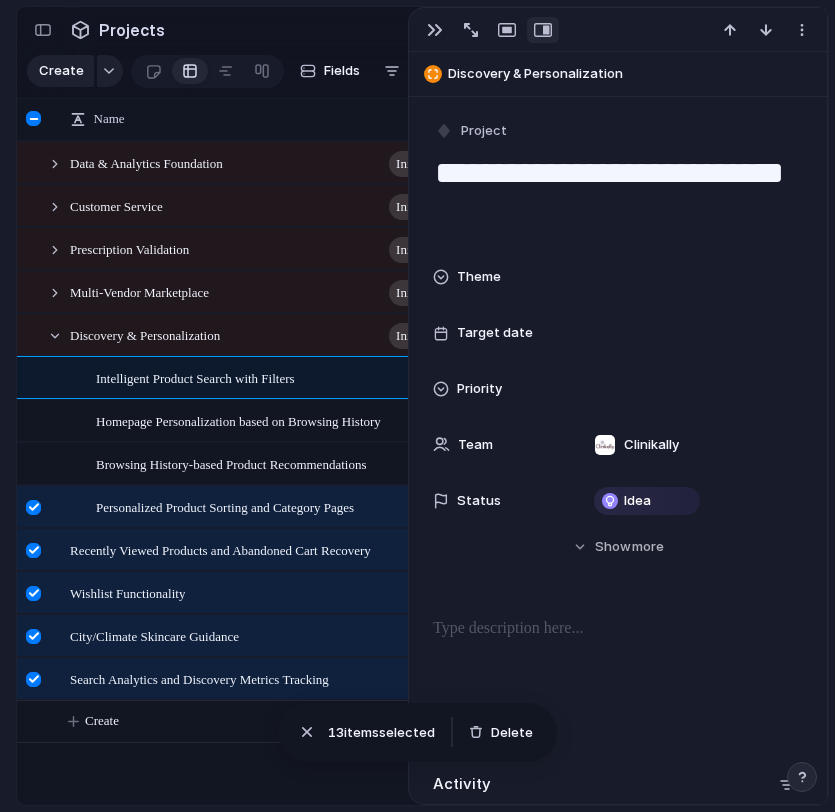 click at bounding box center (33, 507) 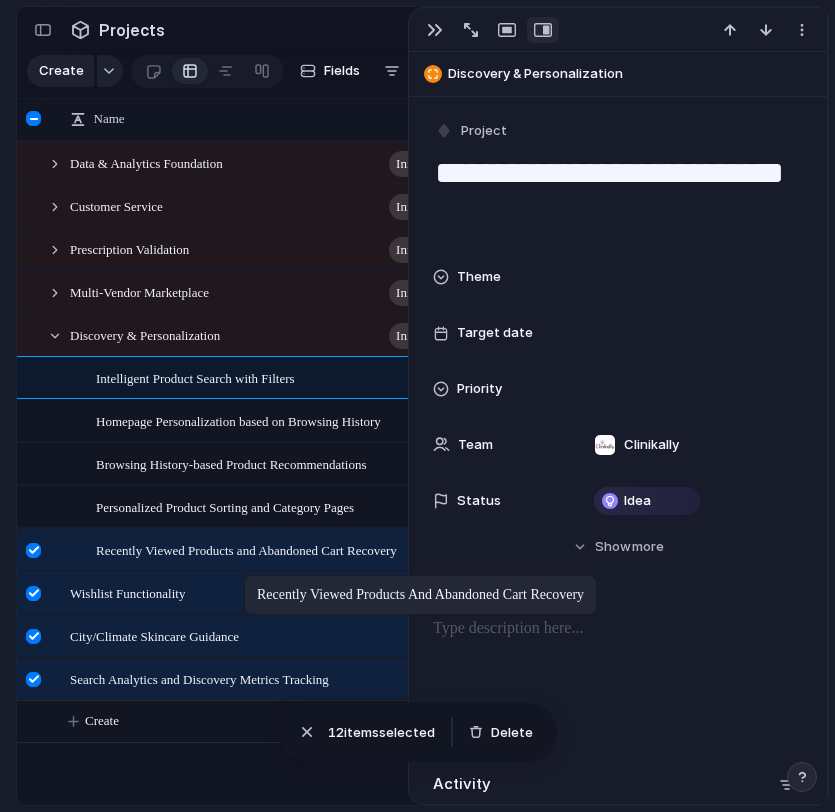 drag, startPoint x: 86, startPoint y: 561, endPoint x: 257, endPoint y: 568, distance: 171.14322 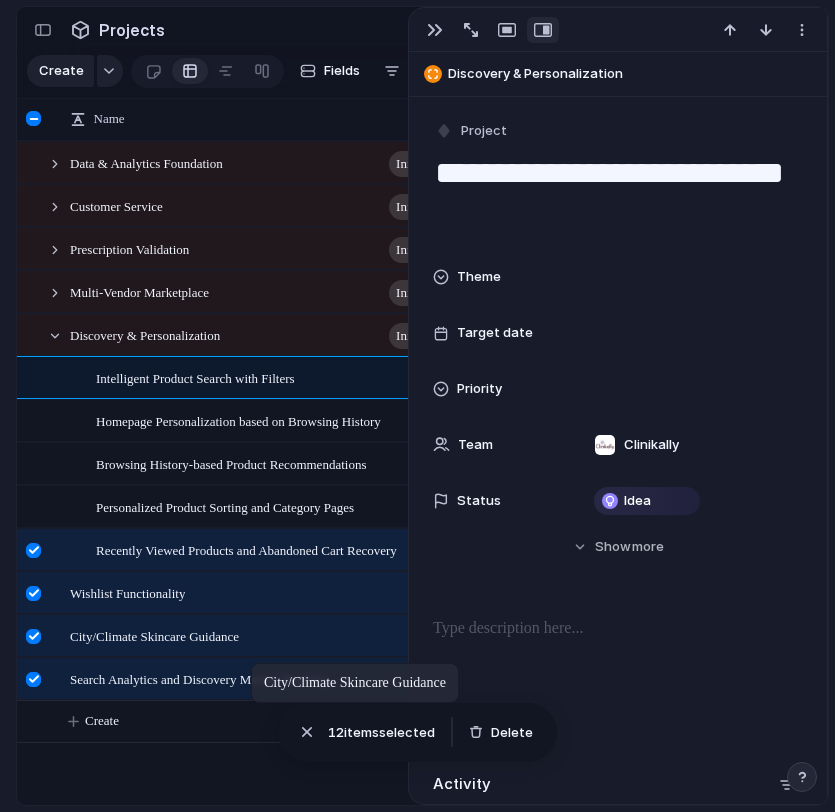 drag, startPoint x: 142, startPoint y: 624, endPoint x: 259, endPoint y: 661, distance: 122.711044 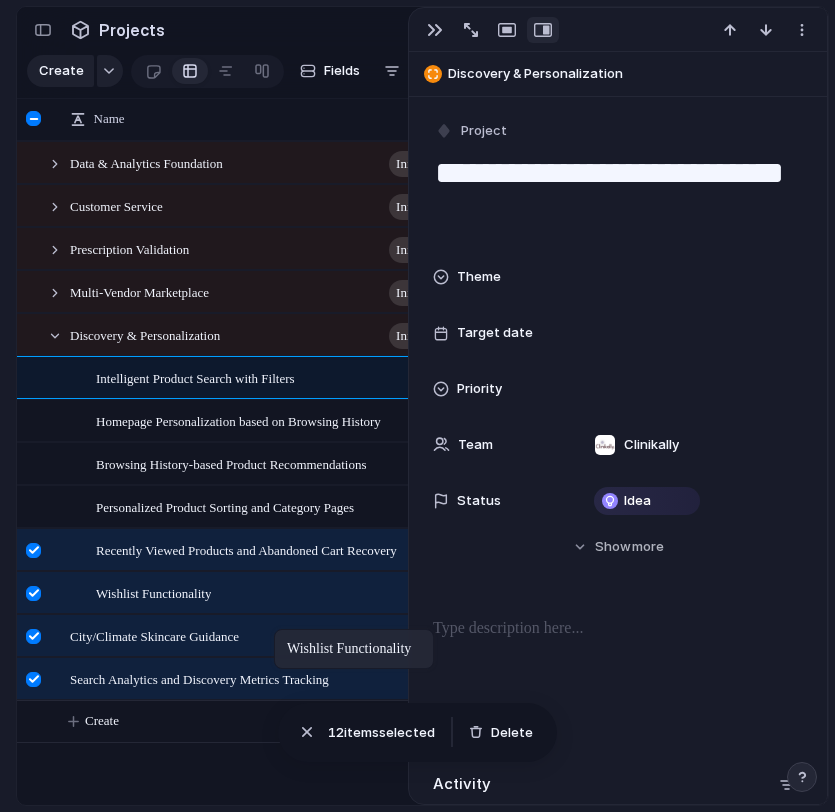 drag, startPoint x: 199, startPoint y: 588, endPoint x: 284, endPoint y: 633, distance: 96.17692 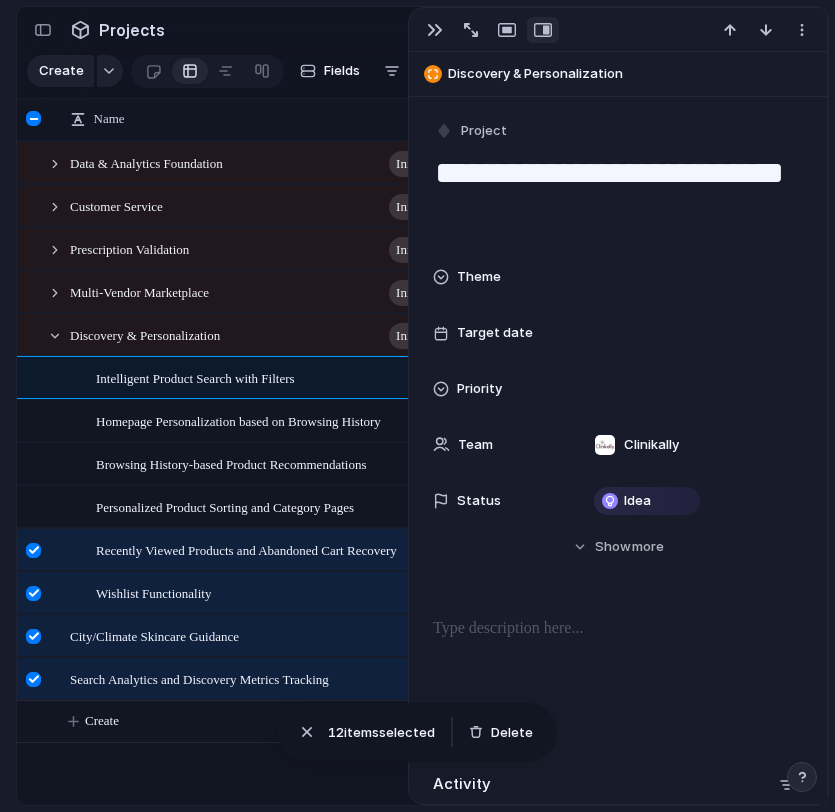 drag, startPoint x: 190, startPoint y: 645, endPoint x: 340, endPoint y: 603, distance: 155.76906 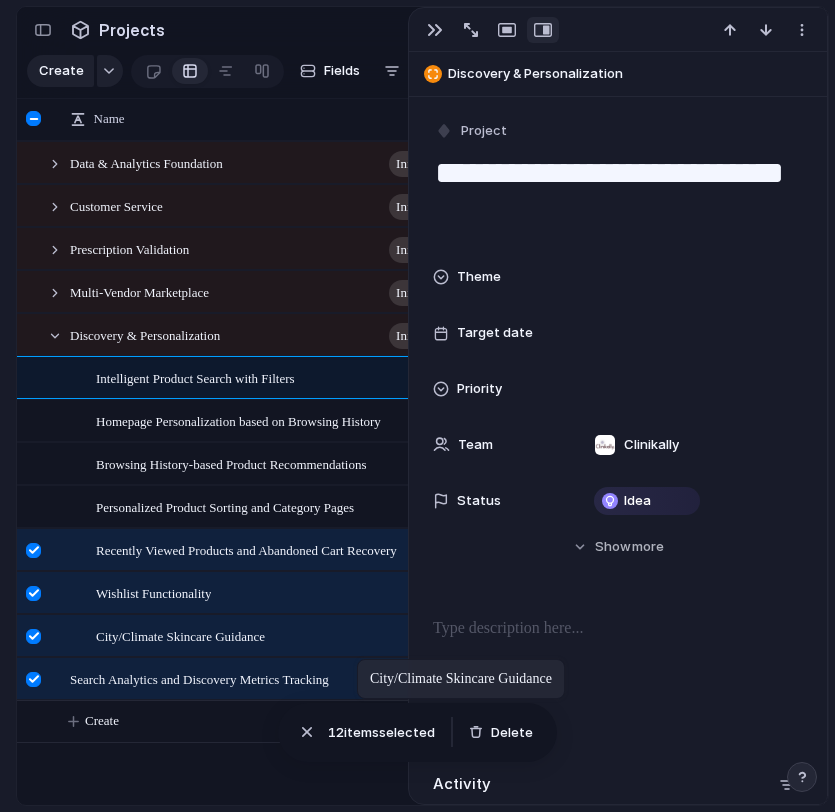 drag, startPoint x: 272, startPoint y: 634, endPoint x: 367, endPoint y: 663, distance: 99.32774 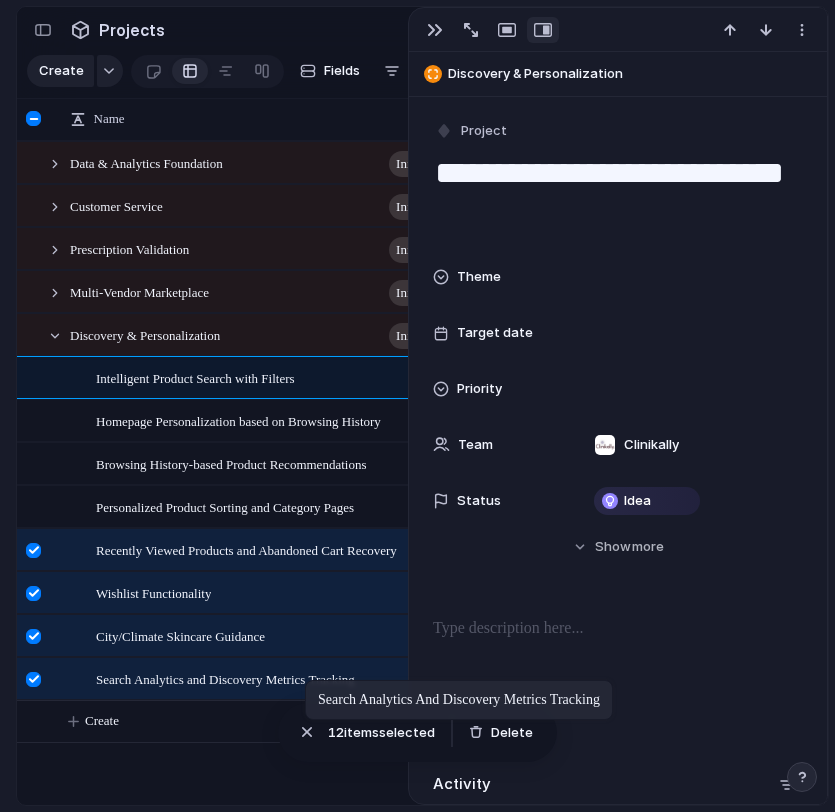 drag, startPoint x: 232, startPoint y: 678, endPoint x: 315, endPoint y: 684, distance: 83.21658 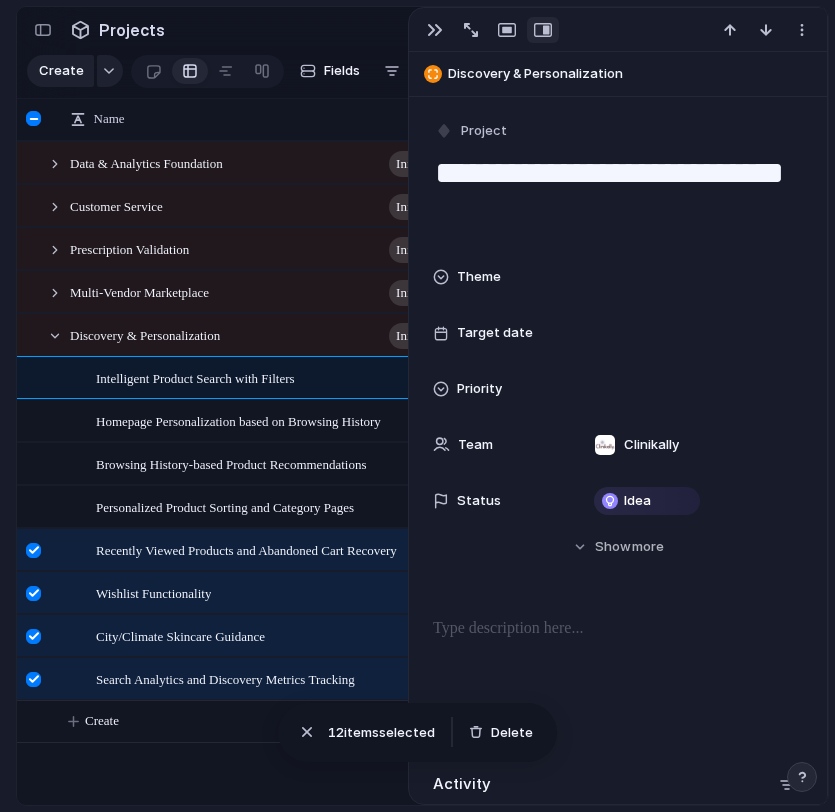 click on "Intelligent Product Search with Filters" at bounding box center (275, 378) 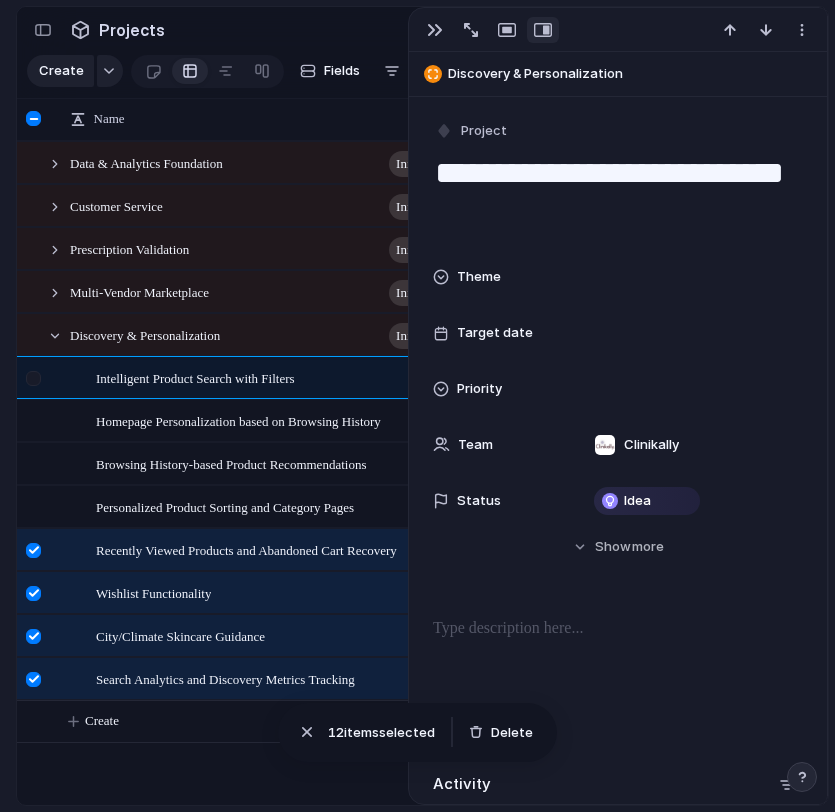 click at bounding box center (45, 378) 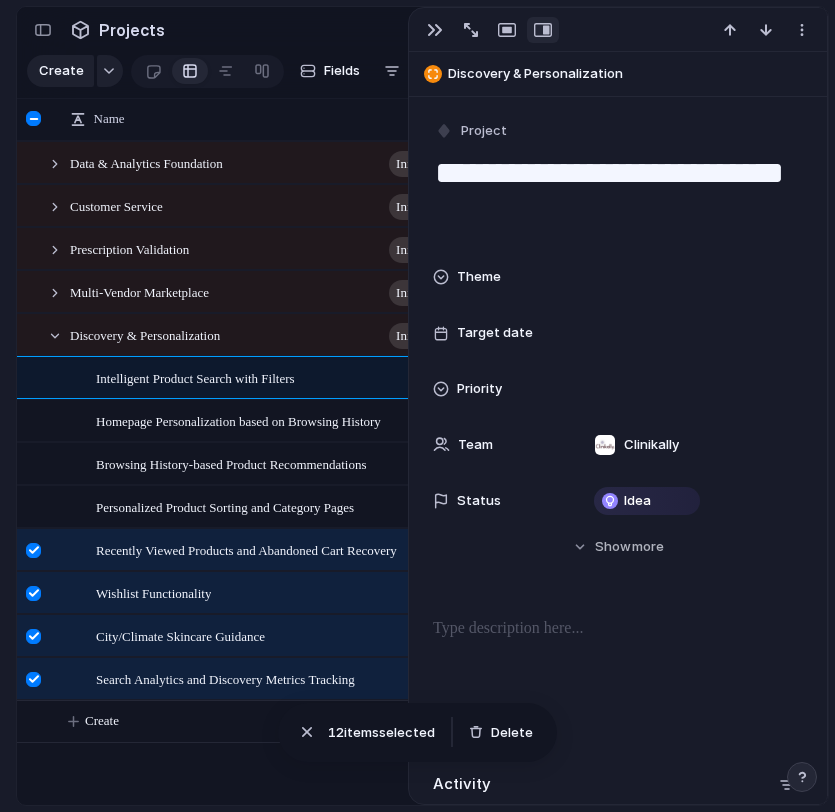 click on "Intelligent Product Search with Filters" at bounding box center (195, 377) 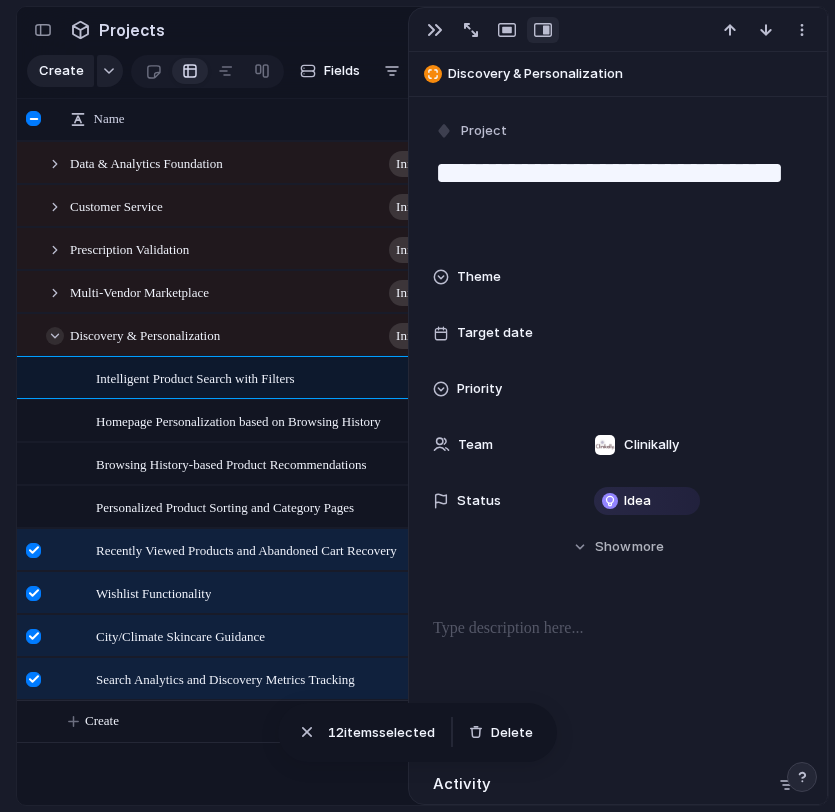 click on "Discovery & Personalization initiative" at bounding box center (249, 335) 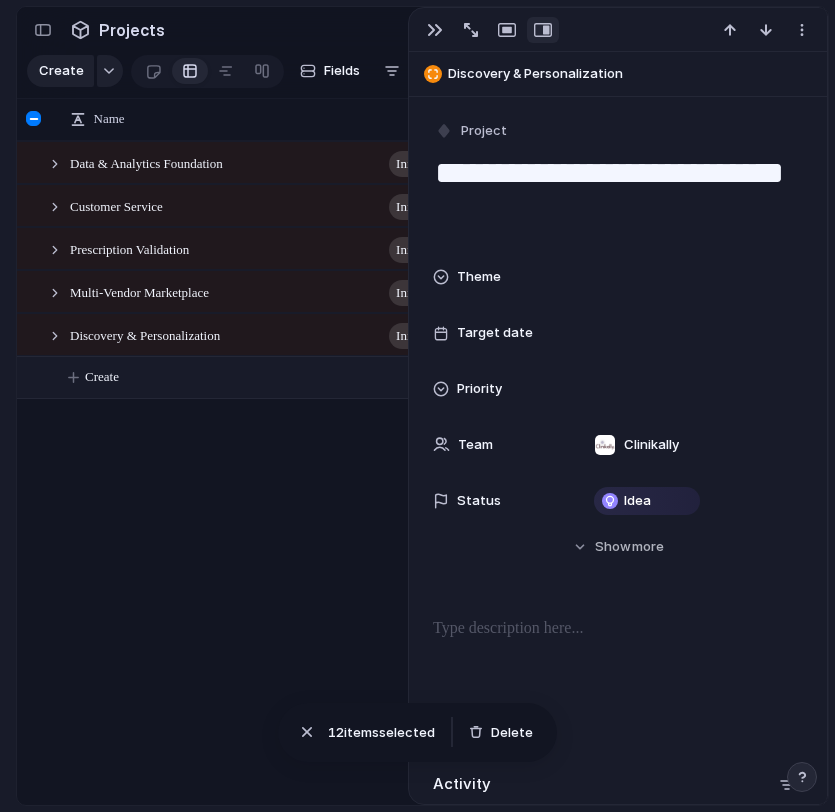 click on "Create" at bounding box center (102, 377) 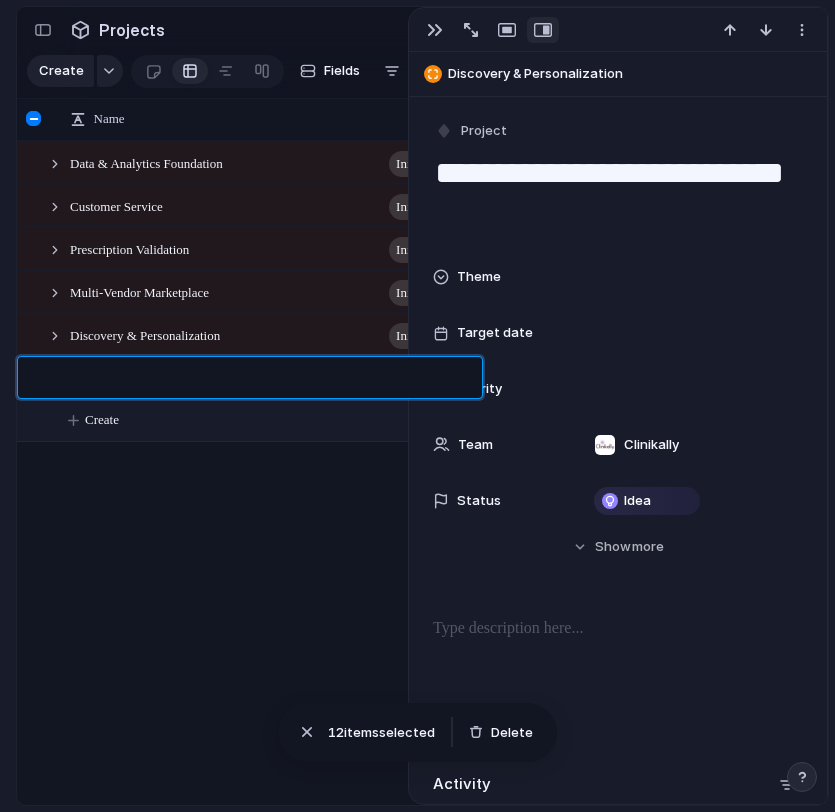 type on "**********" 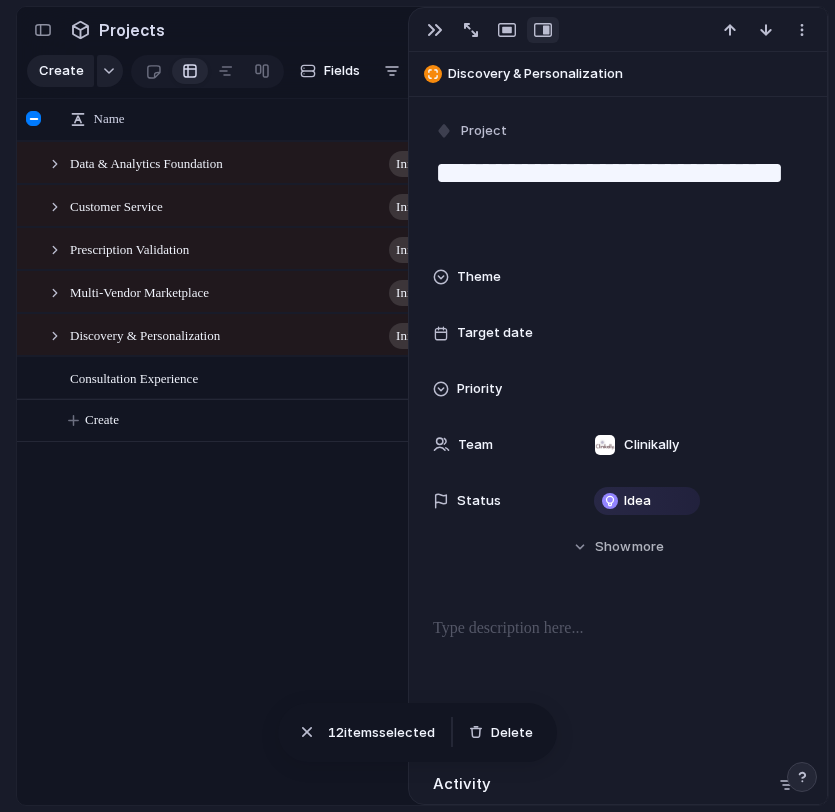 click on "Consultation Experience" at bounding box center (272, 378) 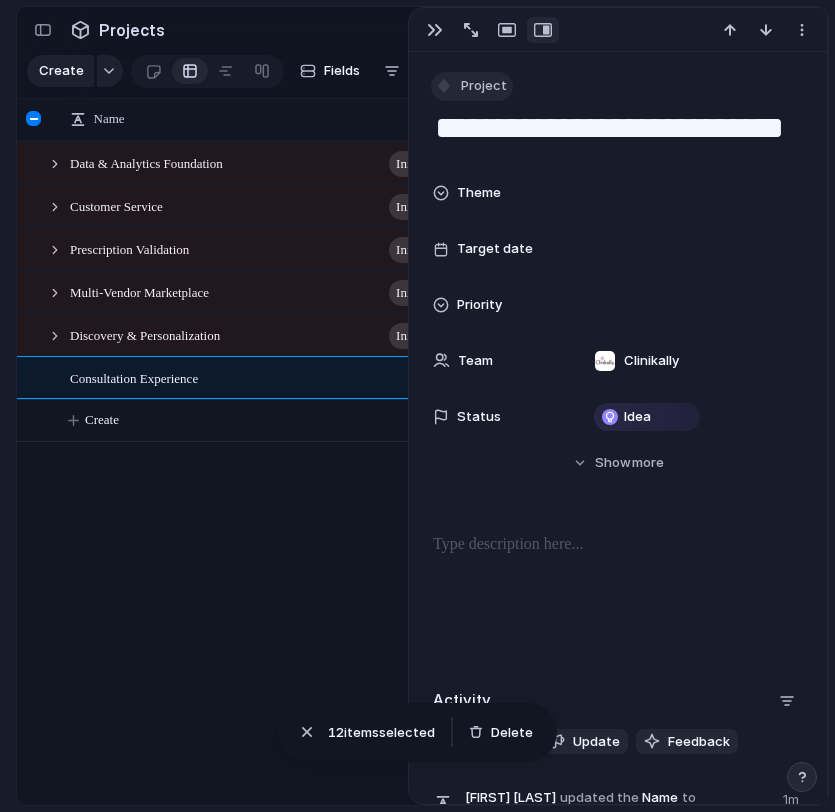 click on "Project" at bounding box center [484, 86] 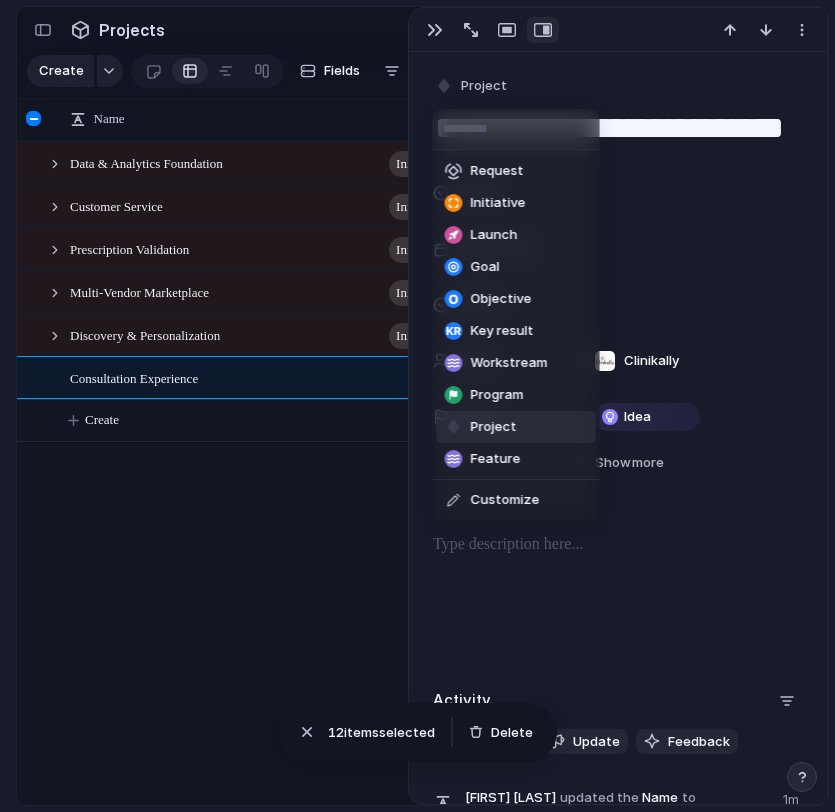 click on "Initiative" at bounding box center [498, 203] 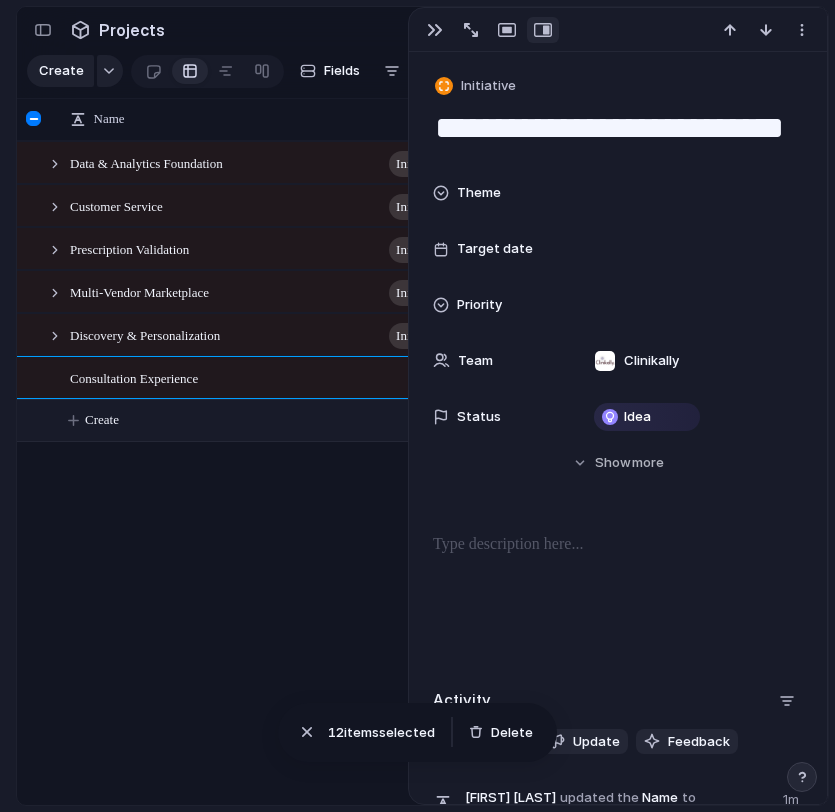 click on "Create" at bounding box center (448, 420) 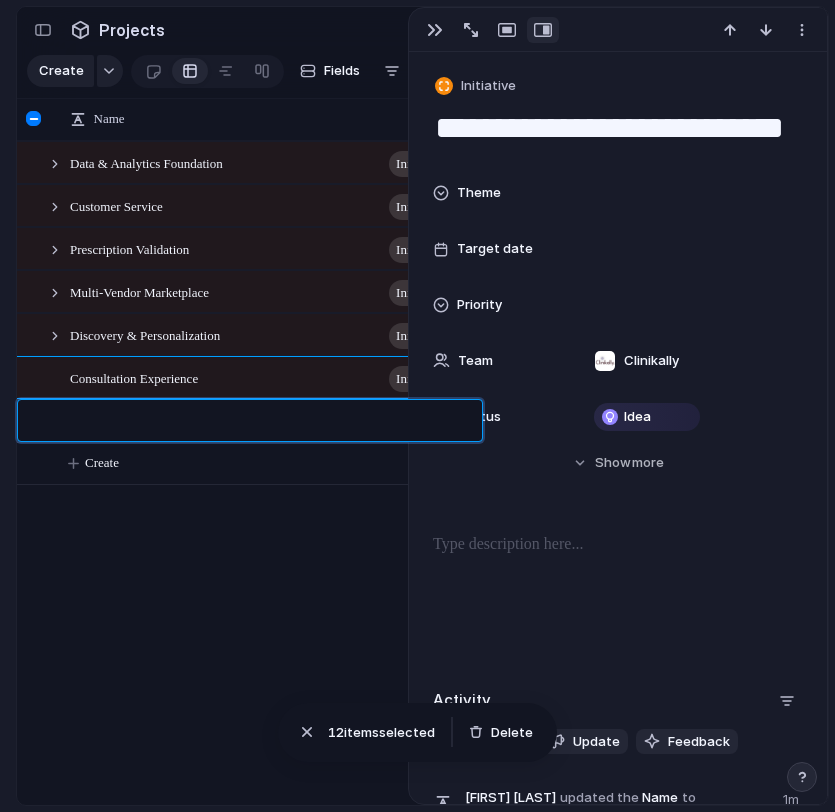 click at bounding box center [269, 423] 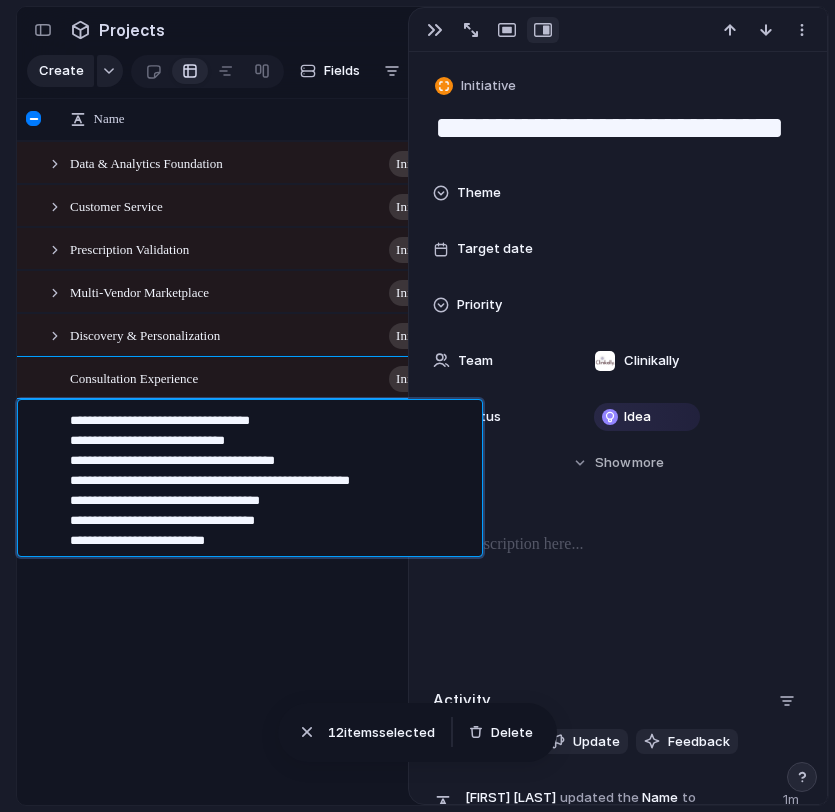 type 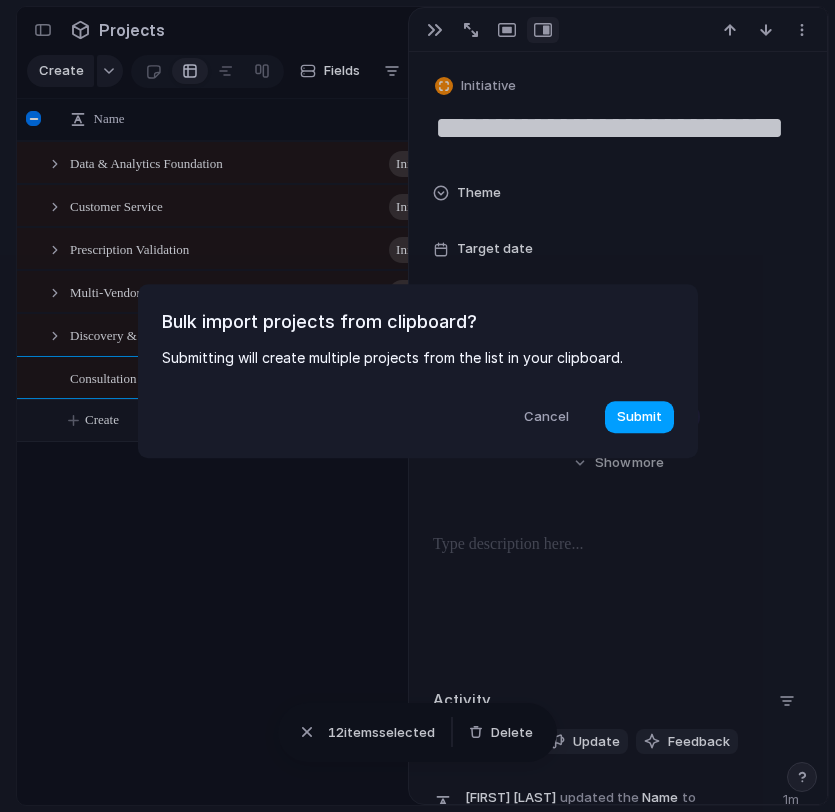 click on "Submit" at bounding box center [639, 417] 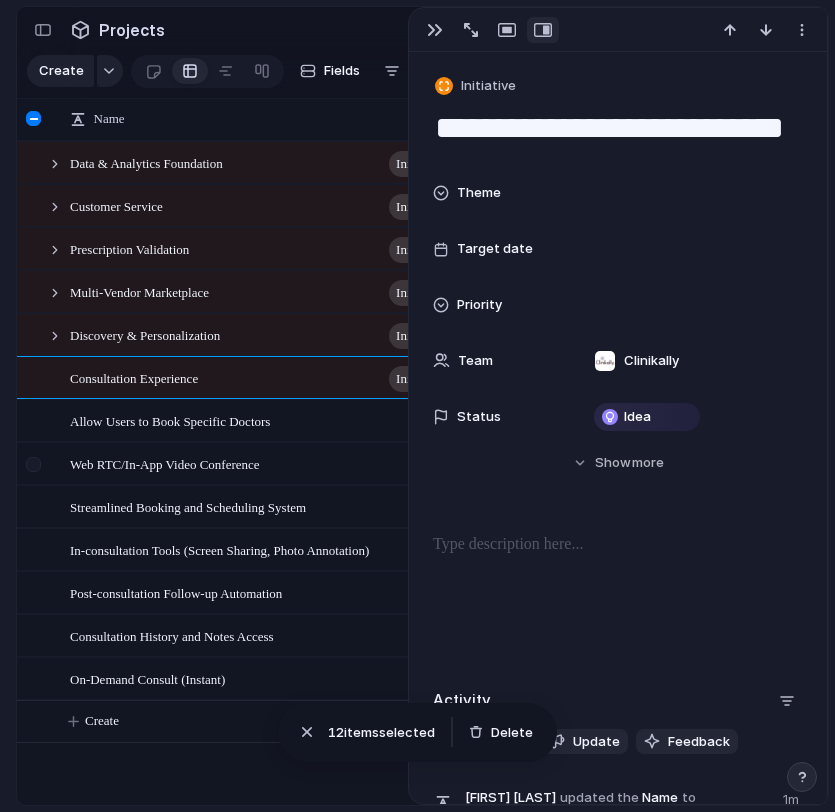 click at bounding box center [33, 464] 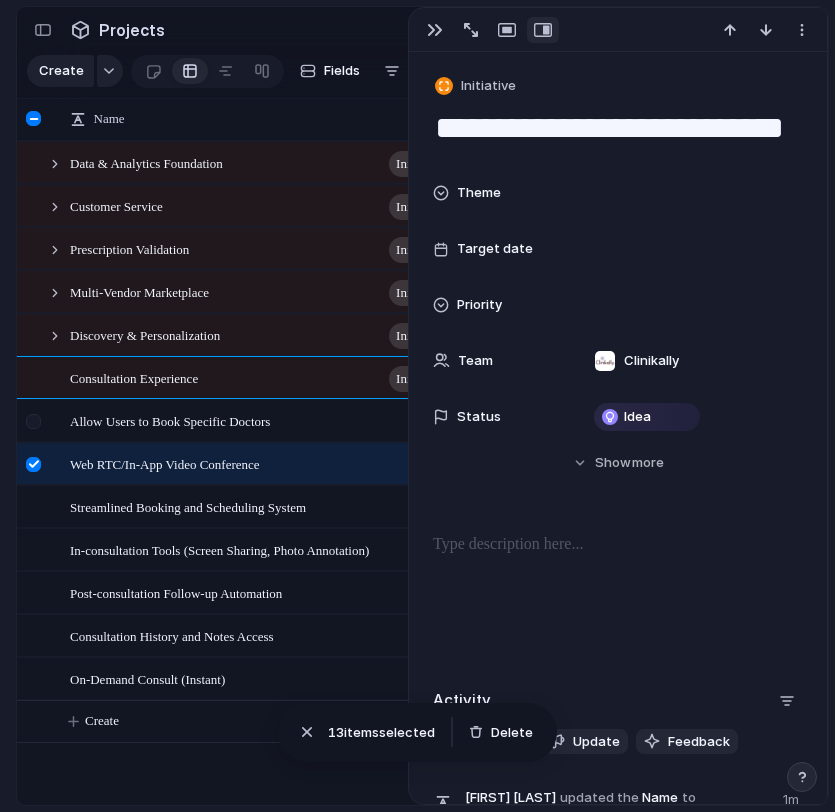 click at bounding box center [36, 428] 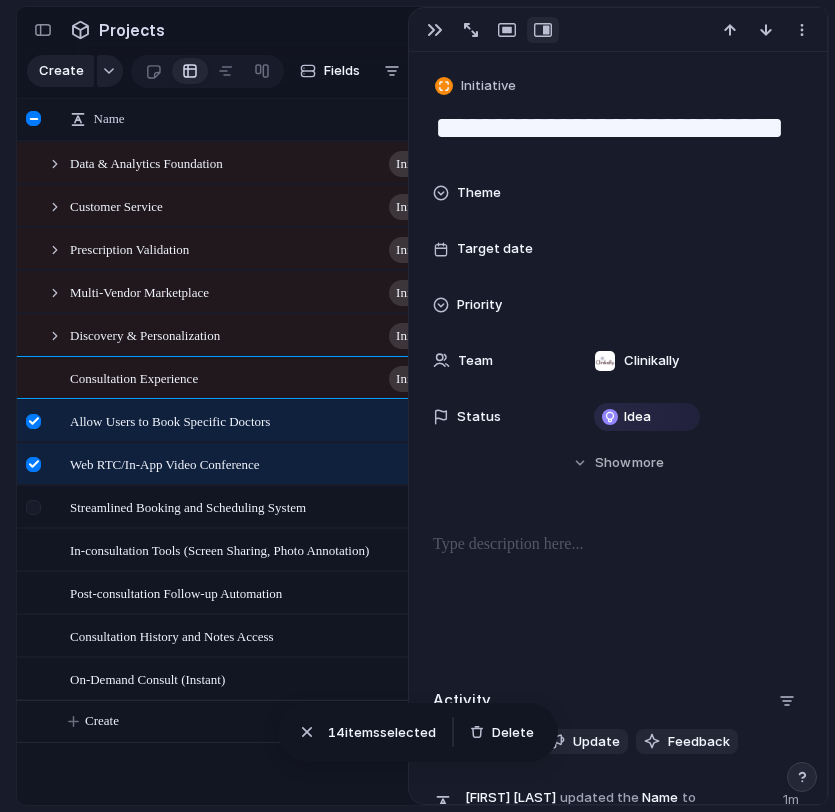 click at bounding box center (36, 514) 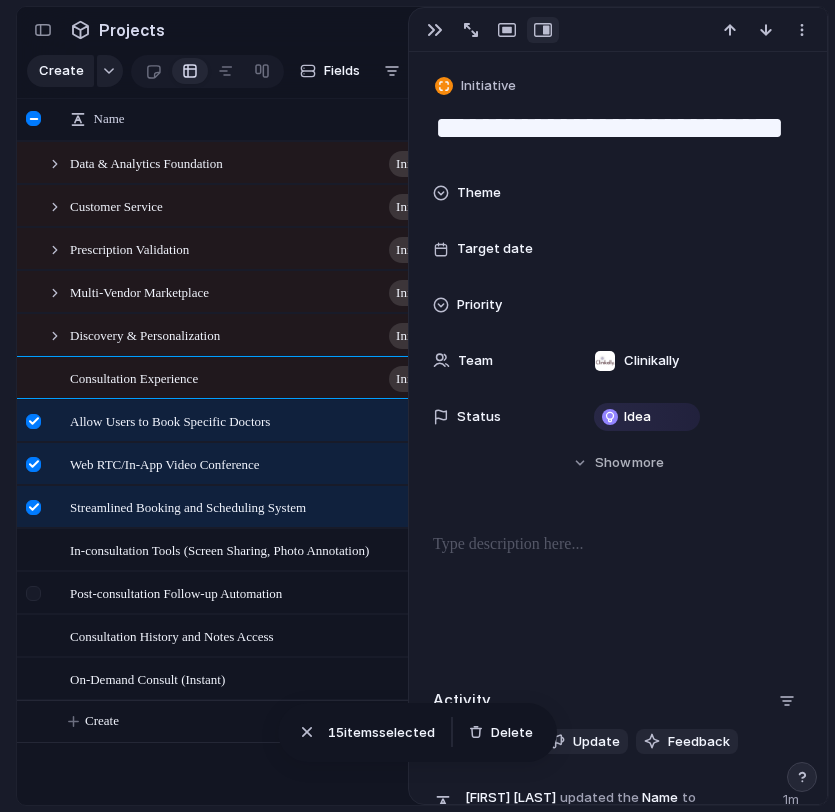 click at bounding box center (36, 600) 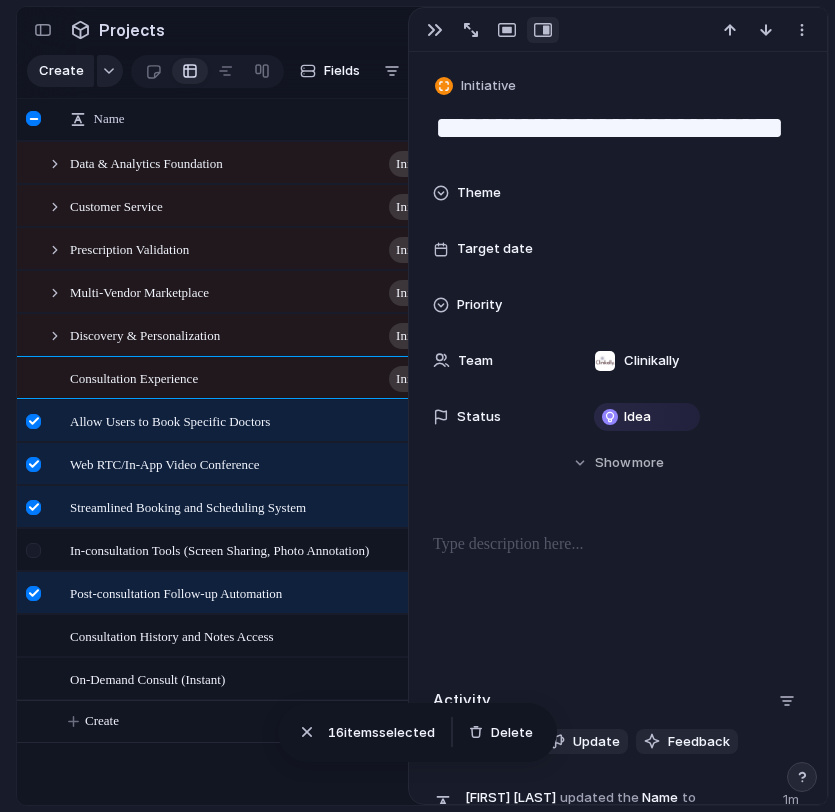 click at bounding box center (36, 557) 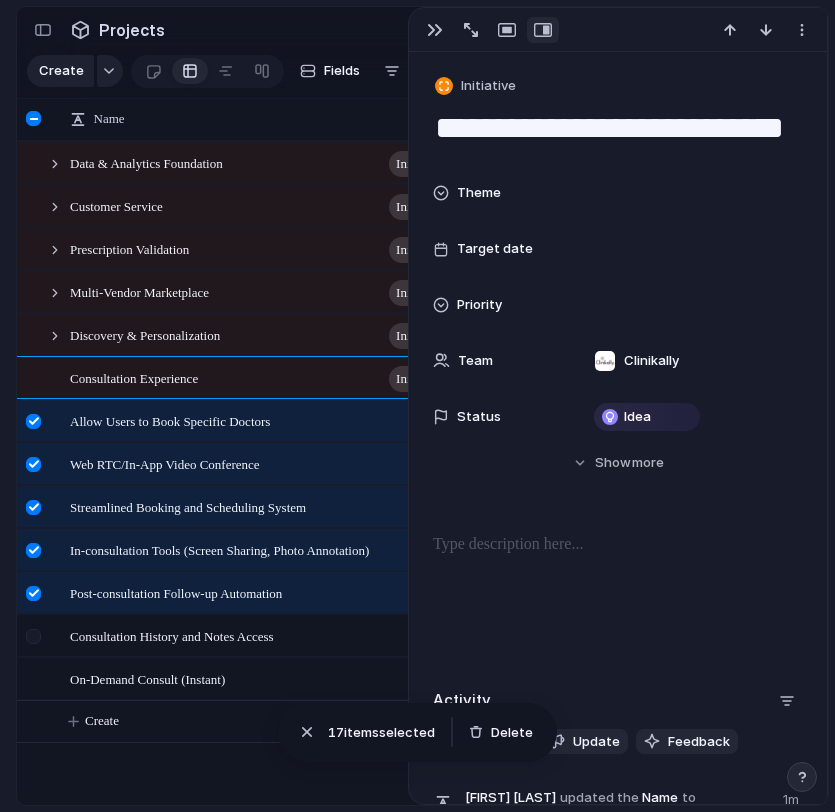 click at bounding box center [33, 636] 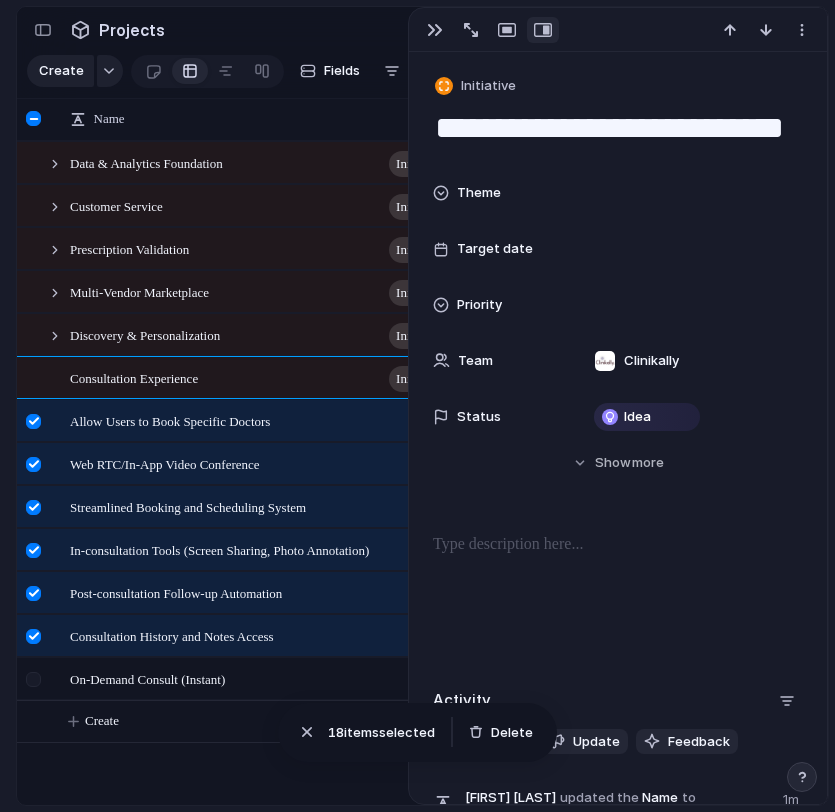 click at bounding box center (33, 679) 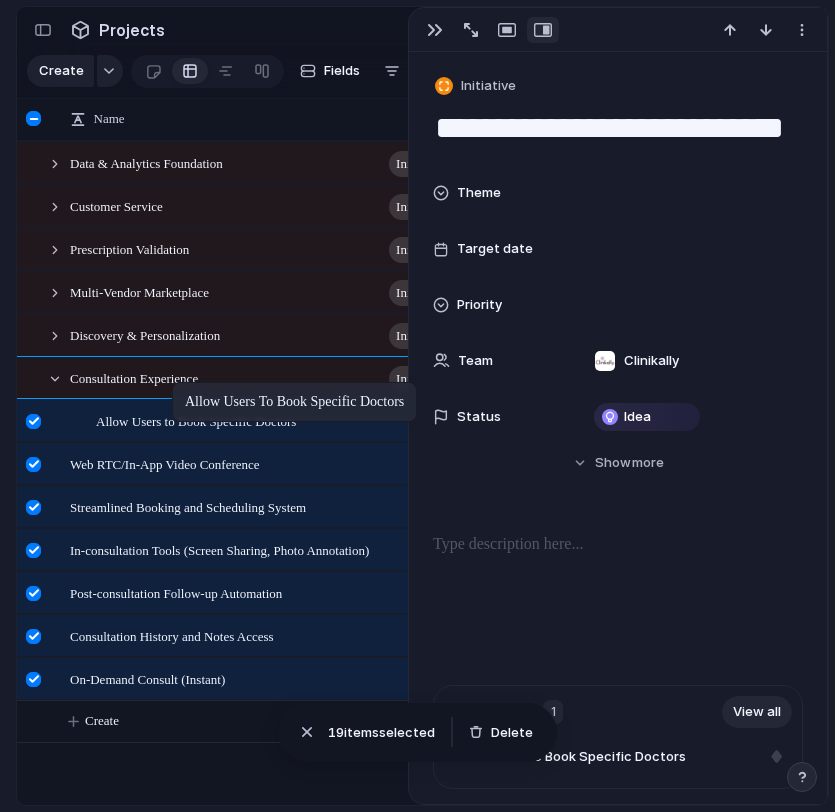 drag, startPoint x: 109, startPoint y: 419, endPoint x: 182, endPoint y: 386, distance: 80.11242 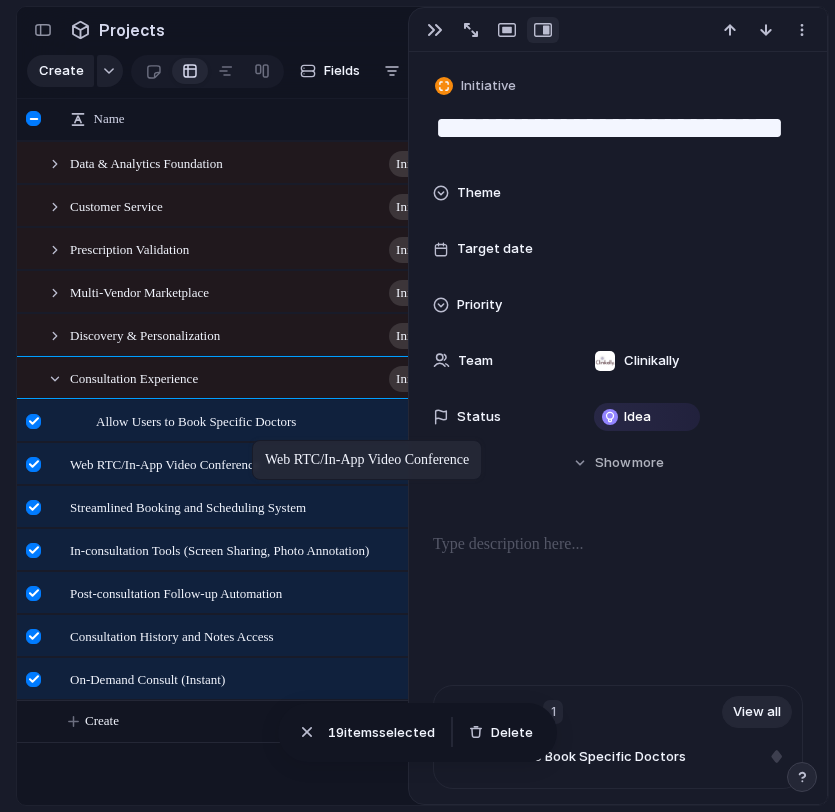 drag, startPoint x: 141, startPoint y: 466, endPoint x: 260, endPoint y: 444, distance: 121.016525 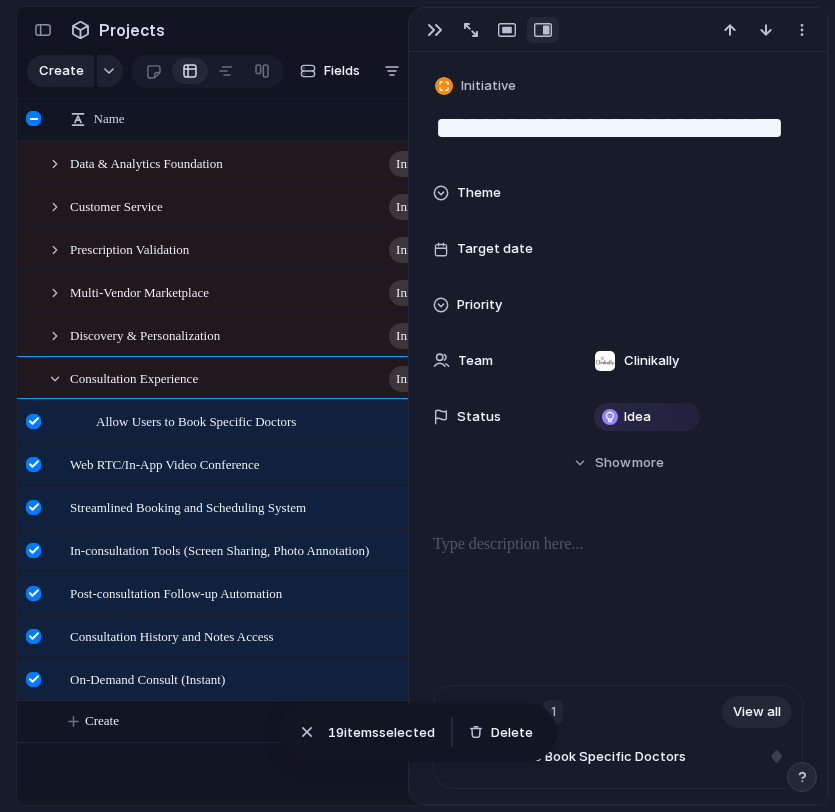 click on "Web RTC/In-App Video Conference" at bounding box center [272, 464] 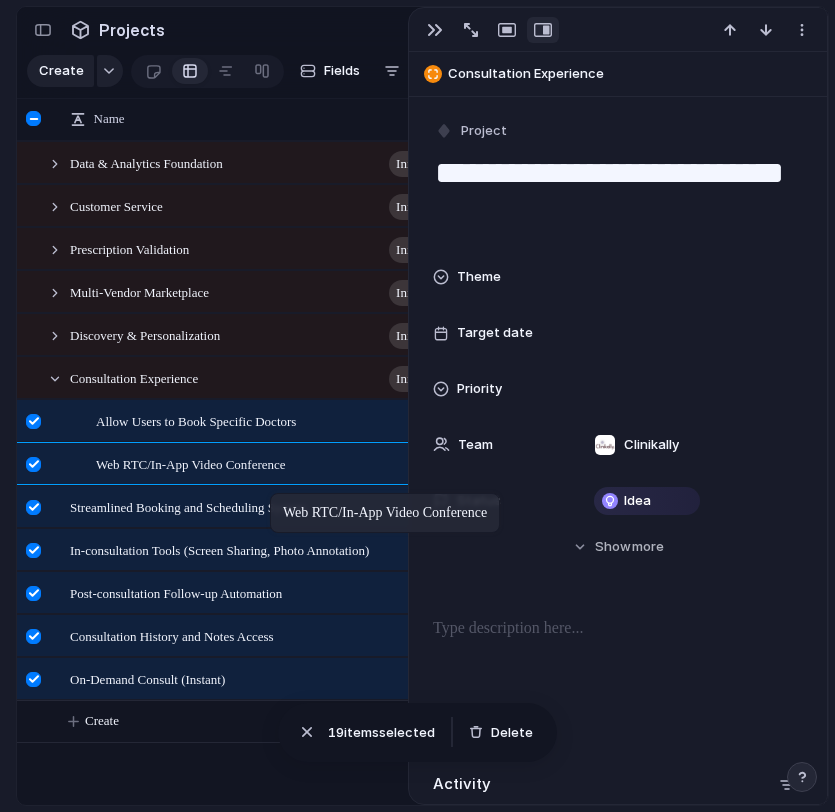 drag, startPoint x: 211, startPoint y: 476, endPoint x: 275, endPoint y: 498, distance: 67.6757 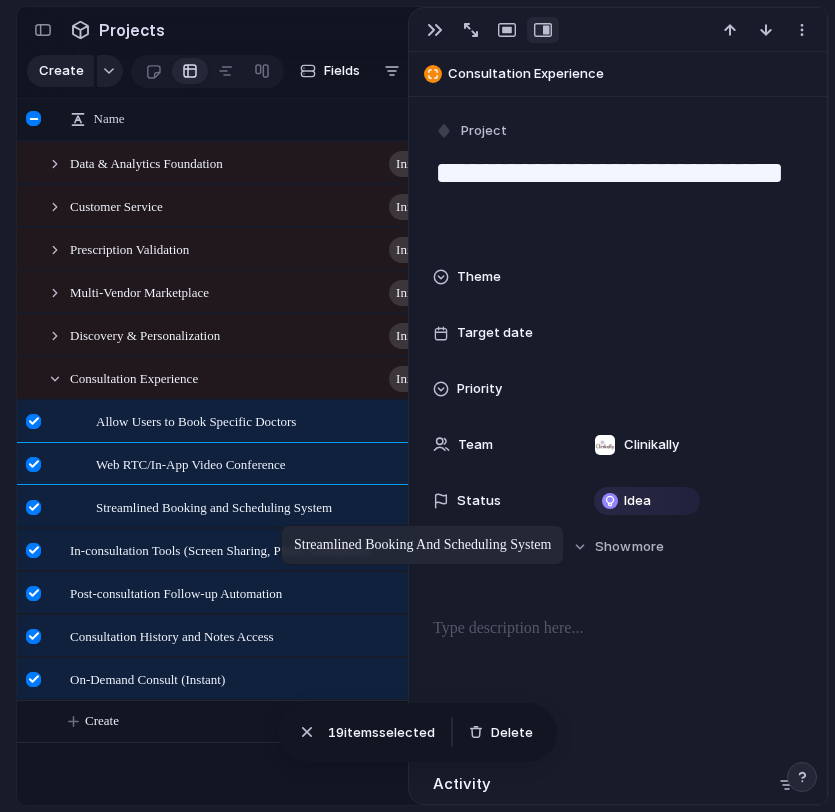 drag, startPoint x: 210, startPoint y: 501, endPoint x: 289, endPoint y: 530, distance: 84.15462 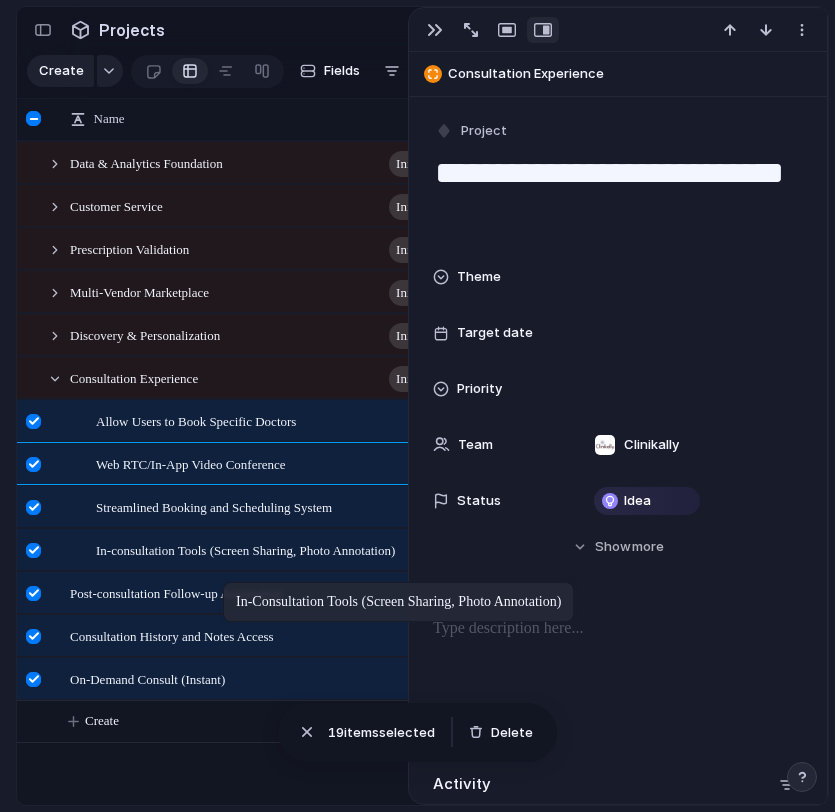drag, startPoint x: 223, startPoint y: 566, endPoint x: 233, endPoint y: 586, distance: 22.36068 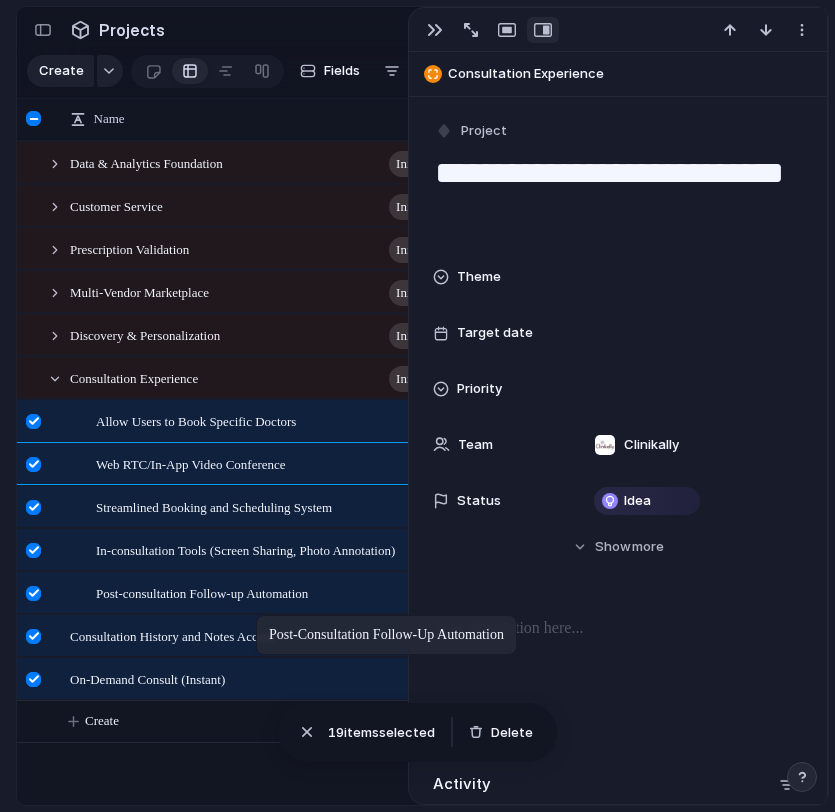 drag, startPoint x: 187, startPoint y: 603, endPoint x: 265, endPoint y: 619, distance: 79.624115 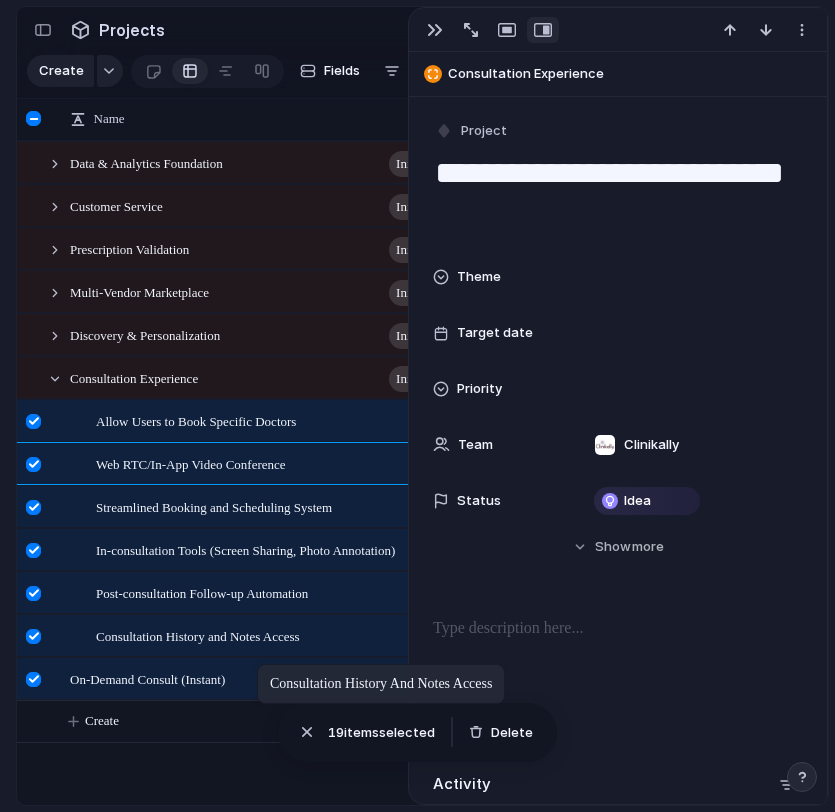 drag, startPoint x: 199, startPoint y: 636, endPoint x: 265, endPoint y: 668, distance: 73.34848 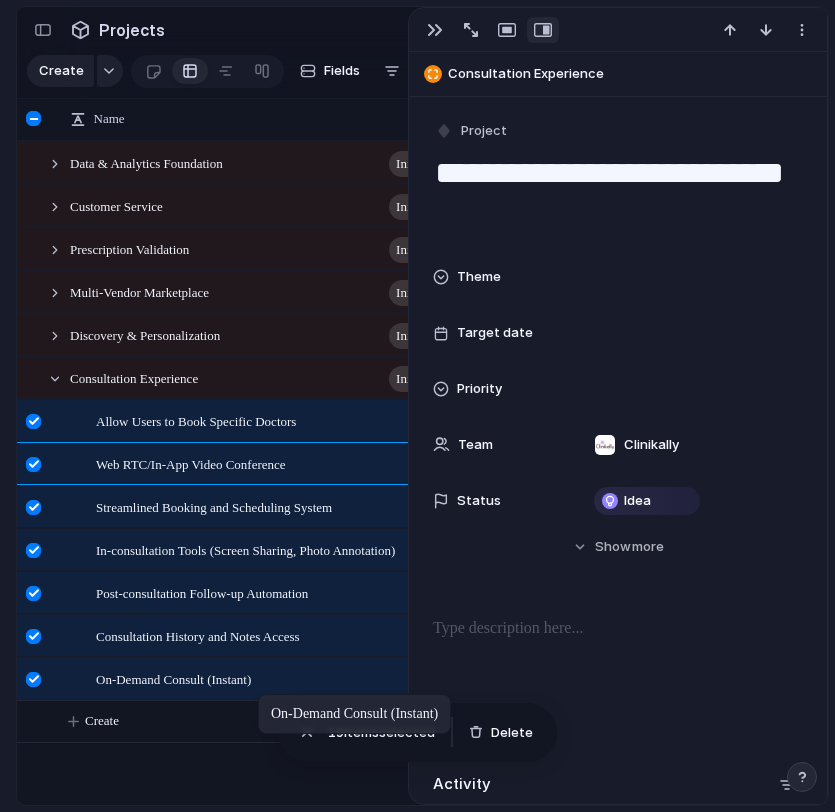 drag, startPoint x: 188, startPoint y: 672, endPoint x: 267, endPoint y: 698, distance: 83.1685 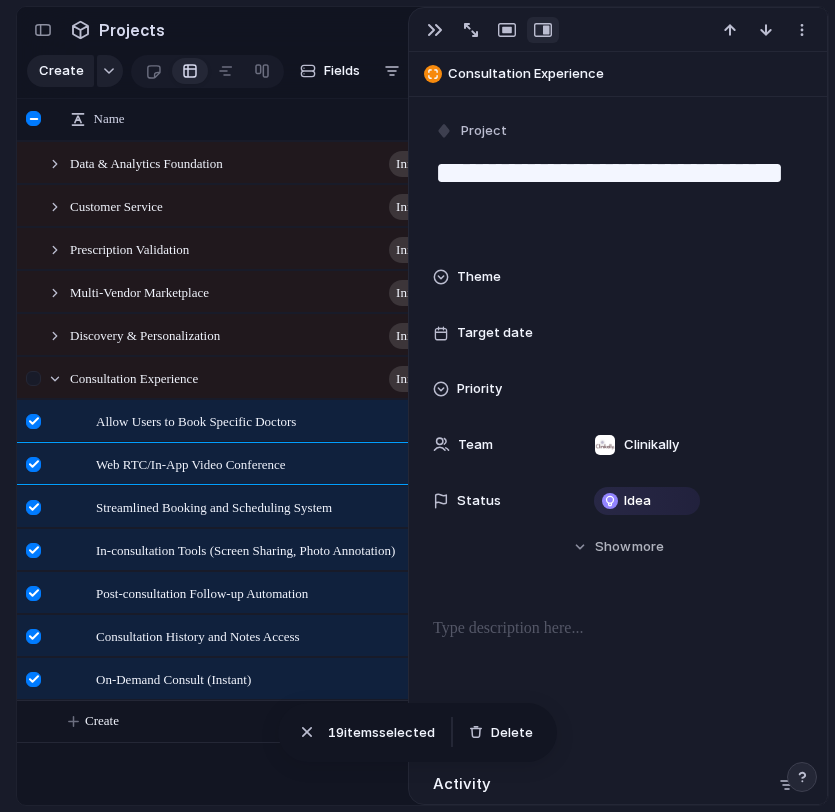 click at bounding box center (45, 378) 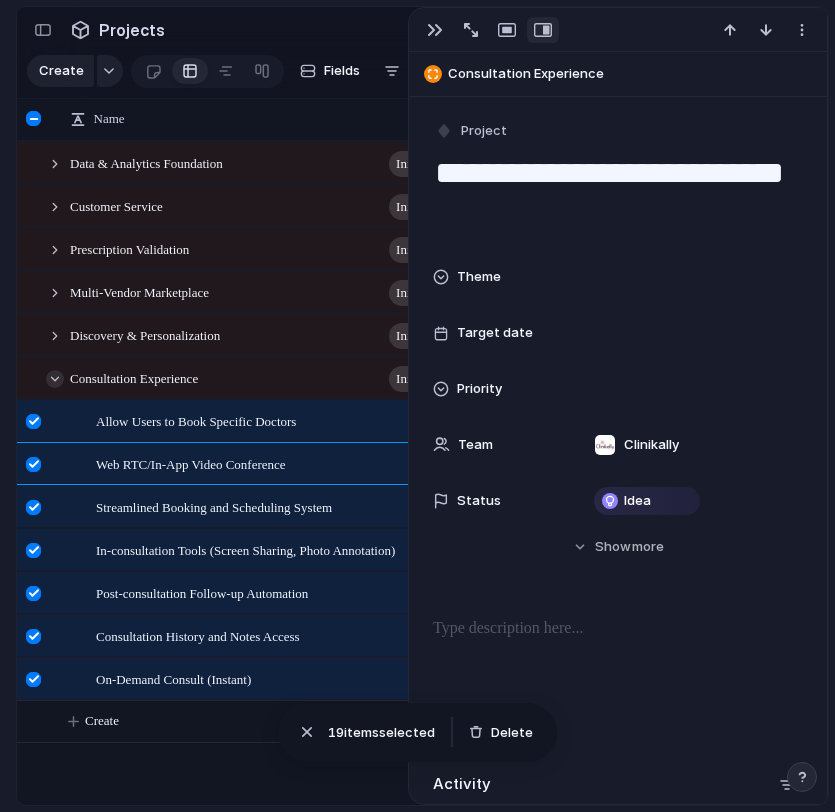 click at bounding box center (55, 379) 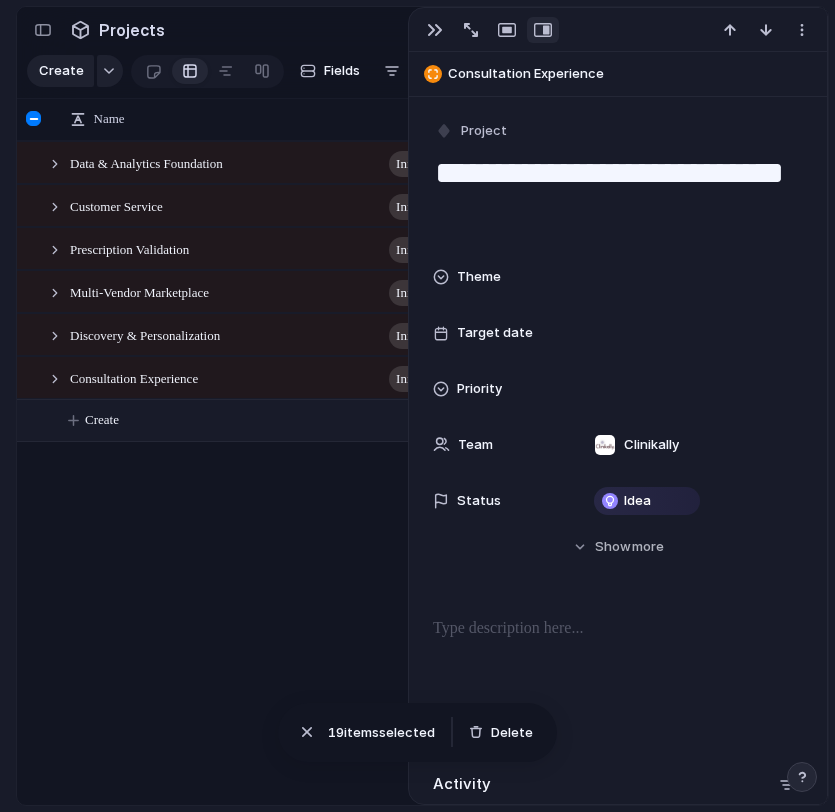 click on "Create" at bounding box center (448, 420) 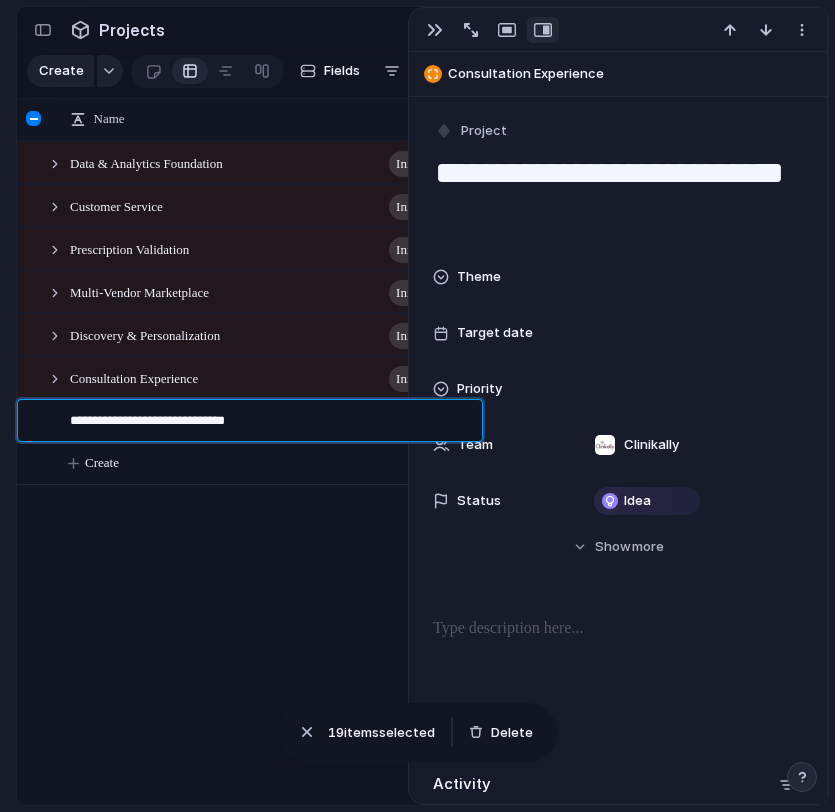 type on "**********" 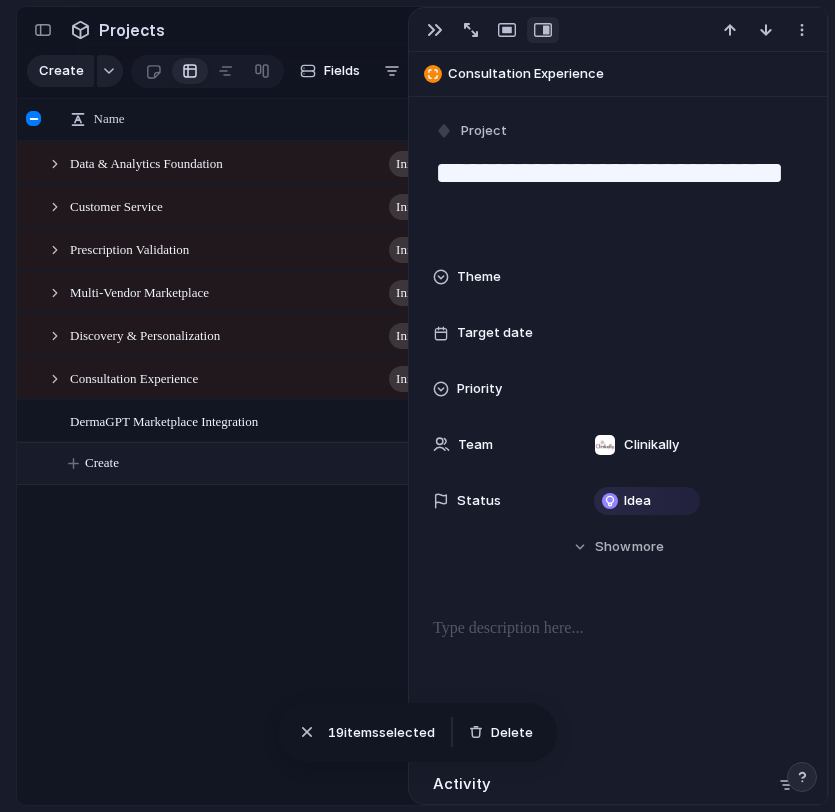 click on "DermaGPT Marketplace Integration" at bounding box center (164, 420) 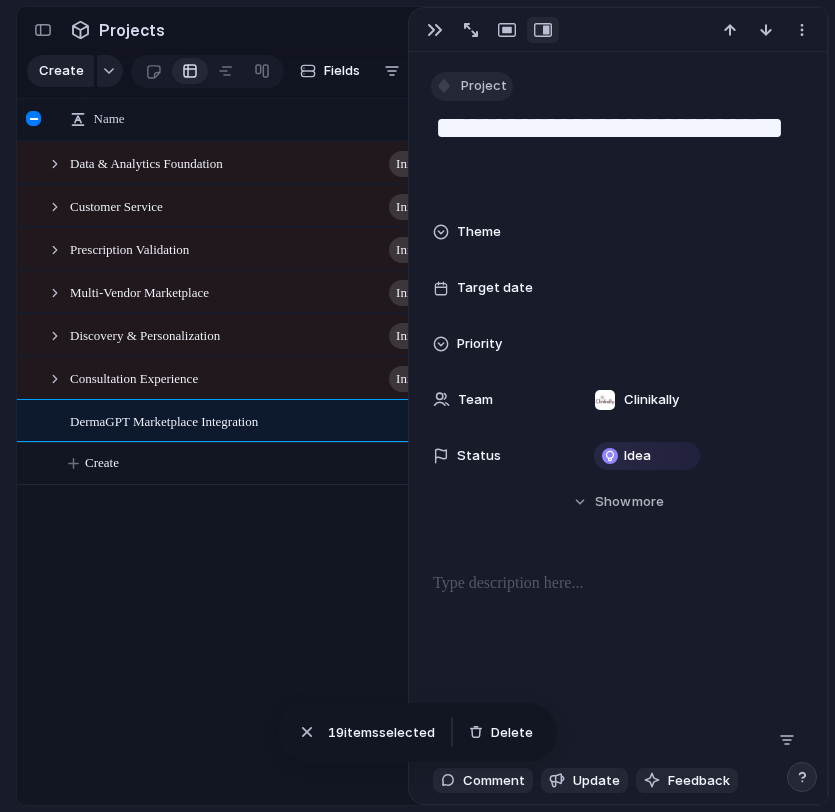 click on "Project" at bounding box center [484, 86] 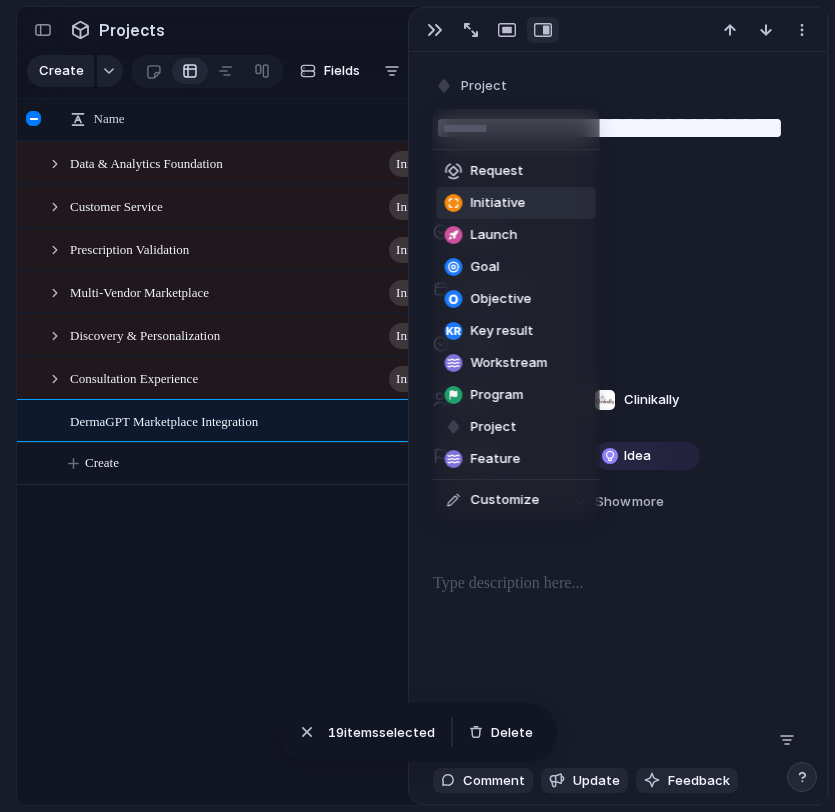 drag, startPoint x: 490, startPoint y: 184, endPoint x: 491, endPoint y: 197, distance: 13.038404 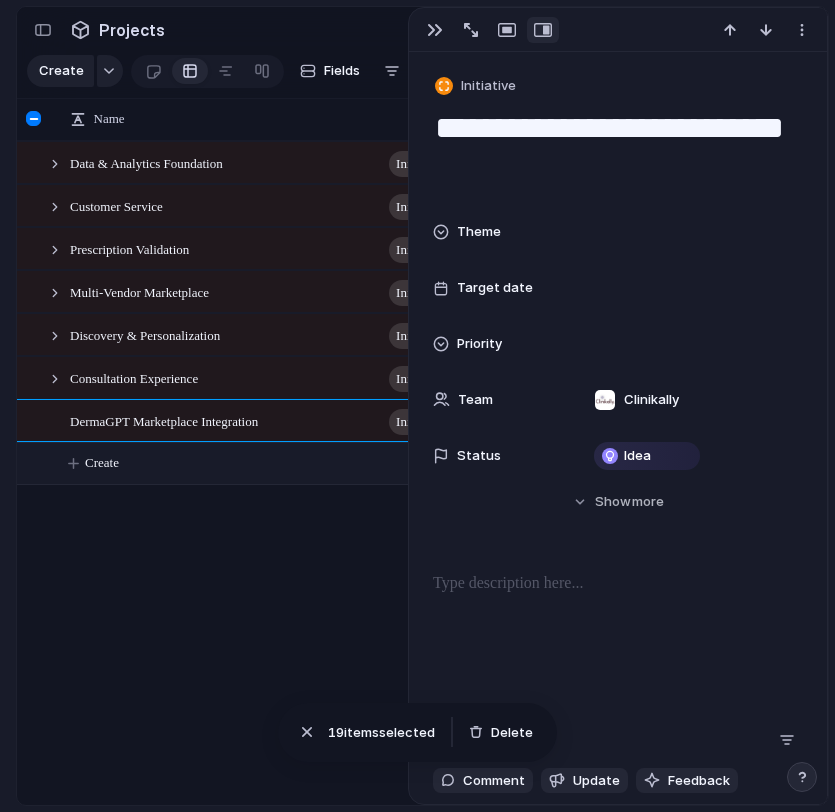 click on "Create" at bounding box center [448, 463] 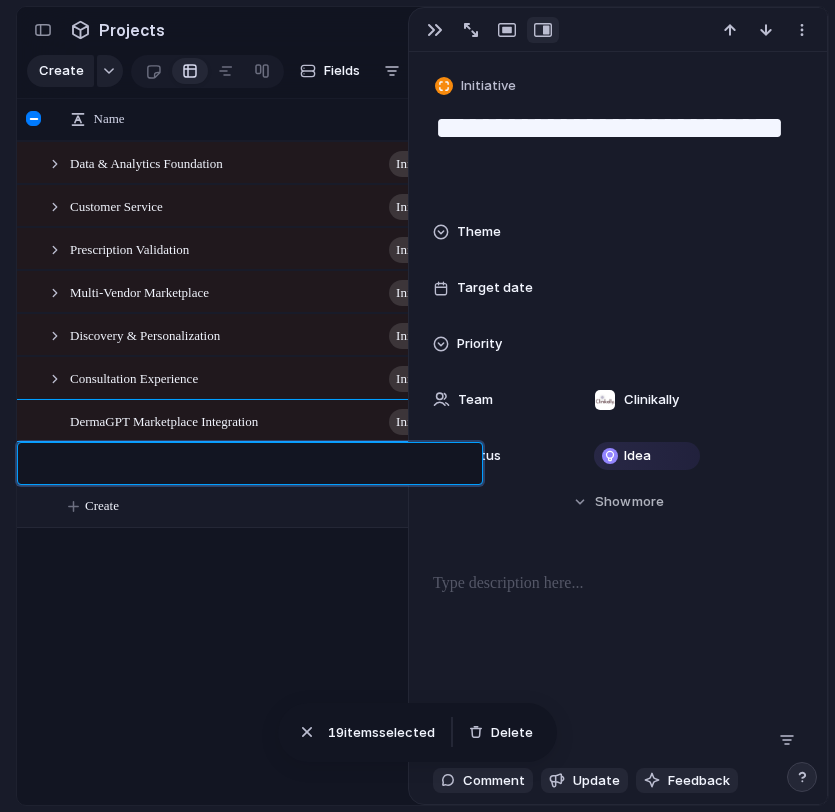 type on "**********" 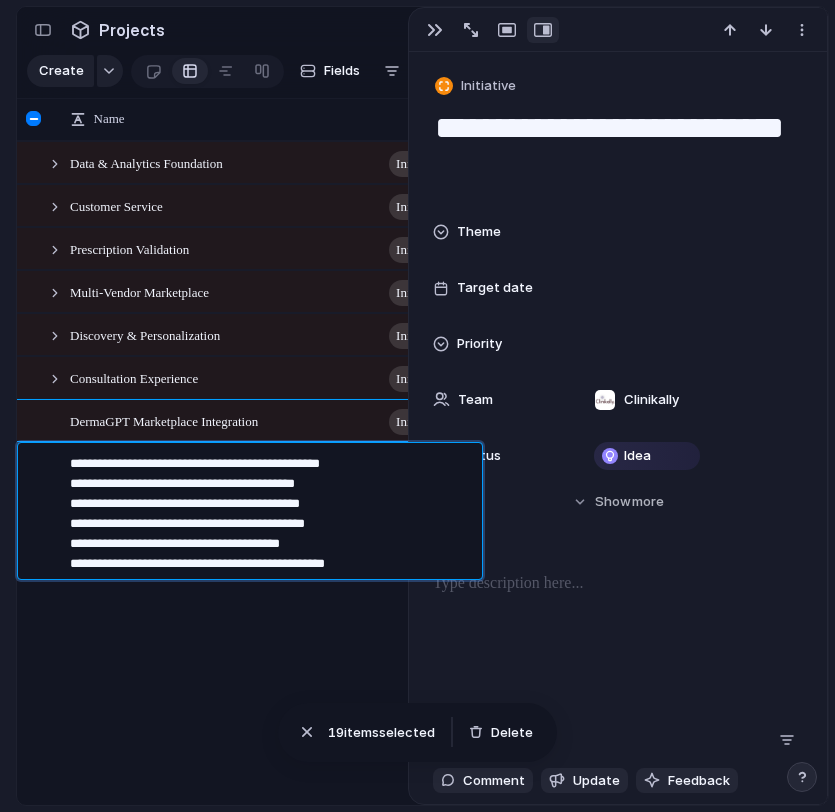 type 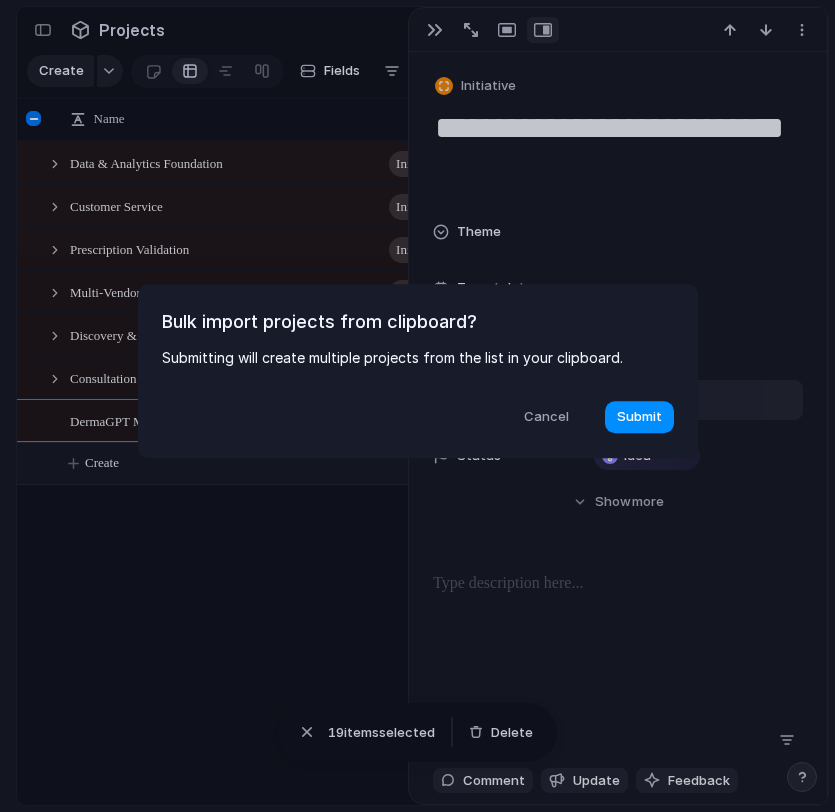 click on "Submit" at bounding box center (639, 417) 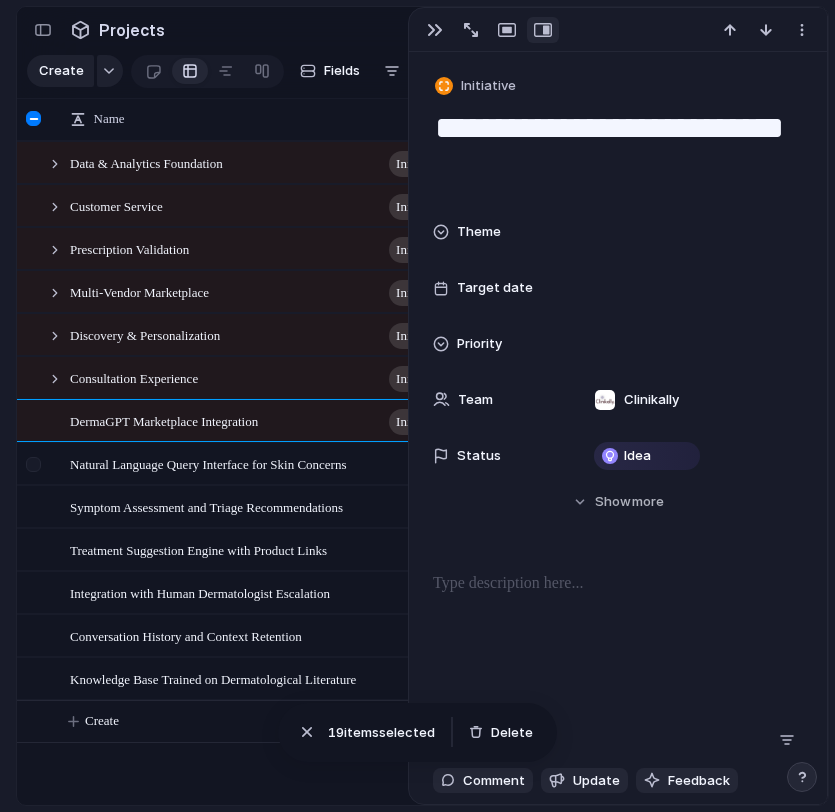 click at bounding box center [33, 464] 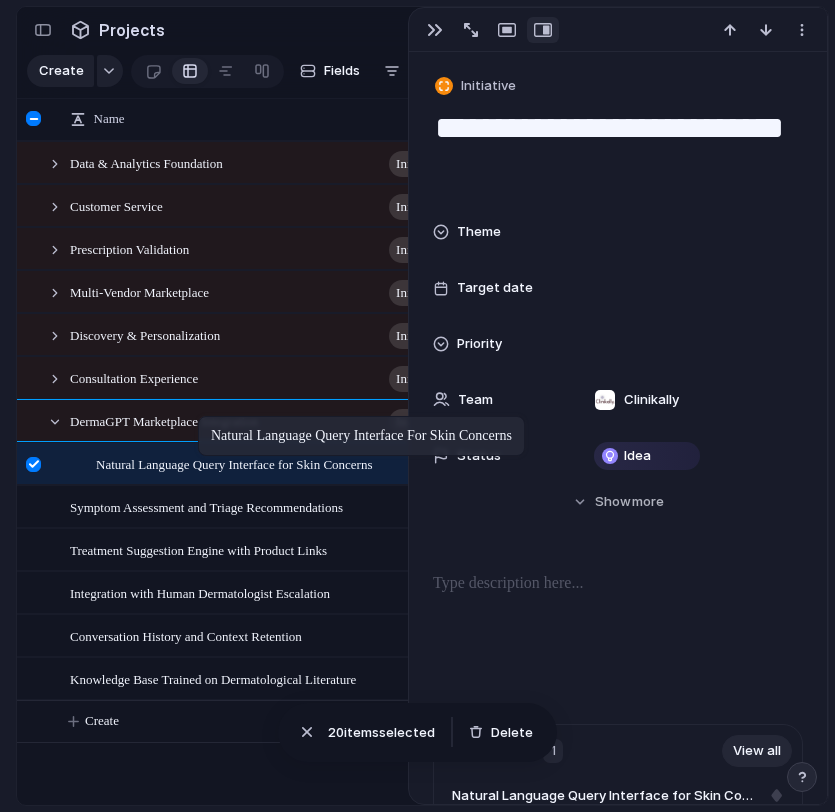 drag, startPoint x: 99, startPoint y: 463, endPoint x: 208, endPoint y: 420, distance: 117.17508 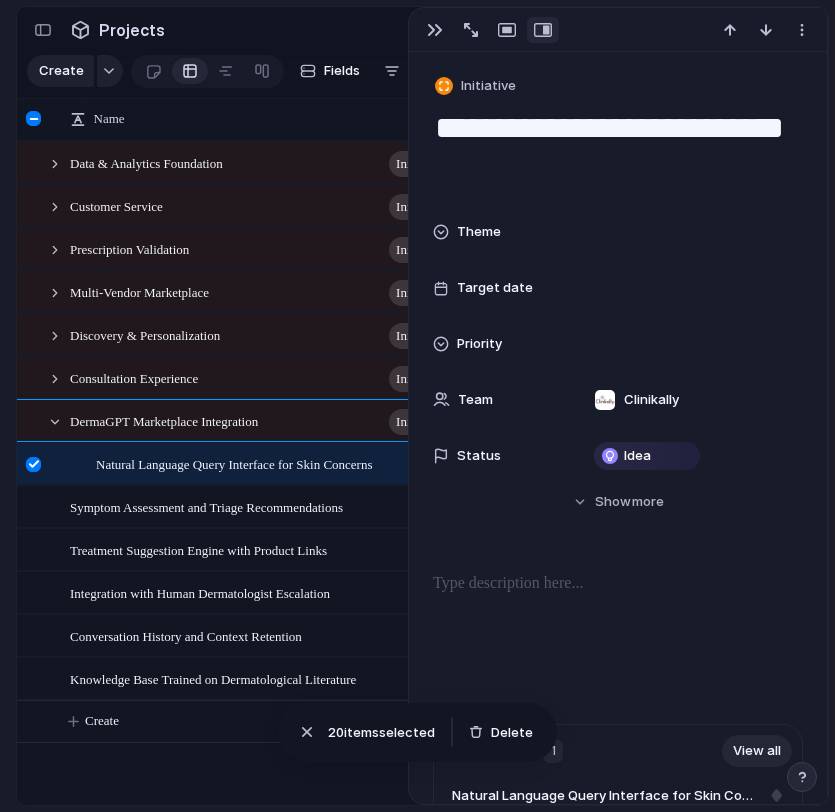 click on "Symptom Assessment and Triage Recommendations" at bounding box center (272, 507) 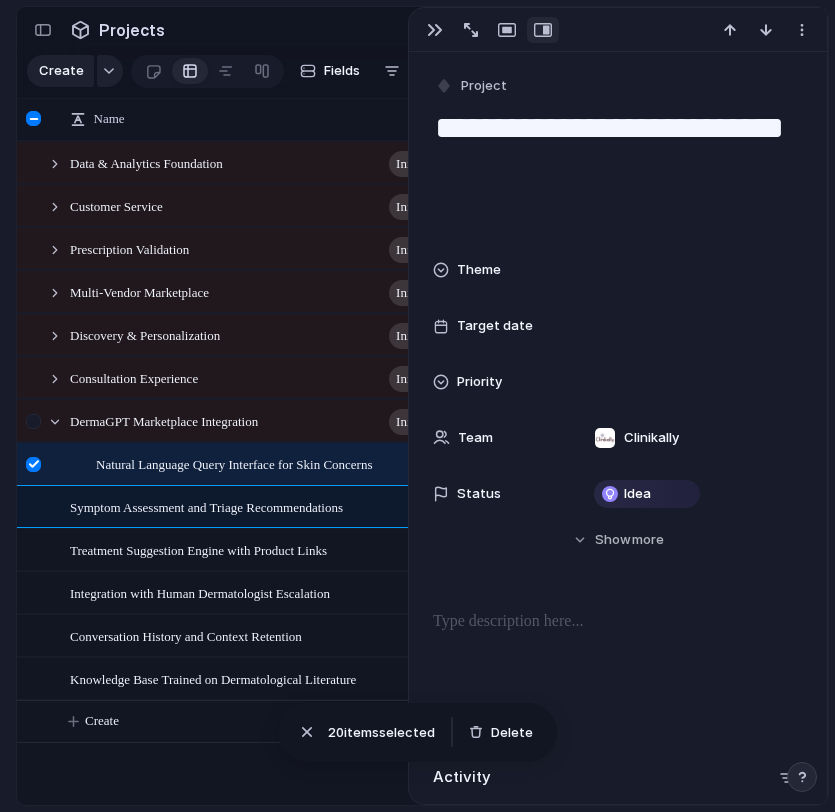 click at bounding box center [33, 421] 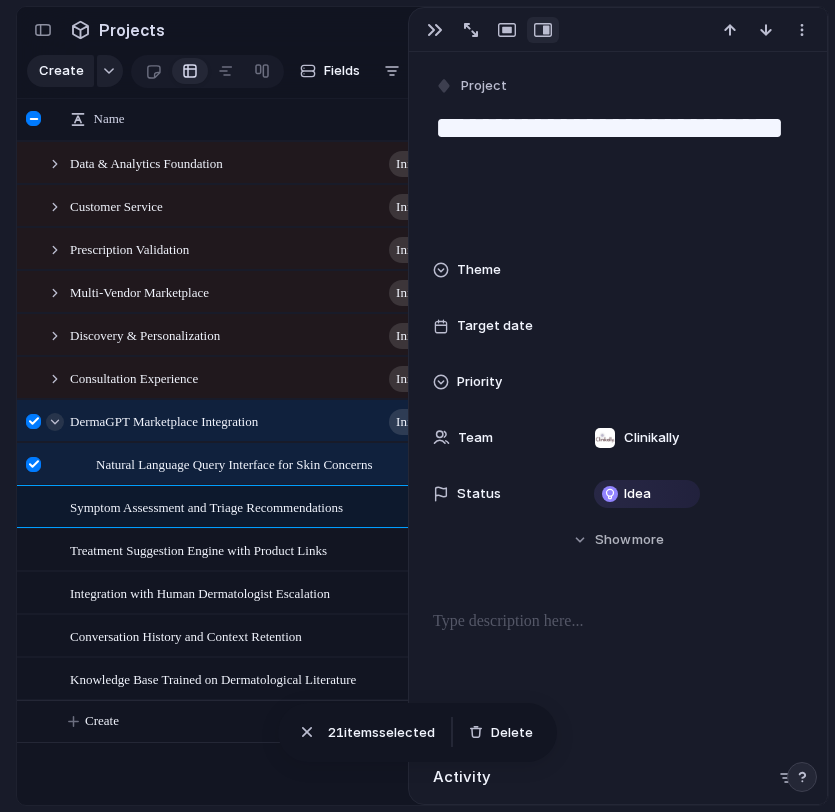 click at bounding box center [55, 422] 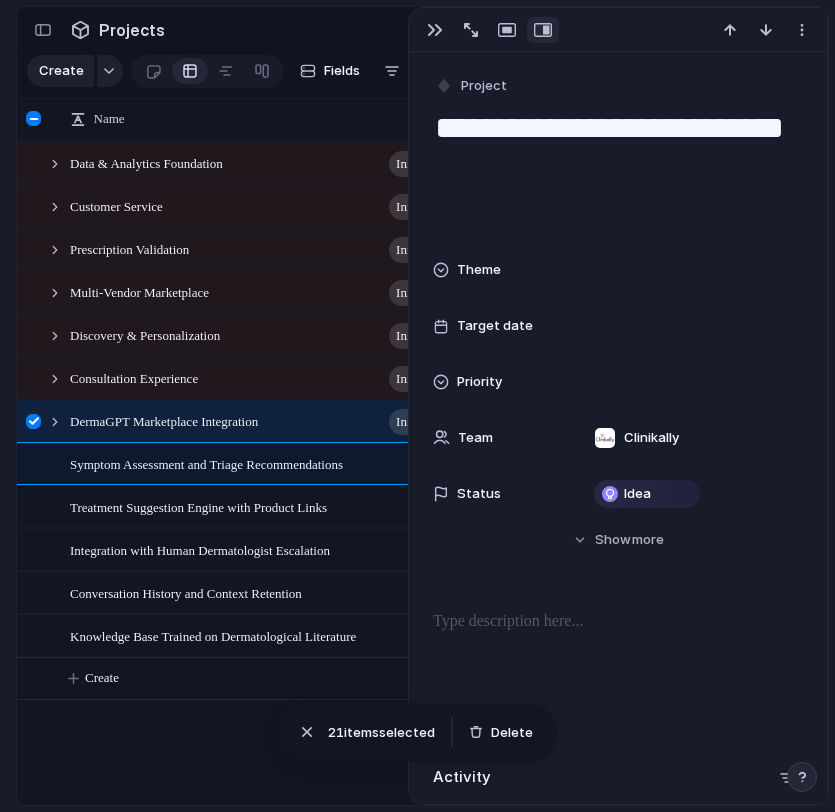 click at bounding box center [33, 421] 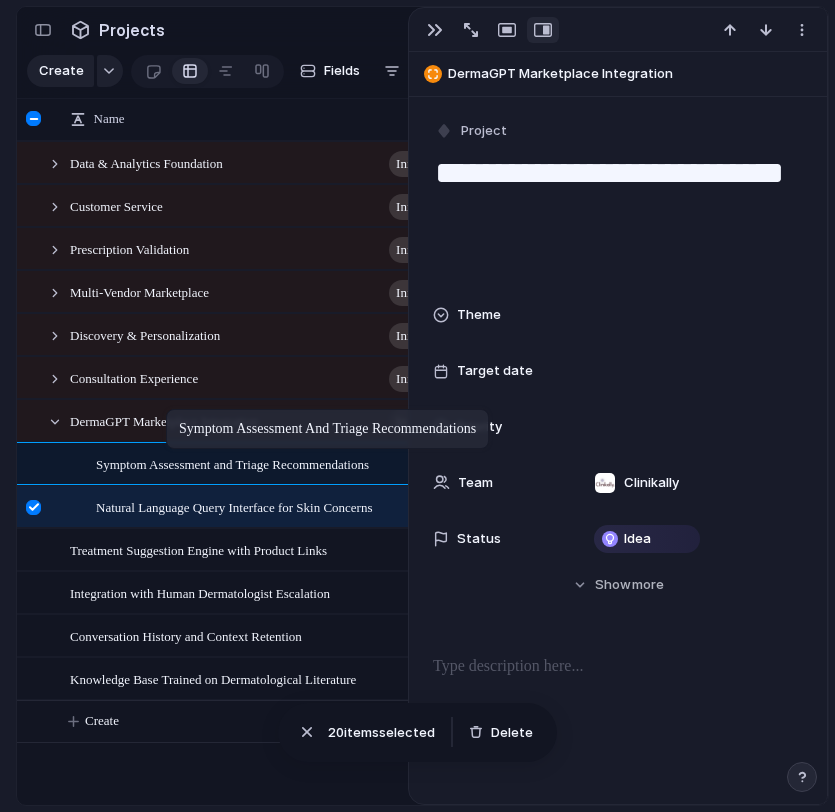 drag, startPoint x: 136, startPoint y: 466, endPoint x: 176, endPoint y: 413, distance: 66.4003 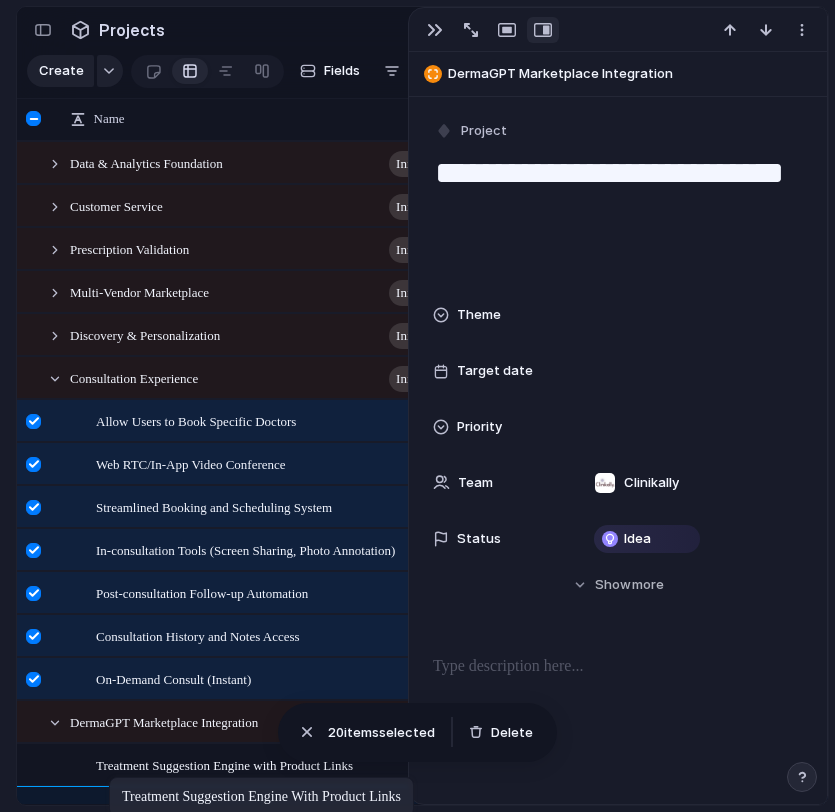 drag, startPoint x: 130, startPoint y: 550, endPoint x: 119, endPoint y: 780, distance: 230.2629 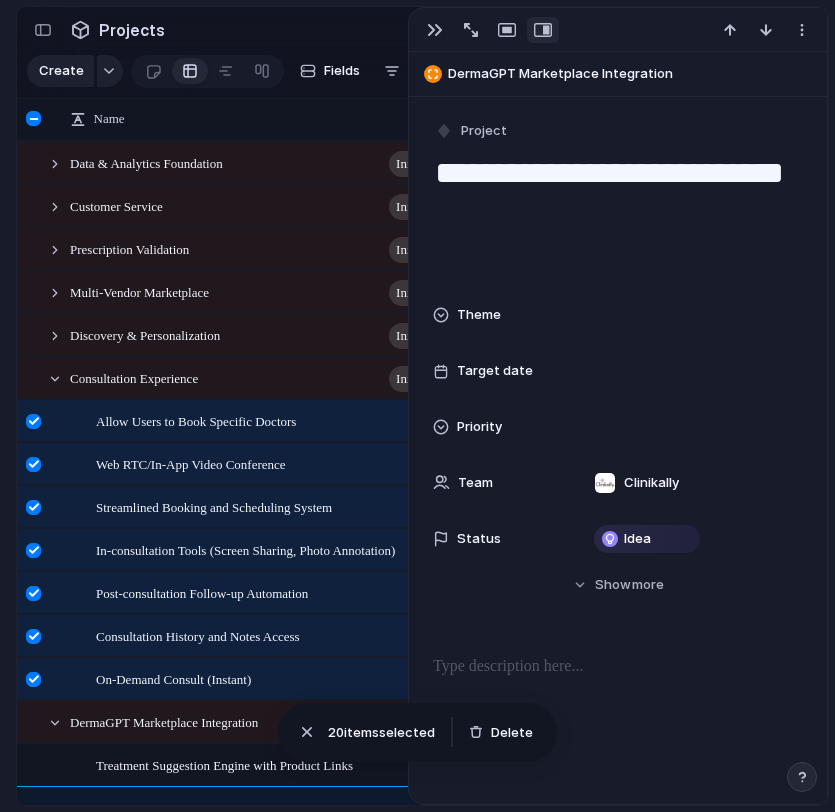 scroll, scrollTop: 172, scrollLeft: 0, axis: vertical 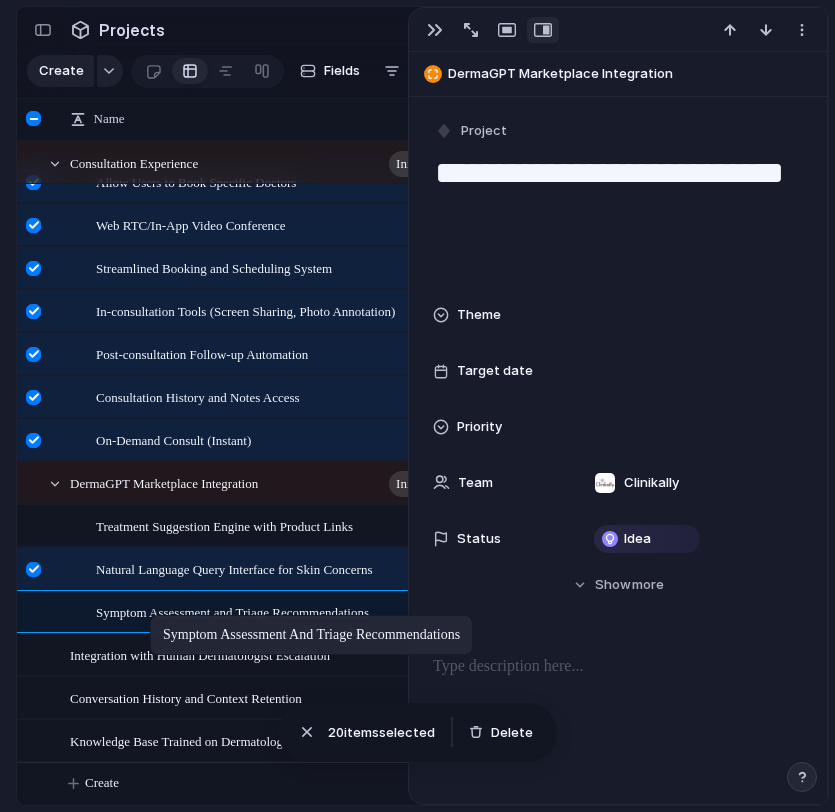 drag, startPoint x: 162, startPoint y: 565, endPoint x: 160, endPoint y: 619, distance: 54.037025 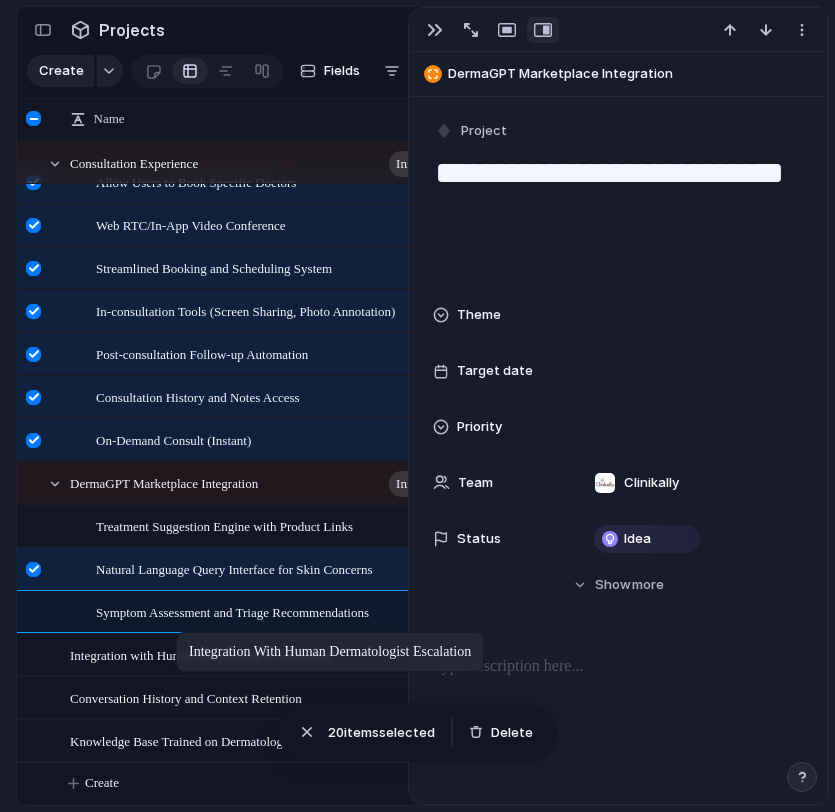 drag, startPoint x: 126, startPoint y: 660, endPoint x: 185, endPoint y: 636, distance: 63.694584 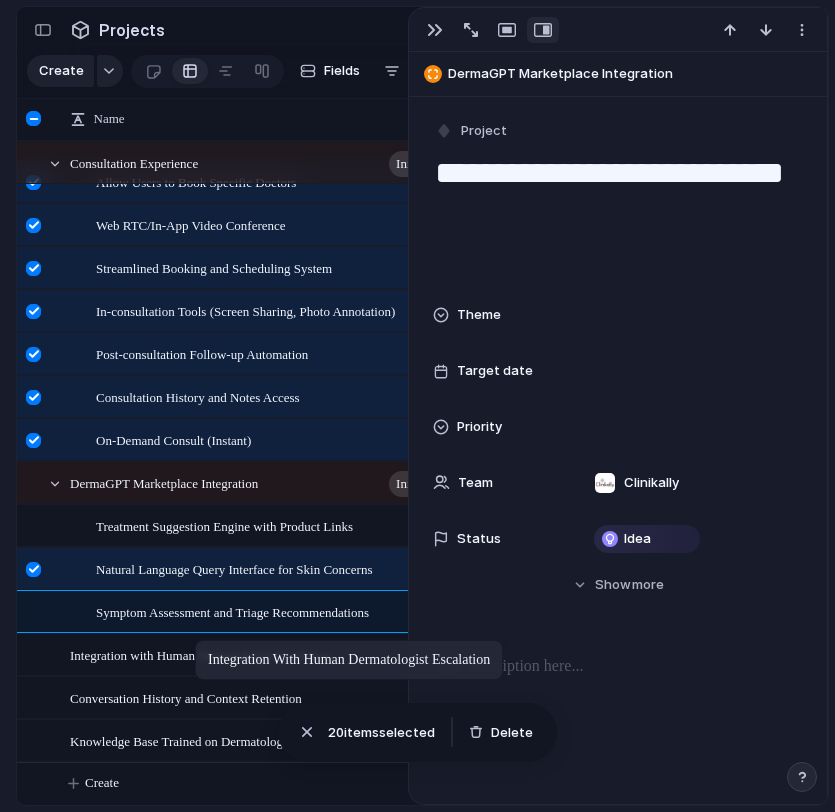 drag, startPoint x: 137, startPoint y: 670, endPoint x: 199, endPoint y: 646, distance: 66.48308 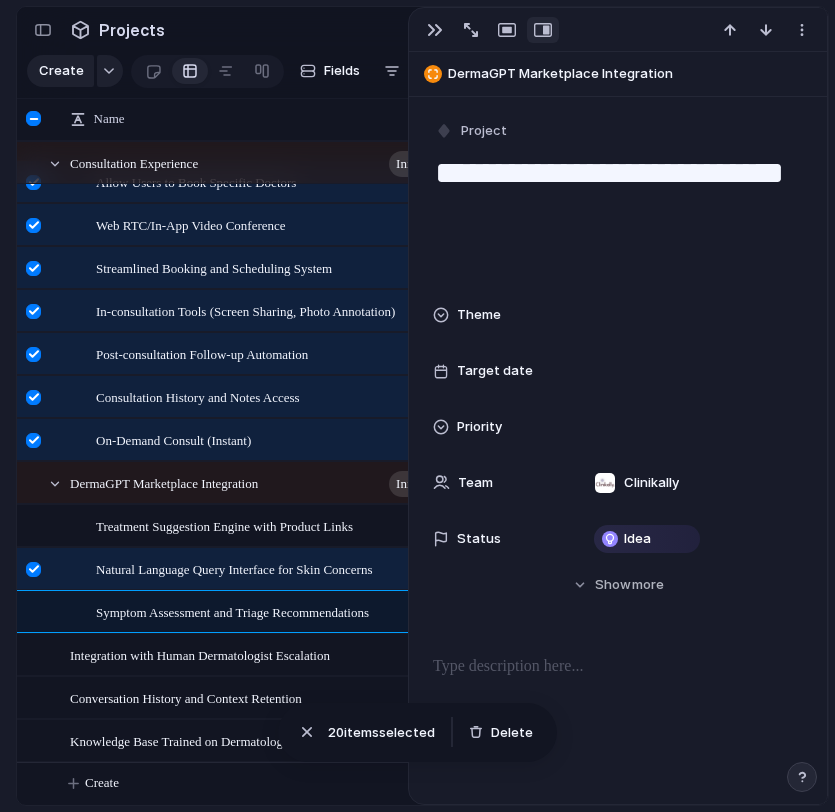 click at bounding box center [33, 569] 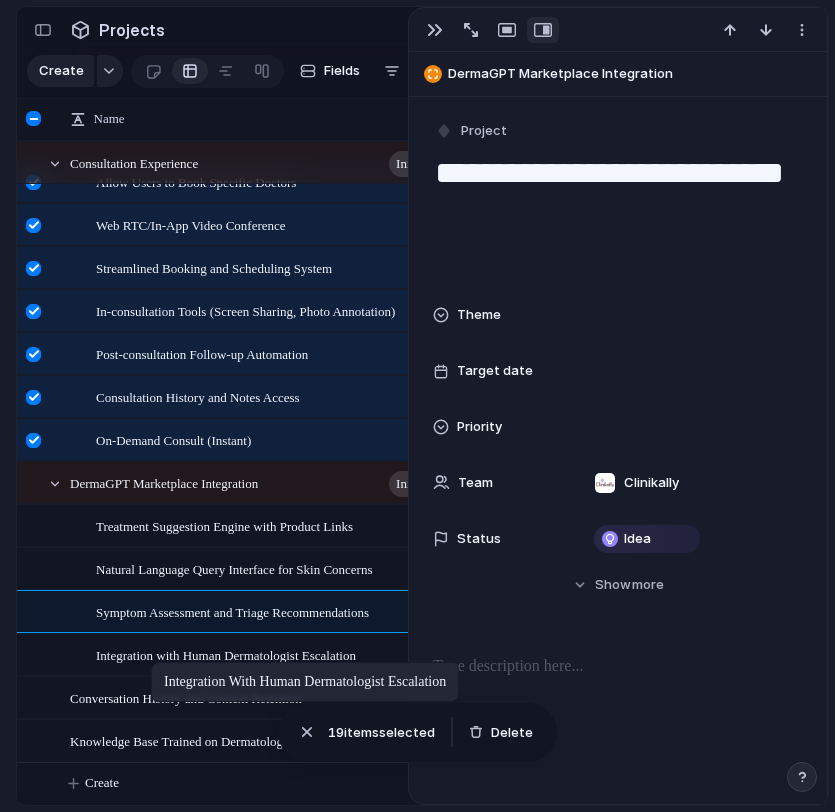 drag, startPoint x: 115, startPoint y: 639, endPoint x: 161, endPoint y: 666, distance: 53.338543 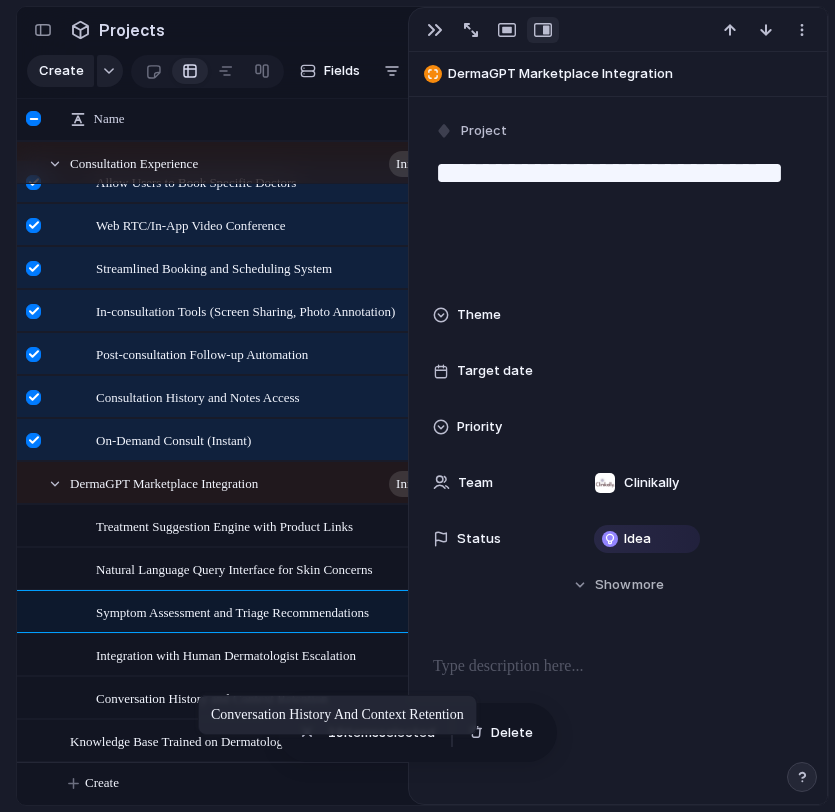 drag, startPoint x: 179, startPoint y: 691, endPoint x: 208, endPoint y: 699, distance: 30.083218 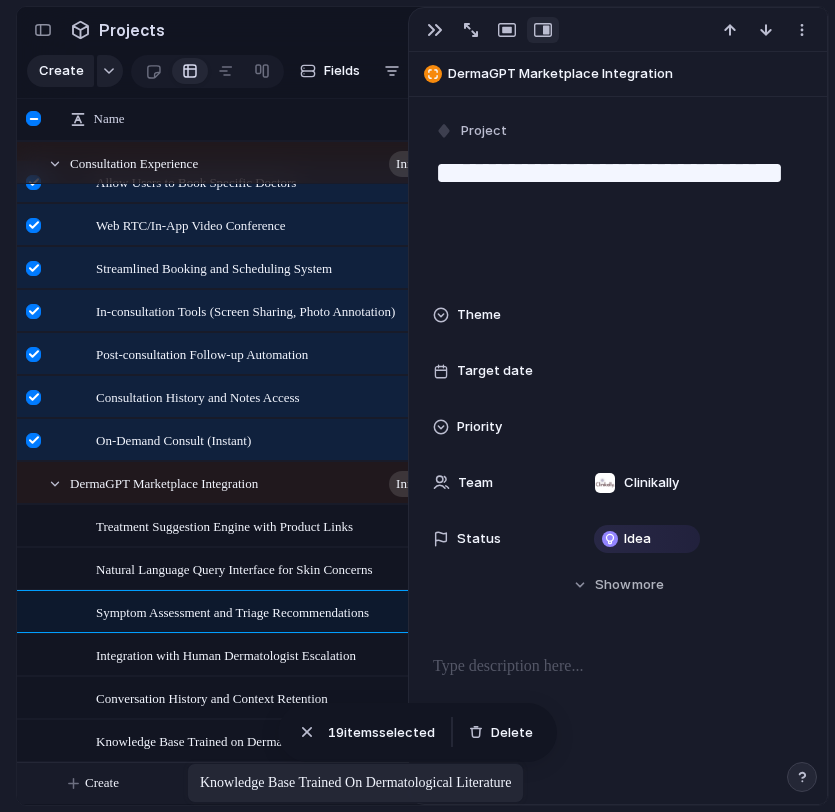 drag, startPoint x: 149, startPoint y: 731, endPoint x: 196, endPoint y: 768, distance: 59.816387 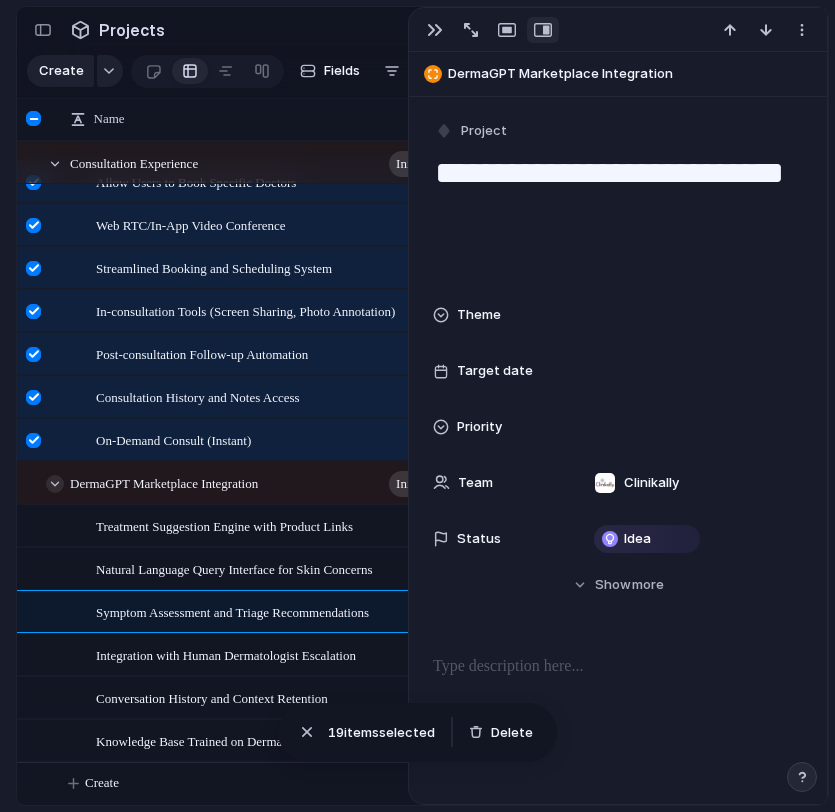 click at bounding box center [55, 484] 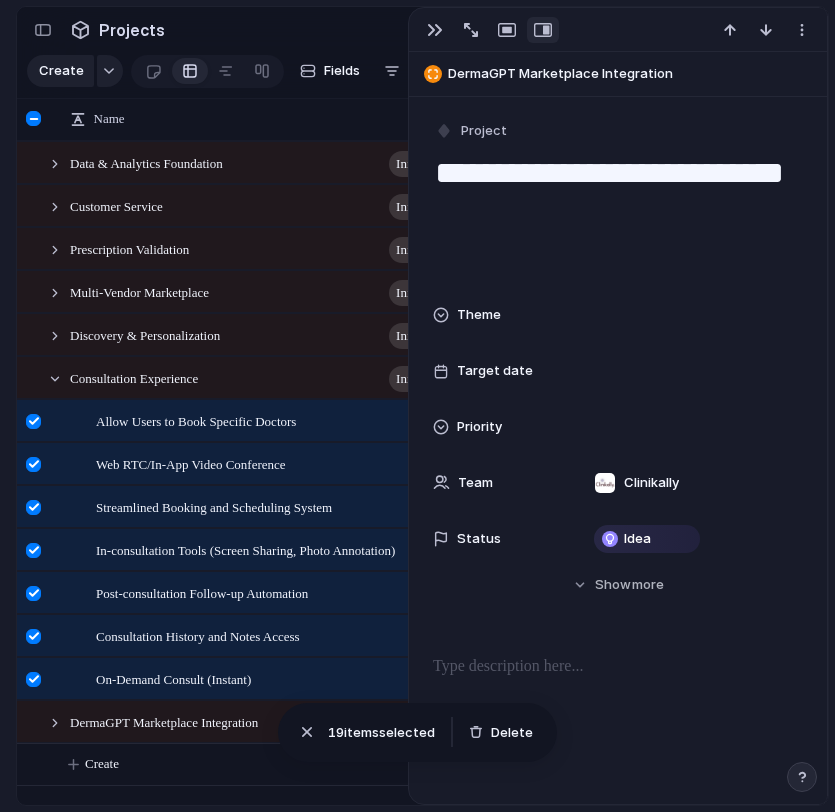 scroll, scrollTop: 0, scrollLeft: 0, axis: both 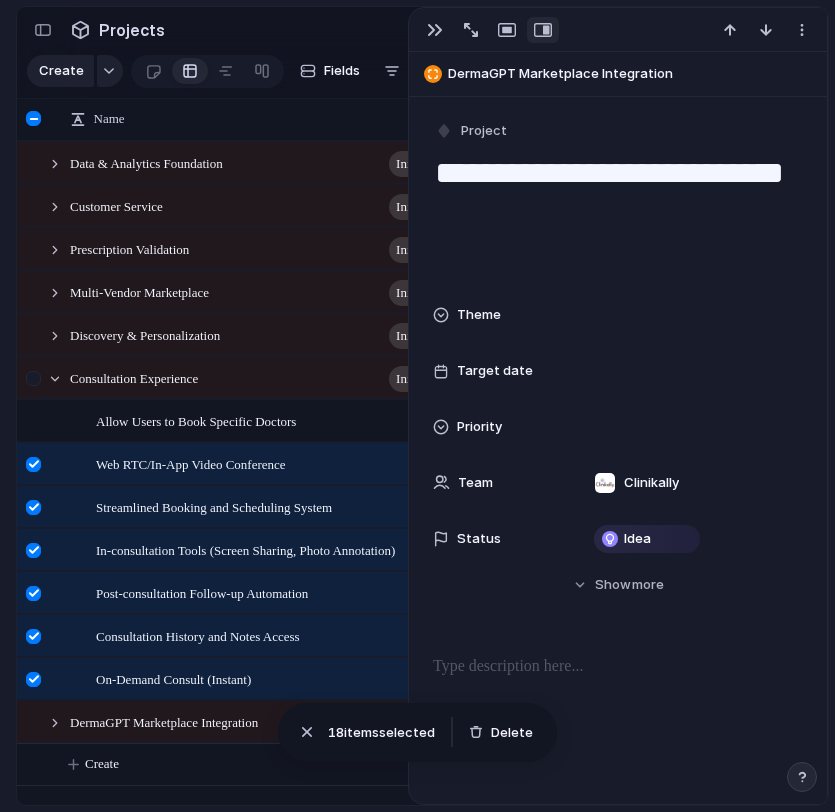click at bounding box center (33, 378) 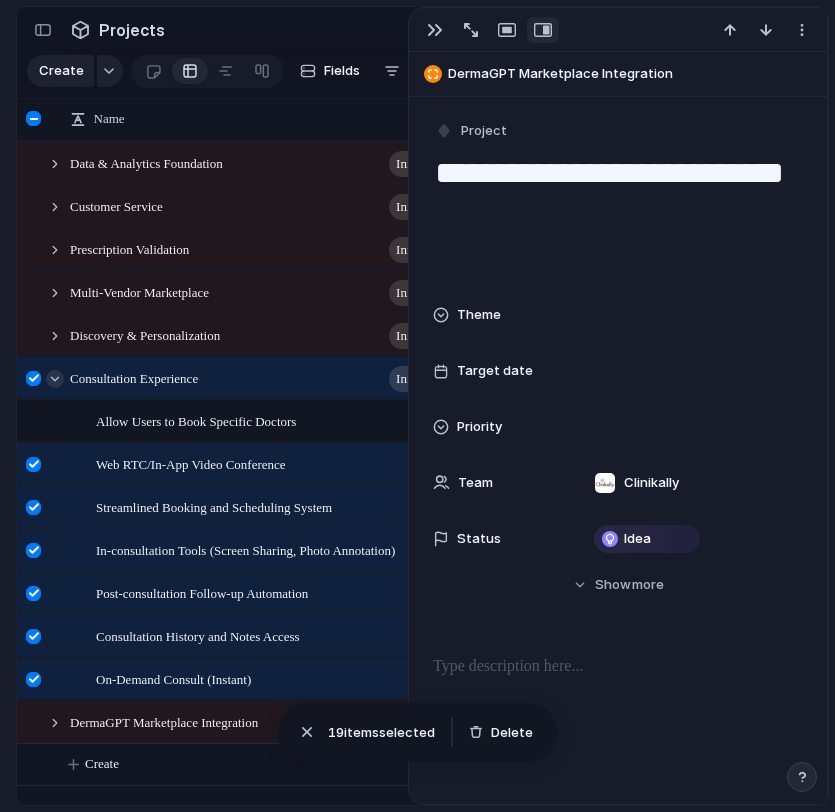 click at bounding box center [55, 379] 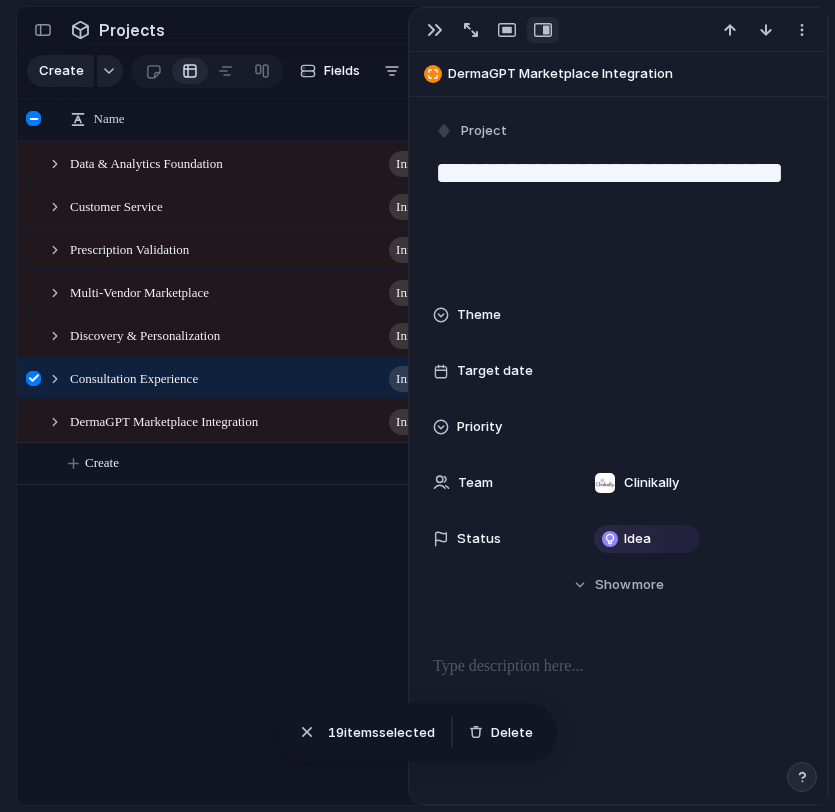 click at bounding box center (33, 378) 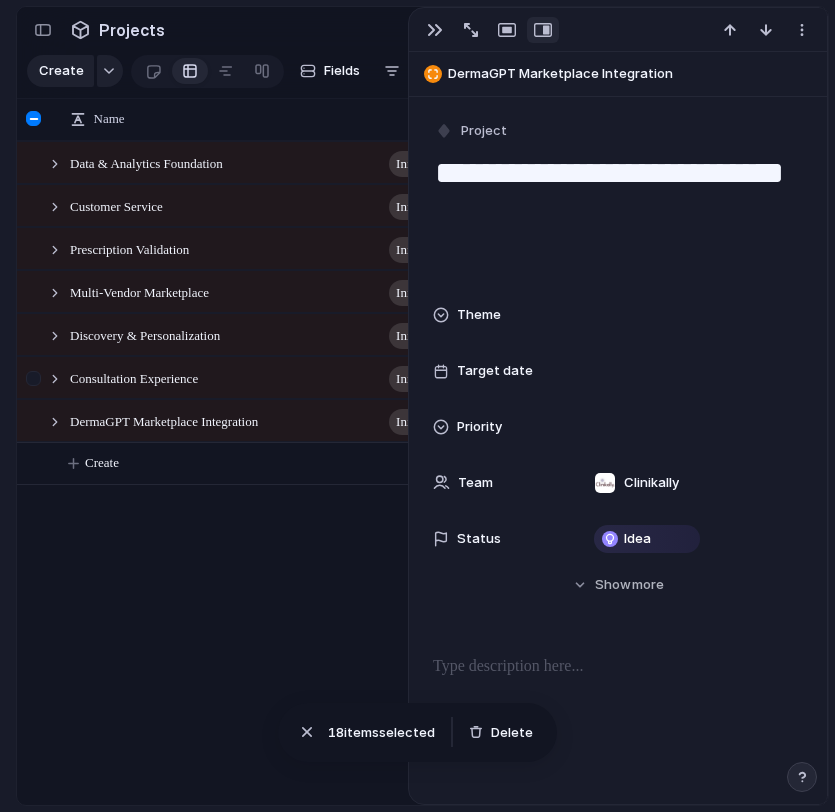 click at bounding box center (33, 378) 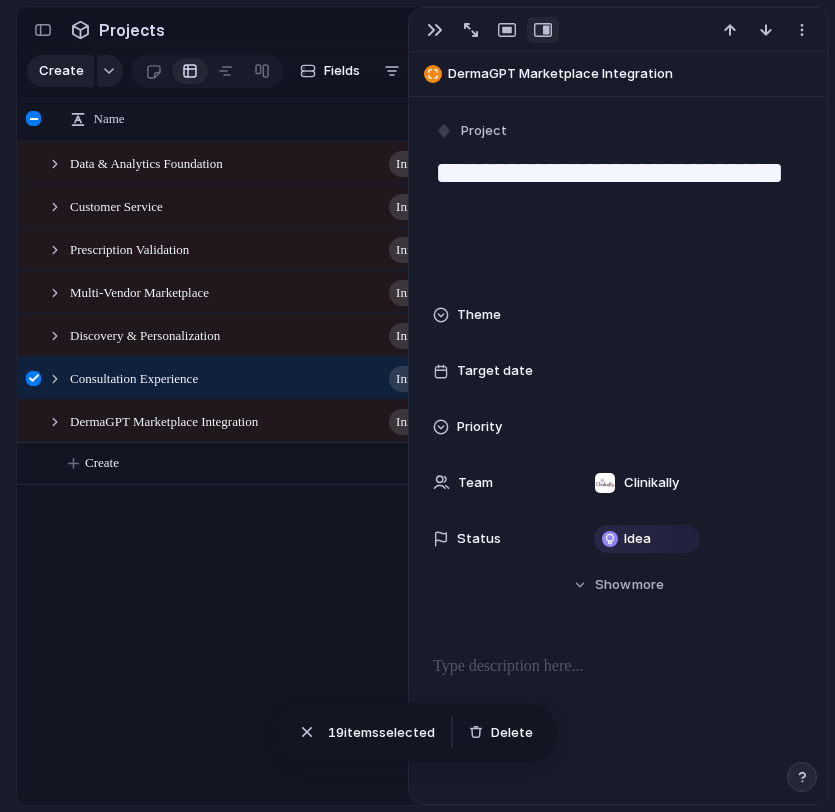 click at bounding box center (33, 378) 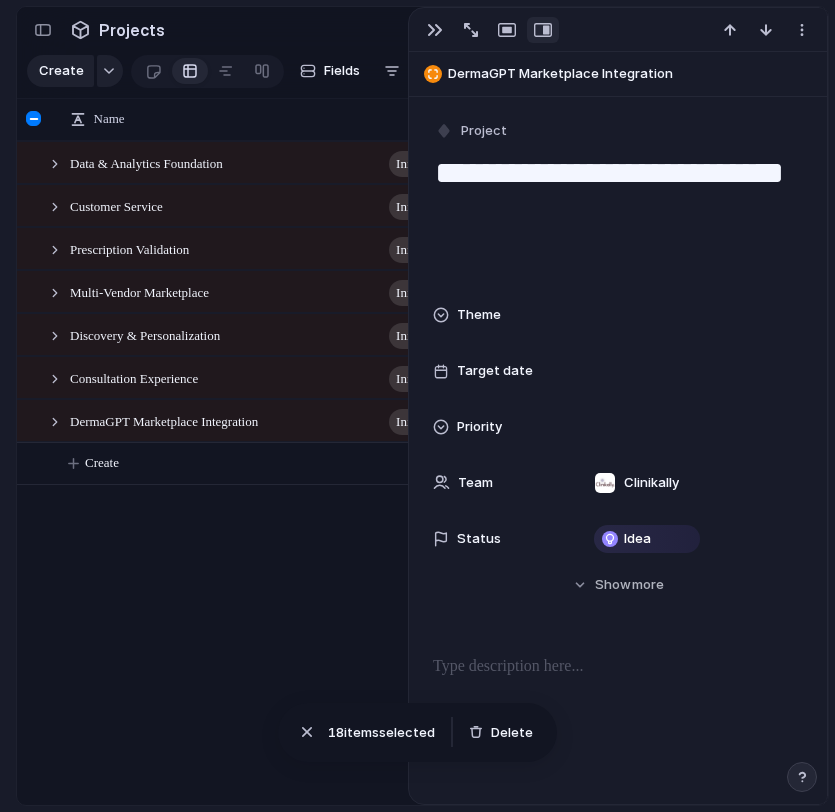 click at bounding box center (33, 118) 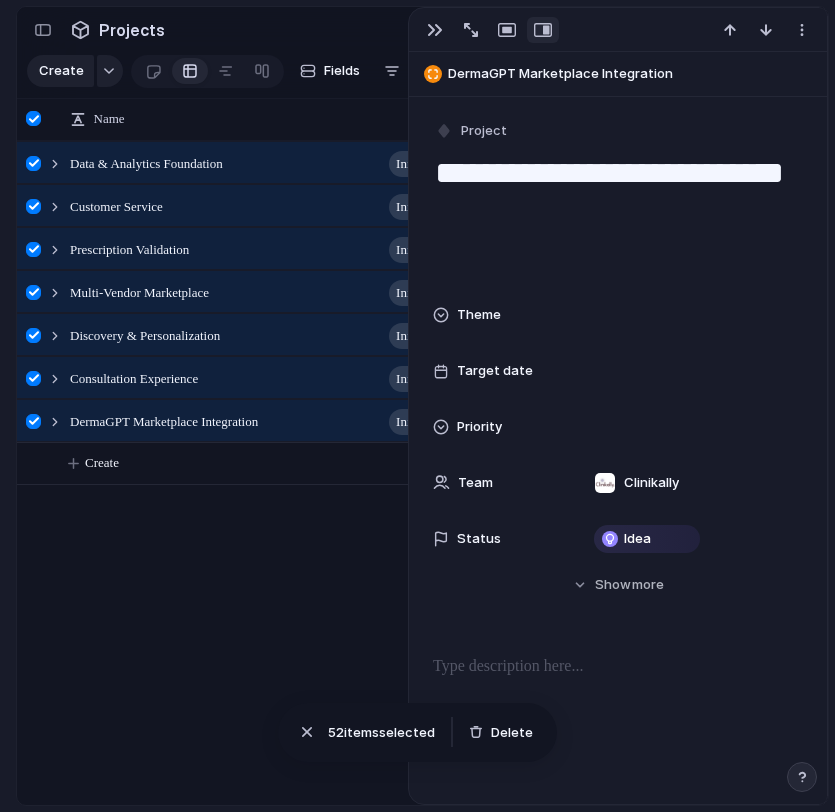 click at bounding box center [33, 118] 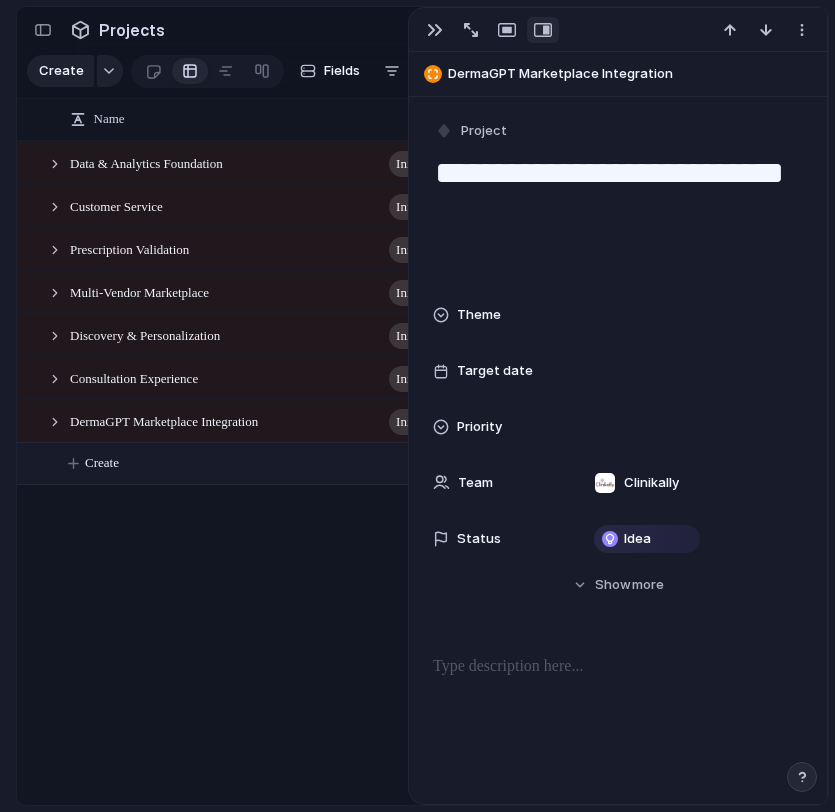 click on "Create" at bounding box center (448, 463) 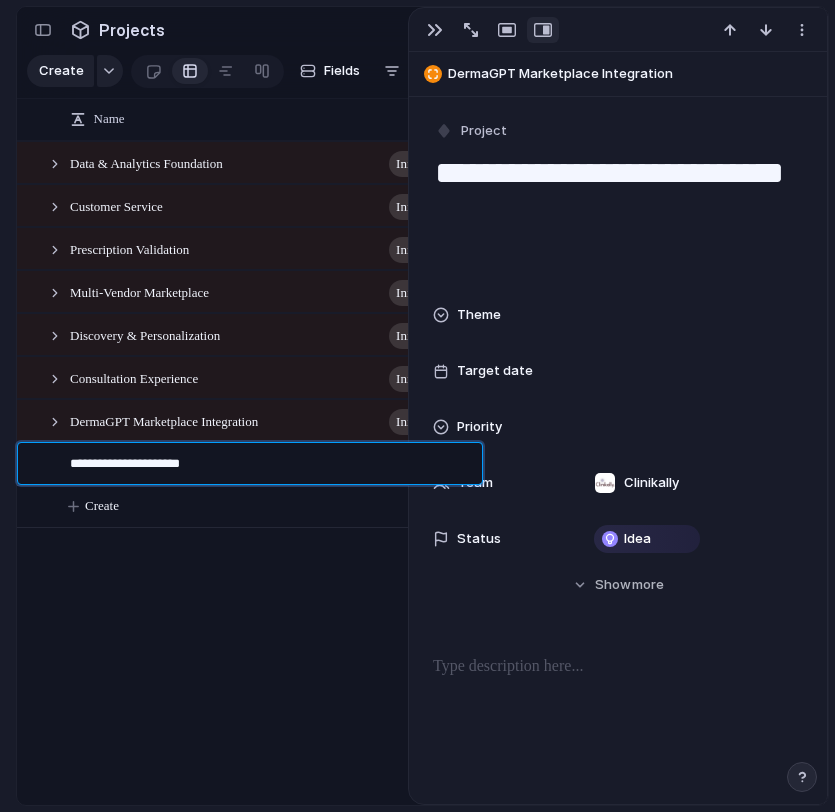 click on "**********" at bounding box center (269, 466) 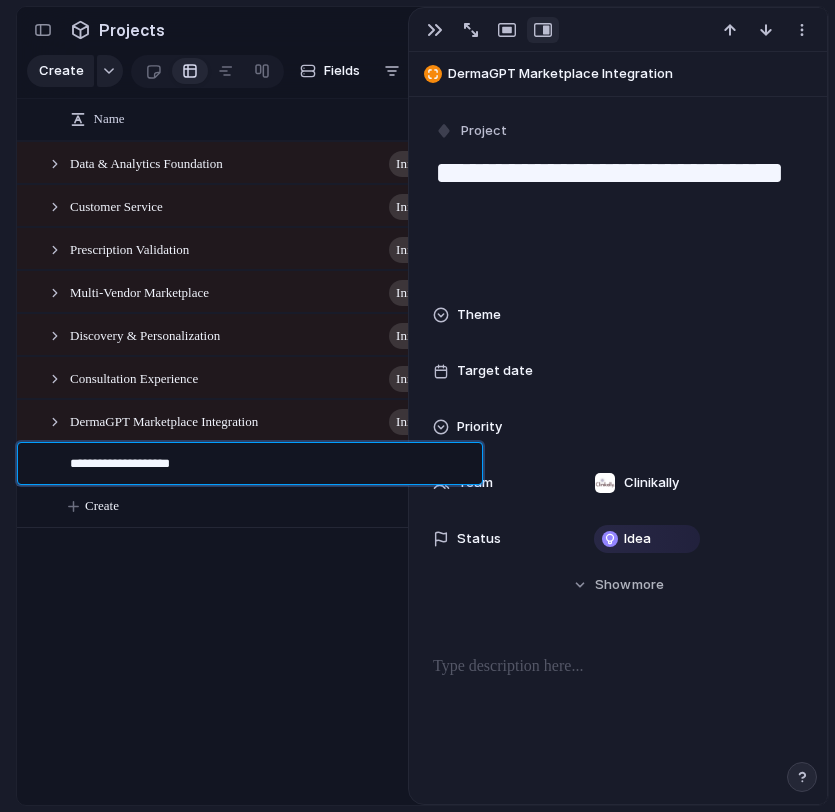 type on "**********" 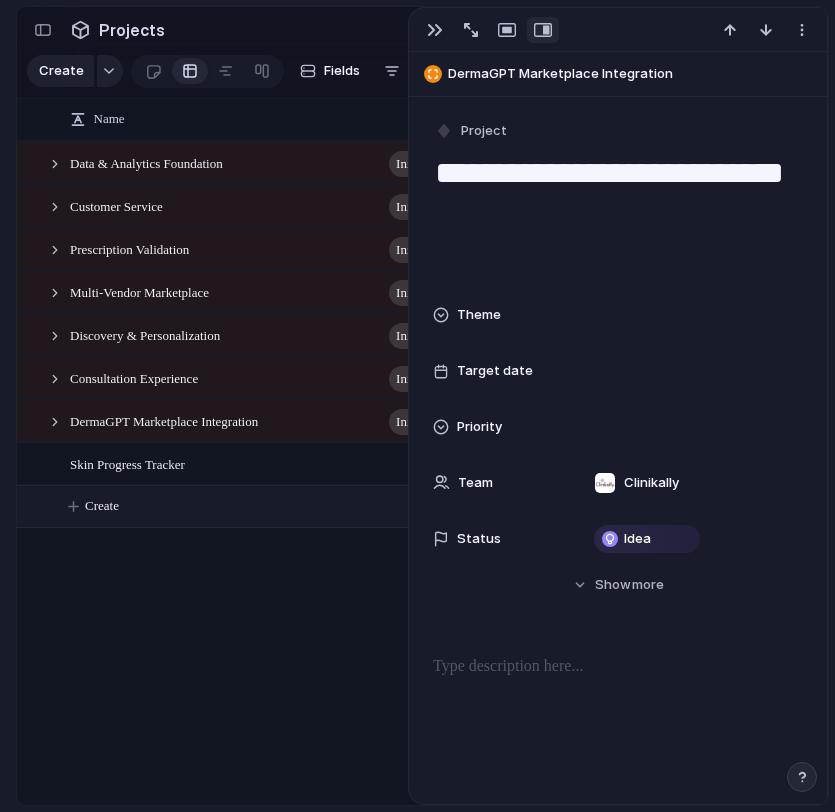 click on "Create" at bounding box center (448, 506) 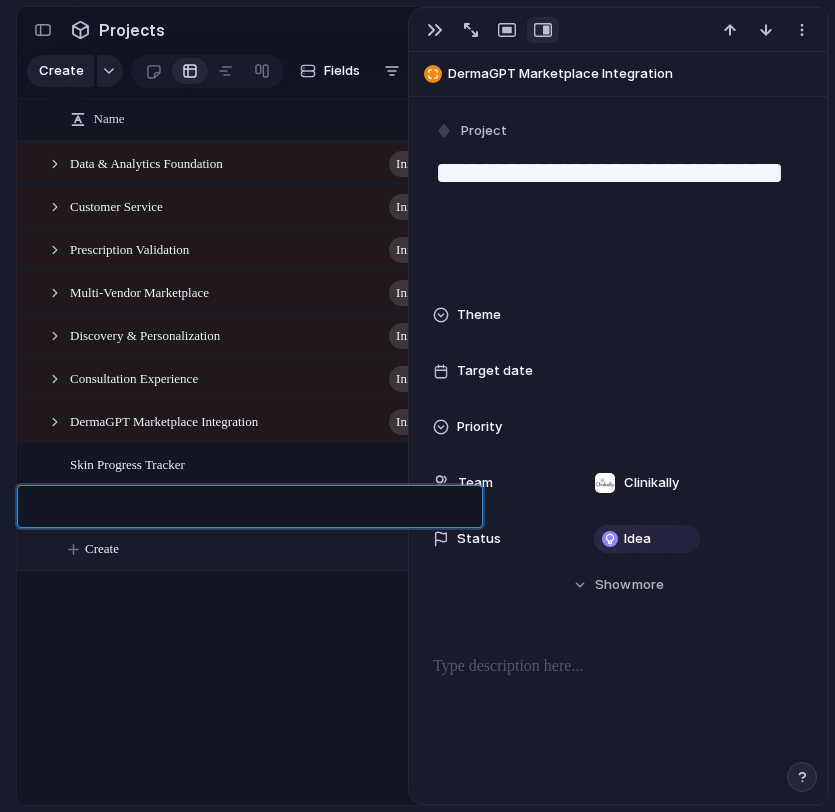 type on "**********" 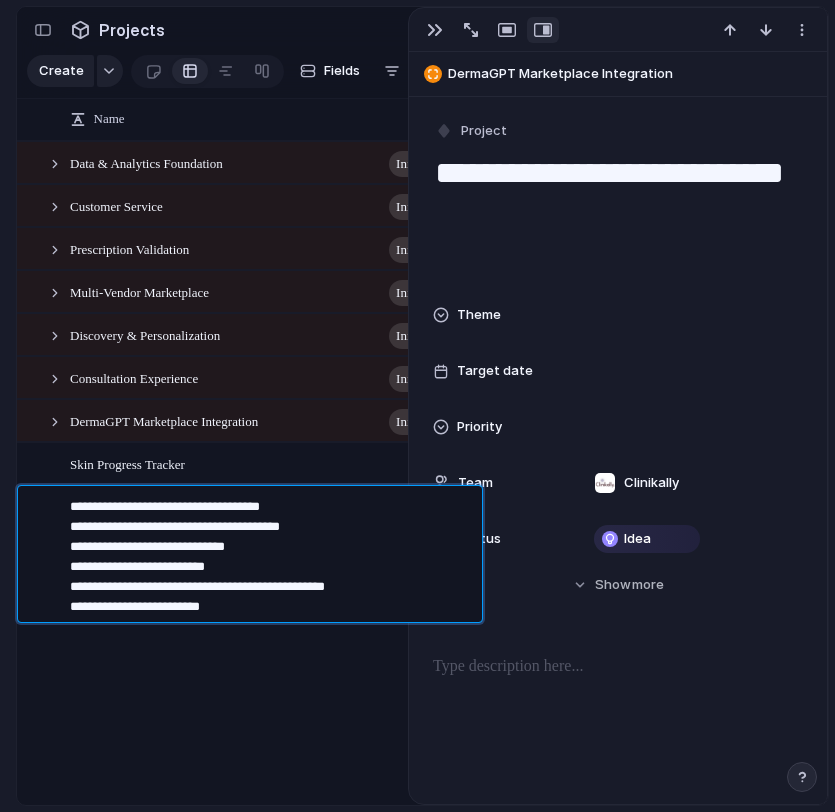 type 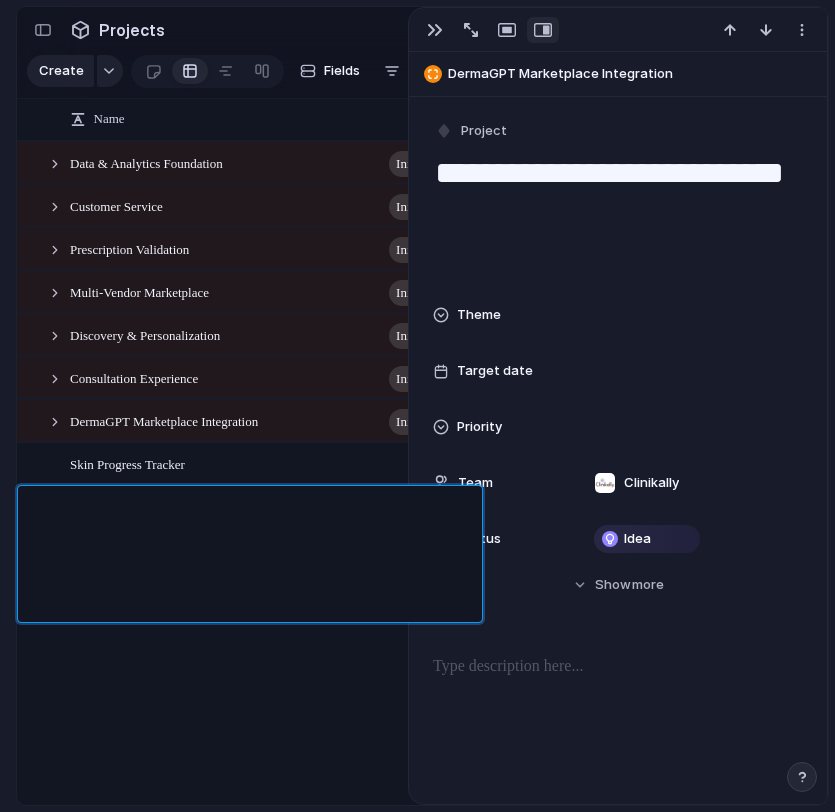 click at bounding box center (269, 557) 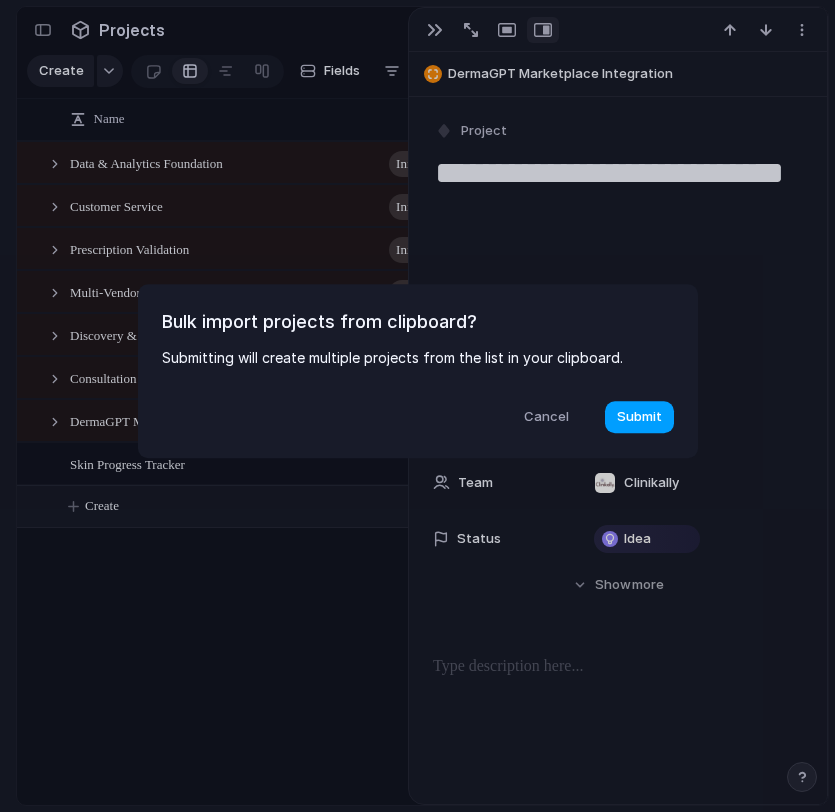 click on "Submit" at bounding box center (639, 417) 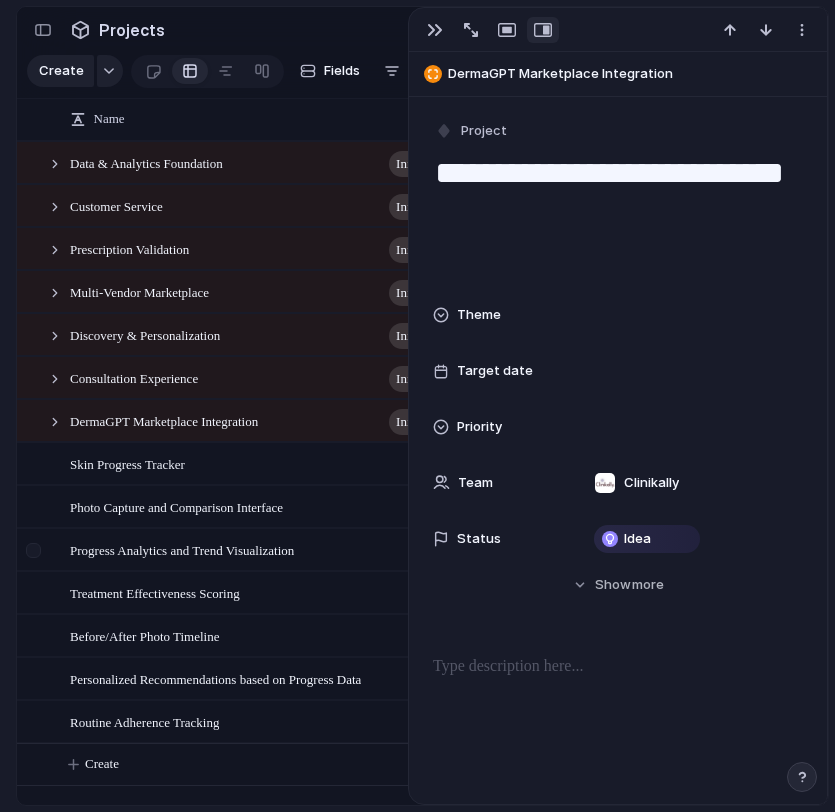 click at bounding box center (33, 550) 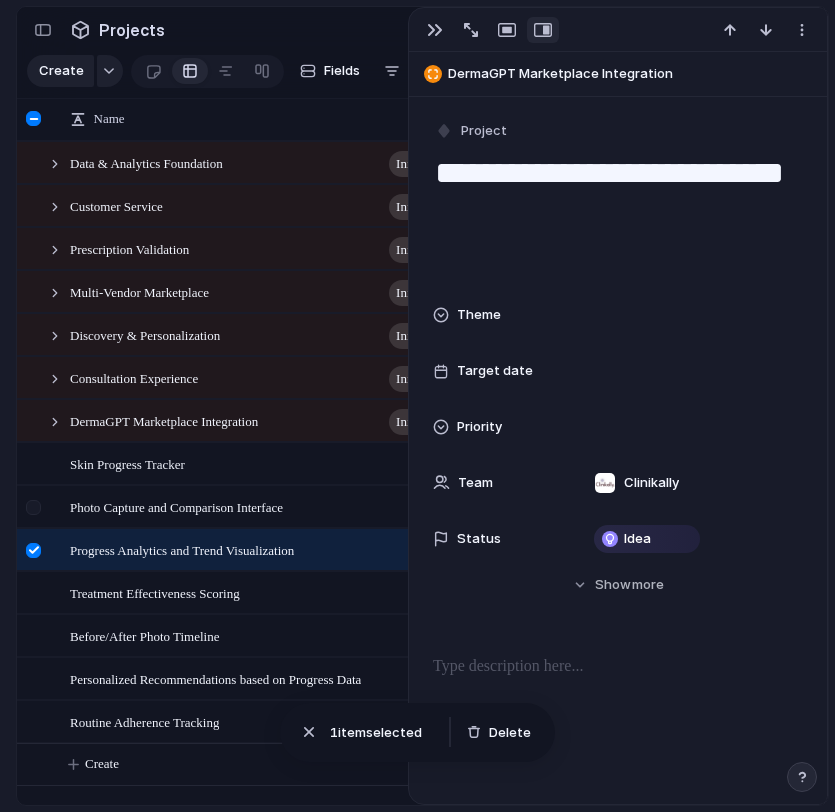 click at bounding box center [33, 507] 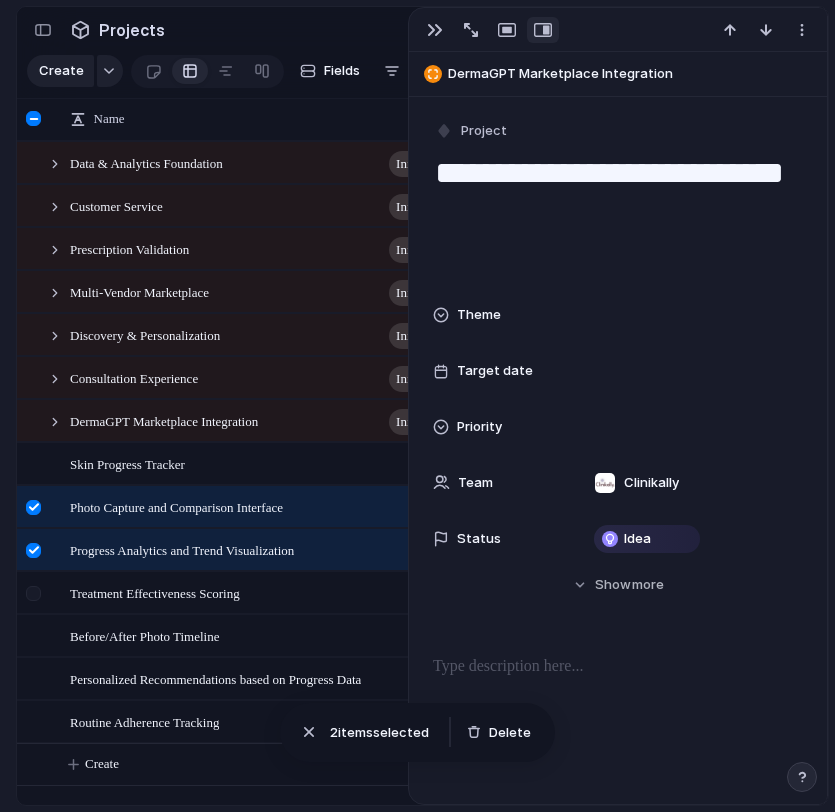click at bounding box center [33, 593] 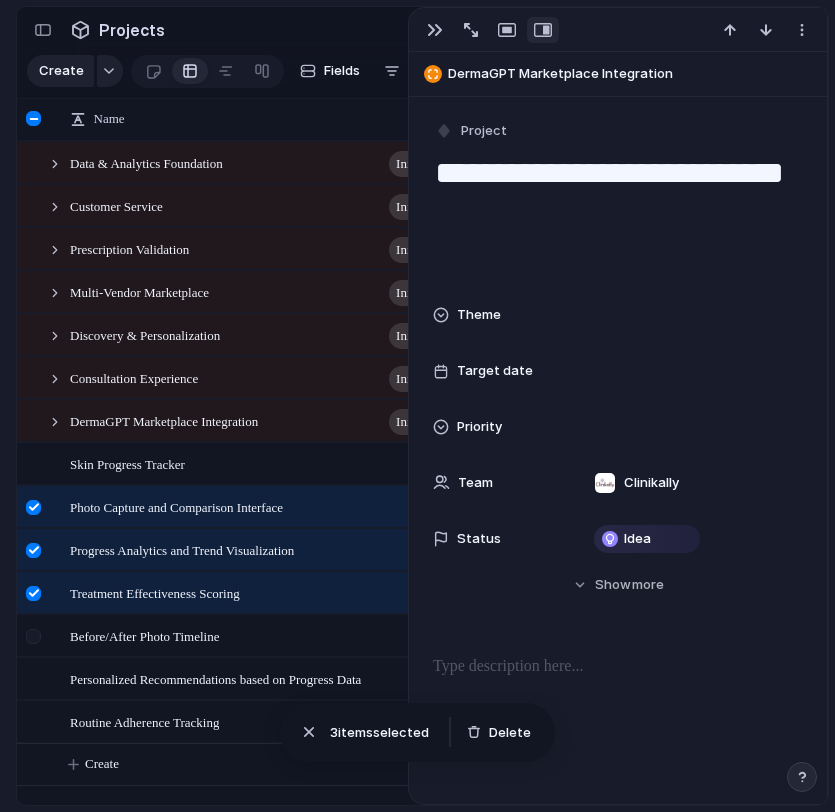 click at bounding box center [36, 643] 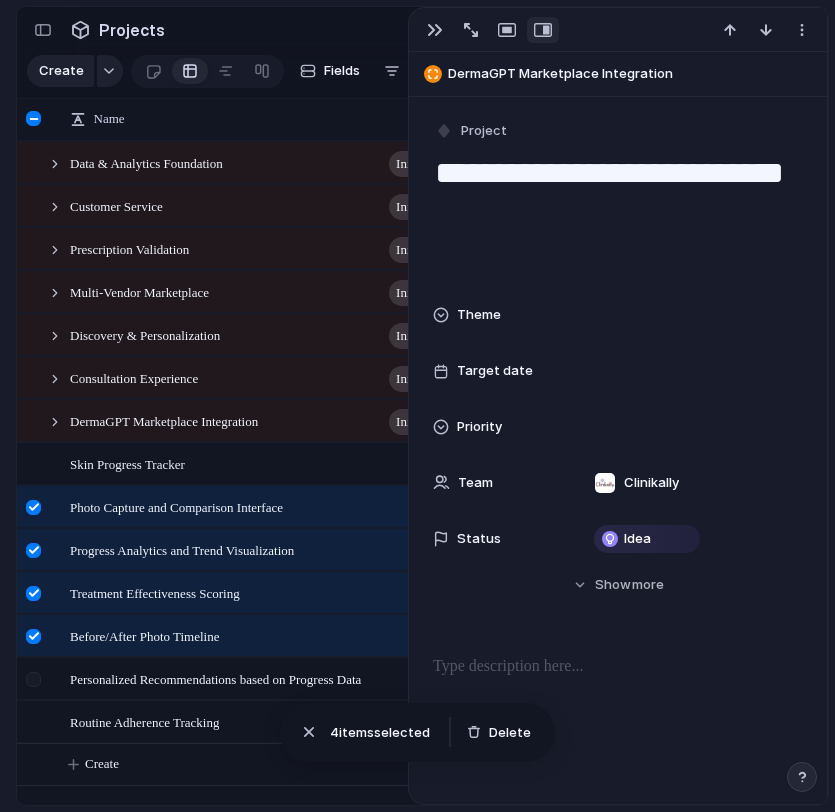 click at bounding box center (36, 686) 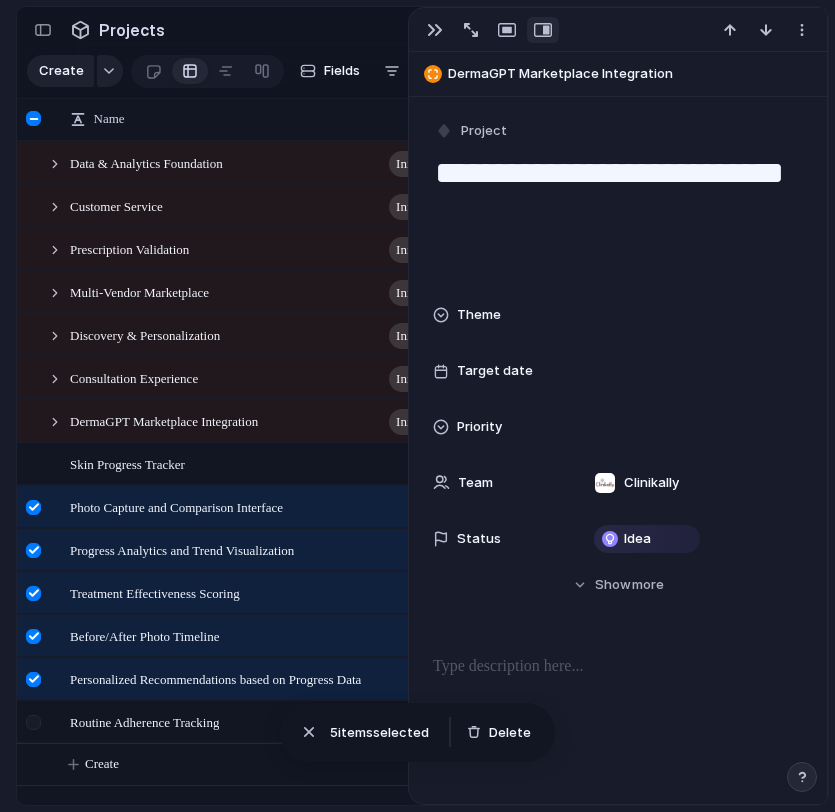 click at bounding box center (33, 722) 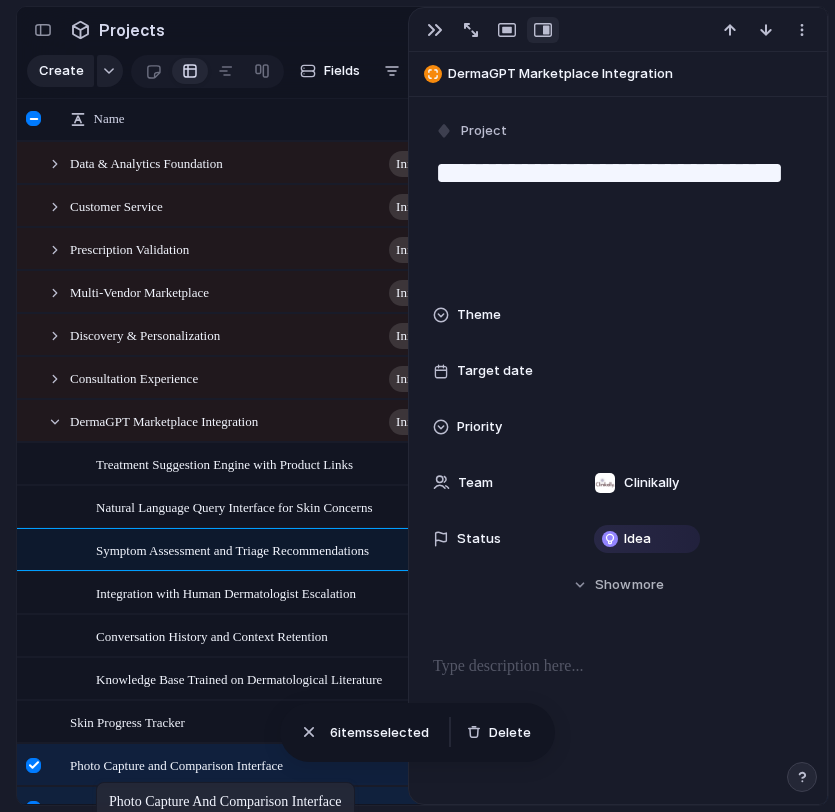 scroll, scrollTop: 80, scrollLeft: 0, axis: vertical 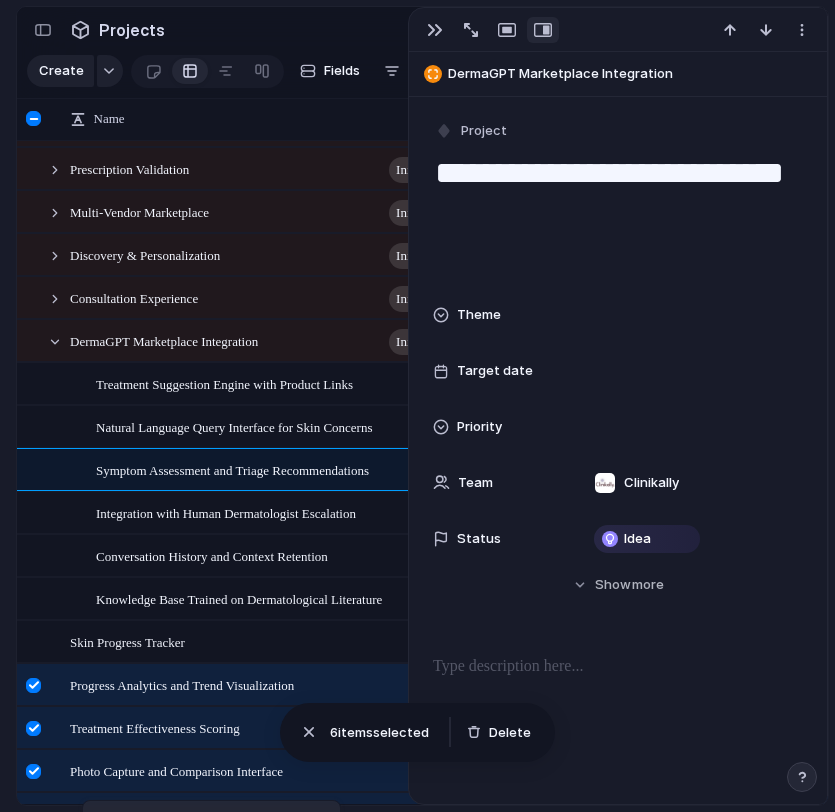 drag, startPoint x: 107, startPoint y: 497, endPoint x: 92, endPoint y: 804, distance: 307.36624 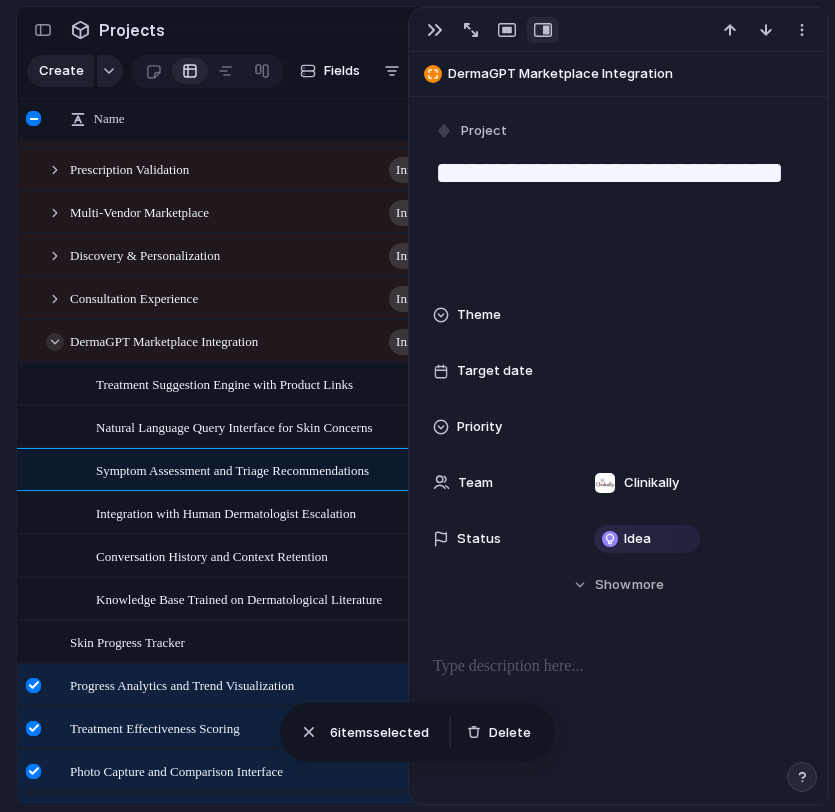 click at bounding box center (55, 342) 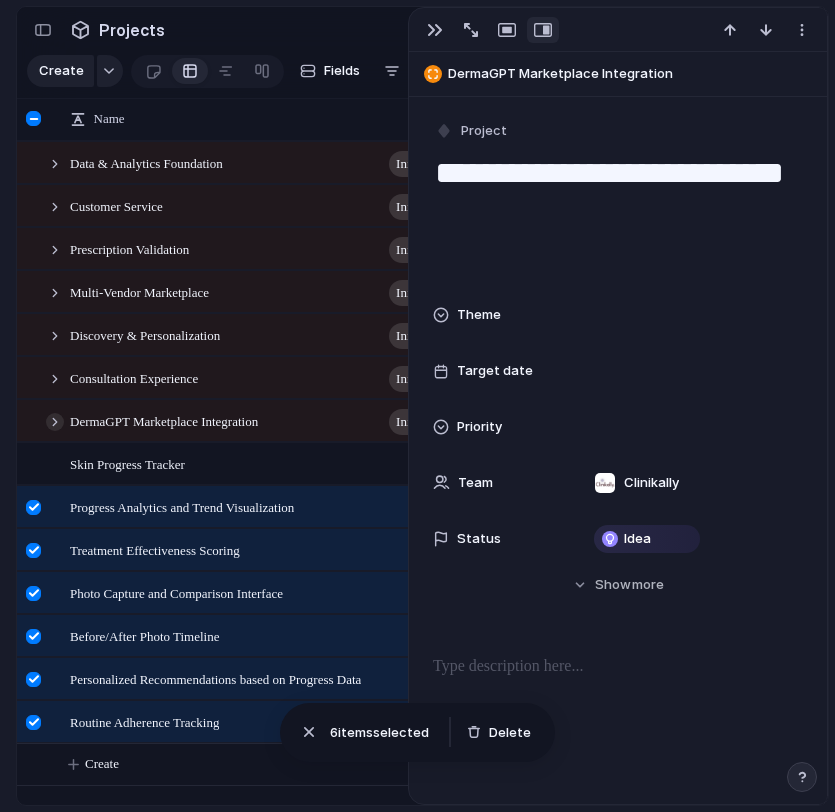 scroll, scrollTop: 0, scrollLeft: 0, axis: both 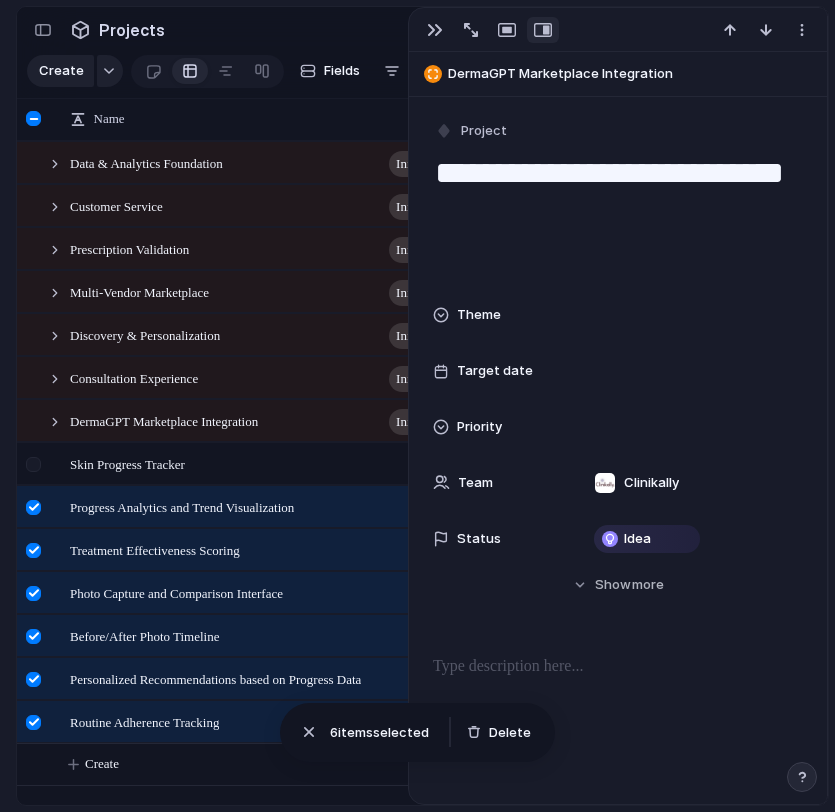click at bounding box center [45, 464] 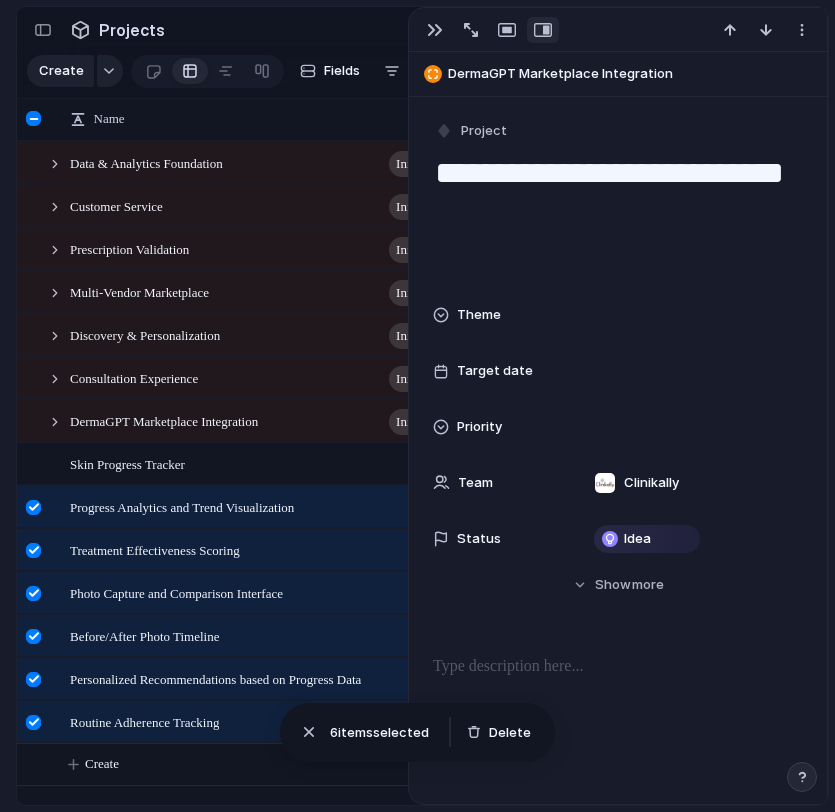 click on "Skin Progress Tracker" at bounding box center (127, 463) 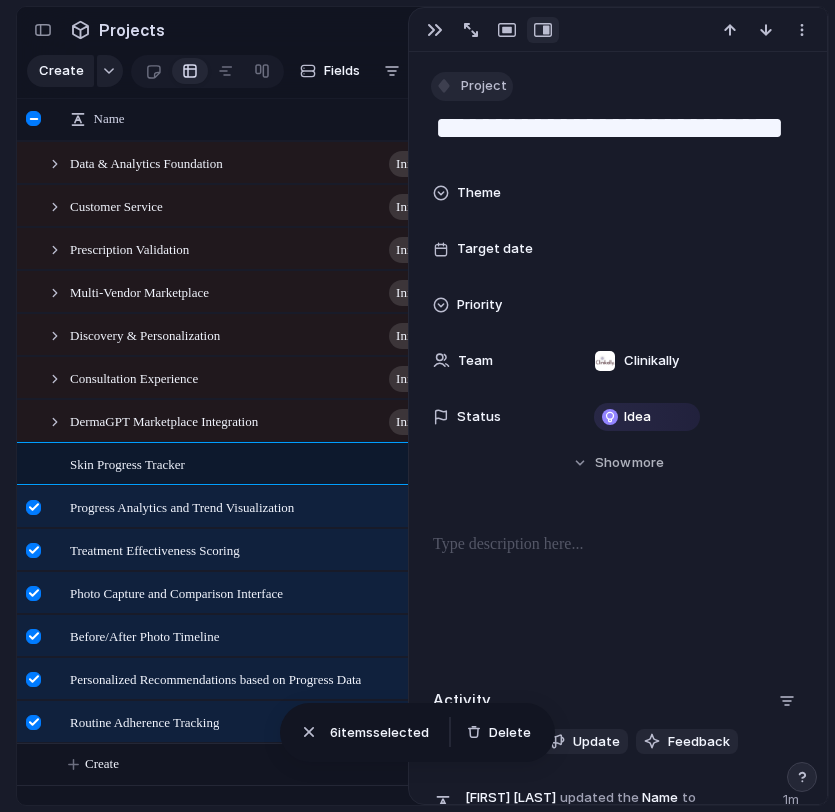 click on "Project" at bounding box center (484, 86) 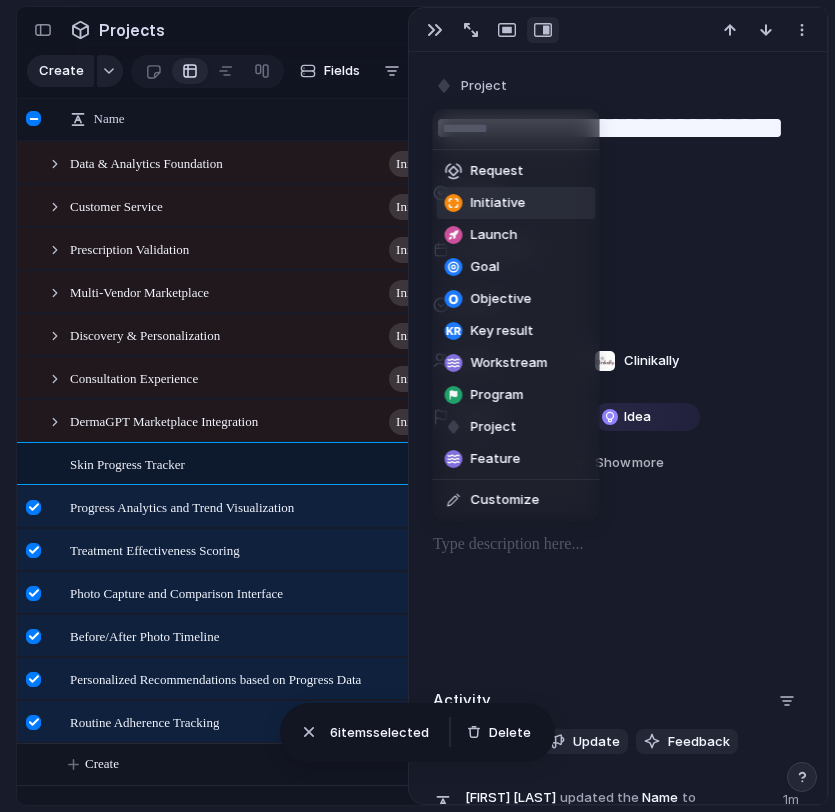 click on "Initiative" at bounding box center (498, 203) 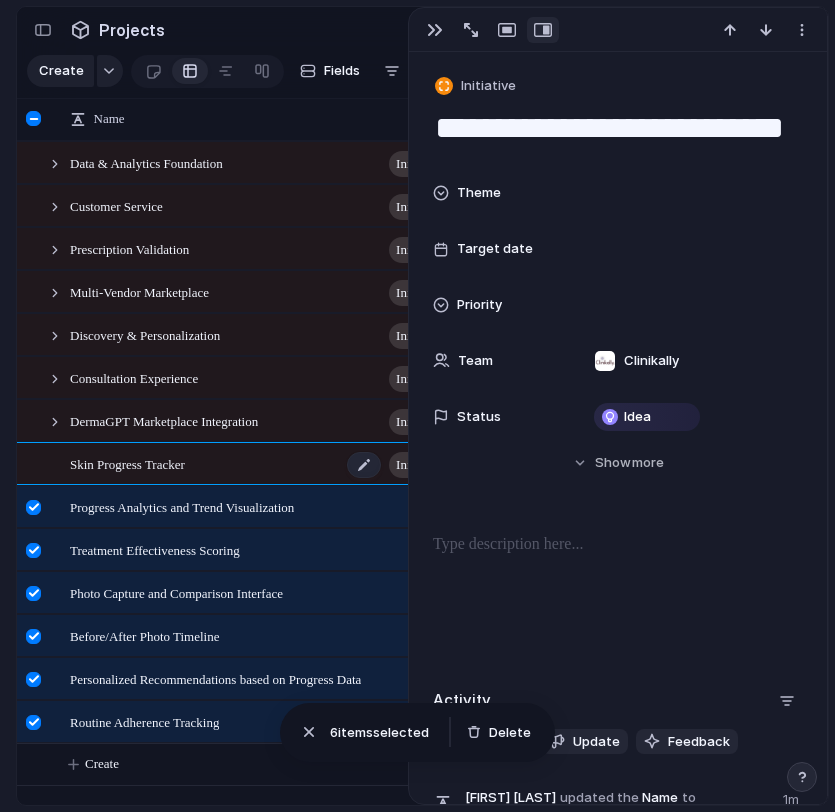 click on "Skin Progress Tracker initiative" at bounding box center [272, 464] 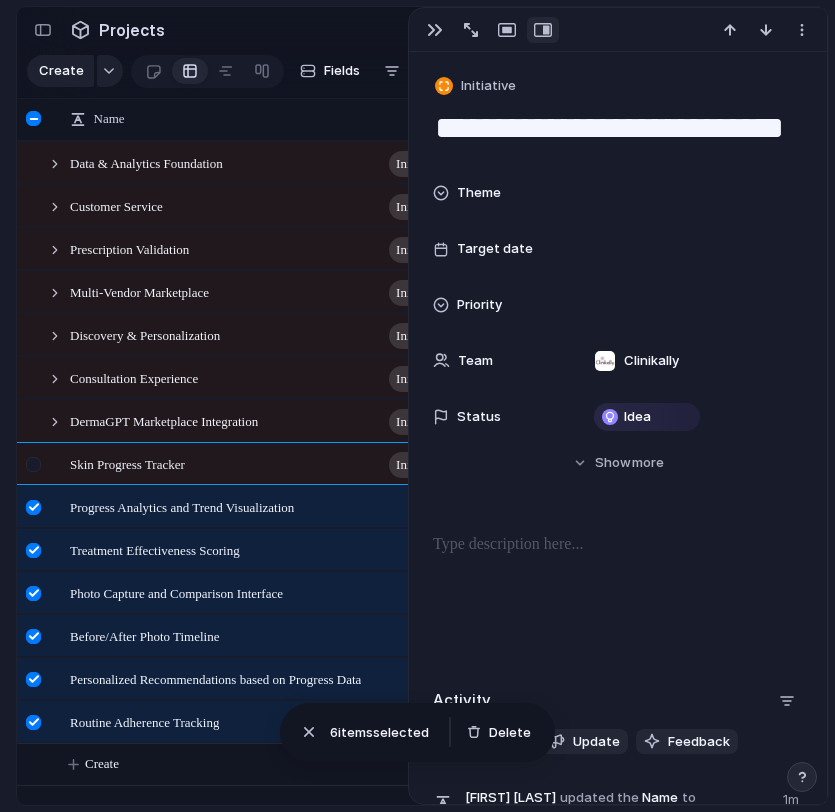 click at bounding box center [36, 471] 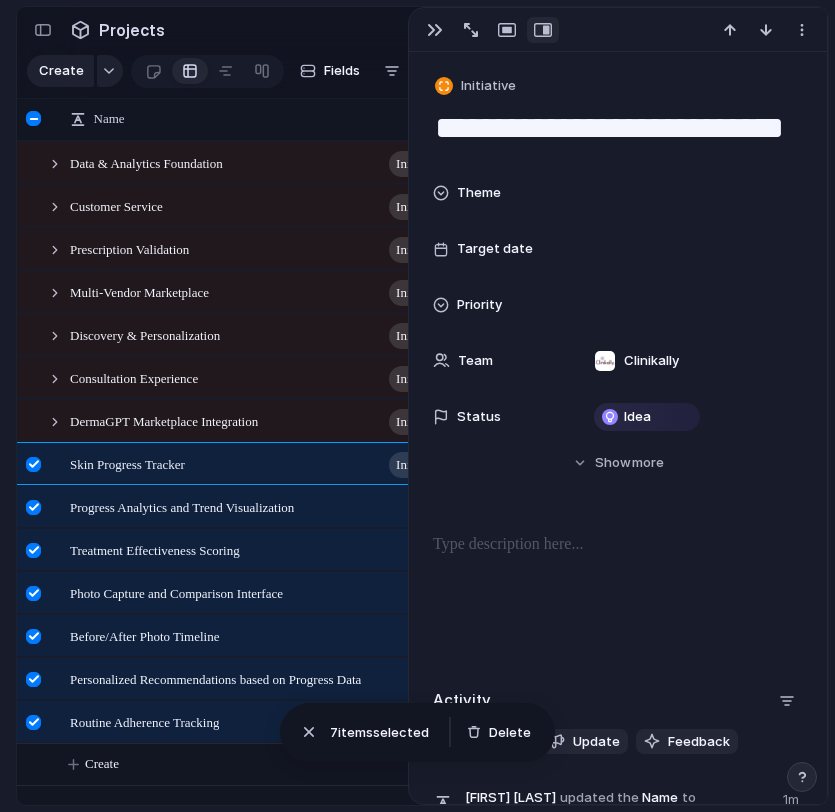 click at bounding box center [33, 464] 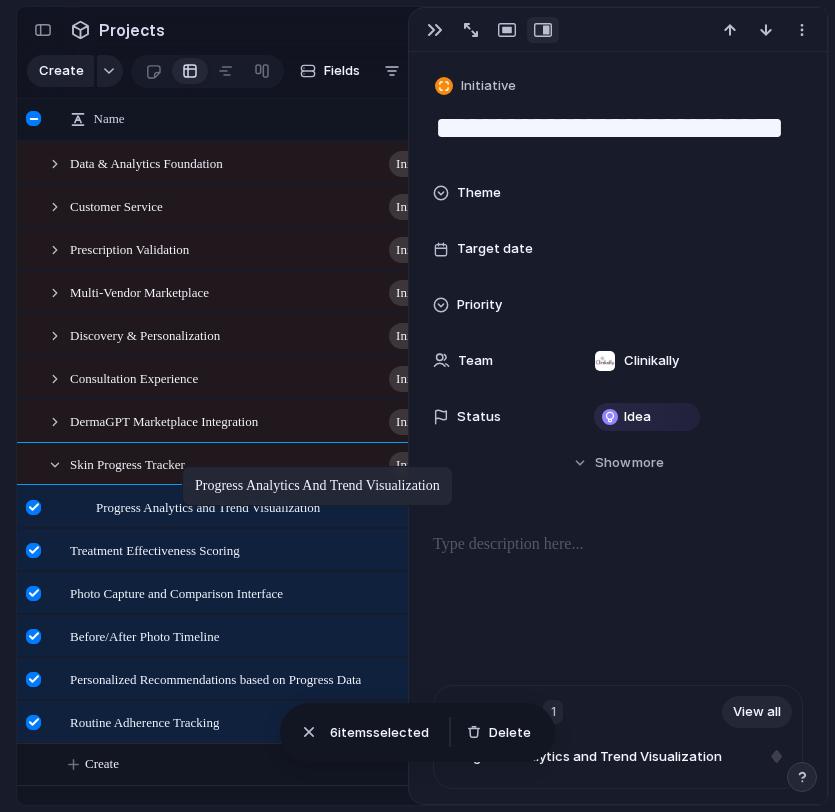 drag, startPoint x: 81, startPoint y: 508, endPoint x: 192, endPoint y: 470, distance: 117.32433 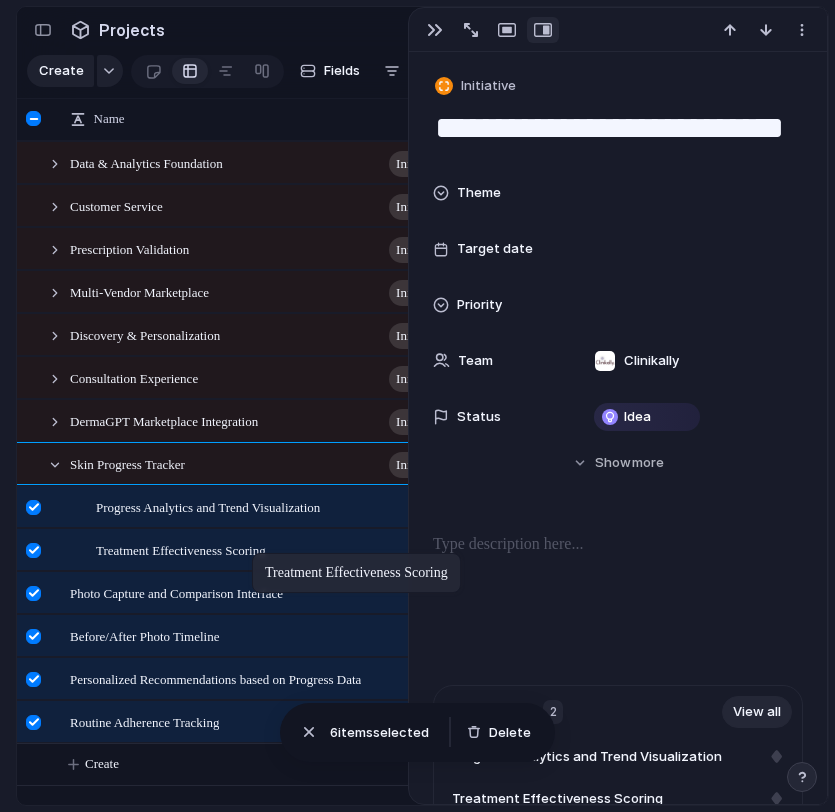 drag, startPoint x: 129, startPoint y: 541, endPoint x: 261, endPoint y: 557, distance: 132.96616 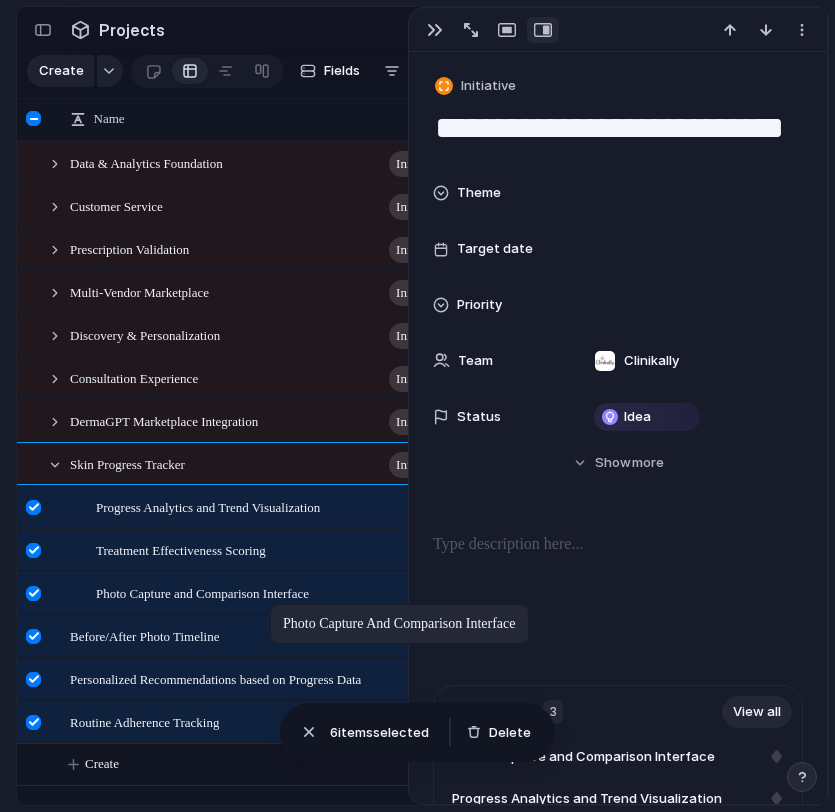 drag, startPoint x: 165, startPoint y: 601, endPoint x: 247, endPoint y: 607, distance: 82.219215 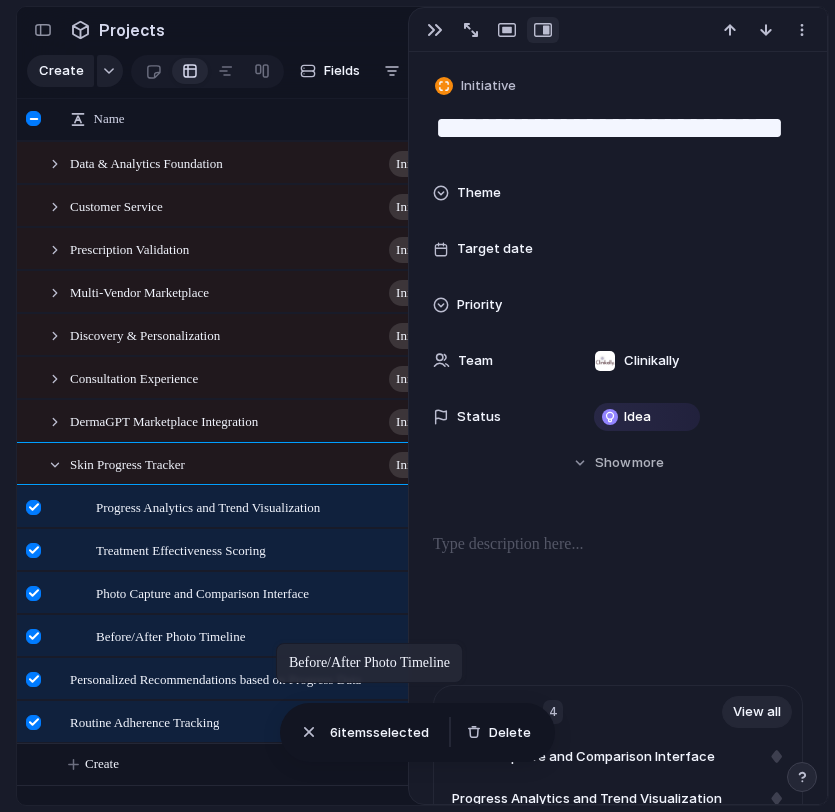 drag, startPoint x: 153, startPoint y: 646, endPoint x: 271, endPoint y: 650, distance: 118.06778 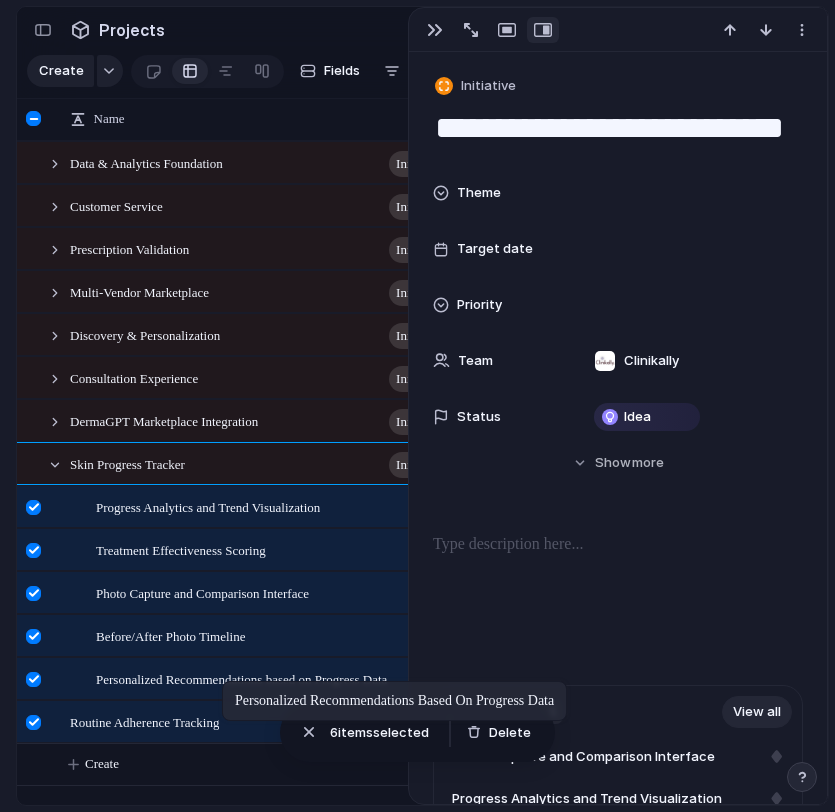 drag, startPoint x: 161, startPoint y: 692, endPoint x: 205, endPoint y: 699, distance: 44.553337 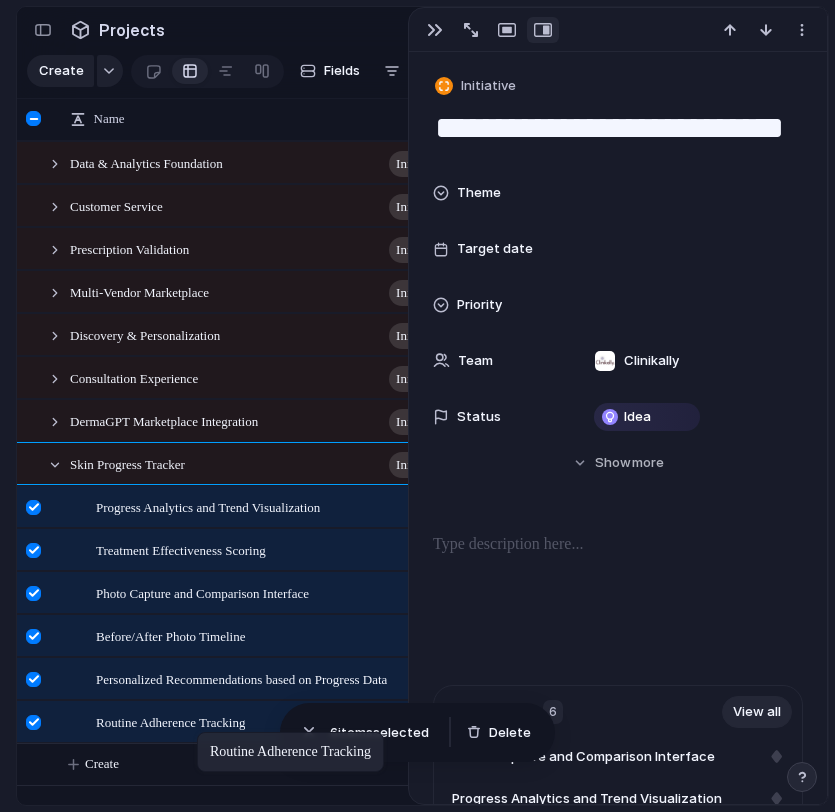 drag, startPoint x: 169, startPoint y: 711, endPoint x: 206, endPoint y: 735, distance: 44.102154 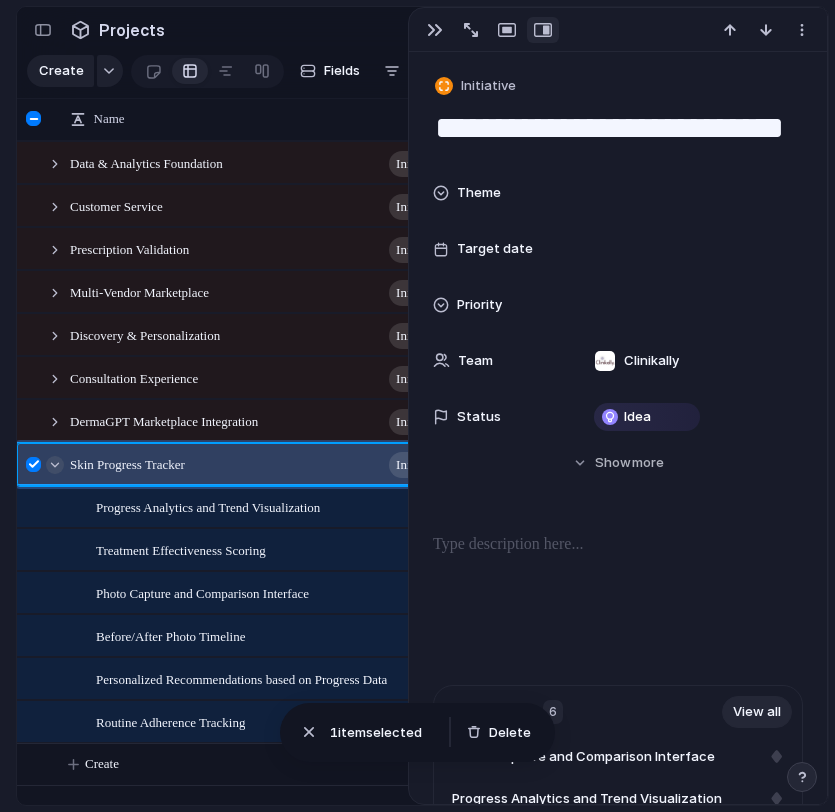 click at bounding box center [55, 465] 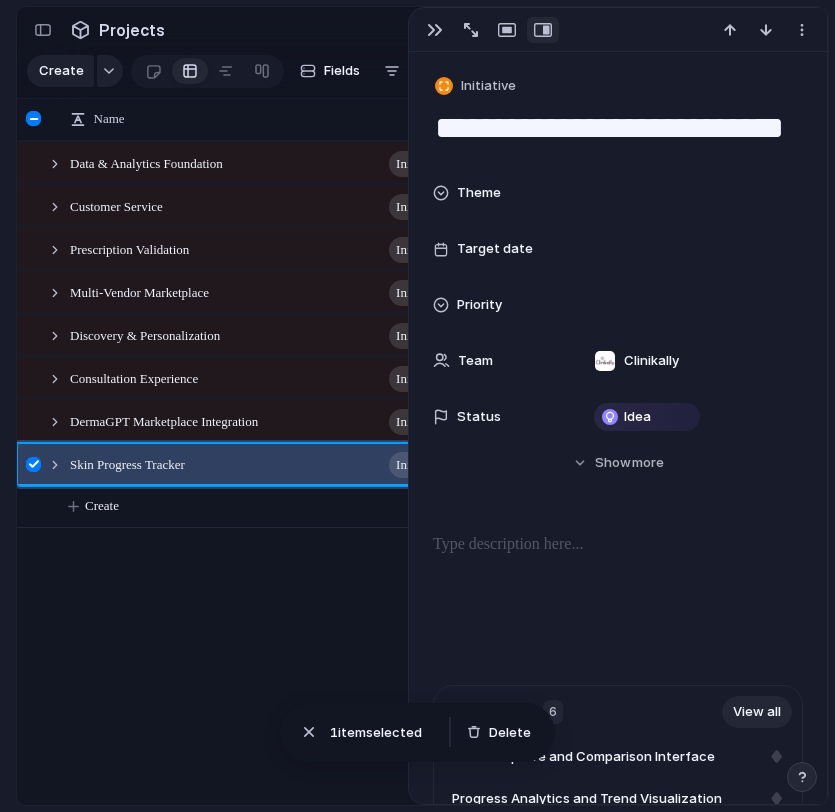 click at bounding box center (33, 118) 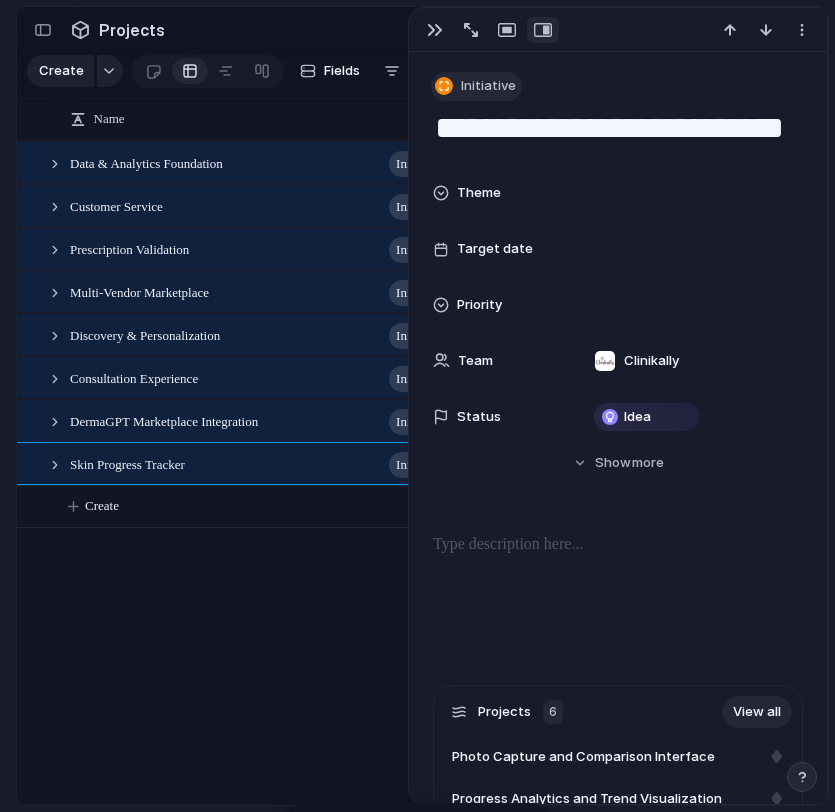 click on "Initiative" at bounding box center (476, 86) 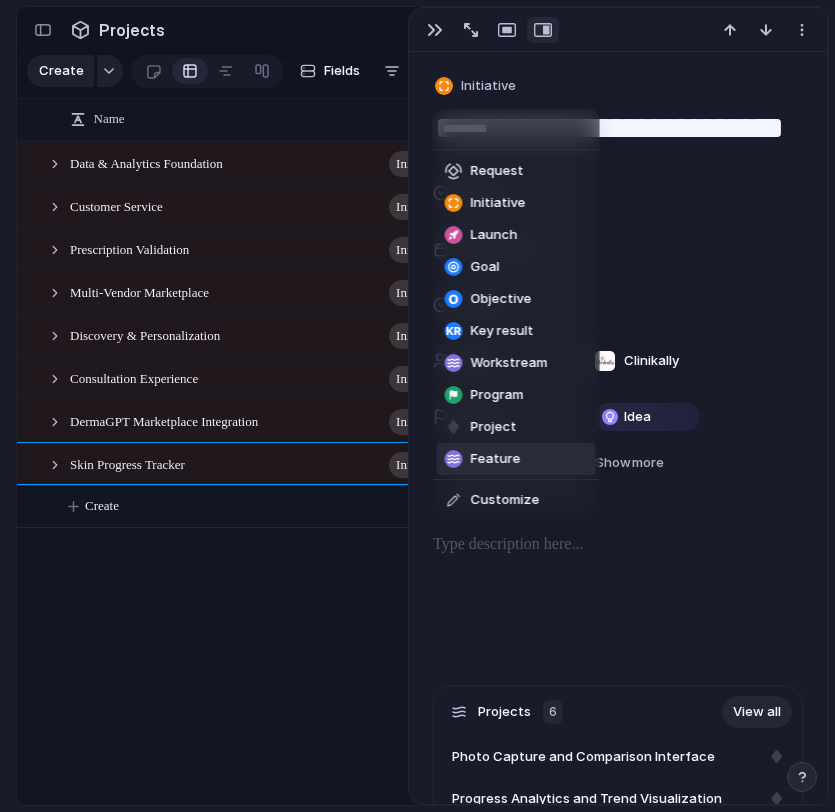 click on "Request   Initiative   Launch   Goal   Objective   Key result   Workstream   Program   Project   Feature   Customize" at bounding box center (417, 406) 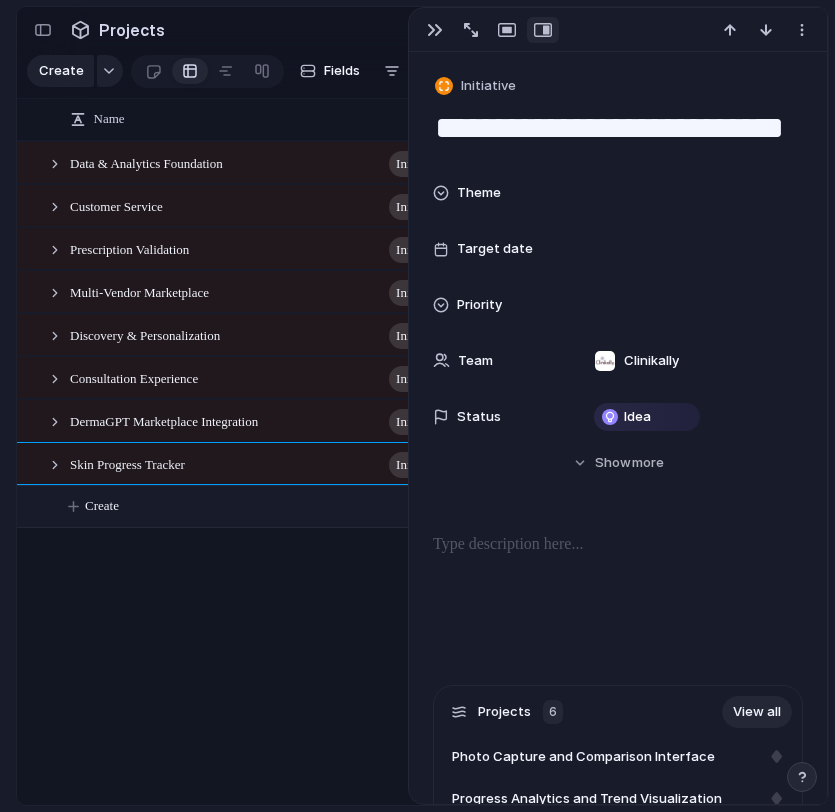 click on "Create" at bounding box center (448, 506) 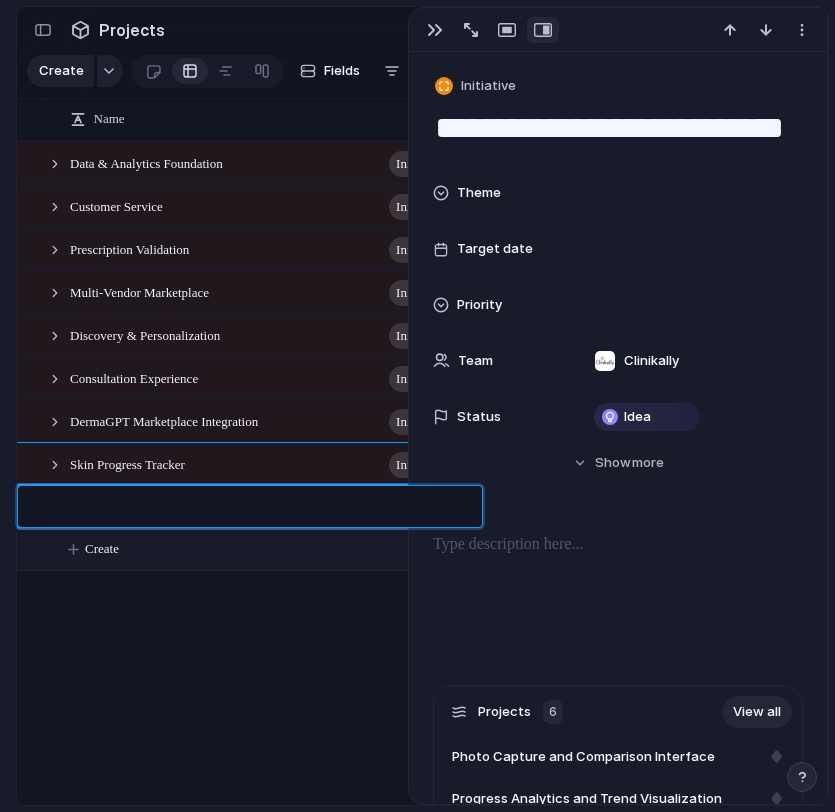 type on "**********" 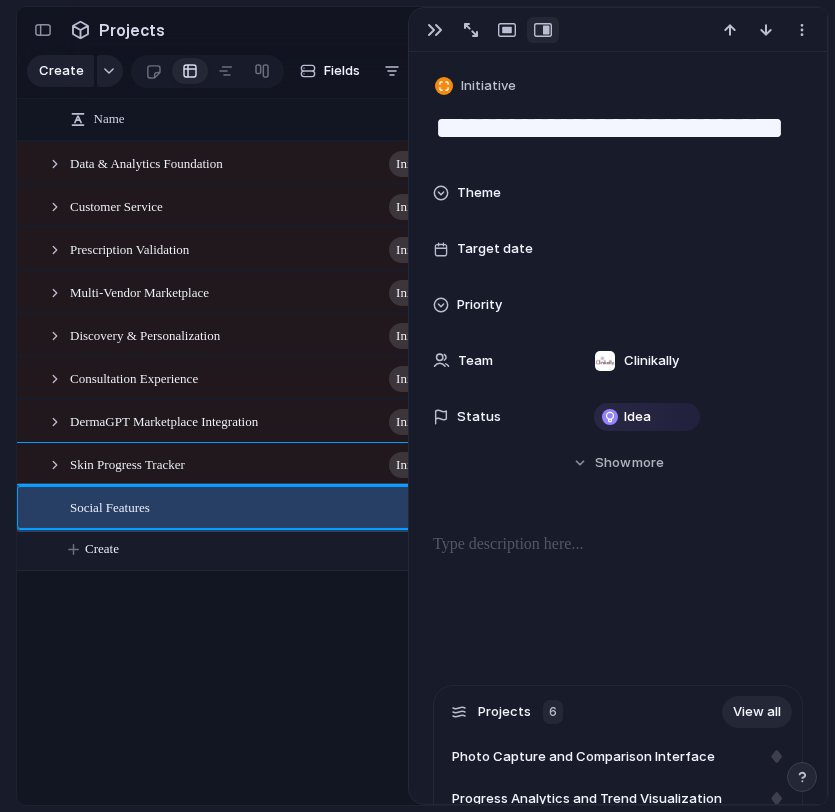 click on "Create" at bounding box center (448, 549) 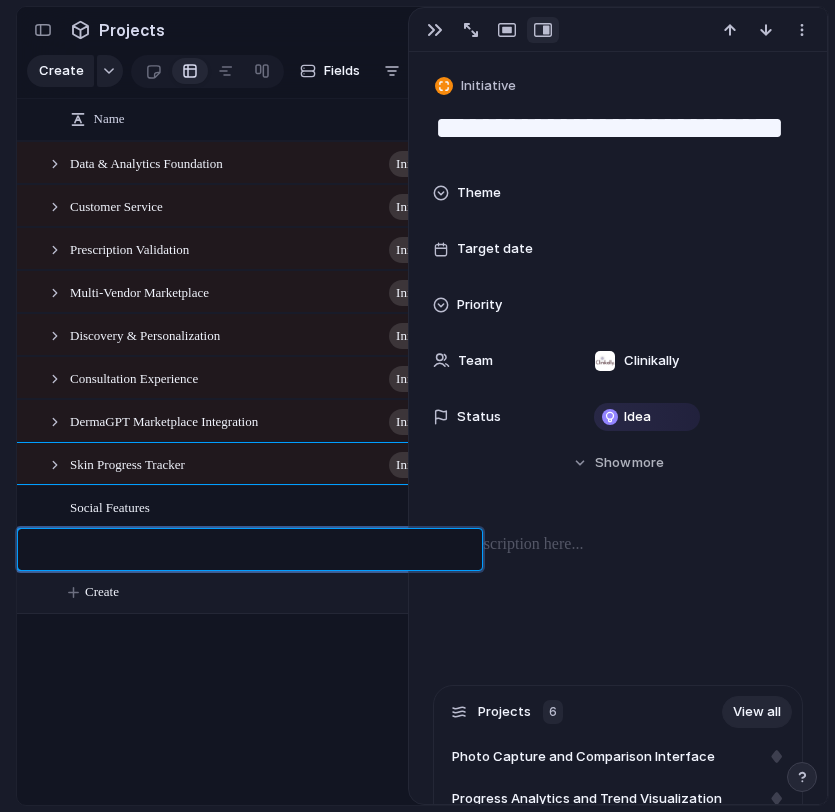 type on "**********" 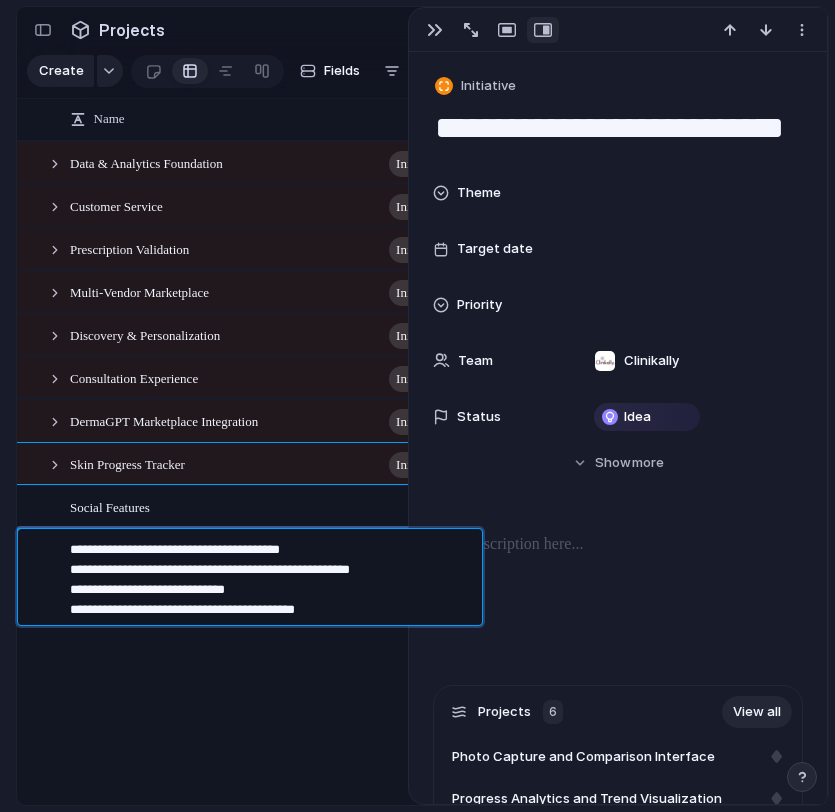 type 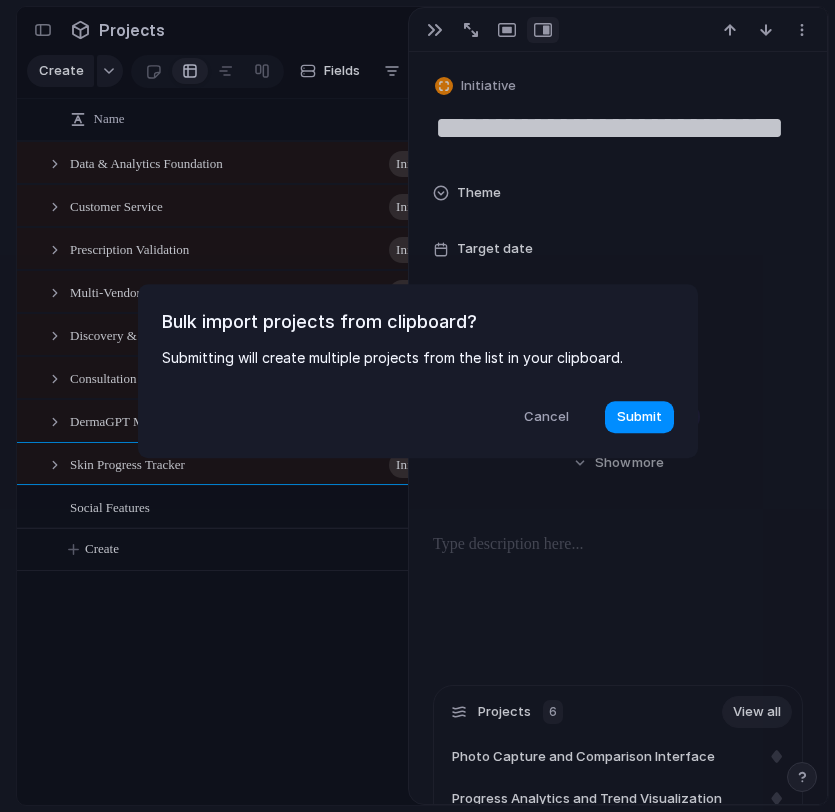 click on "Bulk import projects from clipboard? Submitting will create multiple projects from the list in your clipboard. Cancel Submit" at bounding box center [418, 371] 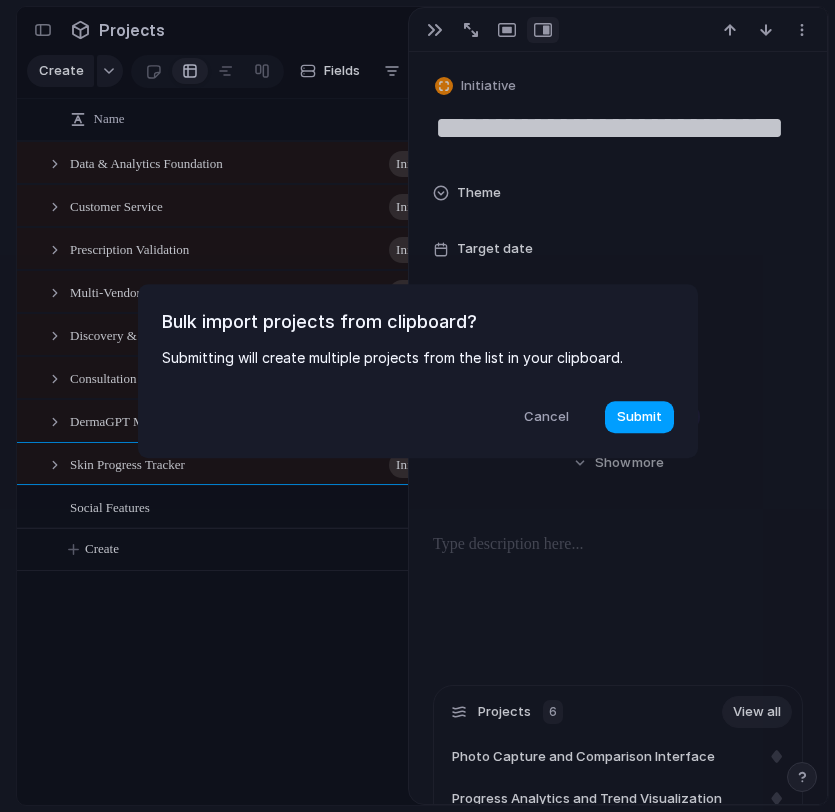 click on "Submit" at bounding box center (639, 417) 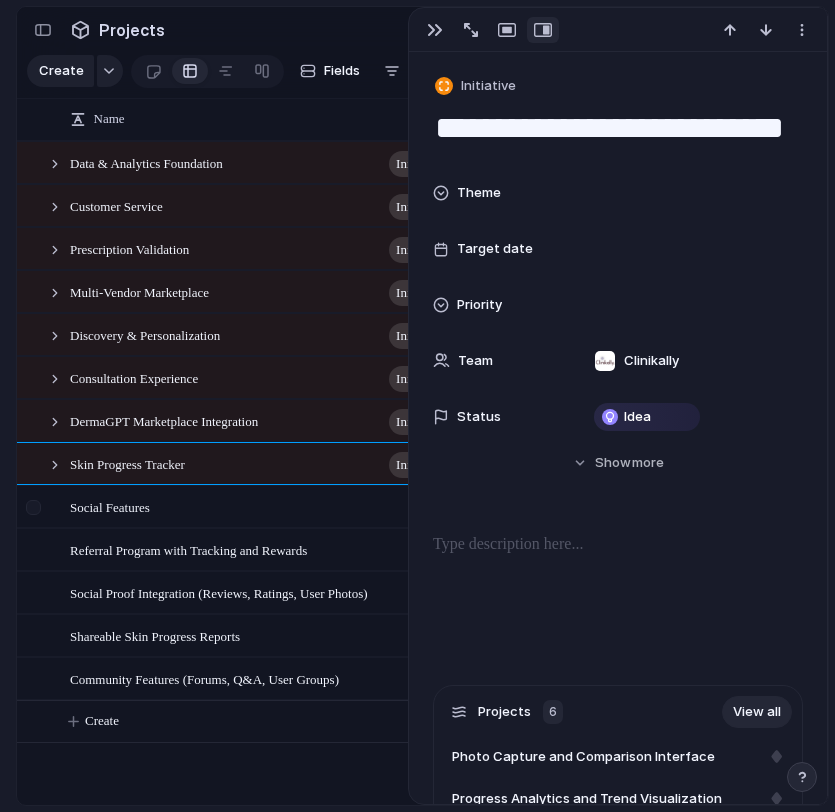click at bounding box center [33, 507] 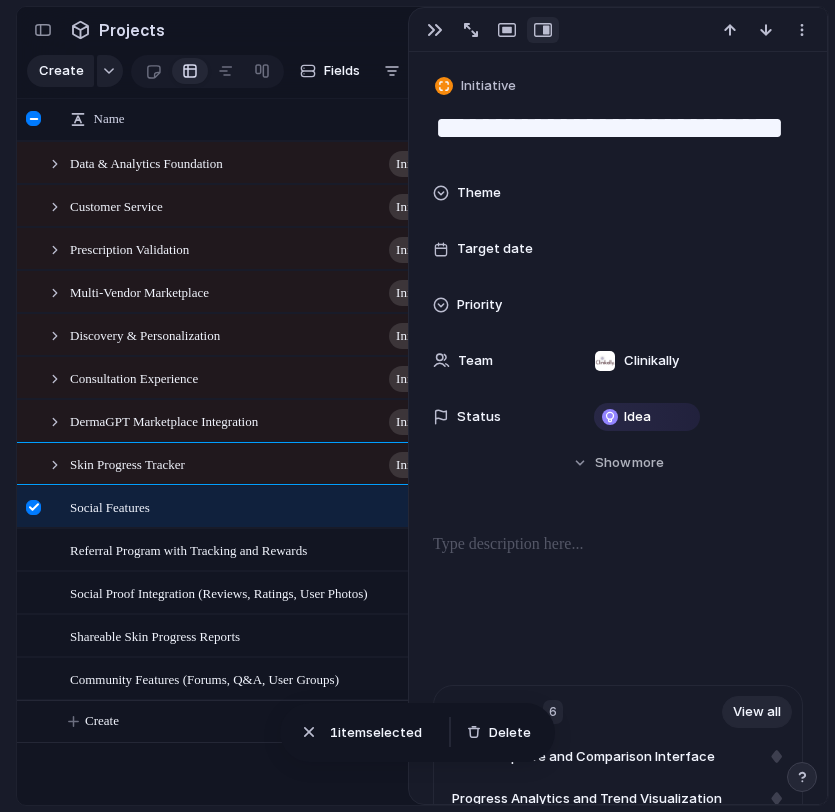 click on "Referral Program with Tracking and Rewards" at bounding box center [188, 549] 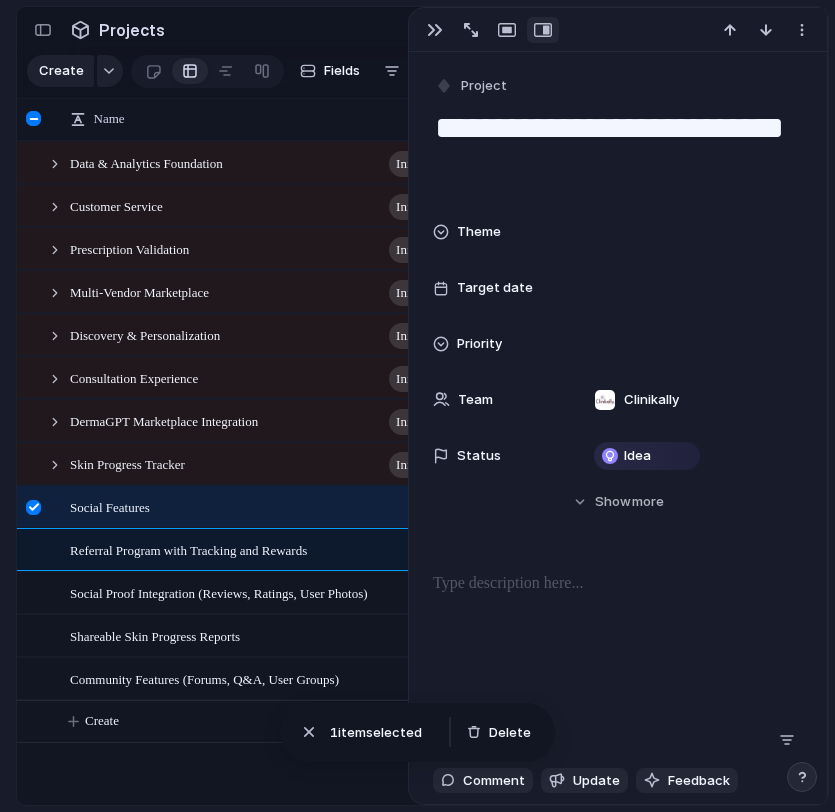 click on "Social Features" at bounding box center (110, 506) 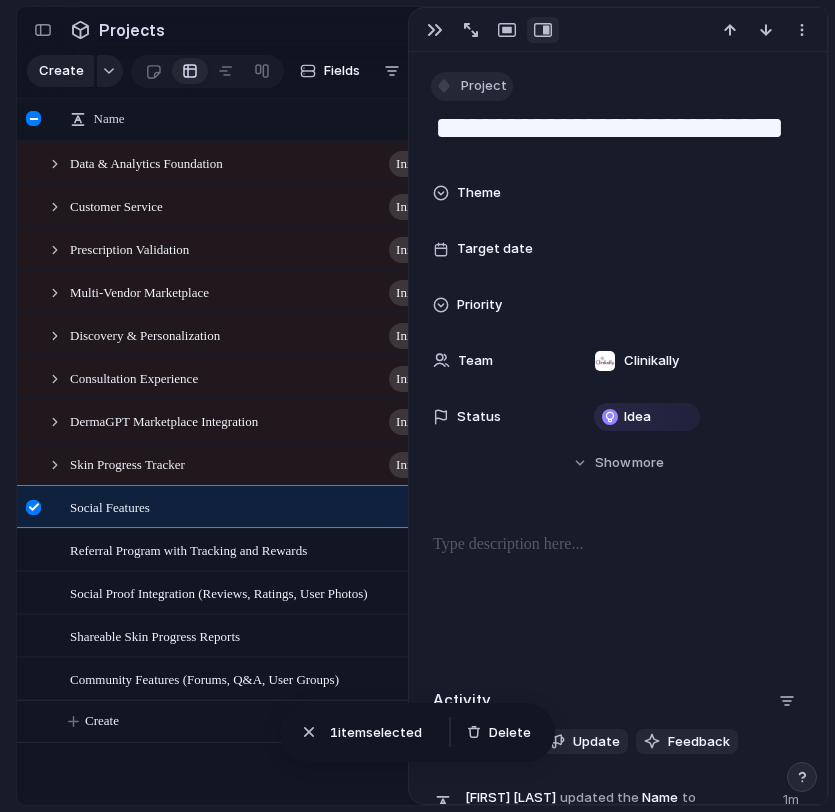 click on "Project" at bounding box center (484, 86) 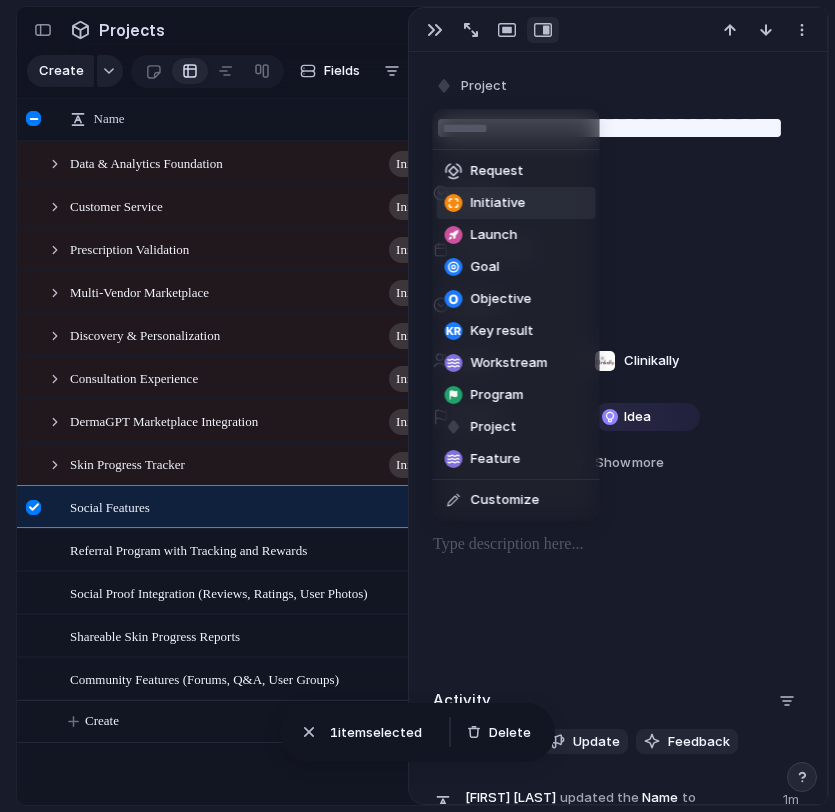 click on "Initiative" at bounding box center (498, 203) 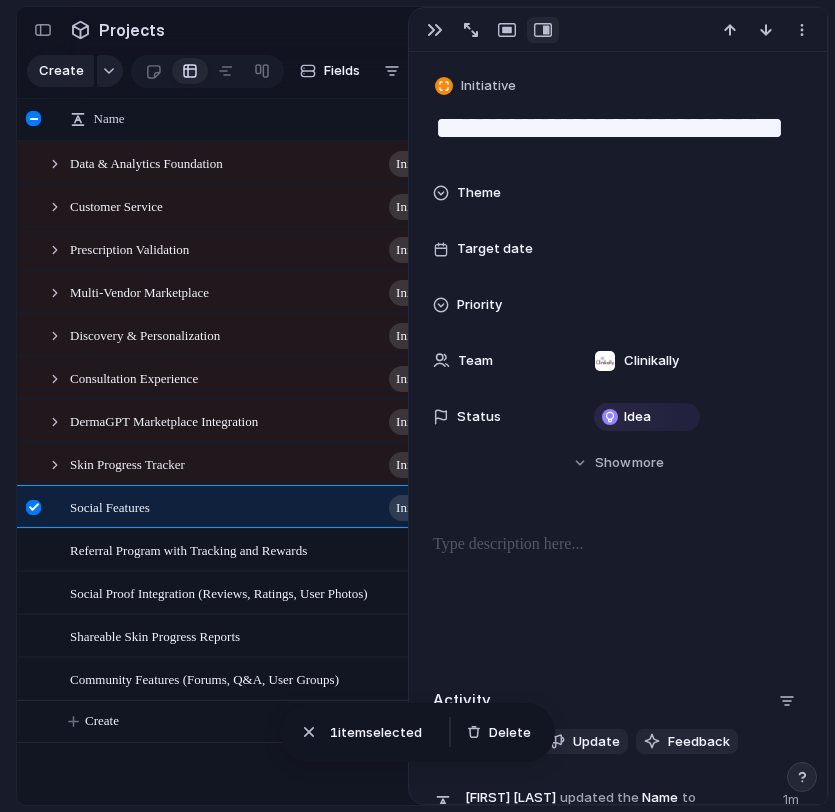 click on "Shareable Skin Progress Reports" at bounding box center (155, 635) 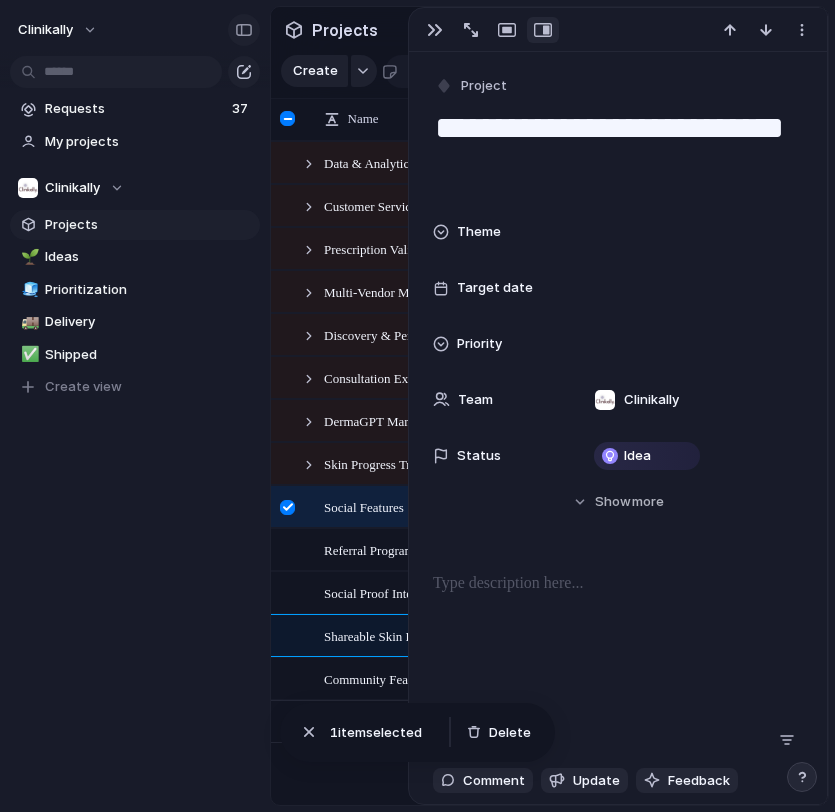 click at bounding box center (244, 30) 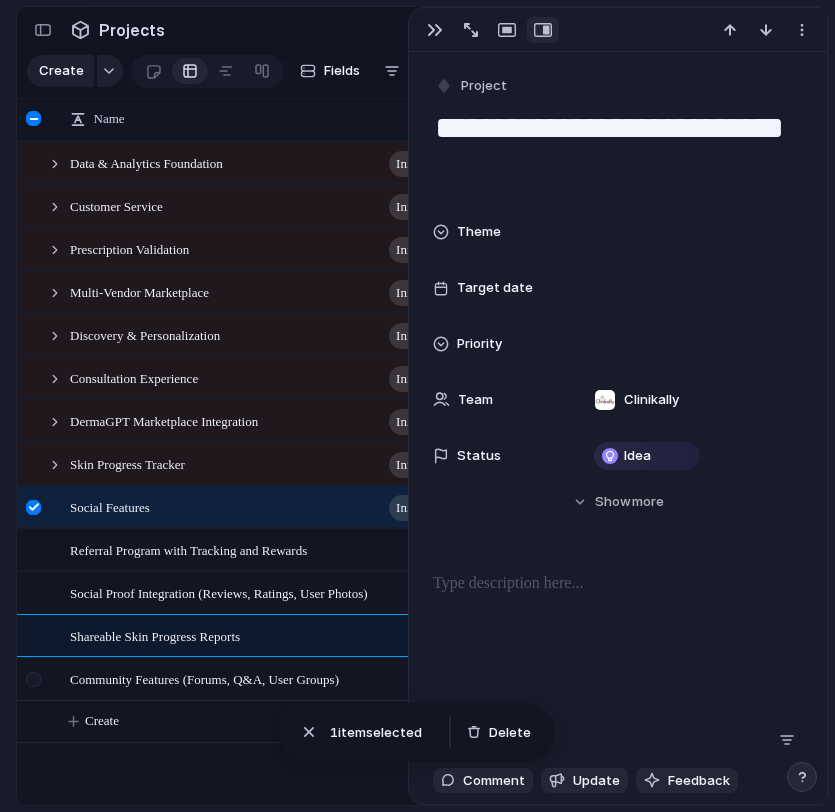 click at bounding box center [33, 679] 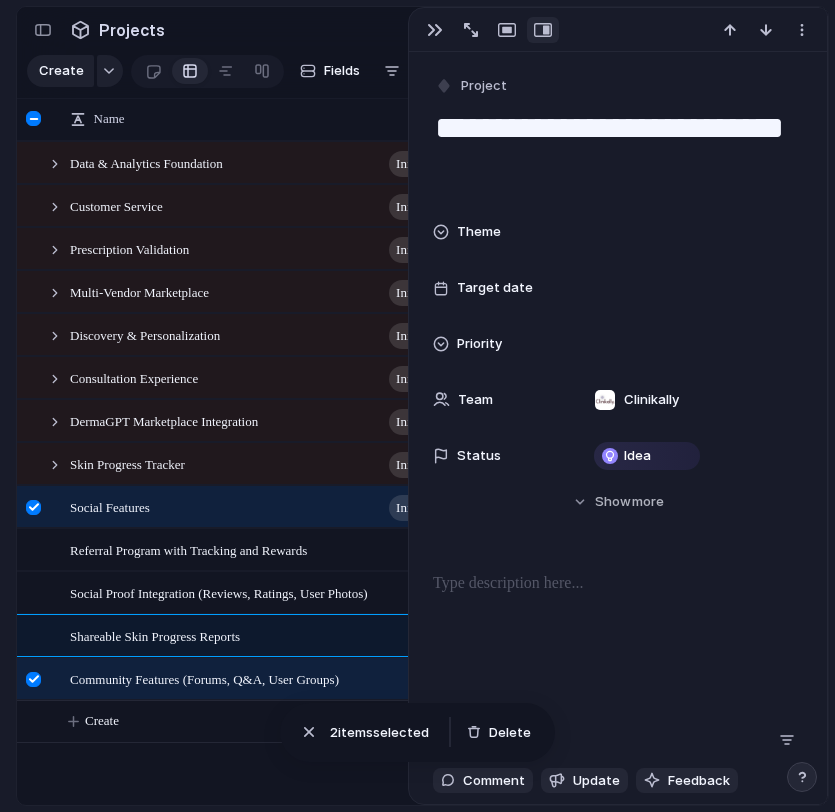 click at bounding box center (33, 507) 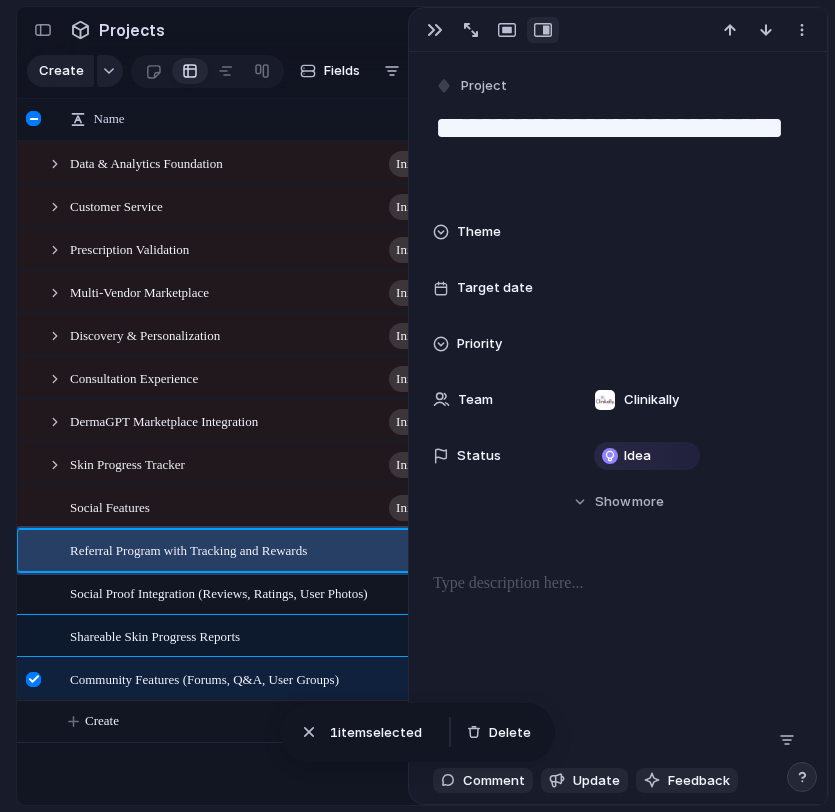 click at bounding box center (33, 550) 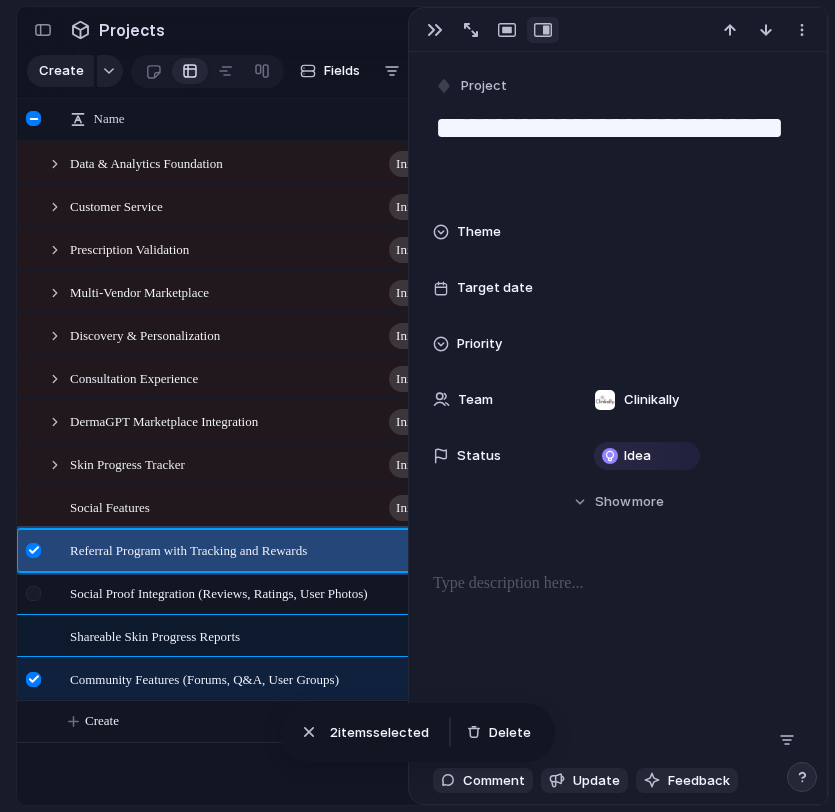 click at bounding box center (33, 593) 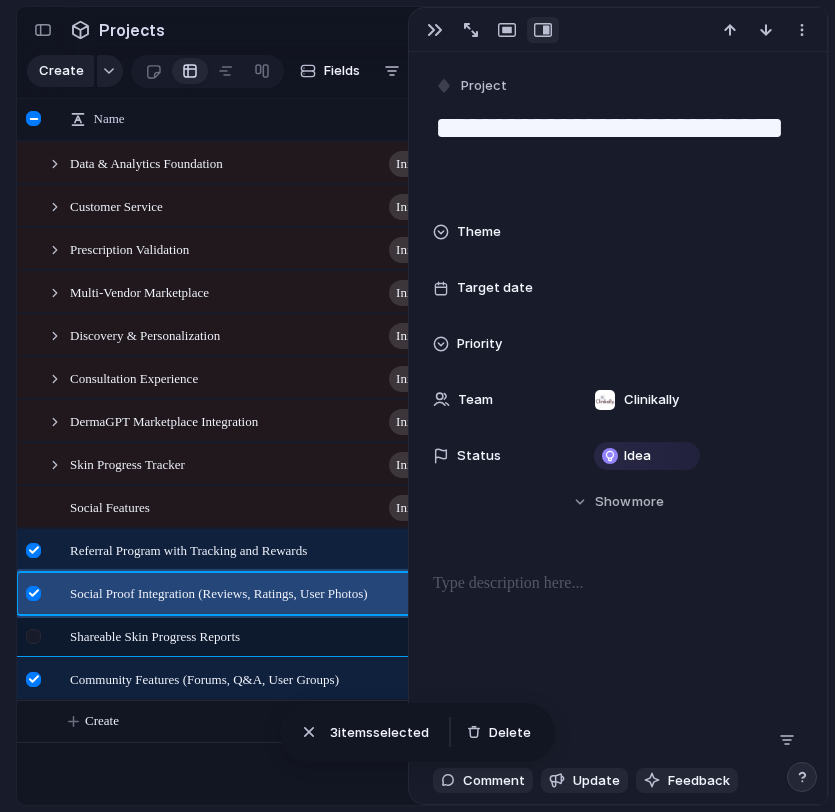 click at bounding box center (36, 643) 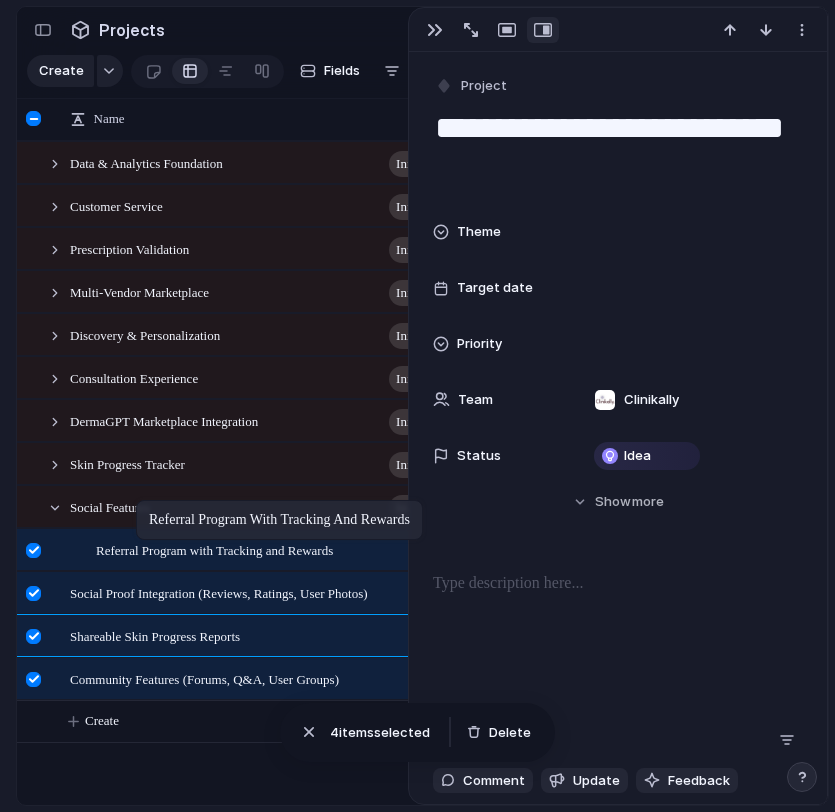 drag, startPoint x: 76, startPoint y: 540, endPoint x: 146, endPoint y: 504, distance: 78.714676 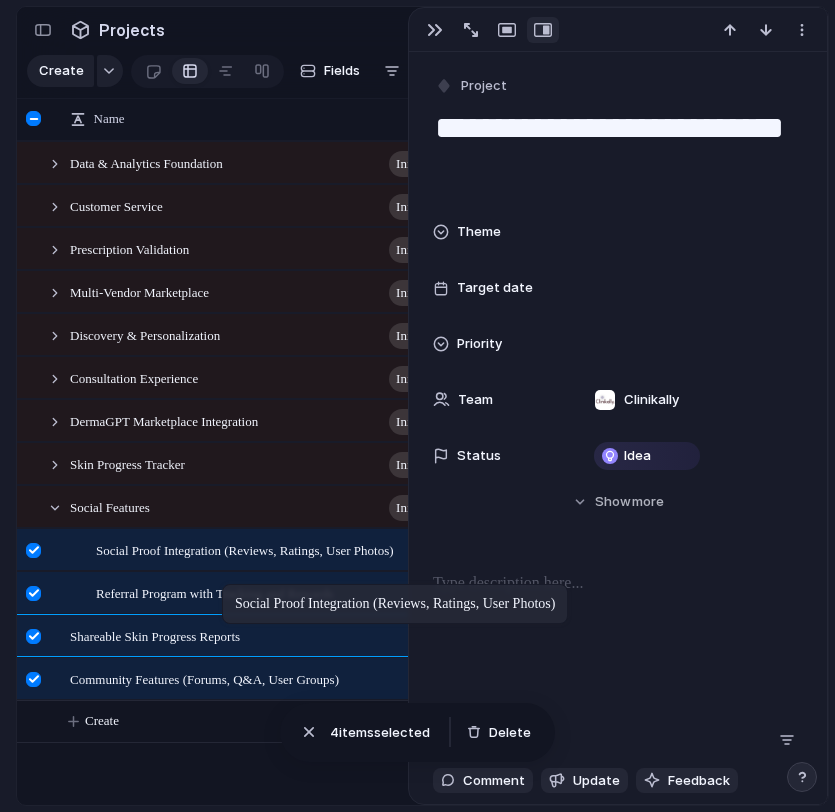 drag, startPoint x: 124, startPoint y: 584, endPoint x: 231, endPoint y: 588, distance: 107.07474 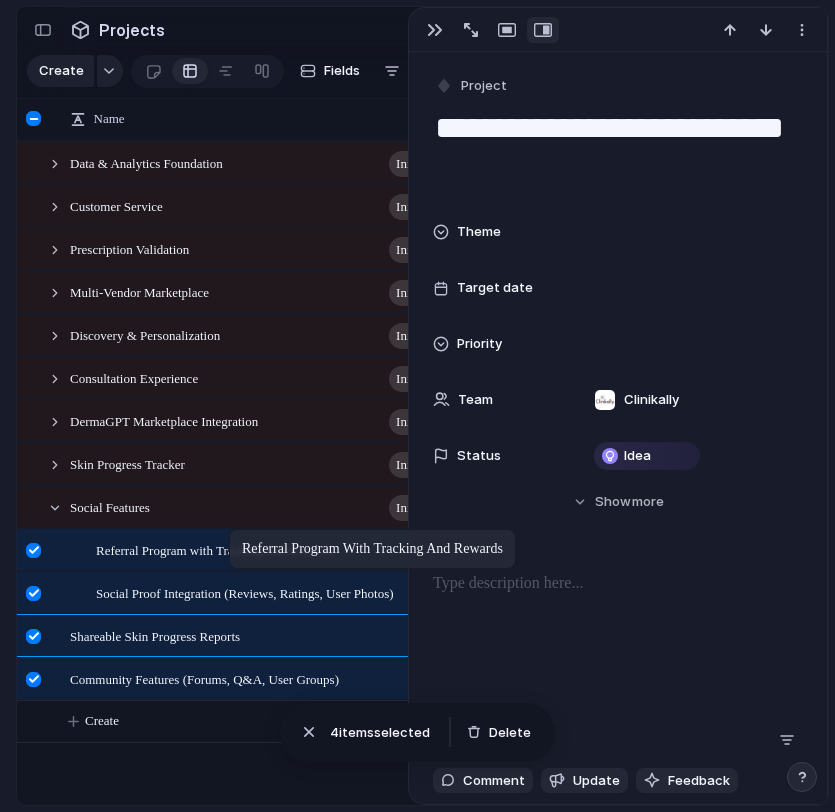 drag, startPoint x: 231, startPoint y: 588, endPoint x: 239, endPoint y: 533, distance: 55.578773 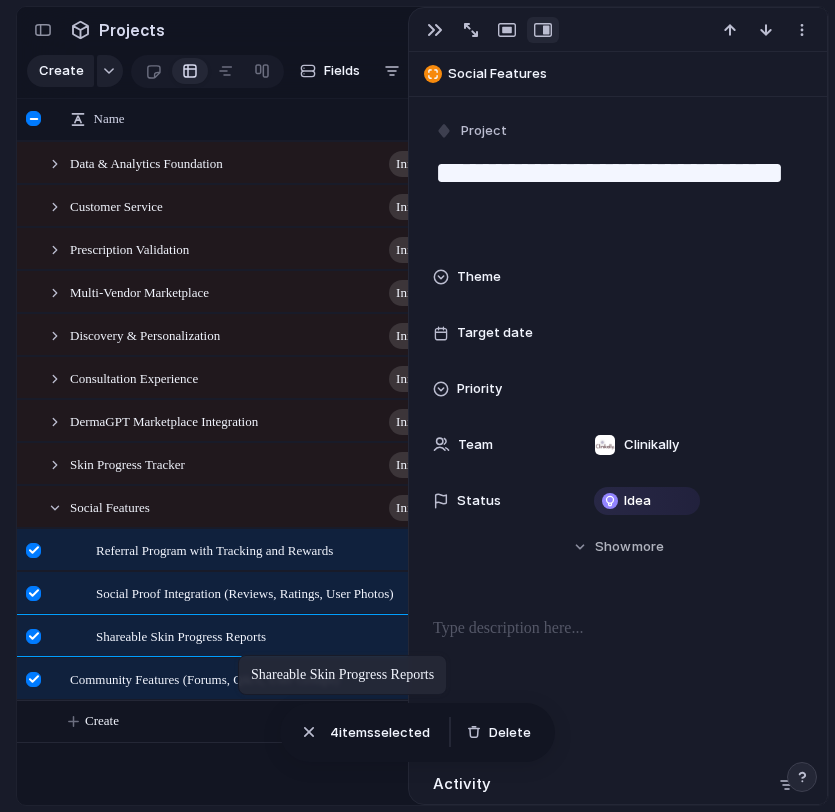drag, startPoint x: 198, startPoint y: 618, endPoint x: 248, endPoint y: 659, distance: 64.66065 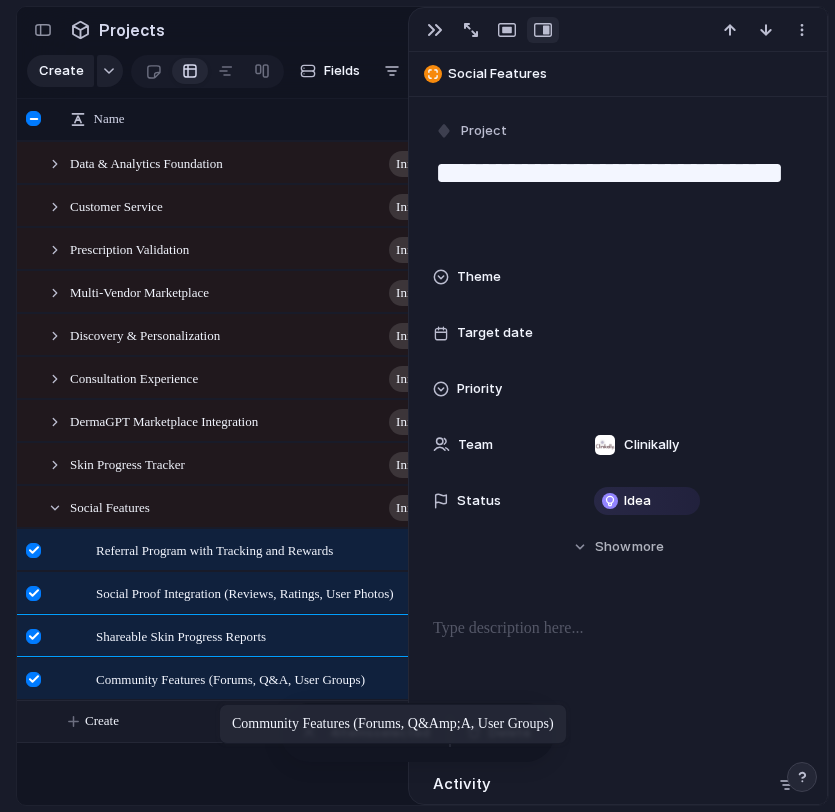 drag, startPoint x: 165, startPoint y: 672, endPoint x: 227, endPoint y: 709, distance: 72.20111 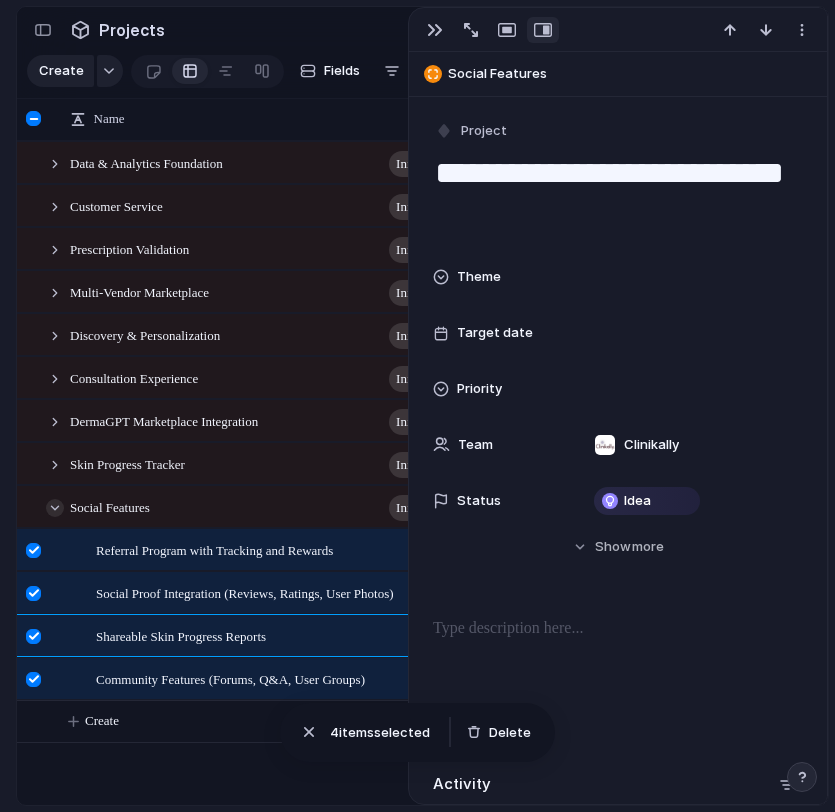 click at bounding box center (55, 508) 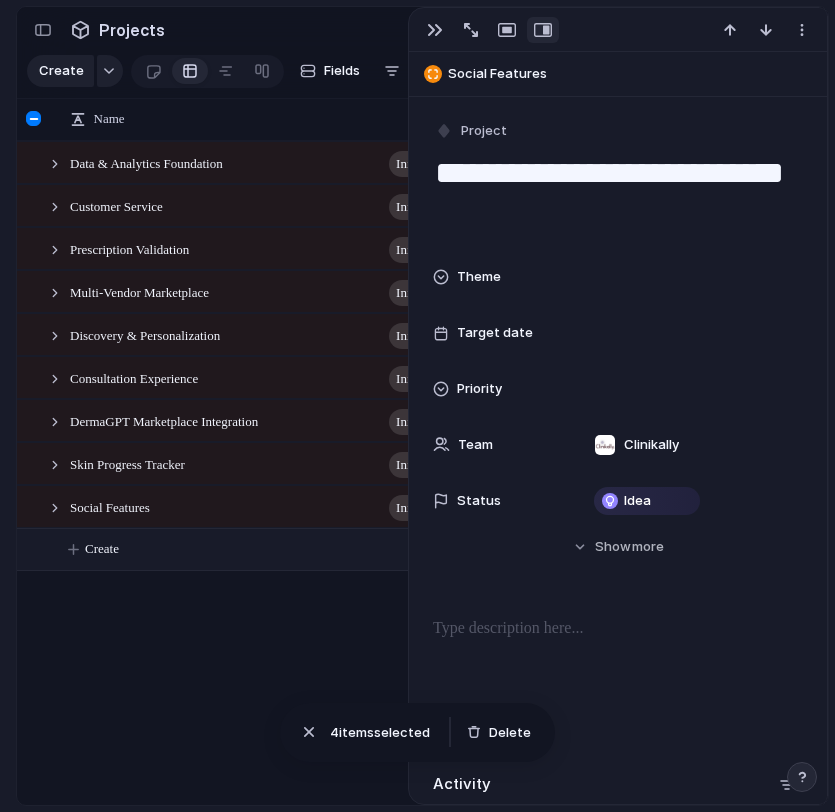 click on "Create" at bounding box center [448, 549] 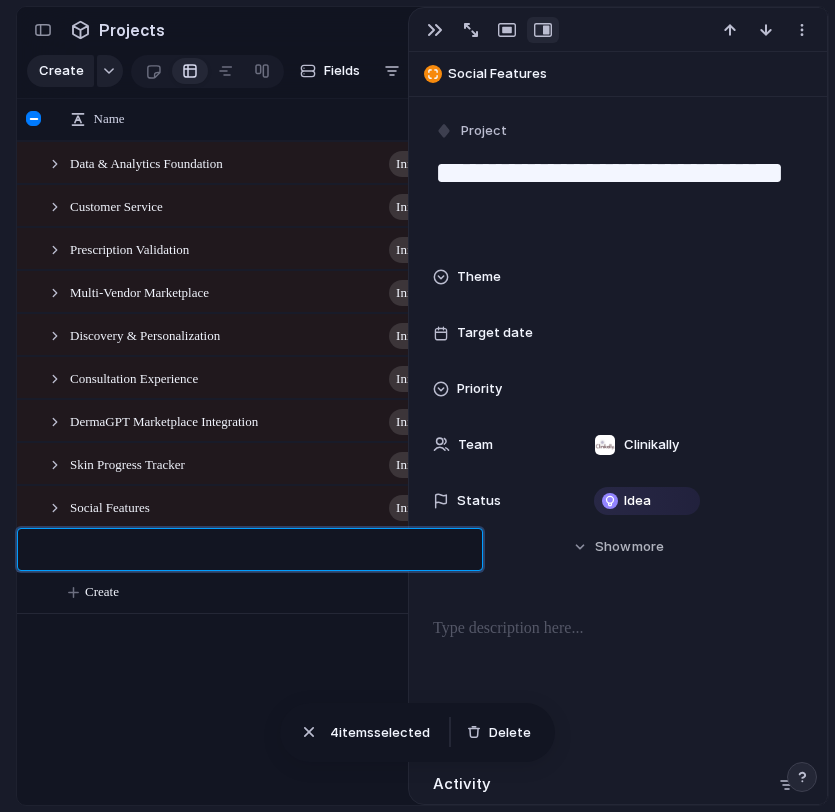 type on "**********" 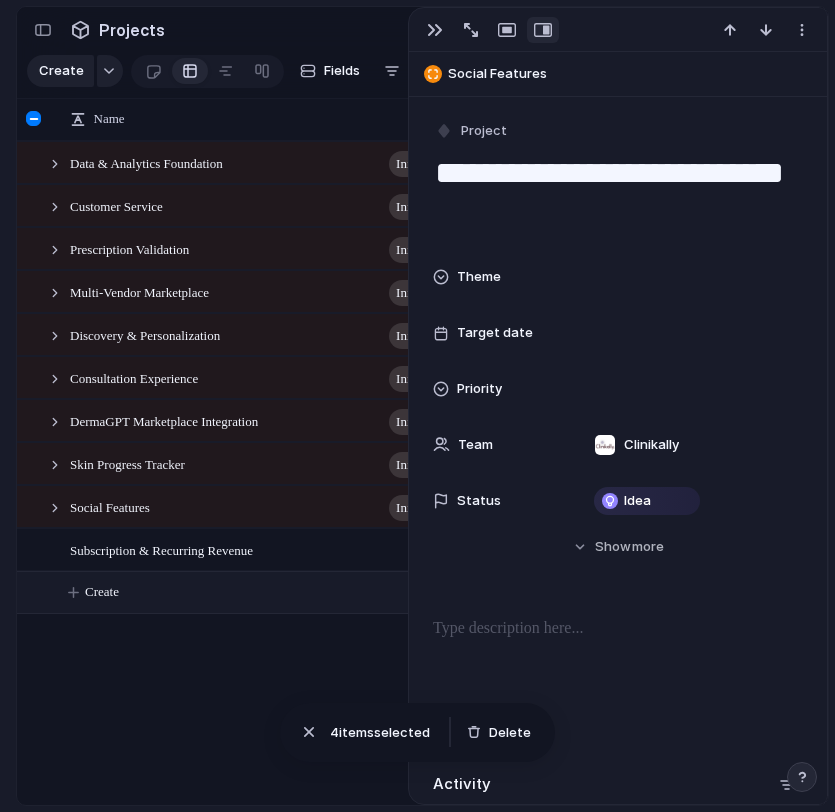 click on "Create" at bounding box center [448, 592] 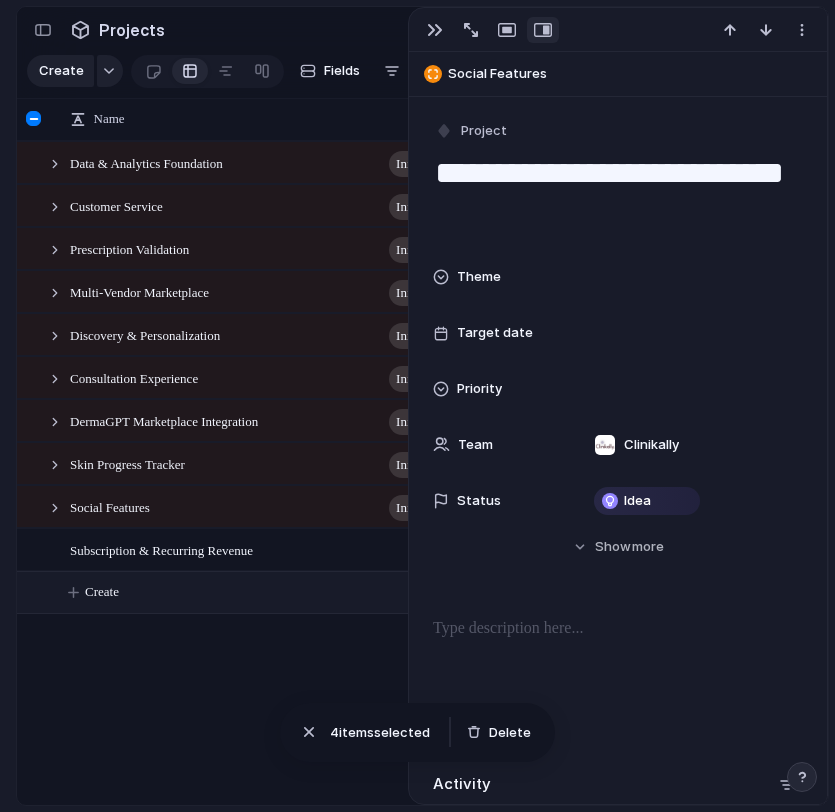 click on "Subscription & Recurring Revenue" at bounding box center (161, 549) 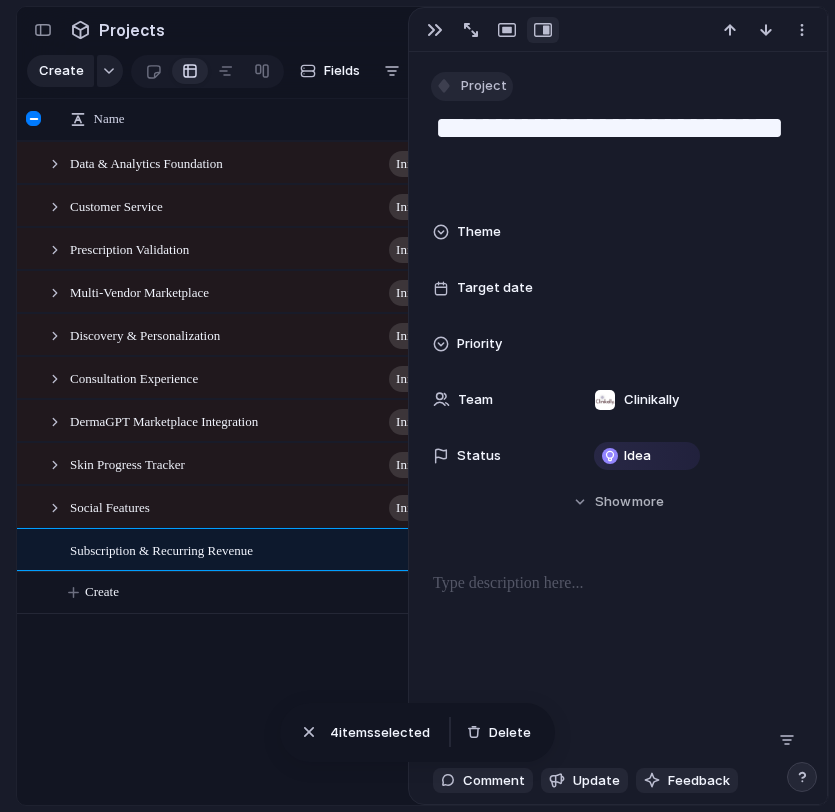 click on "Project" at bounding box center (484, 86) 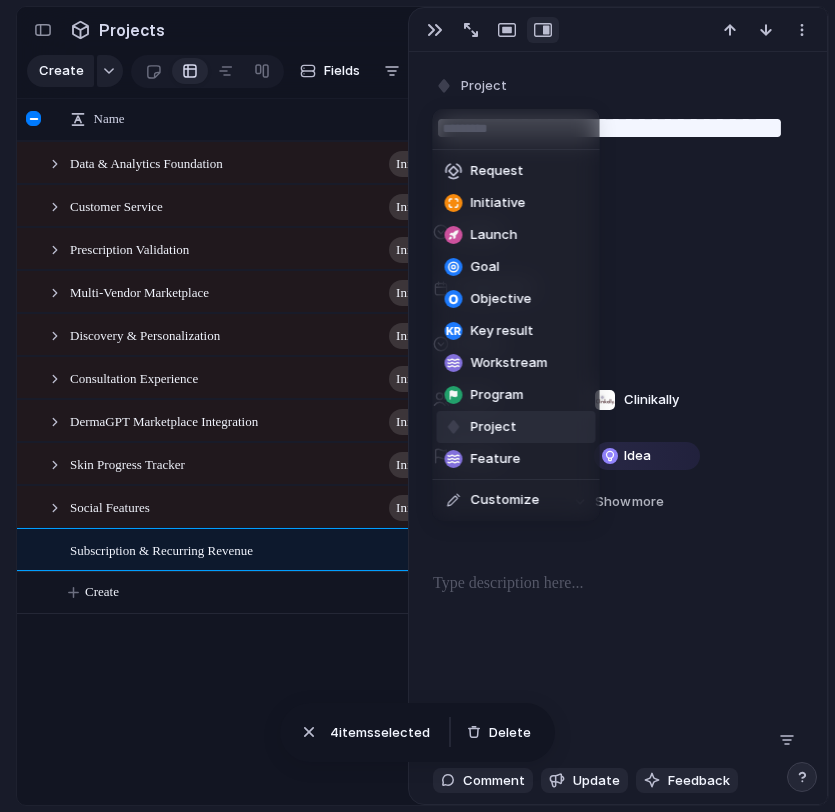 click on "Initiative" at bounding box center [498, 203] 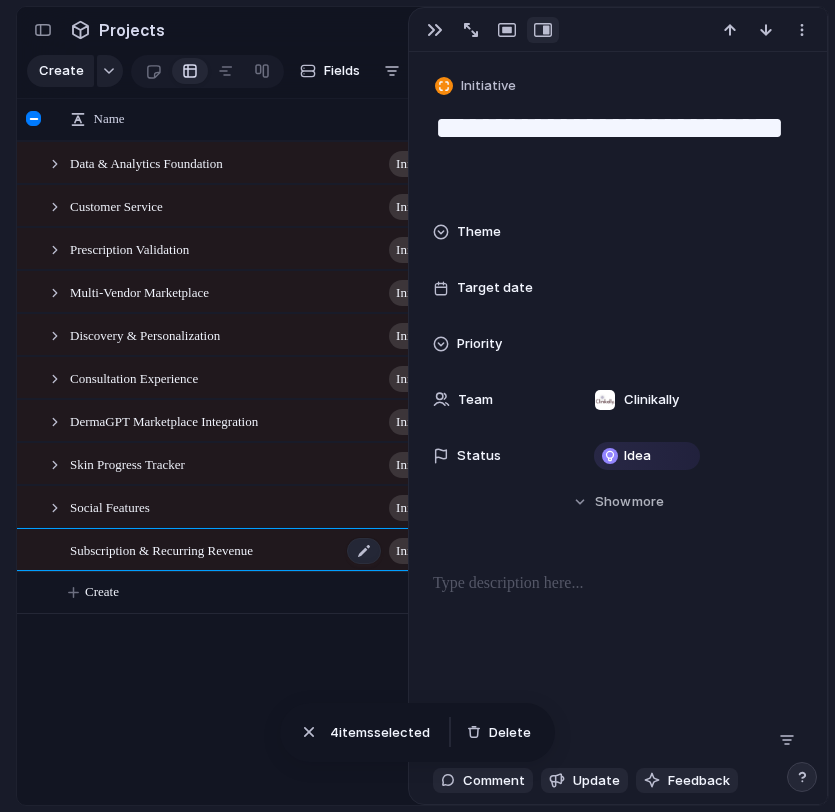 click on "Subscription & Recurring Revenue initiative" at bounding box center [272, 550] 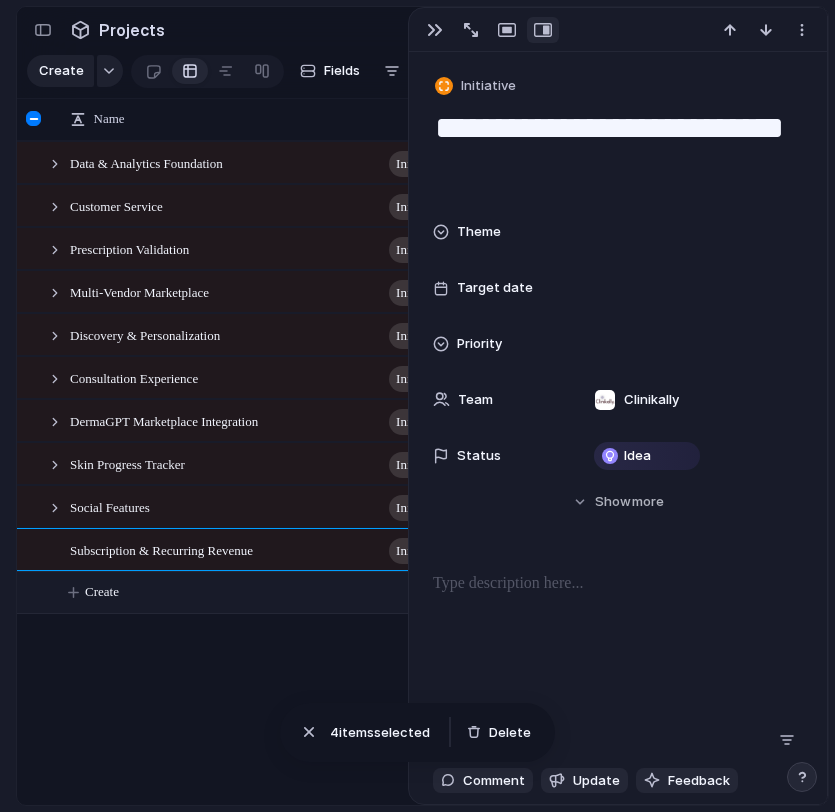 click on "Create" at bounding box center [448, 592] 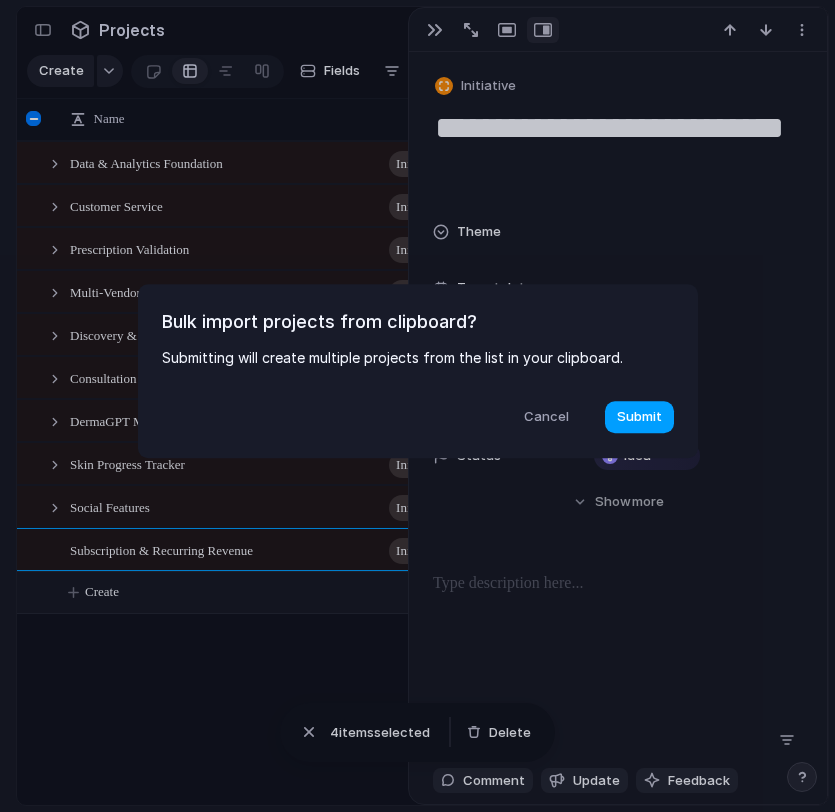 click on "Submit" at bounding box center (639, 417) 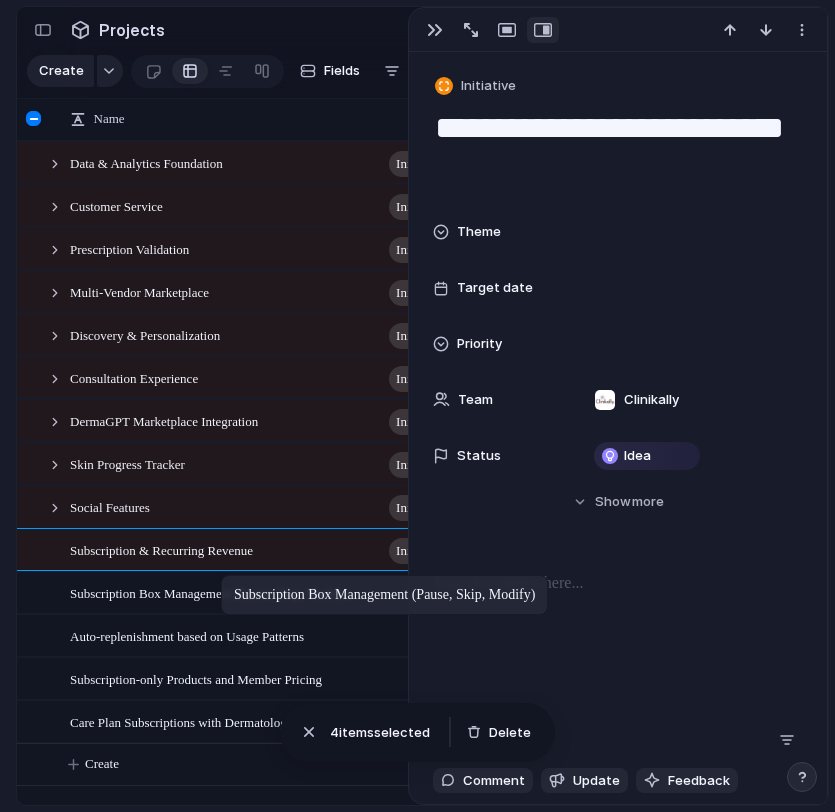 drag, startPoint x: 144, startPoint y: 591, endPoint x: 290, endPoint y: 555, distance: 150.37286 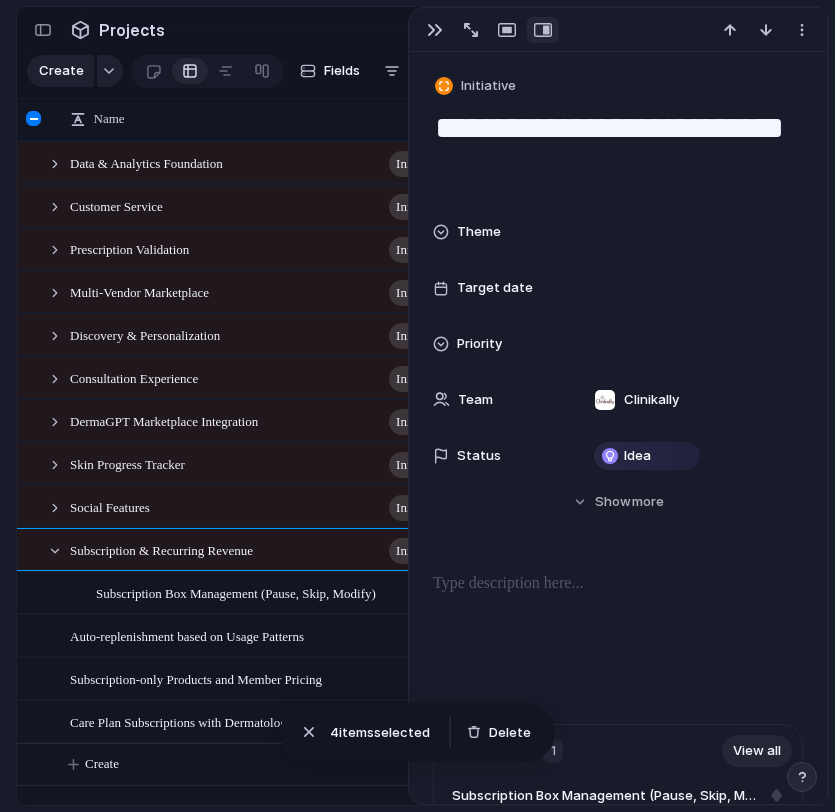 click on "Auto-replenishment based on Usage Patterns" at bounding box center [187, 635] 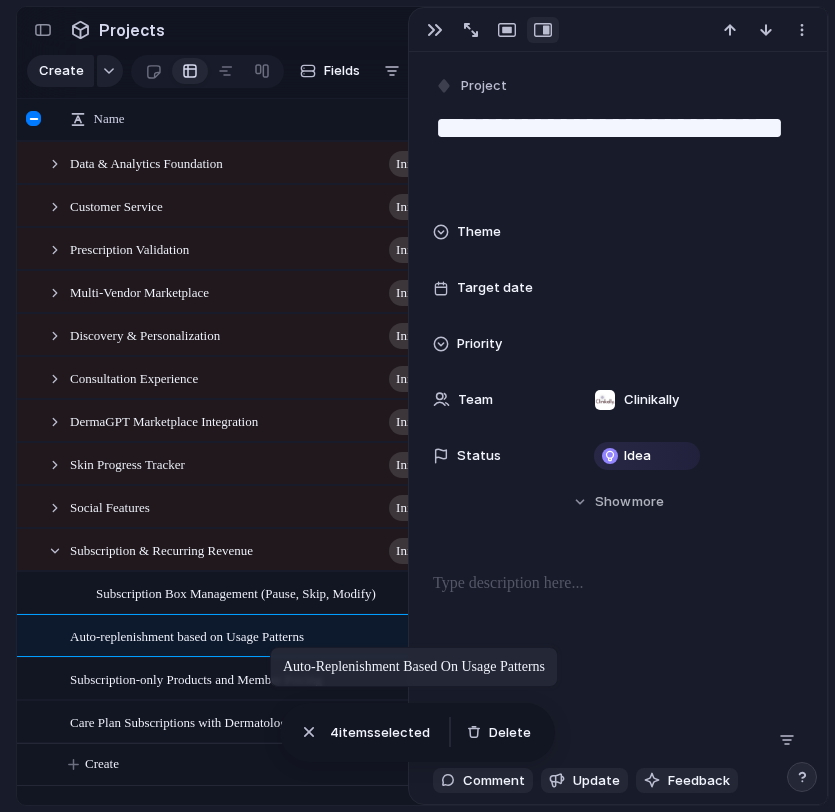 drag, startPoint x: 110, startPoint y: 620, endPoint x: 280, endPoint y: 651, distance: 172.80336 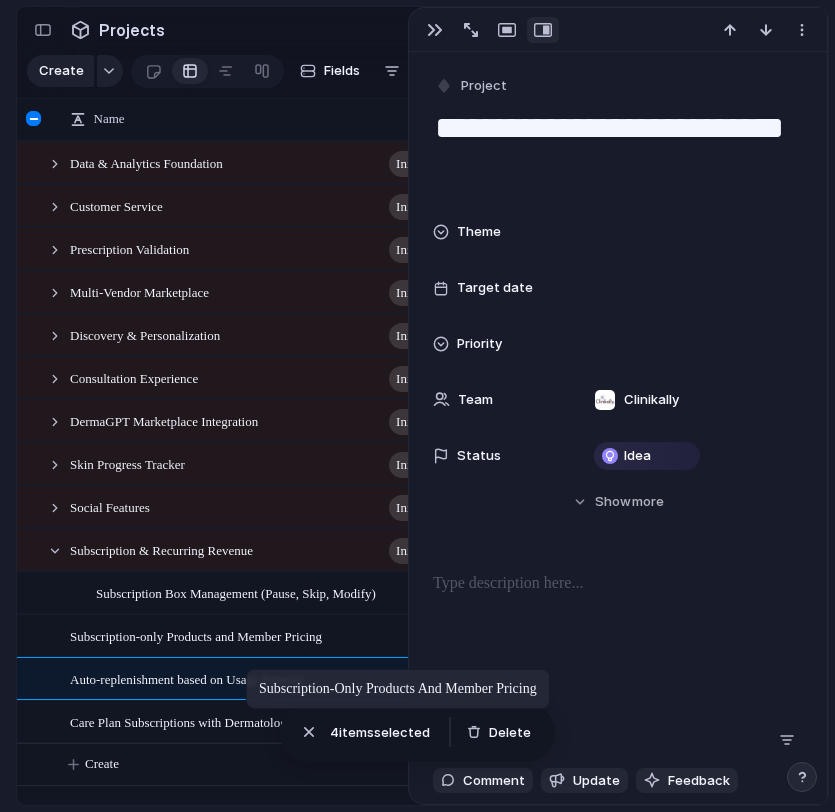 drag, startPoint x: 162, startPoint y: 685, endPoint x: 256, endPoint y: 673, distance: 94.76286 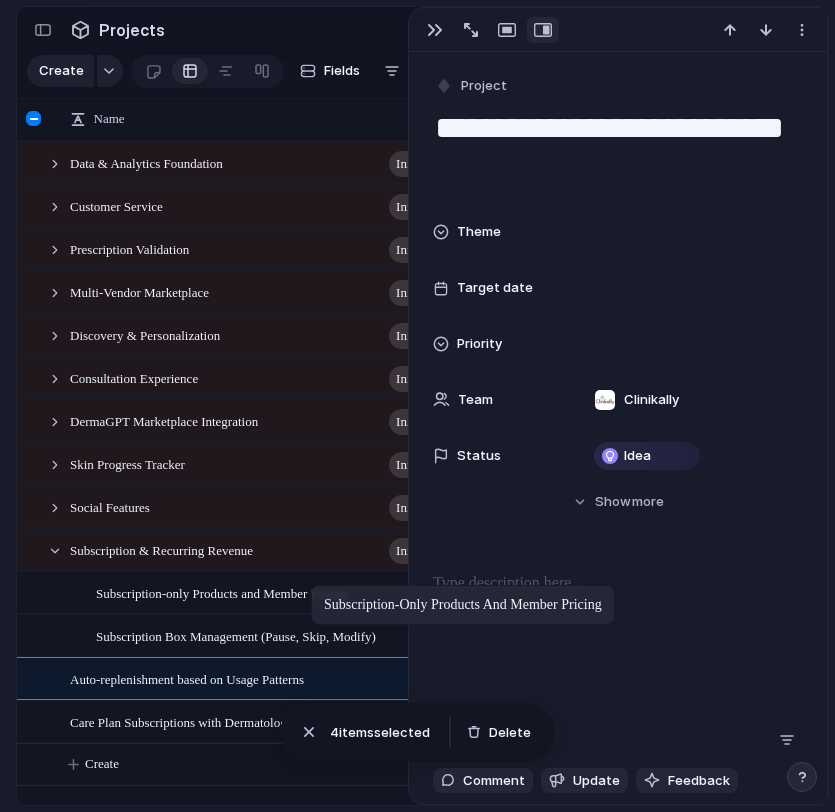 drag, startPoint x: 234, startPoint y: 626, endPoint x: 318, endPoint y: 592, distance: 90.62009 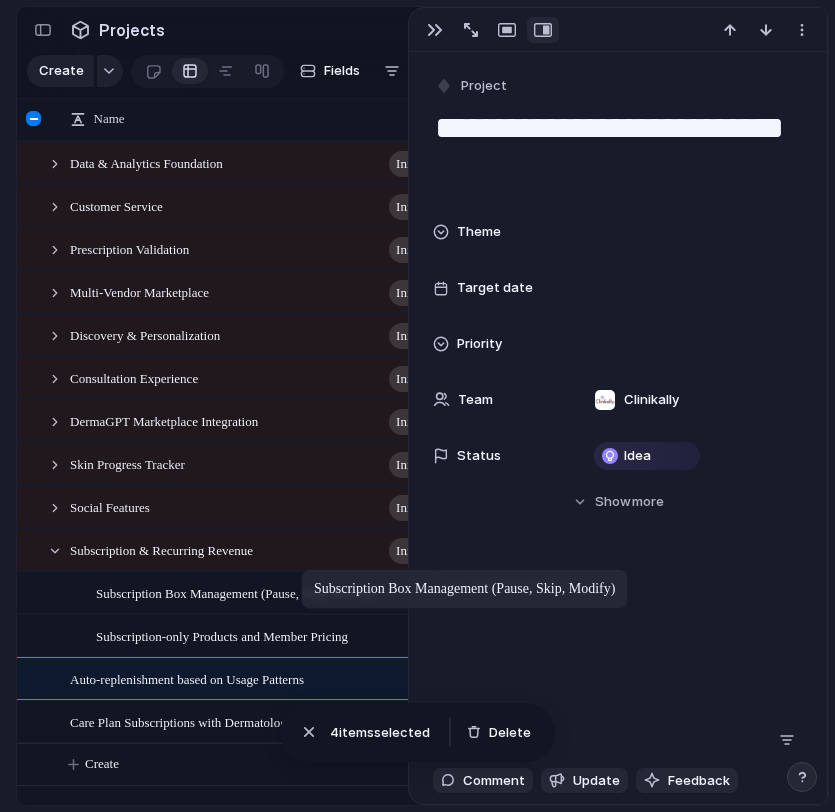 drag, startPoint x: 275, startPoint y: 621, endPoint x: 311, endPoint y: 573, distance: 60 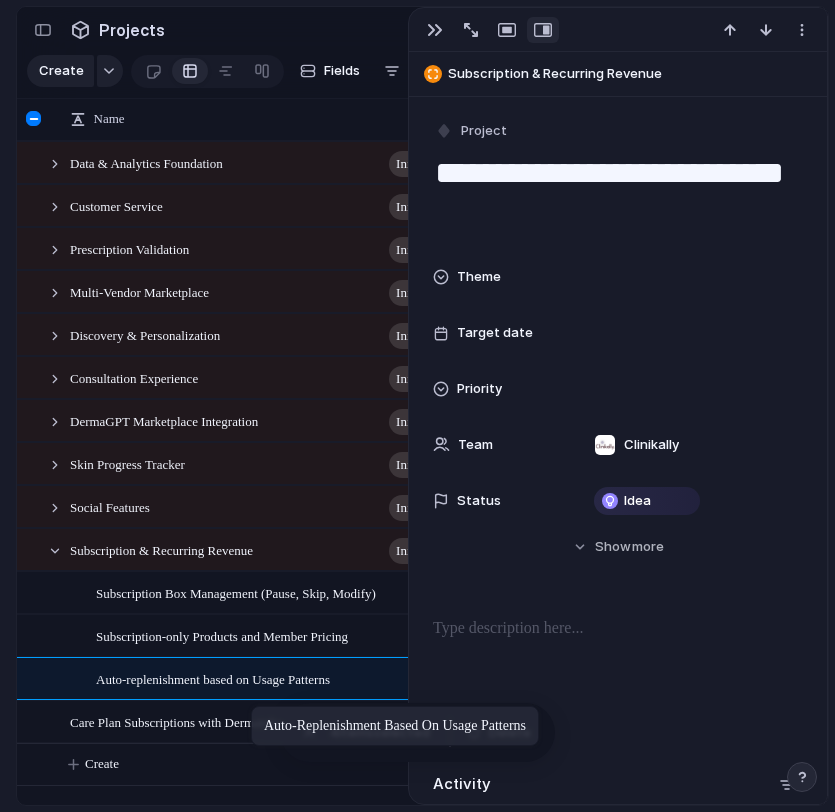 drag, startPoint x: 220, startPoint y: 676, endPoint x: 261, endPoint y: 710, distance: 53.263496 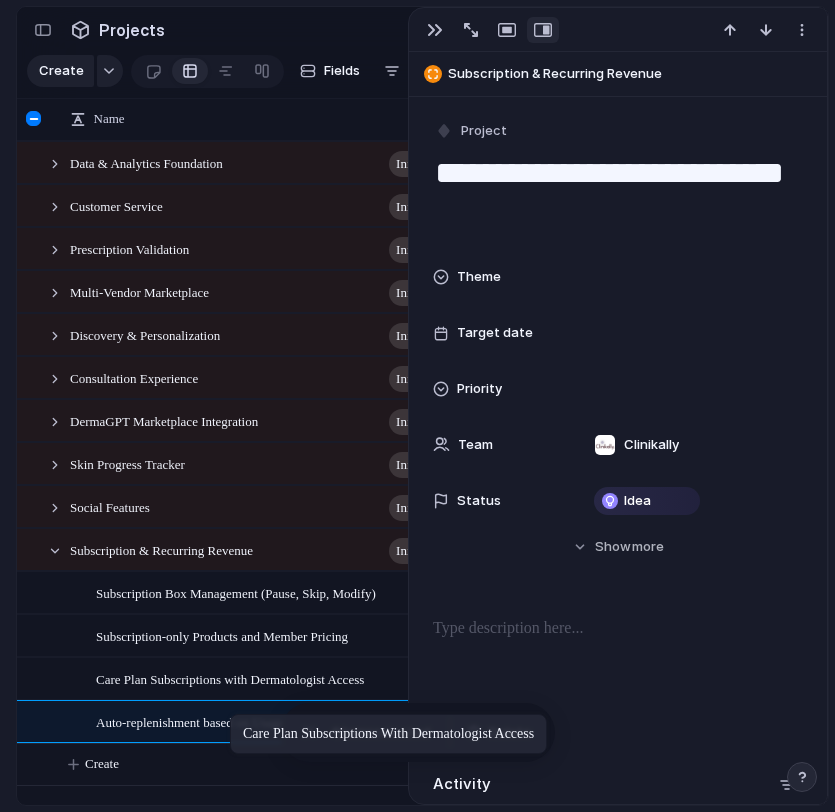 drag, startPoint x: 164, startPoint y: 717, endPoint x: 240, endPoint y: 717, distance: 76 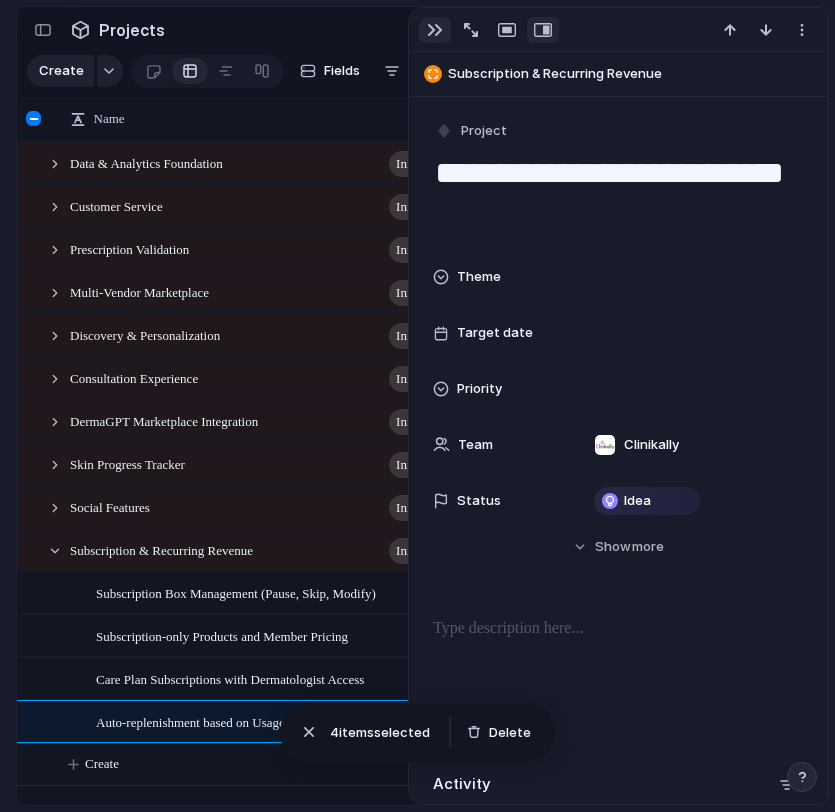 click at bounding box center (435, 30) 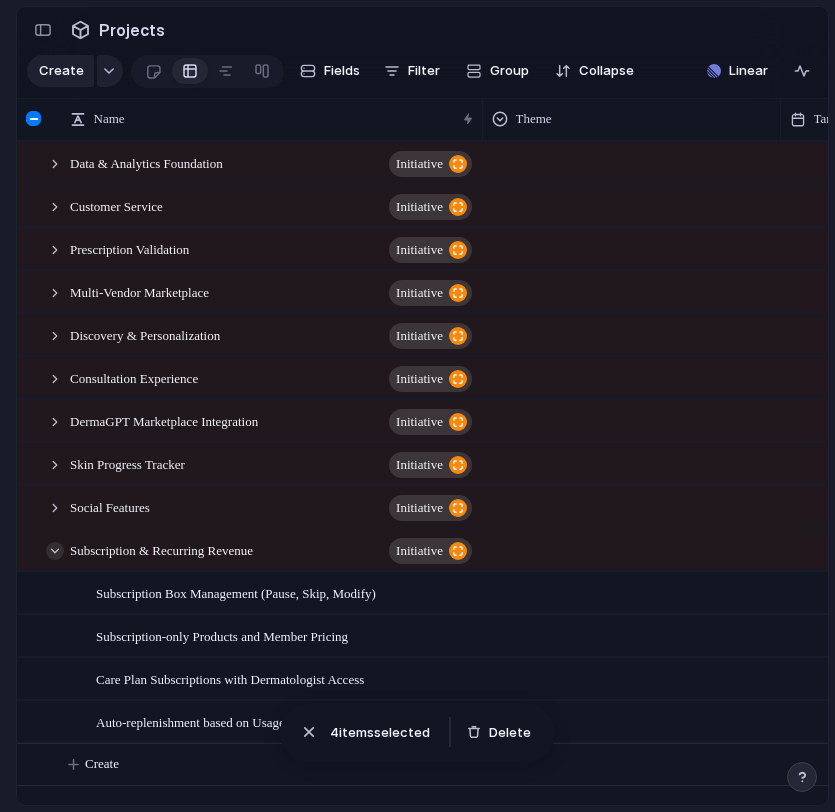 click at bounding box center [55, 551] 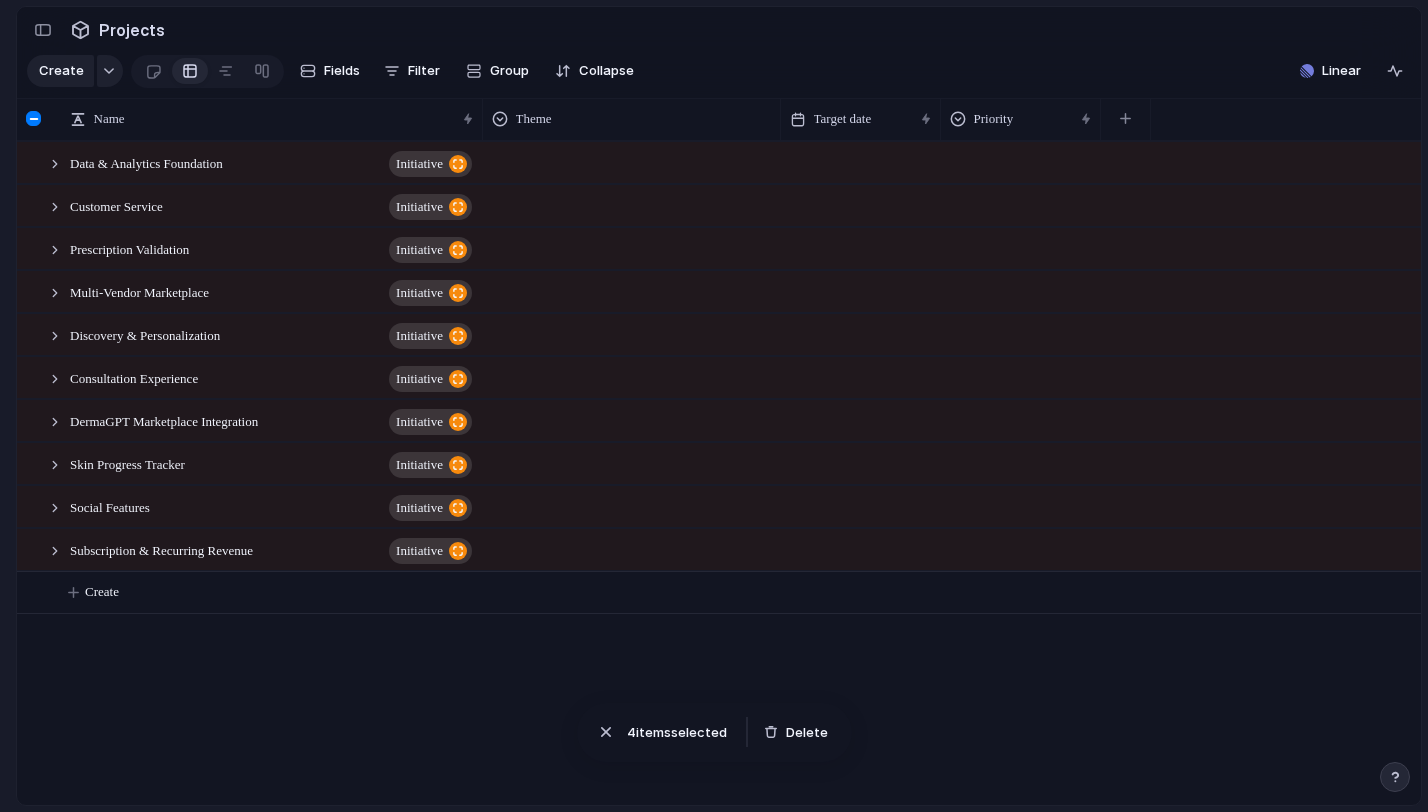 click at bounding box center (631, 162) 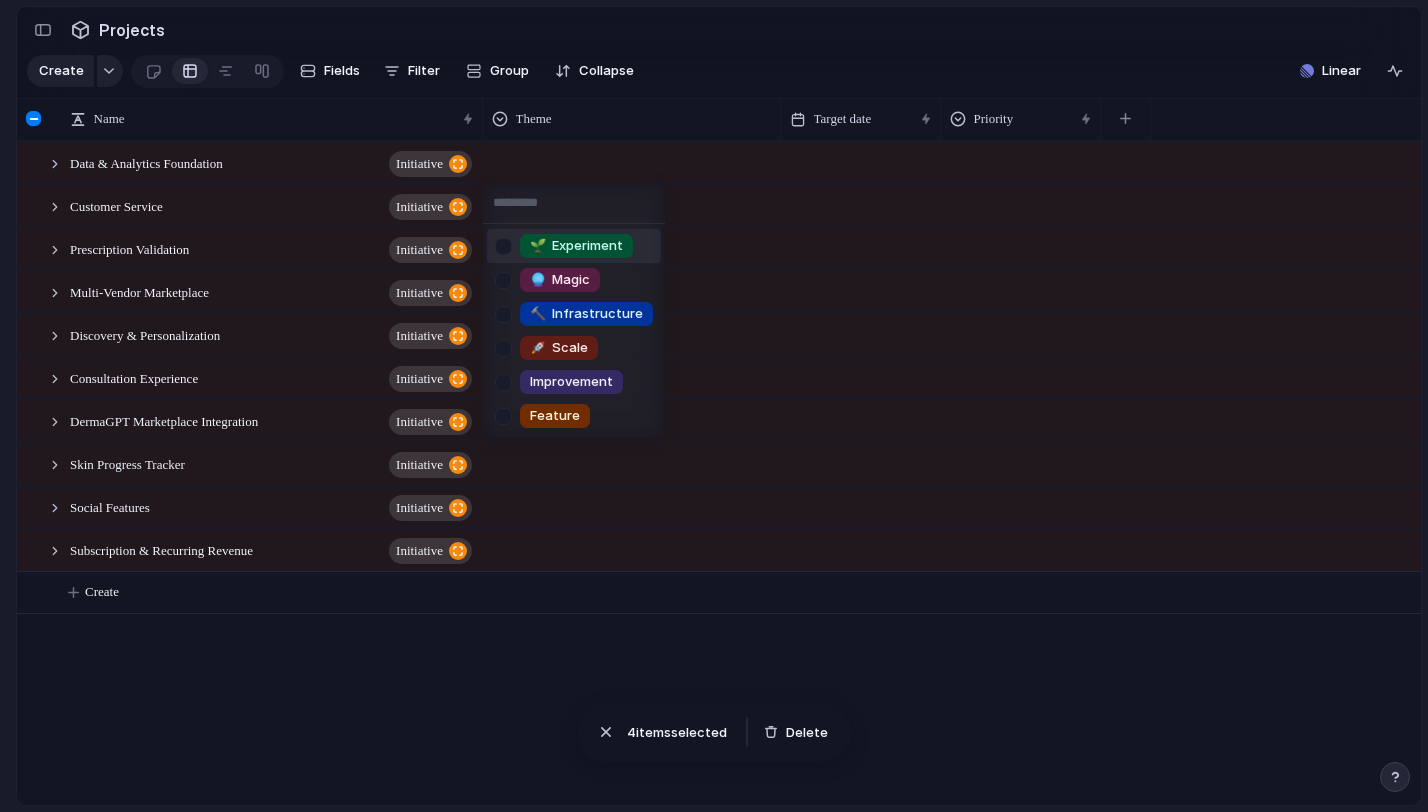 click on "🌱 Experiment   🔮 Magic   🔨 Infrastructure   🚀 Scale   Improvement   Feature" at bounding box center (714, 406) 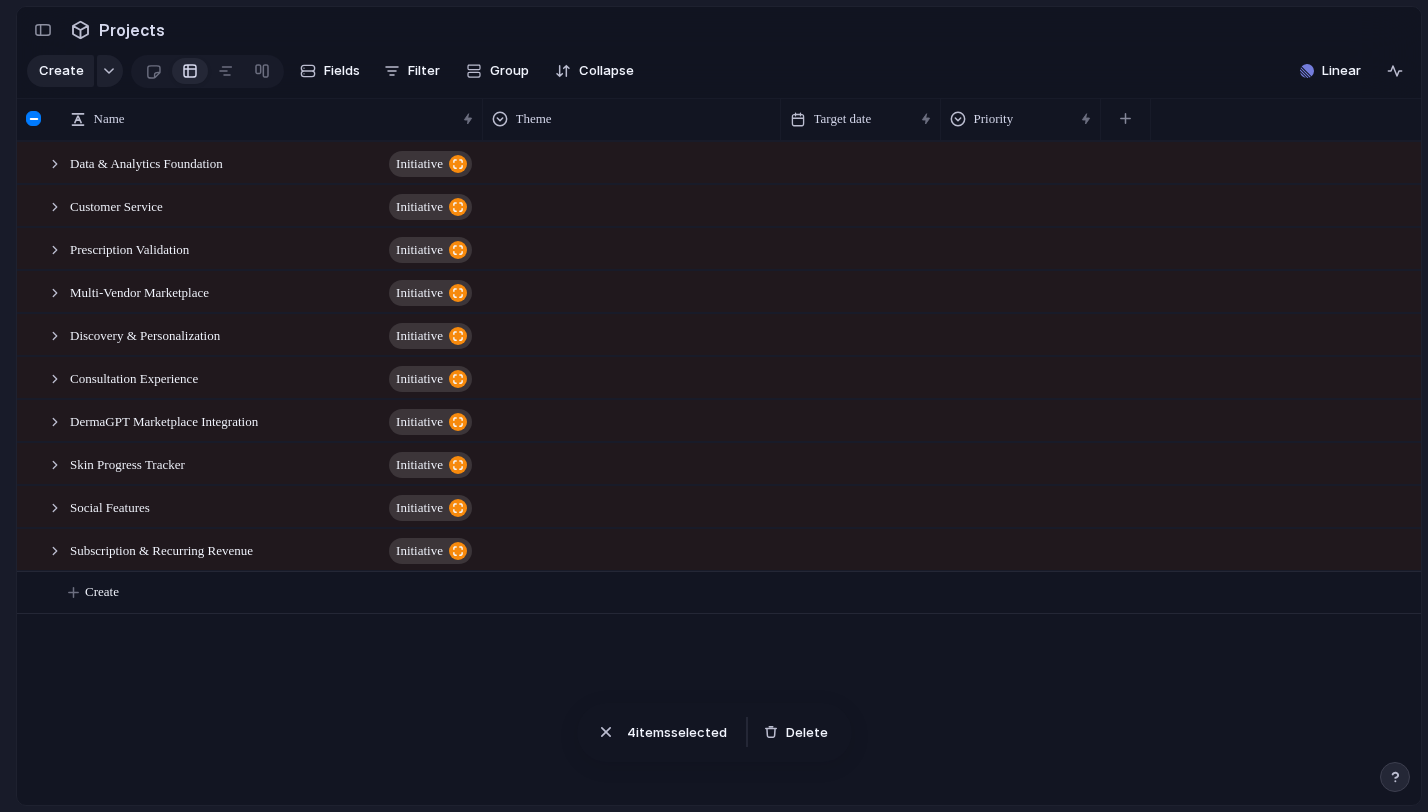 click at bounding box center (33, 118) 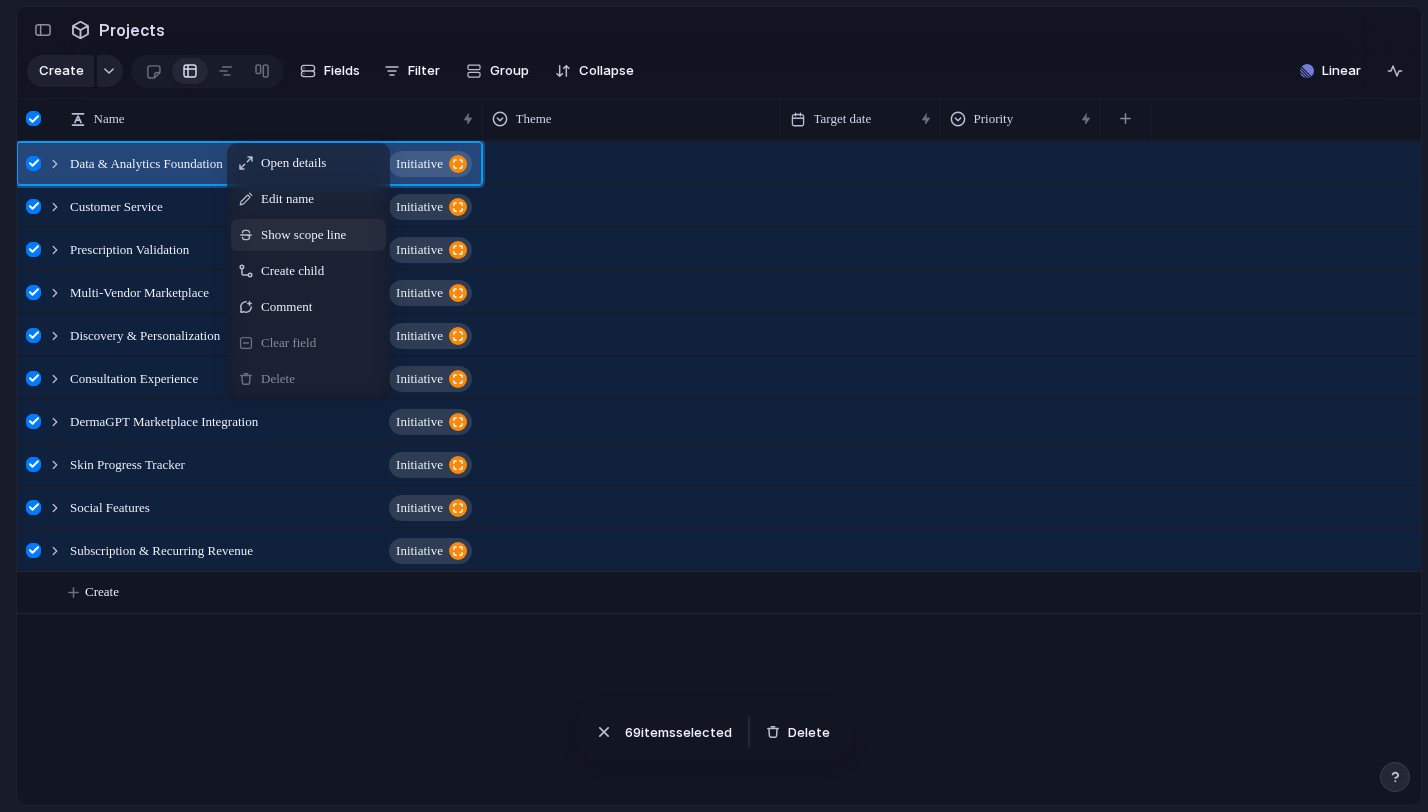 click on "Show scope line" at bounding box center [303, 235] 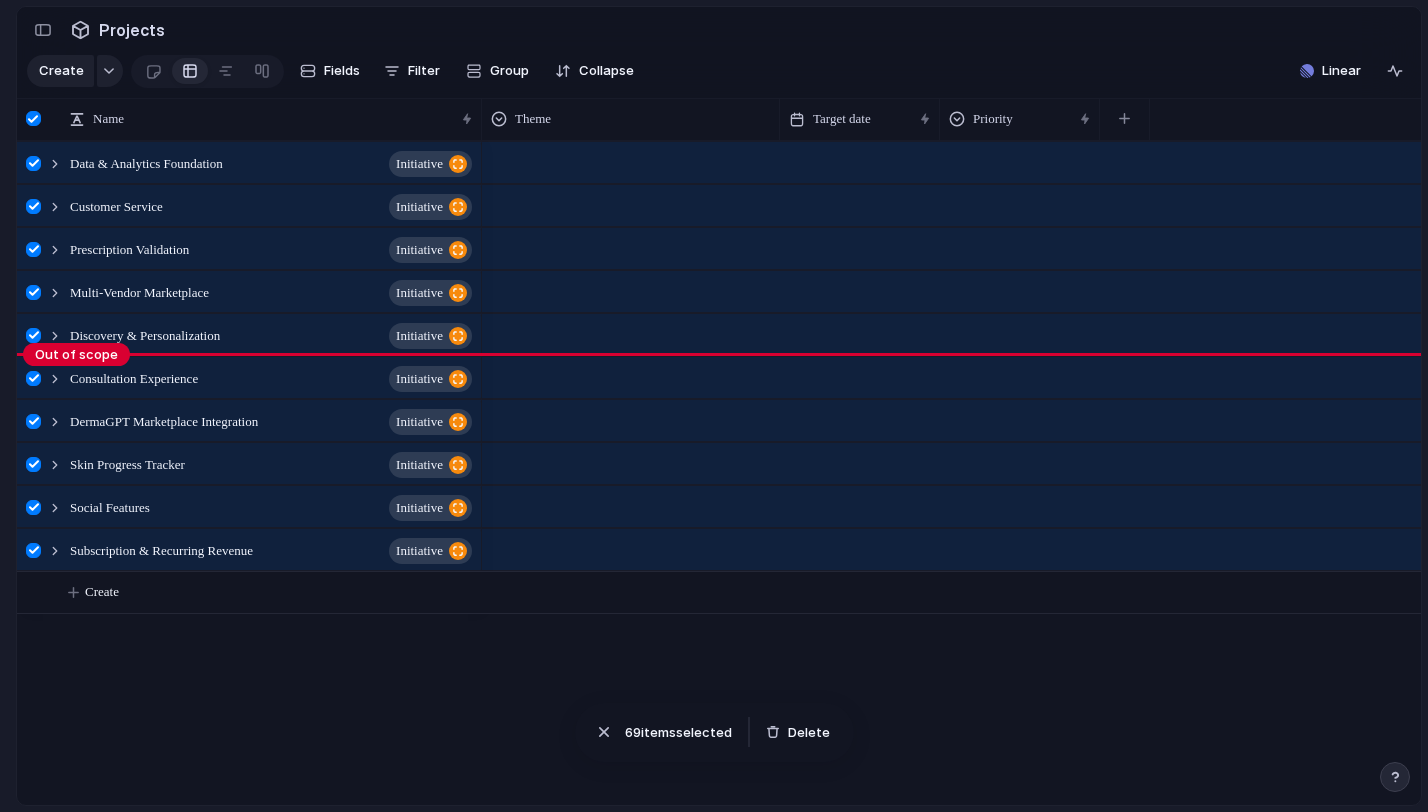 drag, startPoint x: 93, startPoint y: 229, endPoint x: 122, endPoint y: 373, distance: 146.89111 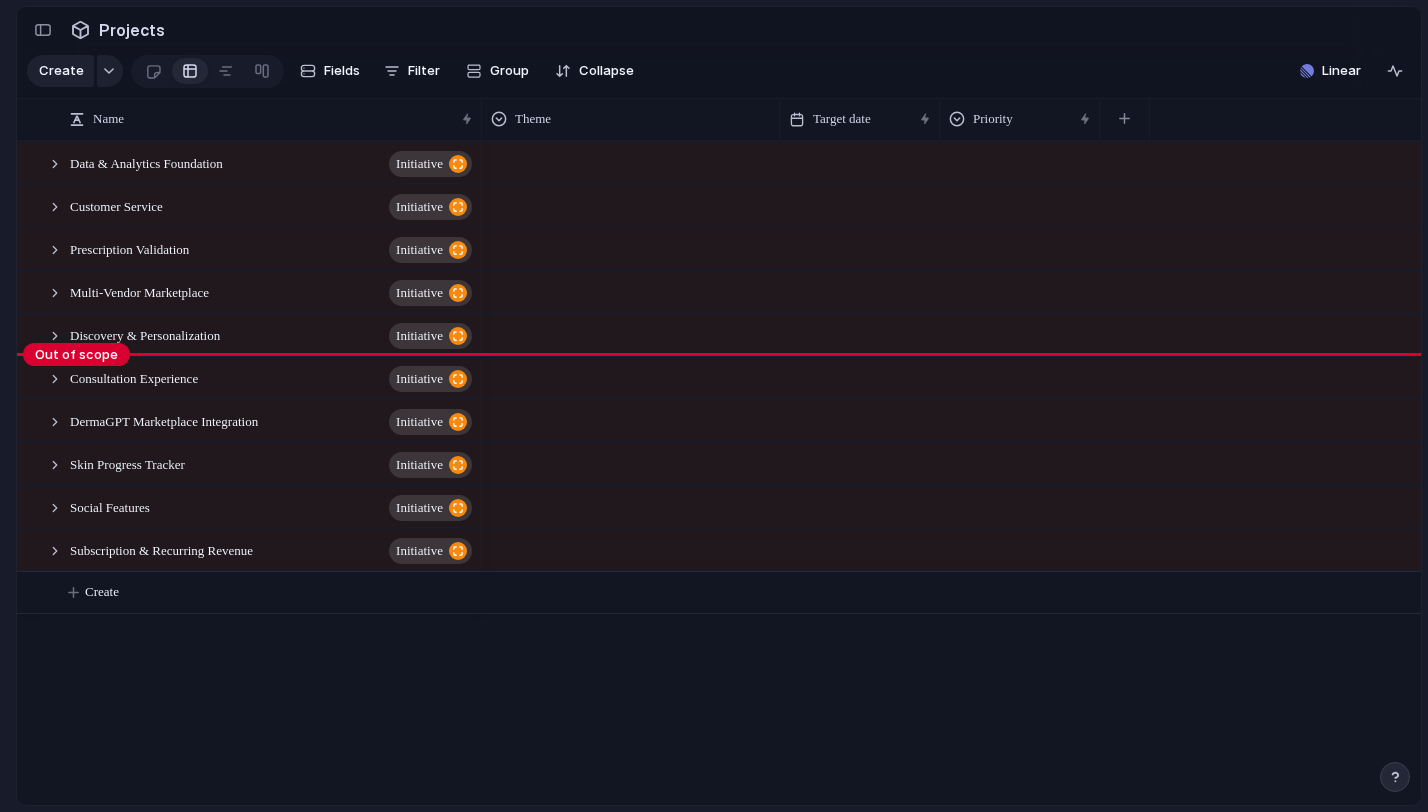 click on "Clinikally Requests 37 My projects Clinikally Projects 🌱 Ideas 🧊 Prioritization 🚚 Delivery ✅ Shipped
To pick up a draggable item, press the space bar.
While dragging, use the arrow keys to move the item.
Press space again to drop the item in its new position, or press escape to cancel.
Create view Keep using Index You're approaching the free limit of 300 work items Upgrade plan Projects Create Fields Filter Group Zoom Collapse Linear Out of scope Press ENTER to sort
Name
Theme
Target date
Priority
Data & Analytics Foundation initiative" at bounding box center [714, 0] 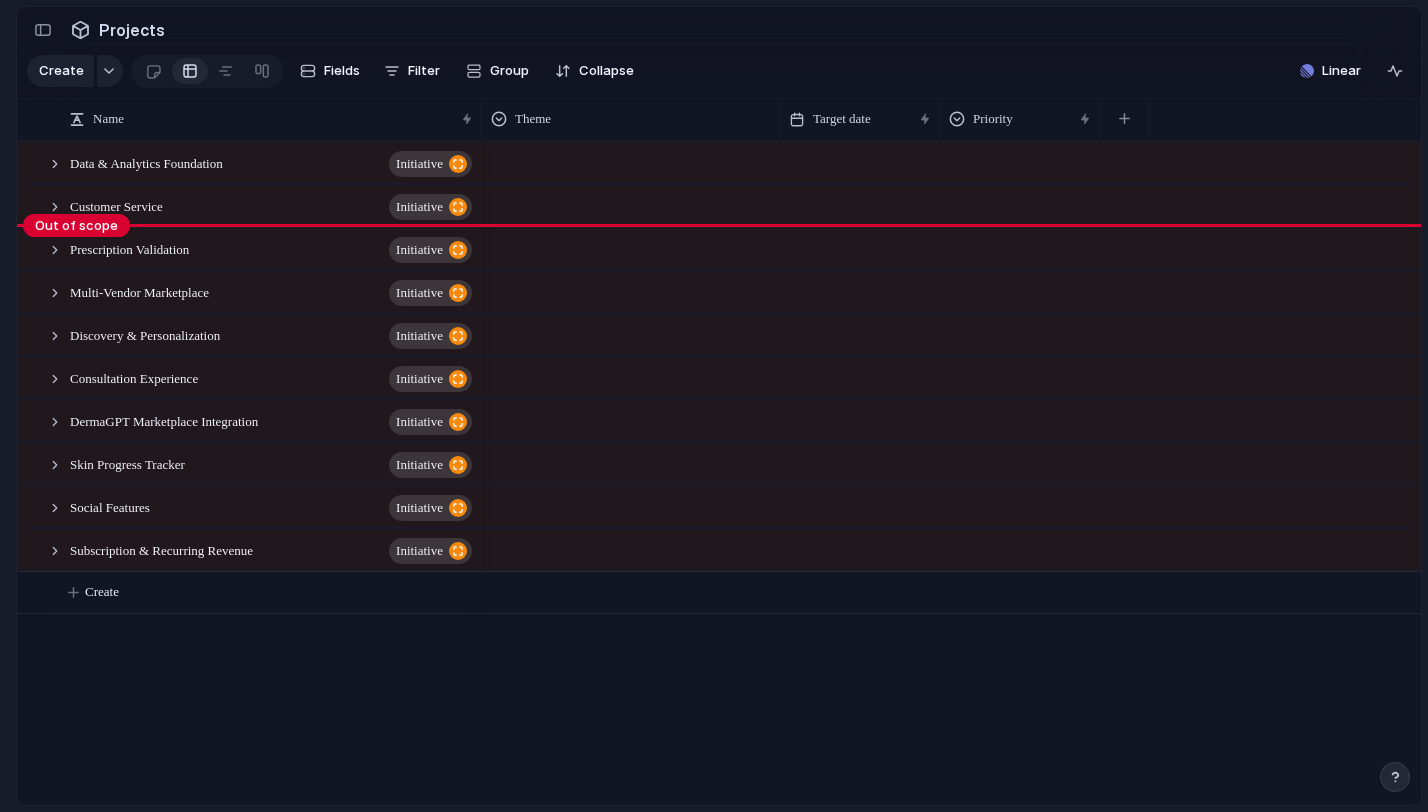 drag, startPoint x: 120, startPoint y: 355, endPoint x: 120, endPoint y: 242, distance: 113 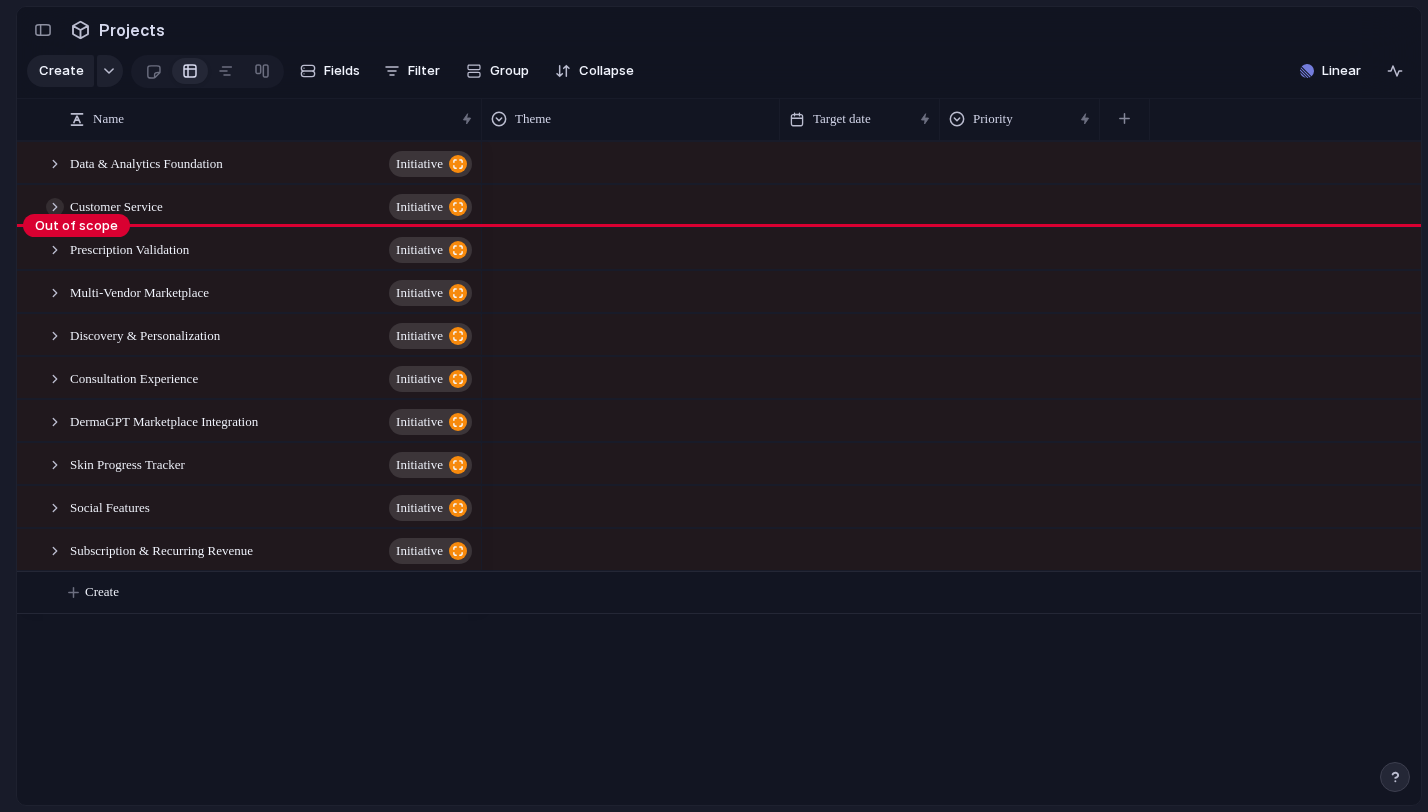 click at bounding box center [55, 207] 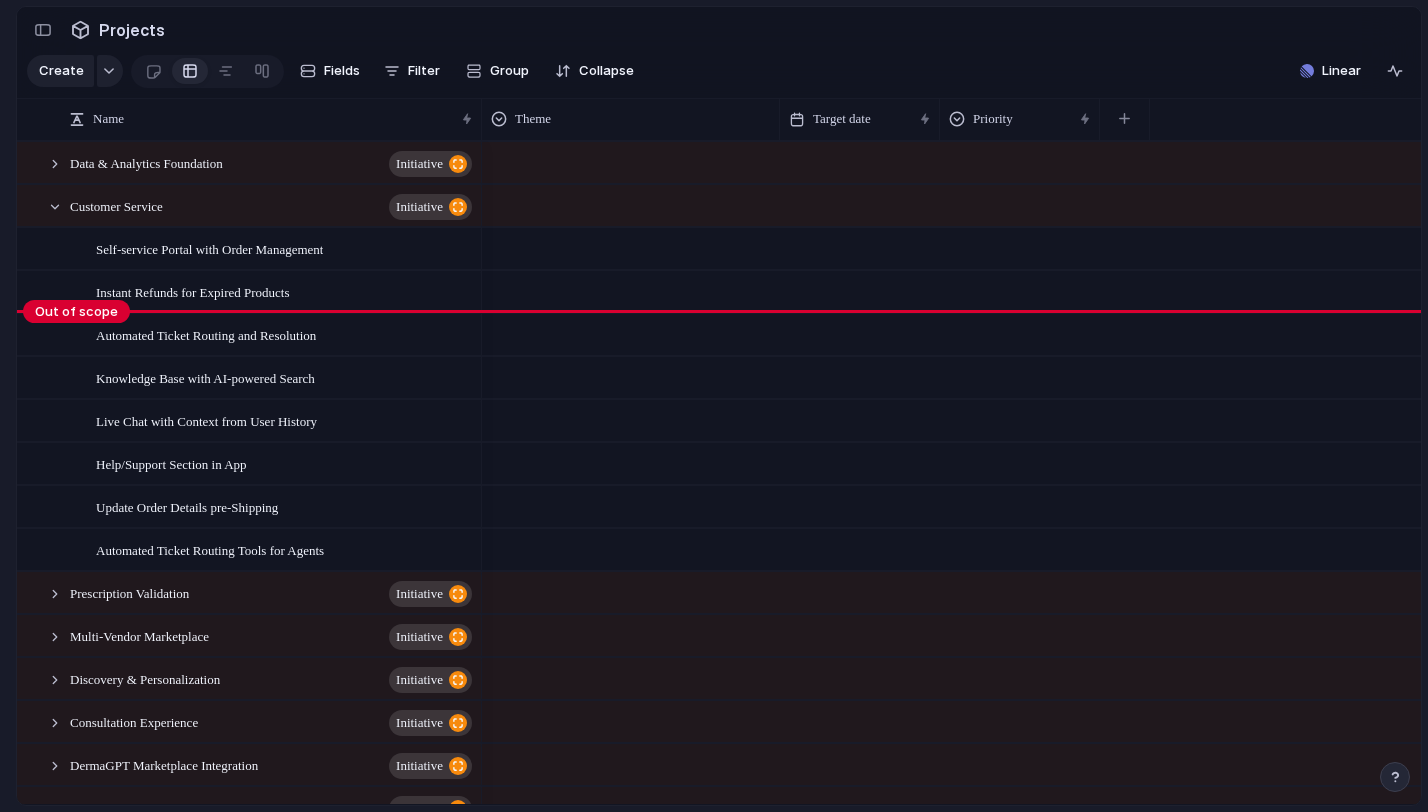 drag, startPoint x: 73, startPoint y: 234, endPoint x: 73, endPoint y: 337, distance: 103 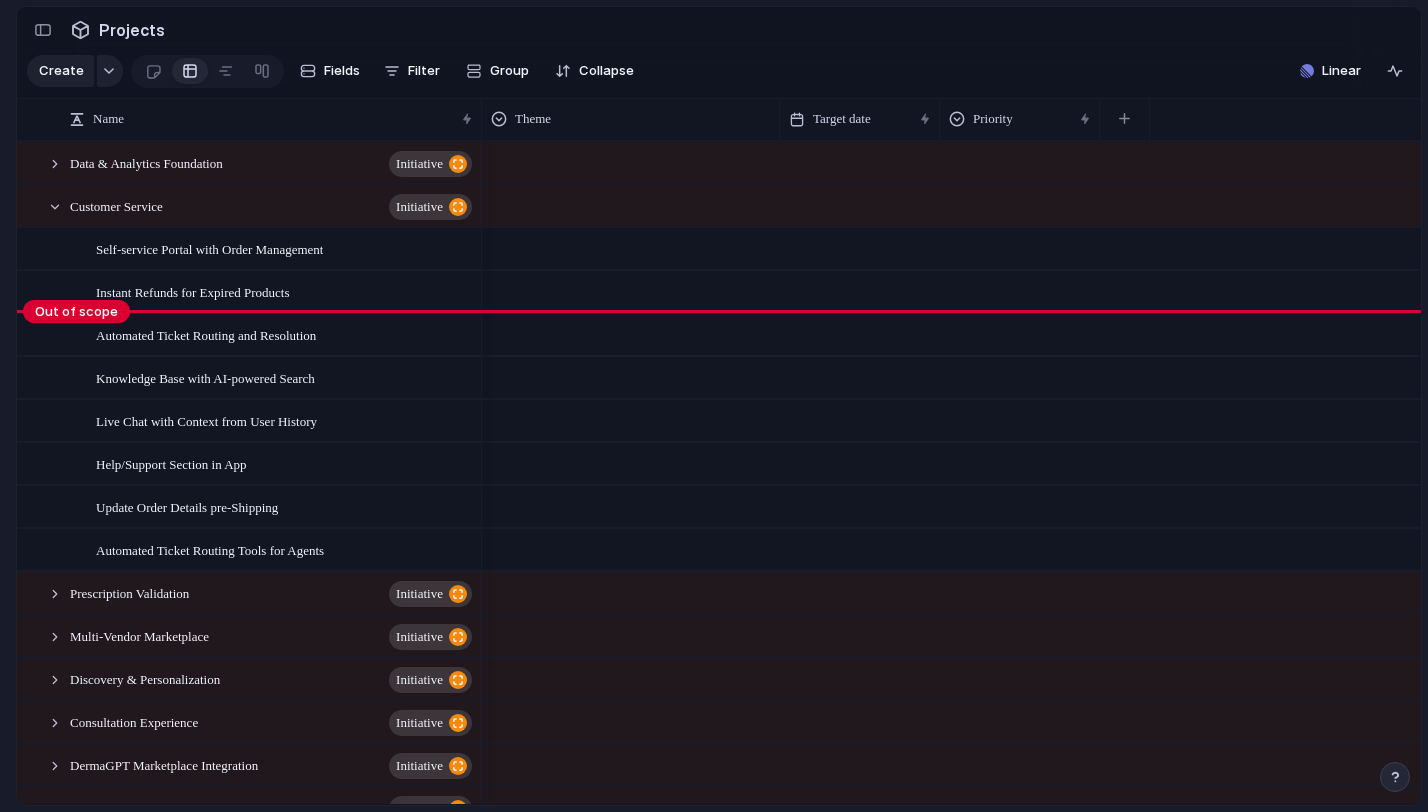click at bounding box center (631, 377) 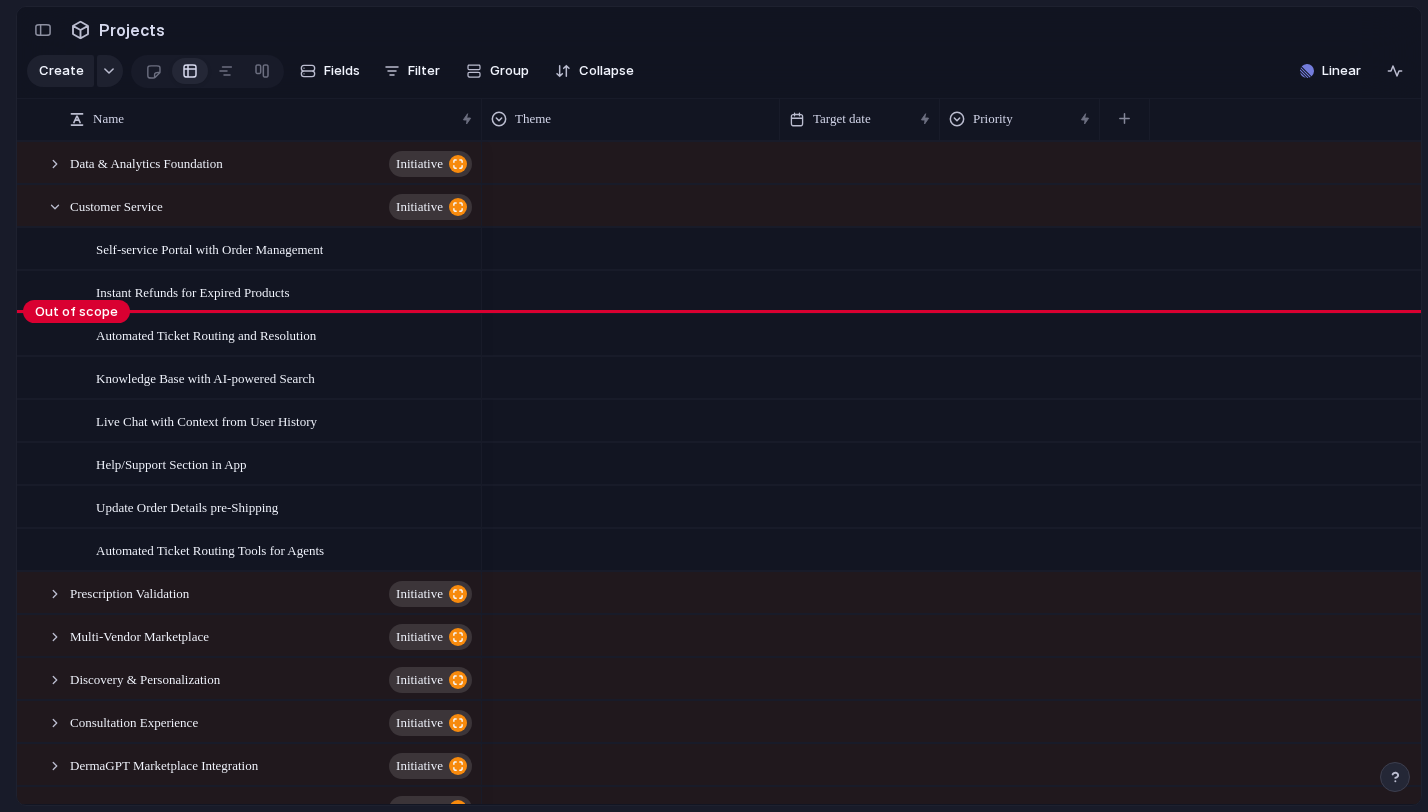 click on "🌱 Experiment   🔮 Magic   🔨 Infrastructure   🚀 Scale   Improvement   Feature" at bounding box center (714, 406) 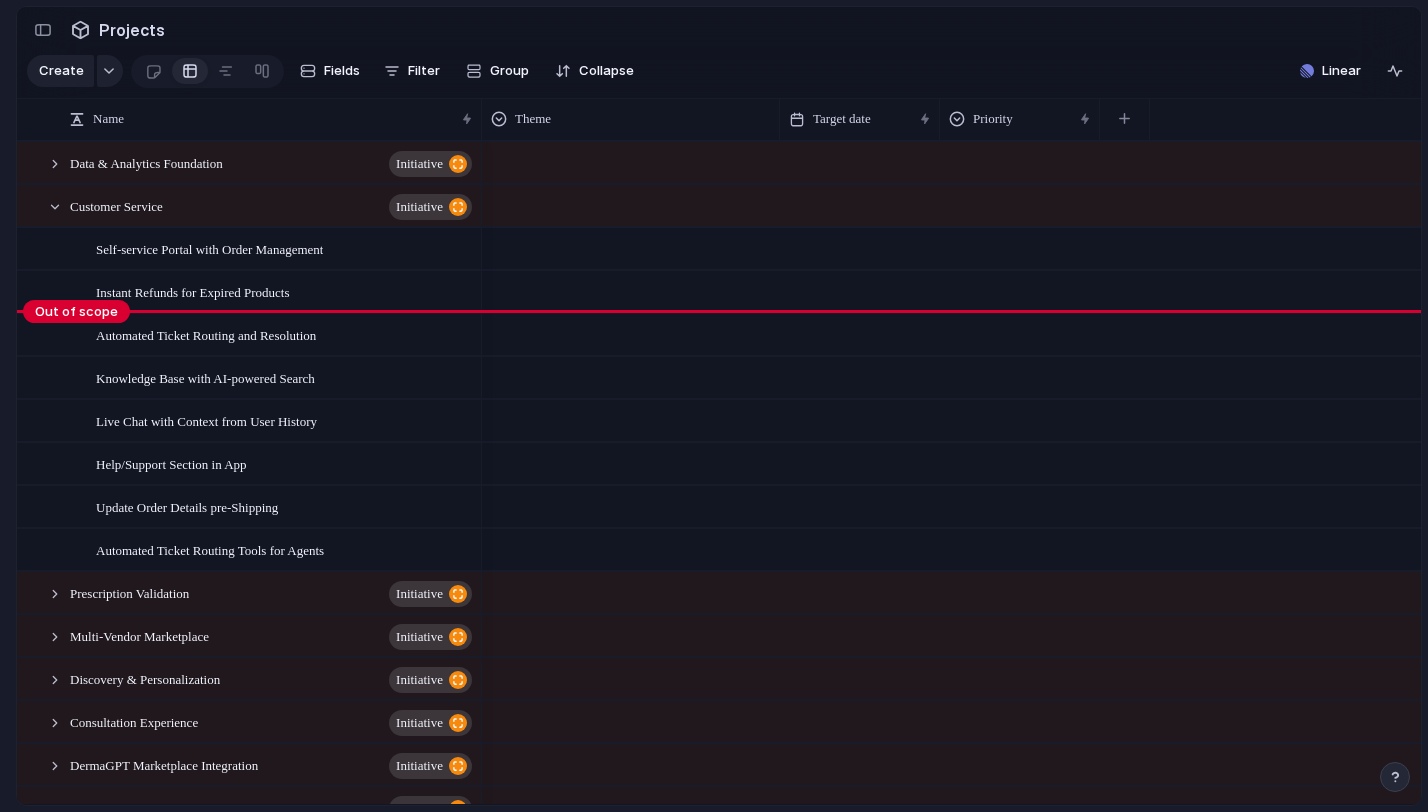click on "Clinikally Requests 37 My projects Clinikally Projects 🌱 Ideas 🧊 Prioritization 🚚 Delivery ✅ Shipped
To pick up a draggable item, press the space bar.
While dragging, use the arrow keys to move the item.
Press space again to drop the item in its new position, or press escape to cancel.
Create view Keep using Index You're approaching the free limit of 300 work items Upgrade plan Projects Create Fields Filter Group Zoom Collapse Linear Out of scope Press ENTER to sort
Name
Theme
Target date
Priority
Data & Analytics Foundation initiative" at bounding box center [714, 0] 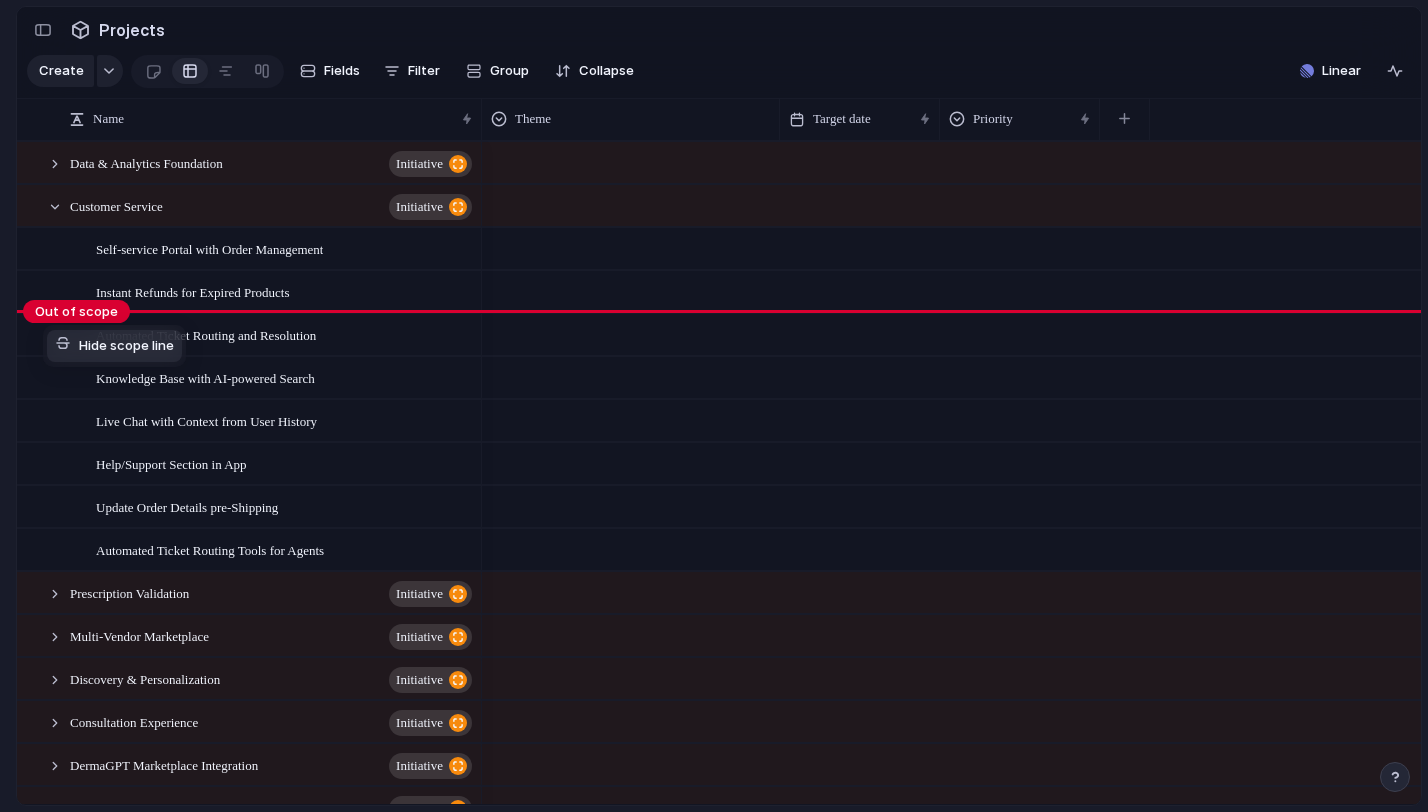click on "Hide scope line" at bounding box center [714, 406] 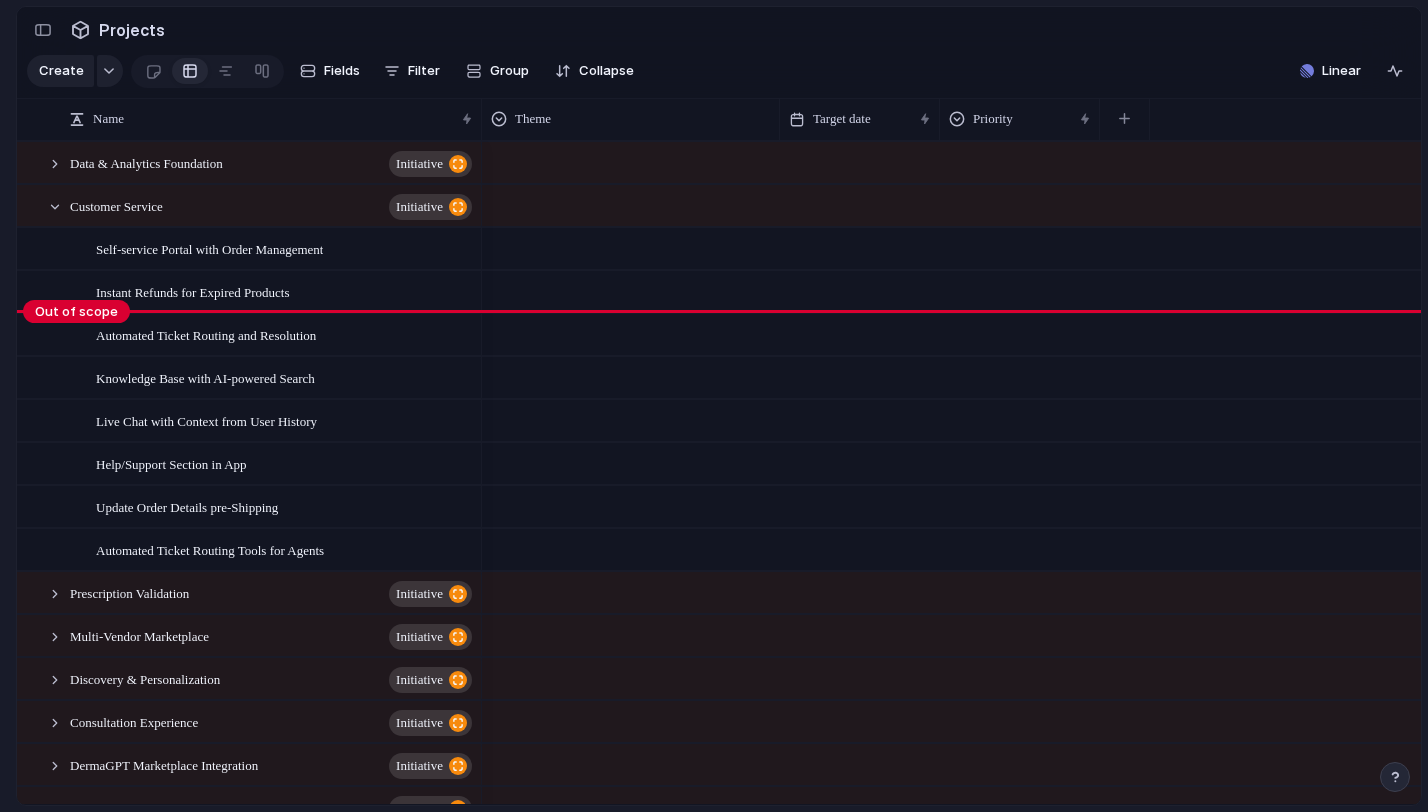 click on "Clinikally Requests 37 My projects Clinikally Projects 🌱 Ideas 🧊 Prioritization 🚚 Delivery ✅ Shipped
To pick up a draggable item, press the space bar.
While dragging, use the arrow keys to move the item.
Press space again to drop the item in its new position, or press escape to cancel.
Create view Keep using Index You're approaching the free limit of 300 work items Upgrade plan Projects Create Fields Filter Group Zoom Collapse Linear Out of scope Press ENTER to sort
Name
Theme
Target date
Priority
Data & Analytics Foundation initiative" at bounding box center [714, 0] 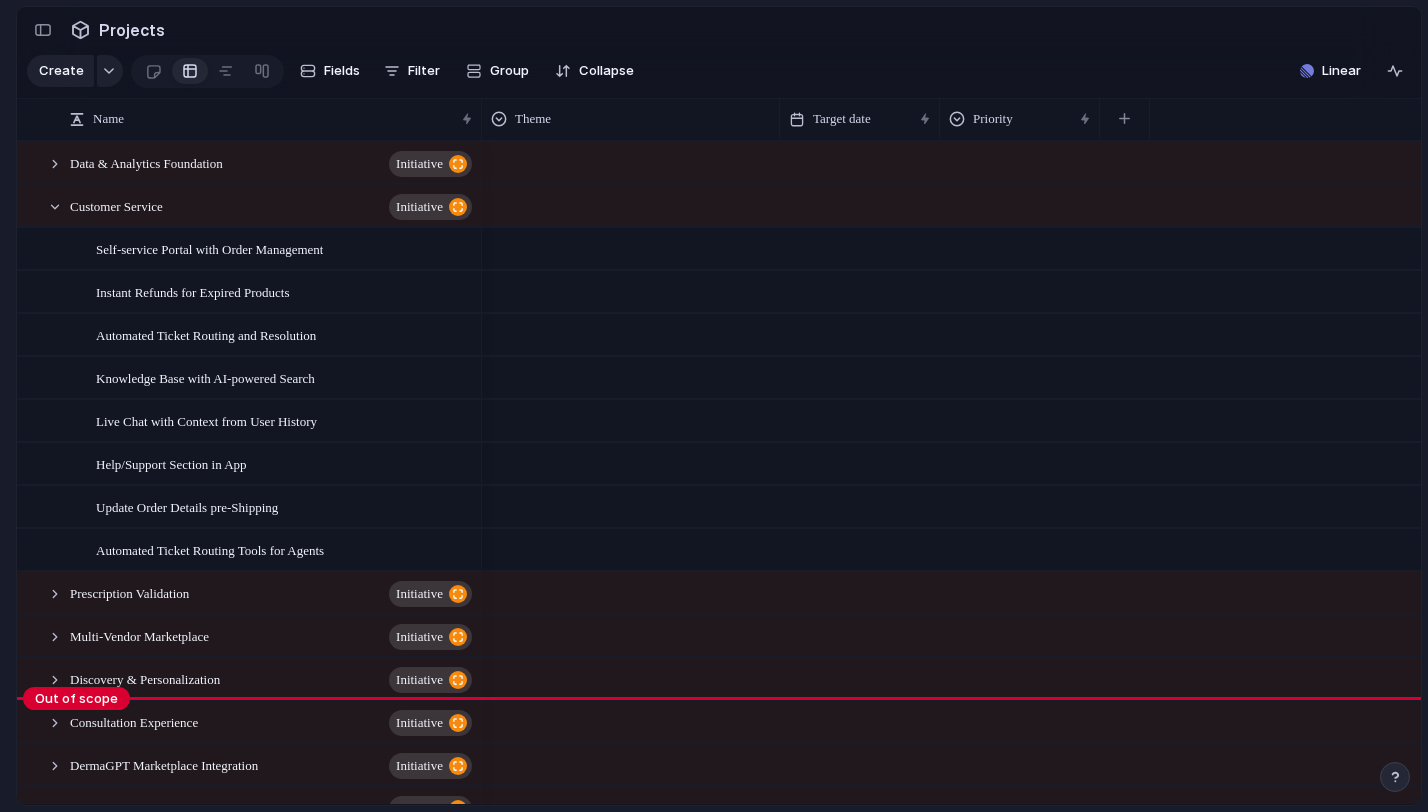 drag, startPoint x: 73, startPoint y: 313, endPoint x: 248, endPoint y: 709, distance: 432.94458 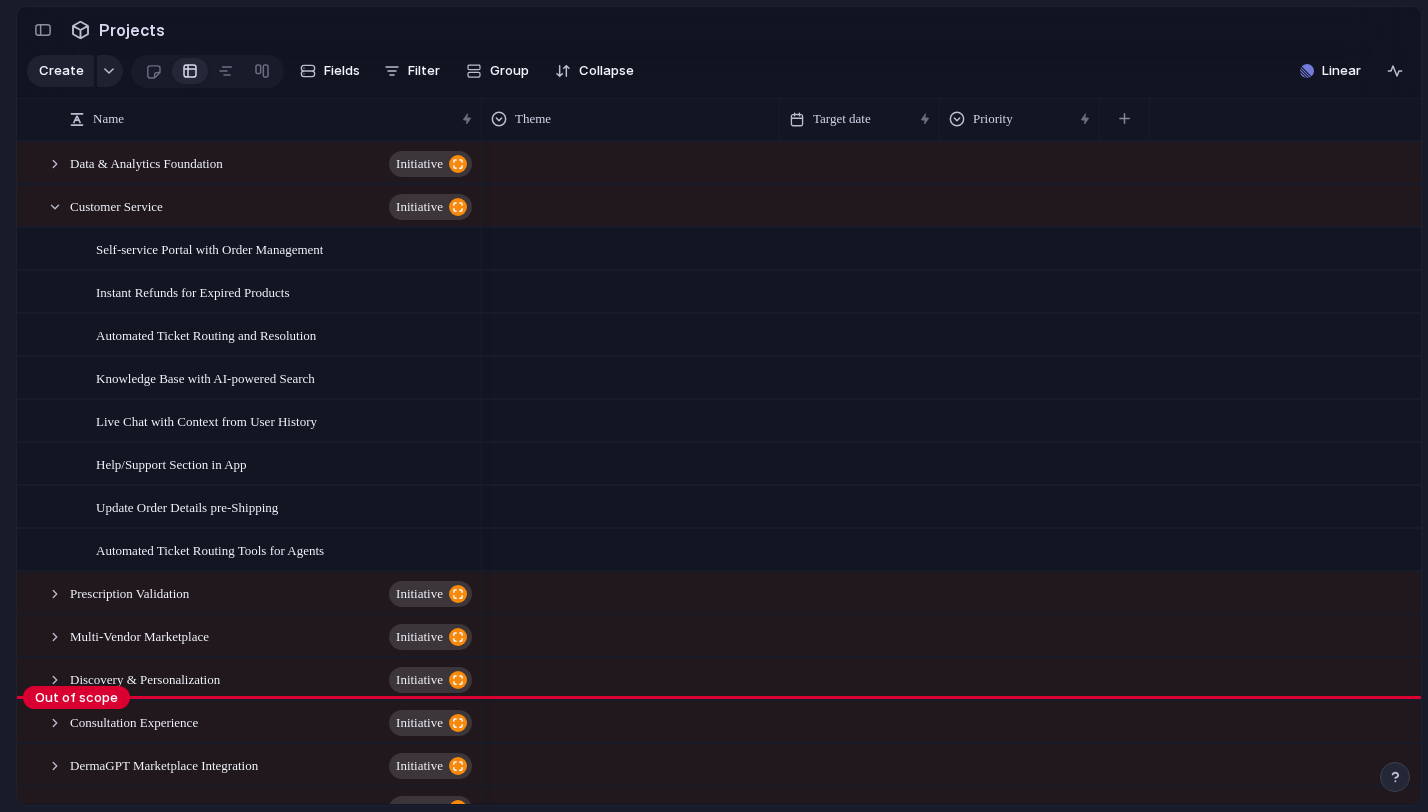 scroll, scrollTop: 104, scrollLeft: 0, axis: vertical 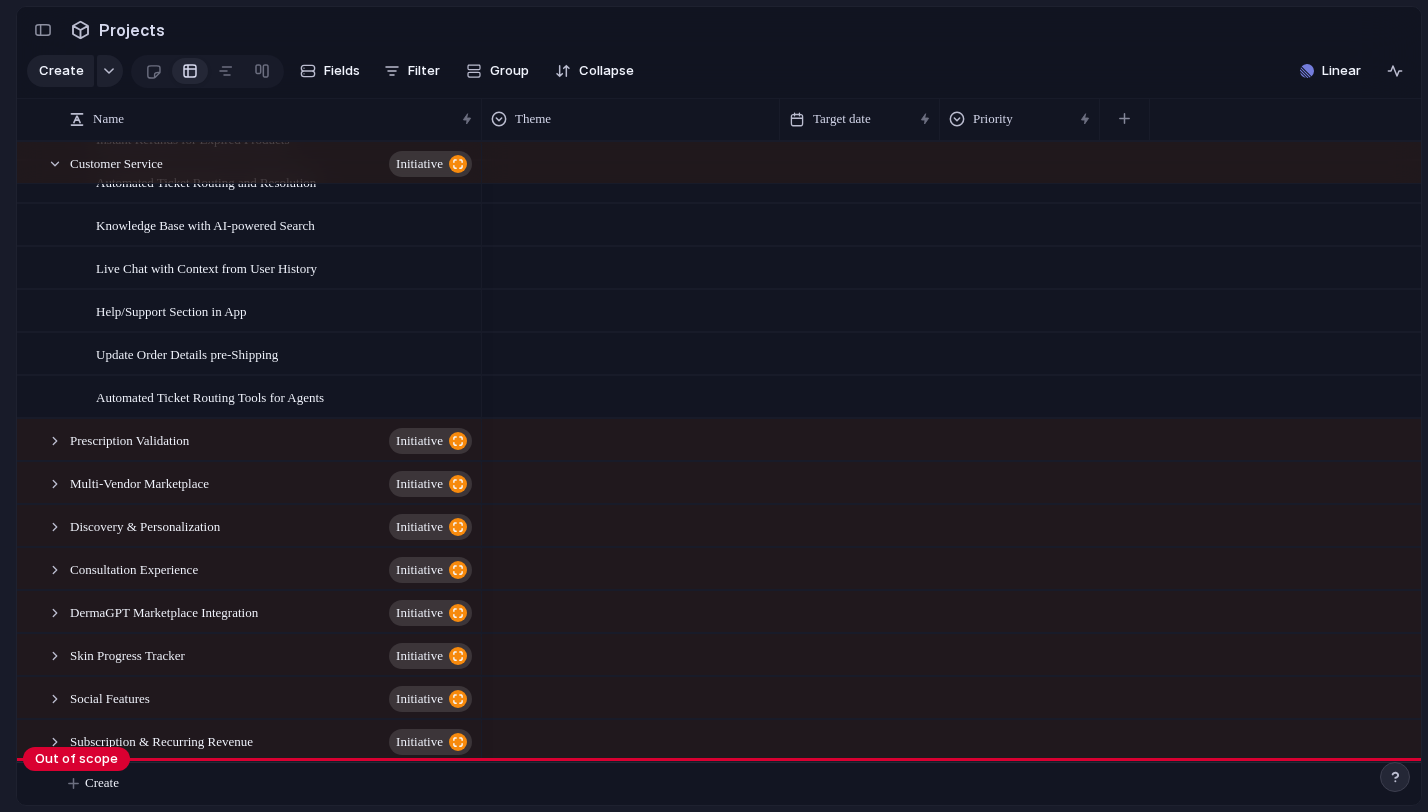 drag, startPoint x: 85, startPoint y: 551, endPoint x: 94, endPoint y: 817, distance: 266.15222 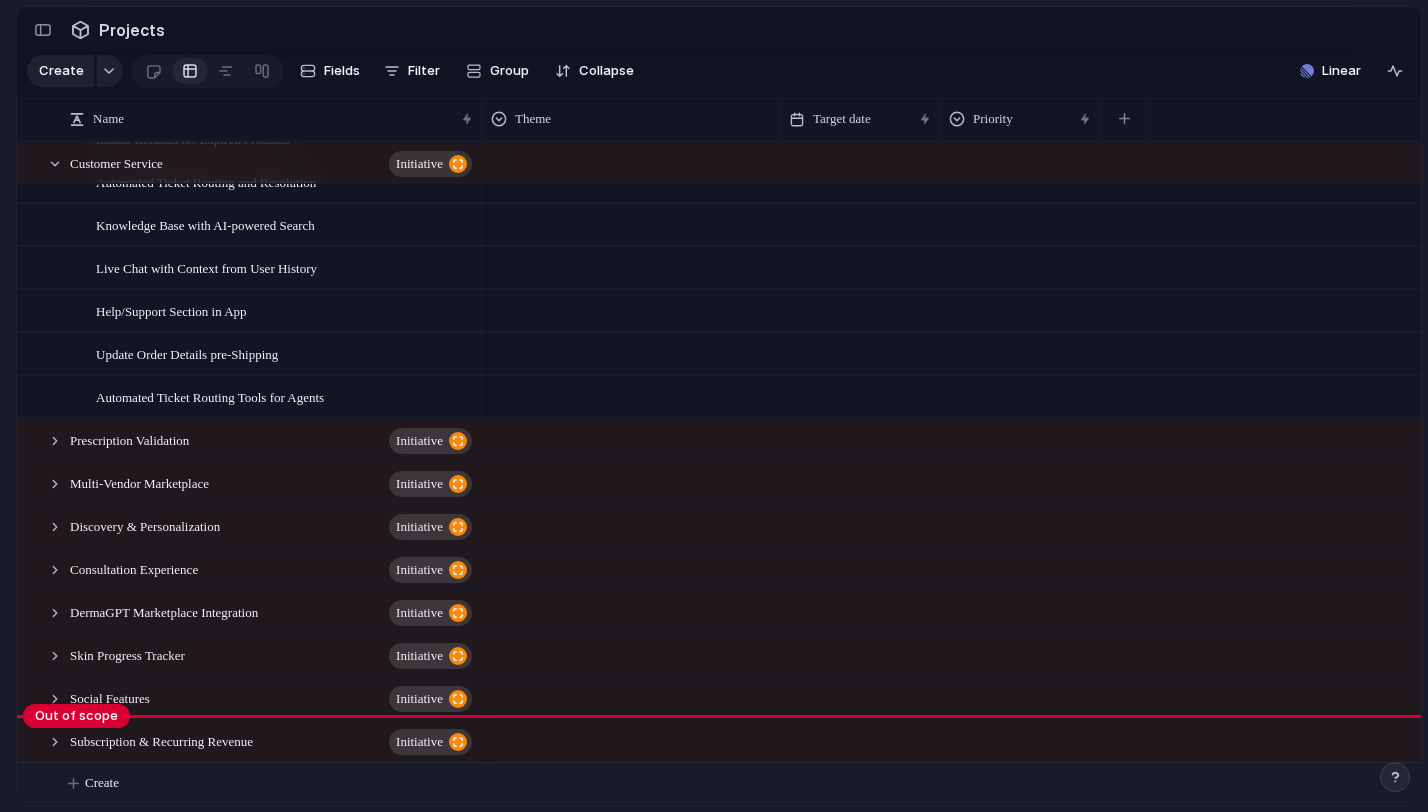 drag, startPoint x: 87, startPoint y: 711, endPoint x: 86, endPoint y: 772, distance: 61.008198 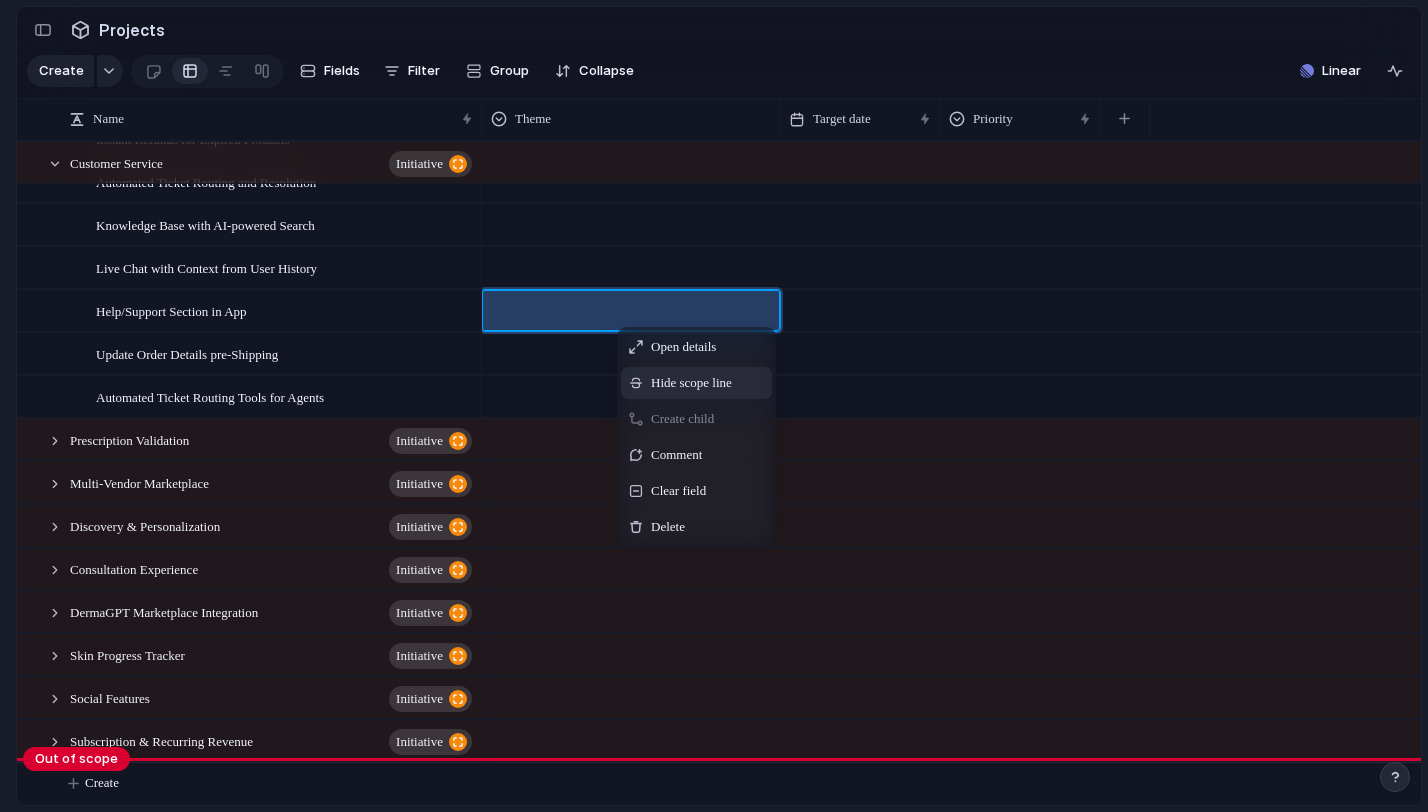 click on "Hide scope line" at bounding box center [691, 383] 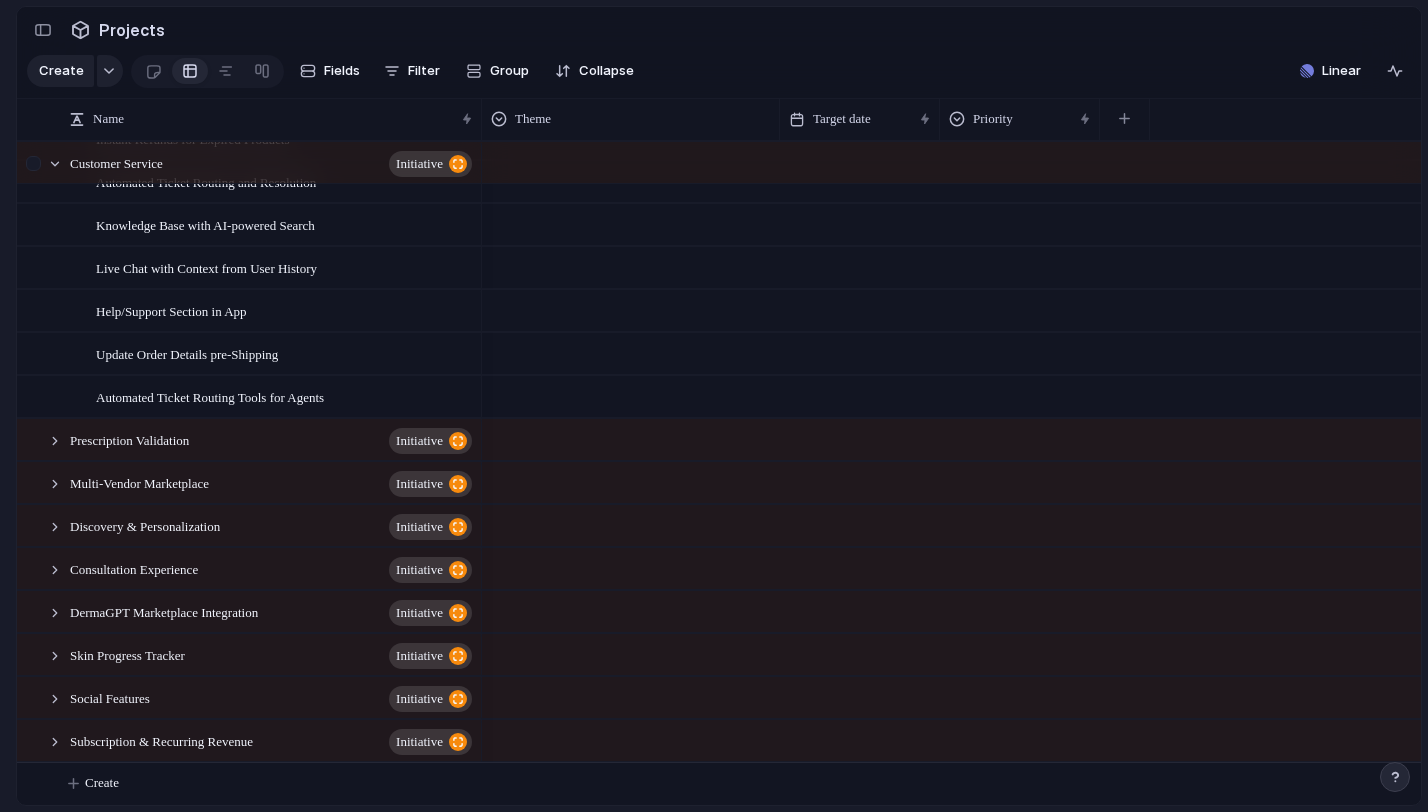 click at bounding box center [45, 163] 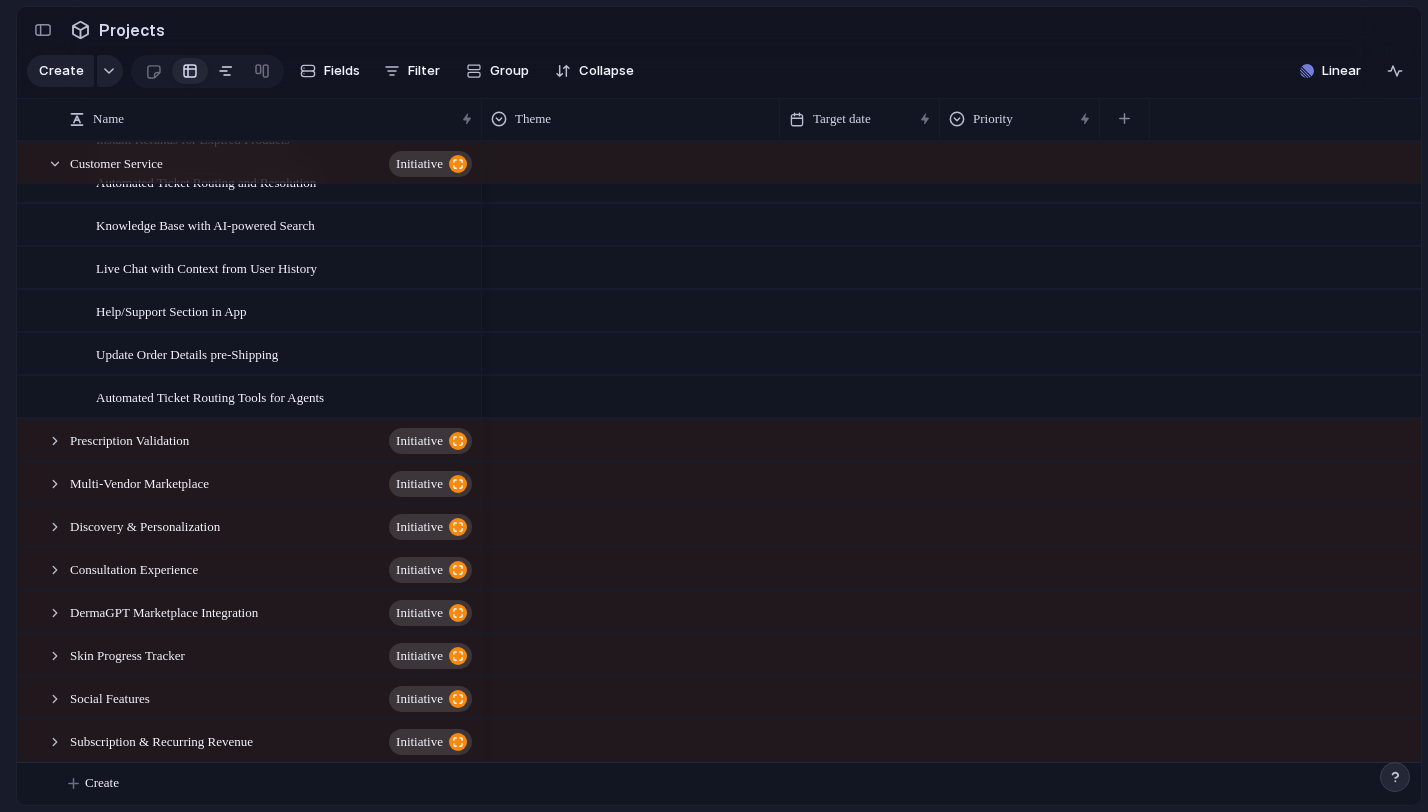 click at bounding box center [226, 71] 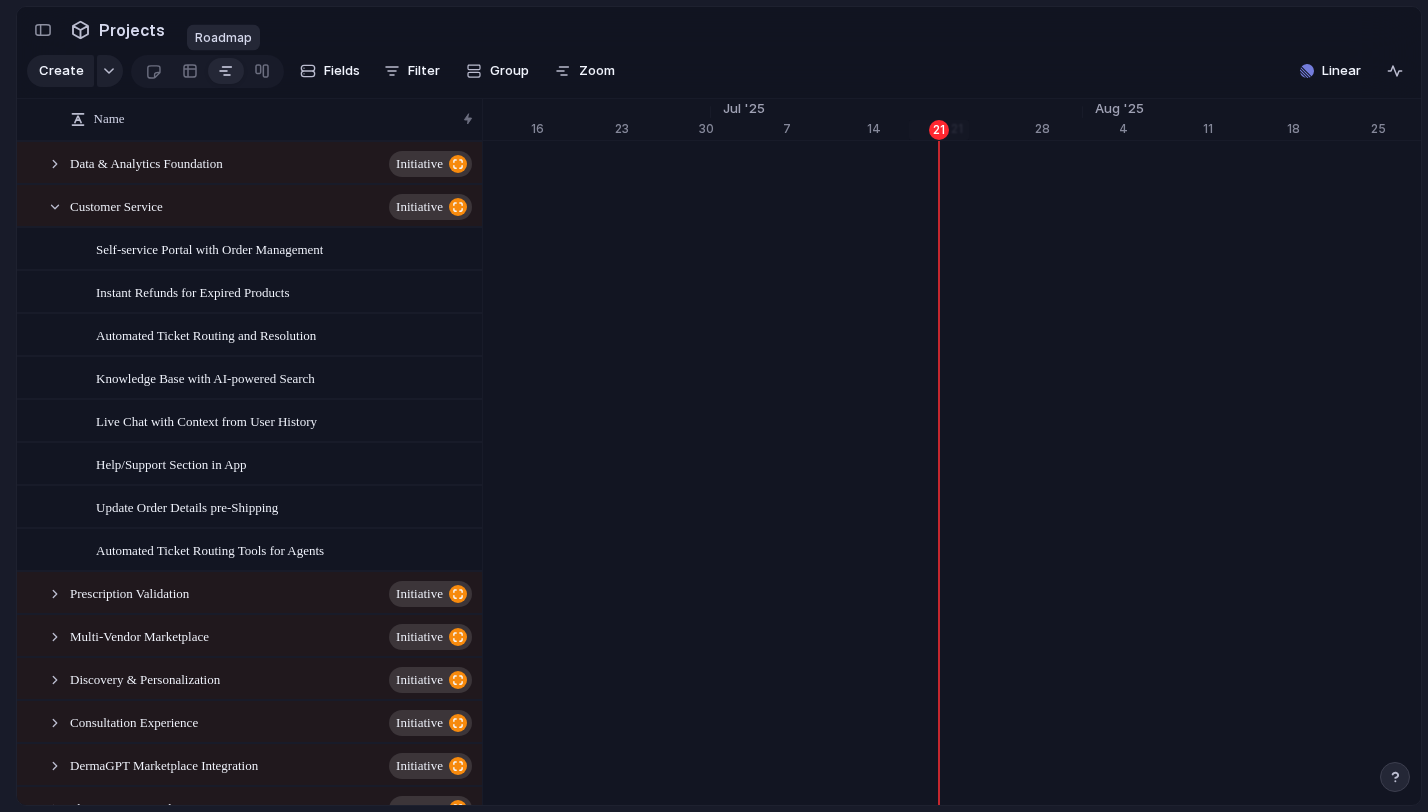 scroll, scrollTop: 0, scrollLeft: 12924, axis: horizontal 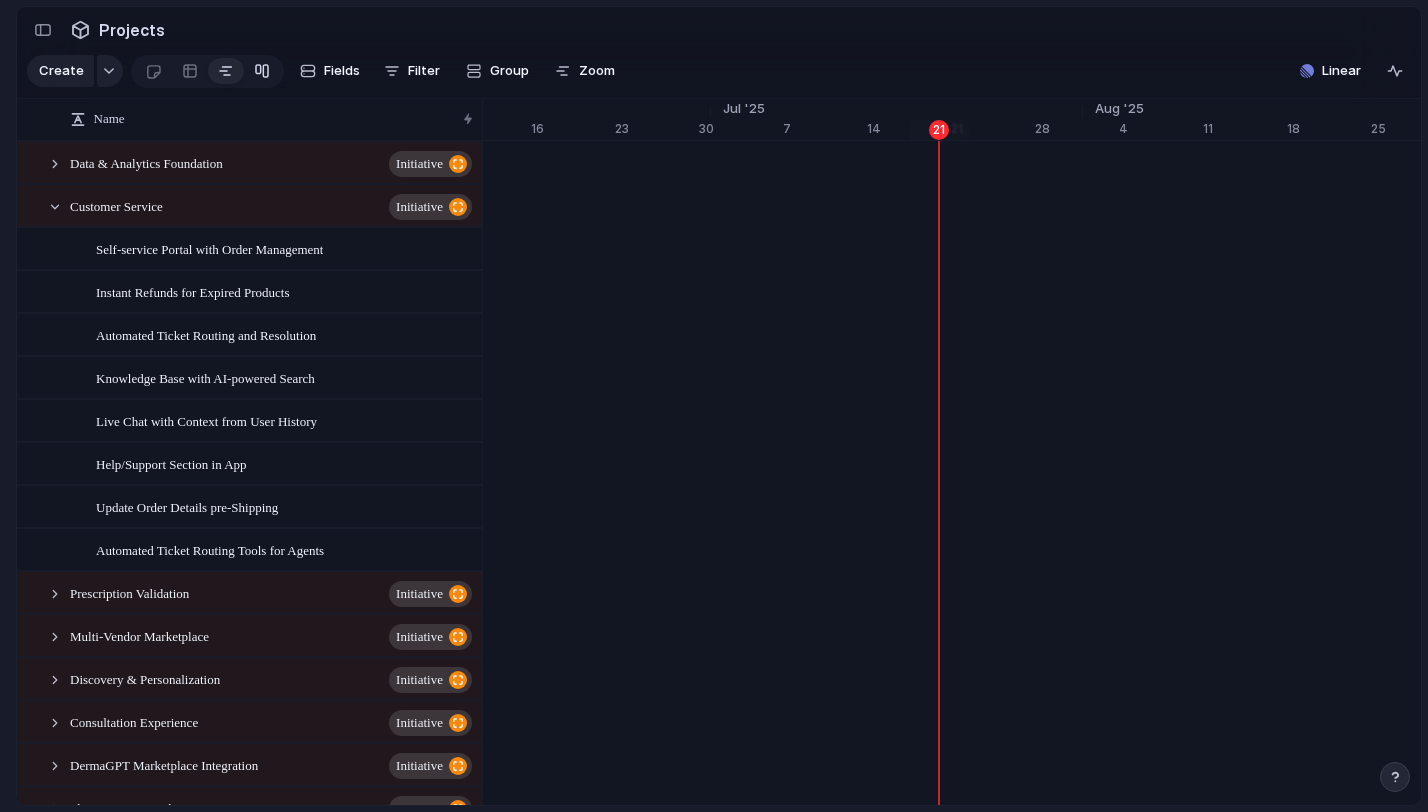 click at bounding box center (262, 71) 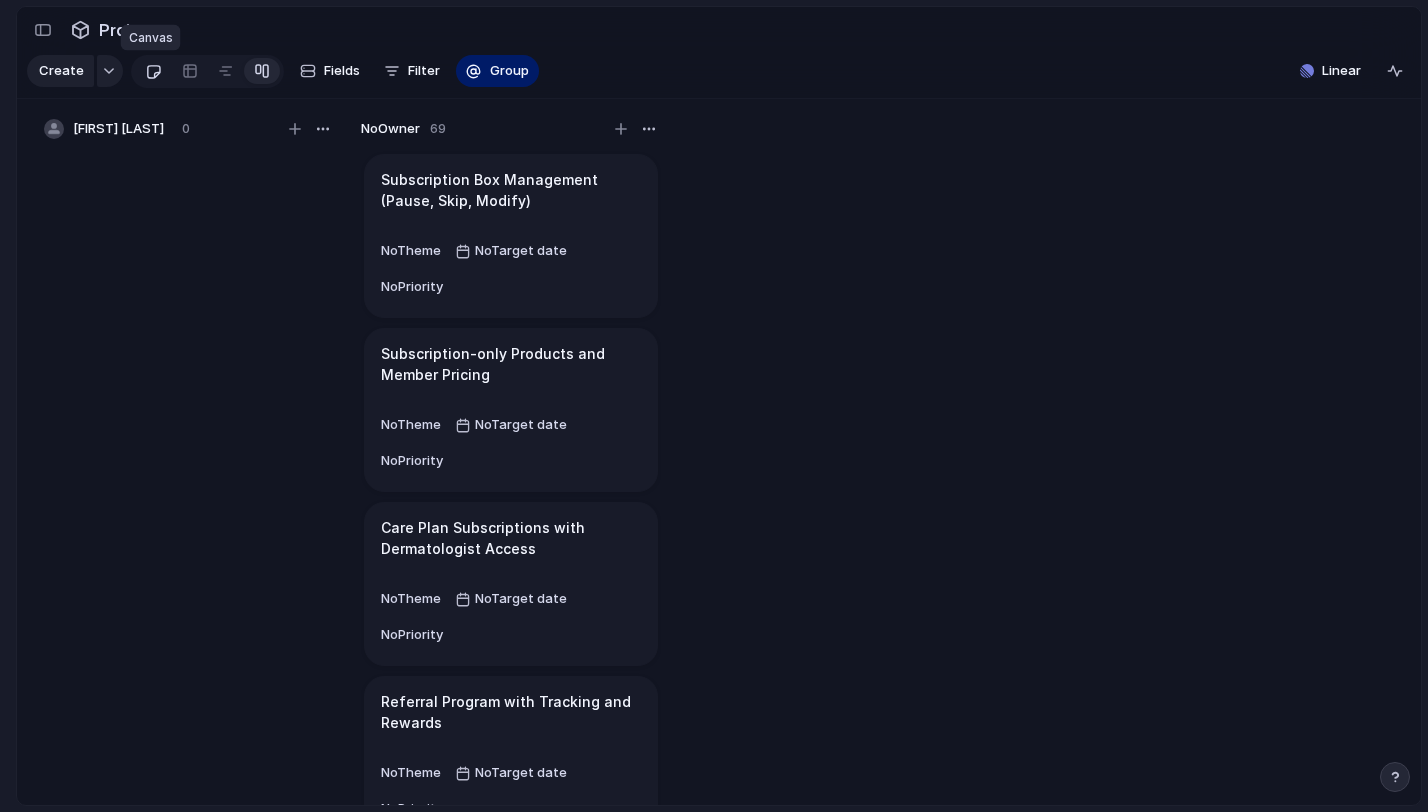 click at bounding box center (153, 71) 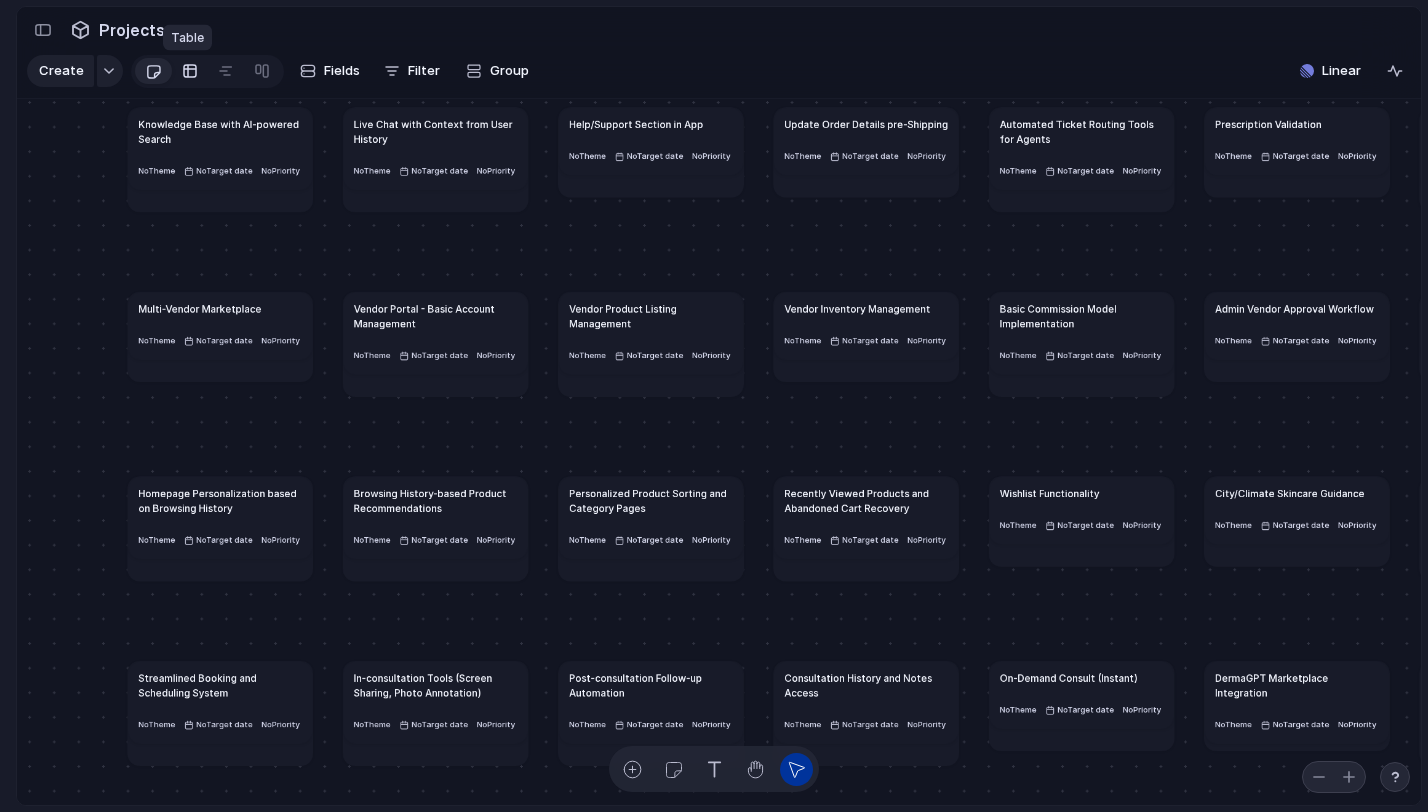 click at bounding box center (190, 71) 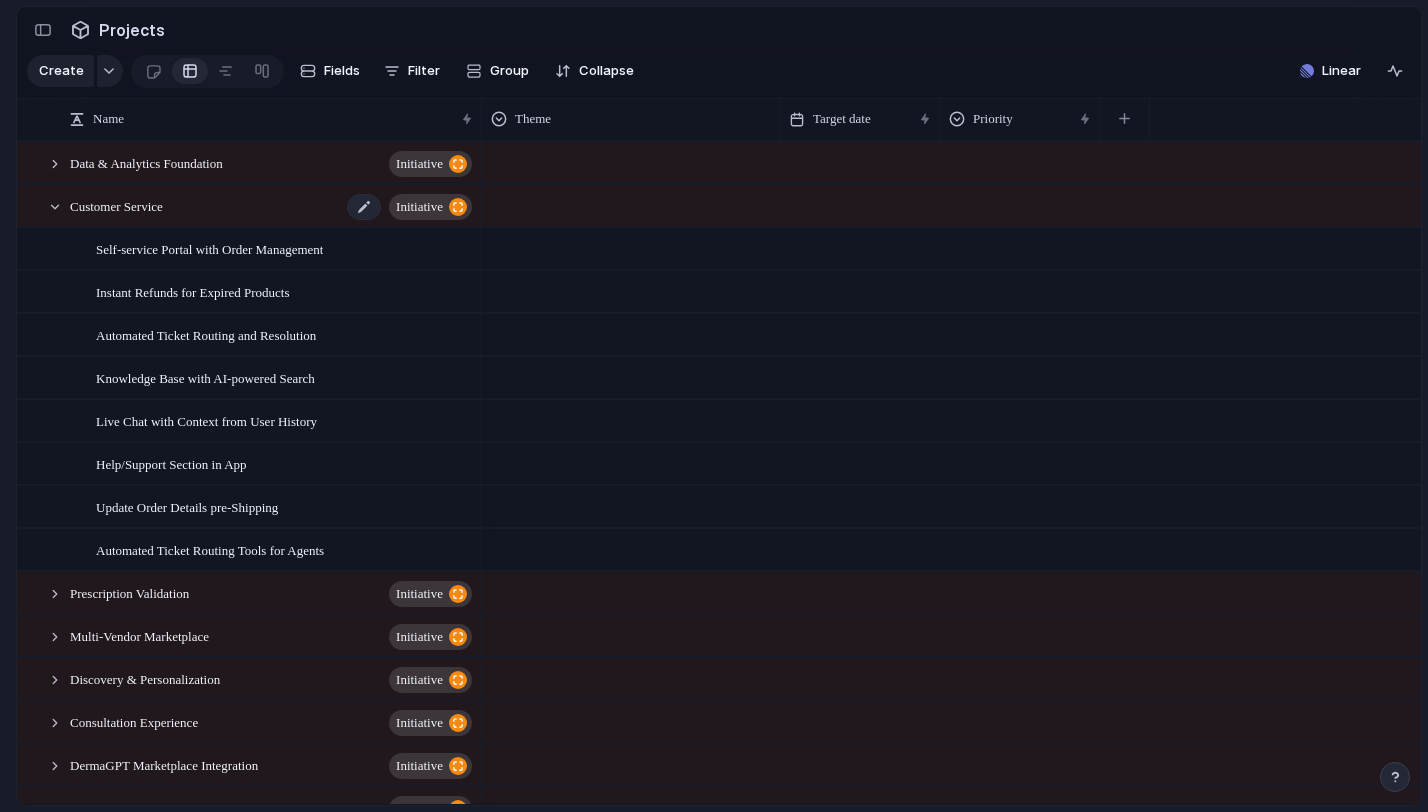 click on "Customer Service" at bounding box center [116, 205] 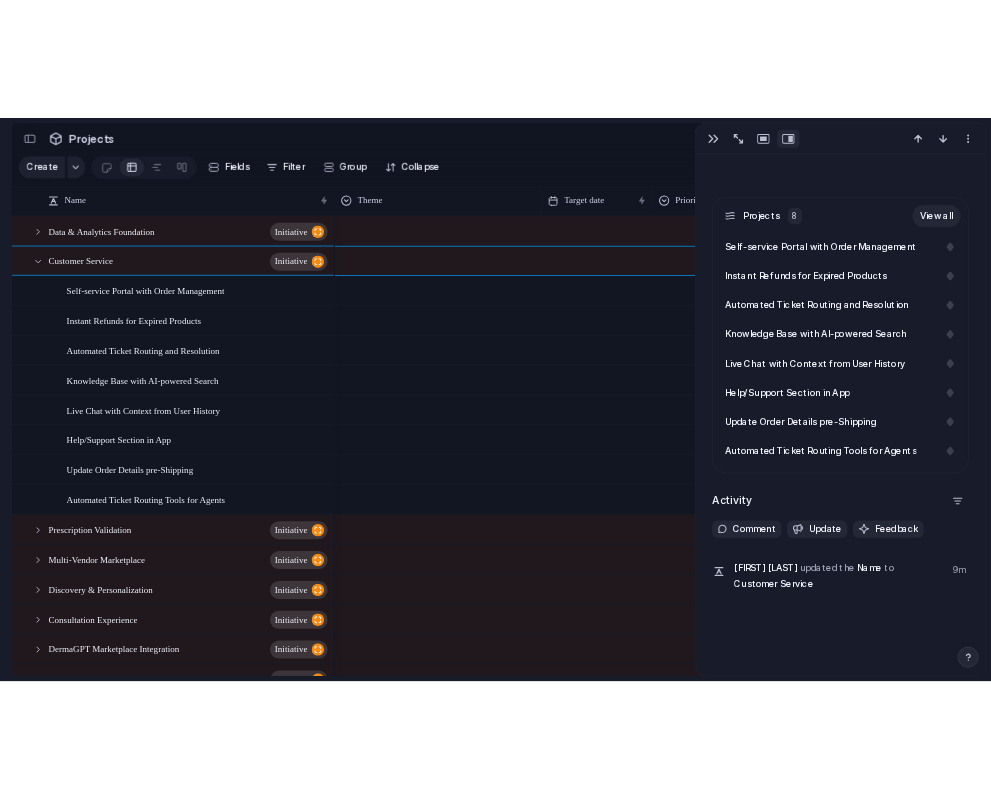 scroll, scrollTop: 562, scrollLeft: 0, axis: vertical 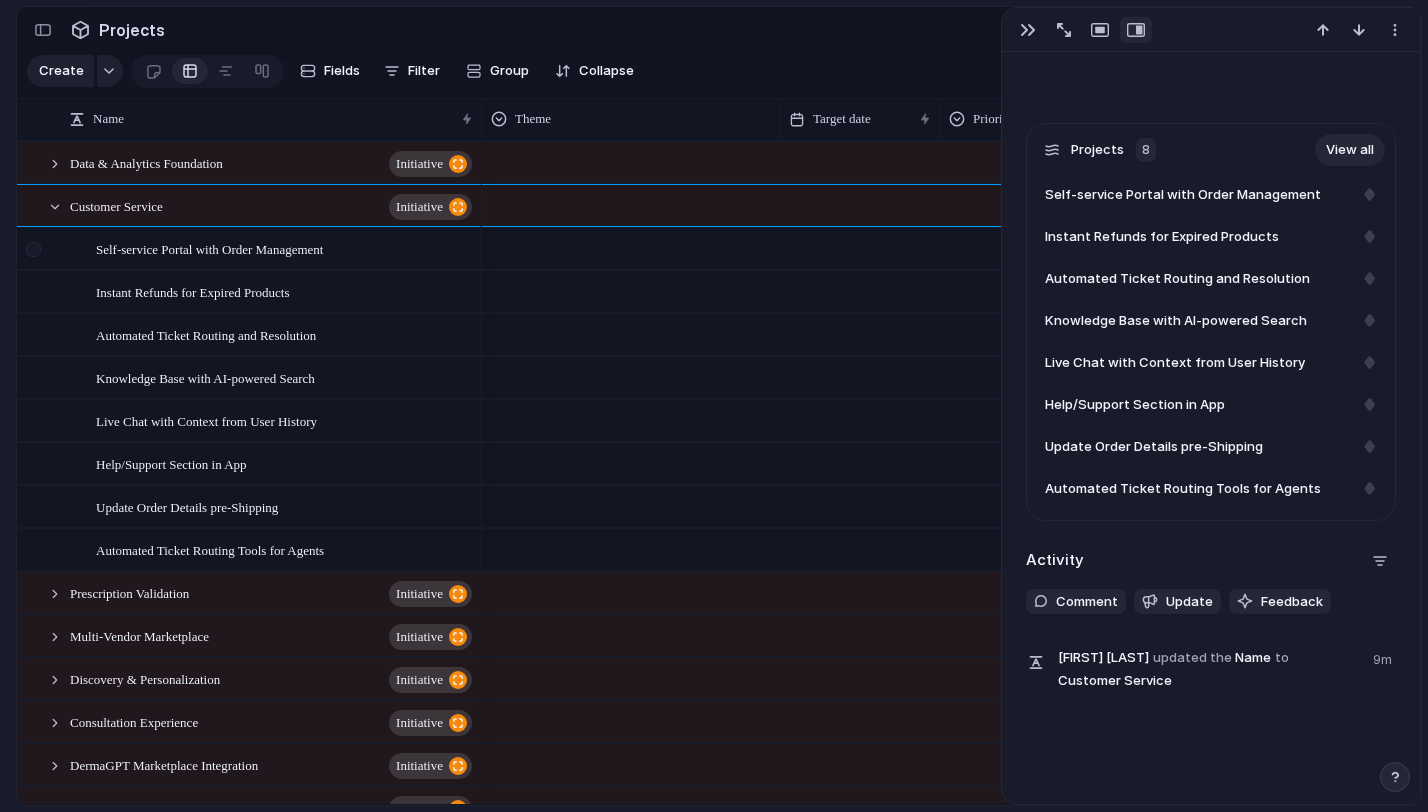 click at bounding box center [36, 256] 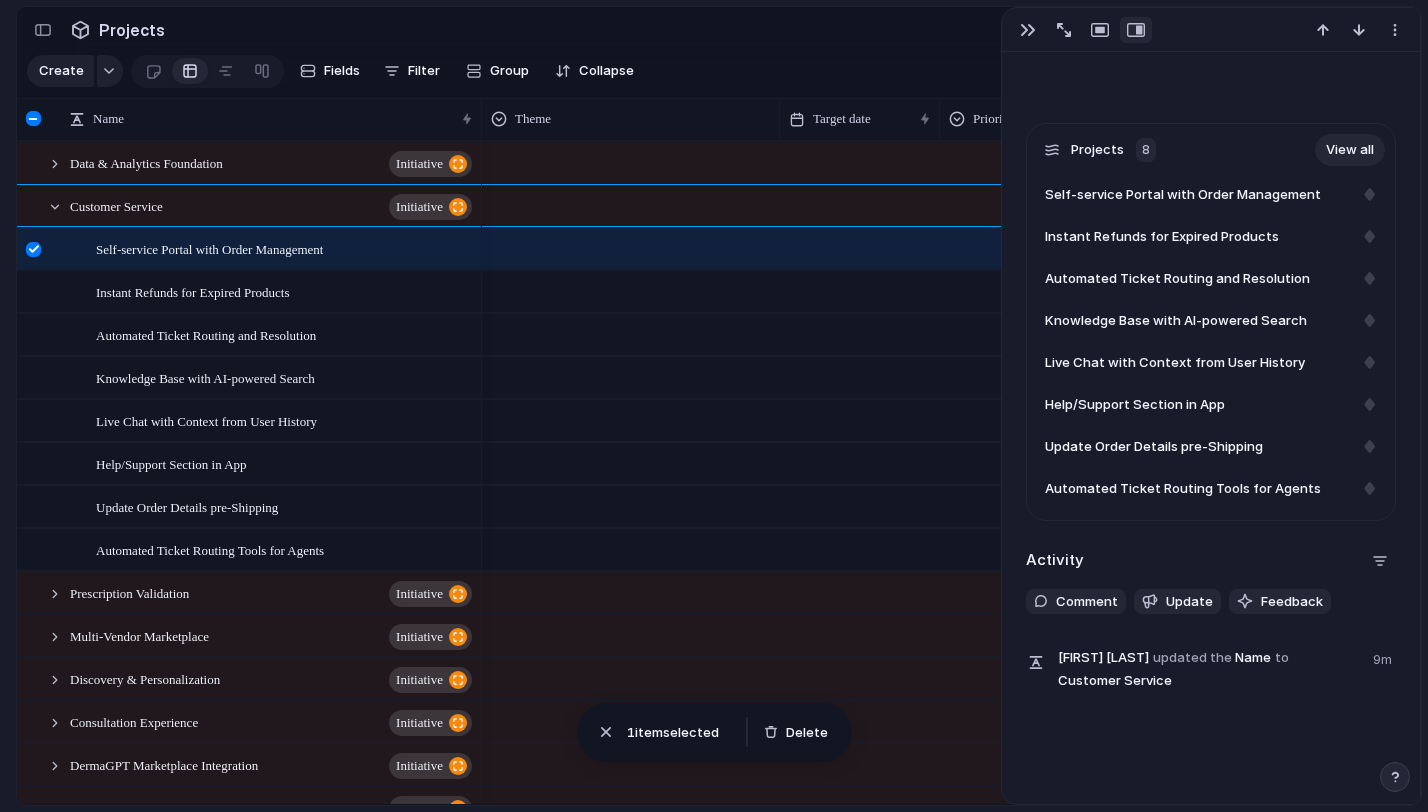 click at bounding box center (33, 249) 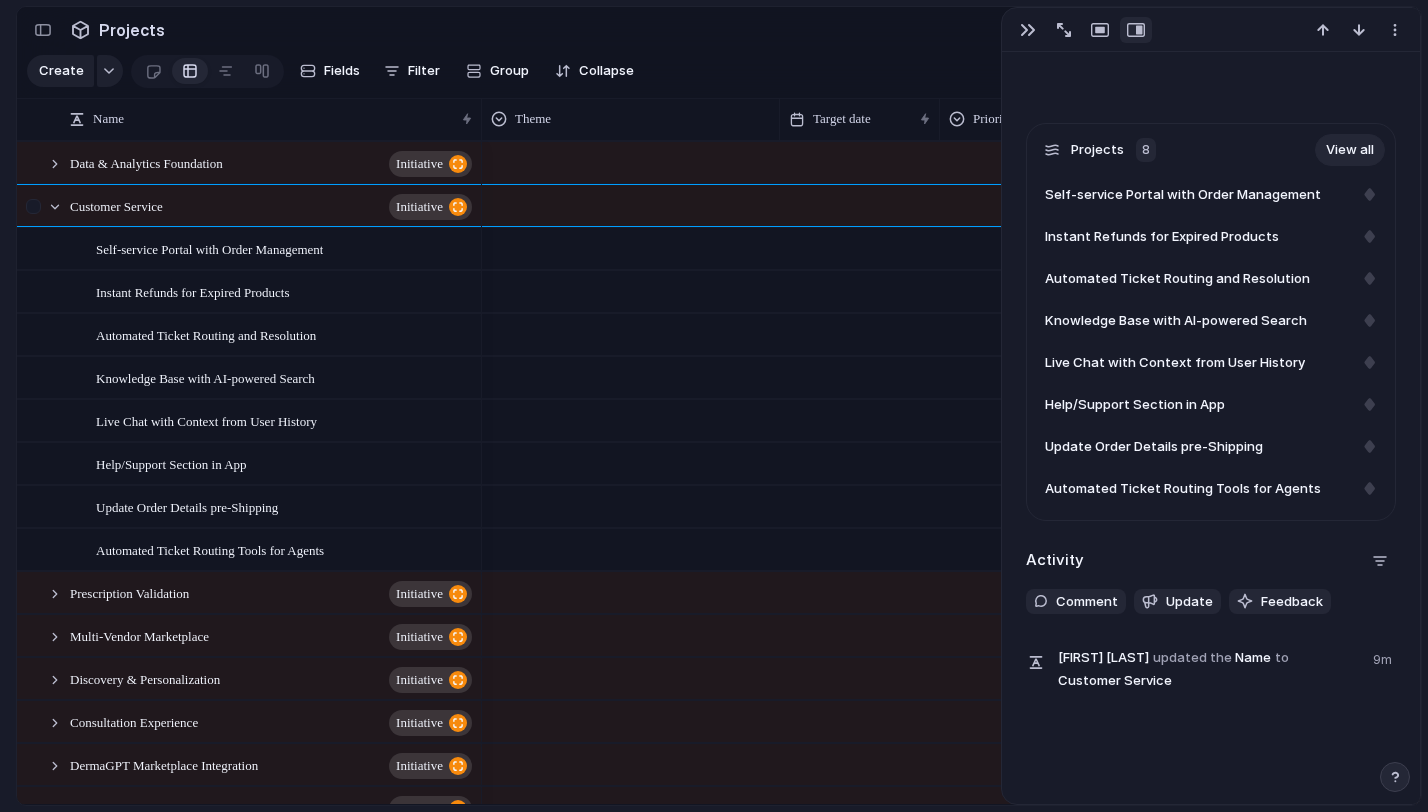 click at bounding box center [36, 213] 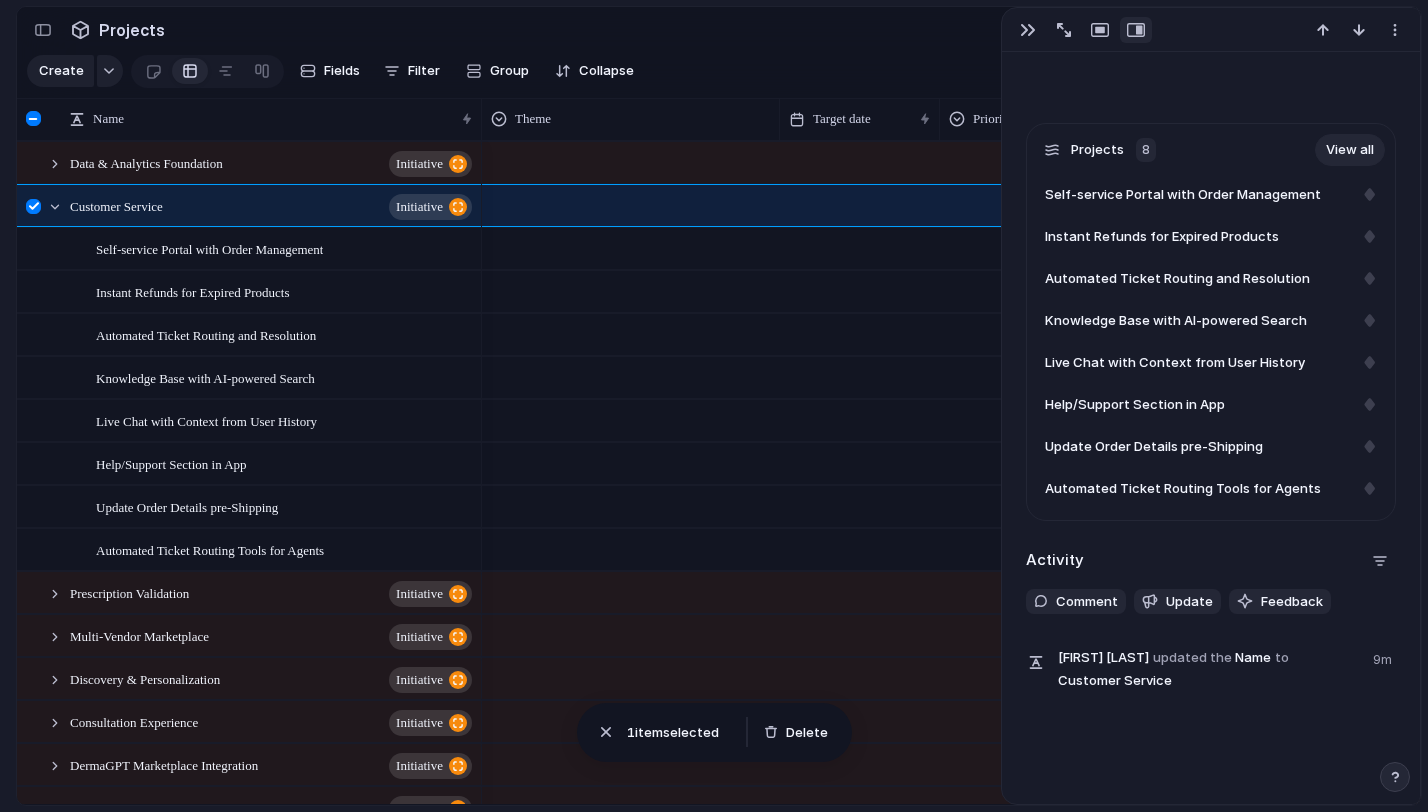 click at bounding box center (36, 213) 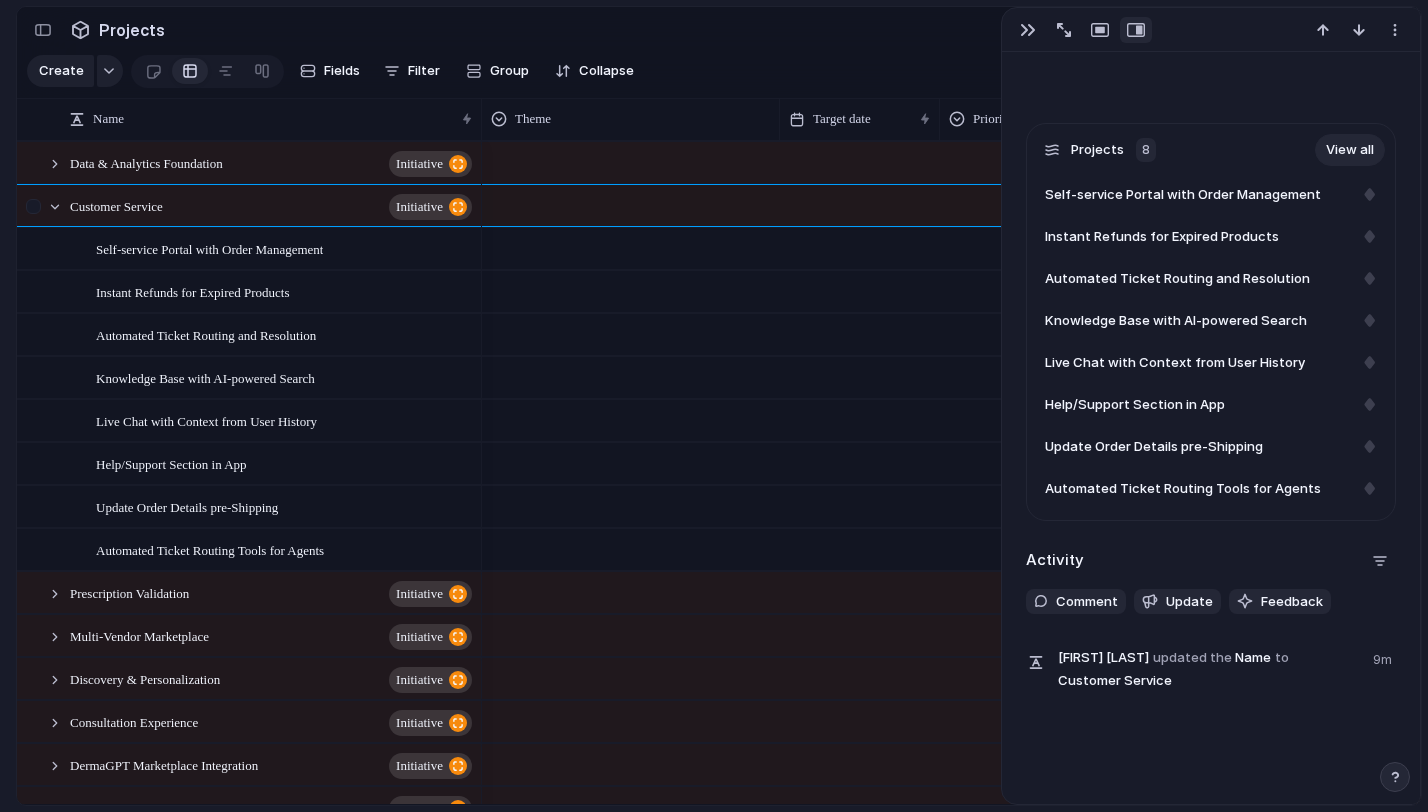 click at bounding box center (45, 206) 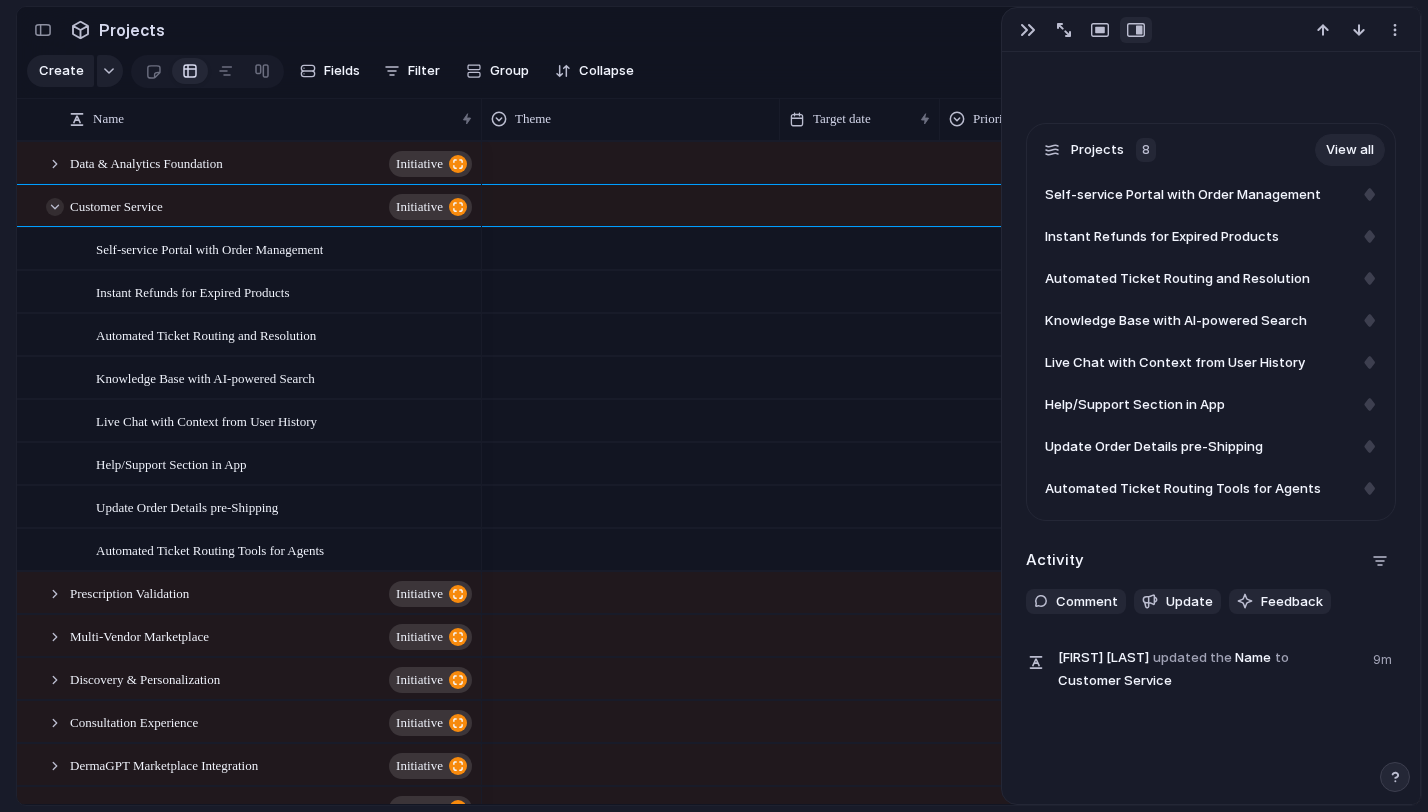 click at bounding box center (55, 207) 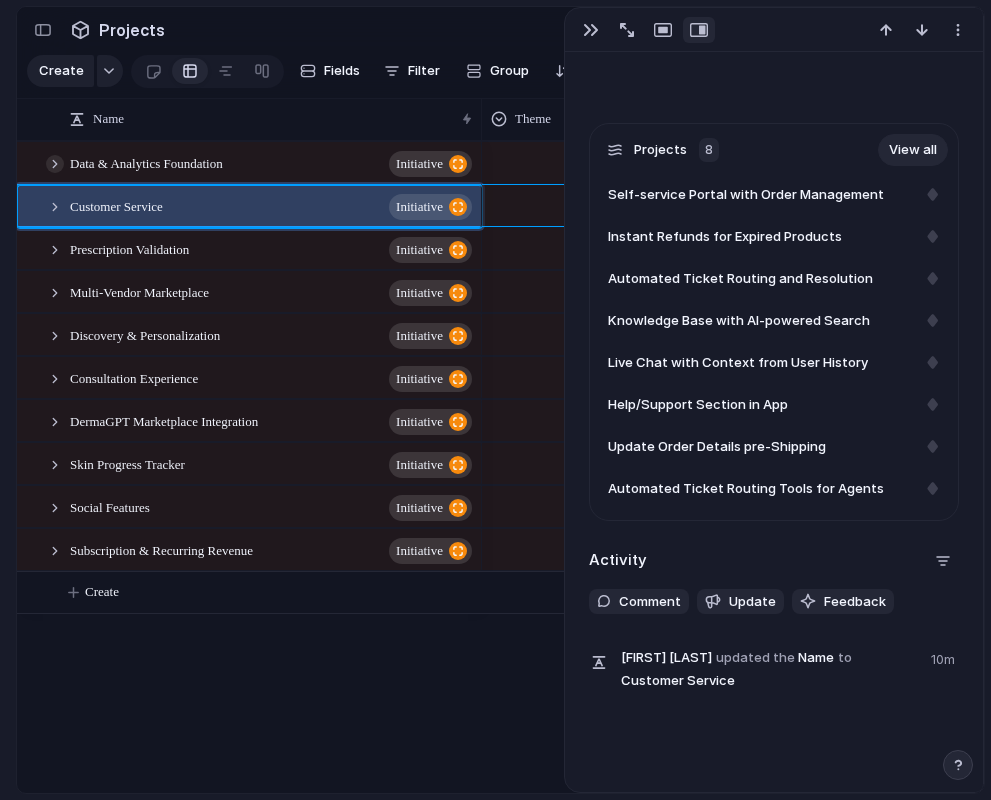 click at bounding box center [55, 164] 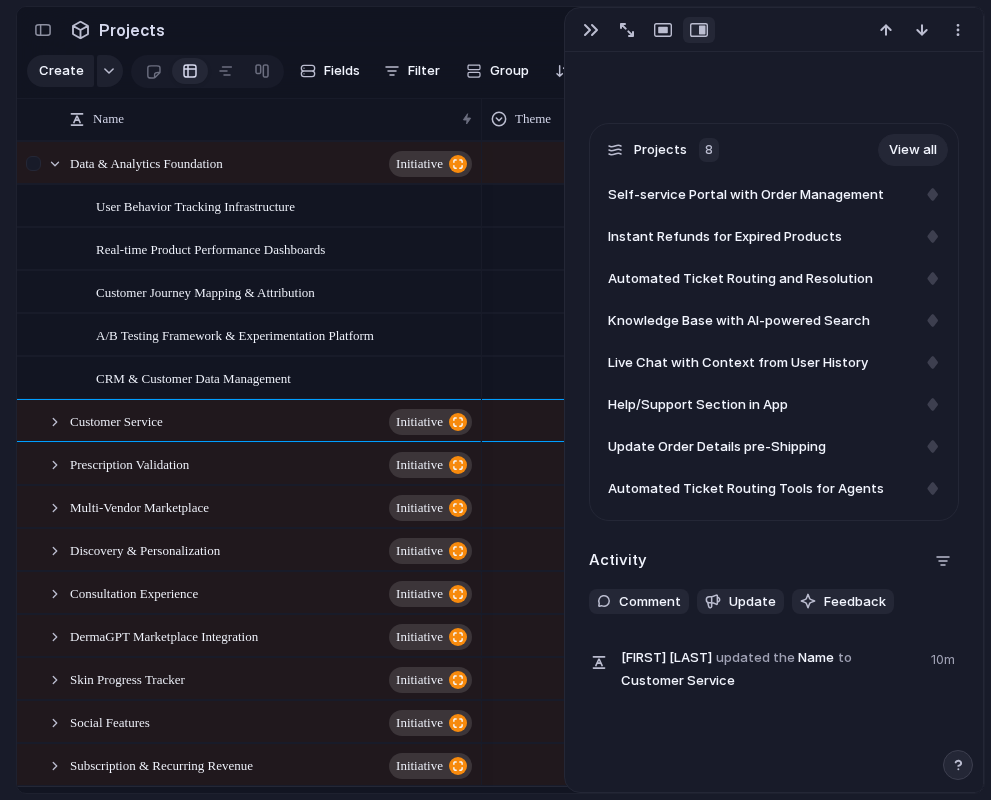 click at bounding box center [33, 163] 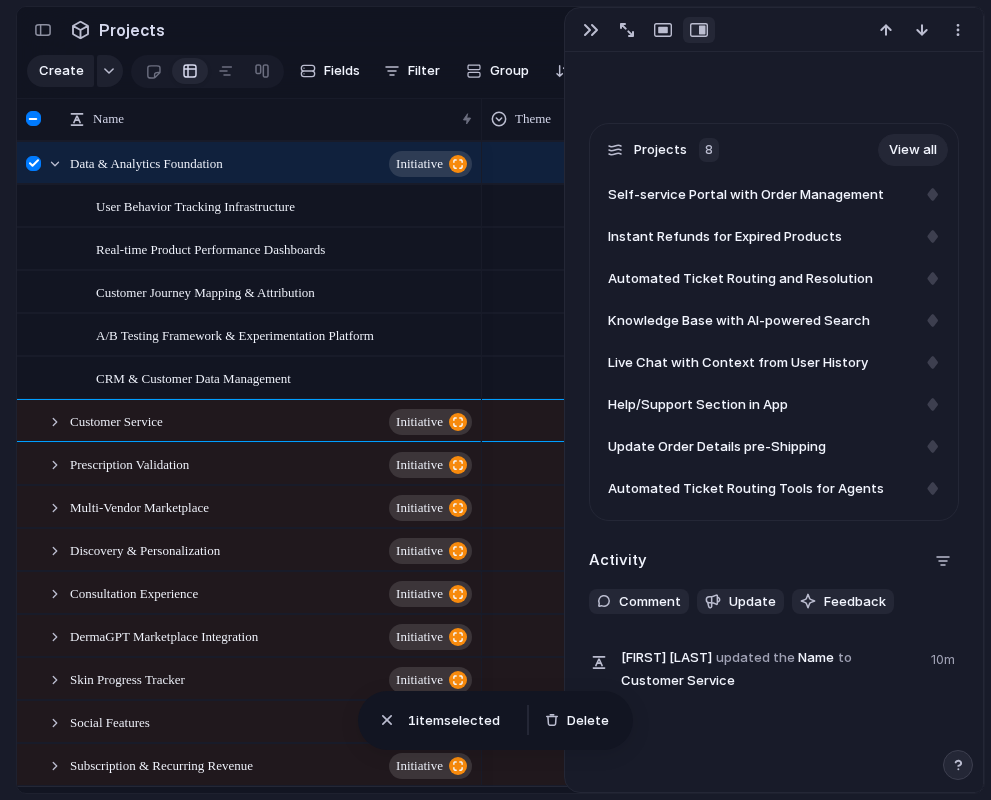 click at bounding box center [33, 163] 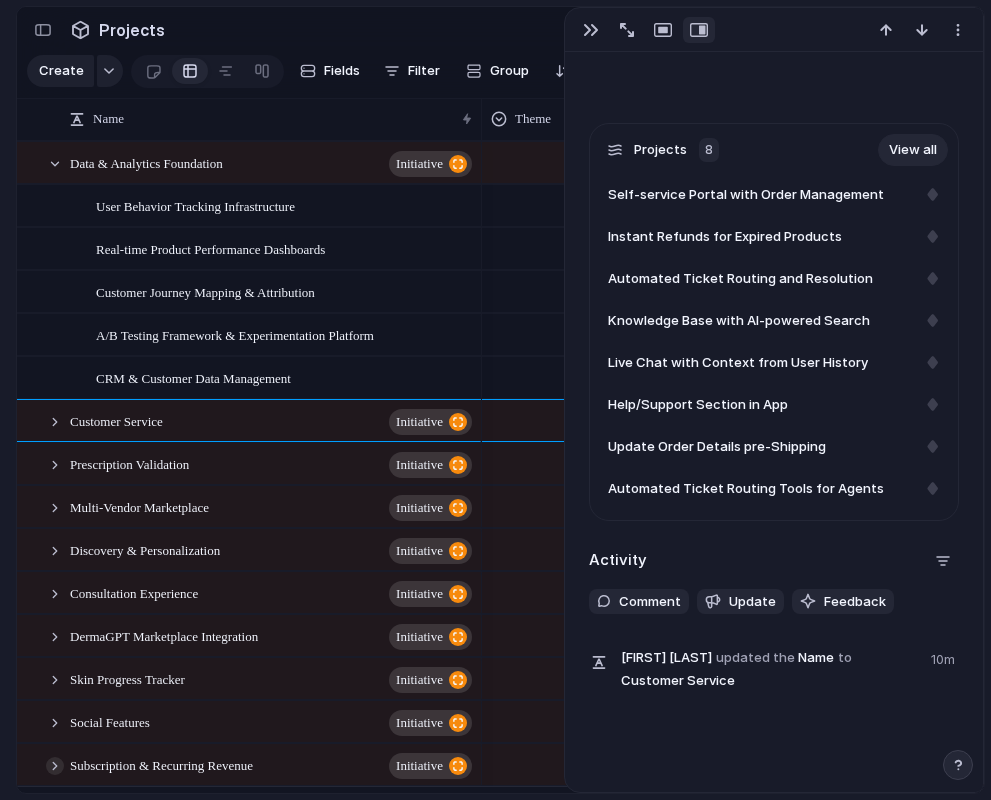 click at bounding box center [55, 766] 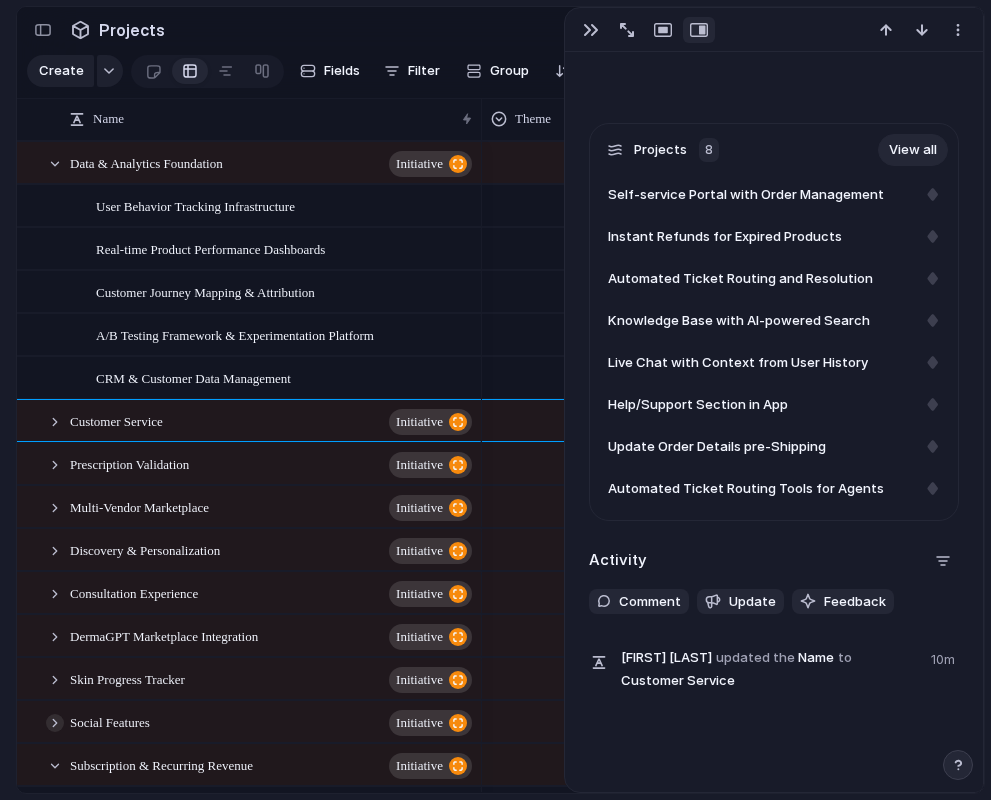 click at bounding box center (55, 723) 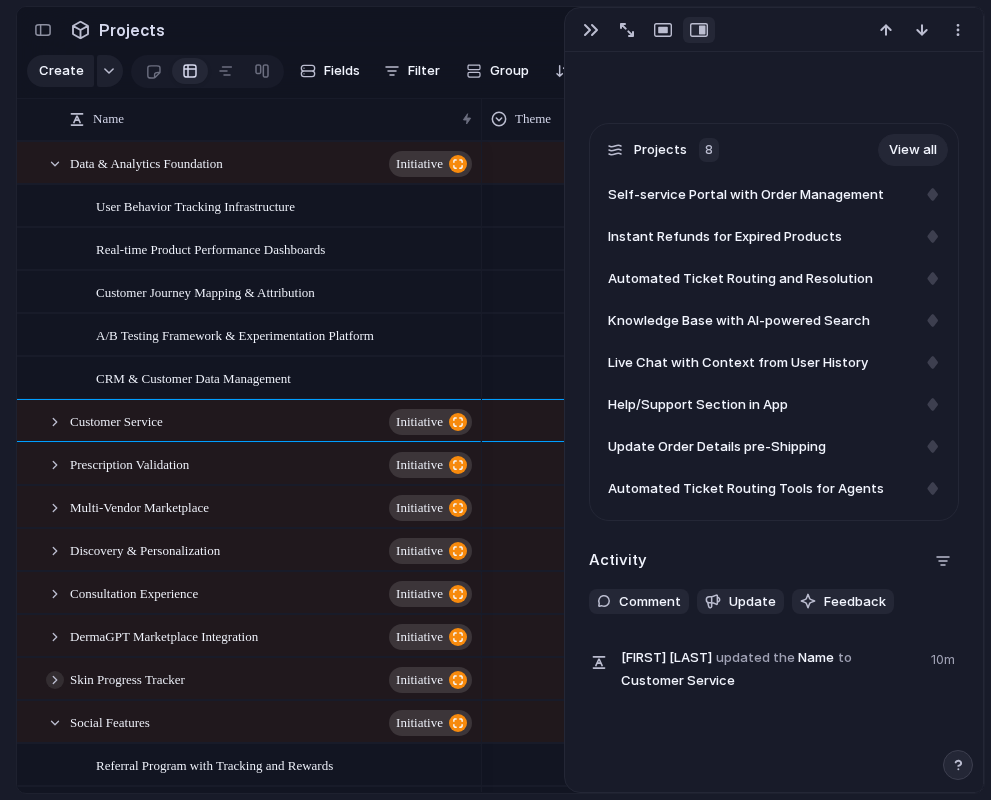click at bounding box center (55, 680) 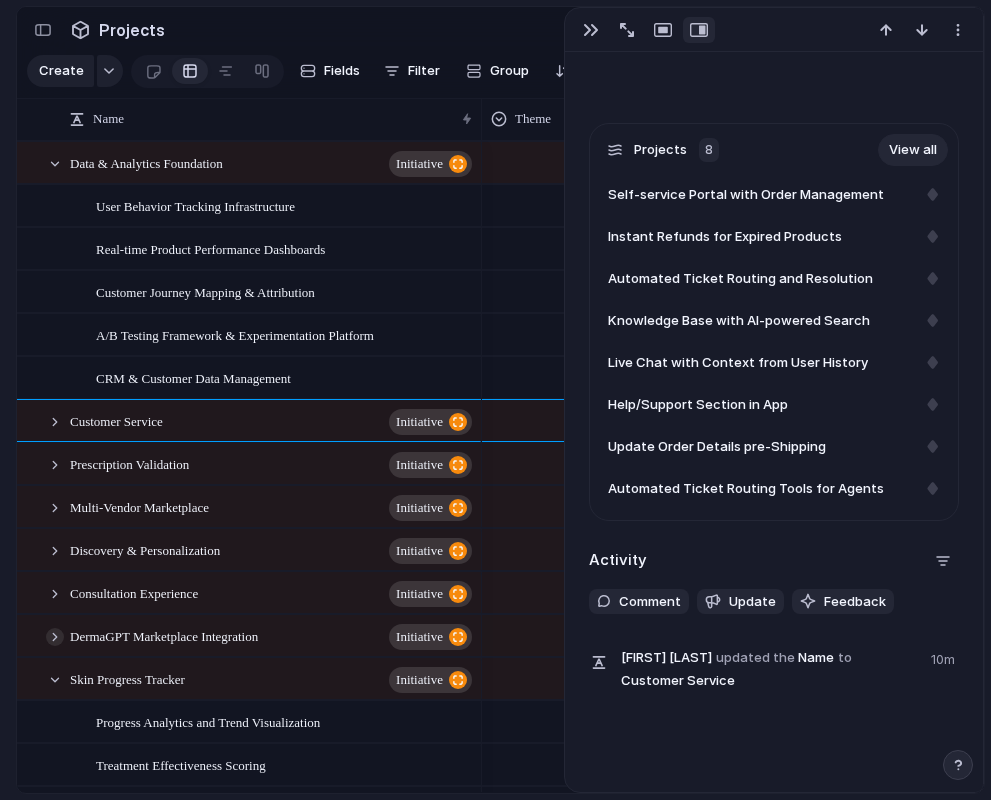 click at bounding box center (55, 637) 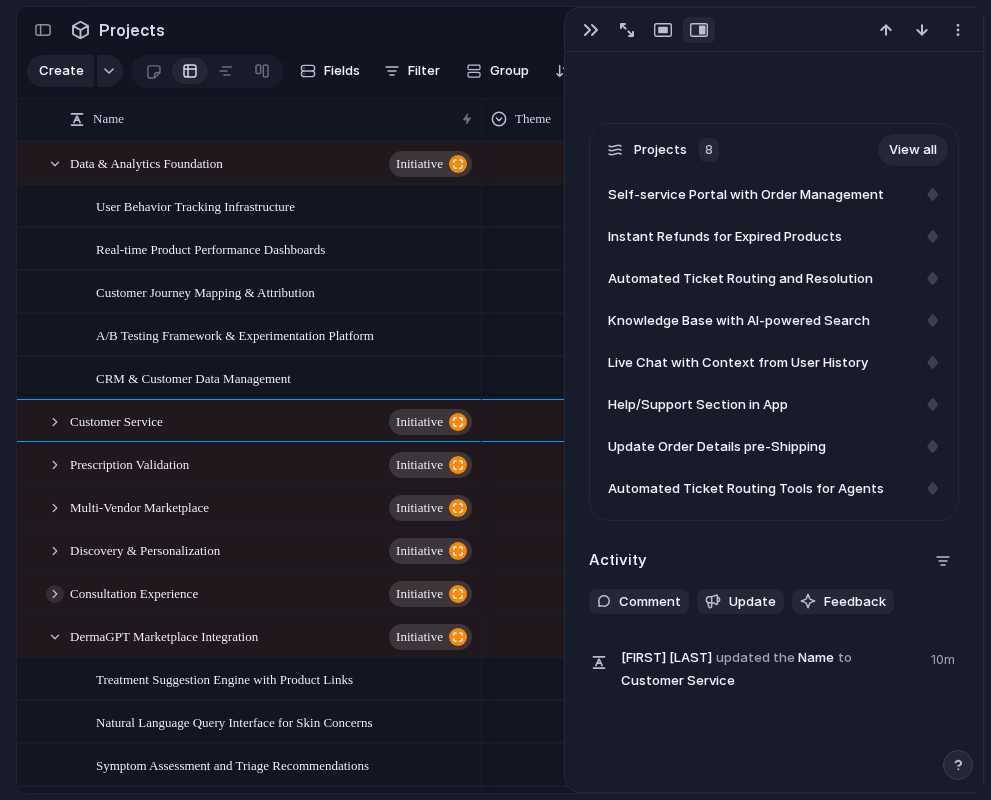 click at bounding box center [55, 594] 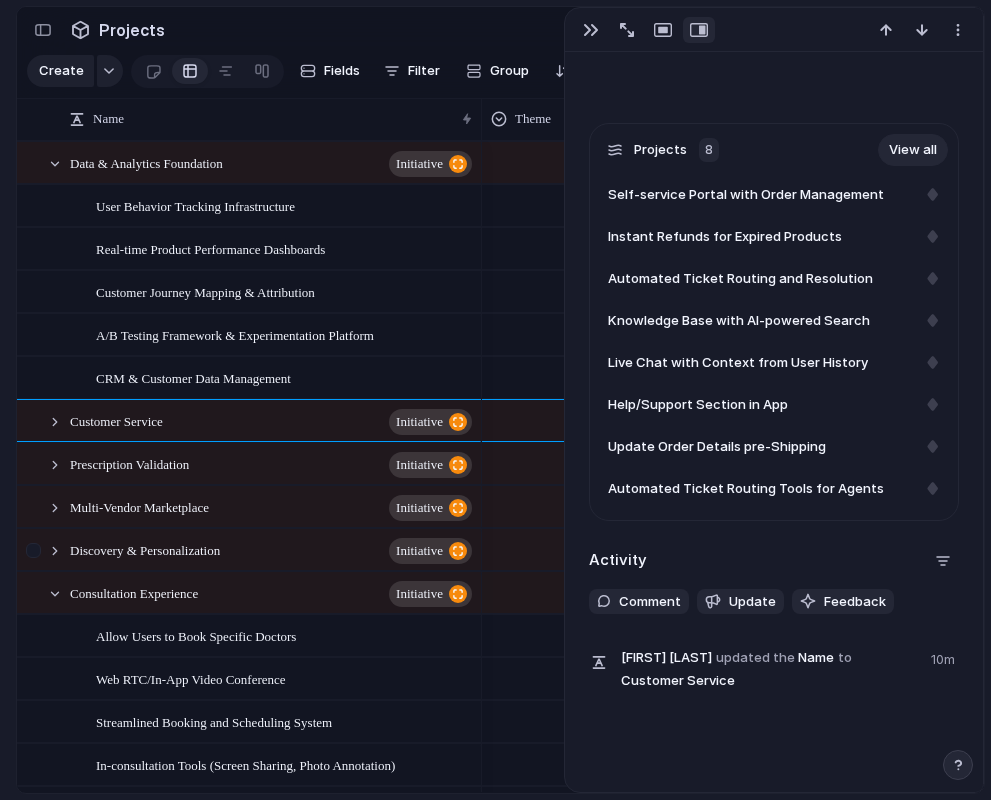 click at bounding box center (45, 550) 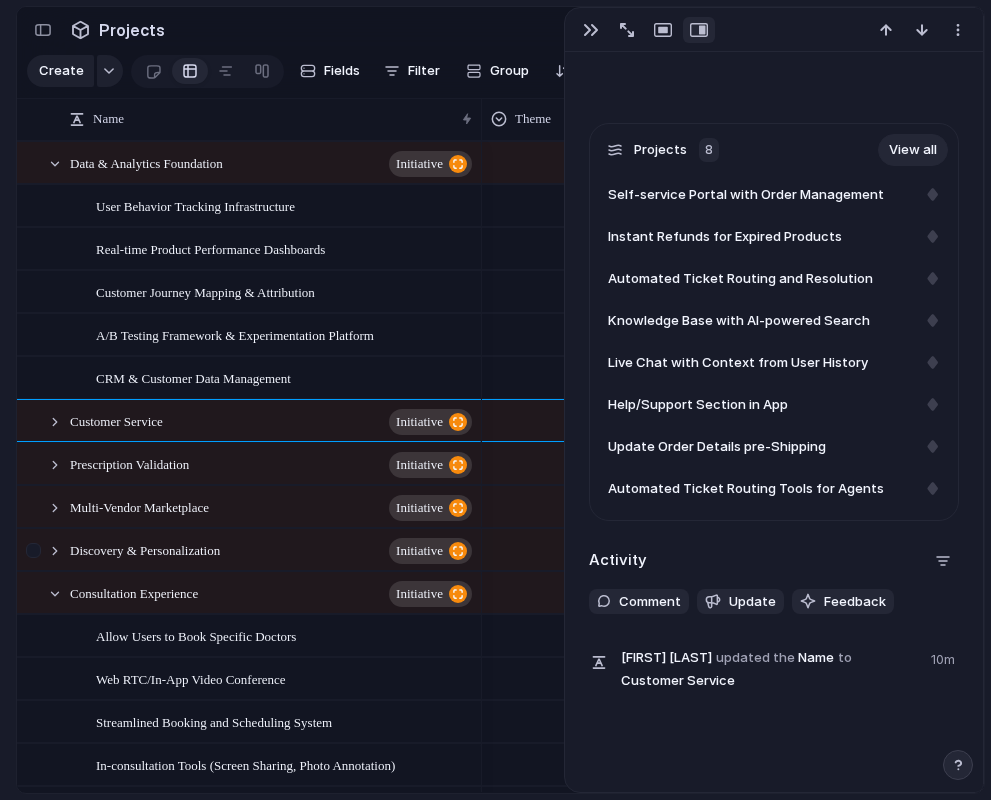 click at bounding box center [45, 550] 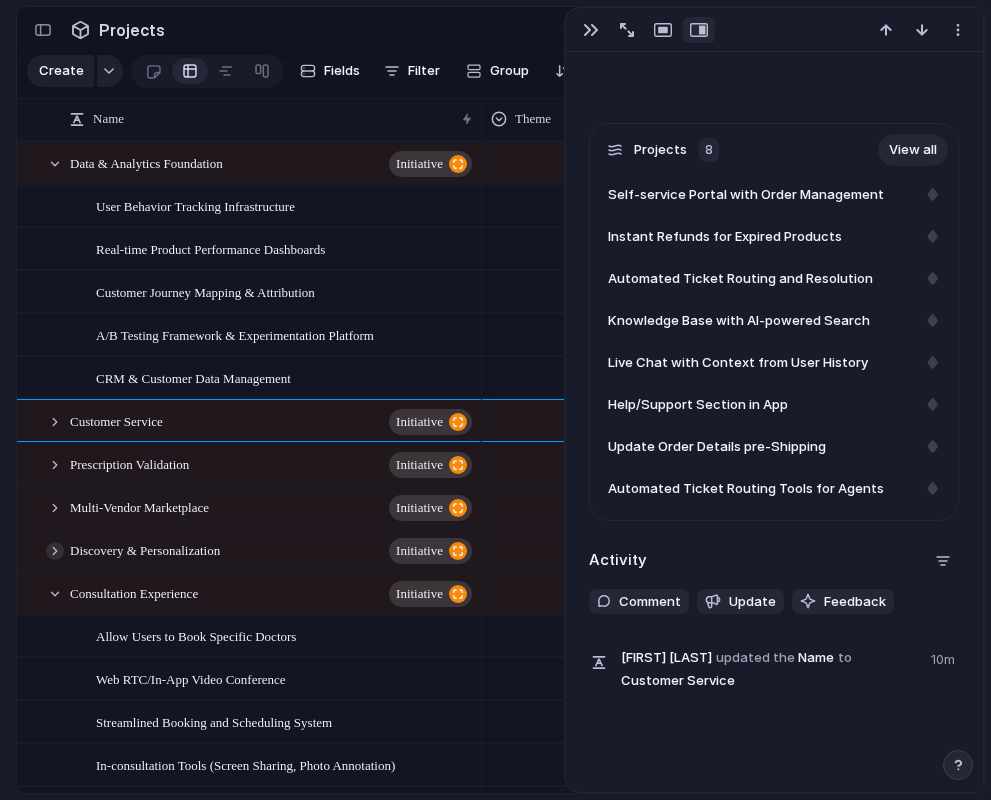 click at bounding box center (55, 551) 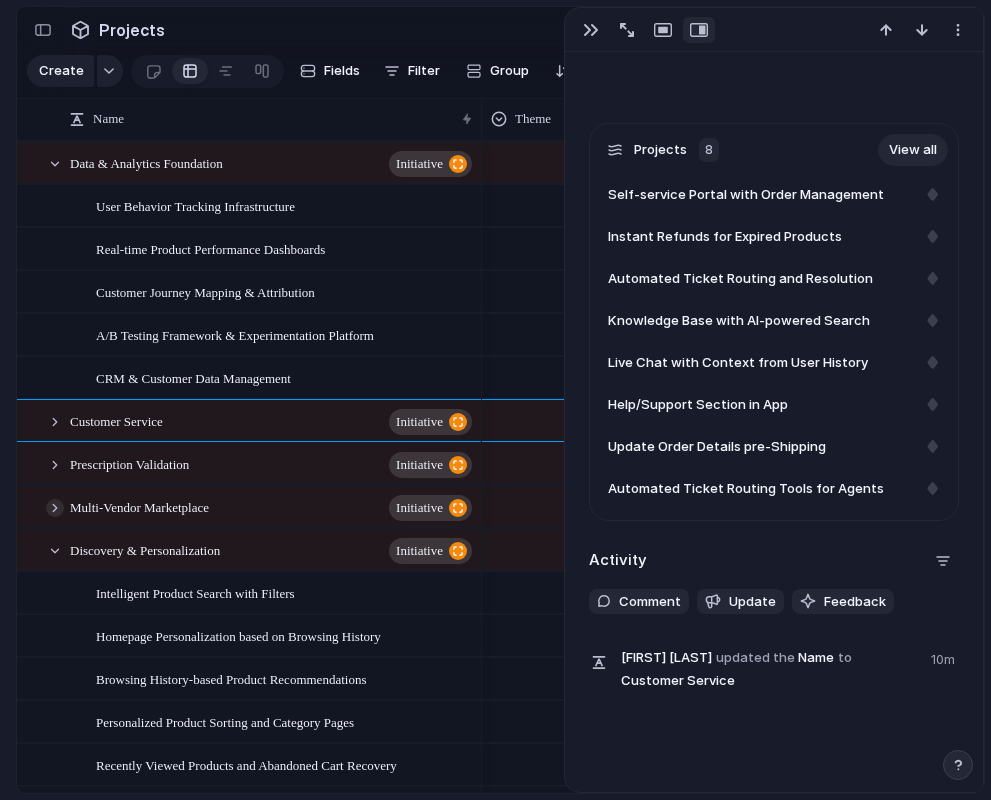 click at bounding box center [55, 508] 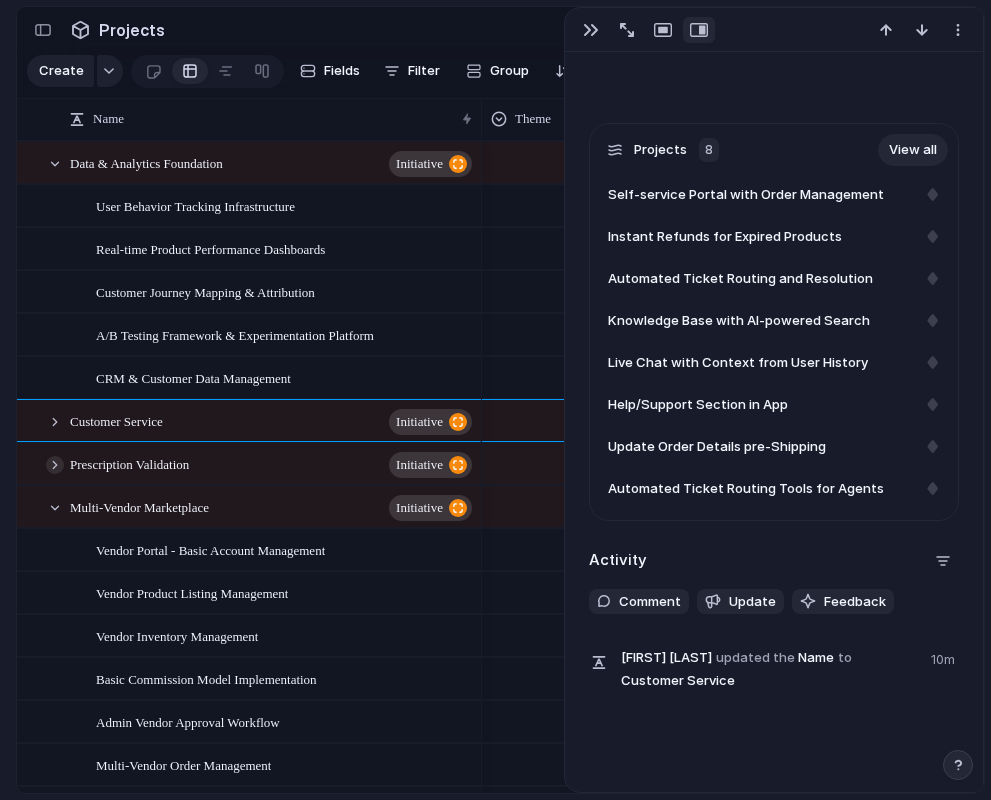 click at bounding box center [55, 465] 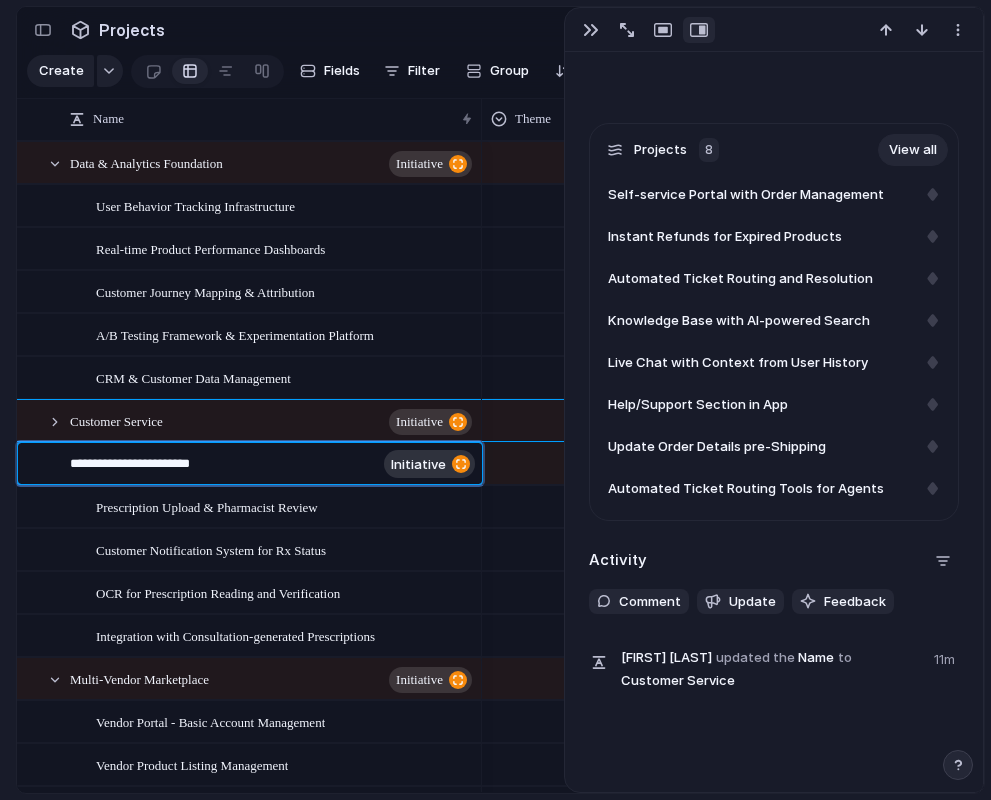 click on "**********" at bounding box center [223, 466] 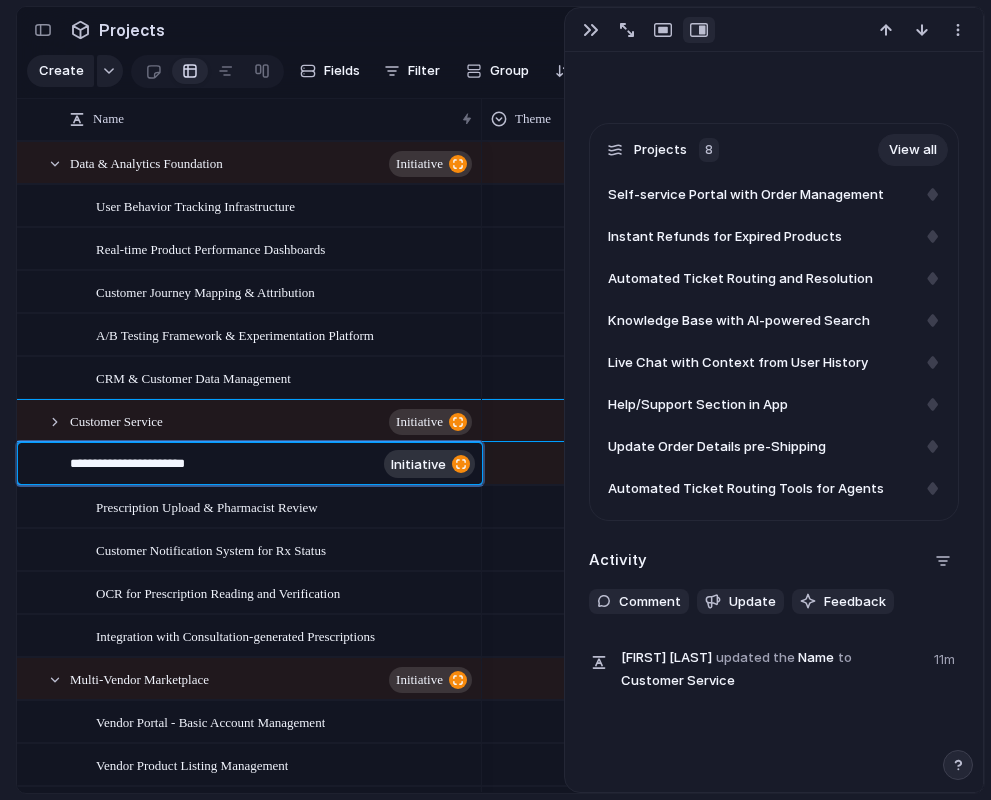 type on "**********" 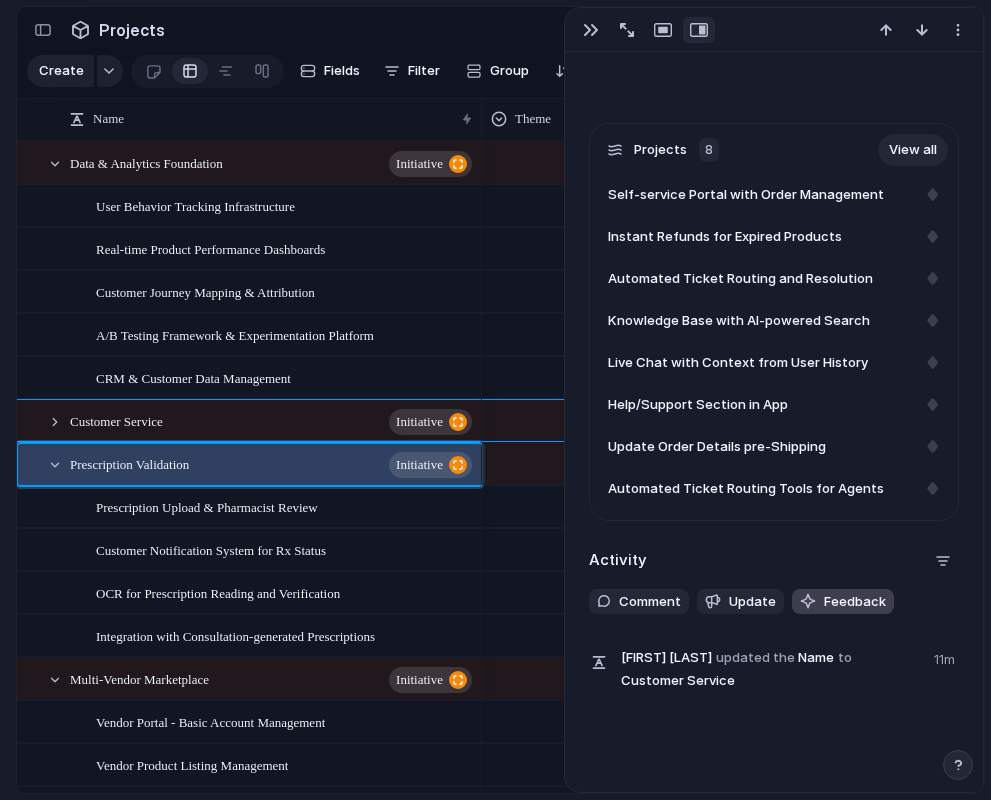 click on "Feedback" at bounding box center [855, 602] 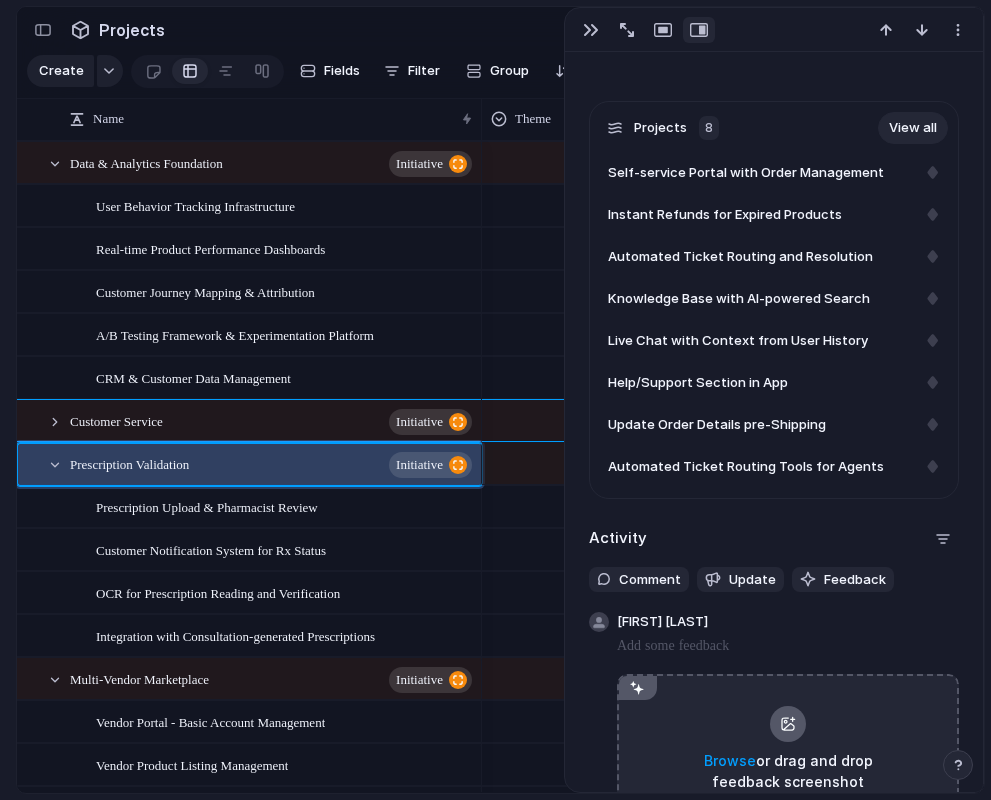 scroll, scrollTop: 870, scrollLeft: 0, axis: vertical 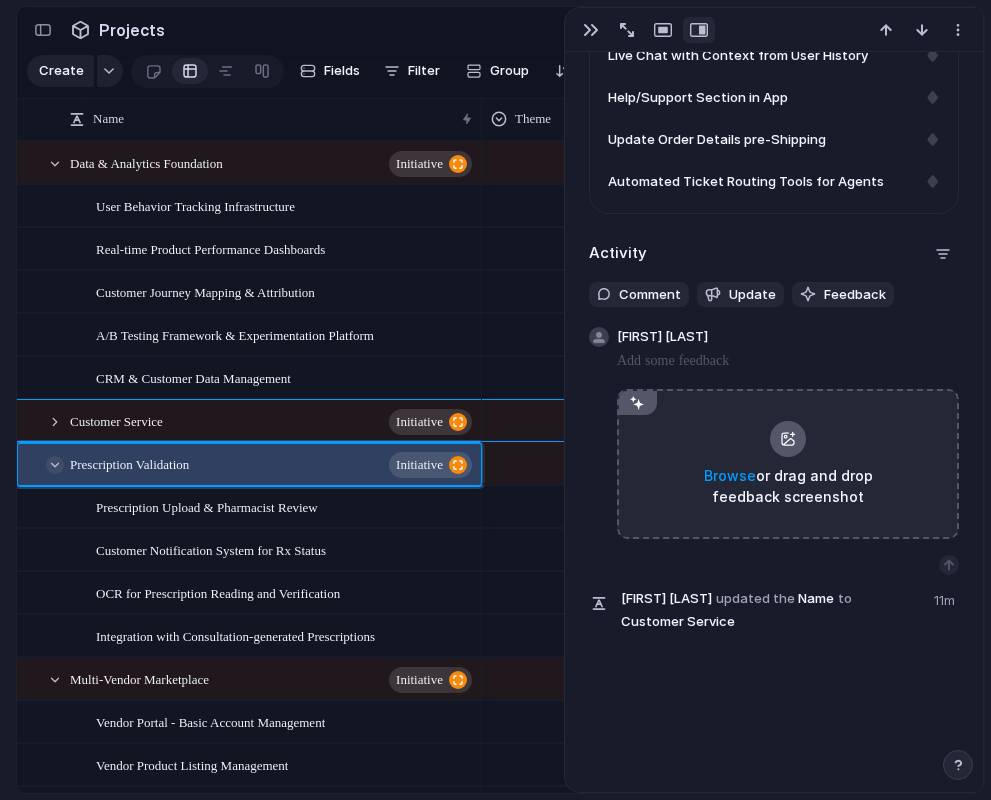 click at bounding box center [55, 465] 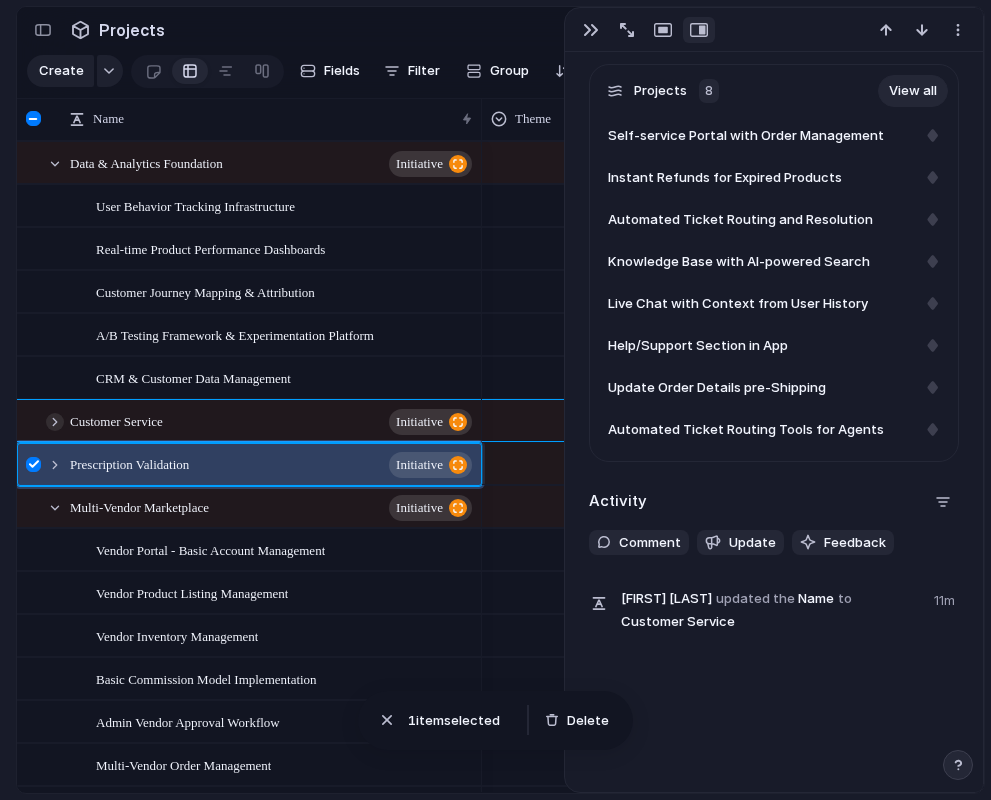 click at bounding box center [55, 422] 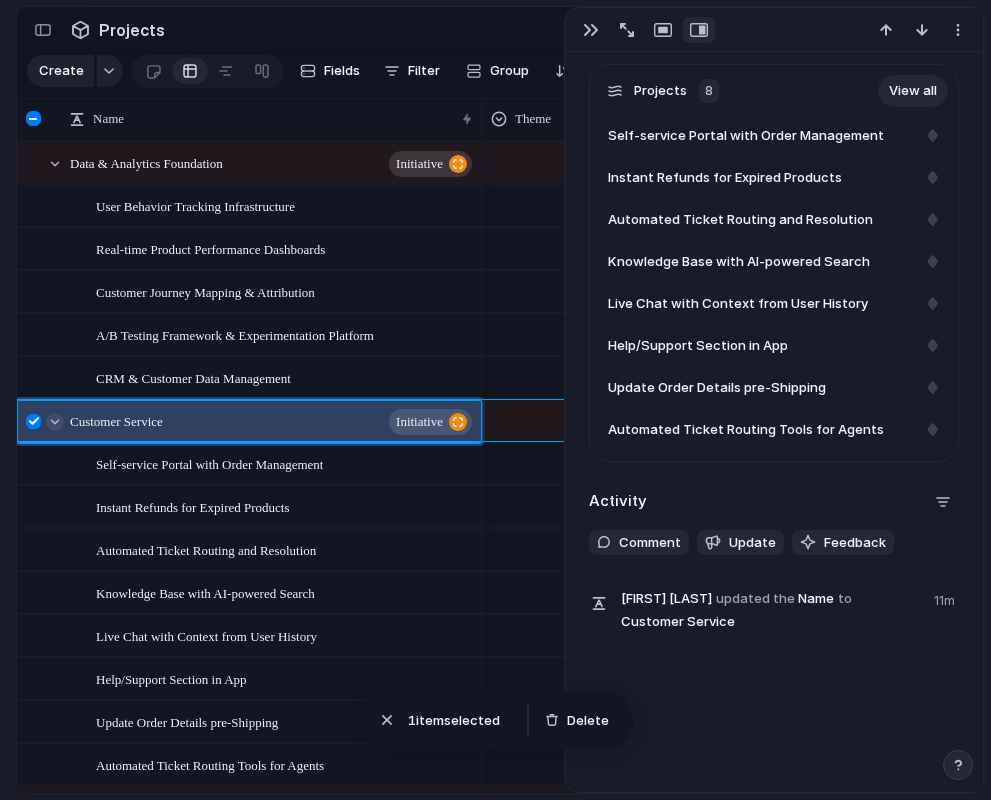 click at bounding box center (55, 422) 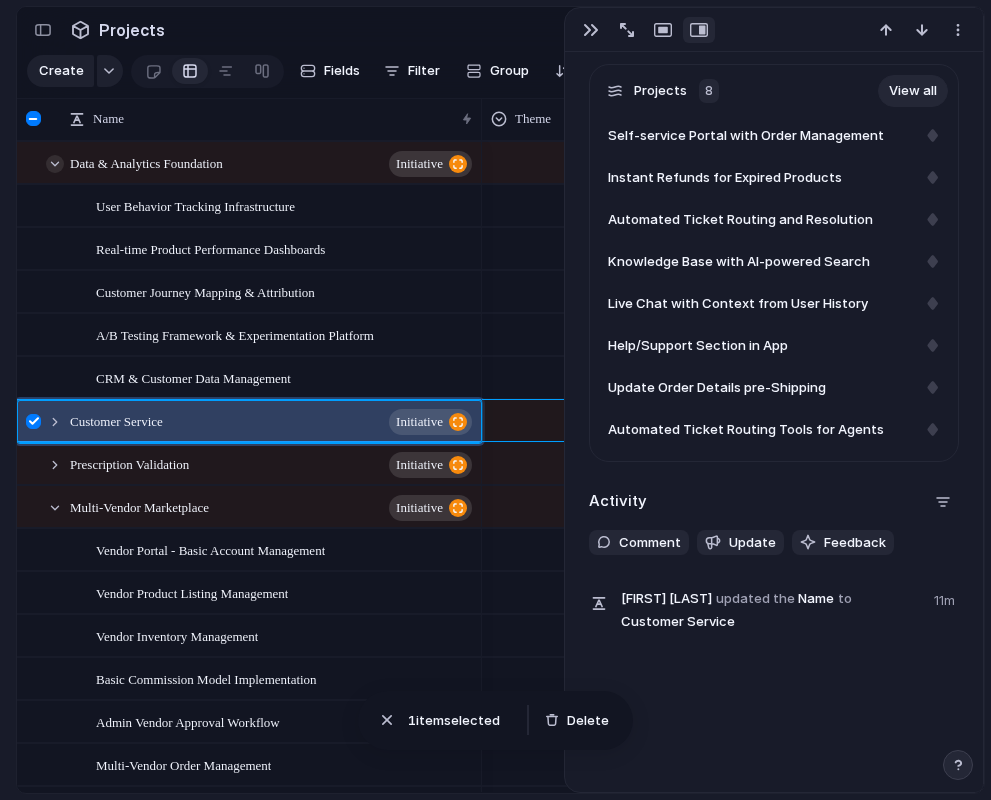 click at bounding box center [55, 164] 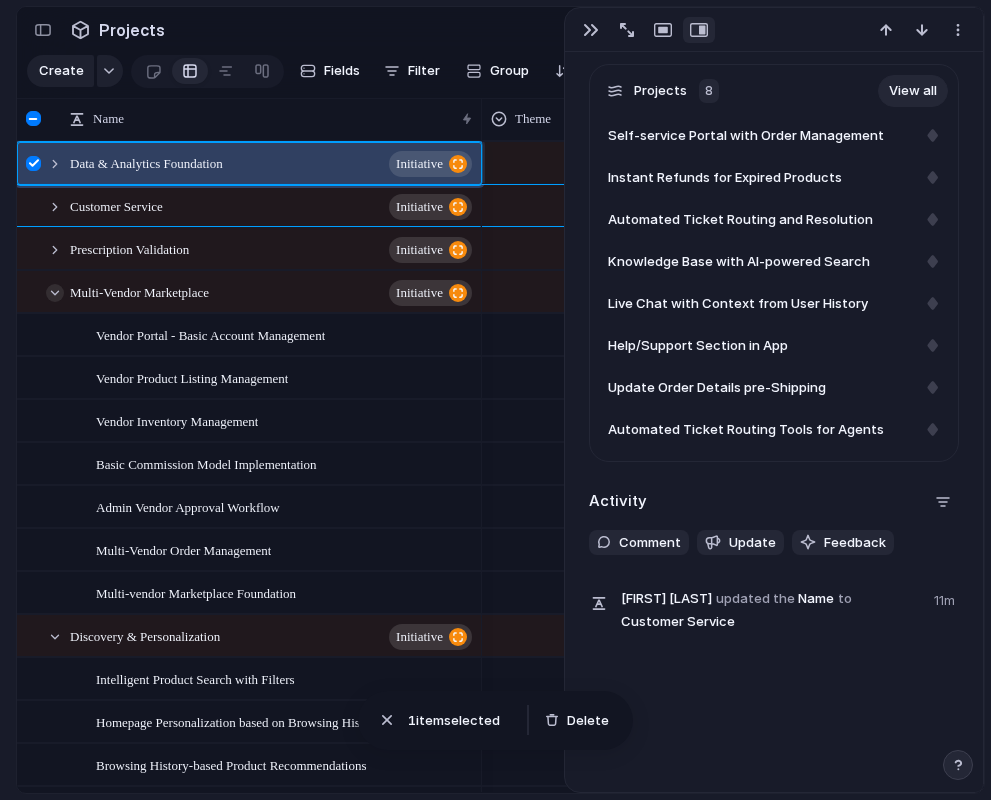 click at bounding box center (55, 293) 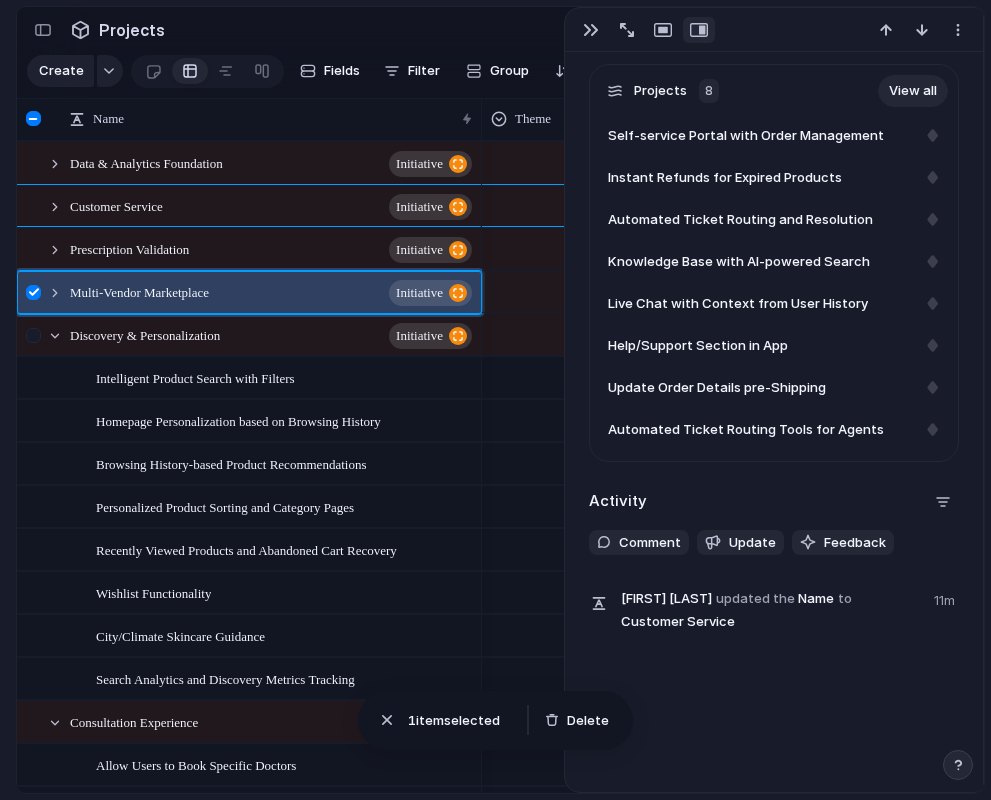 click at bounding box center [36, 342] 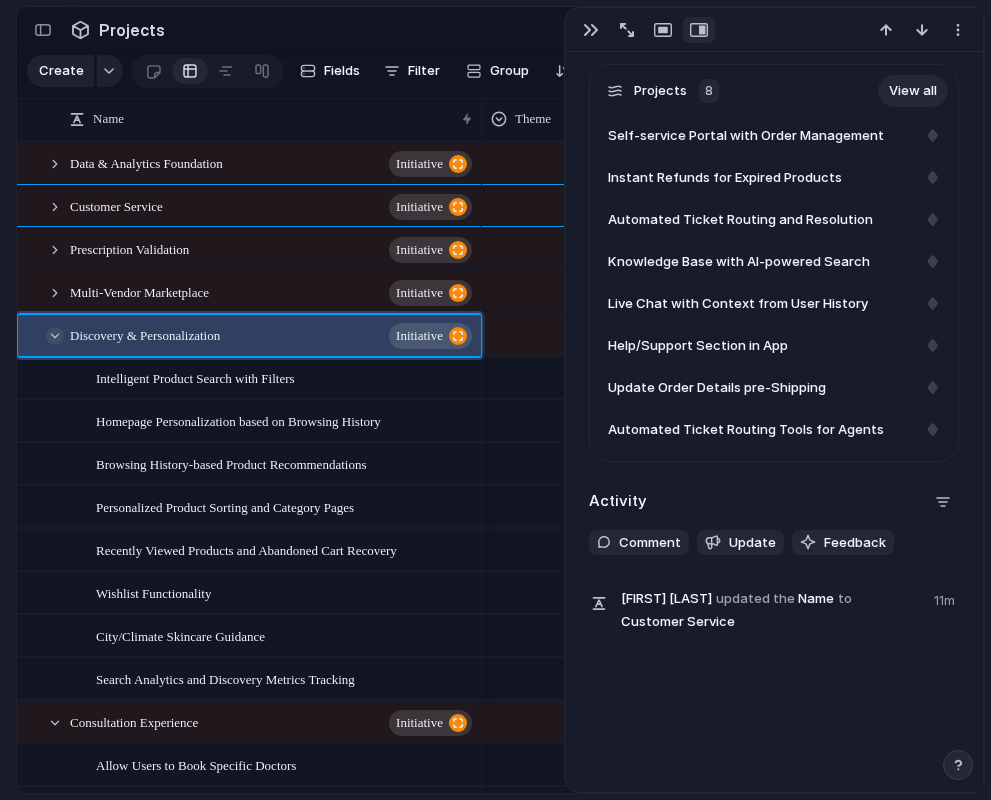 click at bounding box center [55, 336] 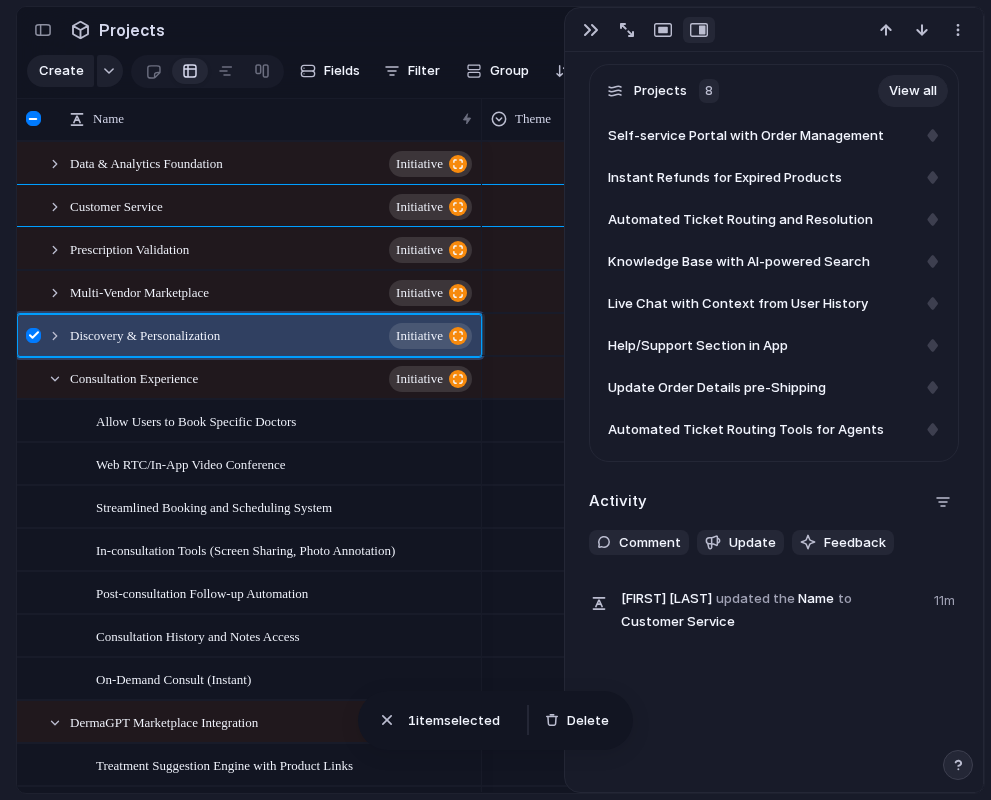 click at bounding box center [33, 335] 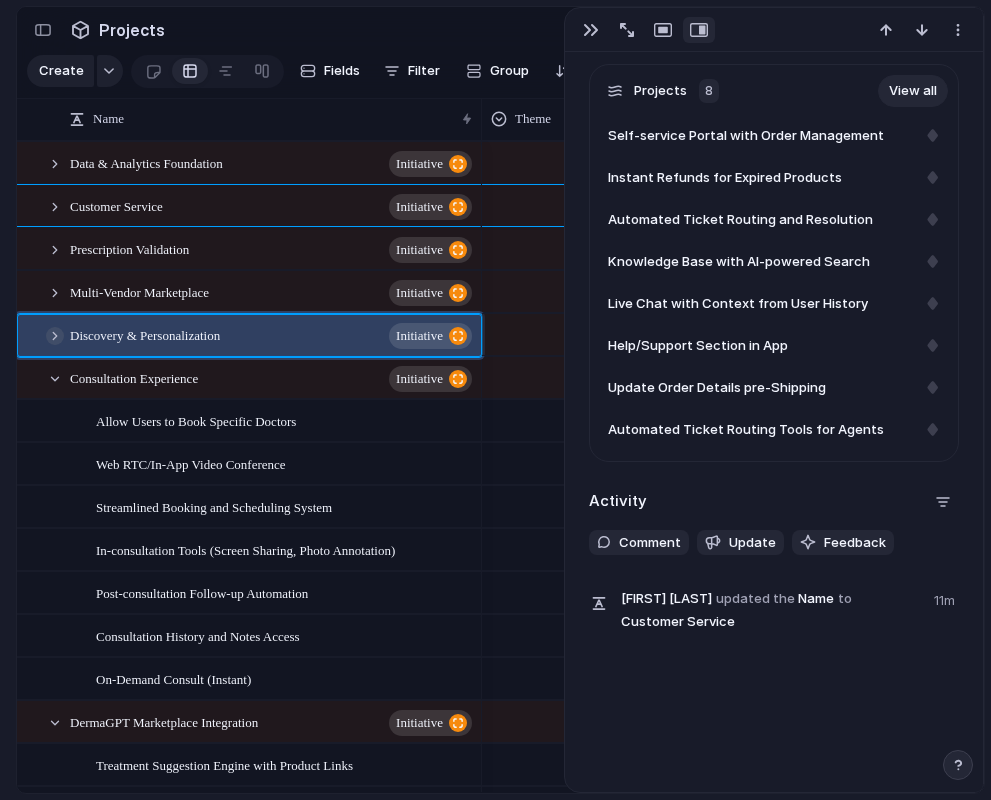 click at bounding box center (55, 336) 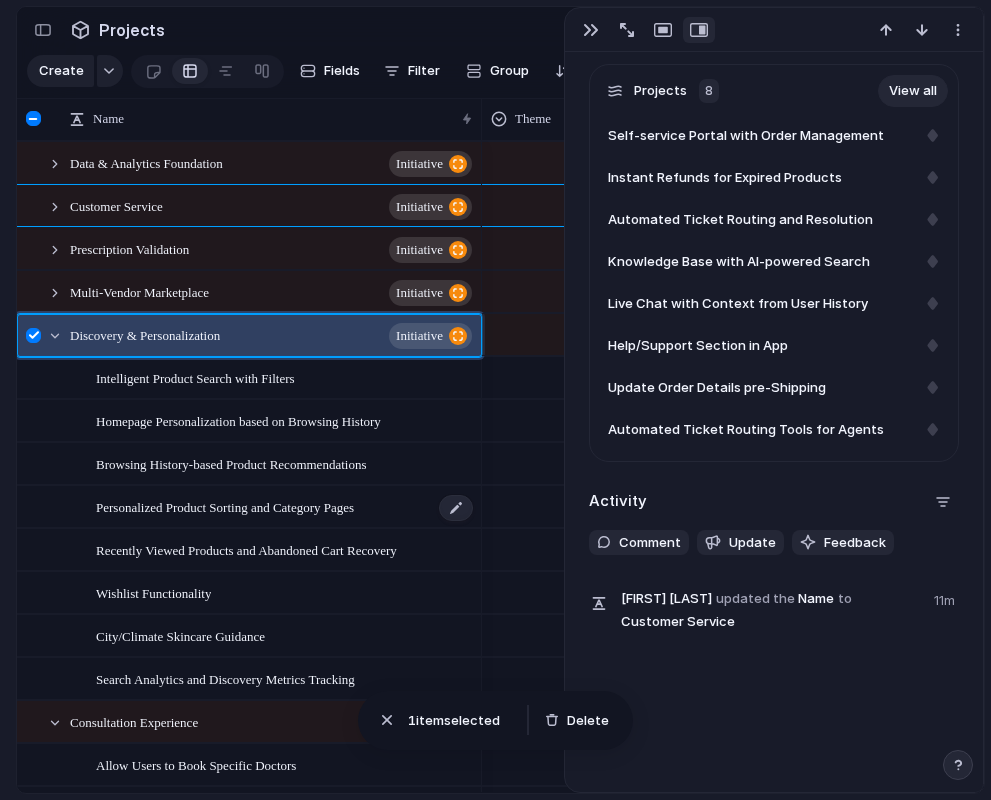 scroll, scrollTop: 586, scrollLeft: 0, axis: vertical 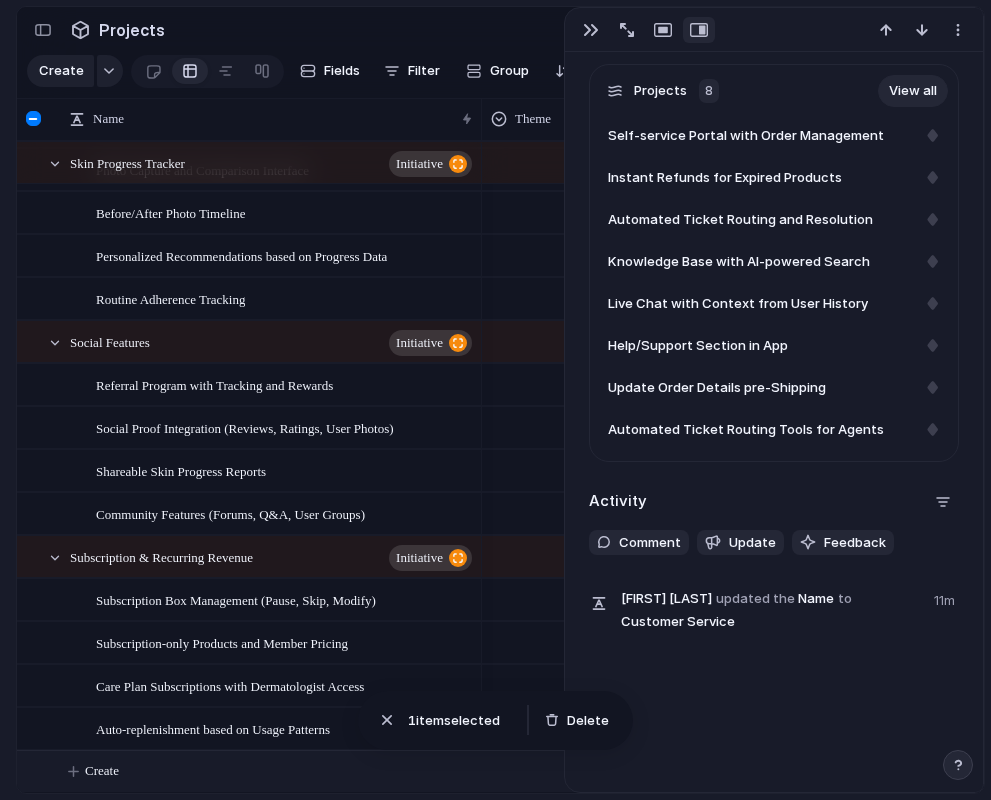 click on "Create" at bounding box center (526, 771) 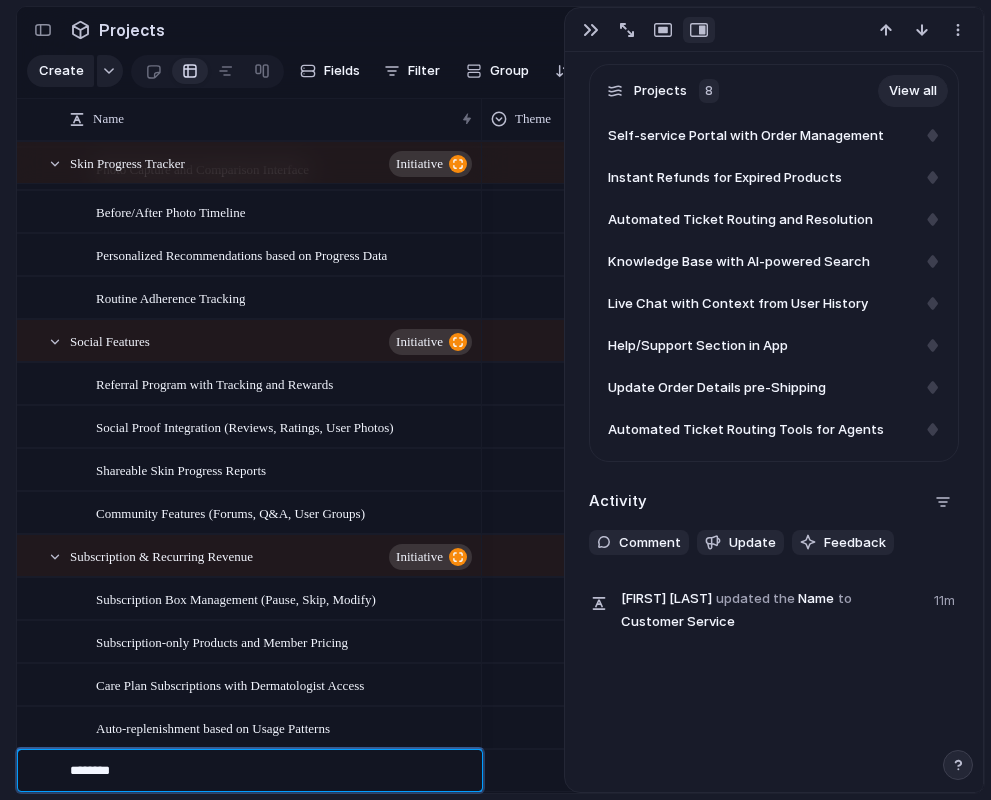 type on "*********" 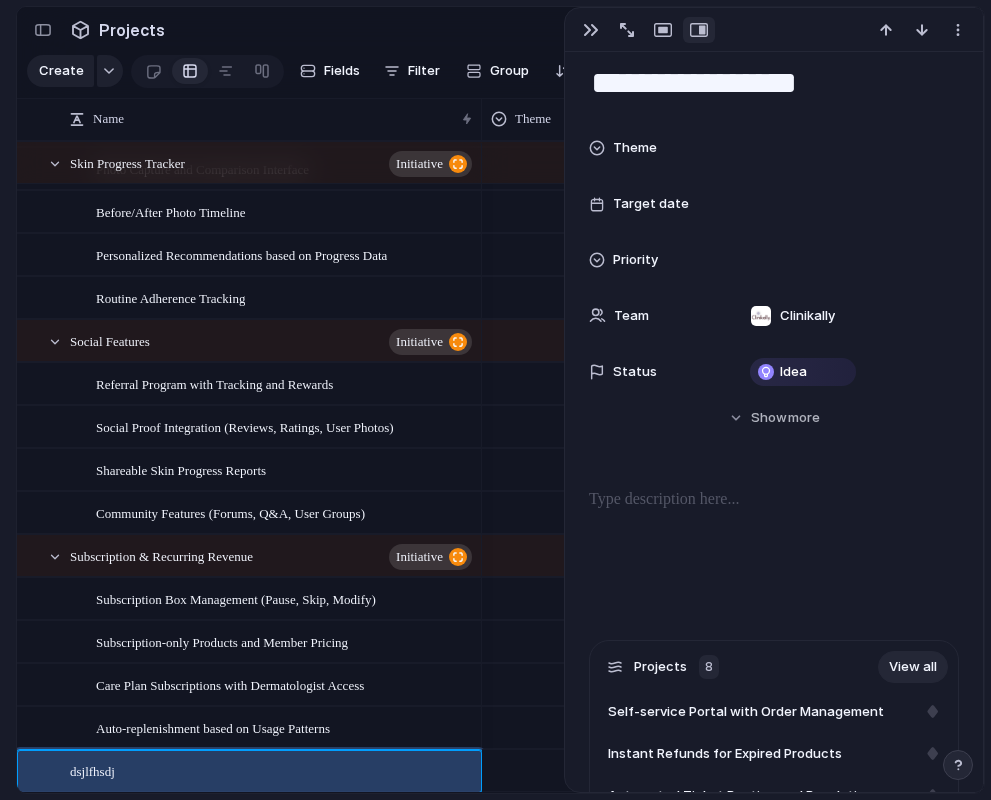 scroll, scrollTop: 0, scrollLeft: 0, axis: both 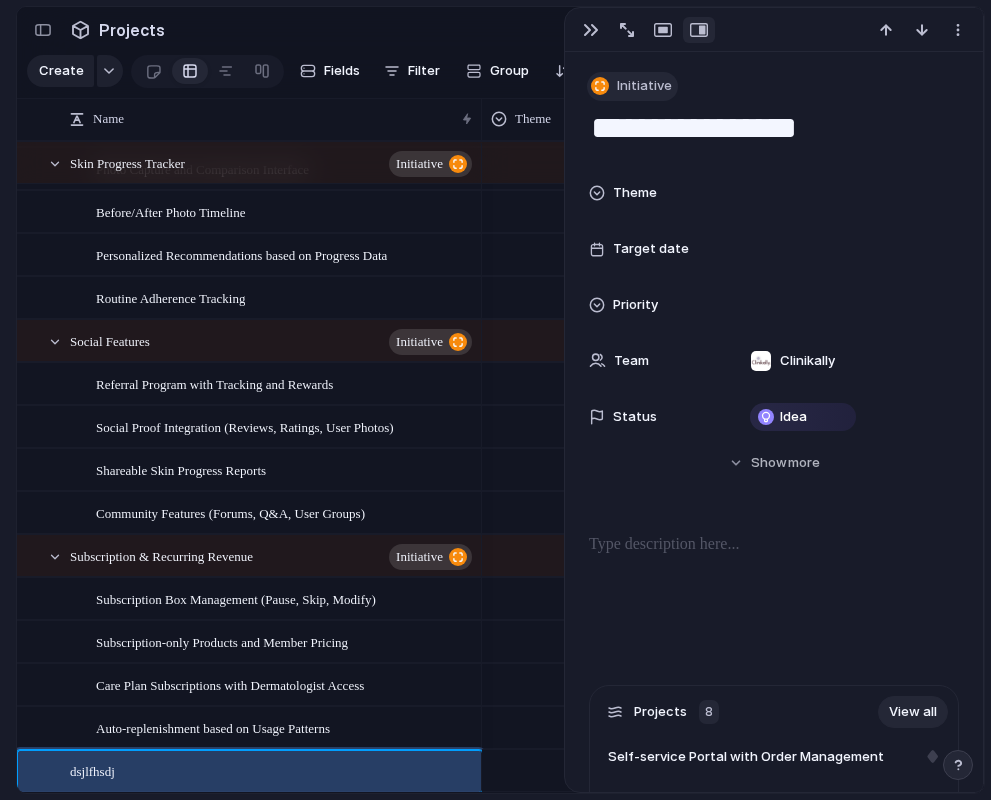 click on "Initiative" at bounding box center (644, 86) 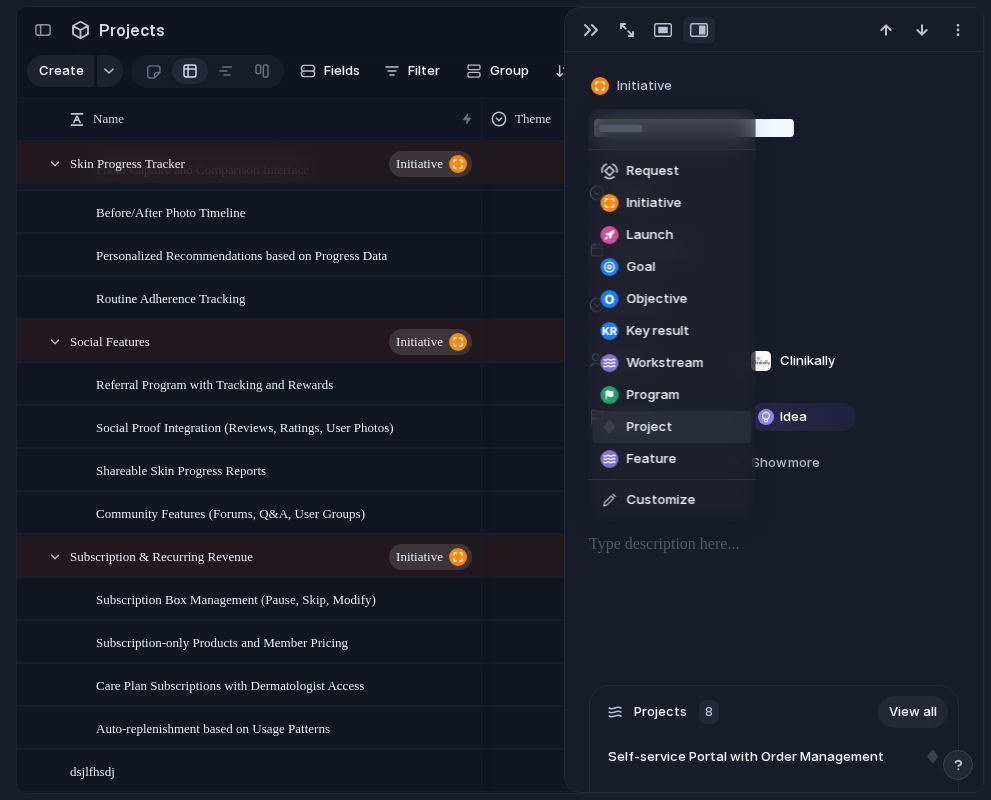 click on "Project" at bounding box center [650, 427] 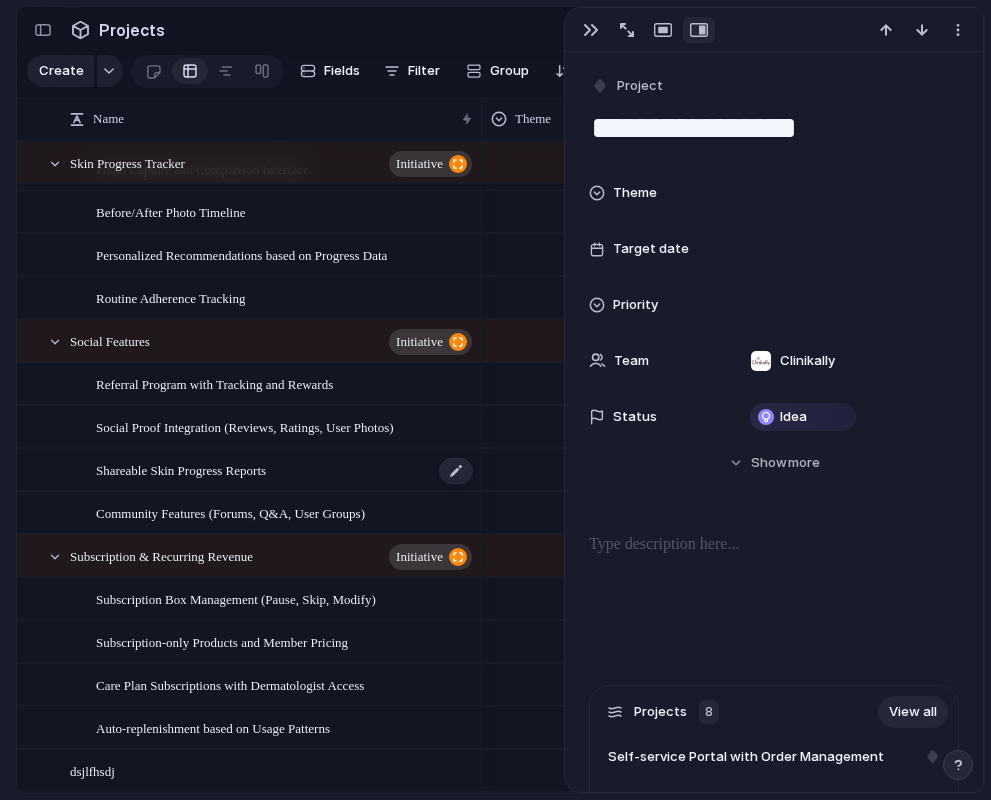 scroll, scrollTop: 1370, scrollLeft: 0, axis: vertical 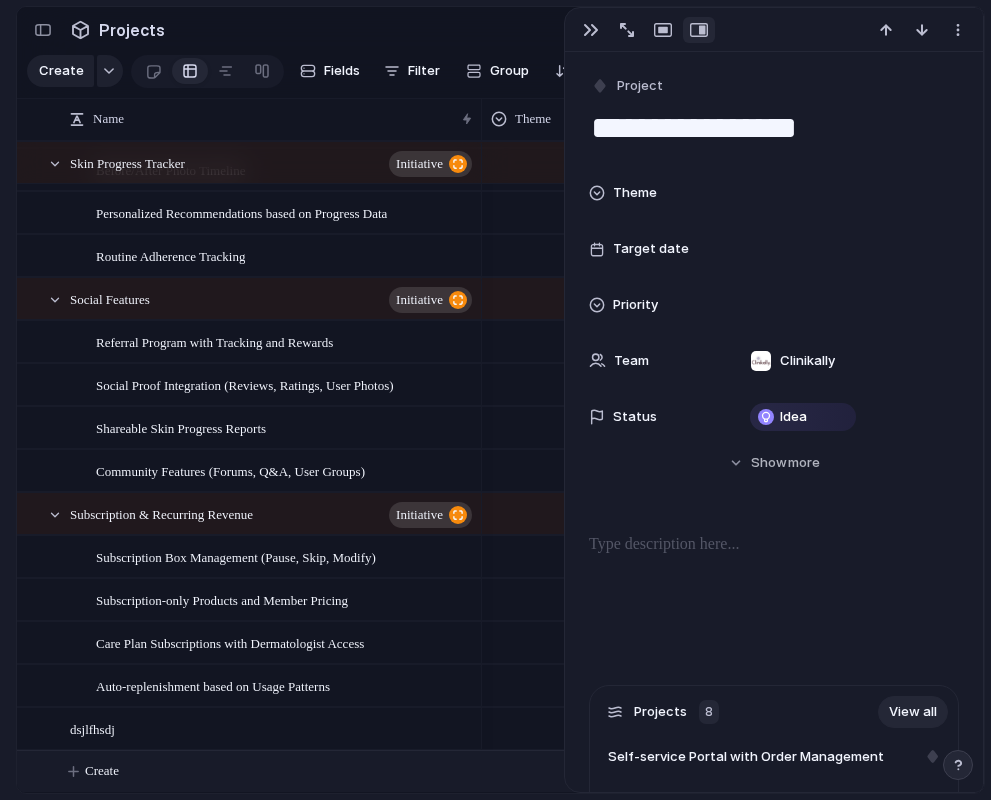 click on "Create" at bounding box center [526, 771] 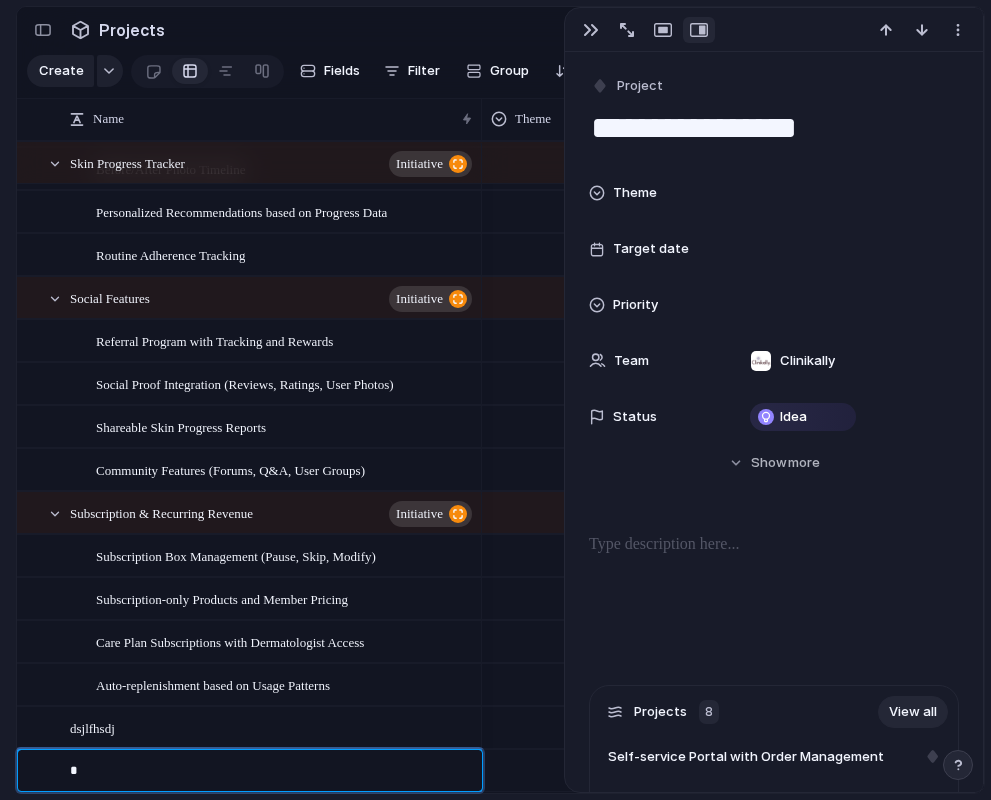 type on "**" 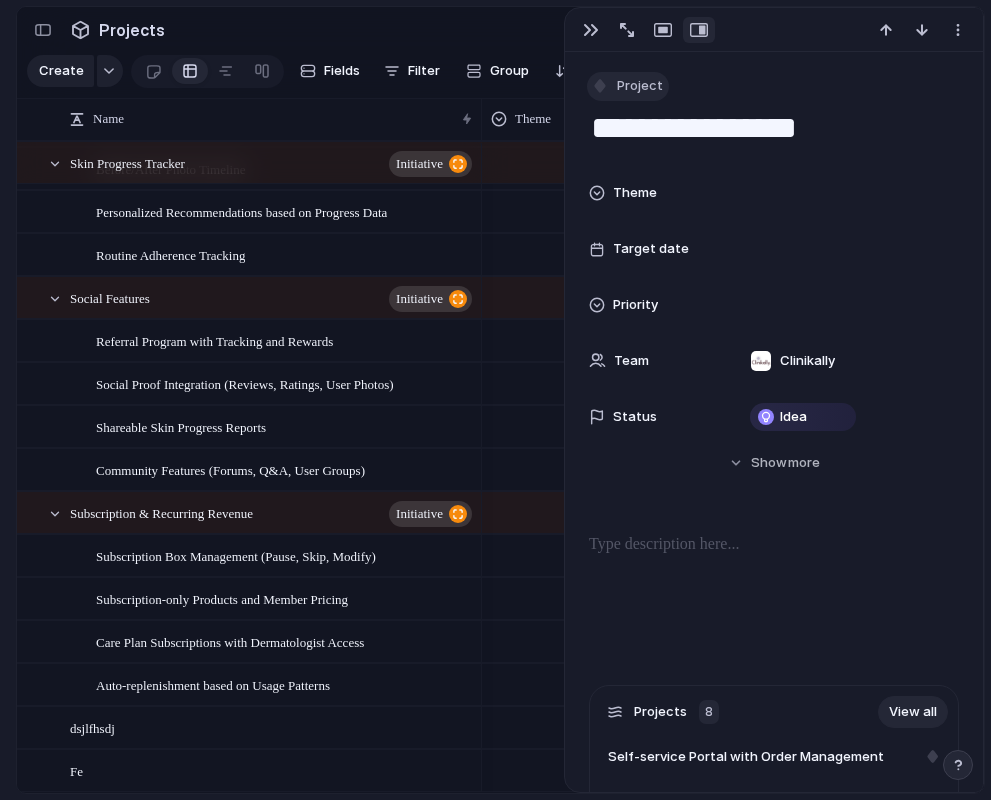click on "Project" at bounding box center (640, 86) 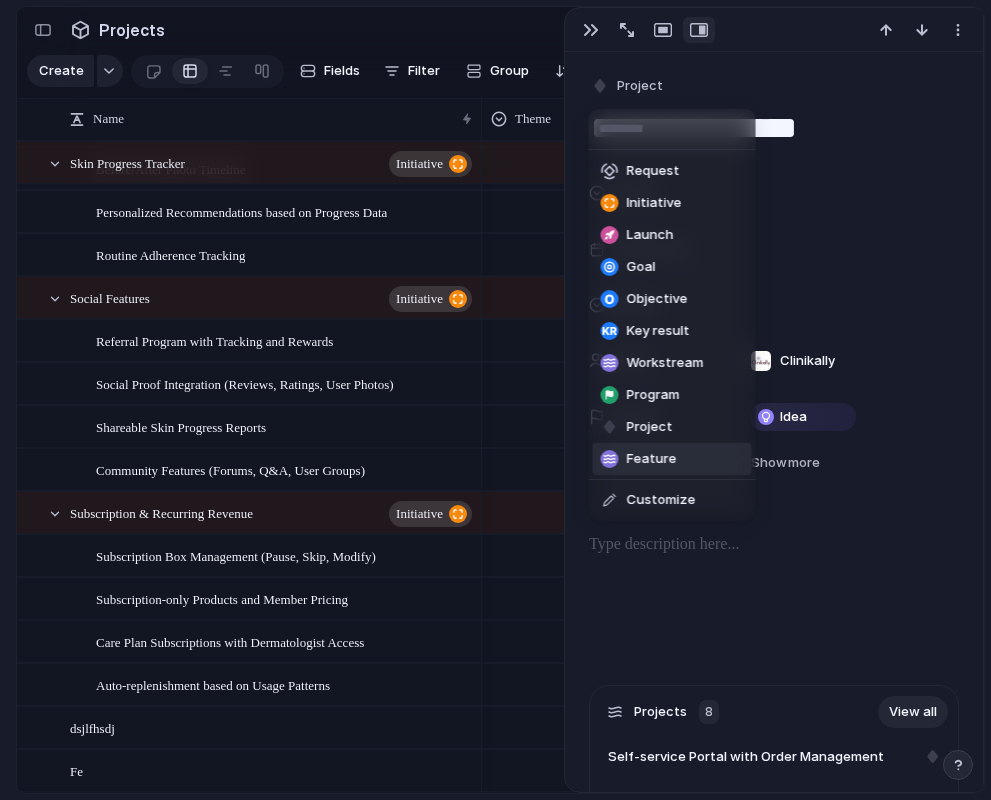 click on "Feature" at bounding box center (652, 459) 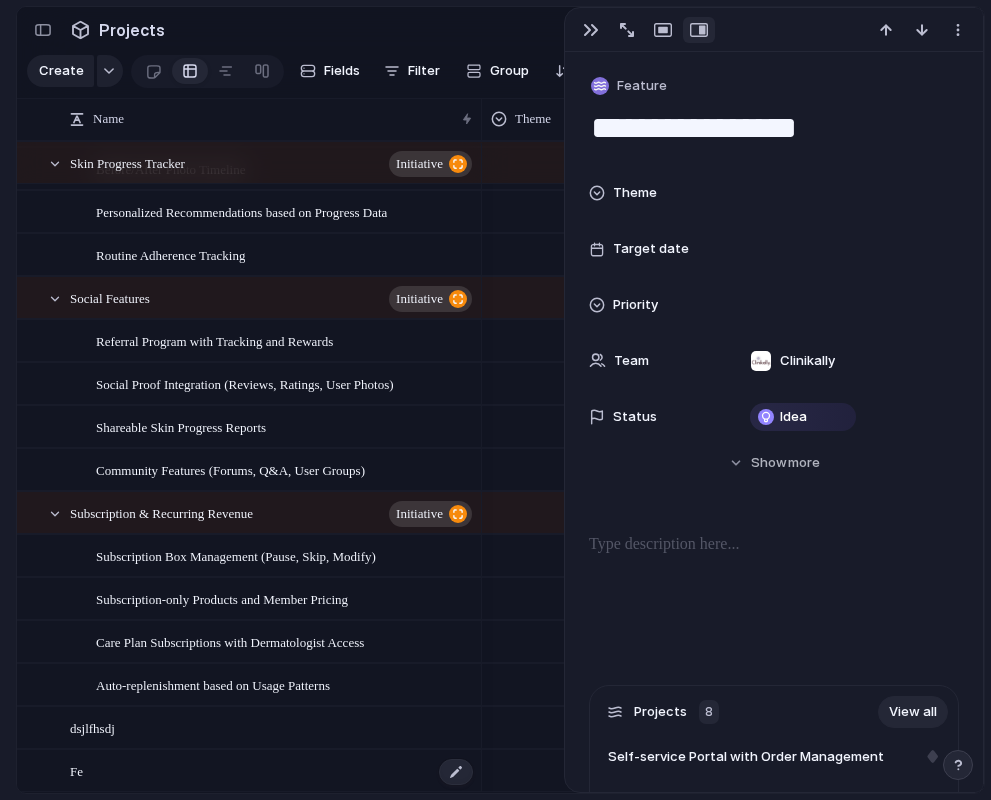 click on "Fe" at bounding box center [272, 771] 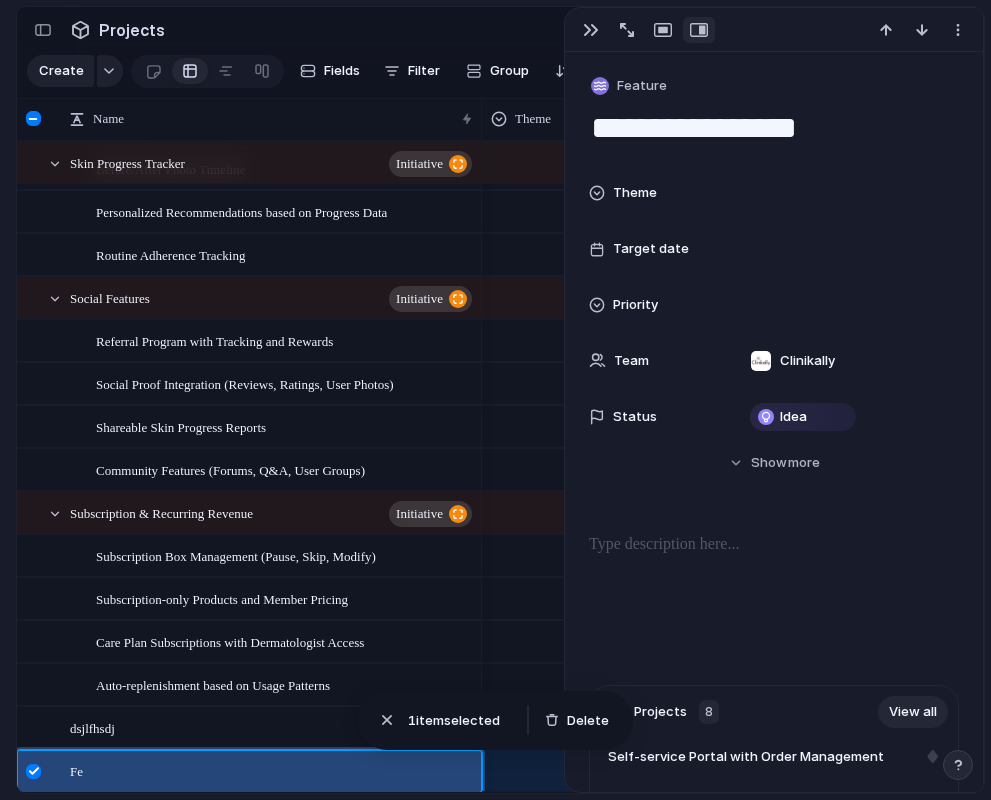 drag, startPoint x: 104, startPoint y: 764, endPoint x: 177, endPoint y: 776, distance: 73.97973 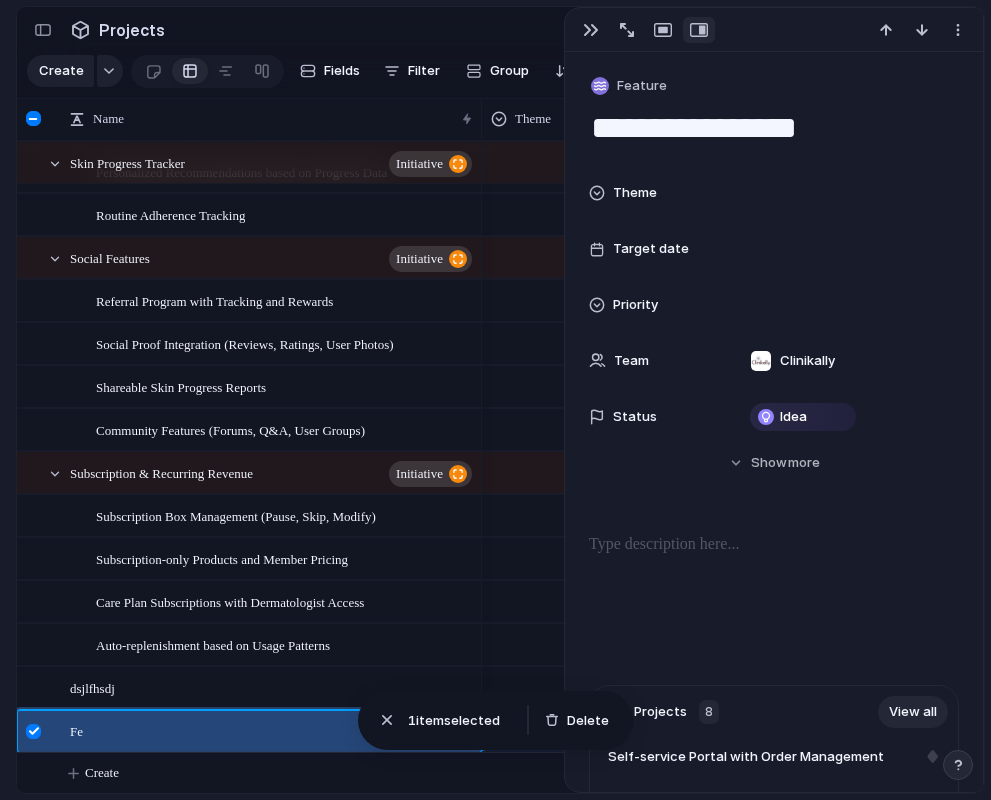 drag, startPoint x: 72, startPoint y: 723, endPoint x: 311, endPoint y: 718, distance: 239.05229 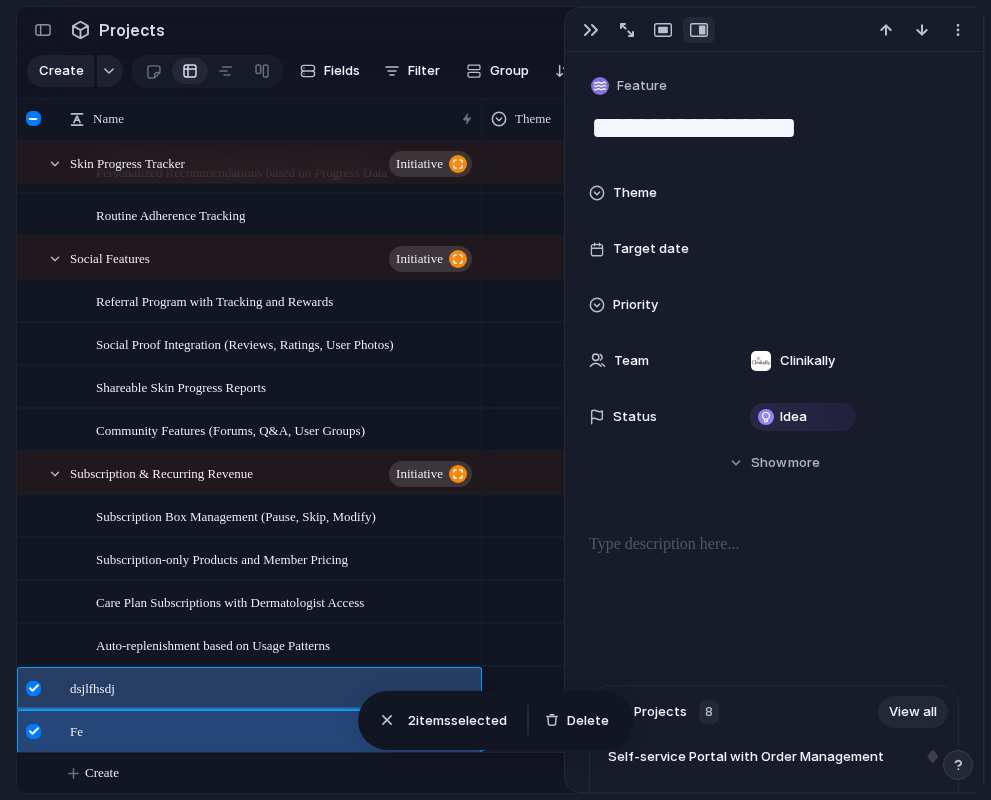 click at bounding box center (33, 688) 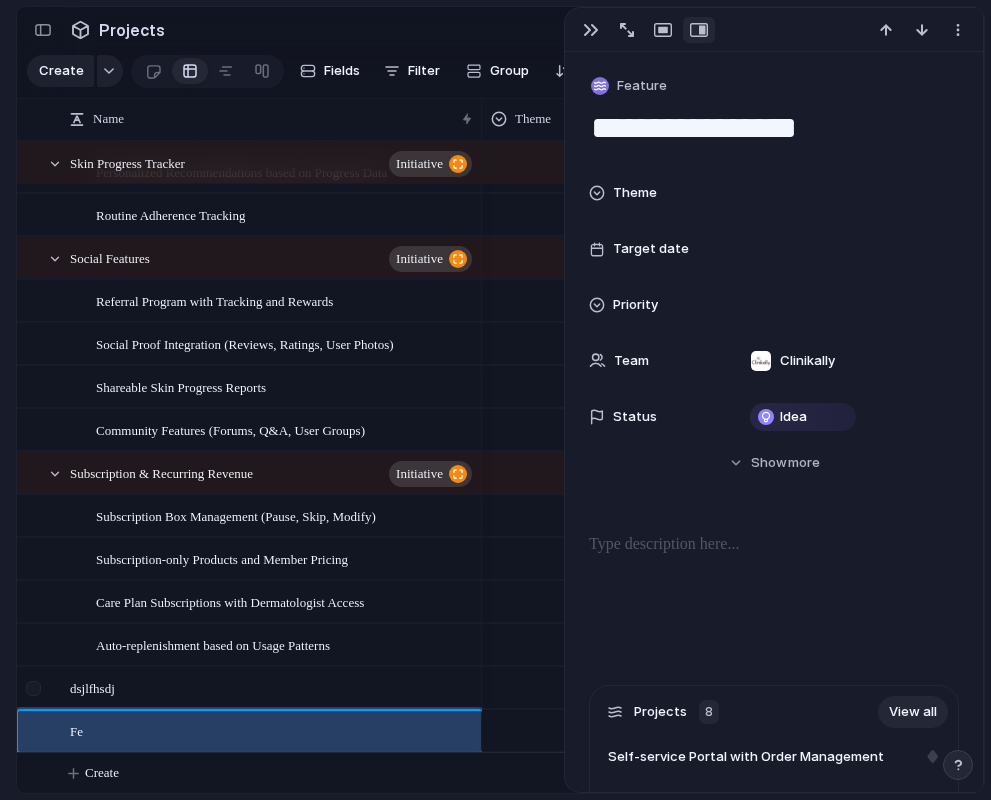 click at bounding box center (33, 688) 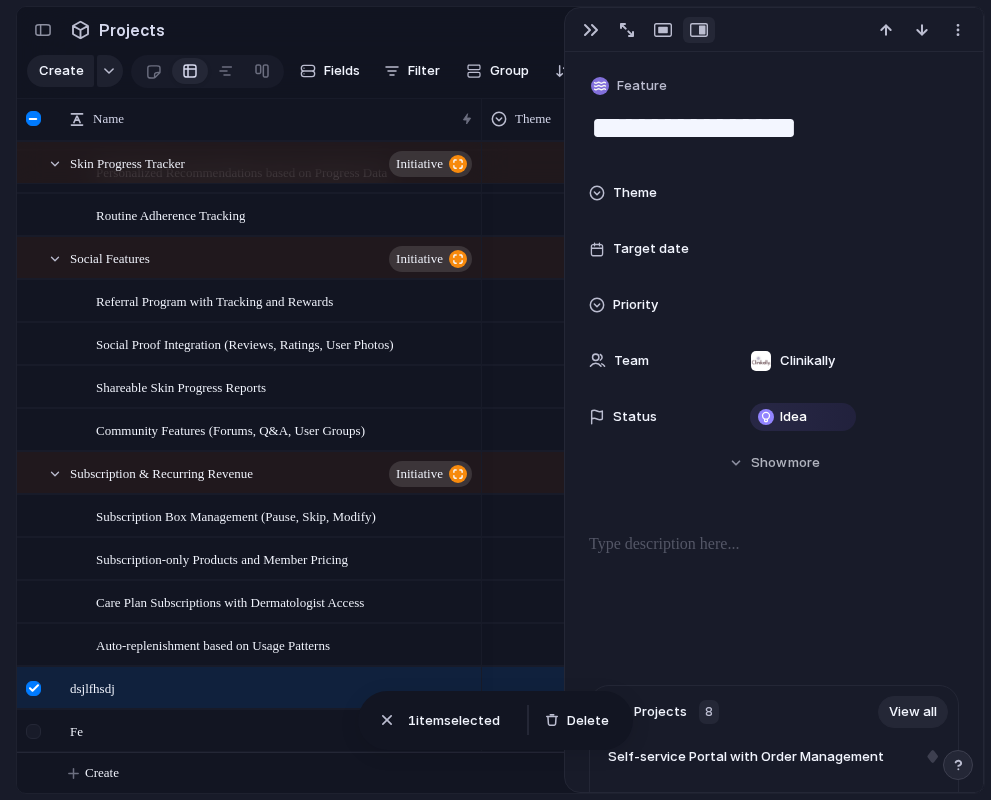 click at bounding box center (33, 731) 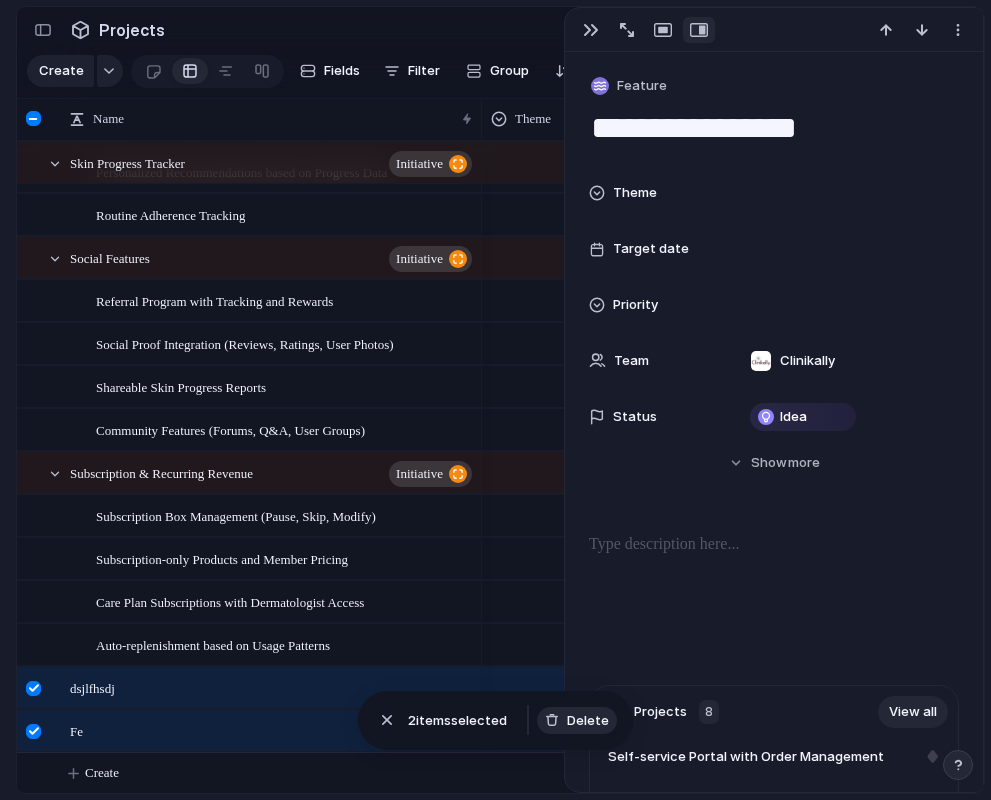 click on "Delete" at bounding box center (588, 721) 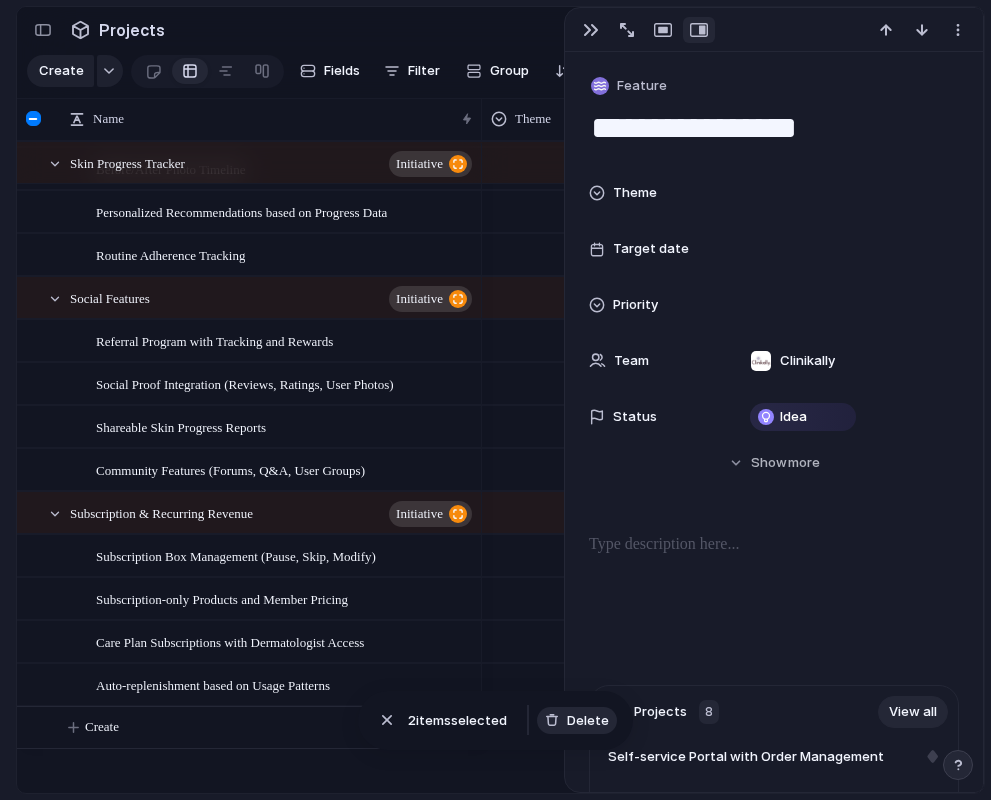 scroll, scrollTop: 1327, scrollLeft: 0, axis: vertical 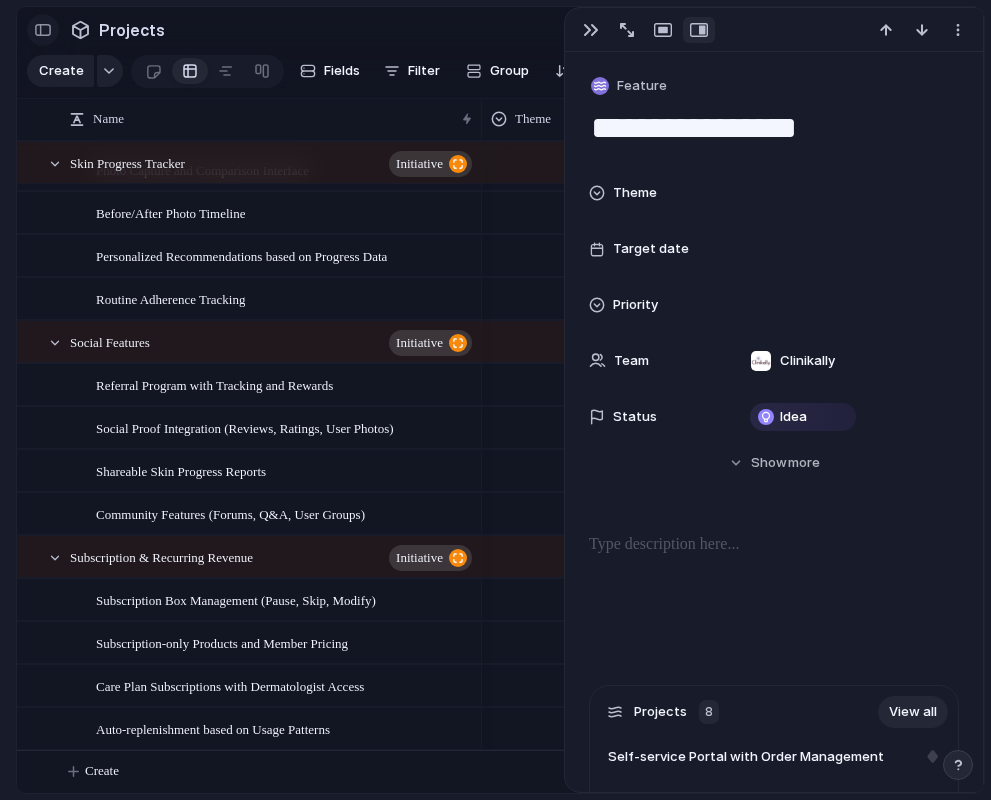 click at bounding box center [43, 30] 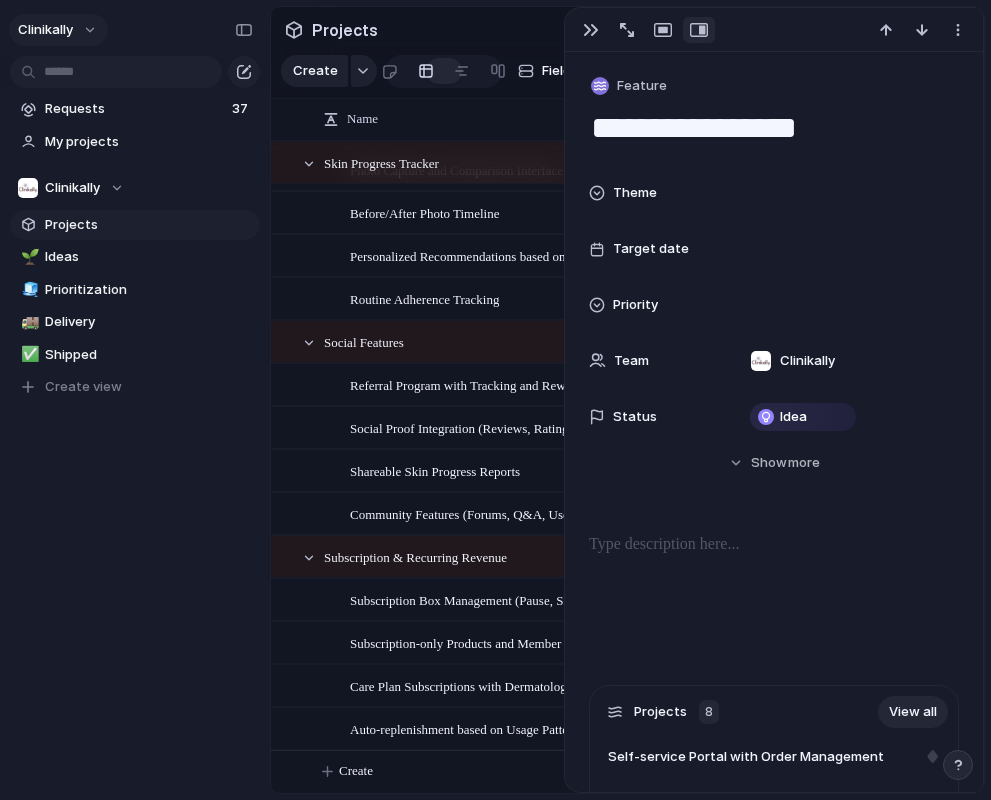 click on "Clinikally" at bounding box center [58, 30] 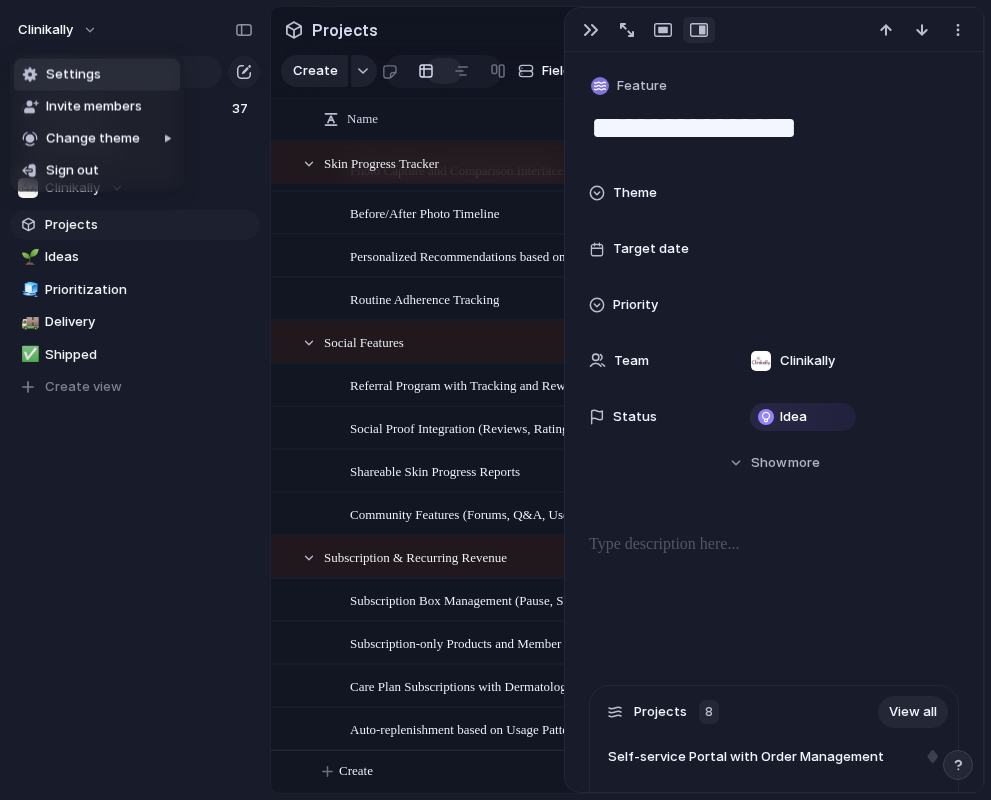 click on "Settings" at bounding box center [97, 75] 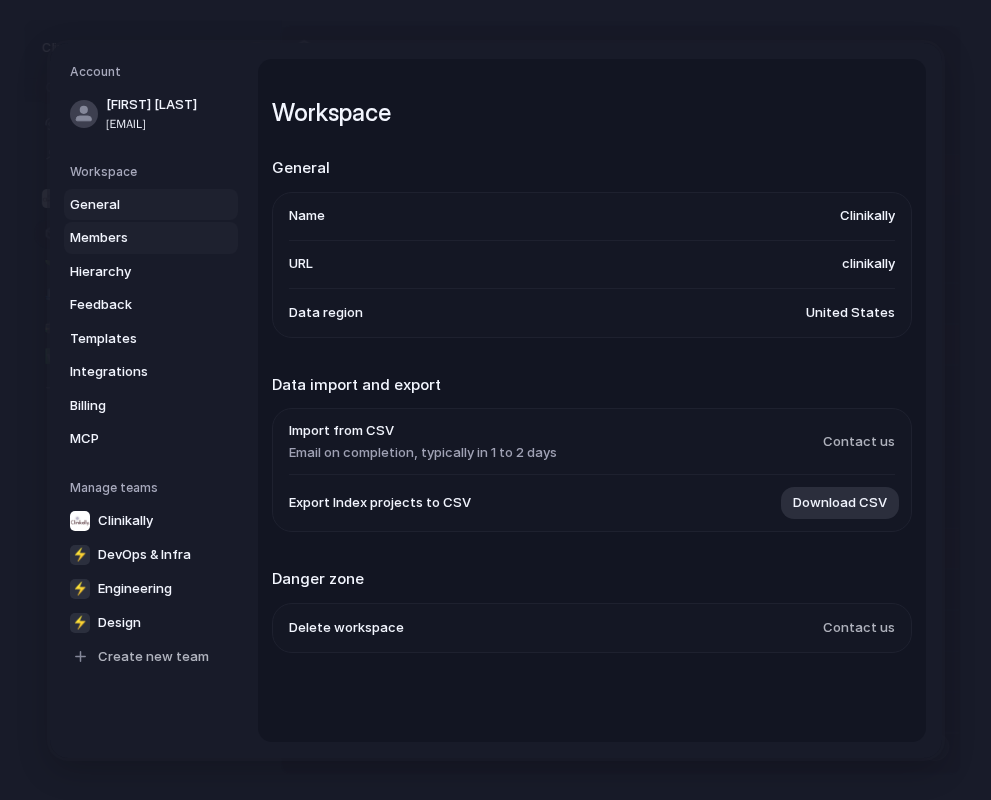 click on "Members" at bounding box center [134, 238] 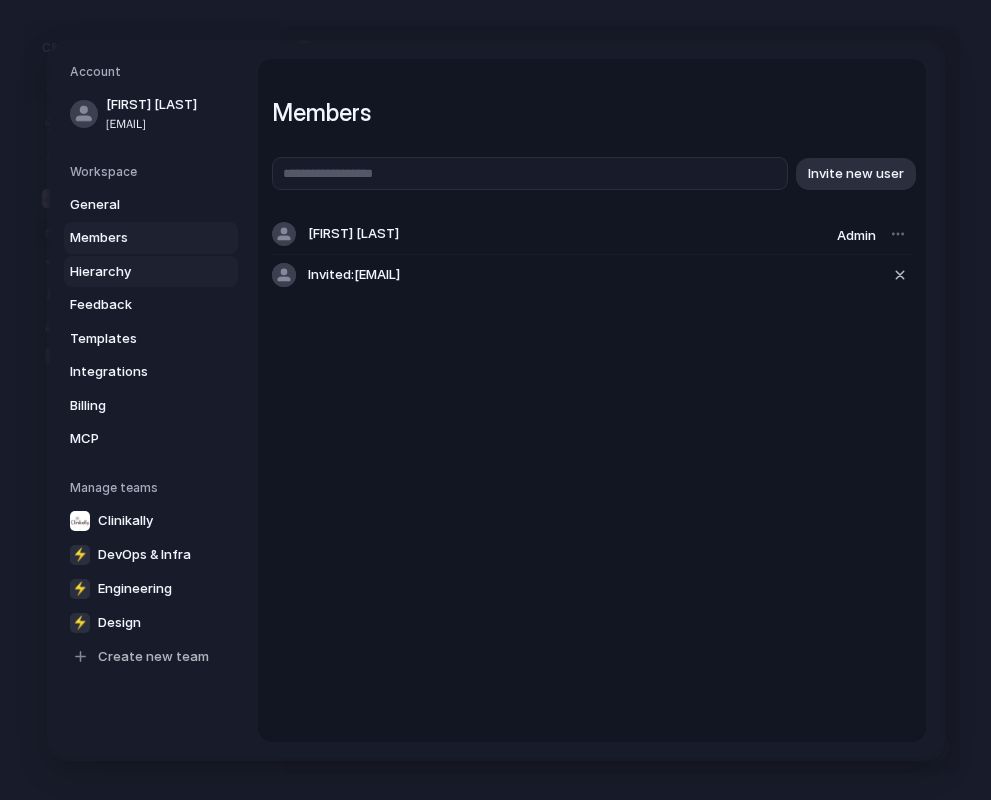 click on "Hierarchy" at bounding box center (134, 271) 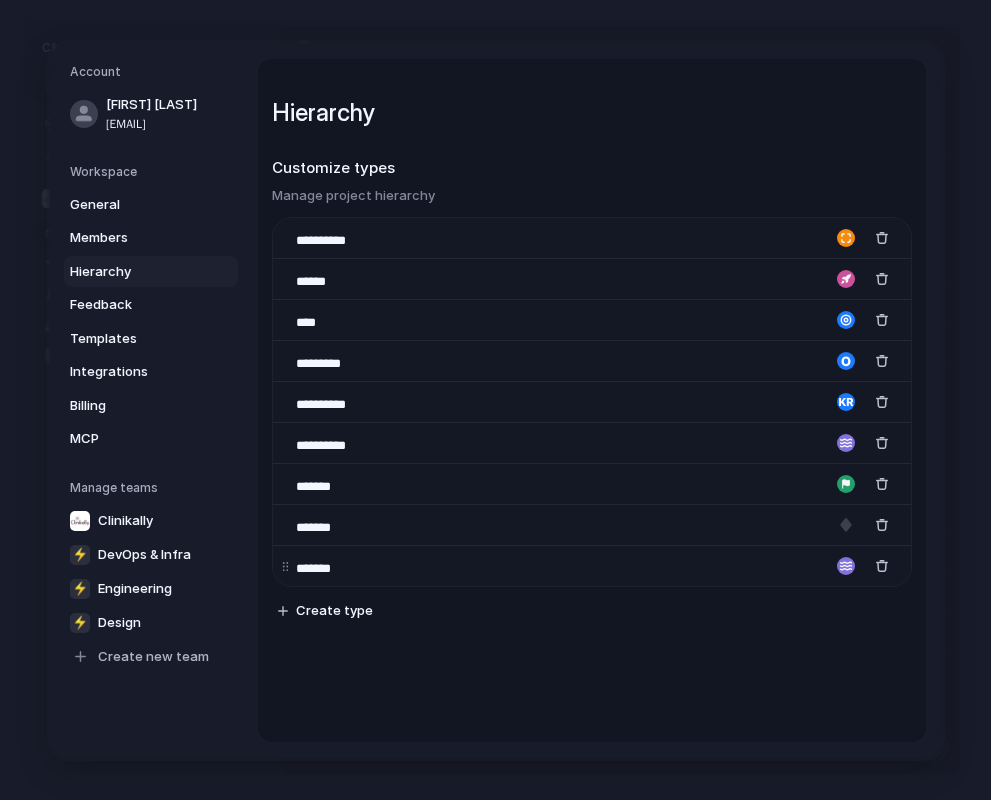 click on "*******" at bounding box center (330, 568) 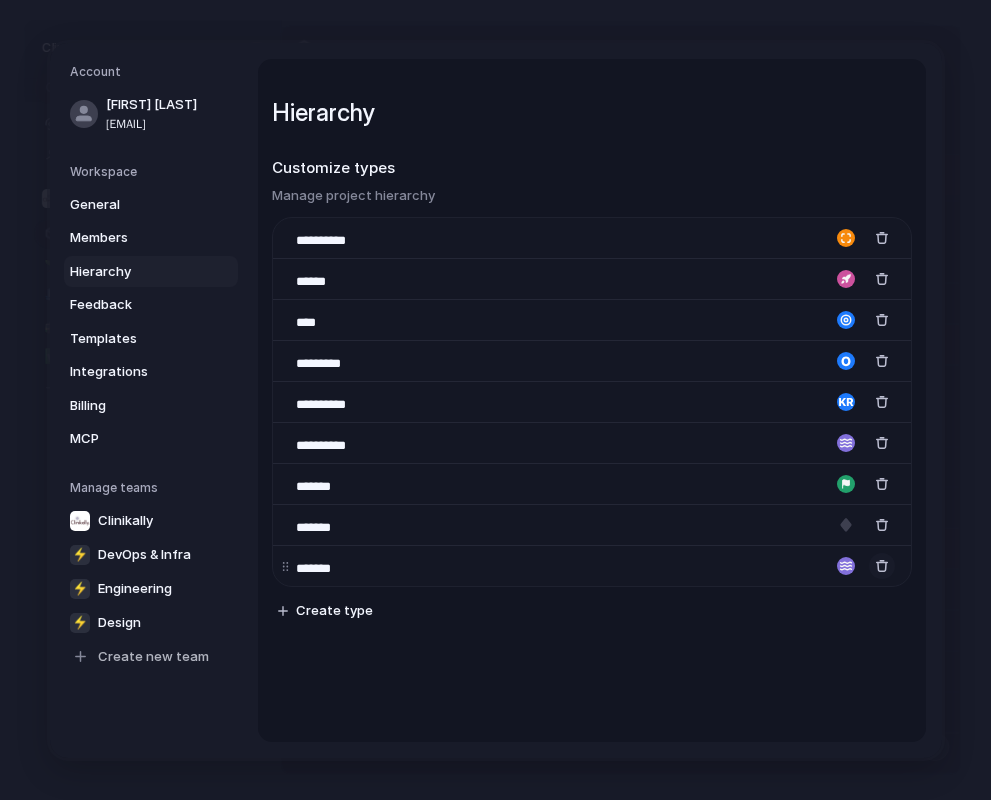 click at bounding box center [881, 566] 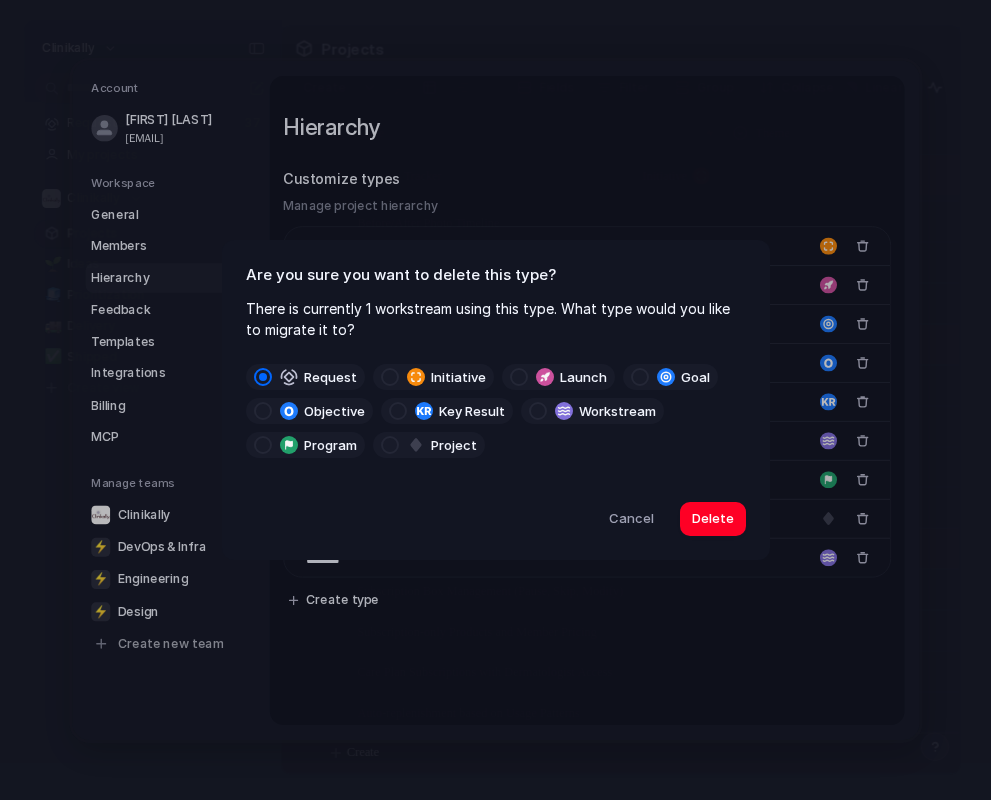 click on "project" at bounding box center (429, 445) 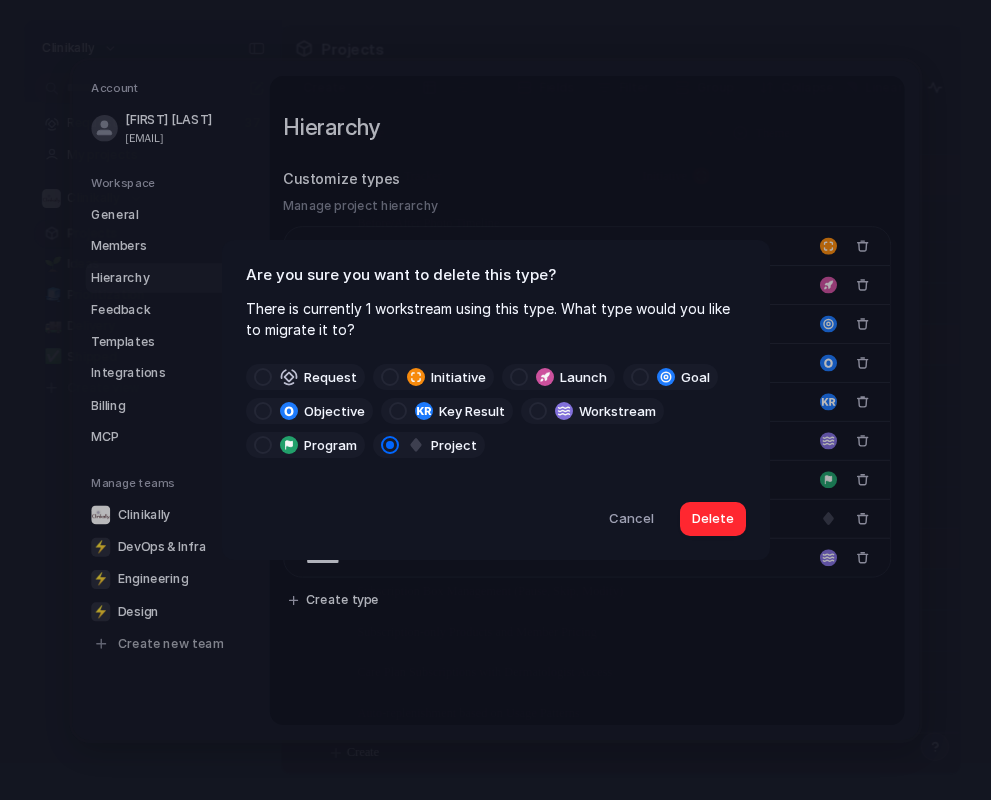 click on "Delete" at bounding box center [713, 519] 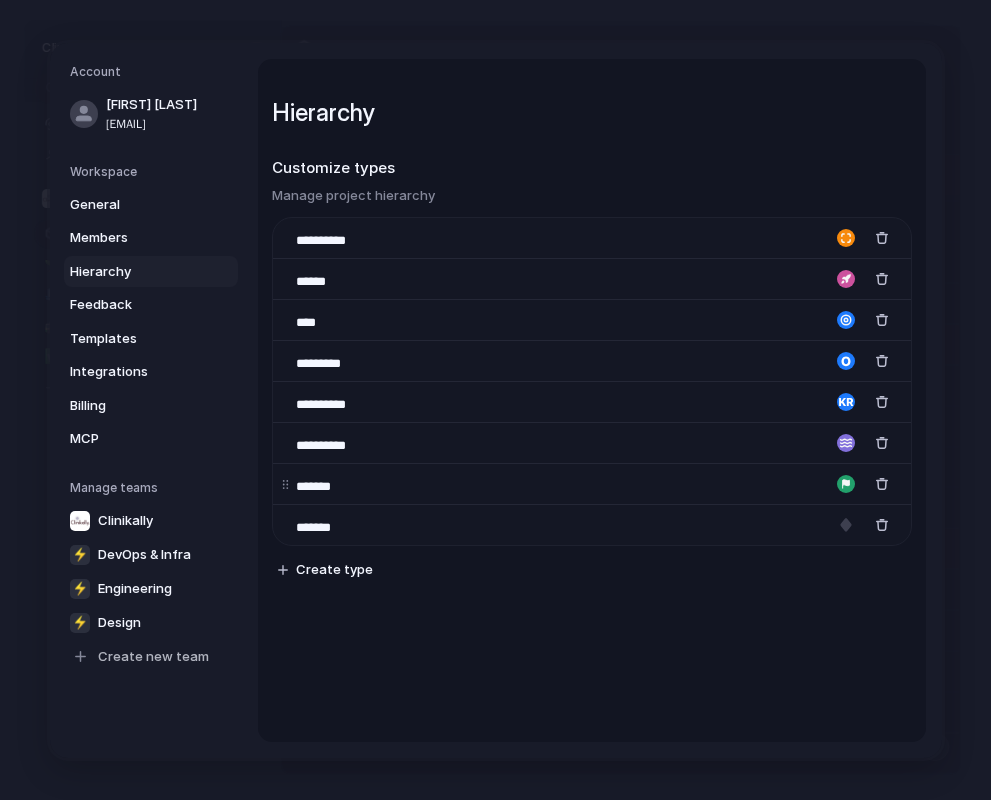 click at bounding box center (845, 484) 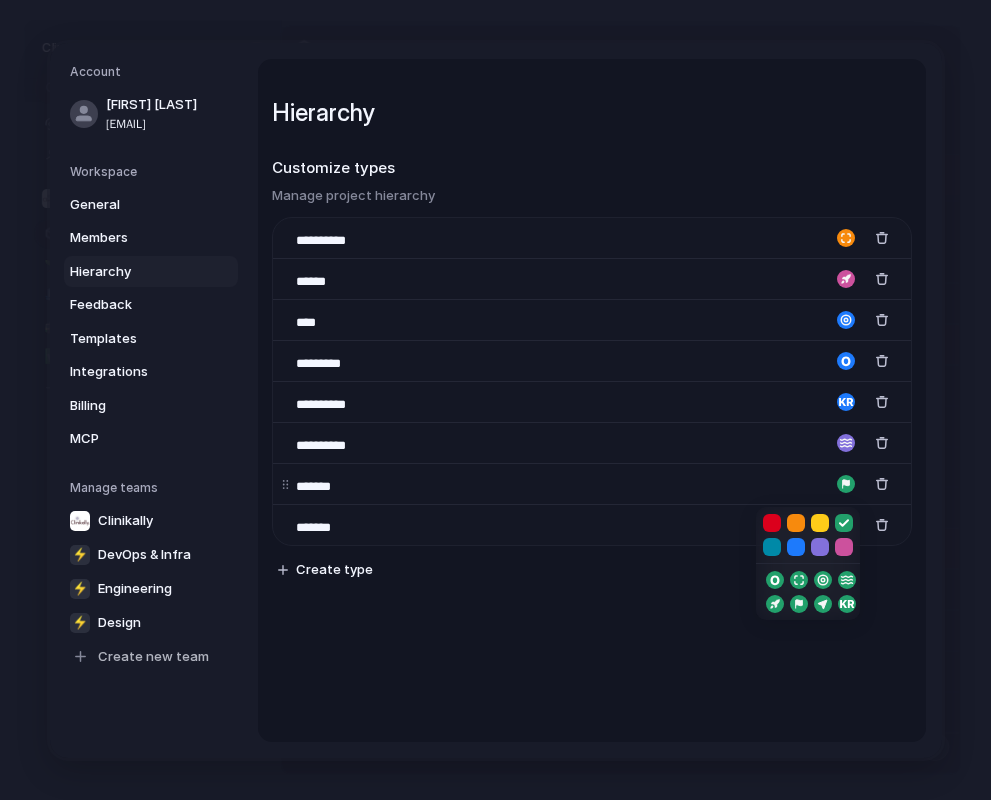 click at bounding box center (495, 400) 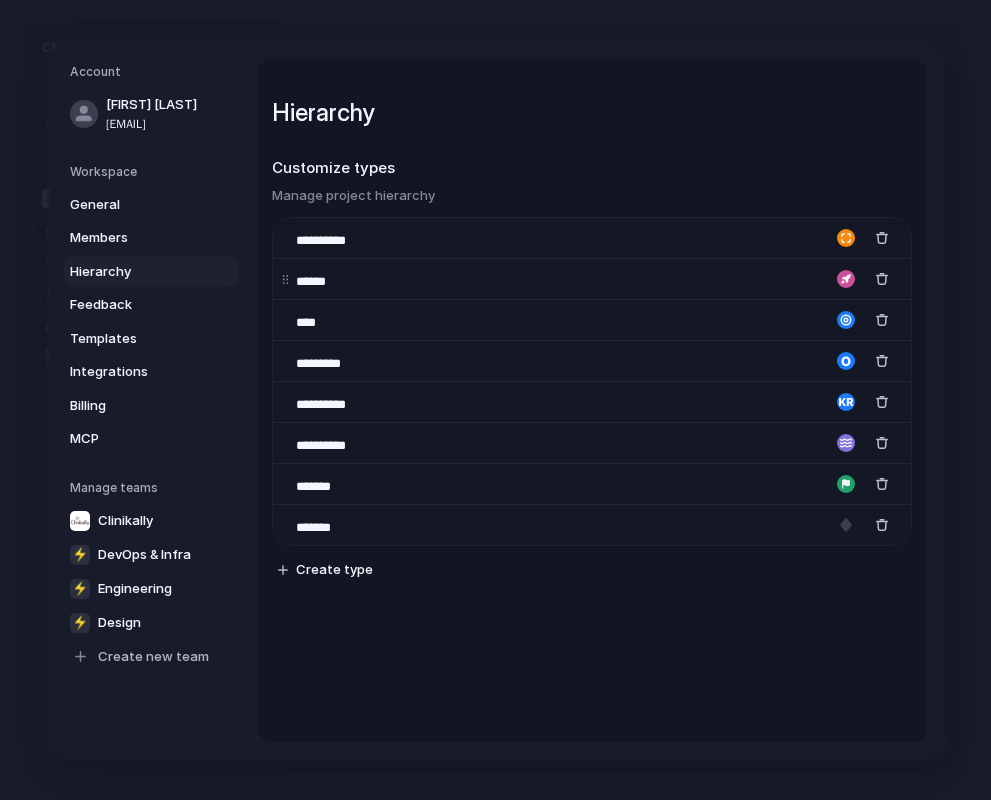 click on "******" at bounding box center (591, 278) 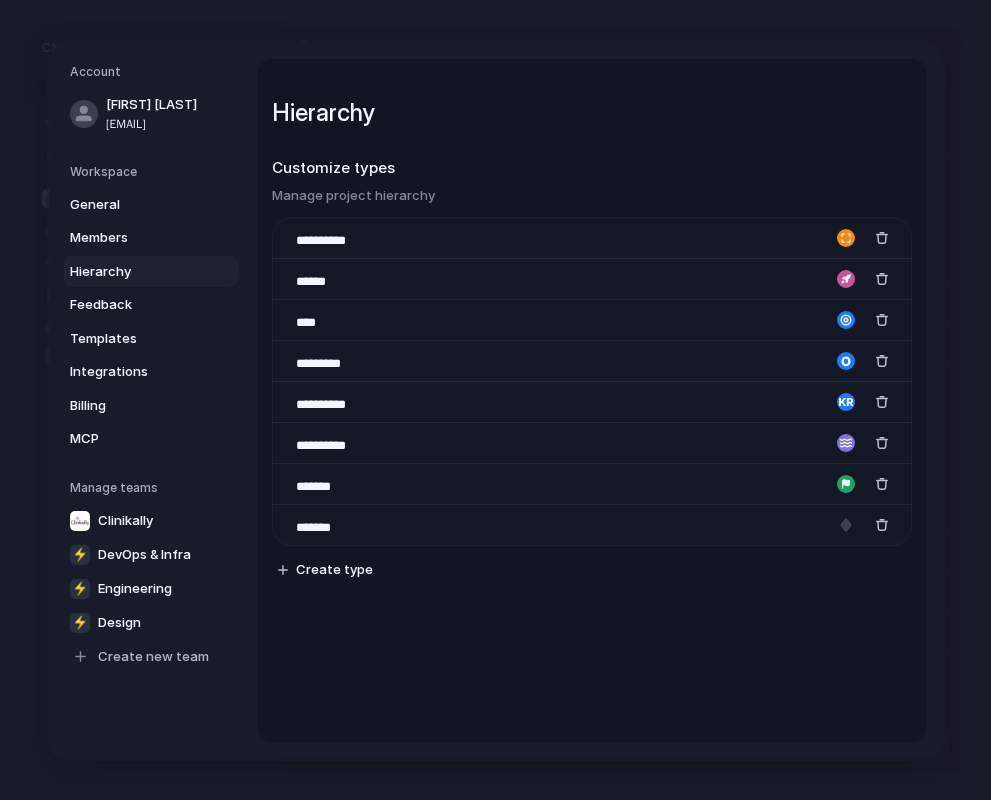 click on "**********" at bounding box center [591, 351] 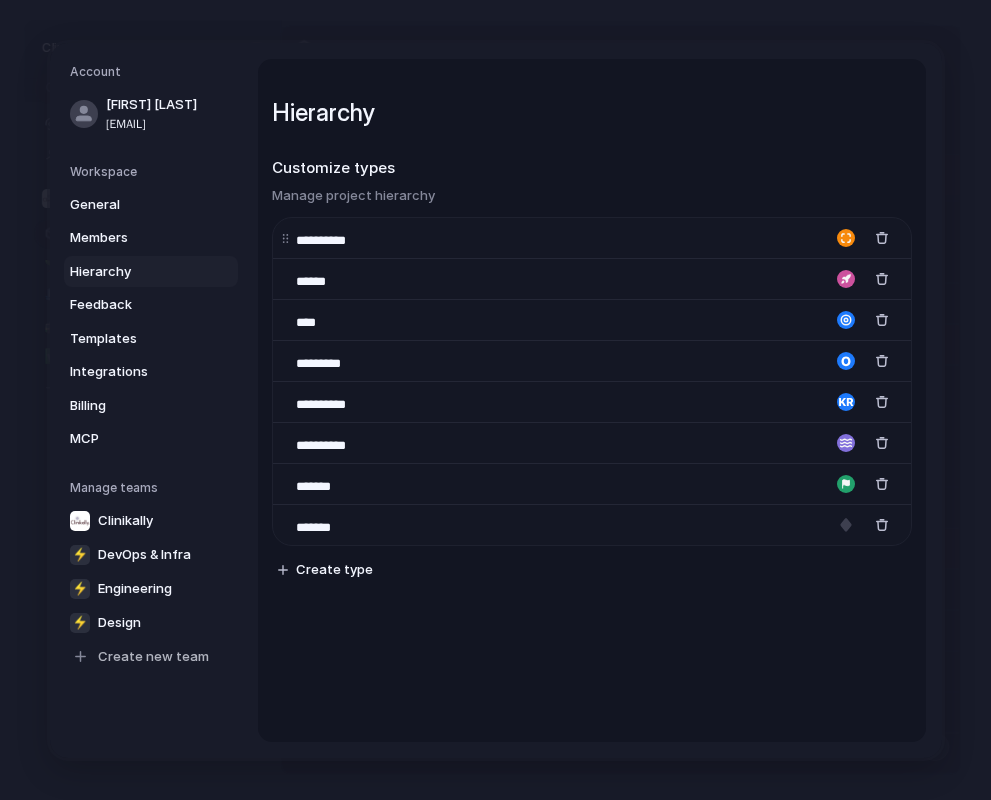 click on "**********" at bounding box center [591, 237] 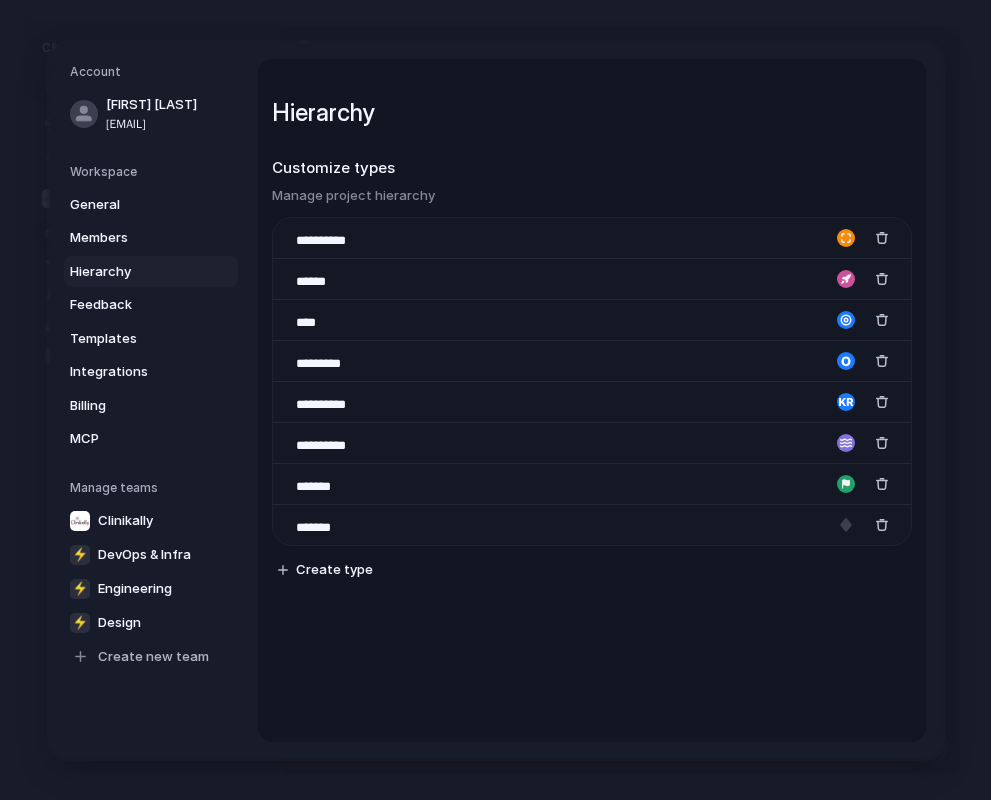 click on "Hierarchy" at bounding box center (134, 271) 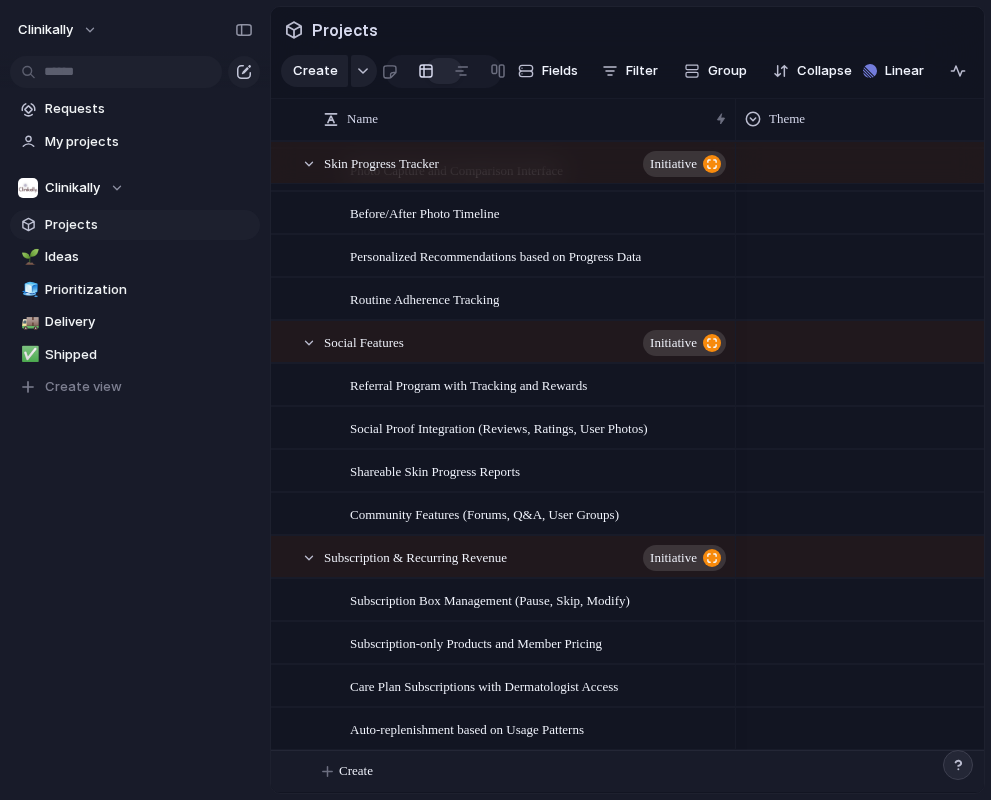 click on "Create" at bounding box center (653, 771) 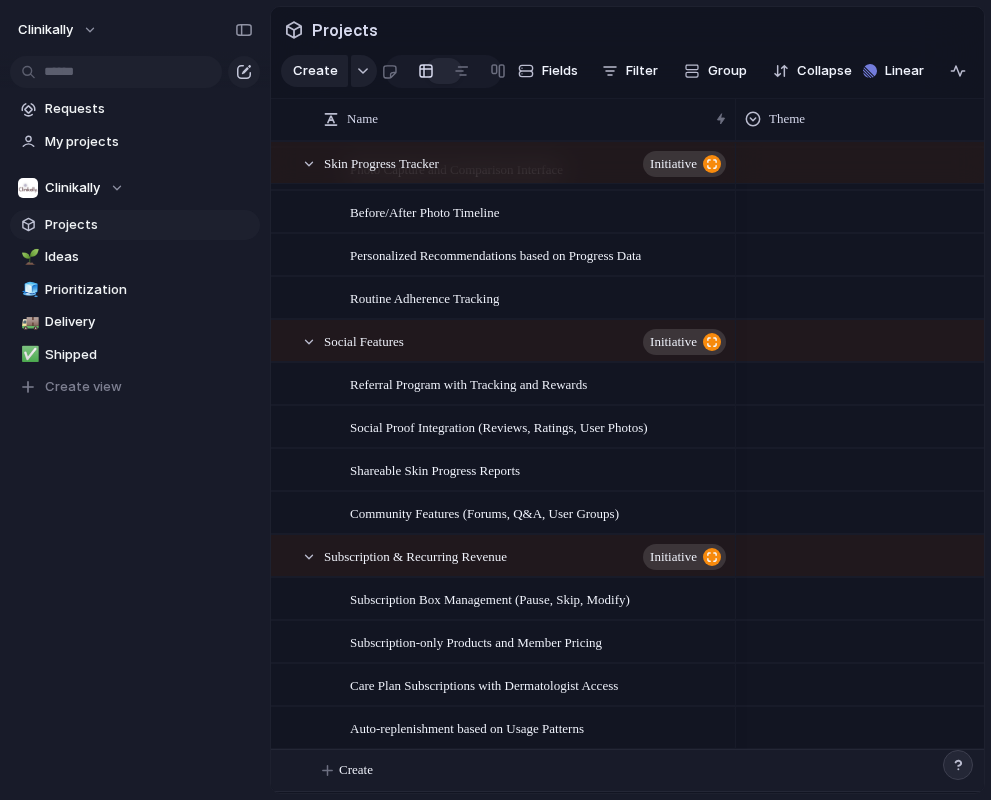 click on "Create" at bounding box center [653, 770] 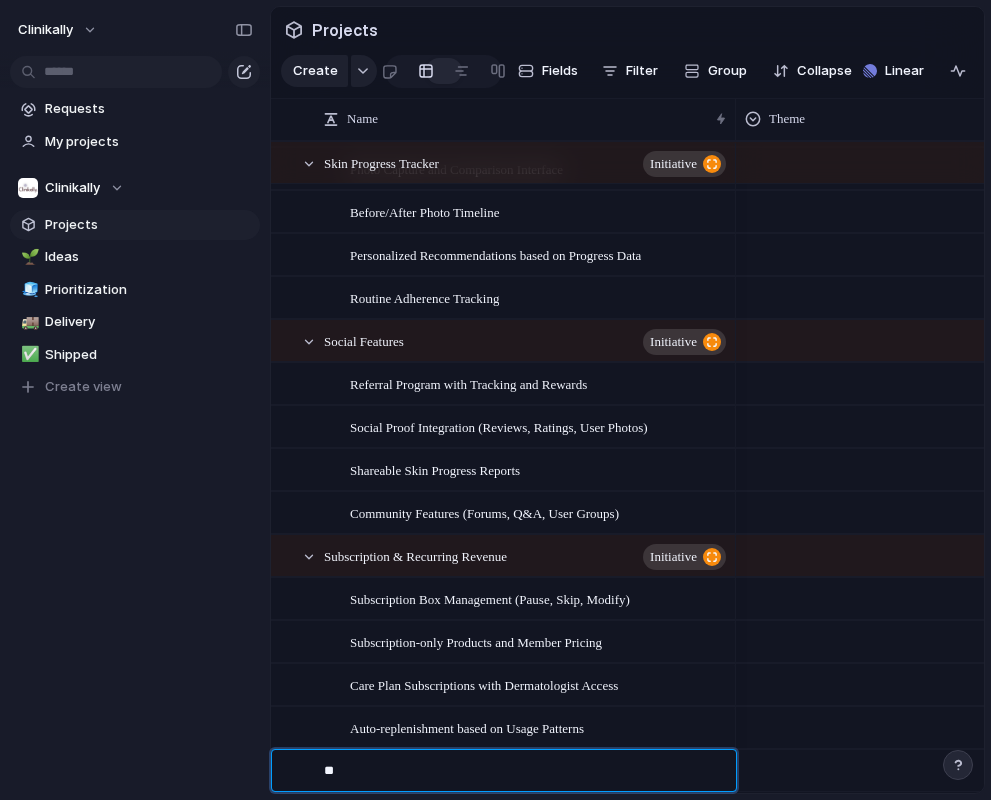 type on "***" 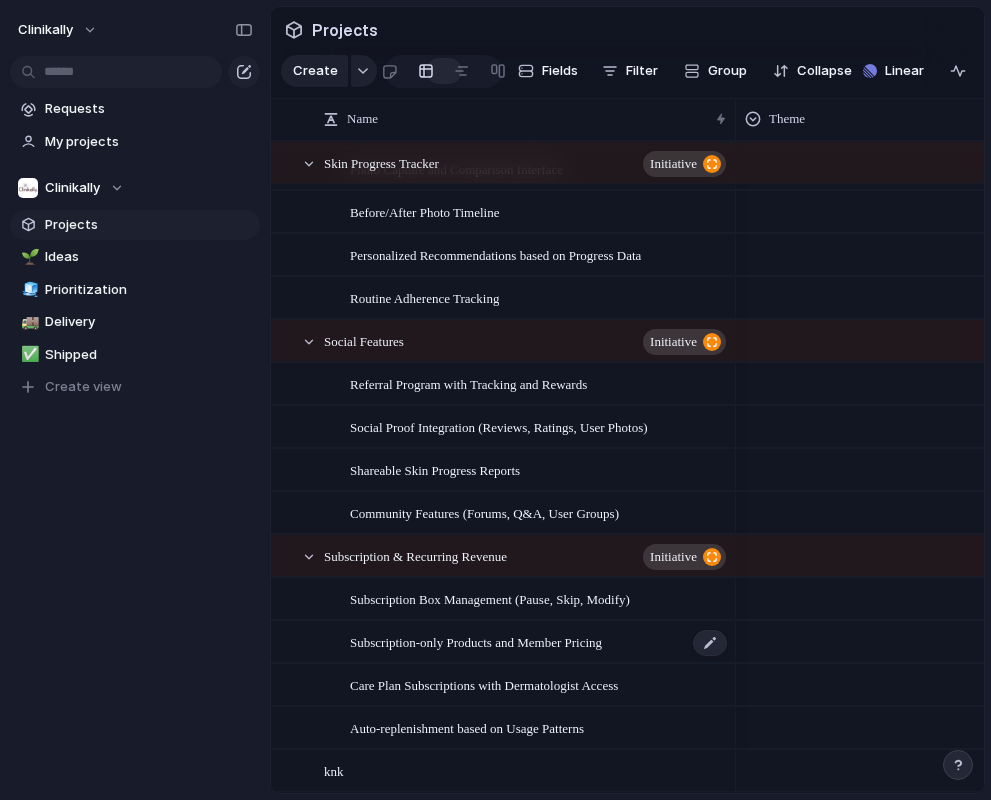 scroll, scrollTop: 1370, scrollLeft: 0, axis: vertical 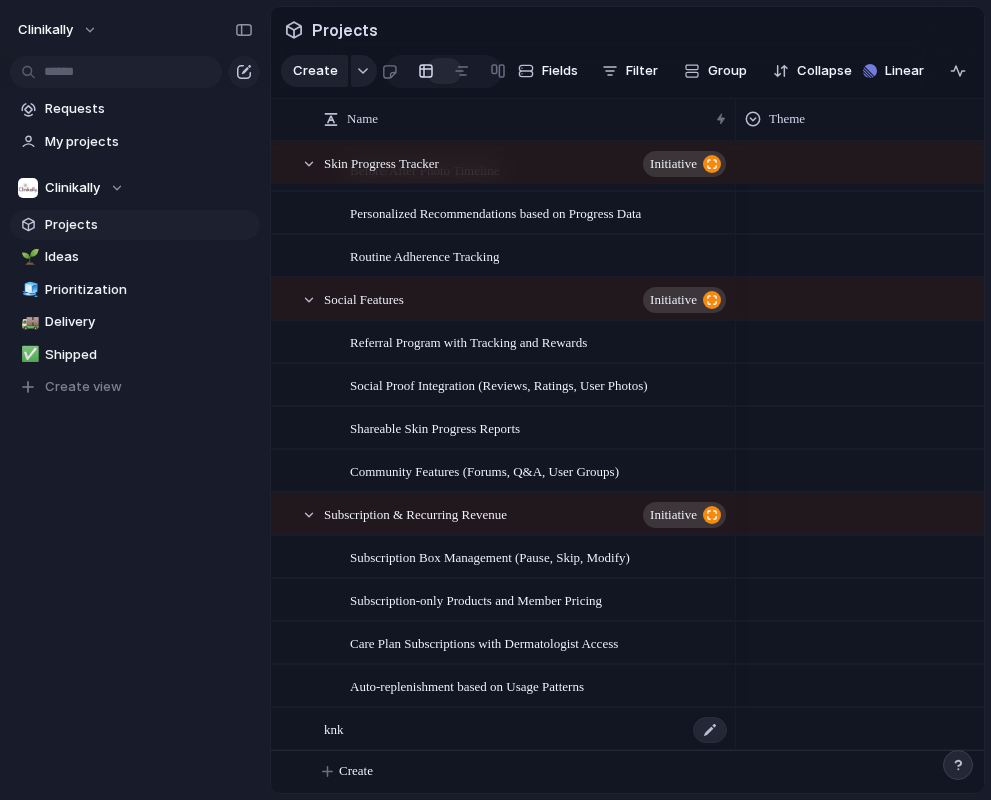 click on "knk" at bounding box center [526, 729] 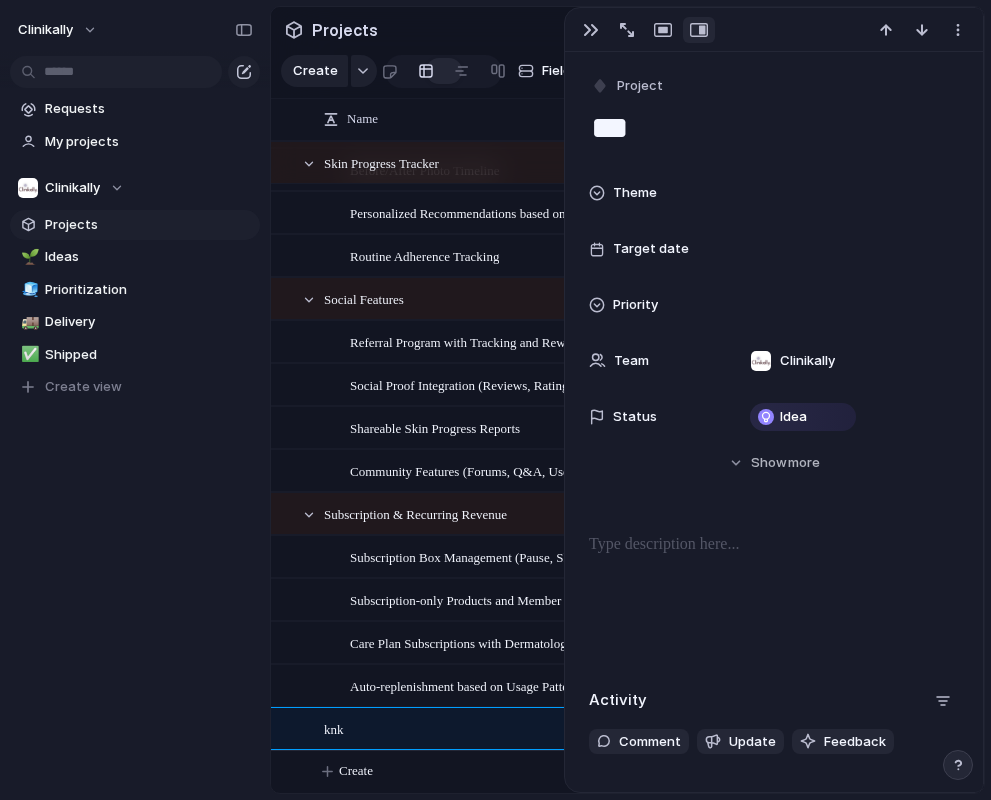 click on "21 July Created at 21 July           Created by [FIRST] [LAST] Linear Push           Owner Customer No  Customer   Estimate (weeks) Impact Effort Design ready Feedback Parent Hide Show more Activity Comment Update Feedback [FIRST] [LAST]  updated the  Name  to  knk 1m" at bounding box center [774, 443] 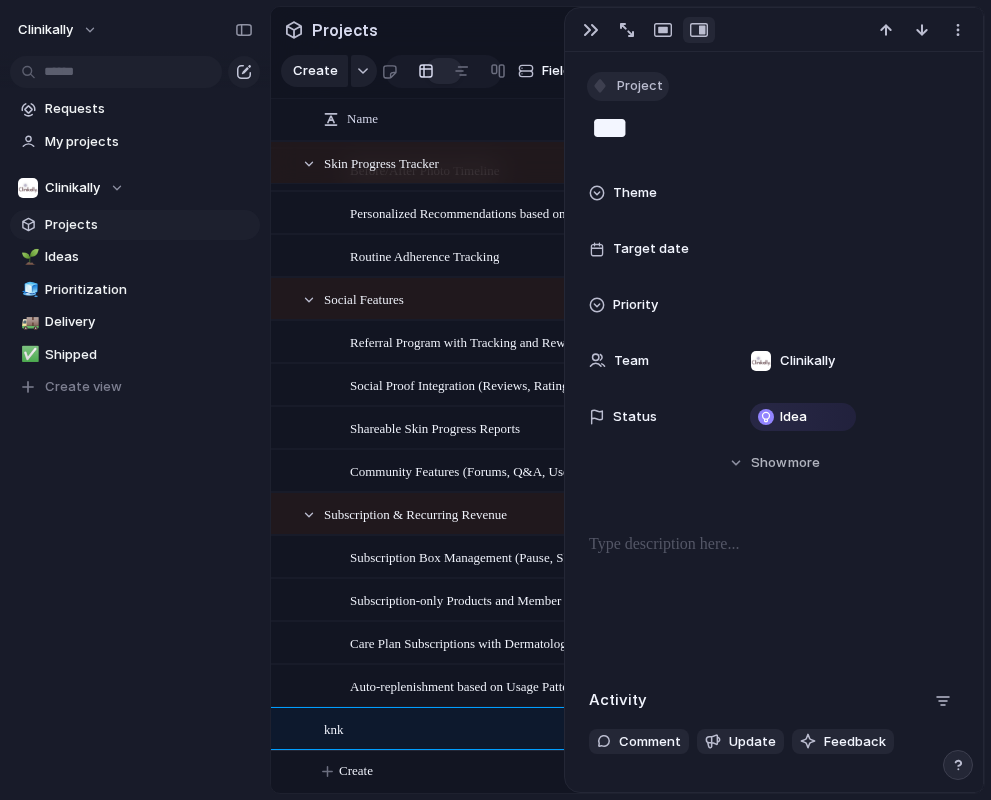 click on "Project" at bounding box center [640, 86] 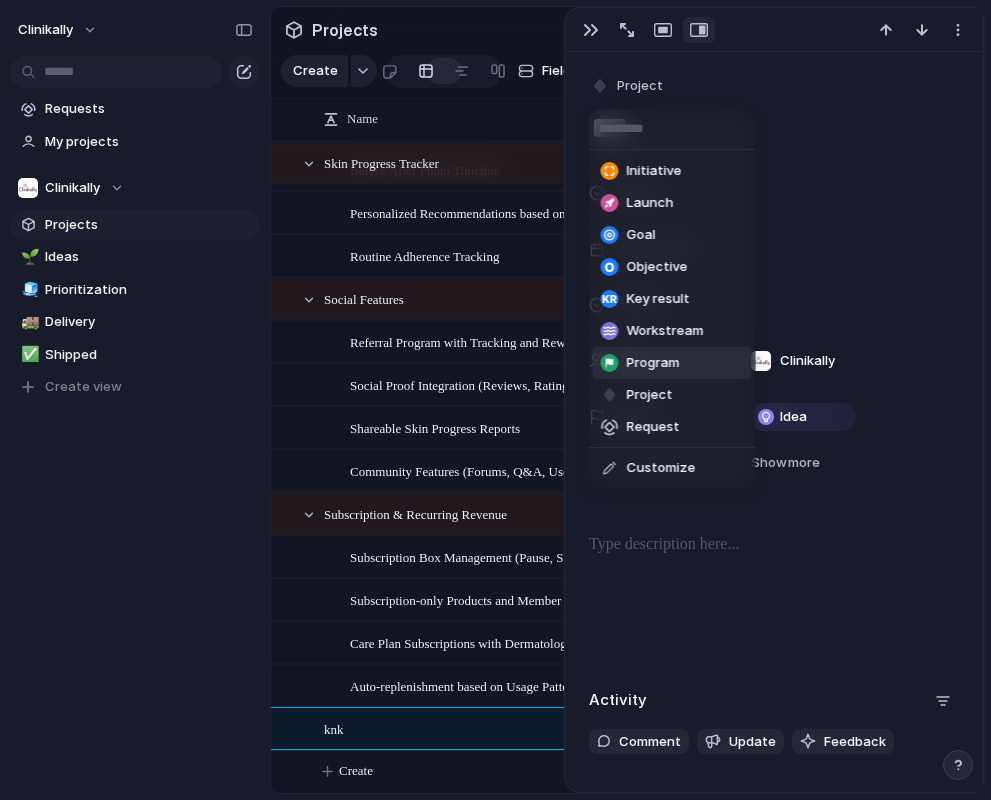 click on "Program" at bounding box center (653, 363) 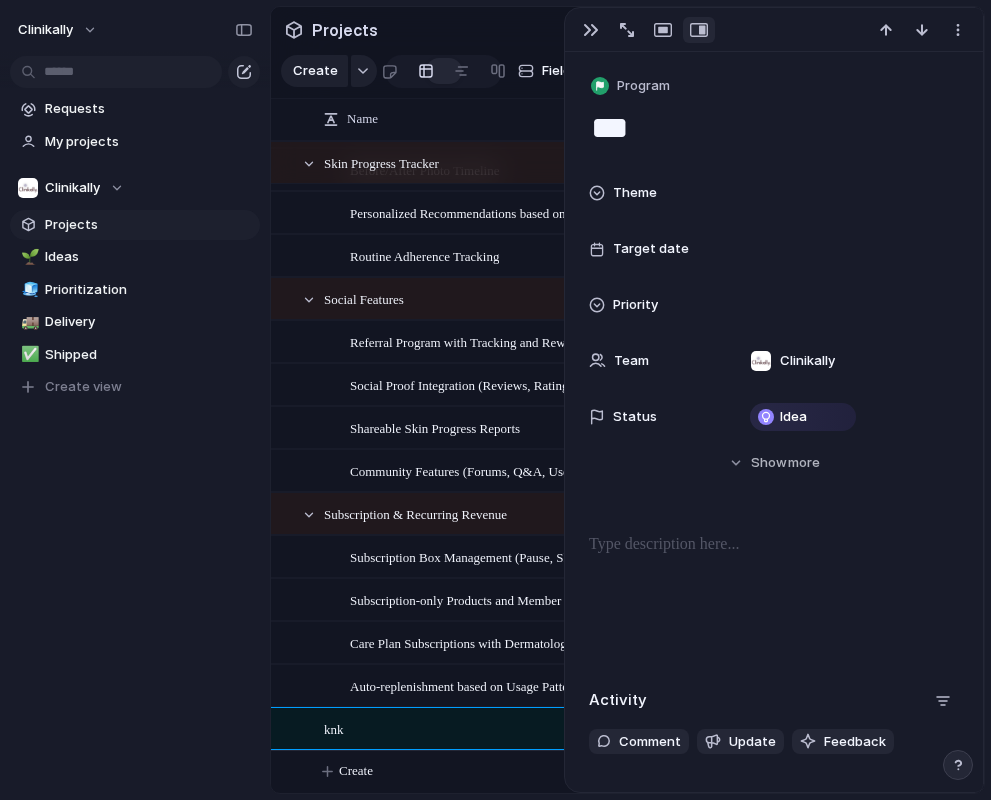click on "Subscription-only Products and Member Pricing" at bounding box center [539, 600] 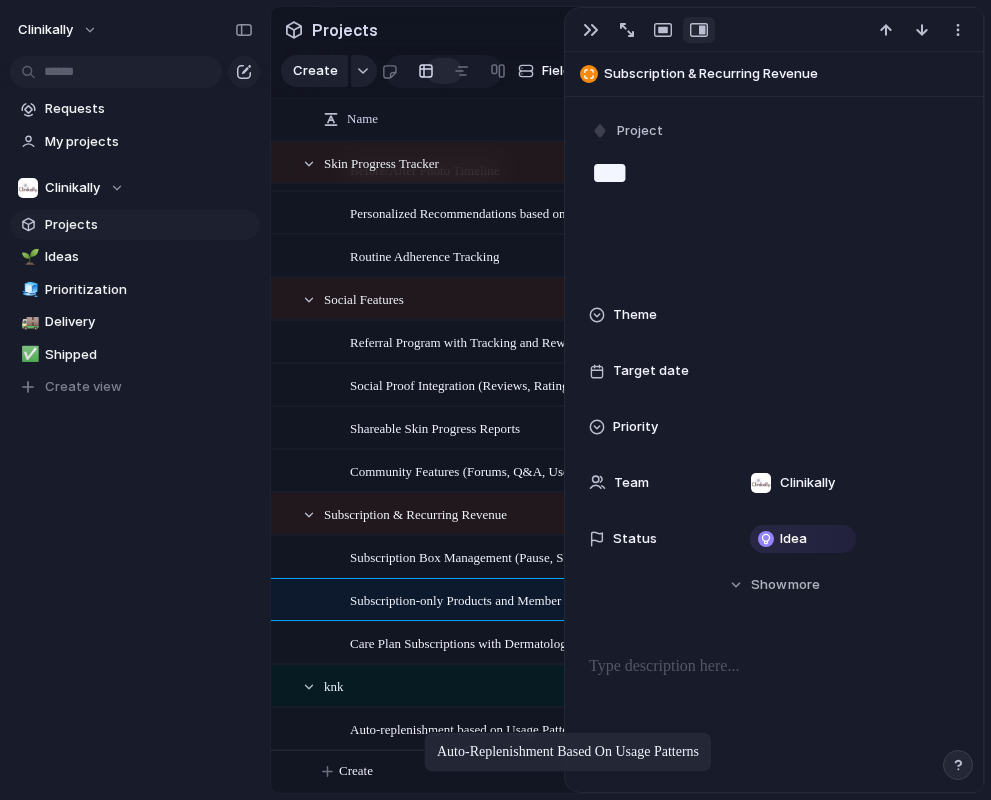 drag, startPoint x: 401, startPoint y: 685, endPoint x: 434, endPoint y: 736, distance: 60.74537 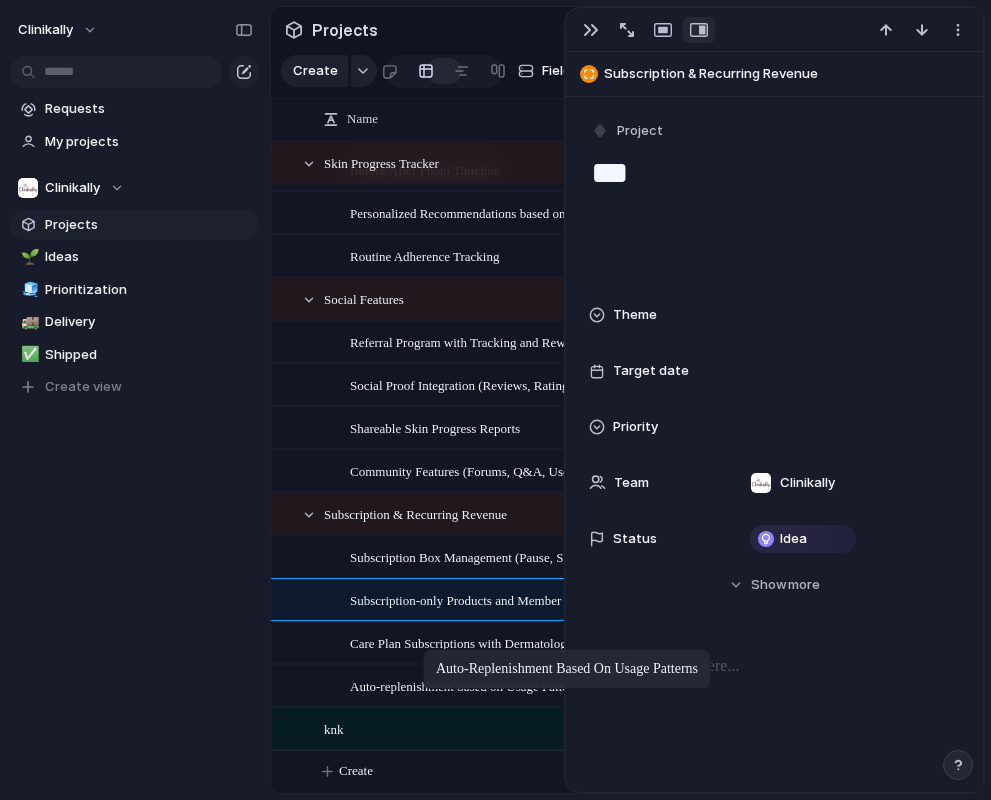 drag, startPoint x: 433, startPoint y: 733, endPoint x: 433, endPoint y: 652, distance: 81 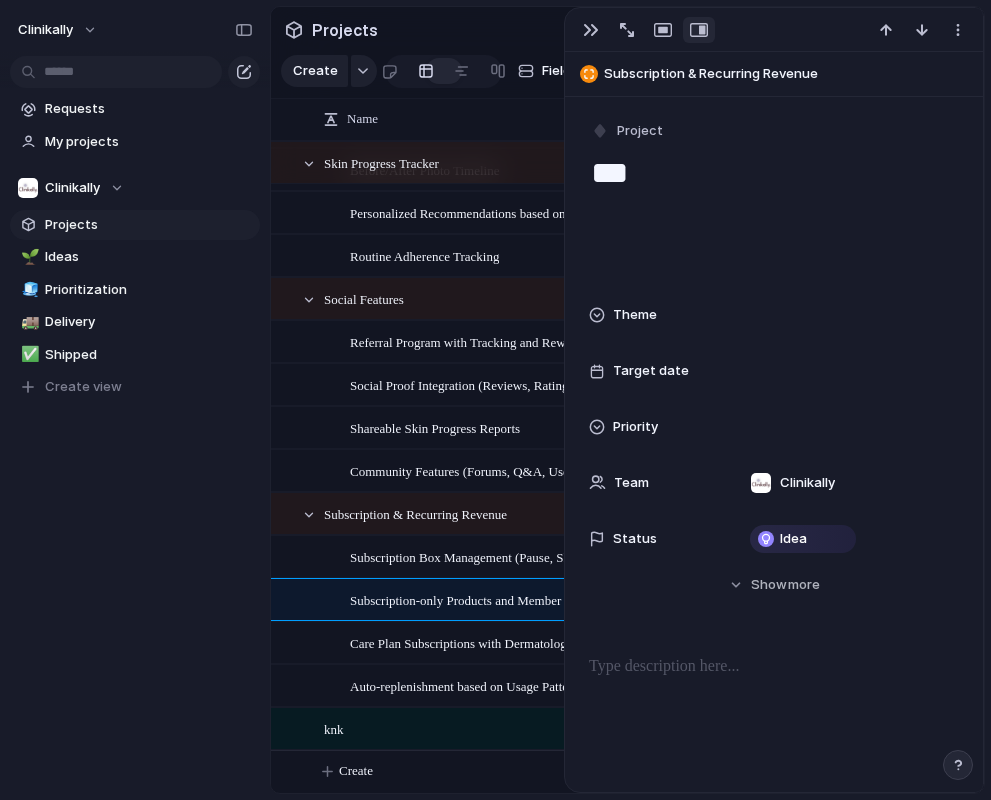 click on "**********" at bounding box center [774, 211] 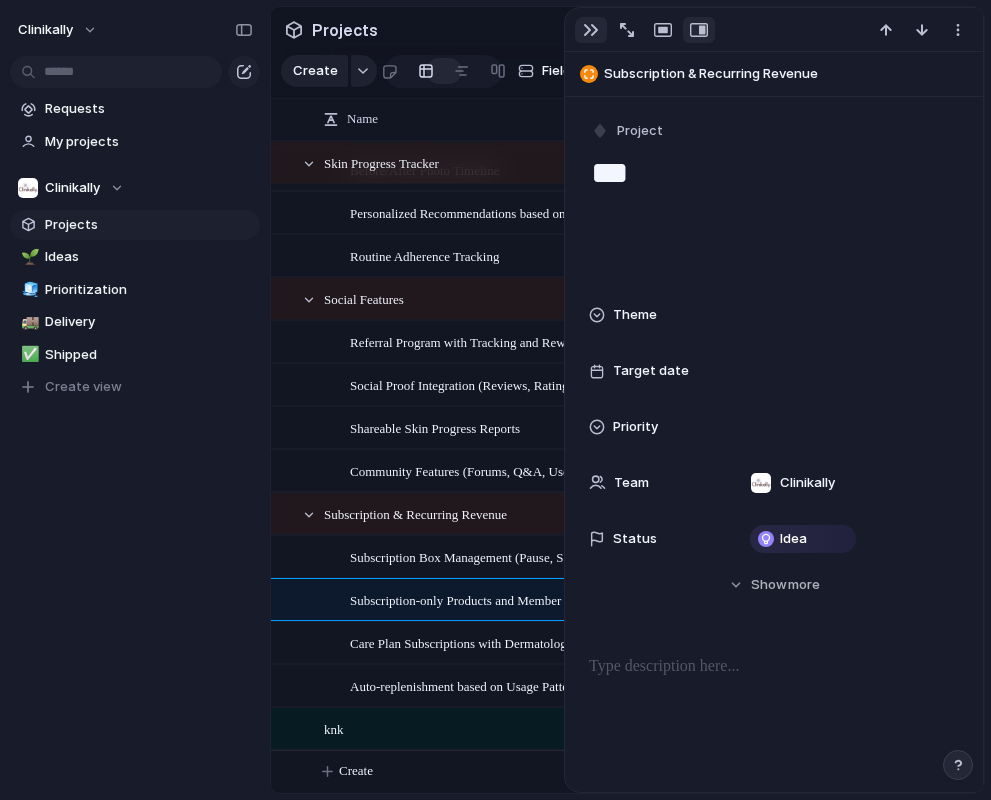 click at bounding box center [591, 30] 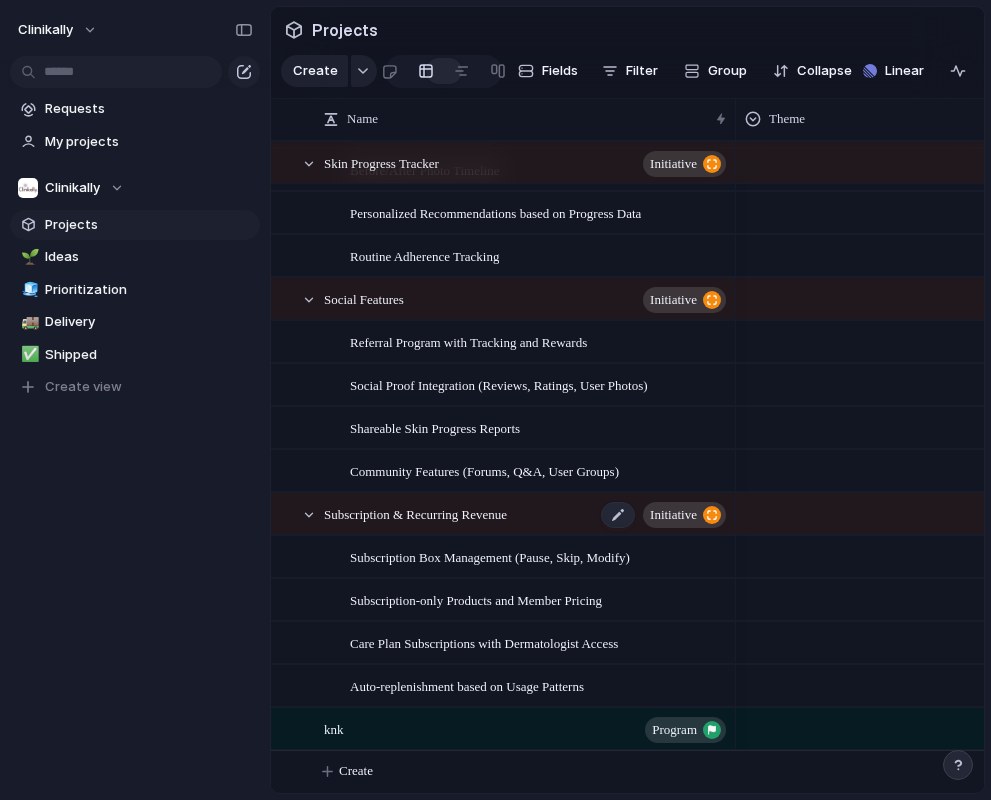 click on "Subscription & Recurring Revenue" at bounding box center [415, 513] 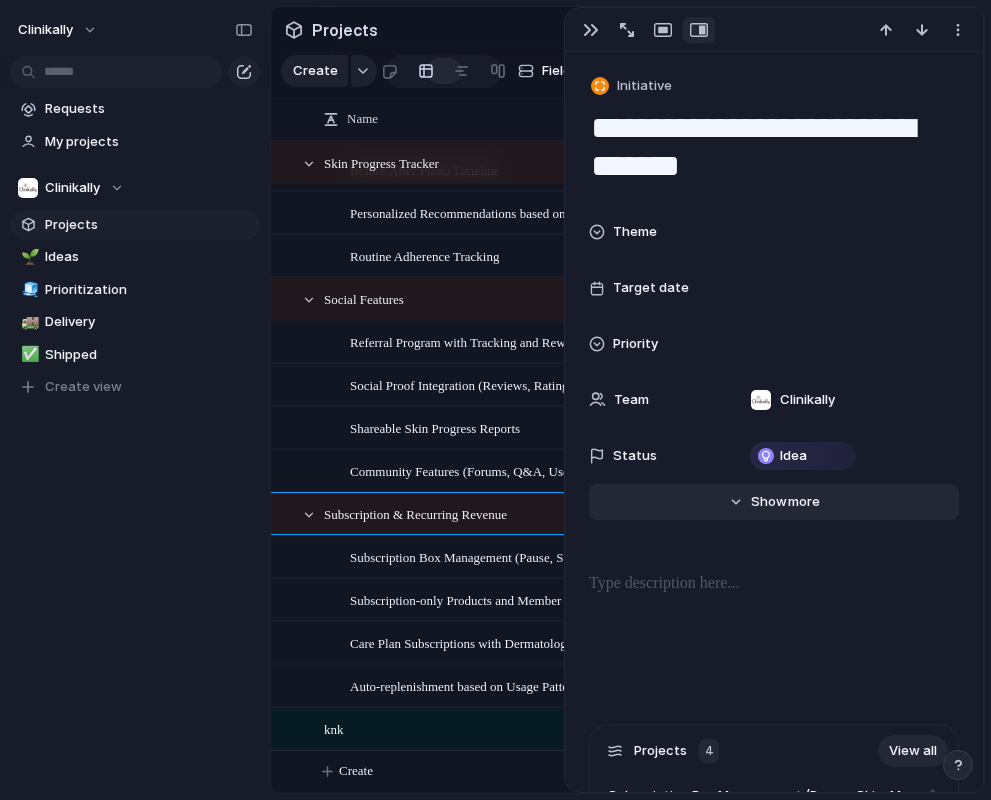 click on "Show" at bounding box center (769, 502) 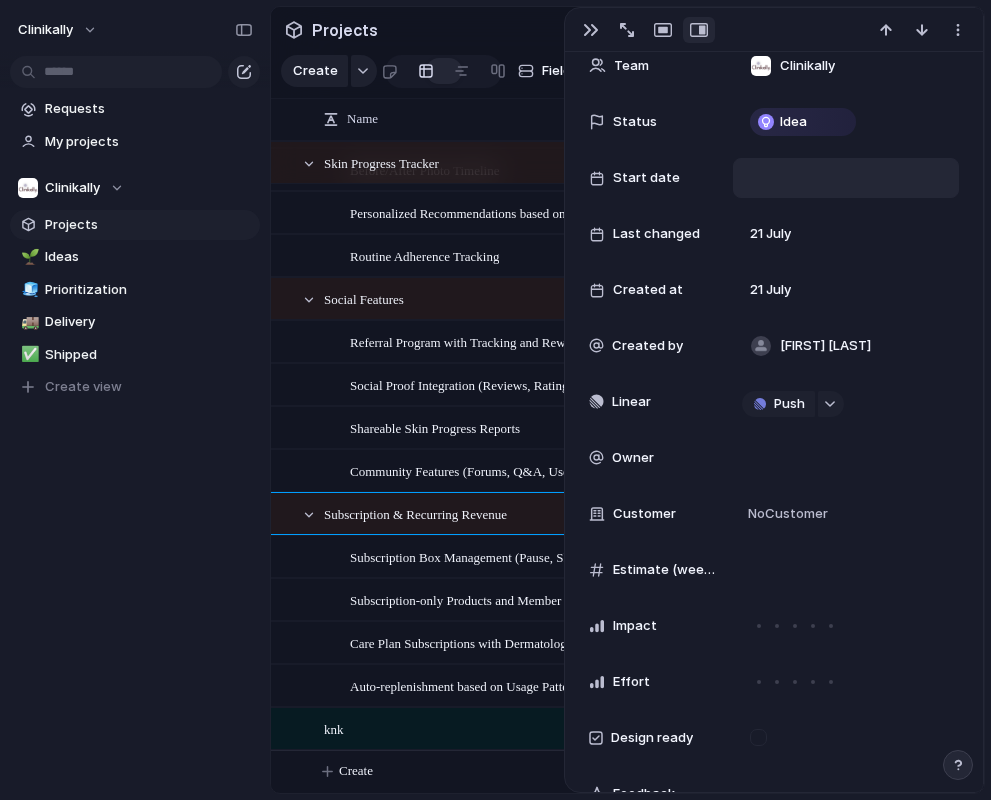 scroll, scrollTop: 339, scrollLeft: 0, axis: vertical 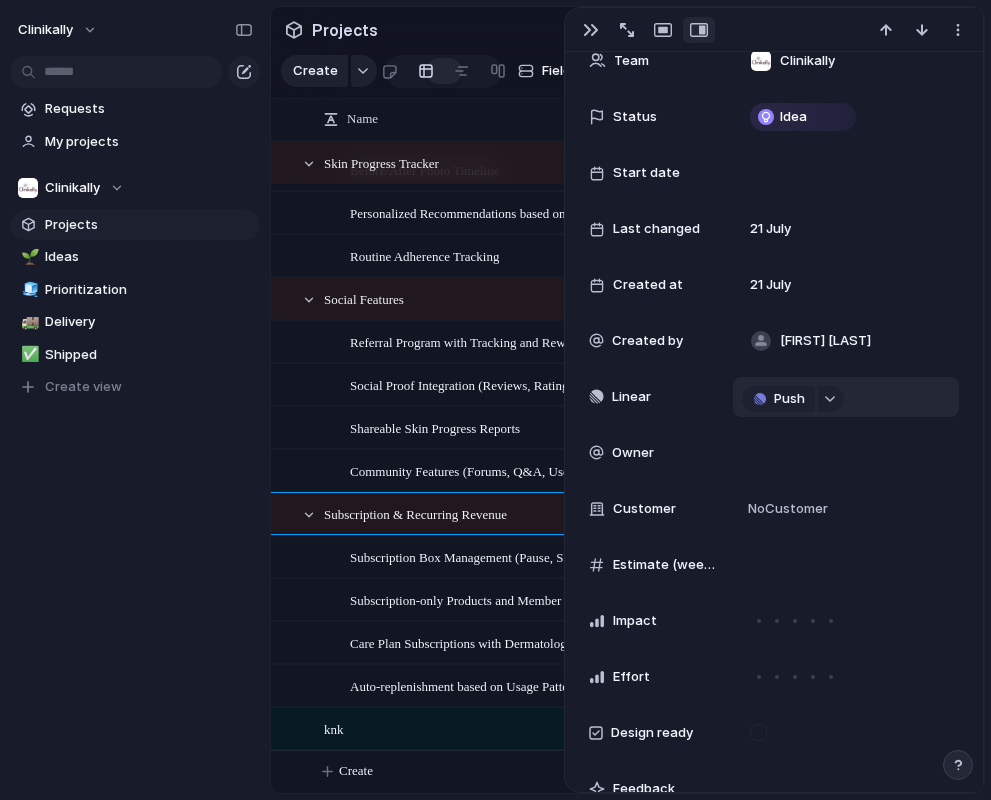 click on "Push" at bounding box center (846, 397) 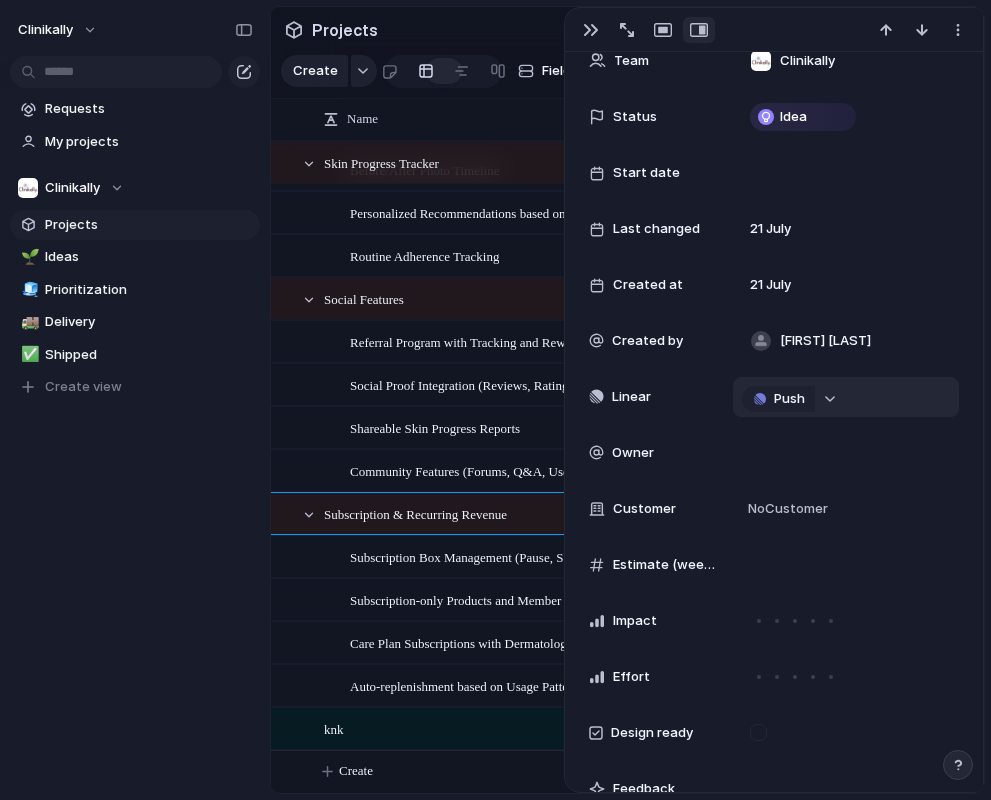 click at bounding box center (830, 399) 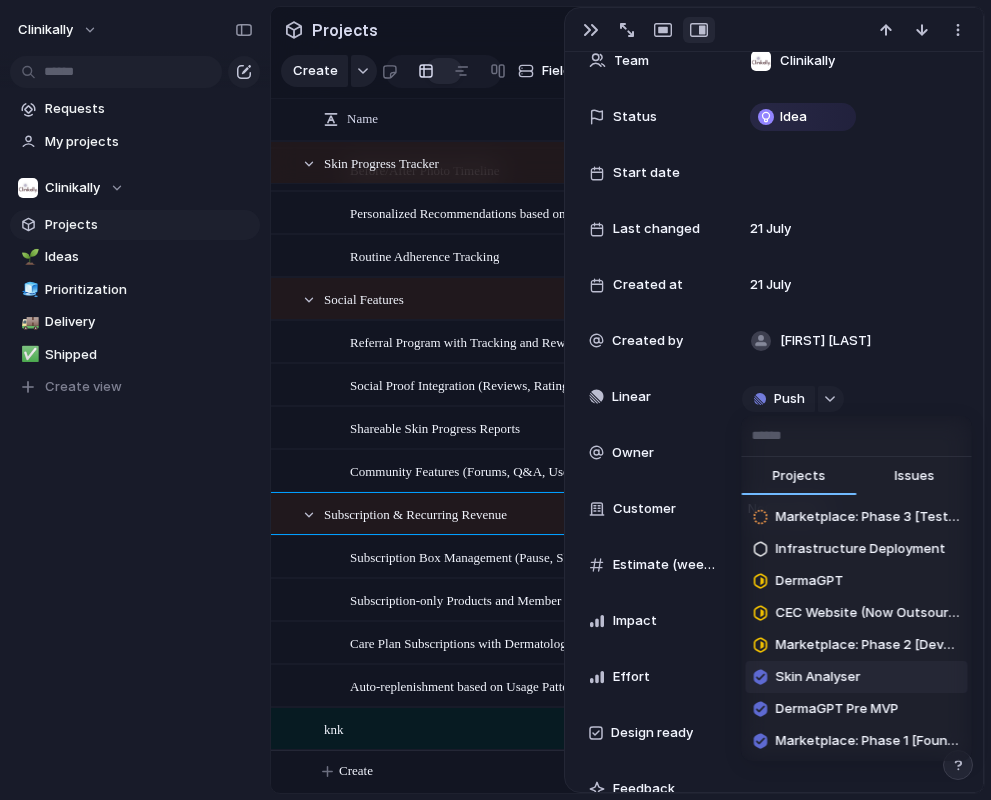 click on "Projects" at bounding box center [799, 477] 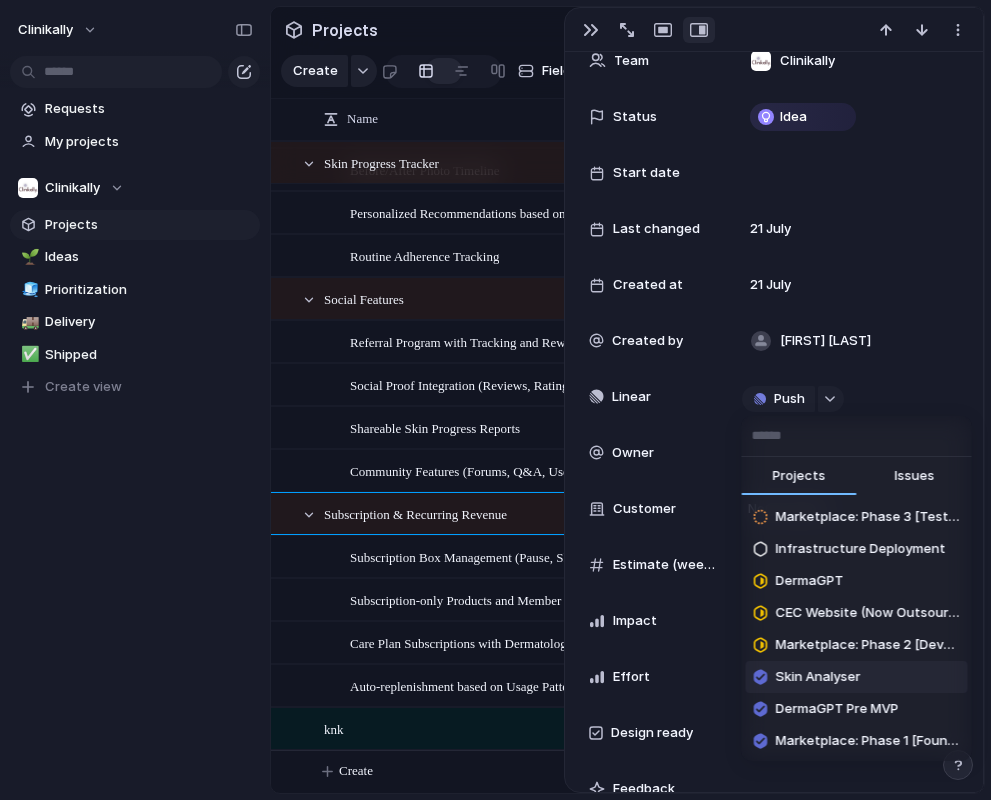 click on "Projects Issues Marketplace: Phase 3 [Testing & Rollout] Infrastructure Deployment DermaGPT CEC Website (Now Outsourced) Marketplace:  Phase 2 [Development] Skin Analyser DermaGPT Pre MVP Marketplace: Phase 1 [Foundation]" at bounding box center (495, 400) 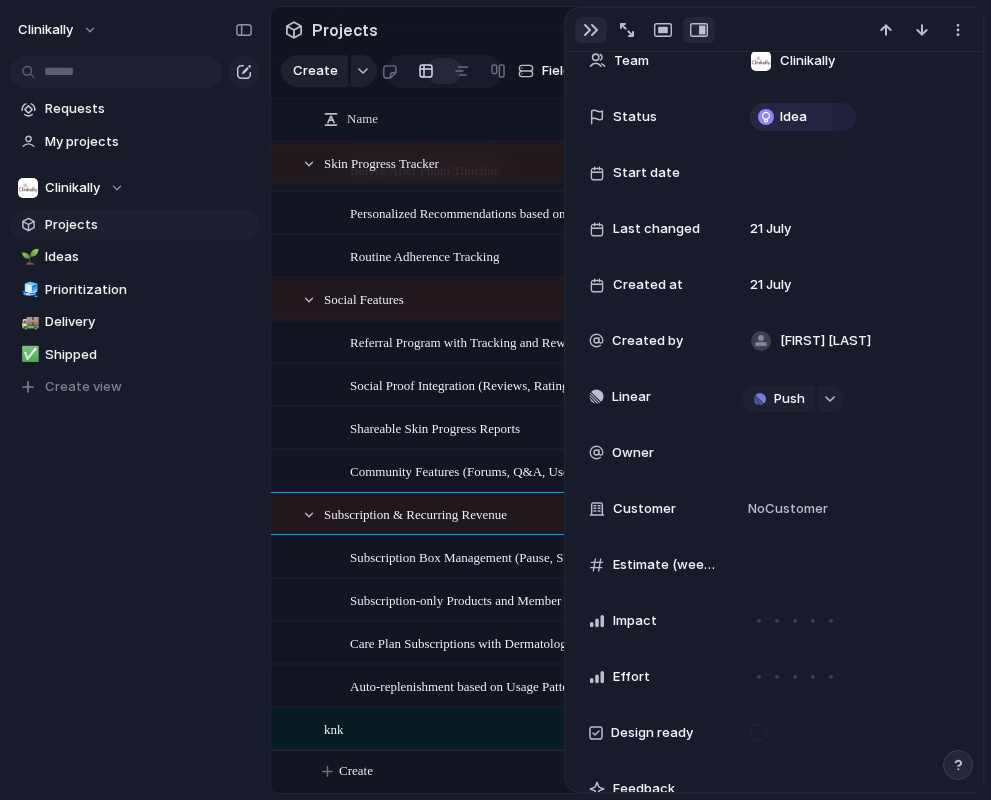 click at bounding box center (591, 30) 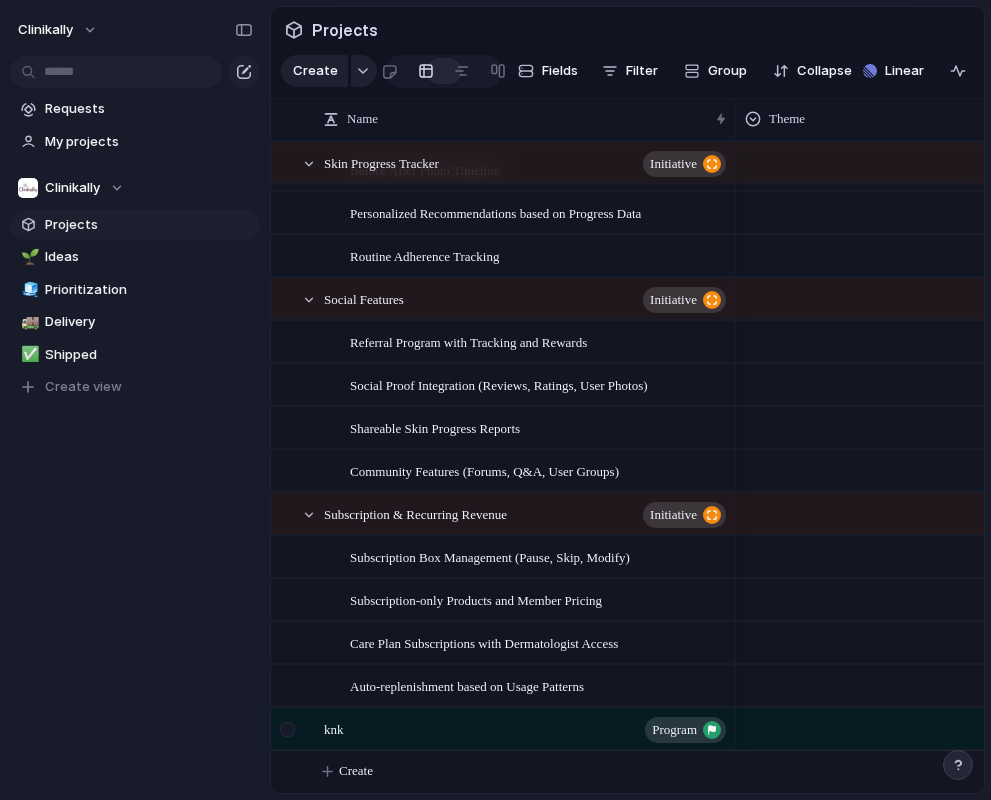 click at bounding box center (287, 729) 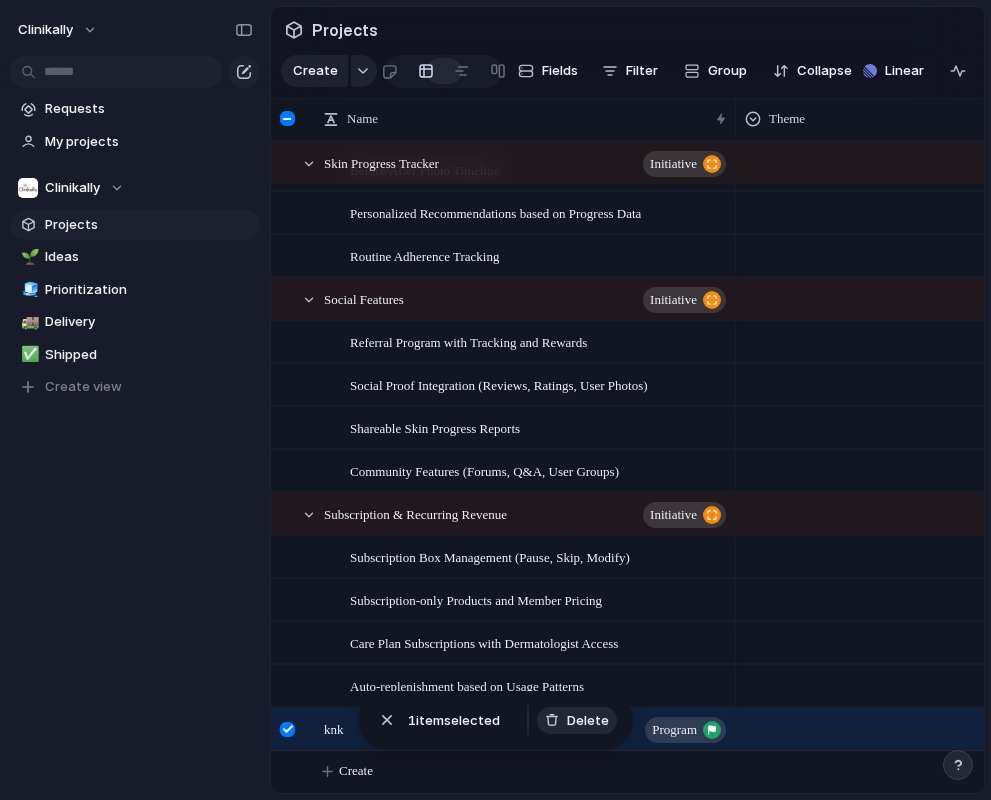 click on "Delete" at bounding box center (588, 721) 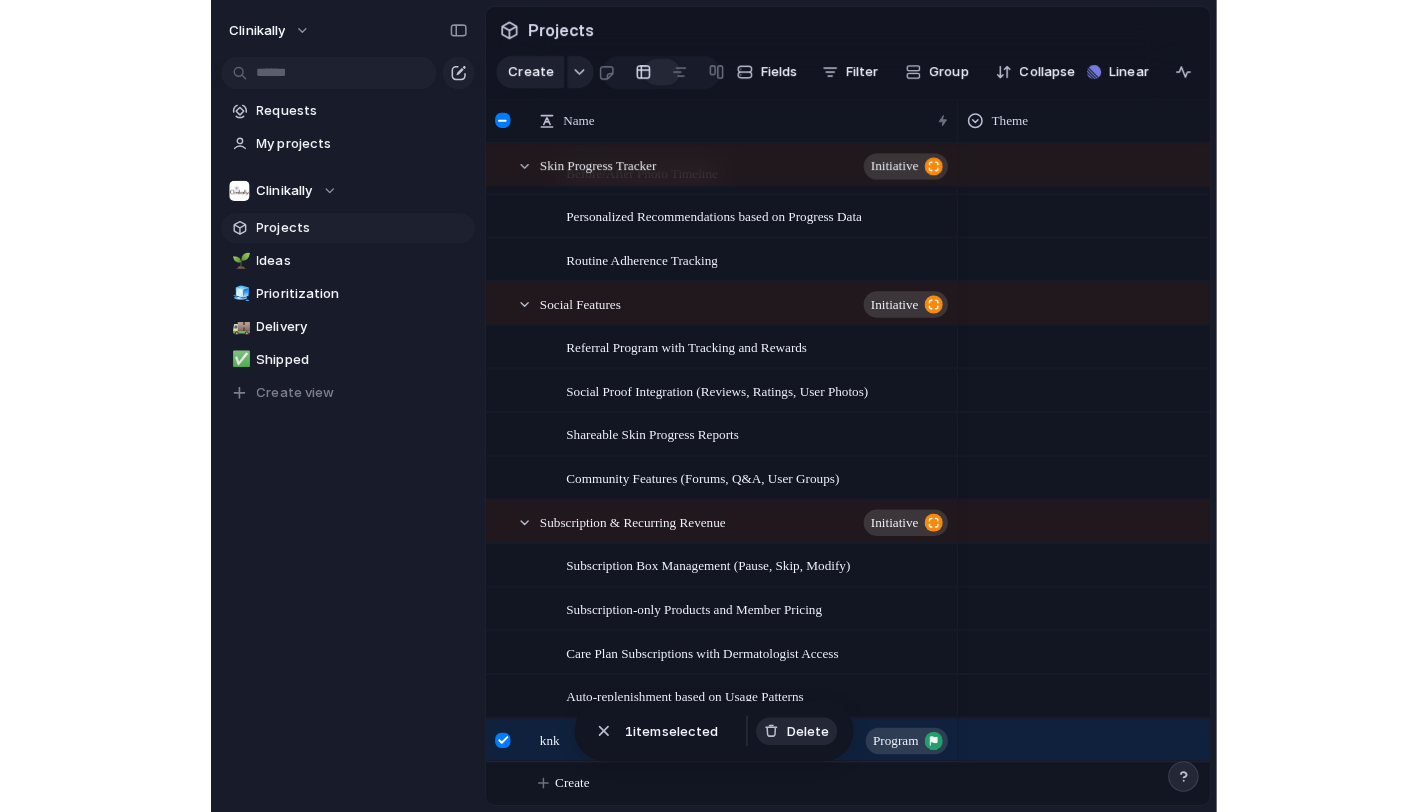 scroll, scrollTop: 1327, scrollLeft: 0, axis: vertical 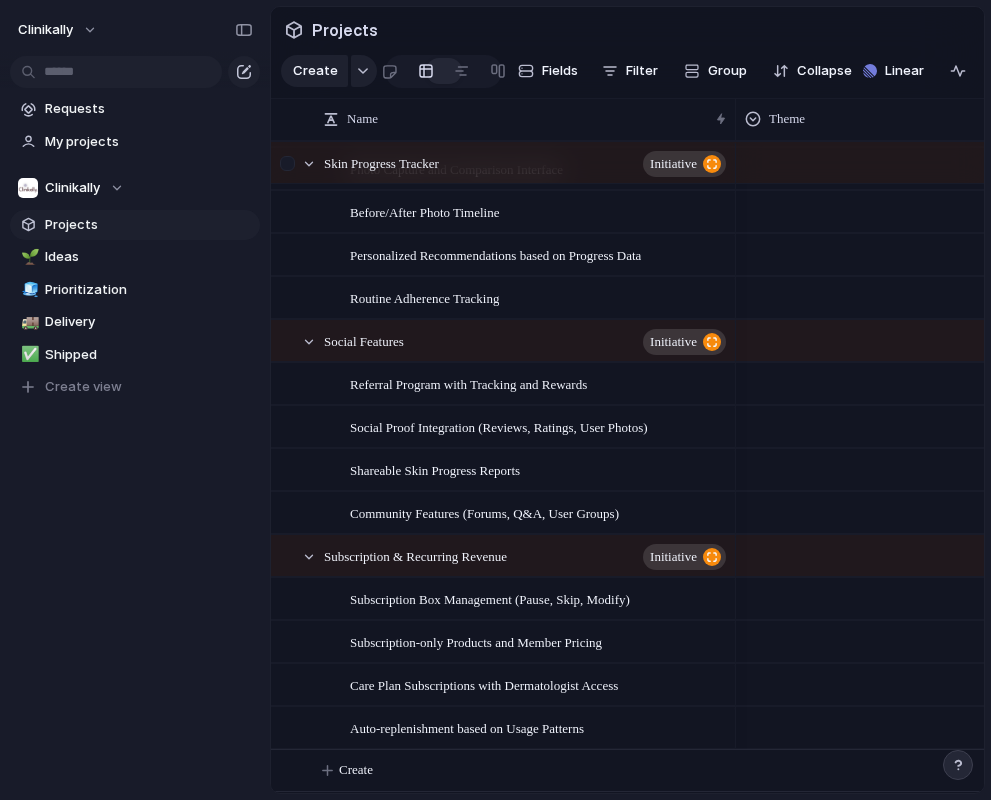click at bounding box center [287, 163] 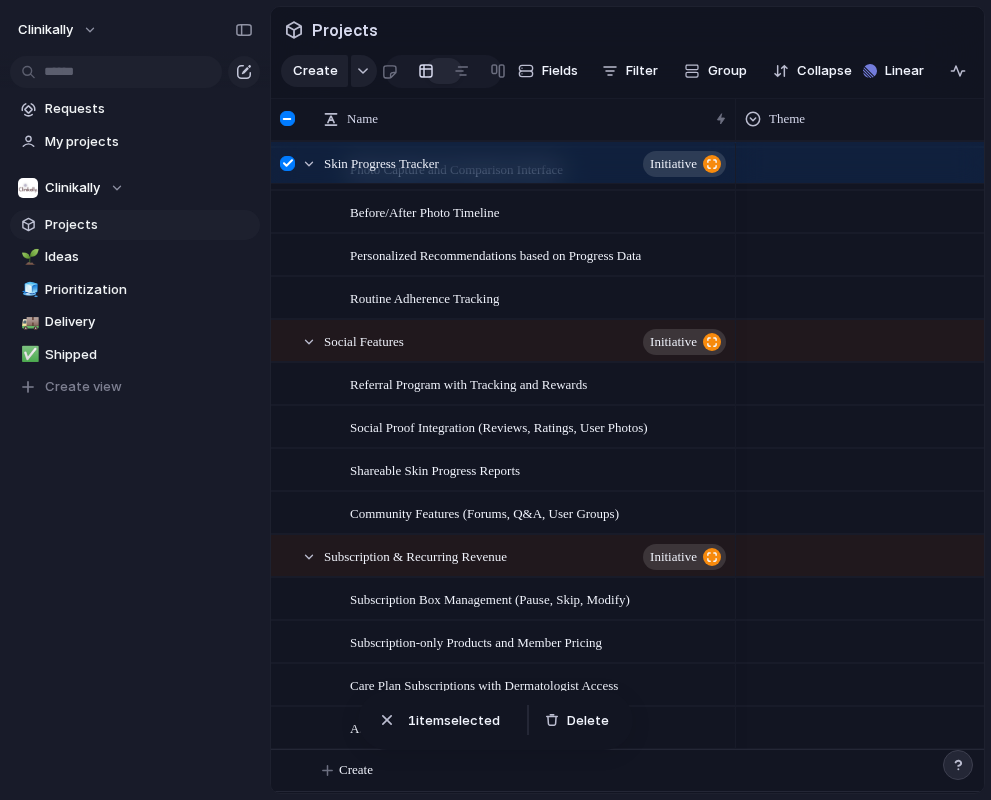 click at bounding box center (287, 118) 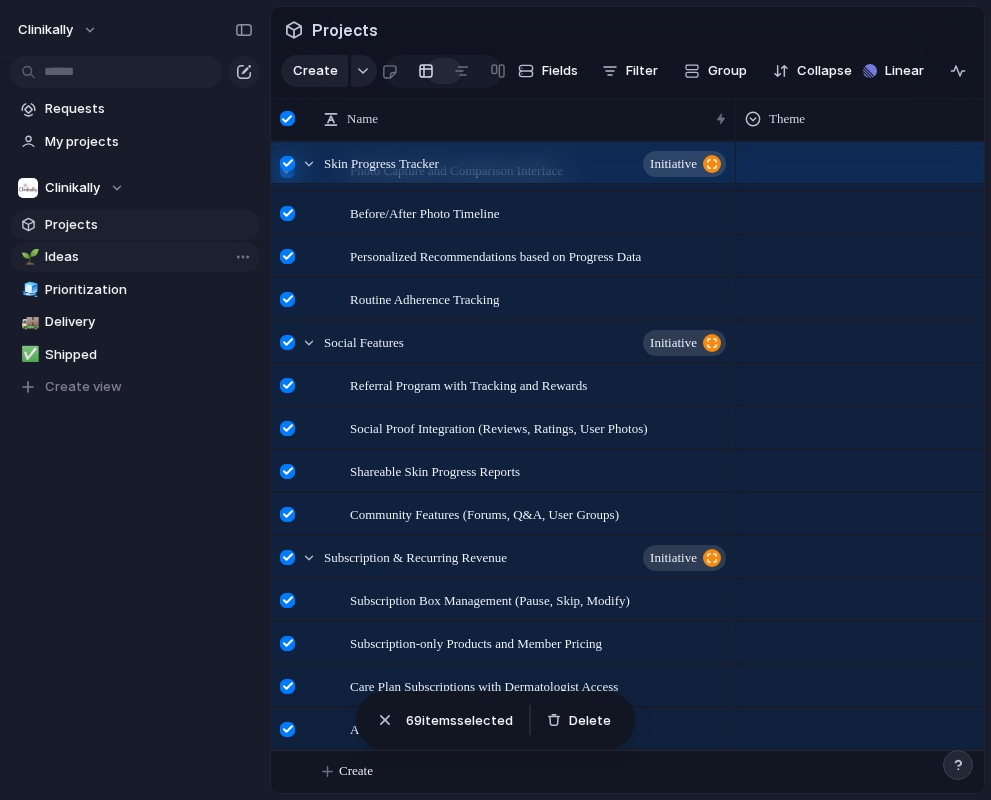 click on "Ideas" at bounding box center (149, 257) 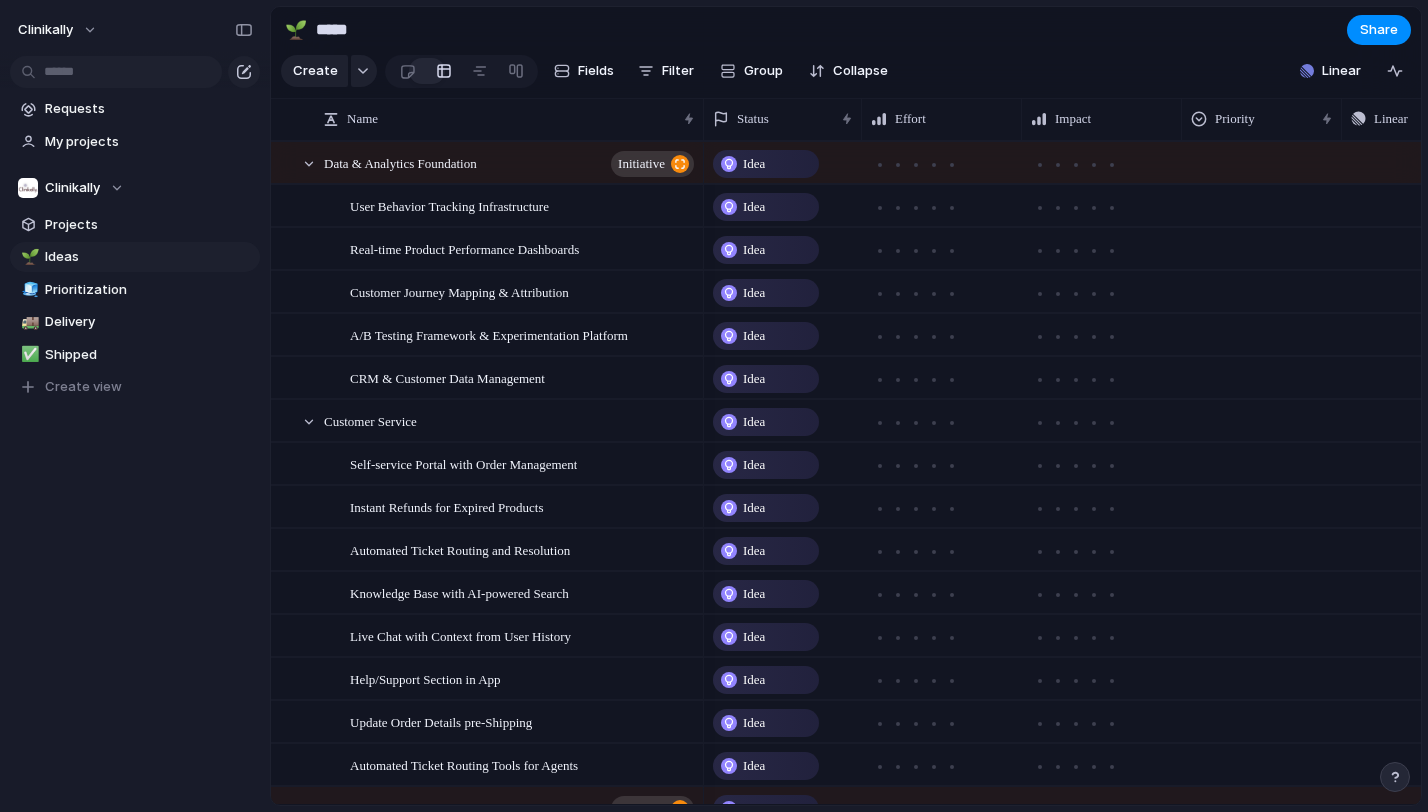 scroll, scrollTop: 371, scrollLeft: 0, axis: vertical 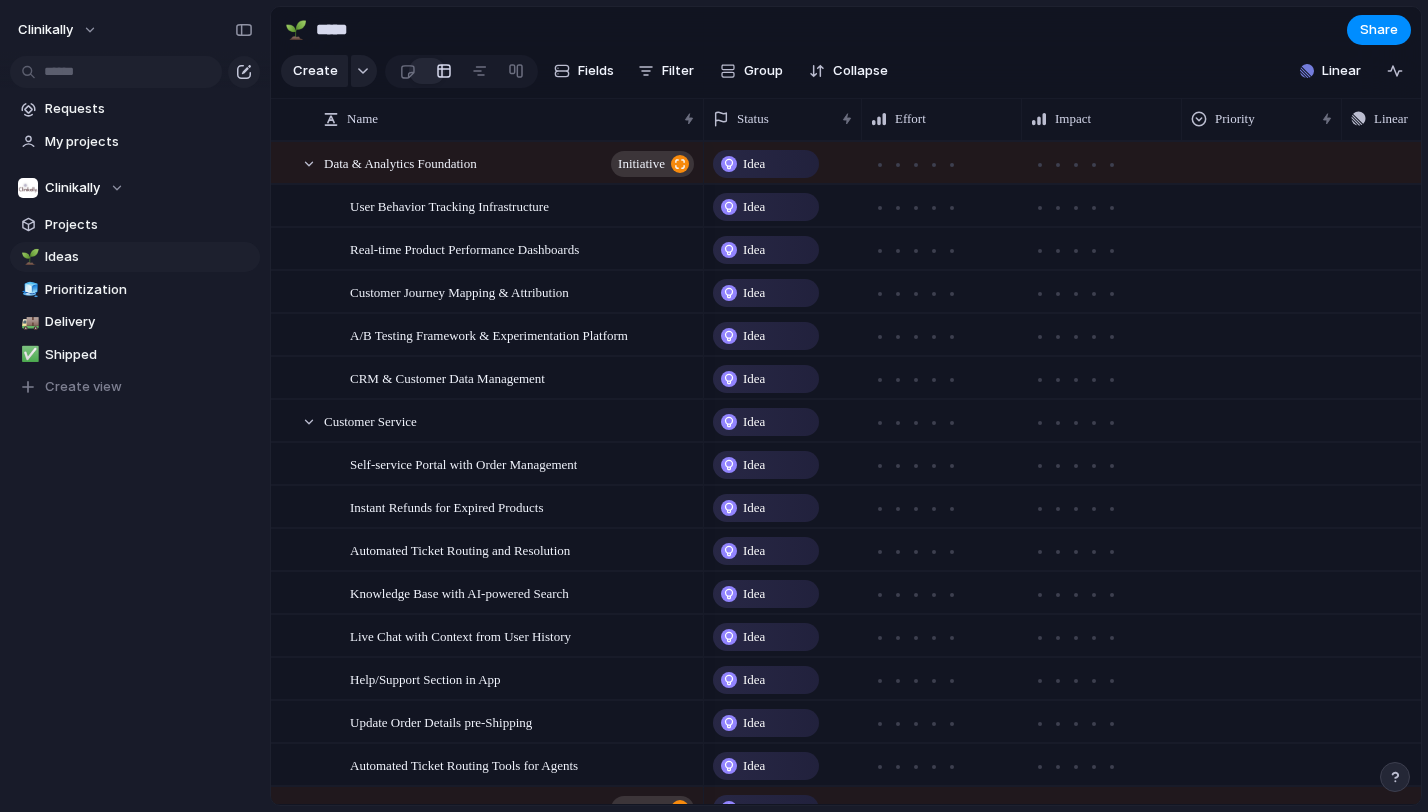 click on "Idea" at bounding box center (766, 164) 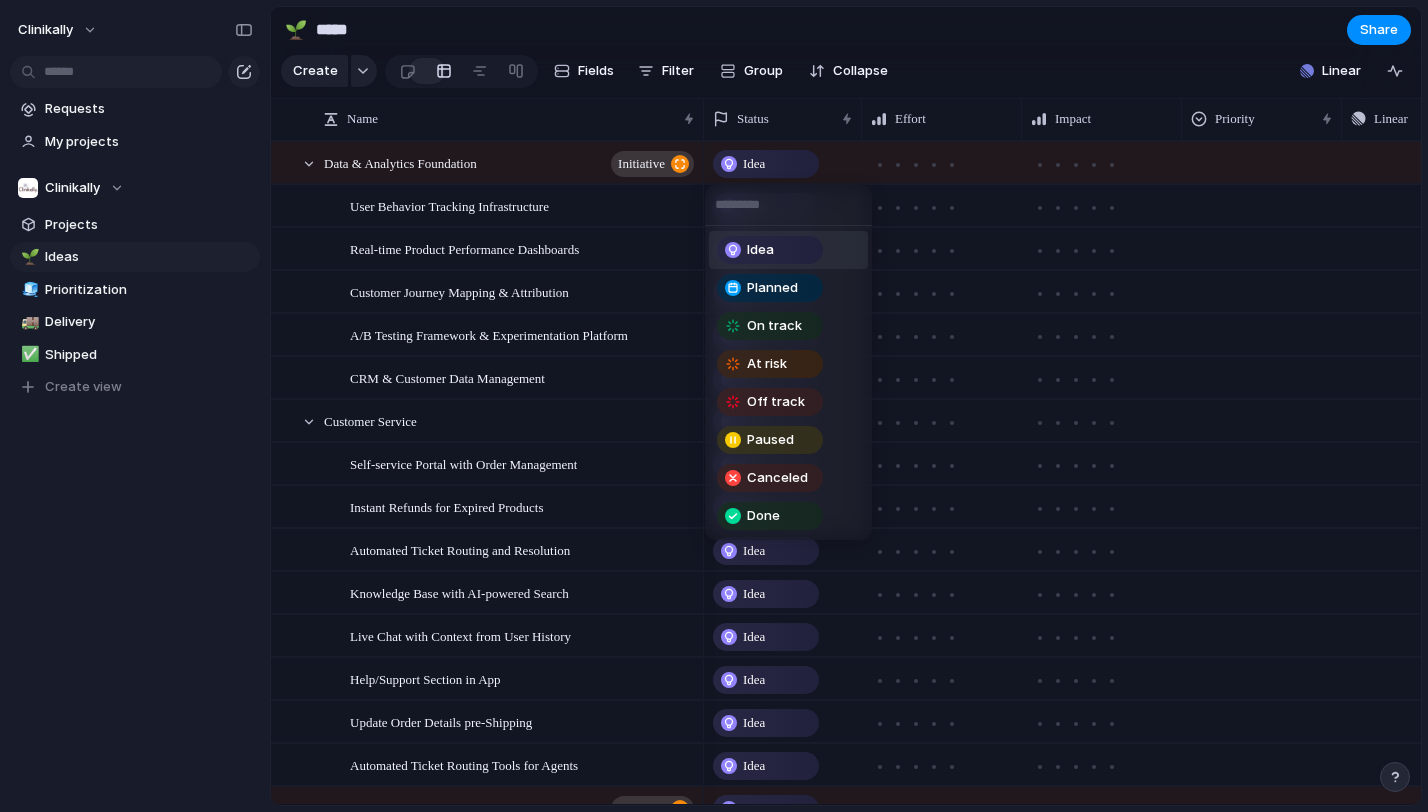 click on "Idea   Planned   On track   At risk   Off track   Paused   Canceled   Done" at bounding box center (714, 406) 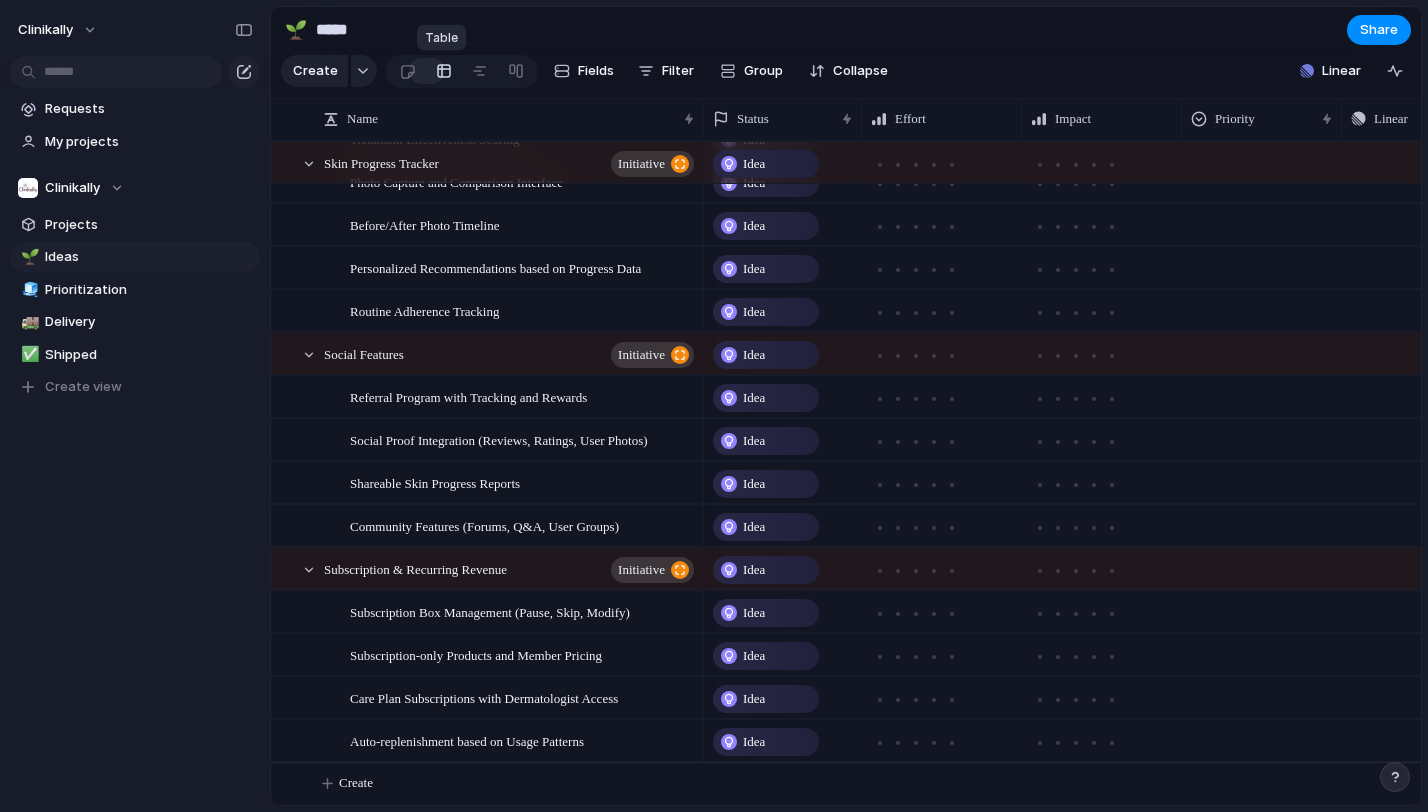 click at bounding box center (444, 71) 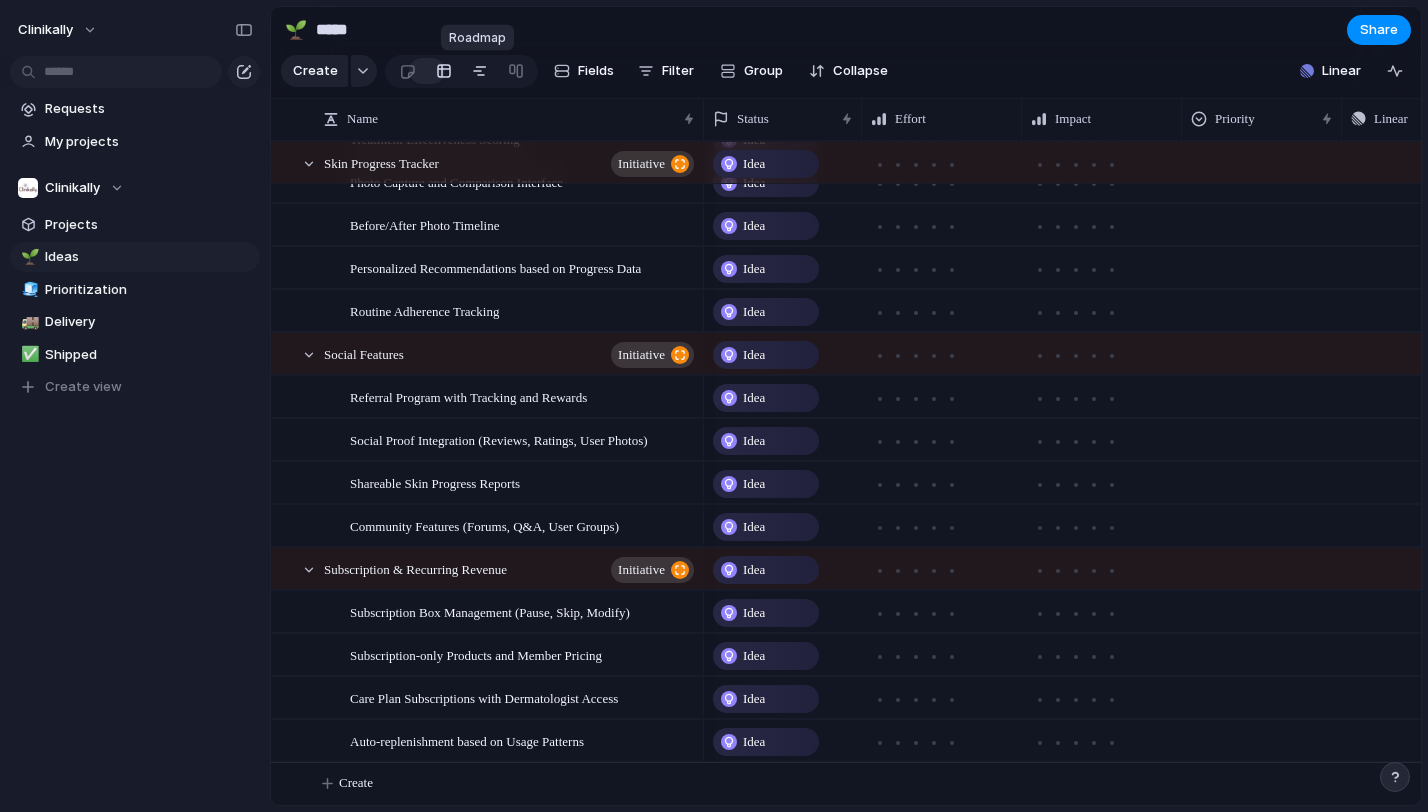 click at bounding box center [480, 71] 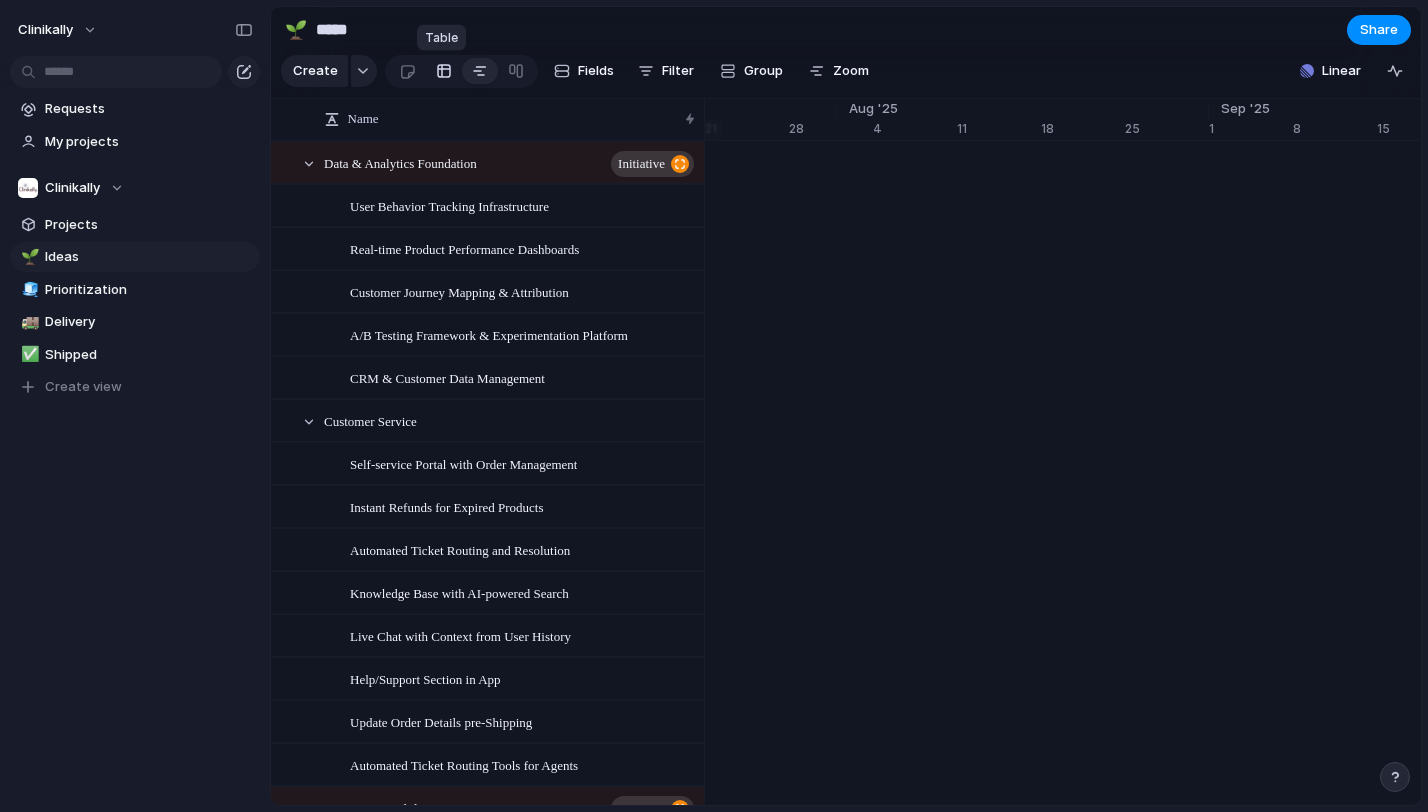 click at bounding box center (444, 71) 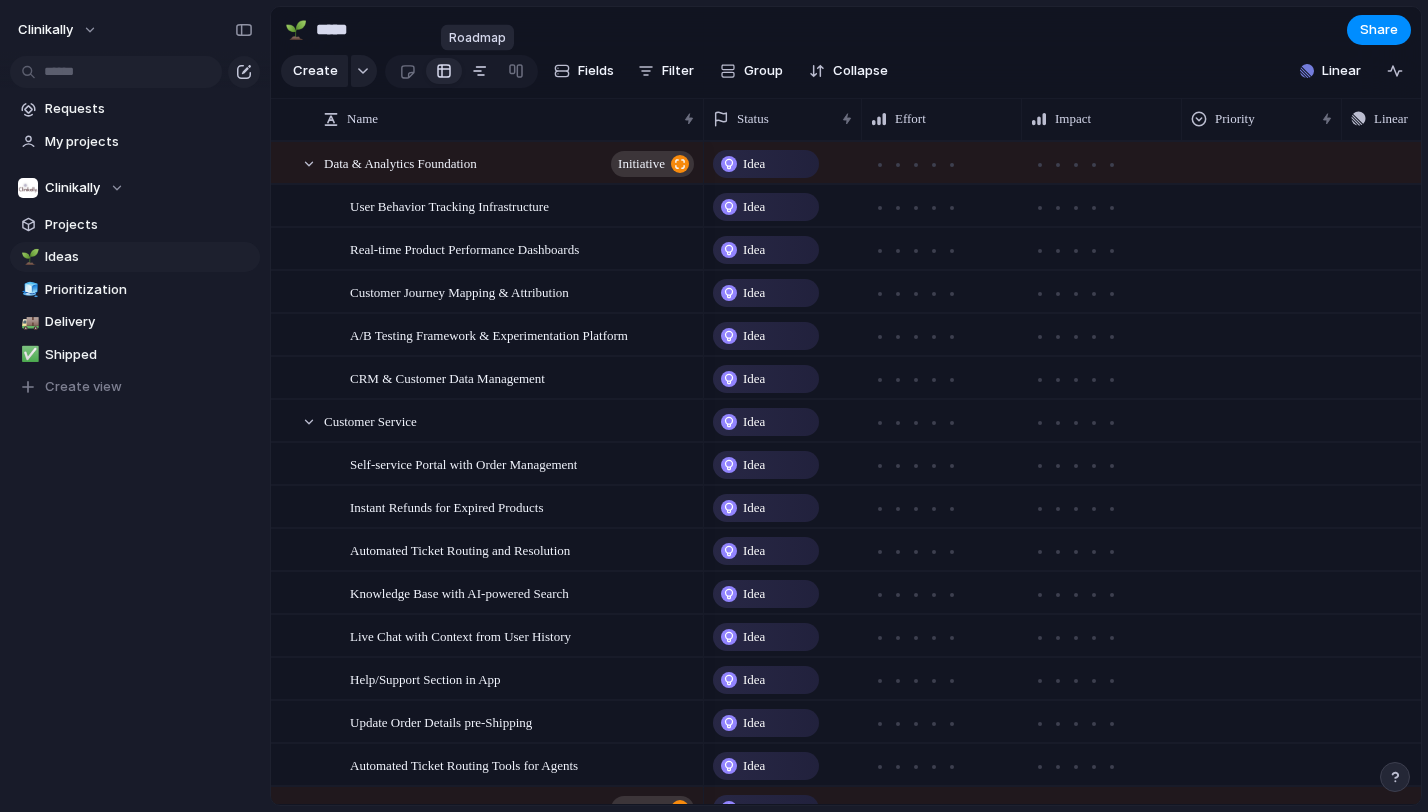 click at bounding box center (480, 71) 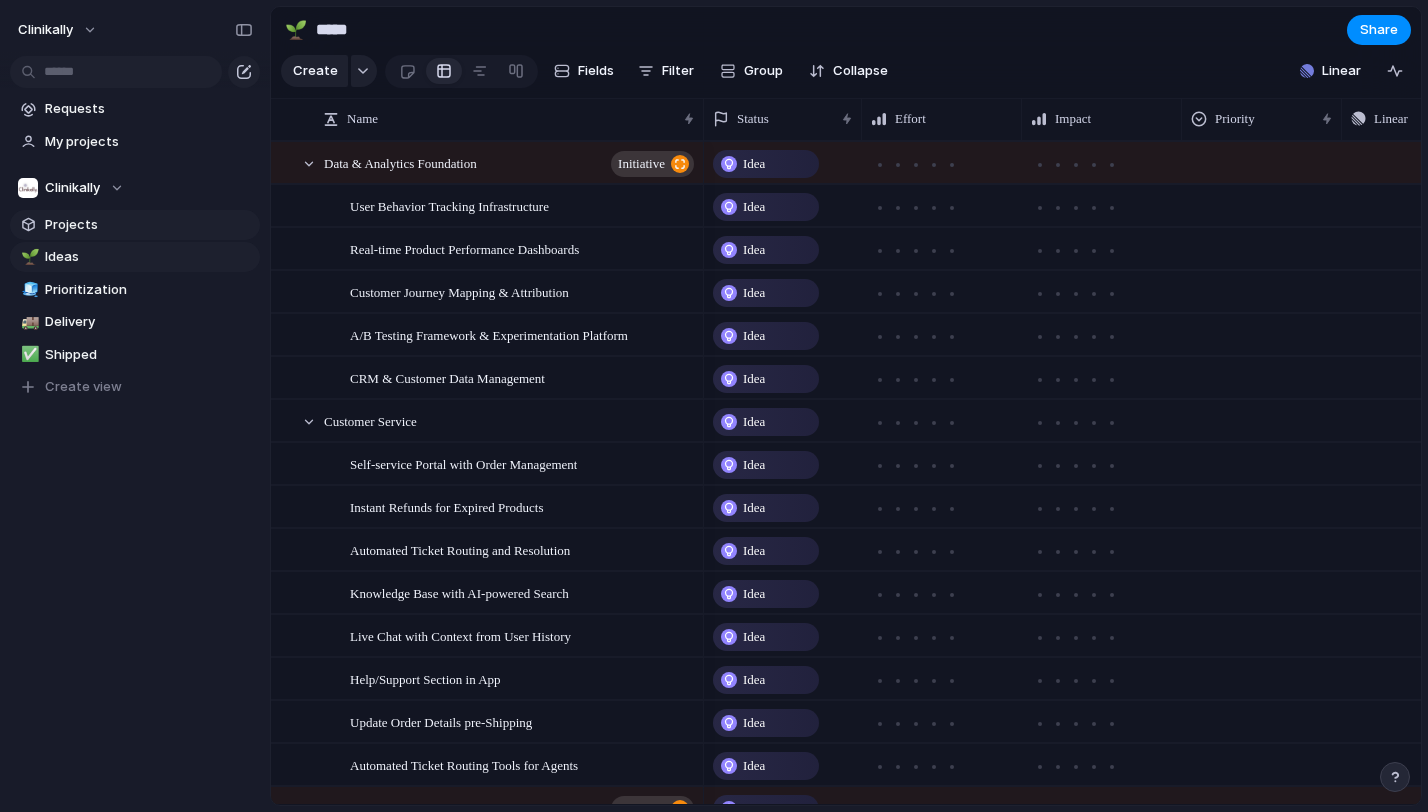 click on "Projects" at bounding box center [149, 225] 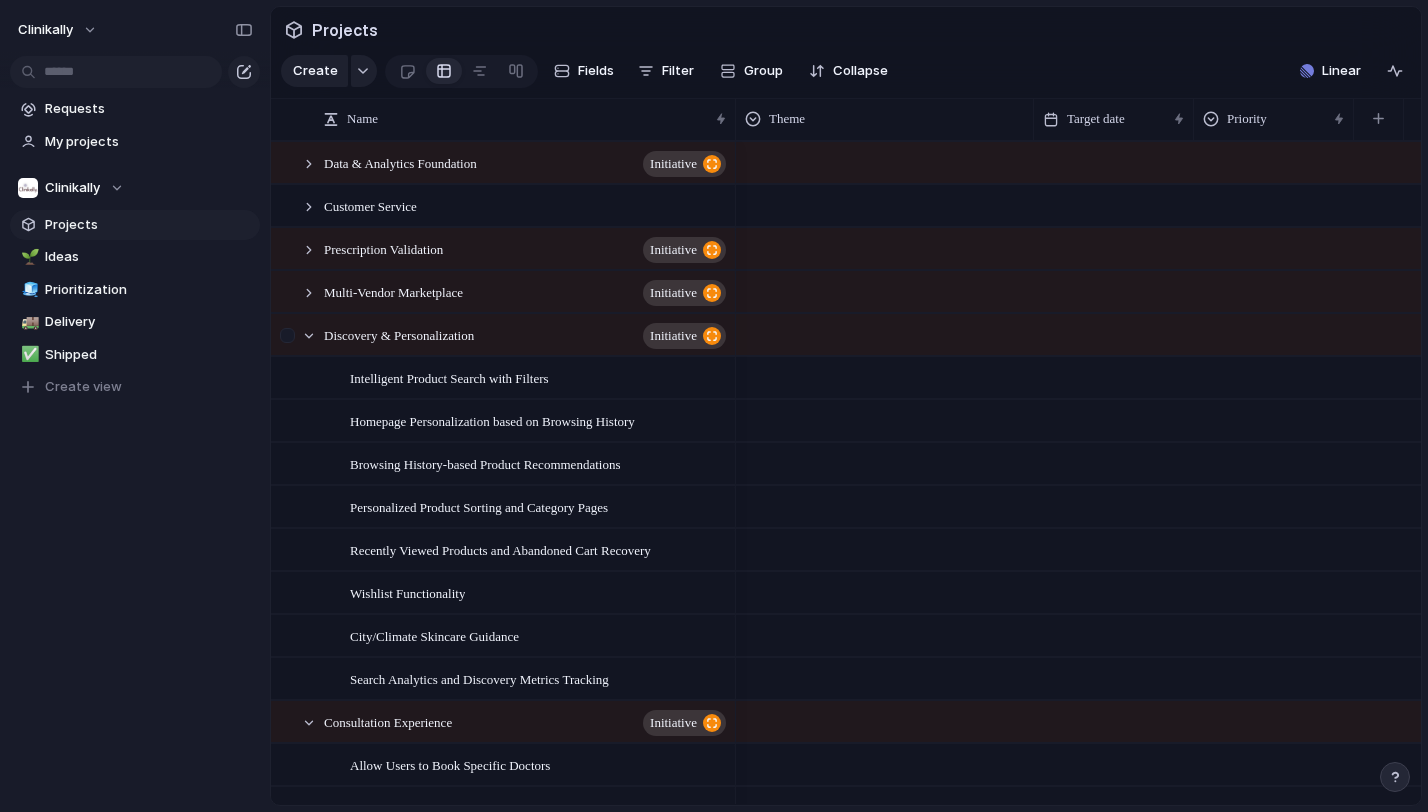 click at bounding box center [299, 335] 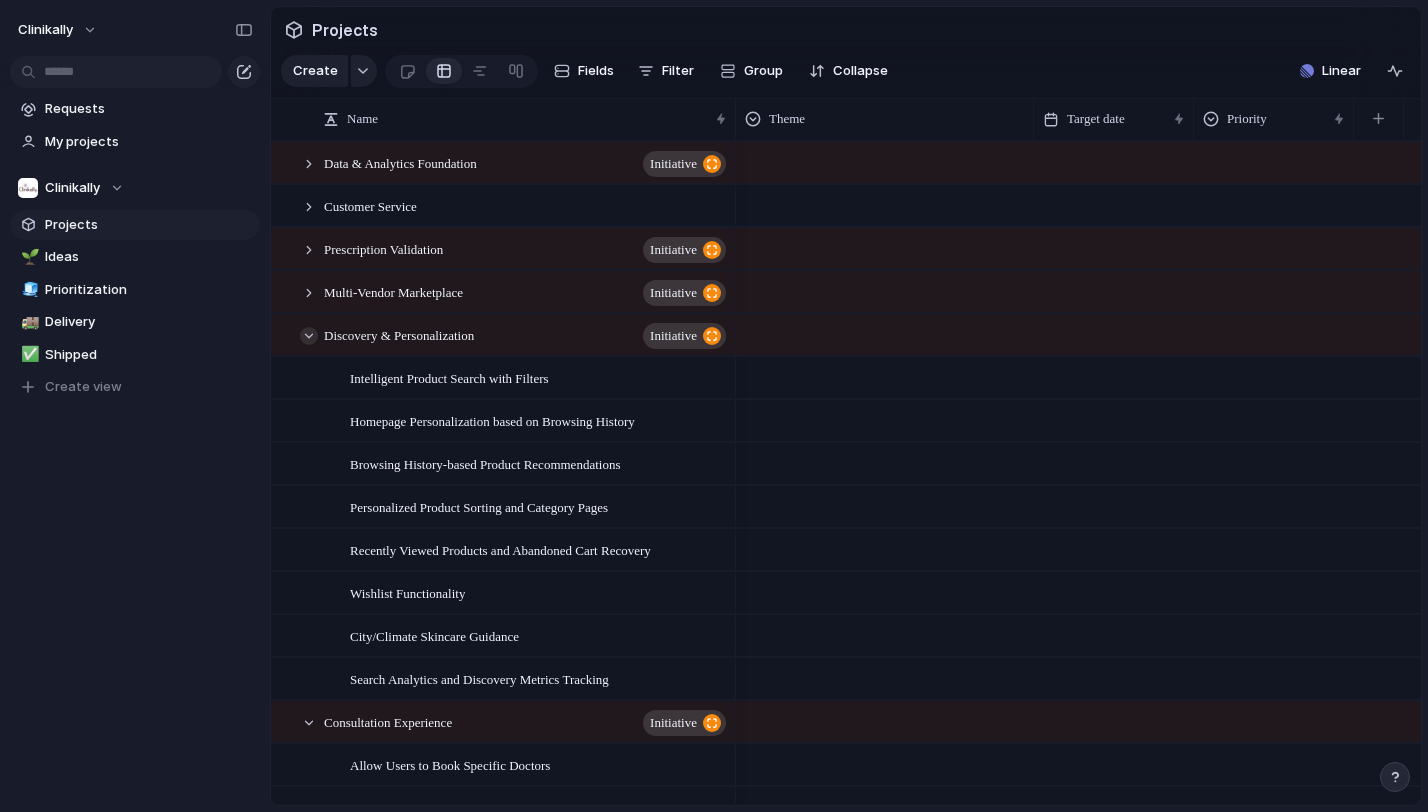 click at bounding box center (309, 336) 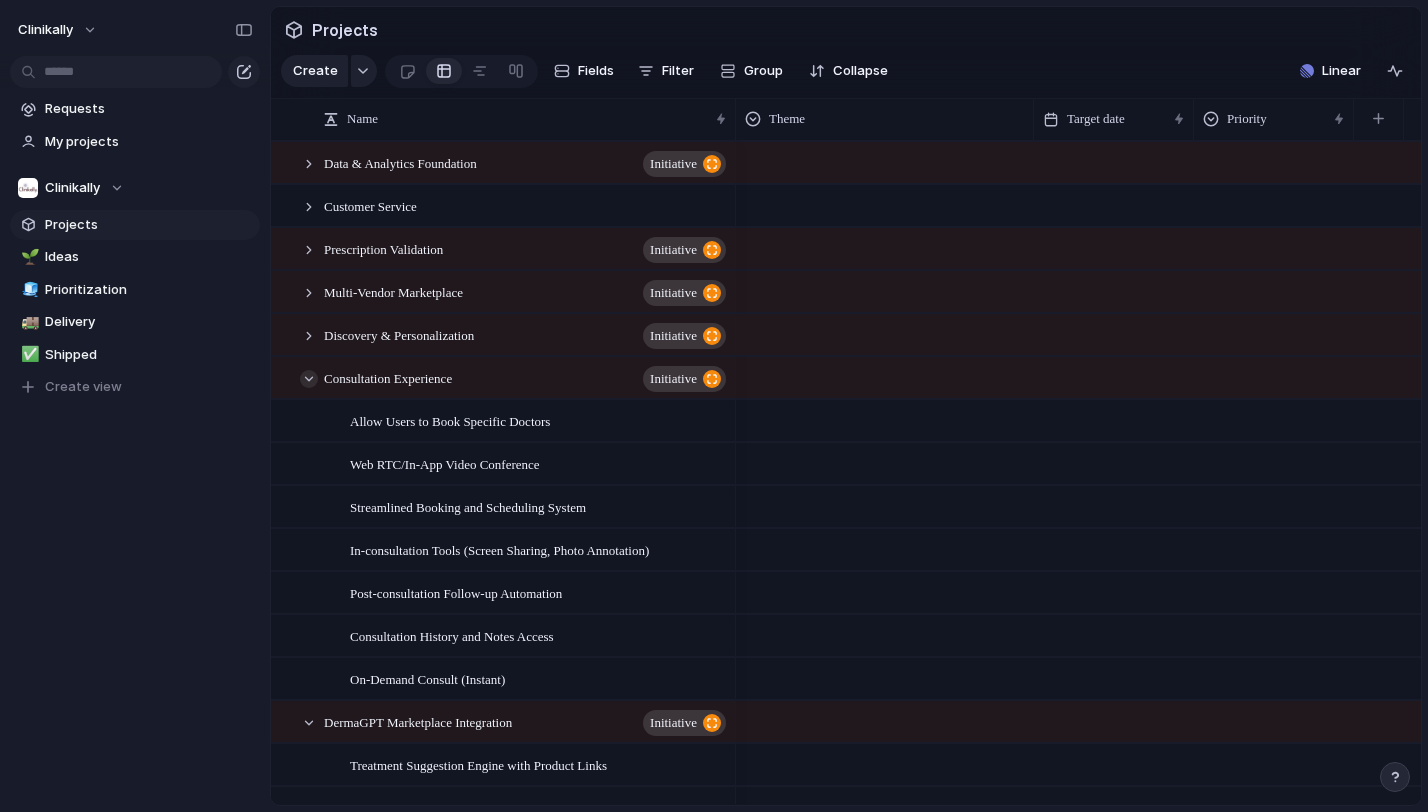 click at bounding box center [309, 379] 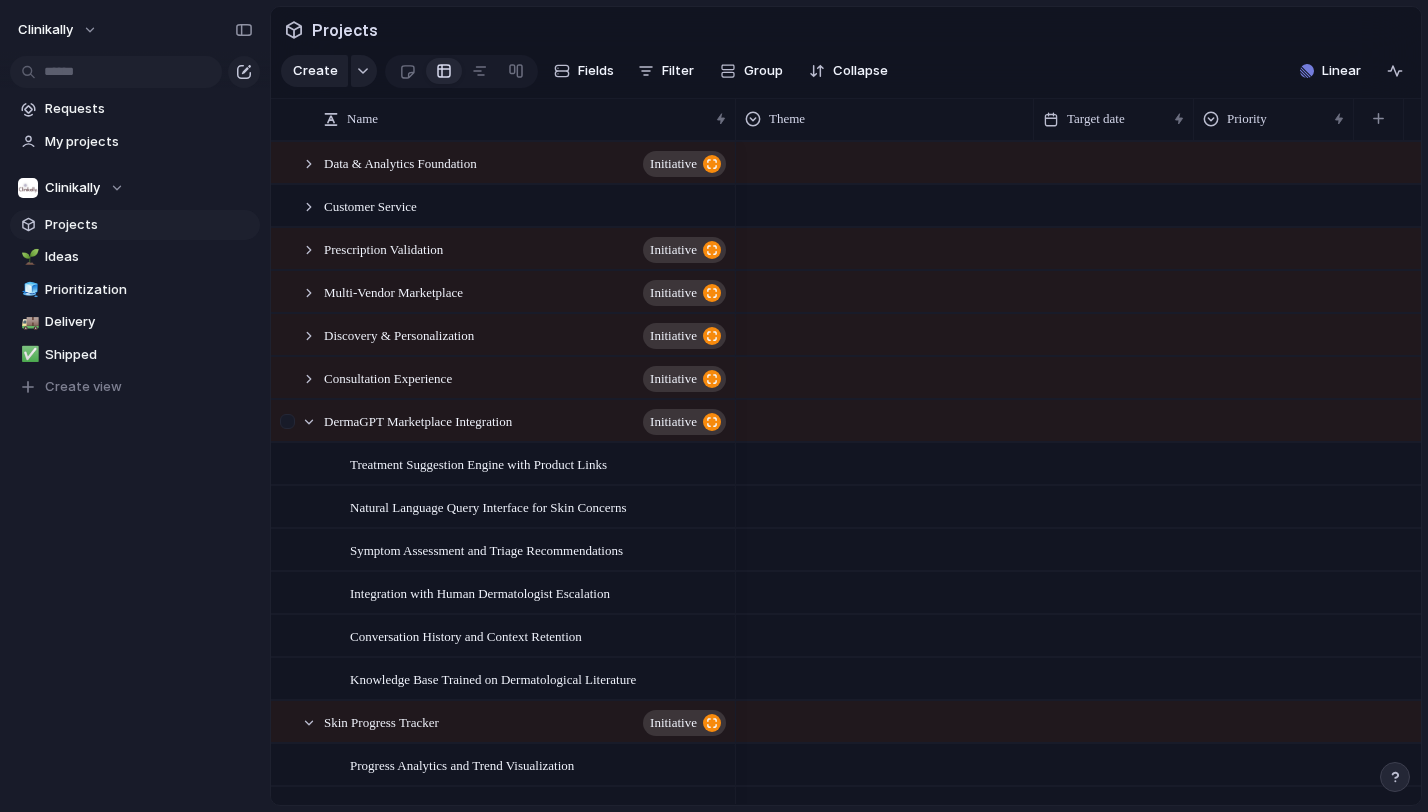 click at bounding box center [299, 421] 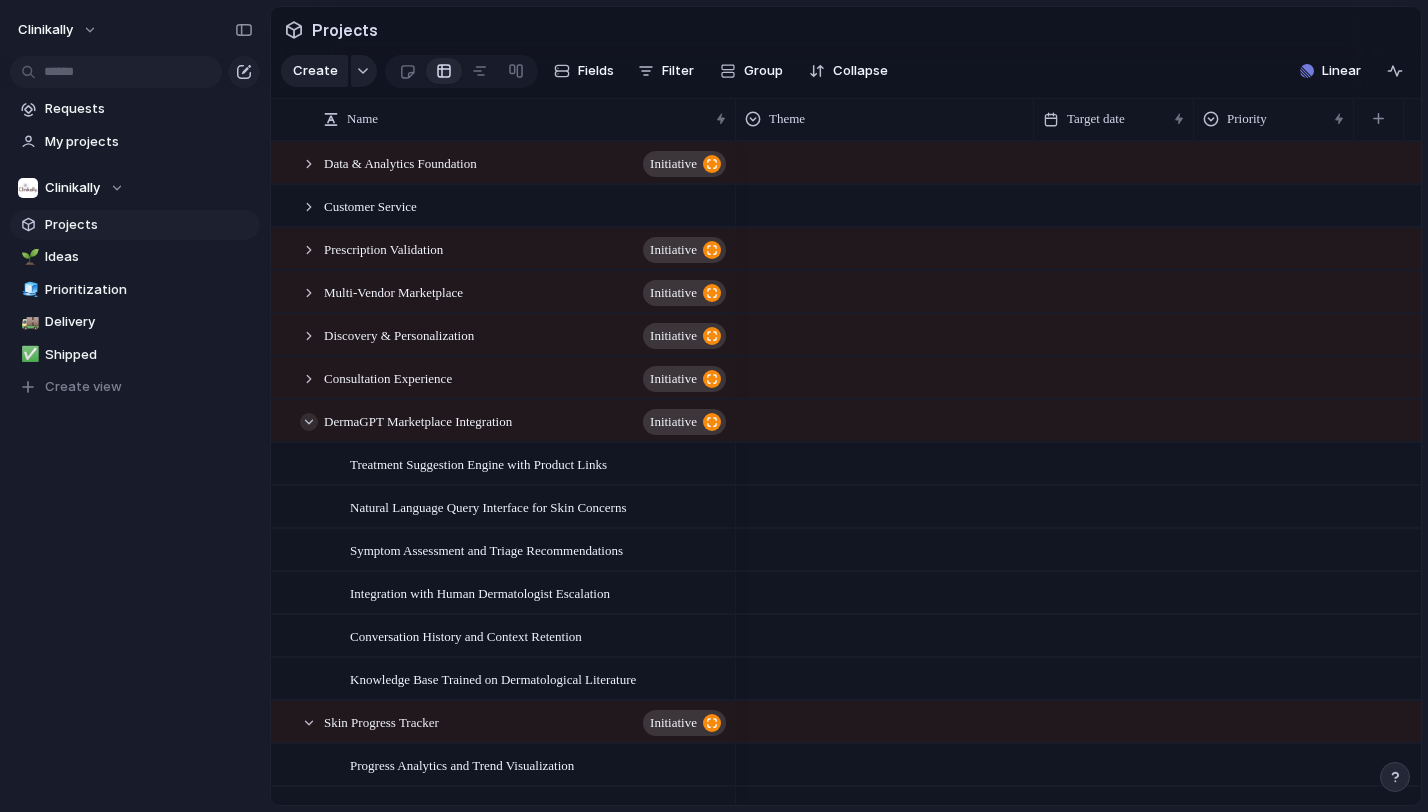 click at bounding box center [309, 422] 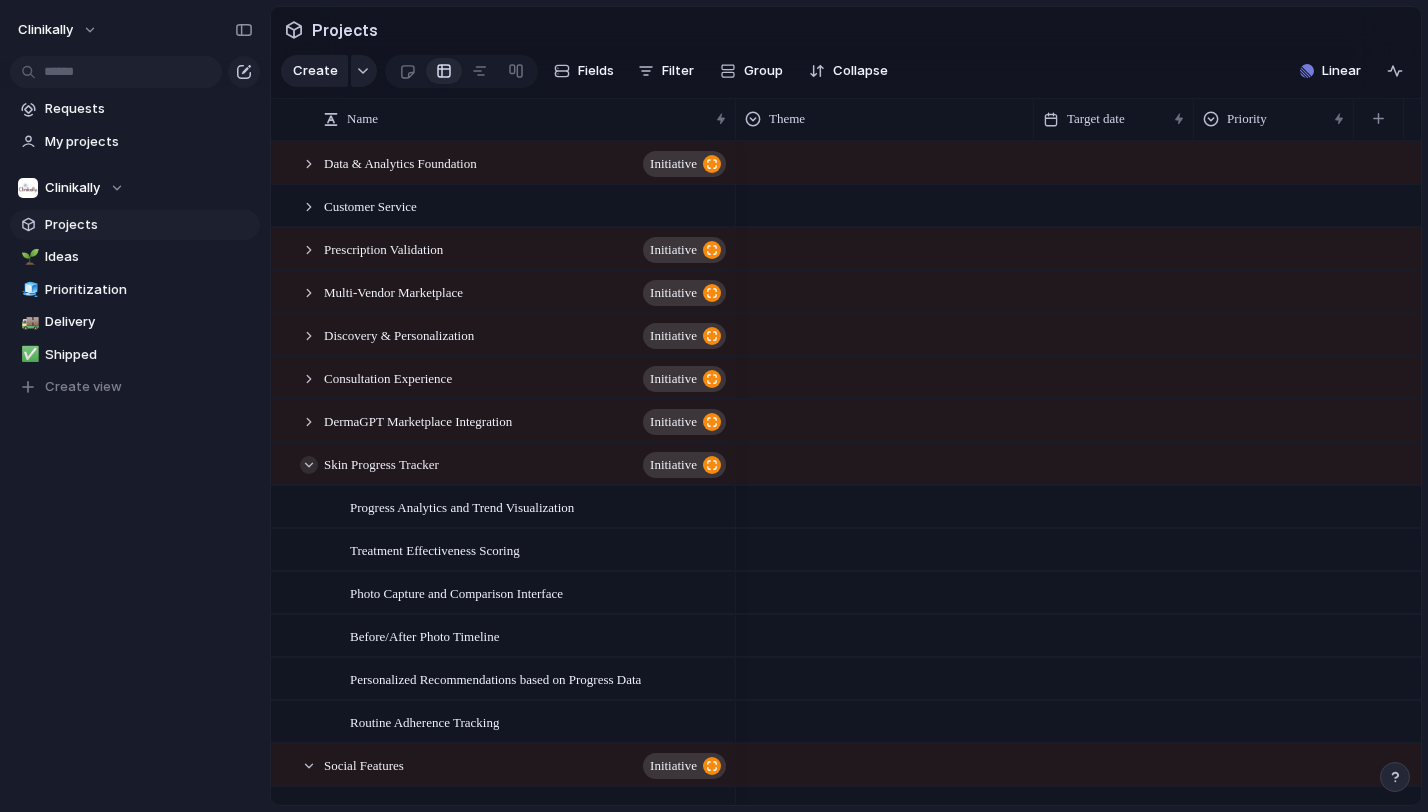 click at bounding box center [309, 465] 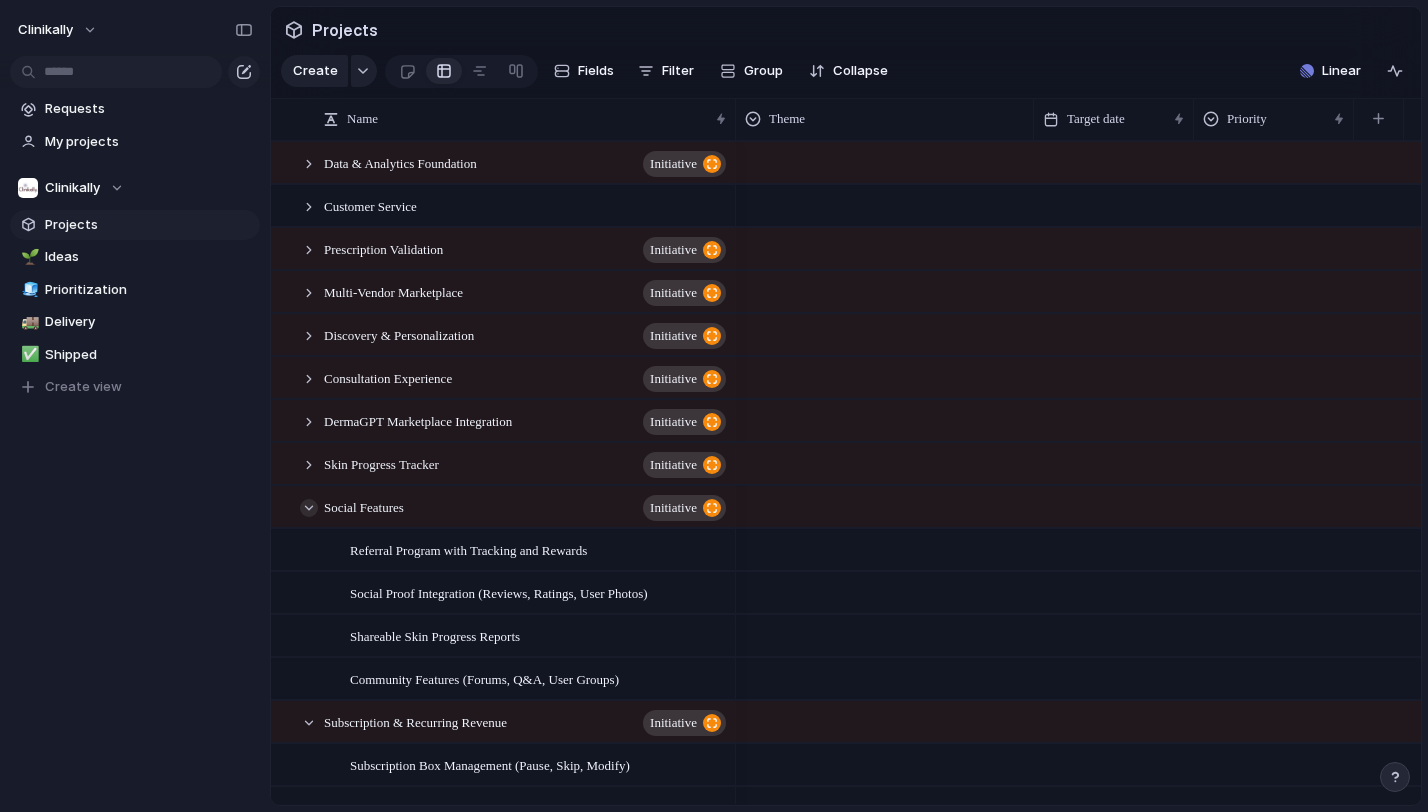 click at bounding box center (309, 508) 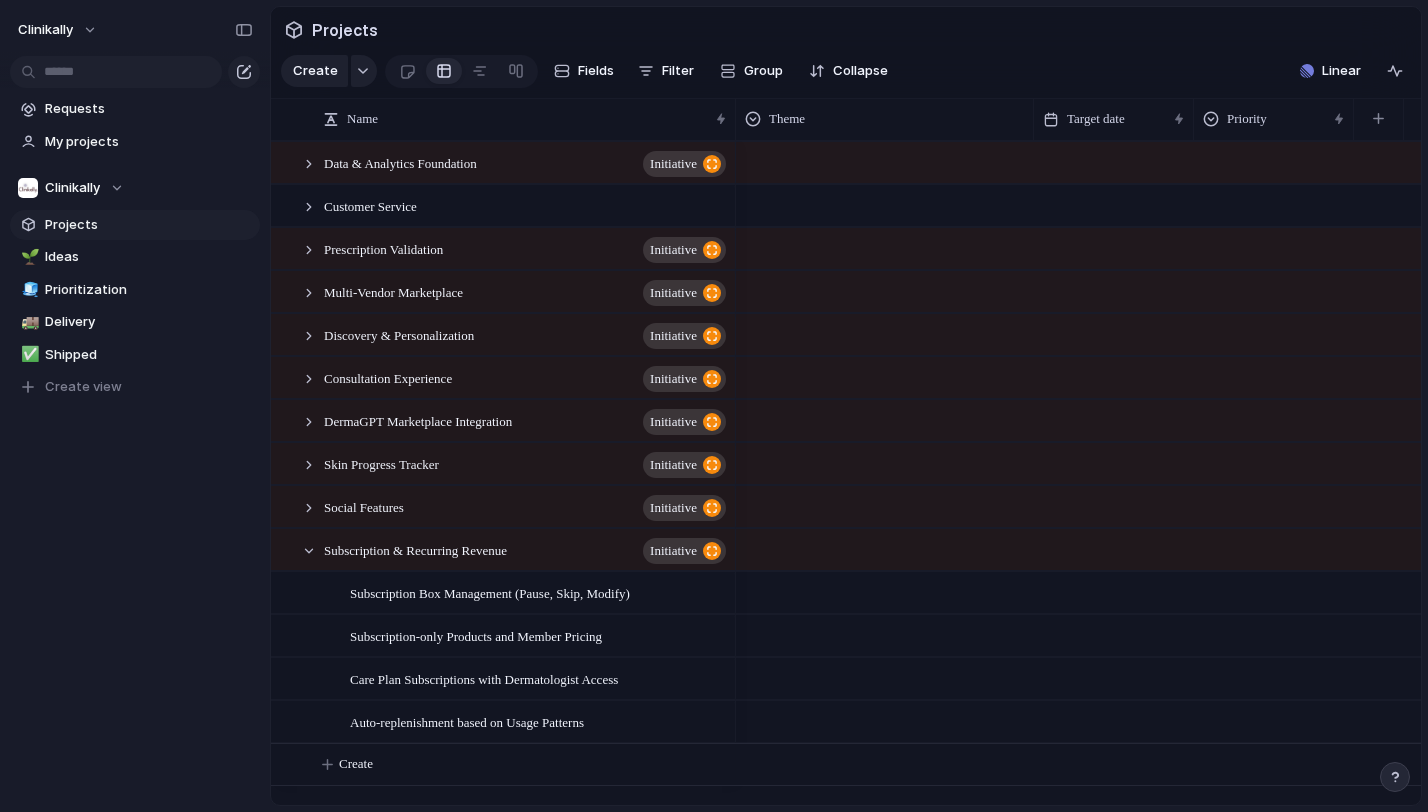 click at bounding box center (309, 551) 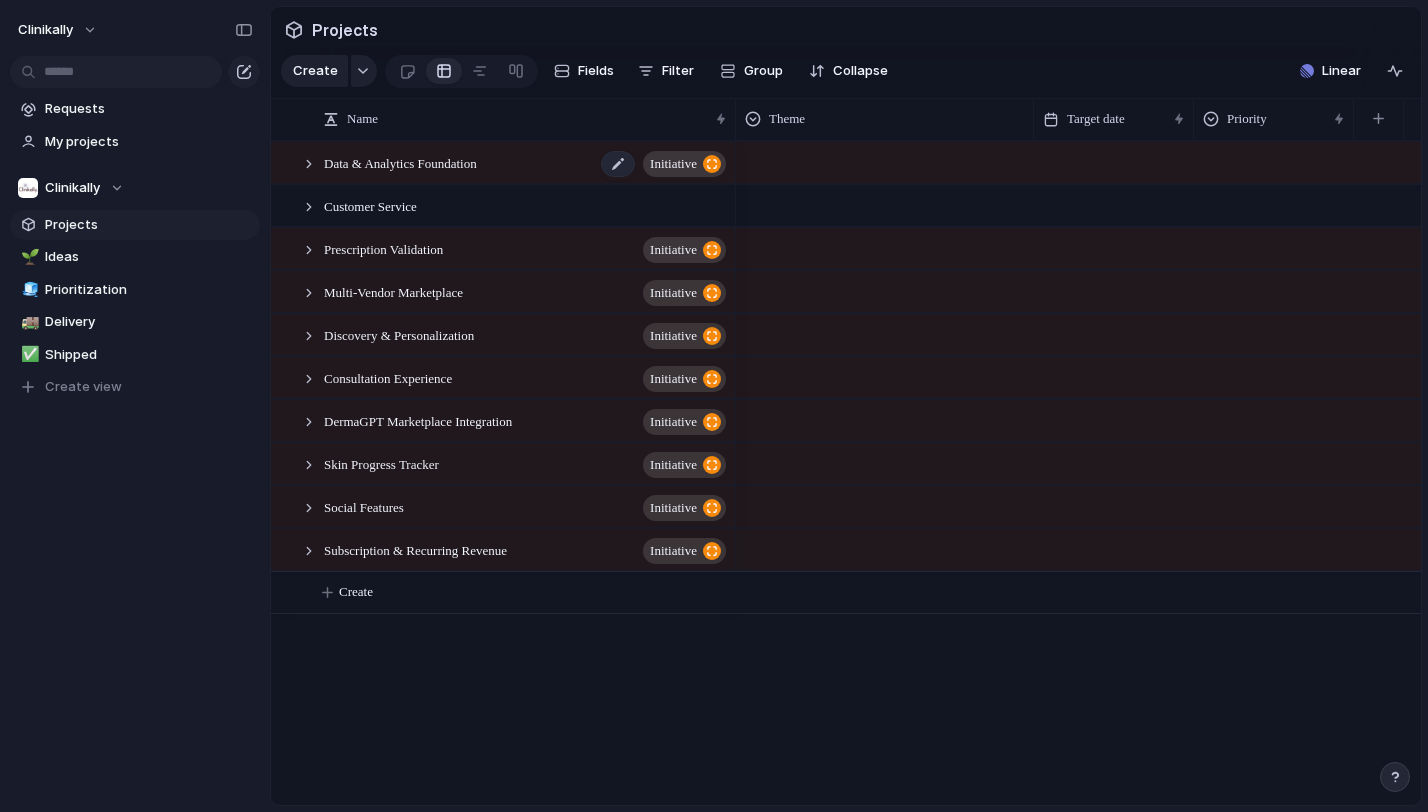 click on "Data & Analytics Foundation initiative" at bounding box center [526, 163] 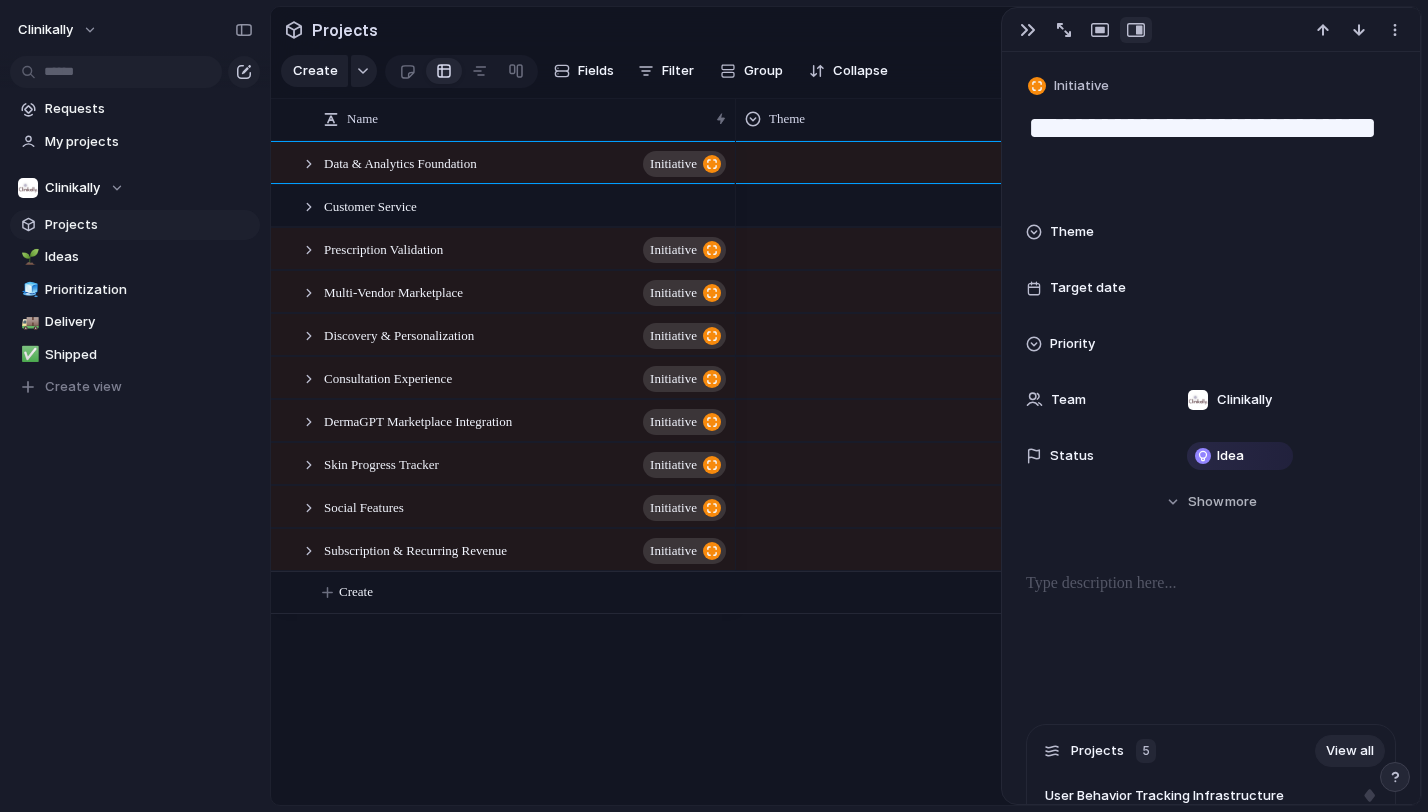 click on "Customer Service" at bounding box center (526, 206) 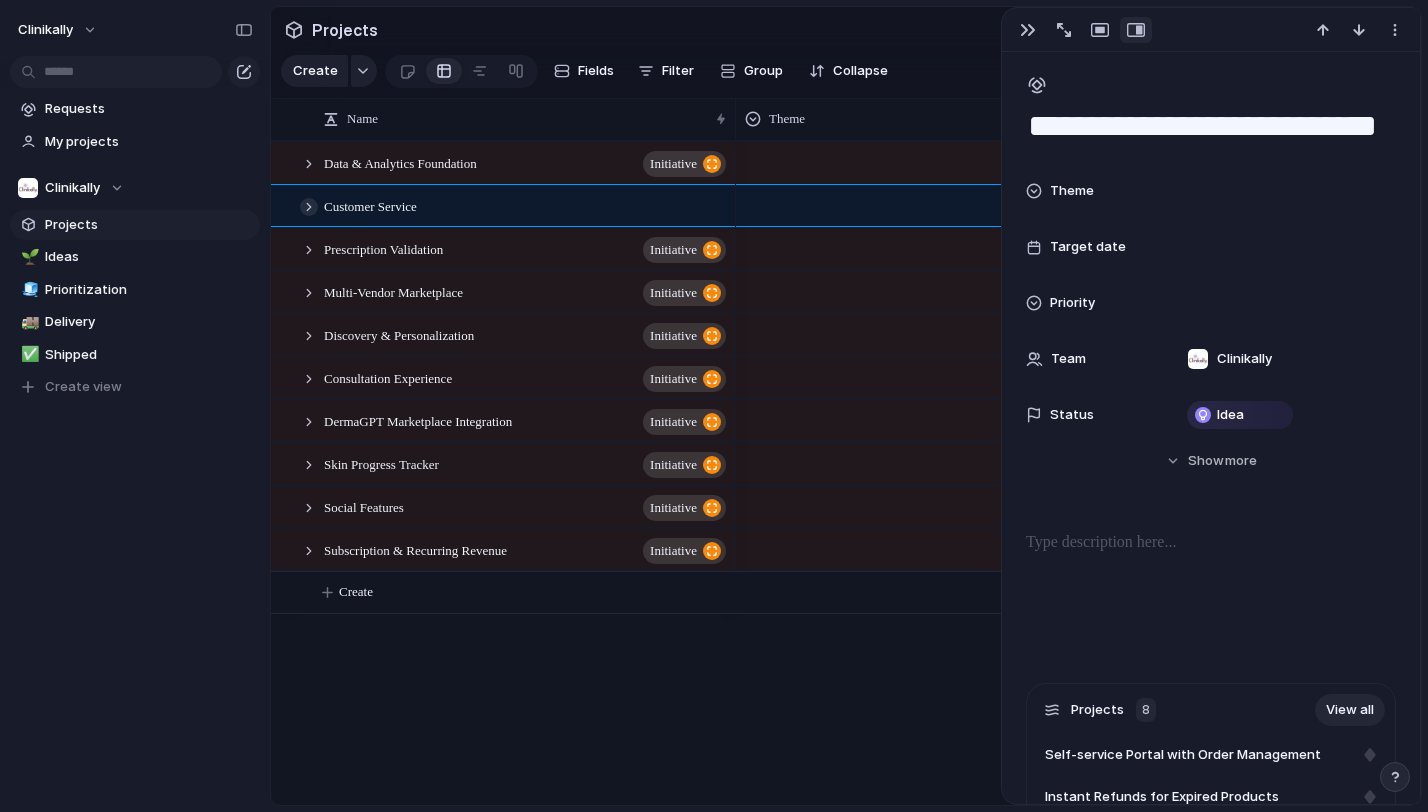 click at bounding box center [309, 207] 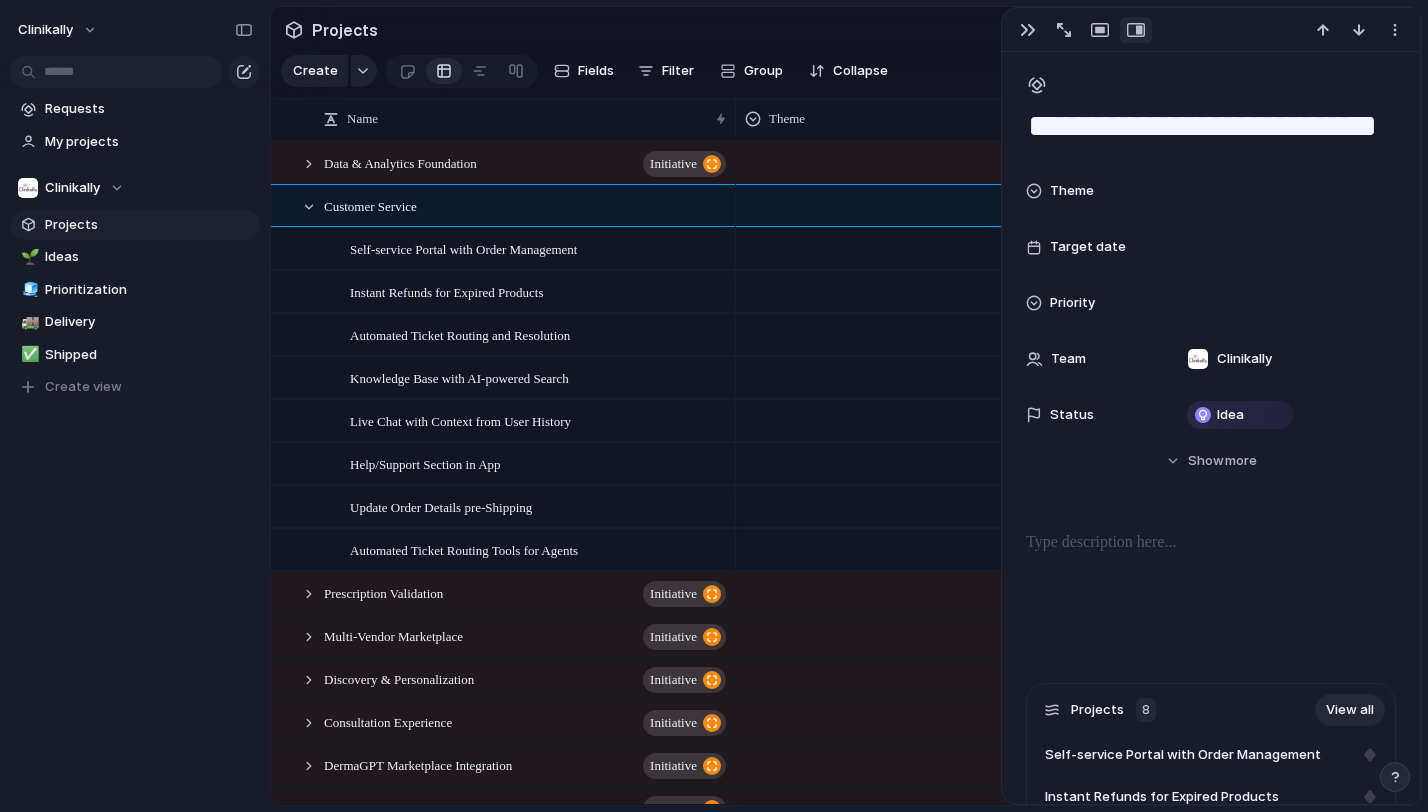 click on "Customer Service" at bounding box center [526, 206] 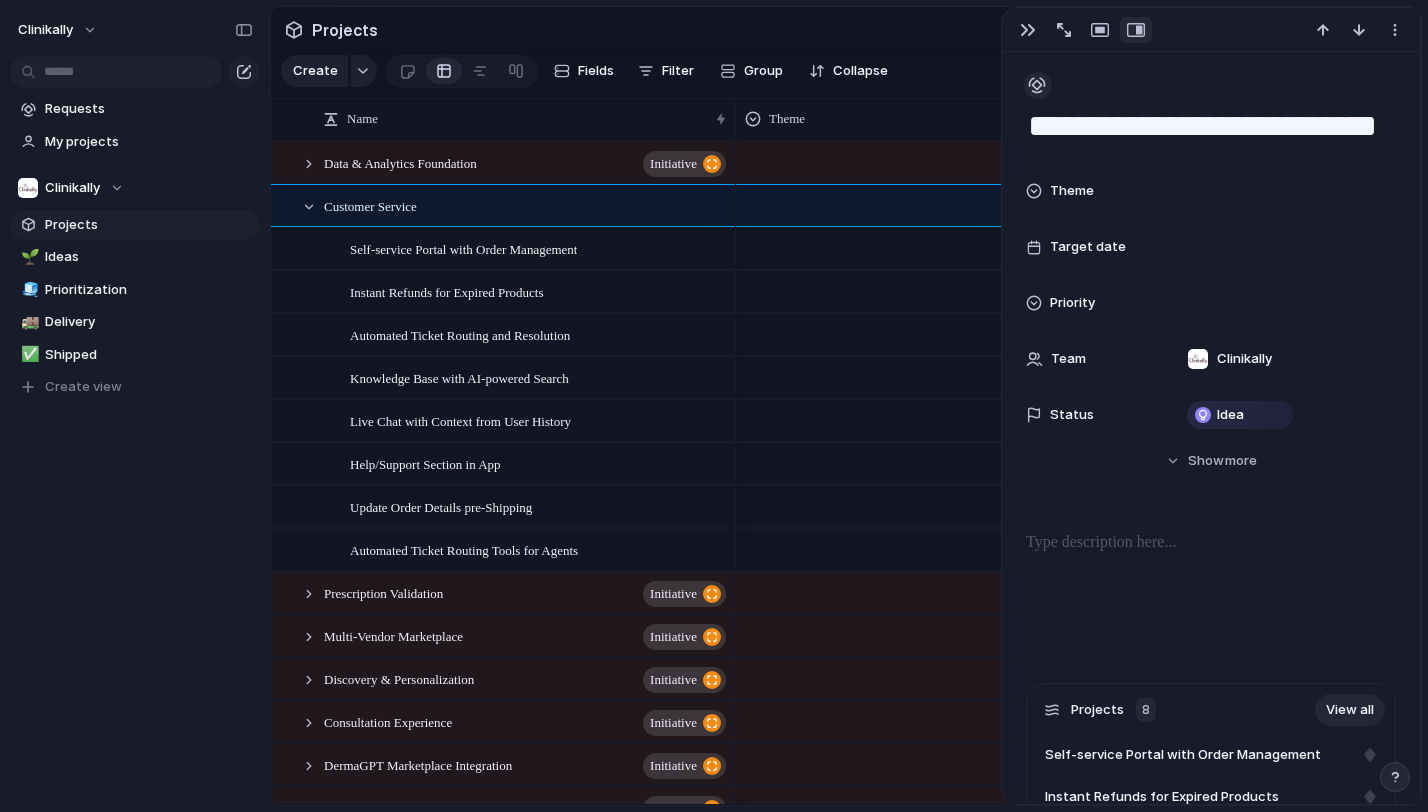 click at bounding box center [1037, 85] 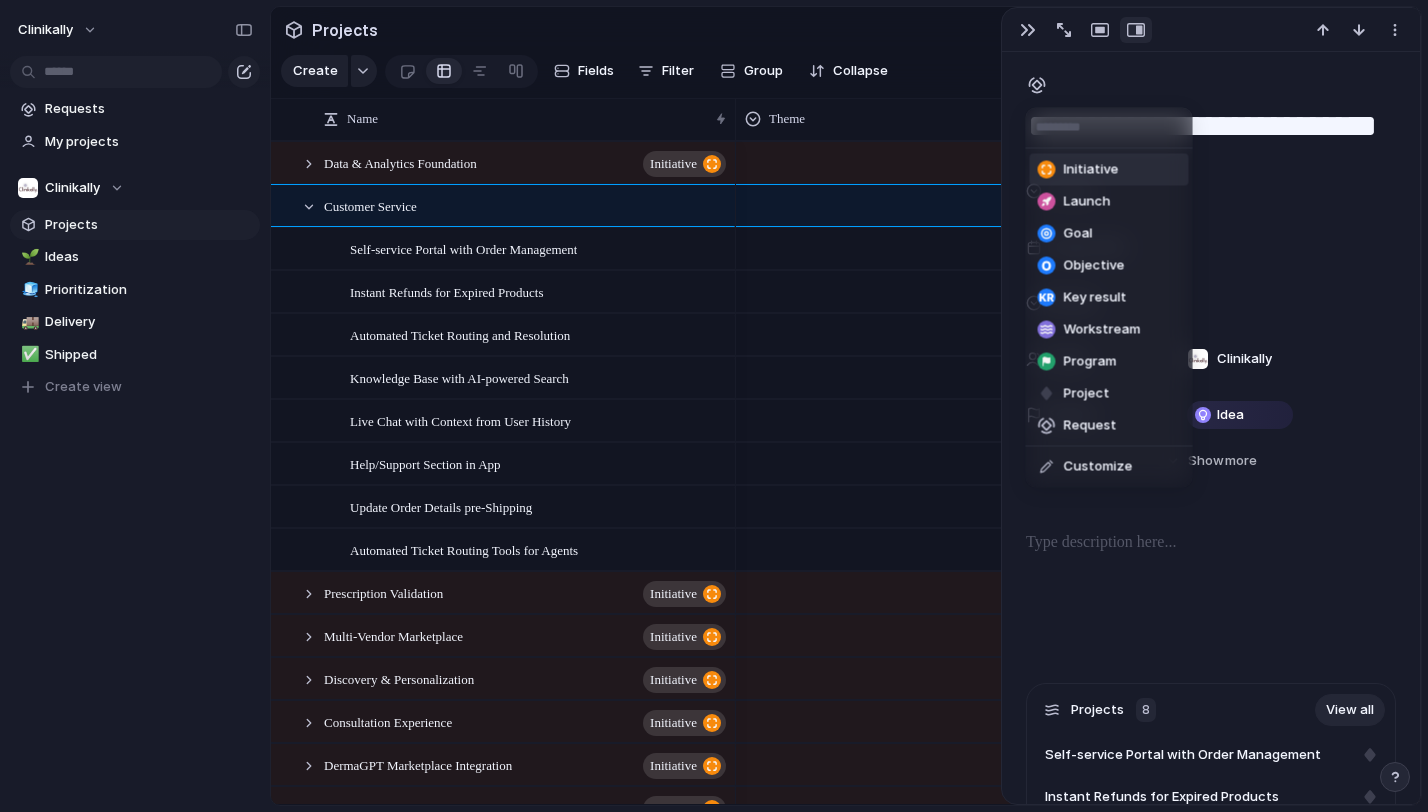 click on "Initiative" at bounding box center [1091, 170] 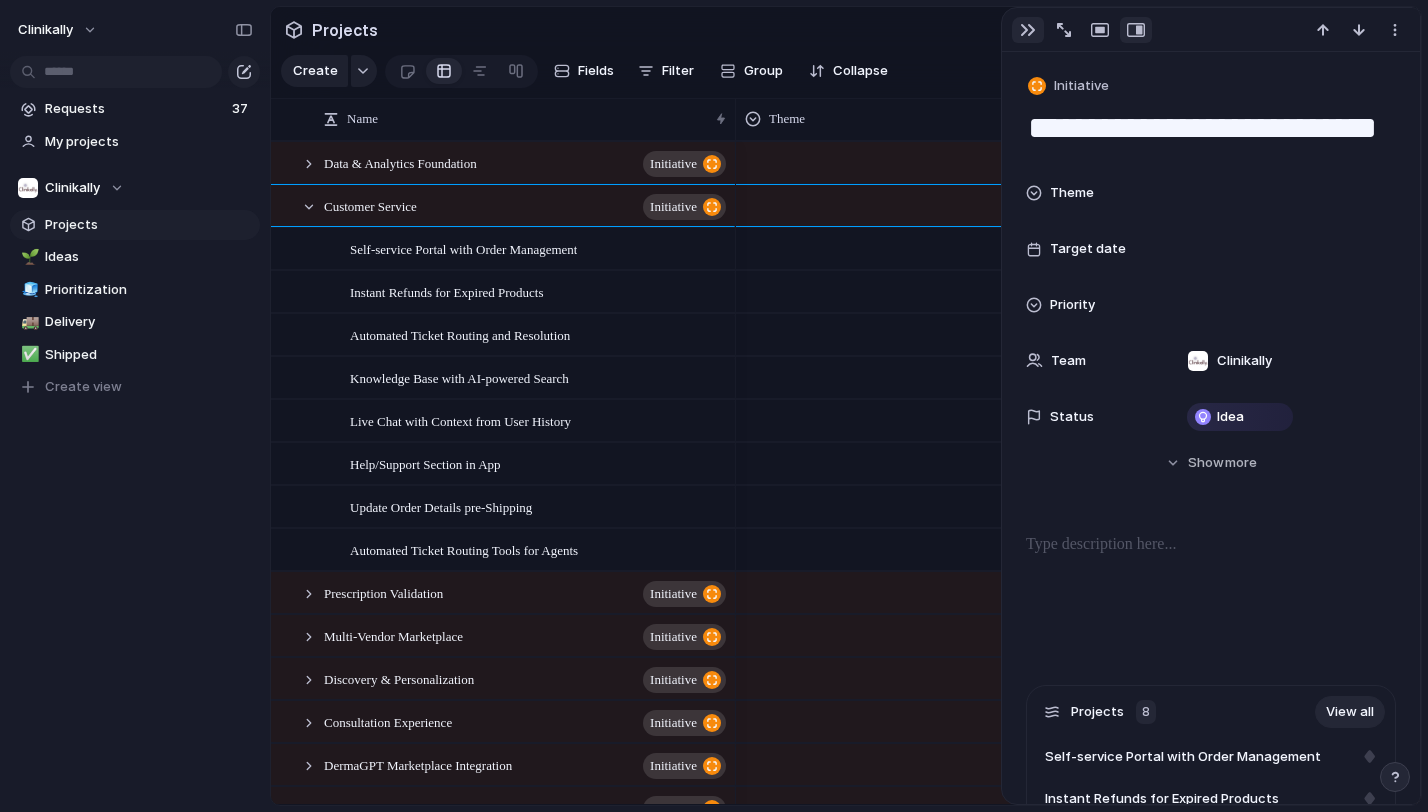 click at bounding box center (1028, 30) 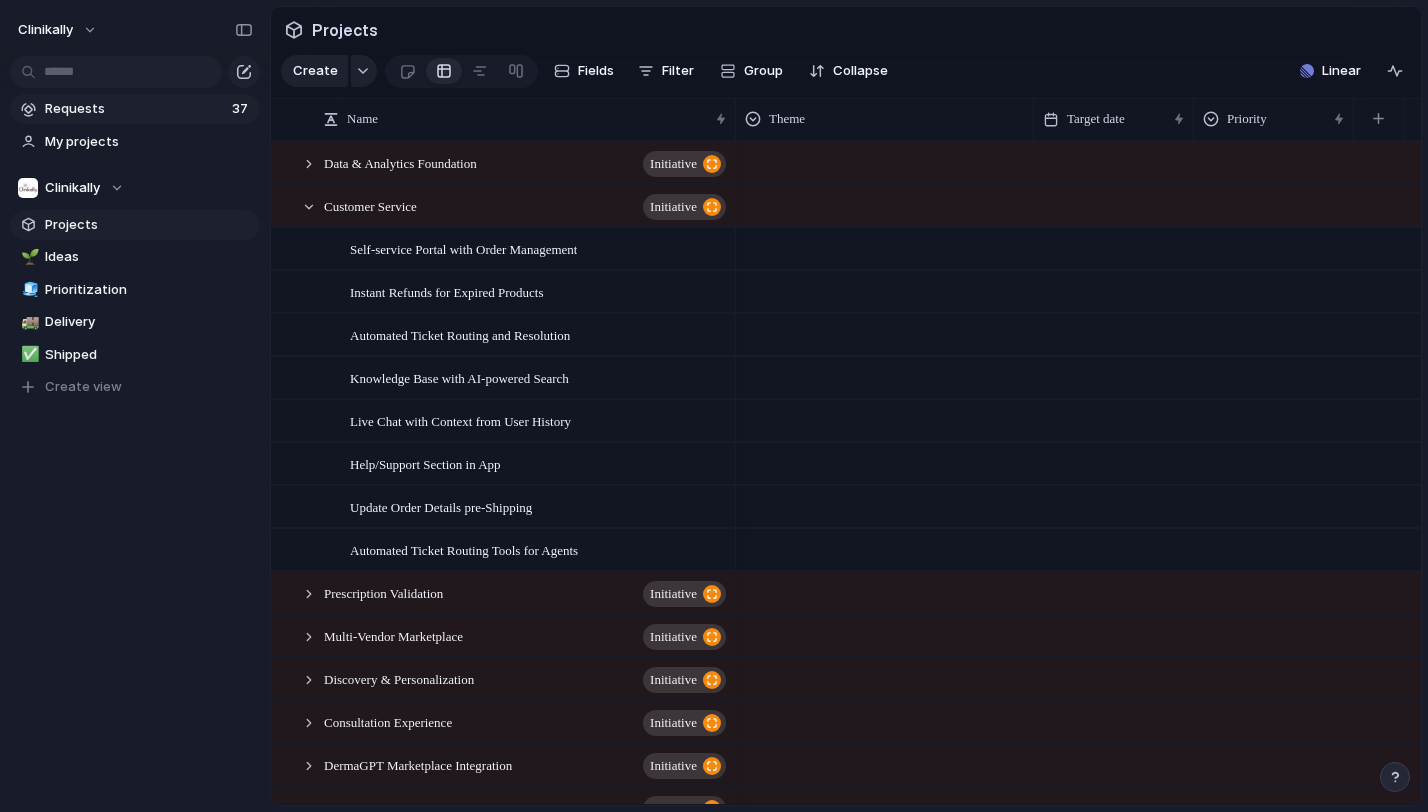 click on "Requests 37" at bounding box center (135, 109) 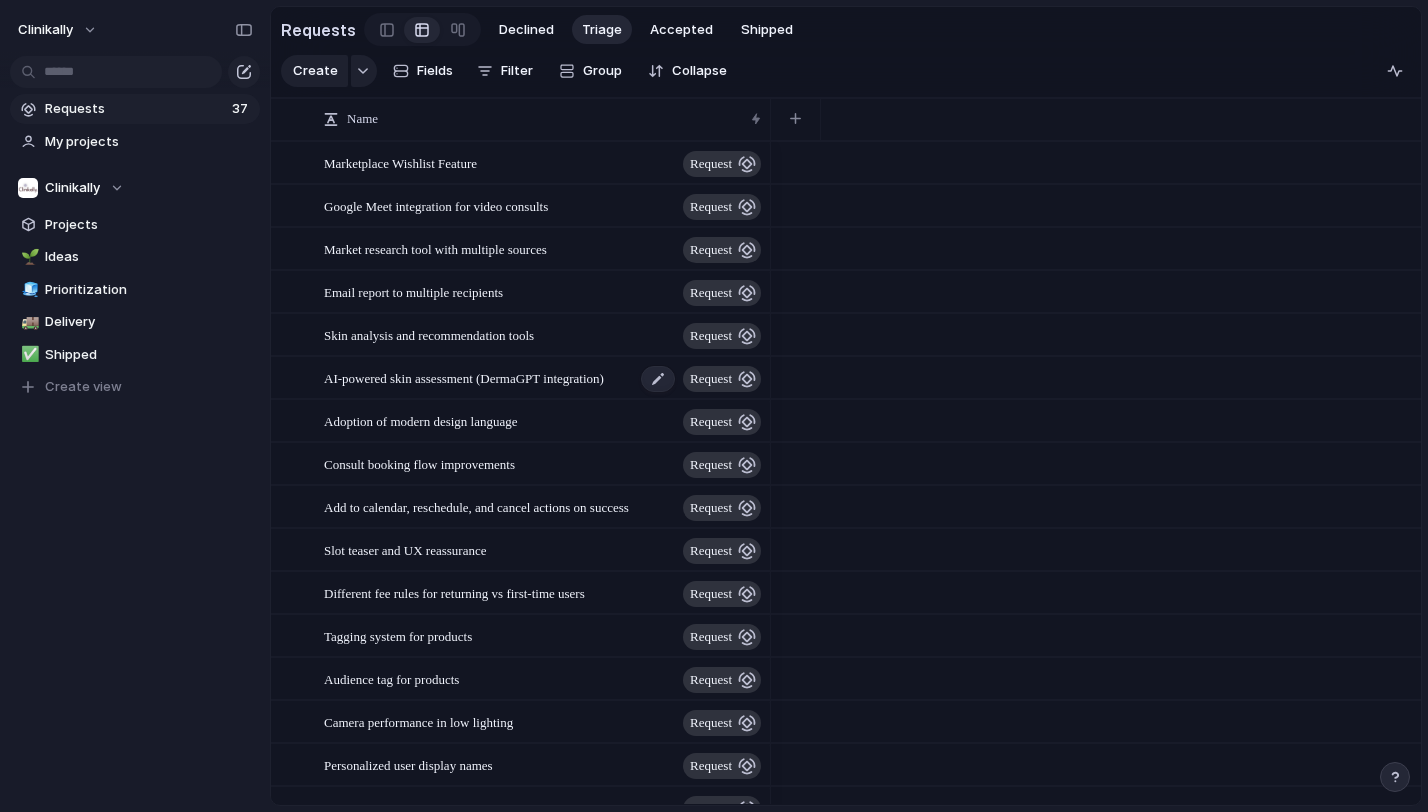 scroll, scrollTop: 230, scrollLeft: 0, axis: vertical 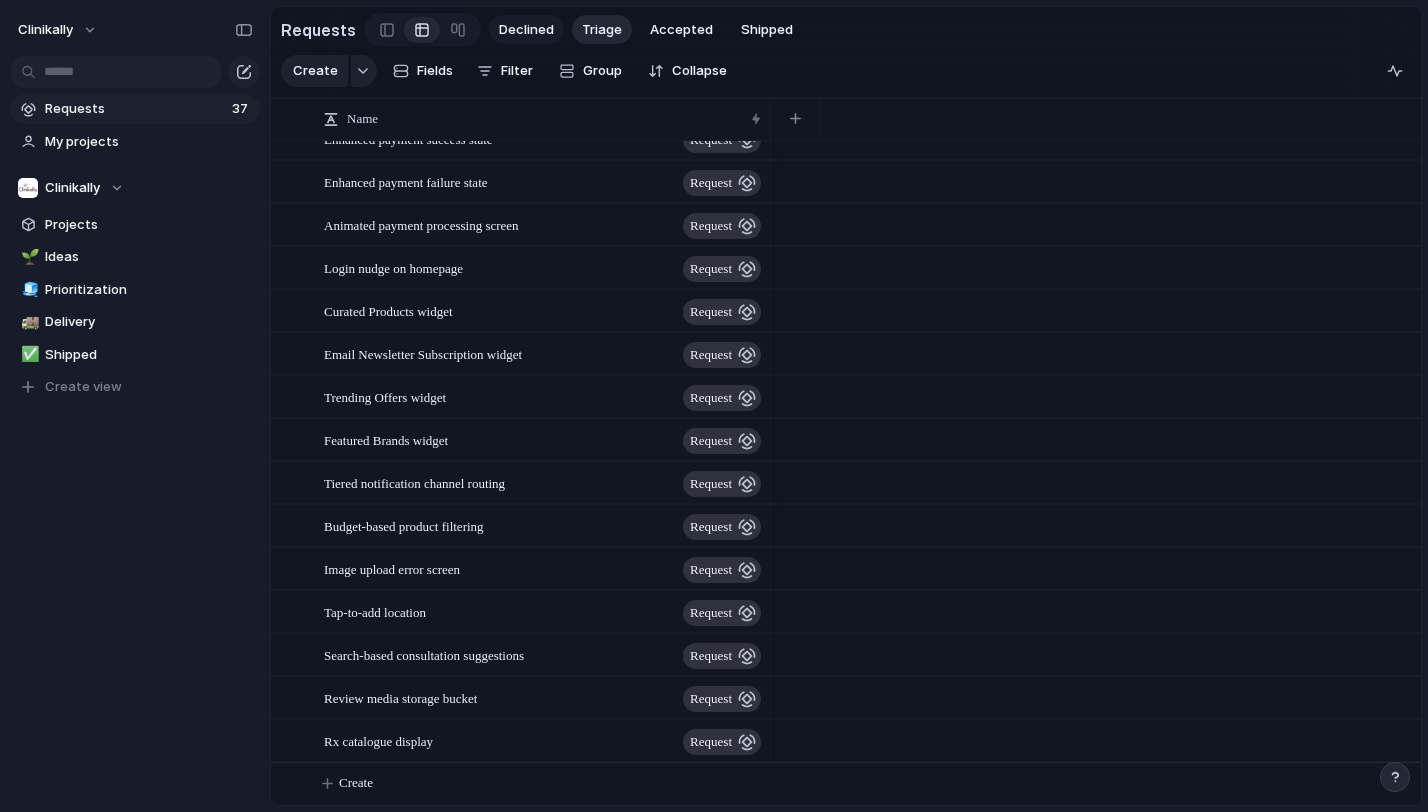 click on "Declined" at bounding box center (526, 30) 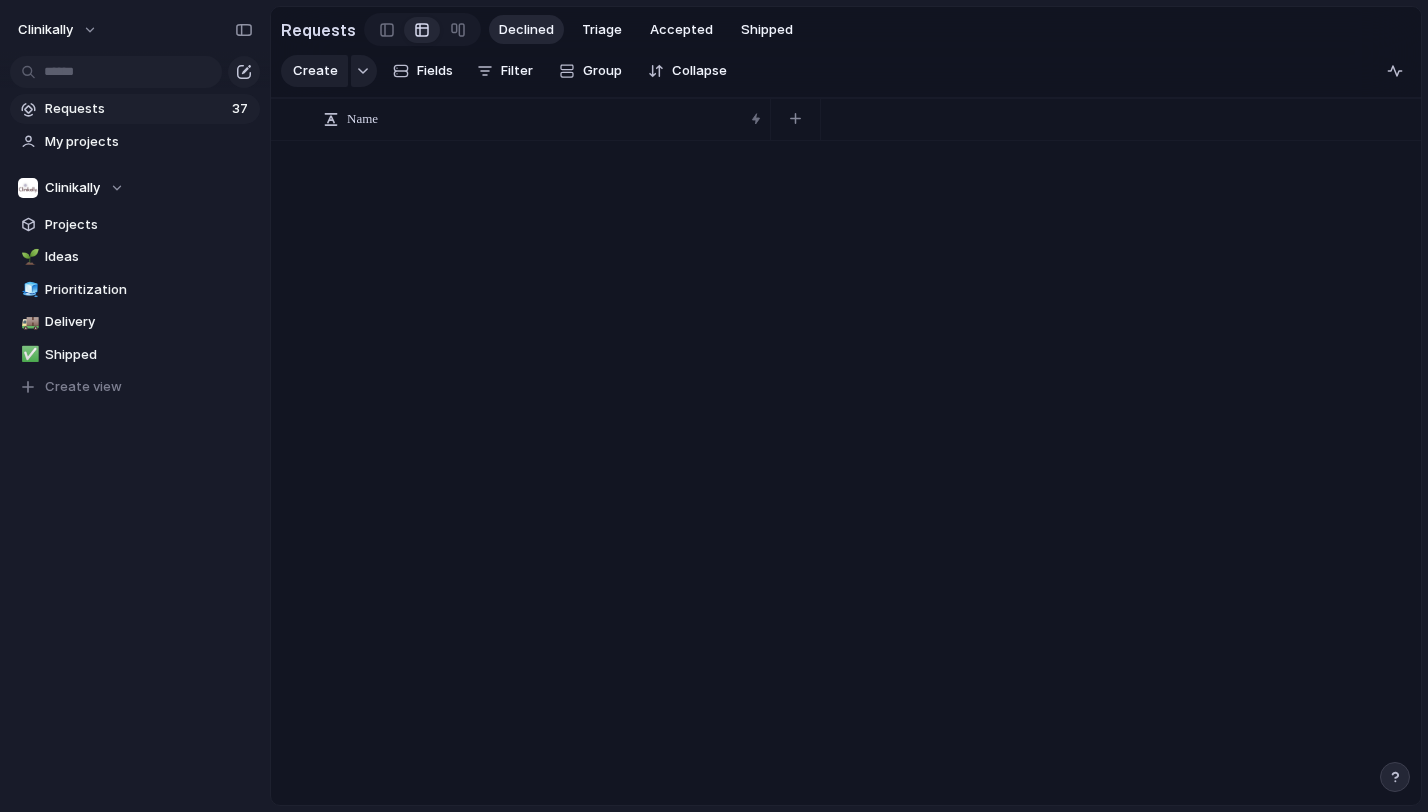 scroll, scrollTop: 0, scrollLeft: 0, axis: both 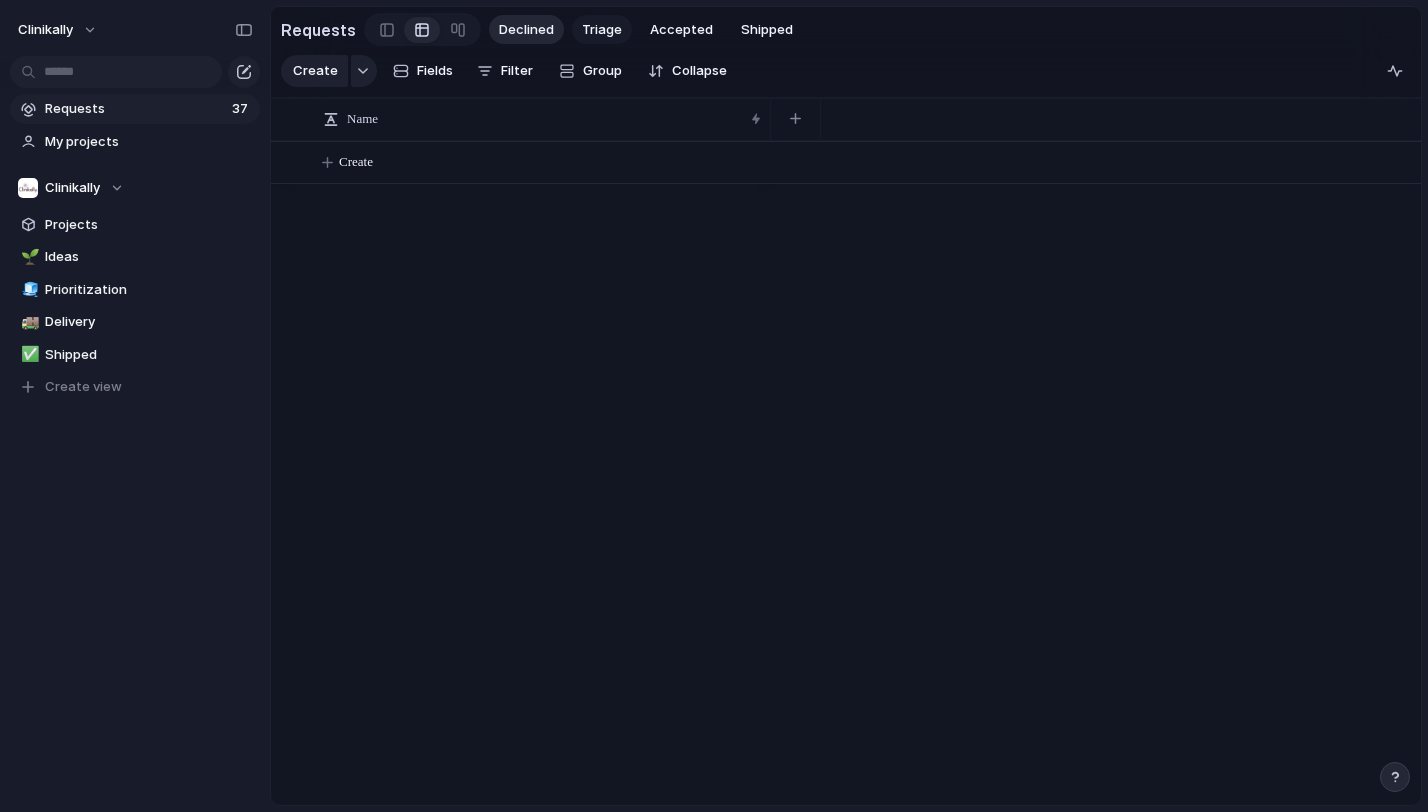 click on "Triage" at bounding box center (602, 30) 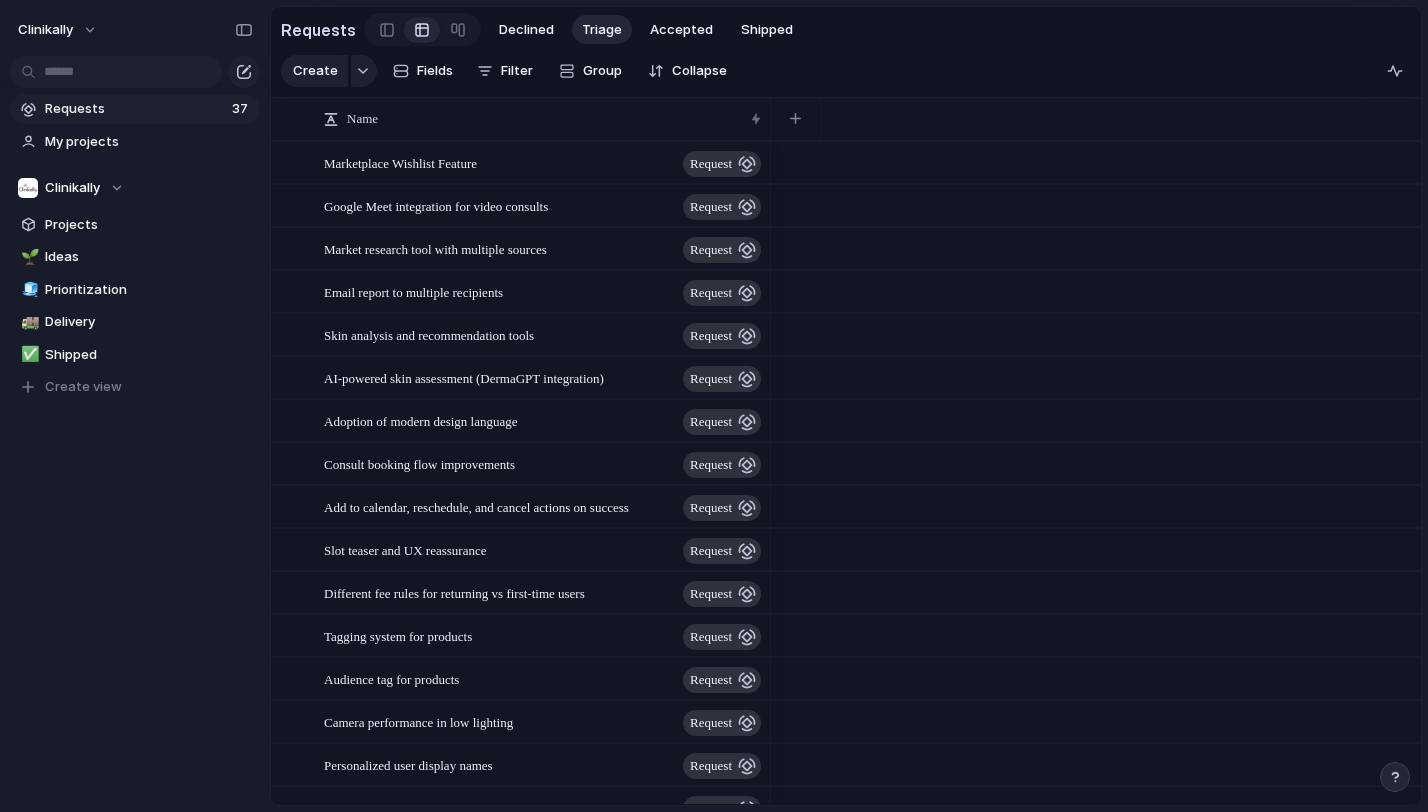 scroll, scrollTop: 971, scrollLeft: 0, axis: vertical 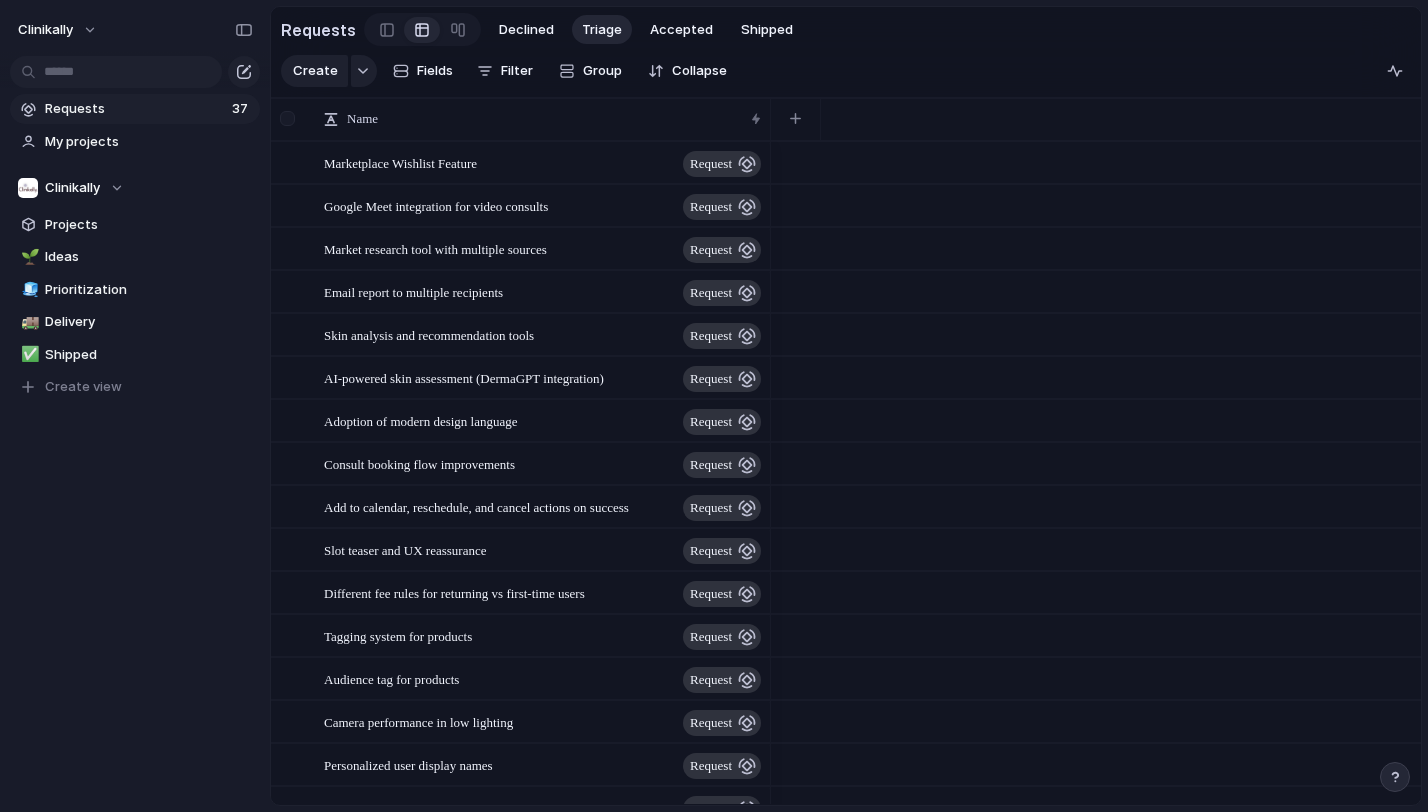 click at bounding box center [287, 118] 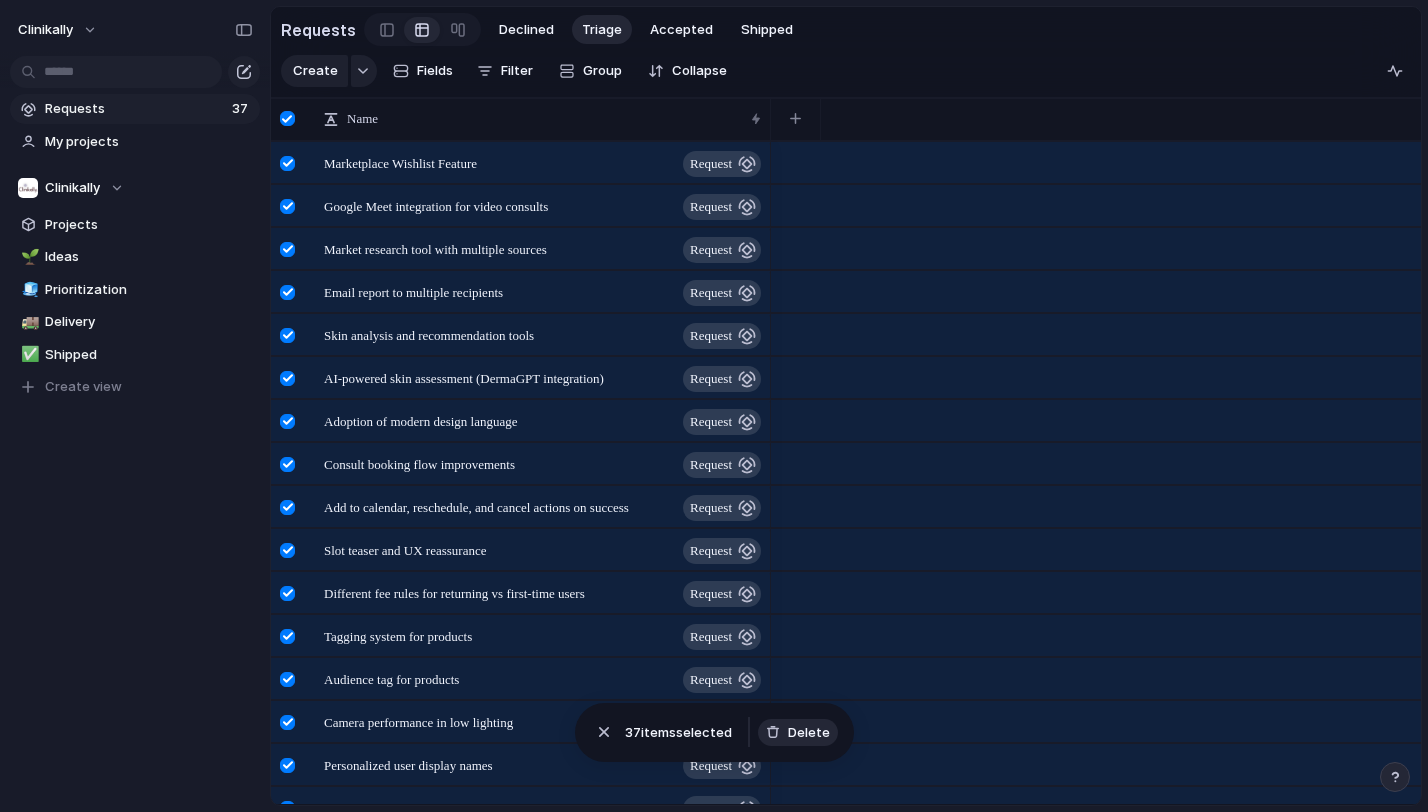 click on "Delete" at bounding box center [809, 733] 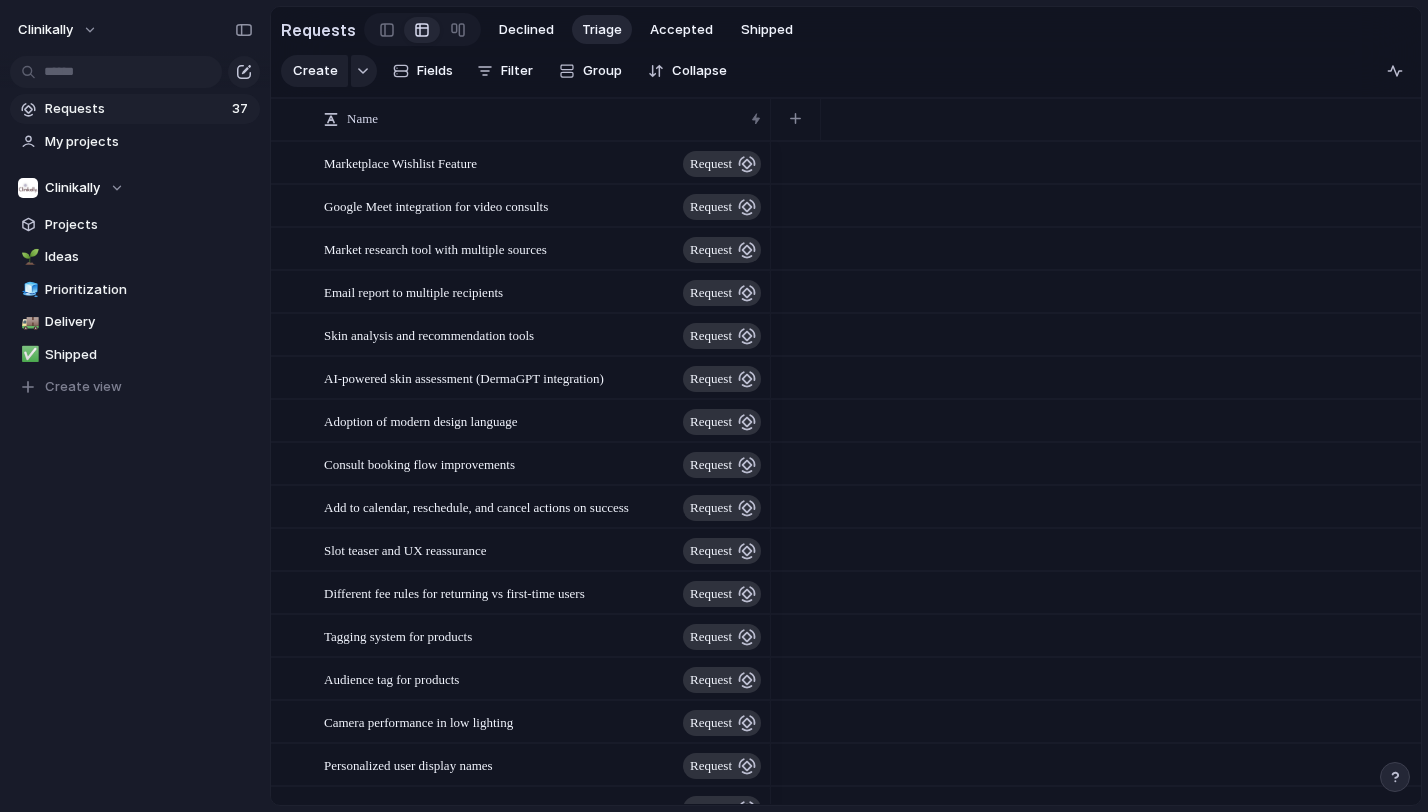 scroll, scrollTop: 217, scrollLeft: 0, axis: vertical 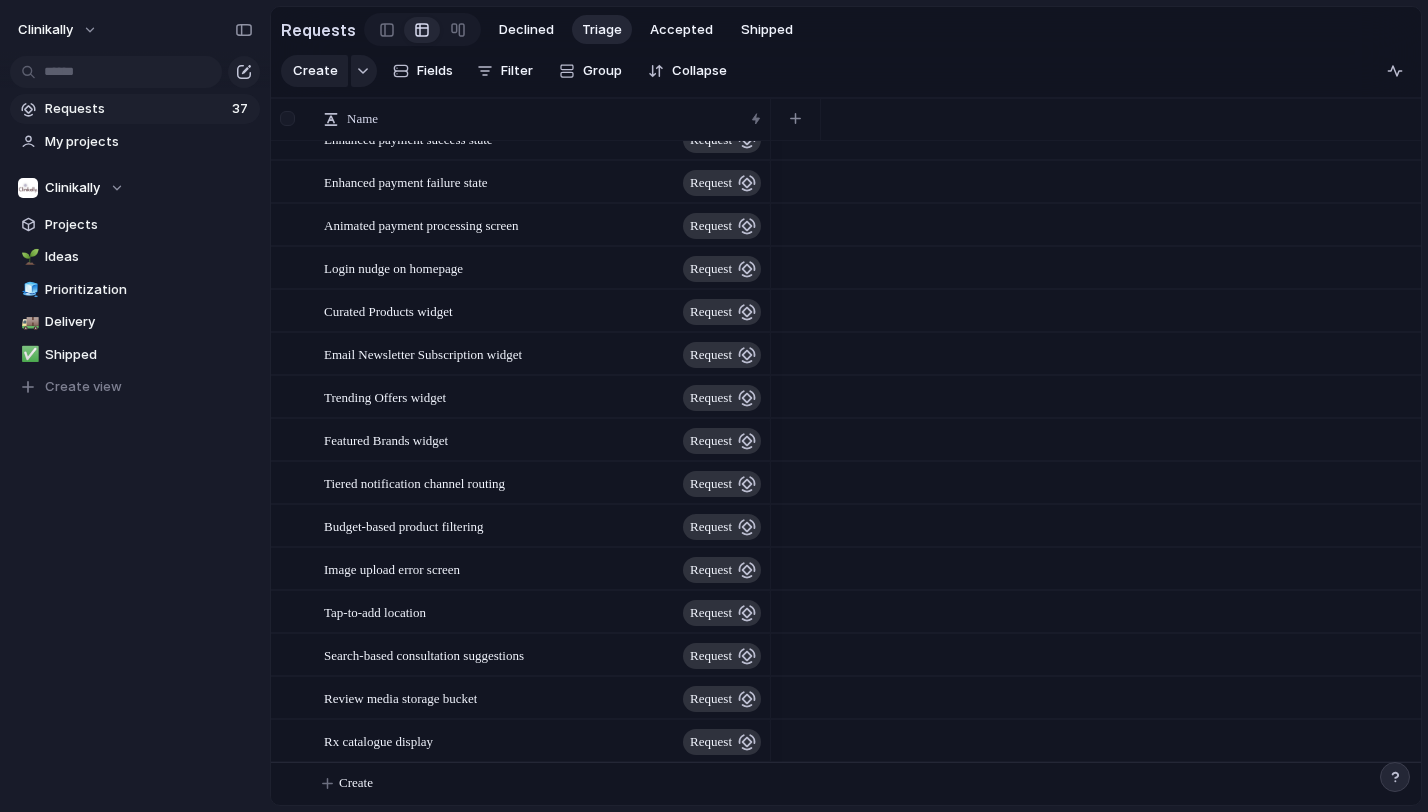 click at bounding box center (289, 119) 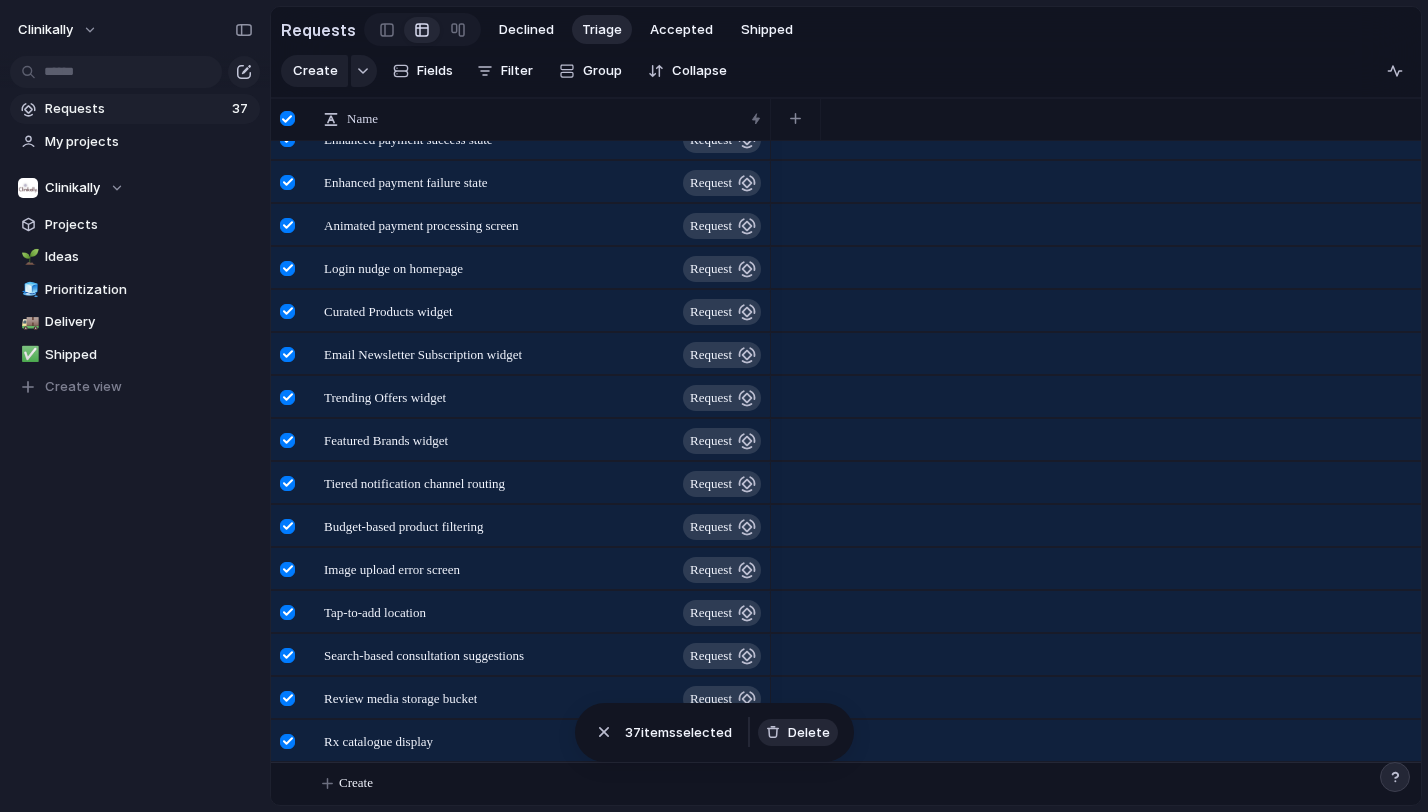 click on "Delete" at bounding box center (809, 733) 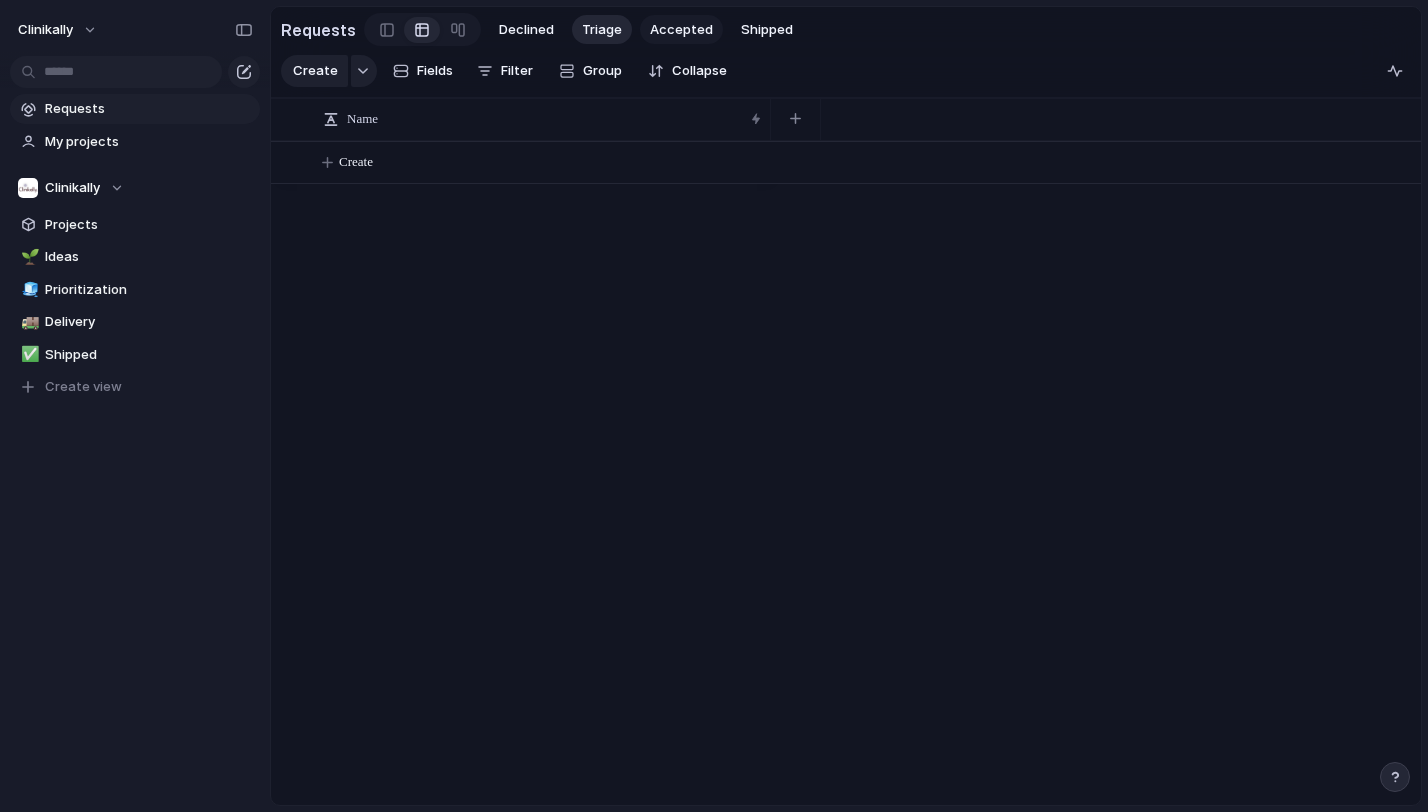 click on "Declined Triage Accepted Shipped" at bounding box center [646, 30] 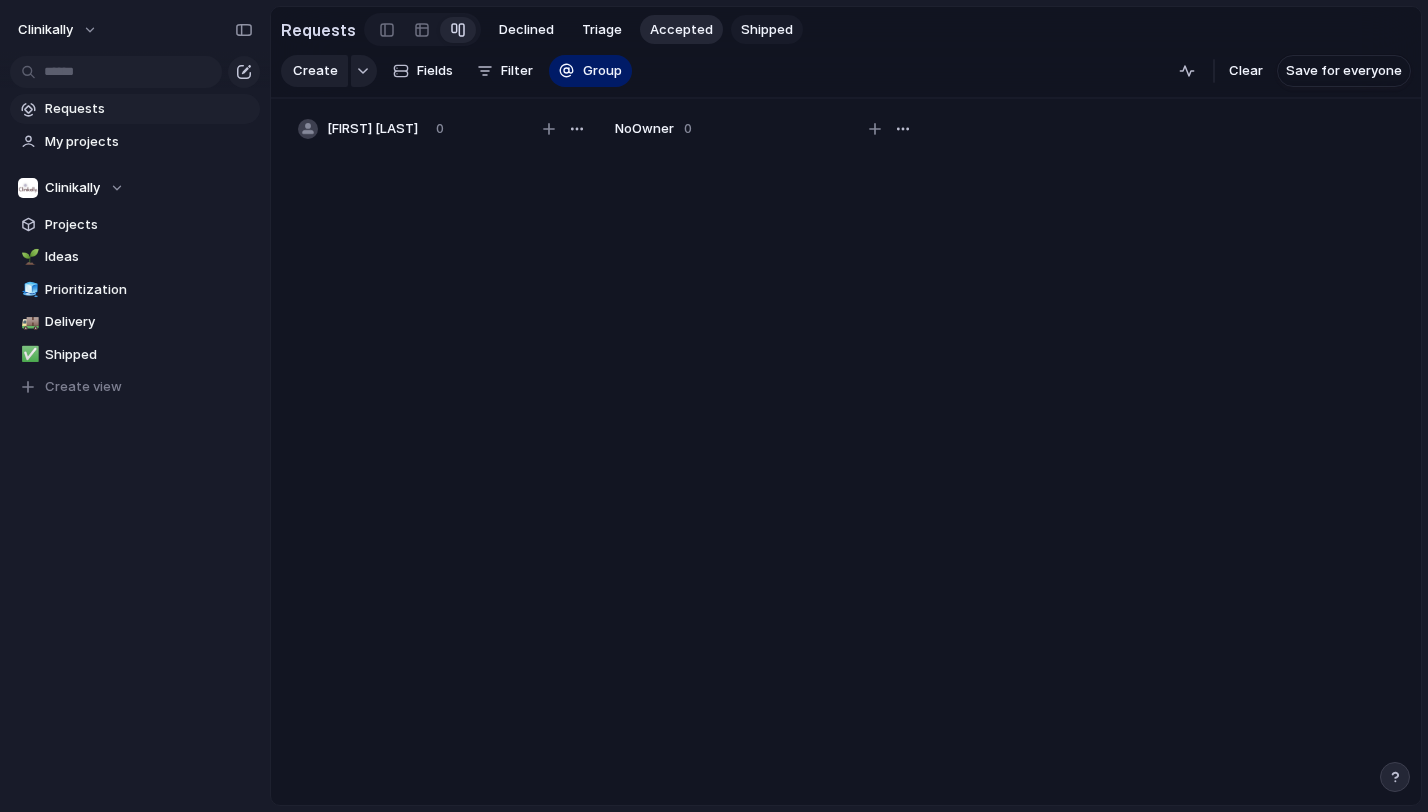 click on "Shipped" at bounding box center (767, 30) 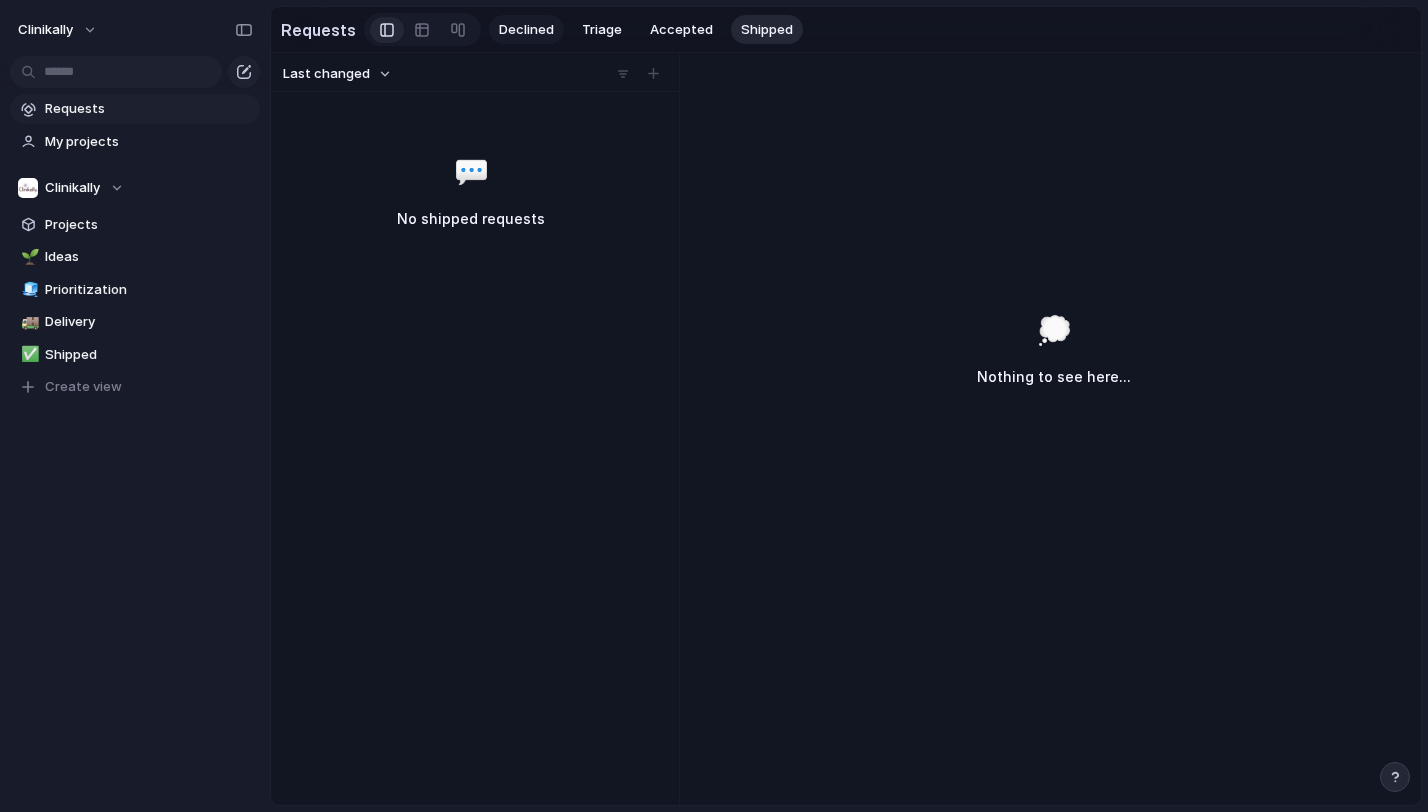 click on "Declined" at bounding box center [526, 30] 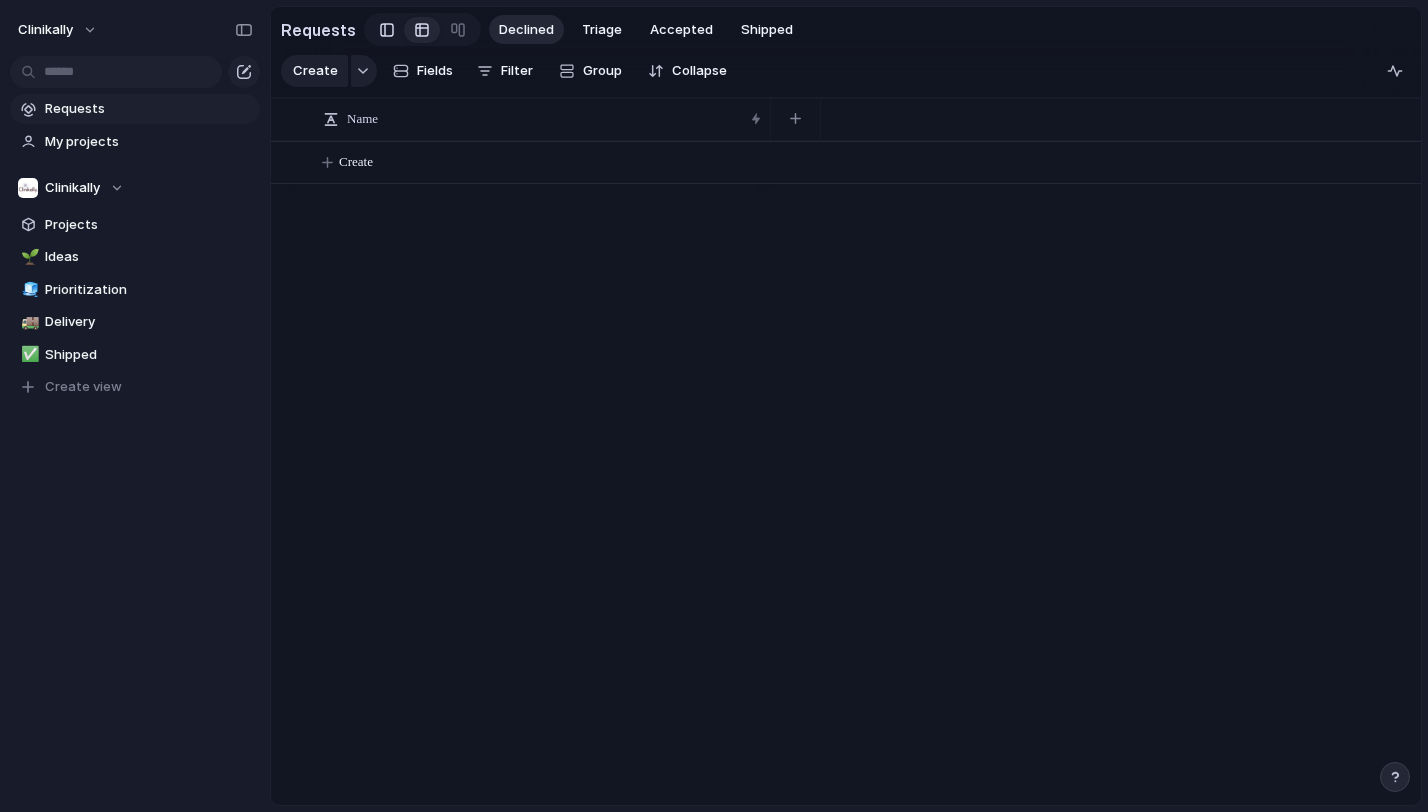 click at bounding box center [387, 30] 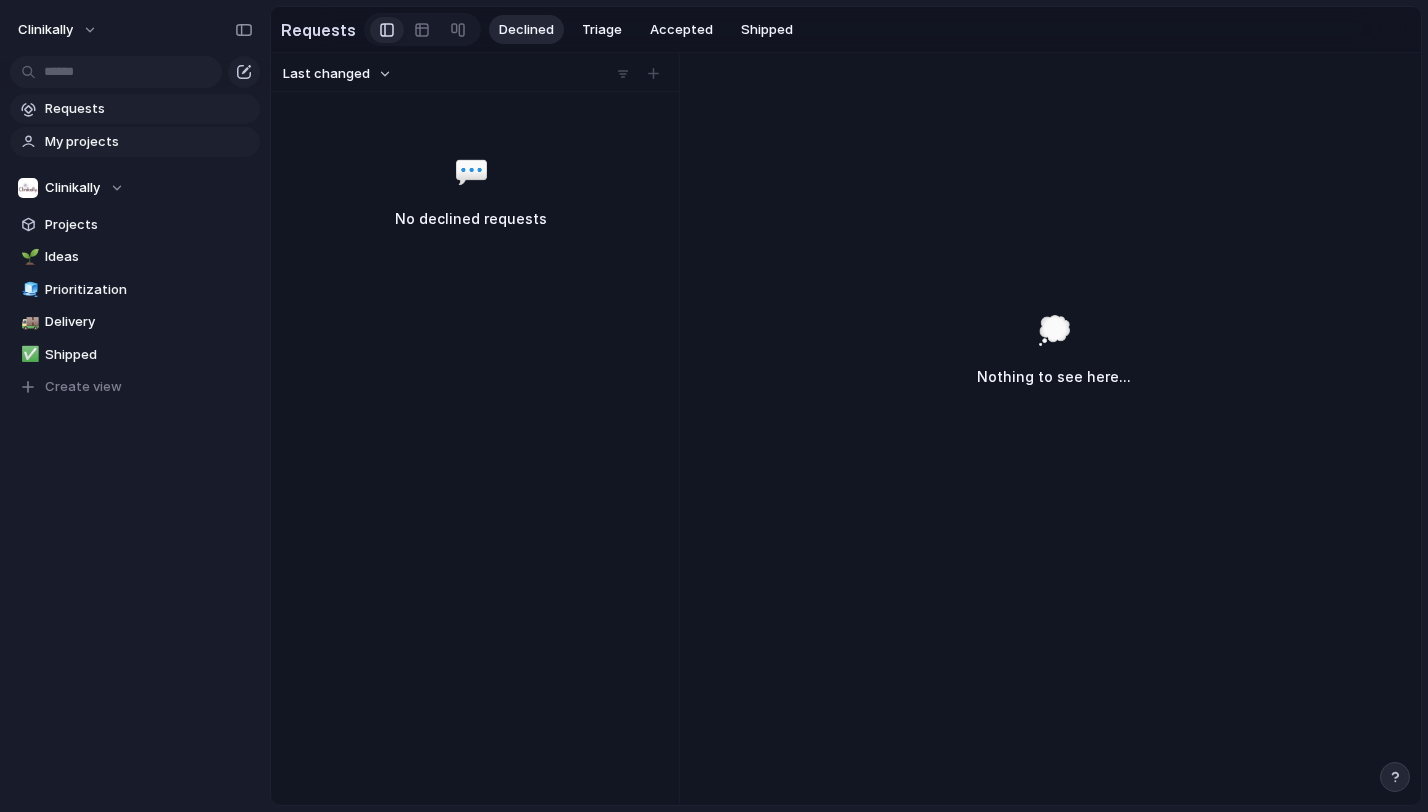 click on "My projects" at bounding box center (149, 142) 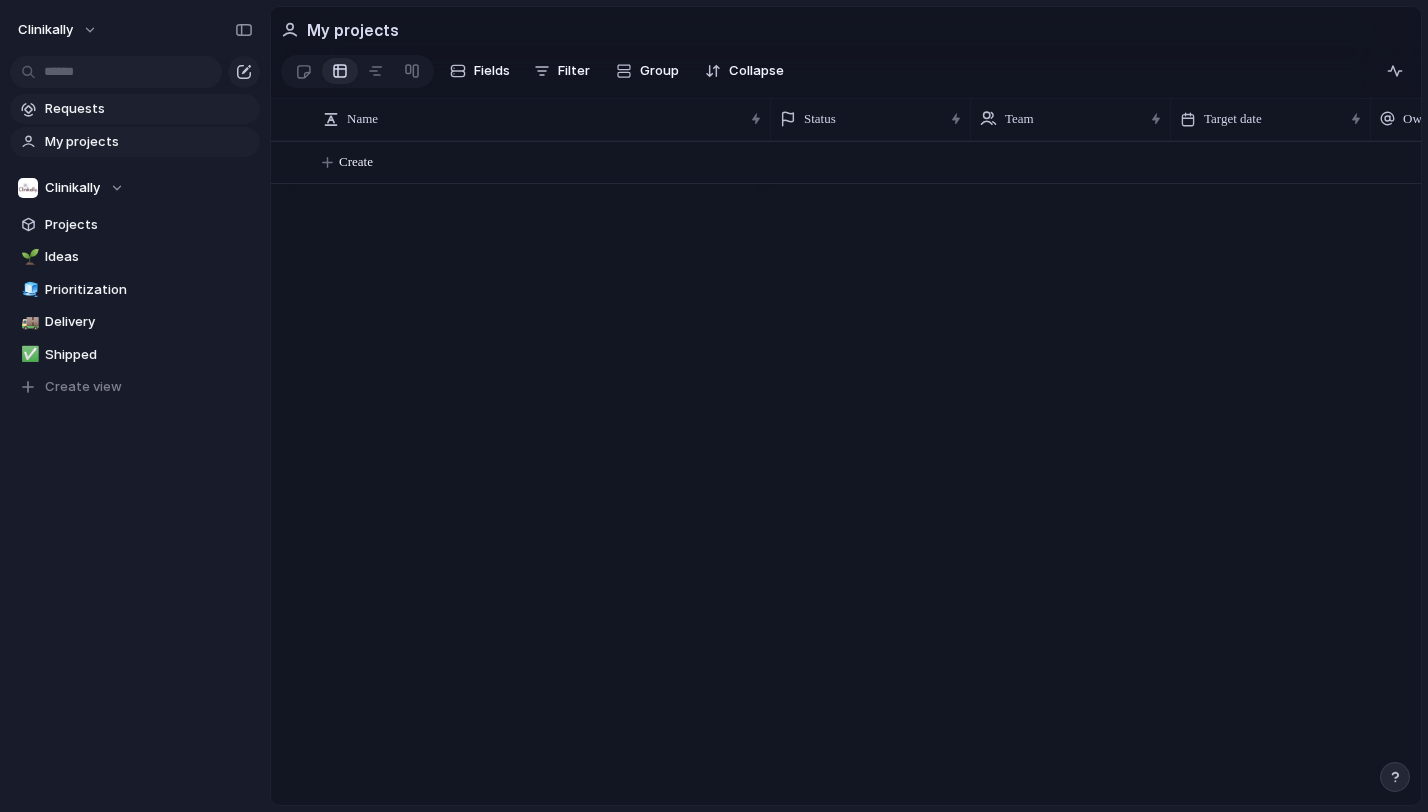 click on "Requests" at bounding box center [149, 109] 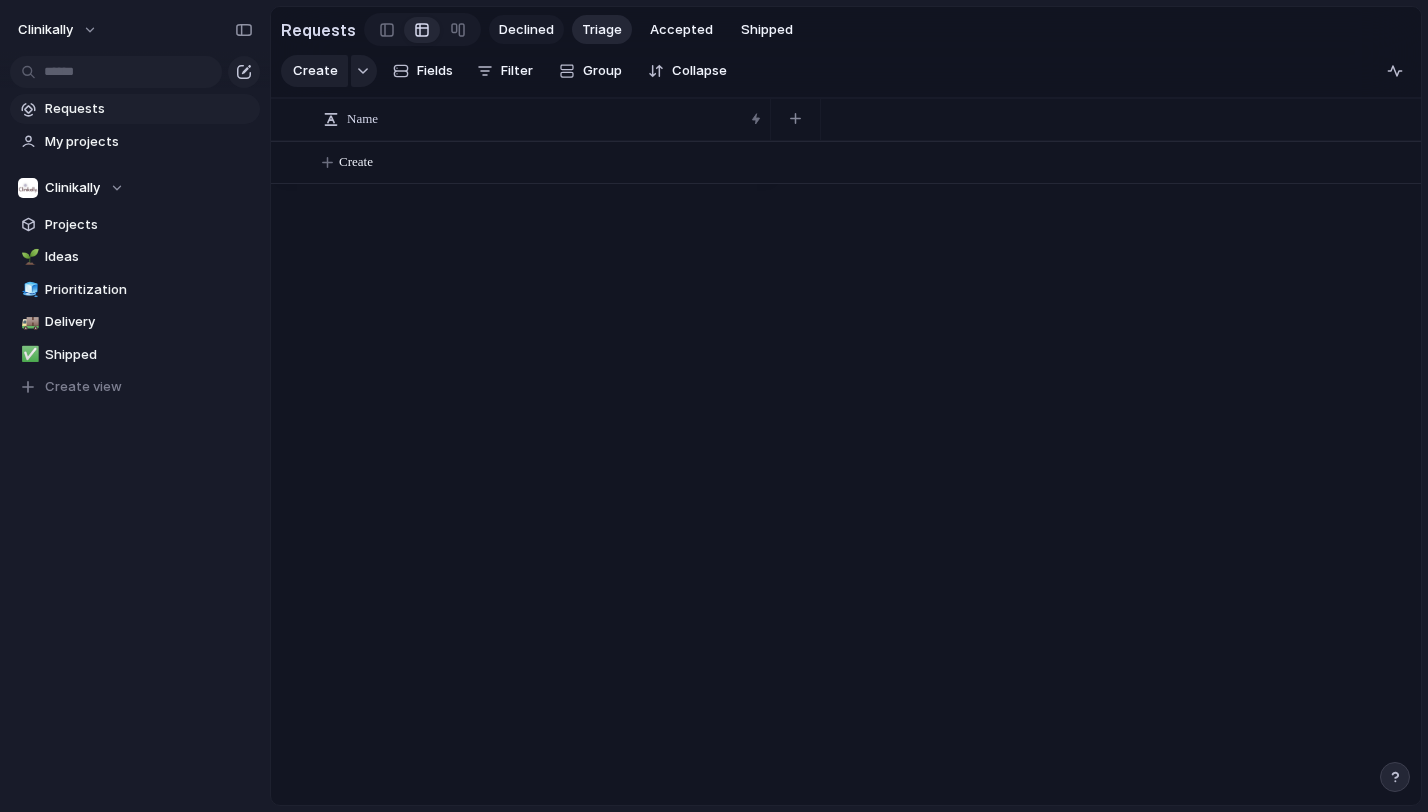 click on "Declined" at bounding box center (526, 30) 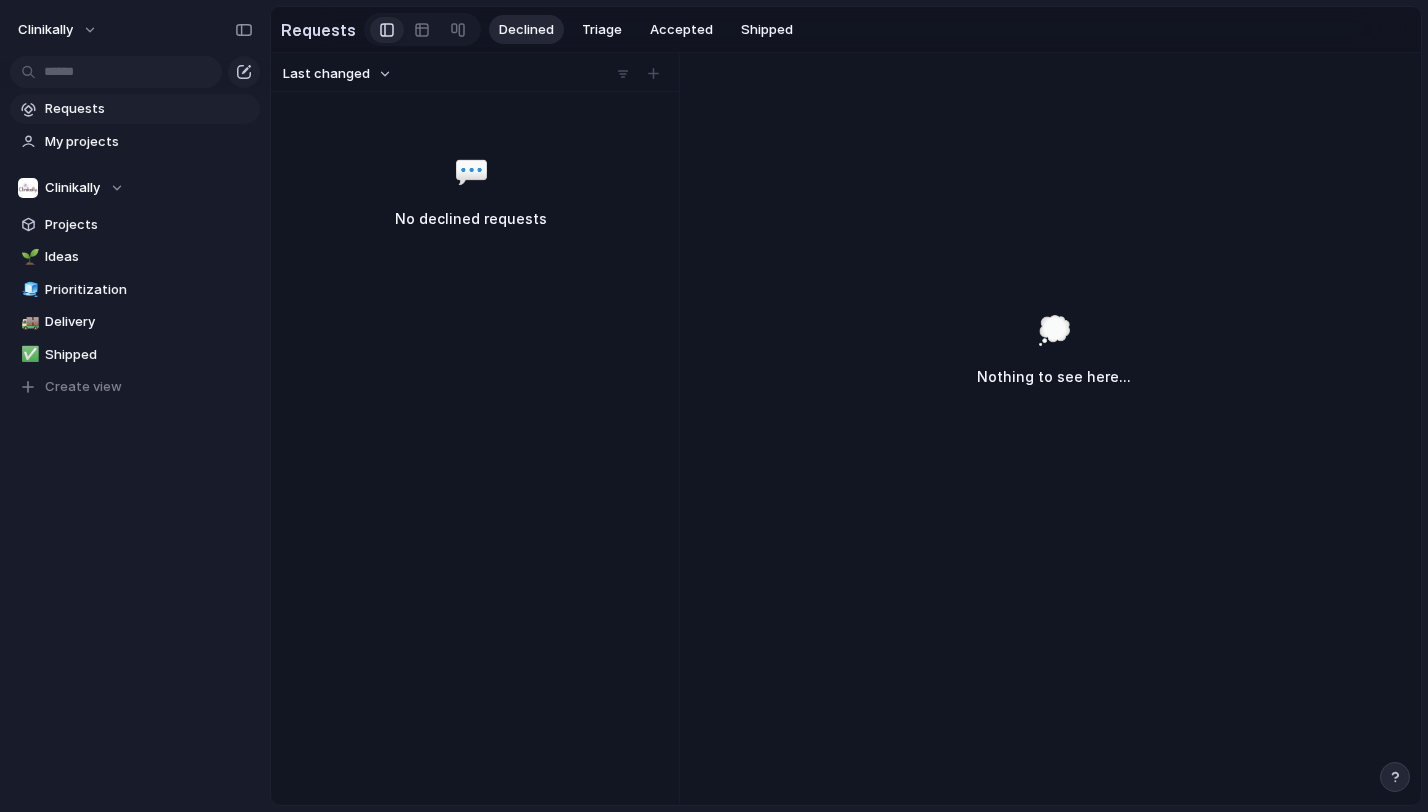 click at bounding box center [387, 30] 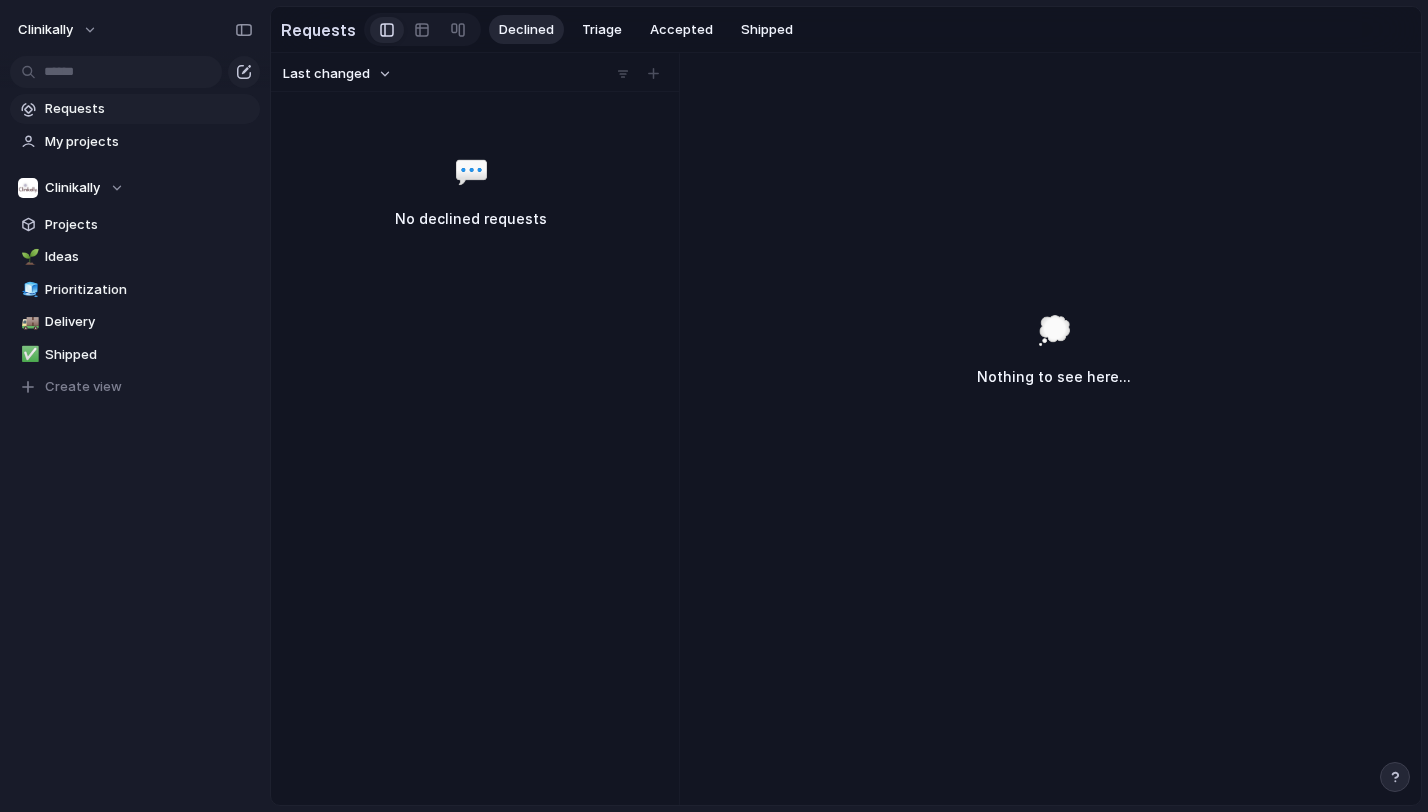 click on "Clinikally Projects 🌱 Ideas 🧊 Prioritization 🚚 Delivery ✅ Shipped
To pick up a draggable item, press the space bar.
While dragging, use the arrow keys to move the item.
Press space again to drop the item in its new position, or press escape to cancel.
Create view" at bounding box center (135, 280) 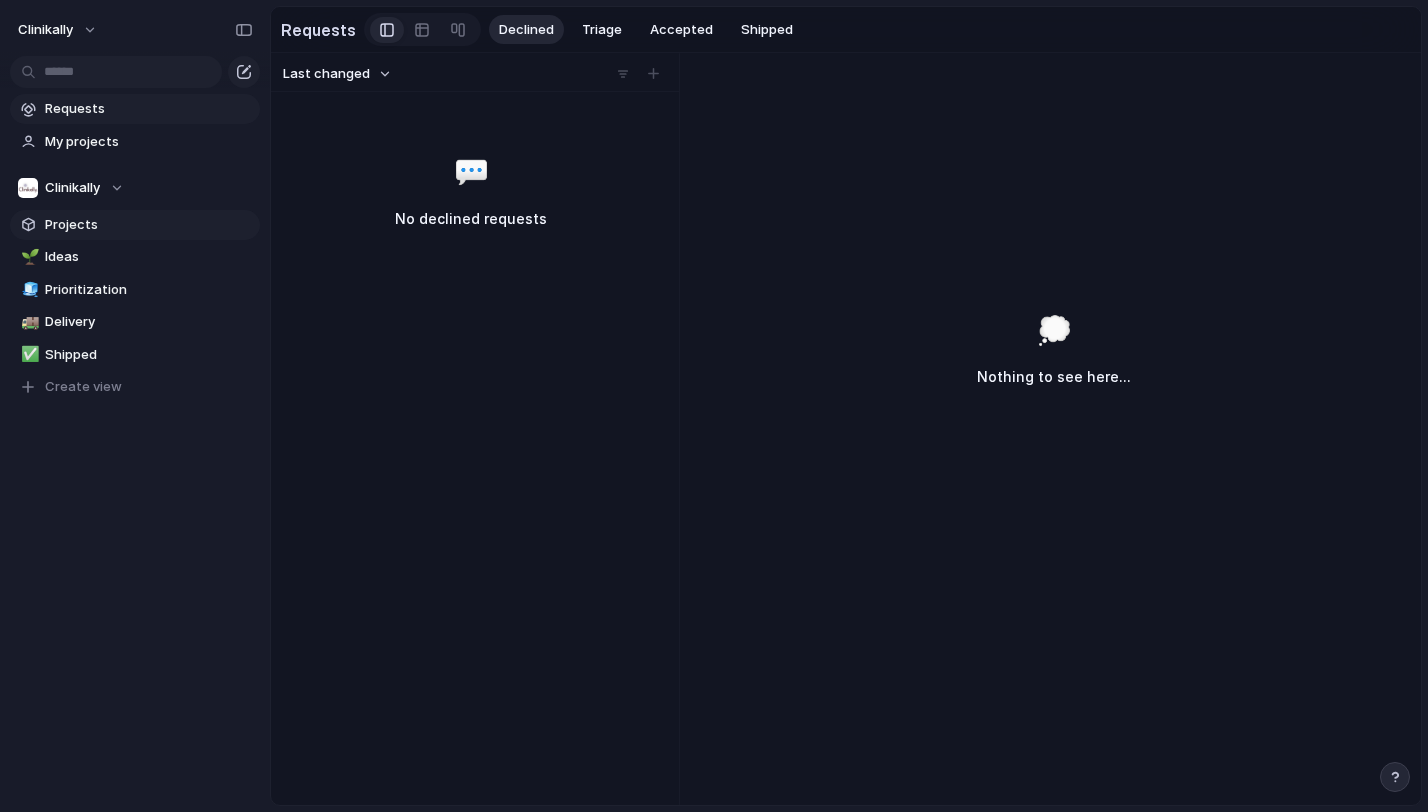 click on "Projects" at bounding box center [149, 225] 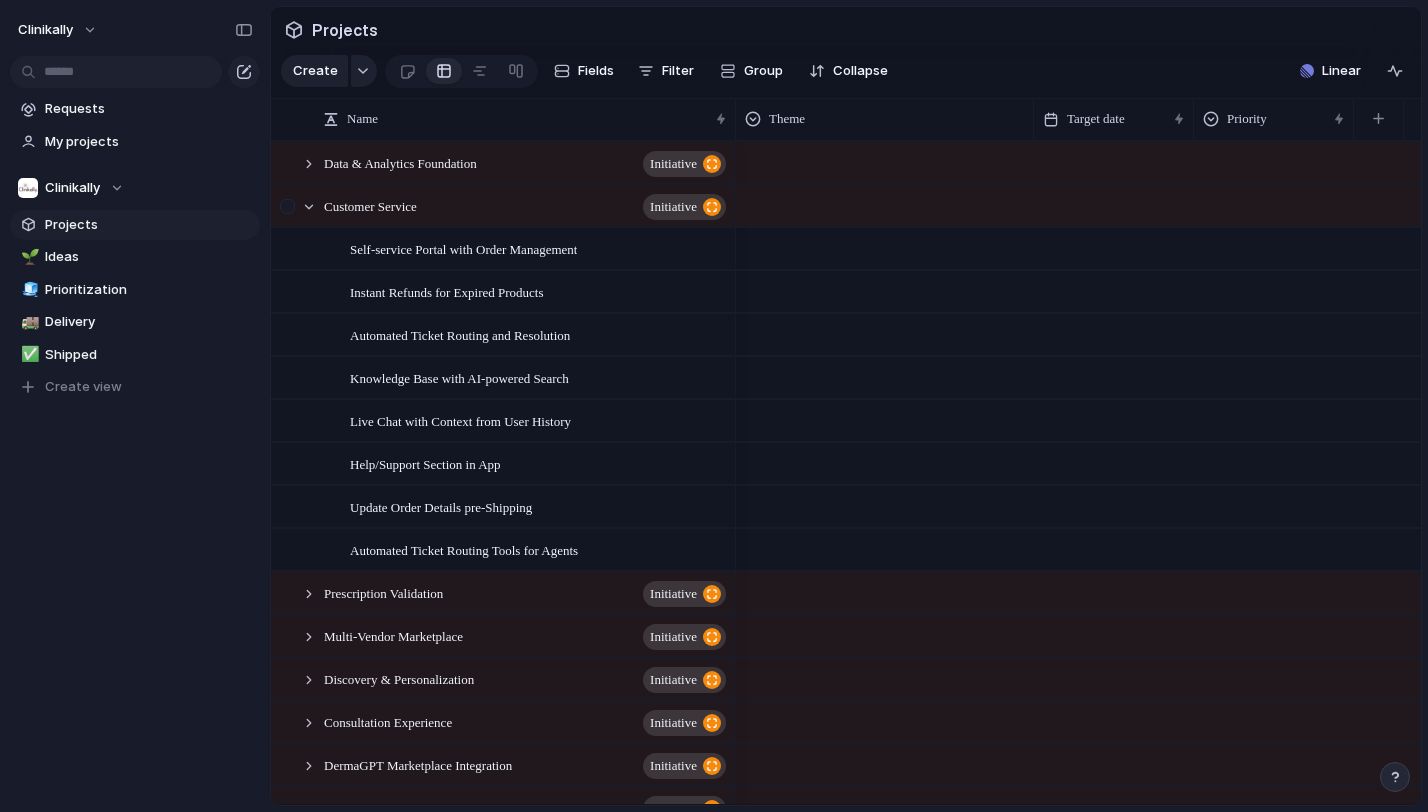 click at bounding box center [299, 206] 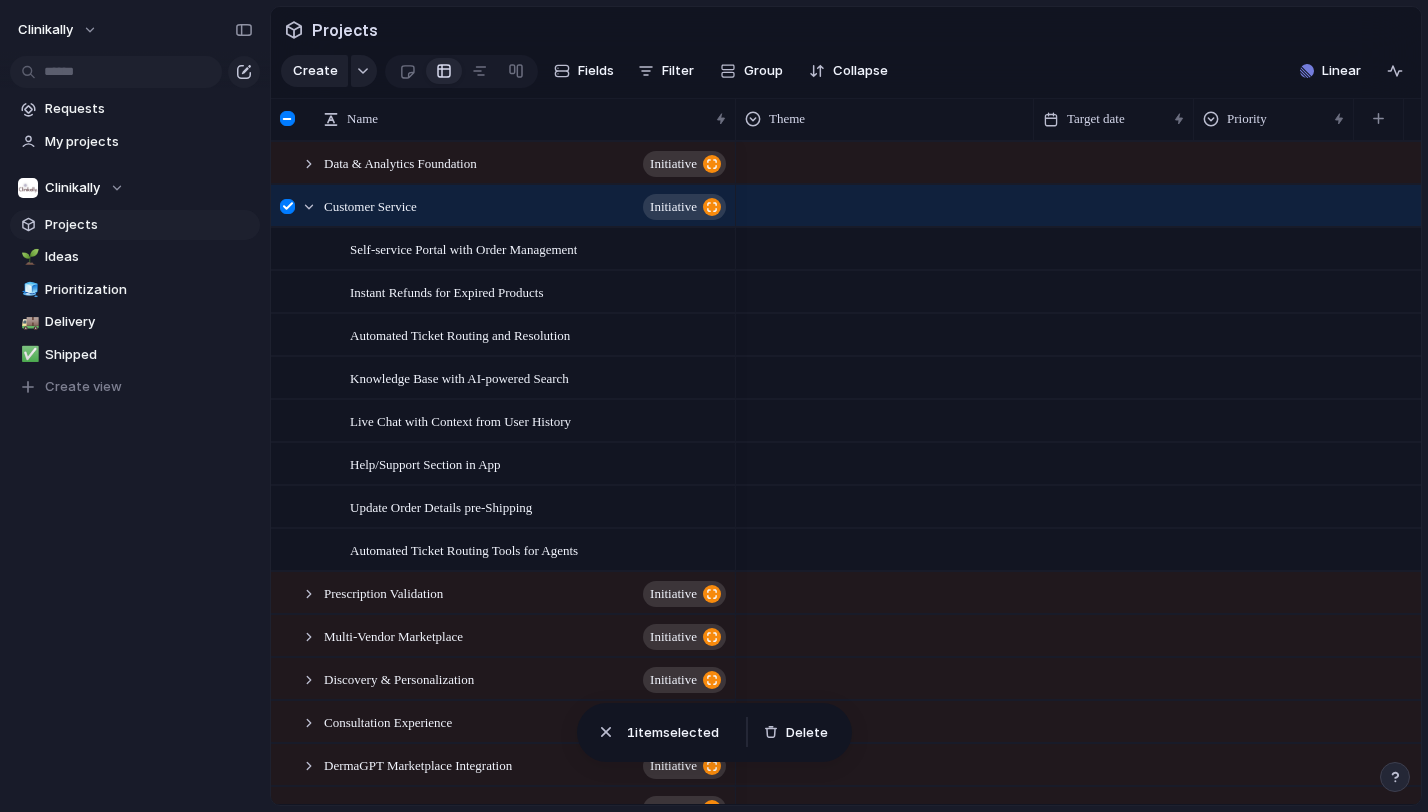 click at bounding box center (287, 206) 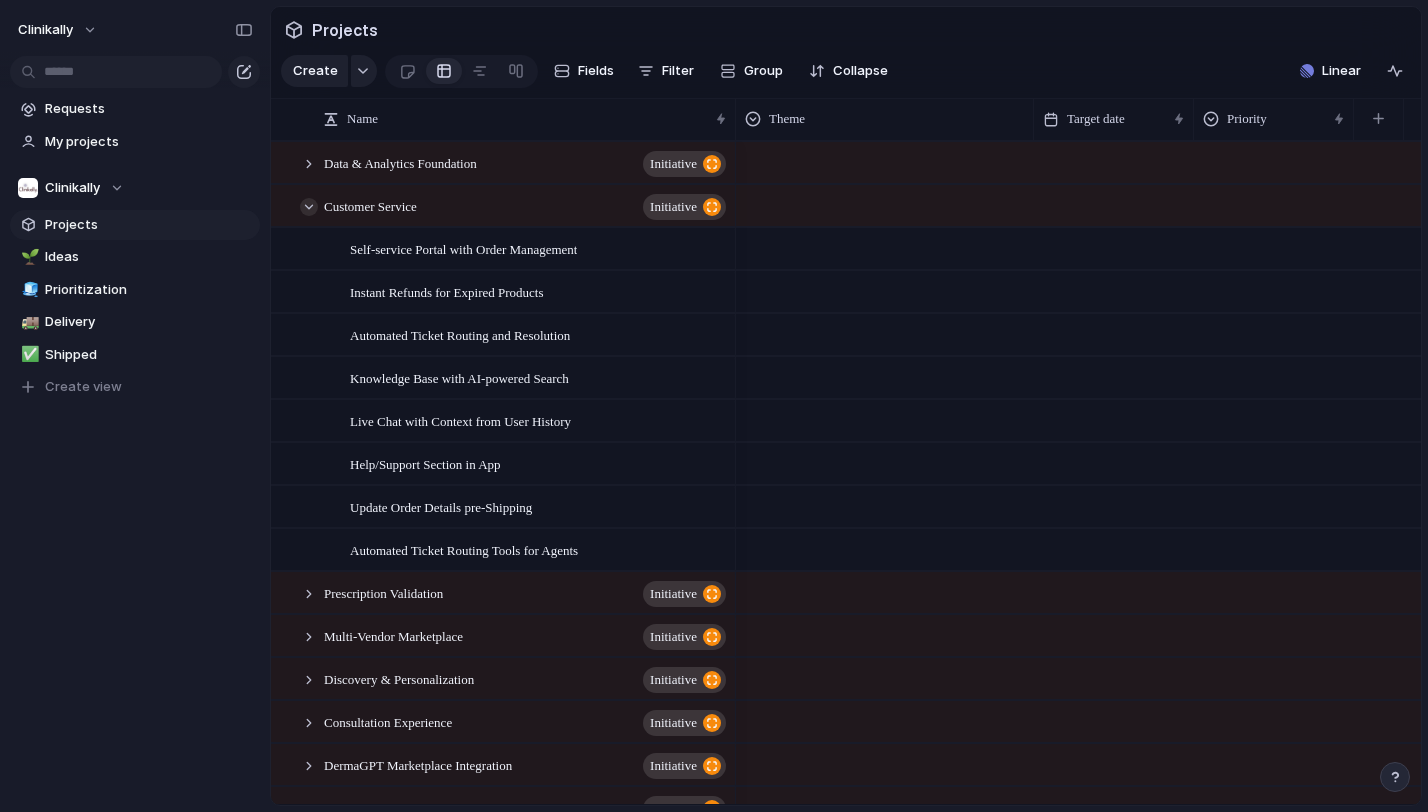 click at bounding box center (309, 207) 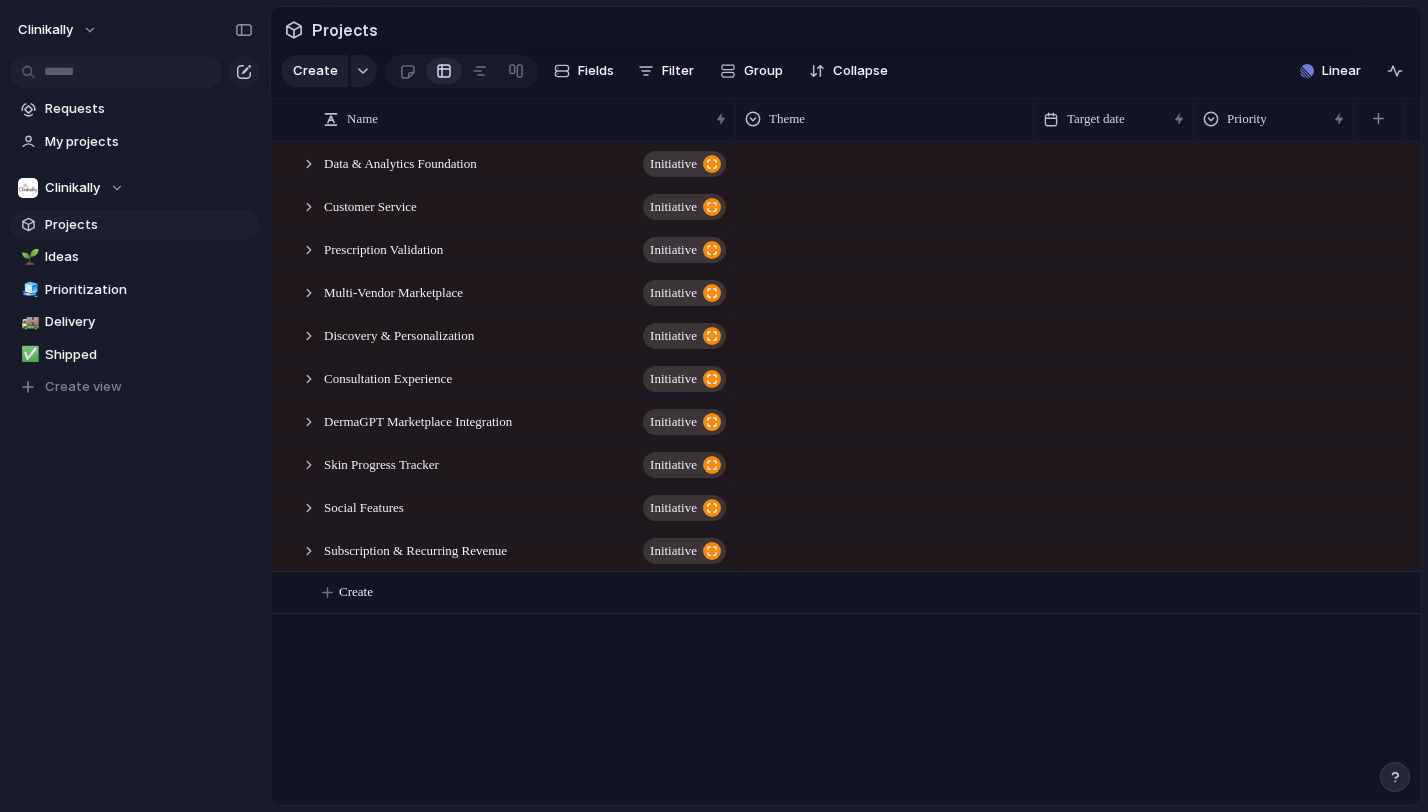 click on "Data & Analytics Foundation initiative Customer Service initiative Prescription Validation initiative Multi-Vendor Marketplace initiative Discovery & Personalization initiative Consultation Experience initiative DermaGPT Marketplace Integration initiative Skin Progress Tracker initiative Social Features initiative Subscription & Recurring Revenue initiative Create" at bounding box center (846, 473) 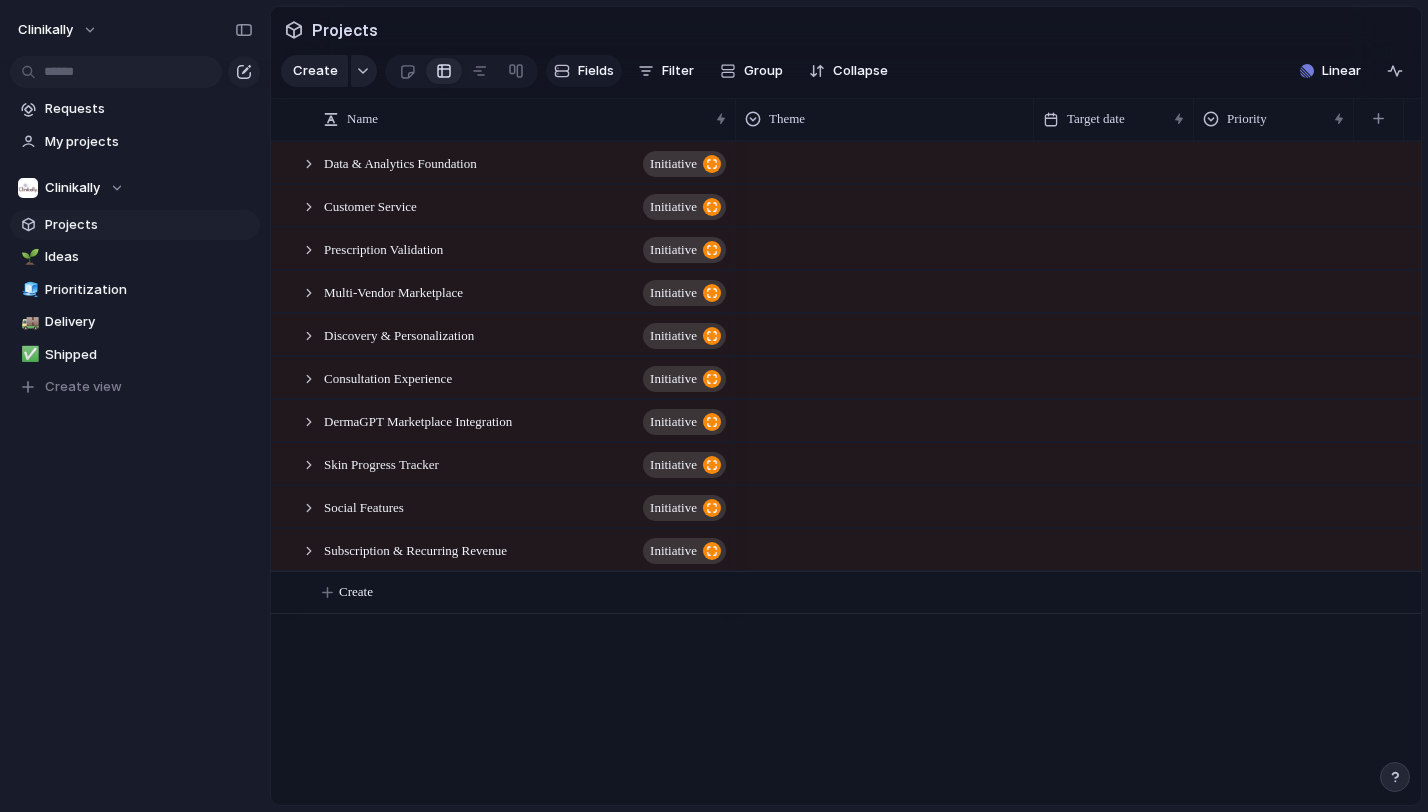 click on "Fields" at bounding box center (584, 71) 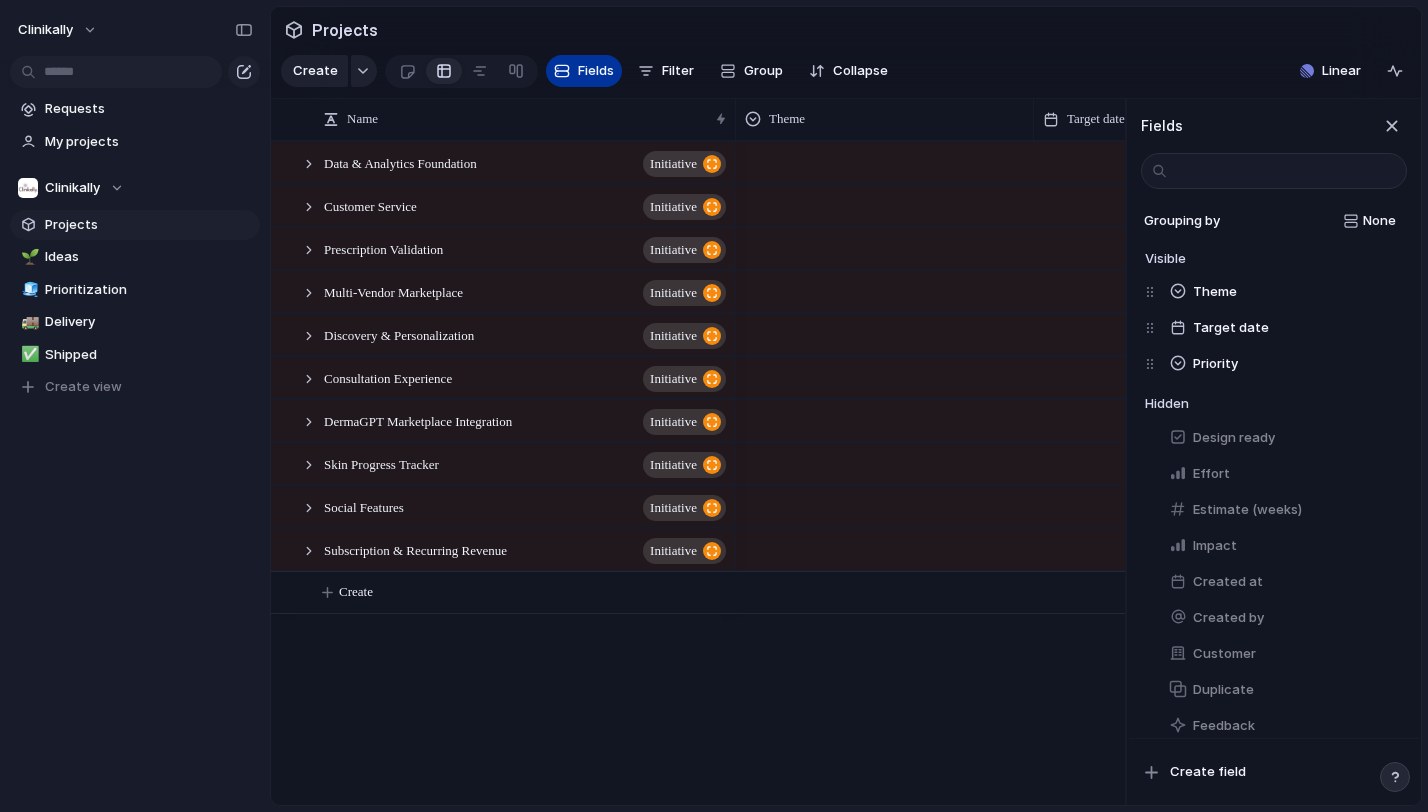 click on "Fields" at bounding box center [596, 71] 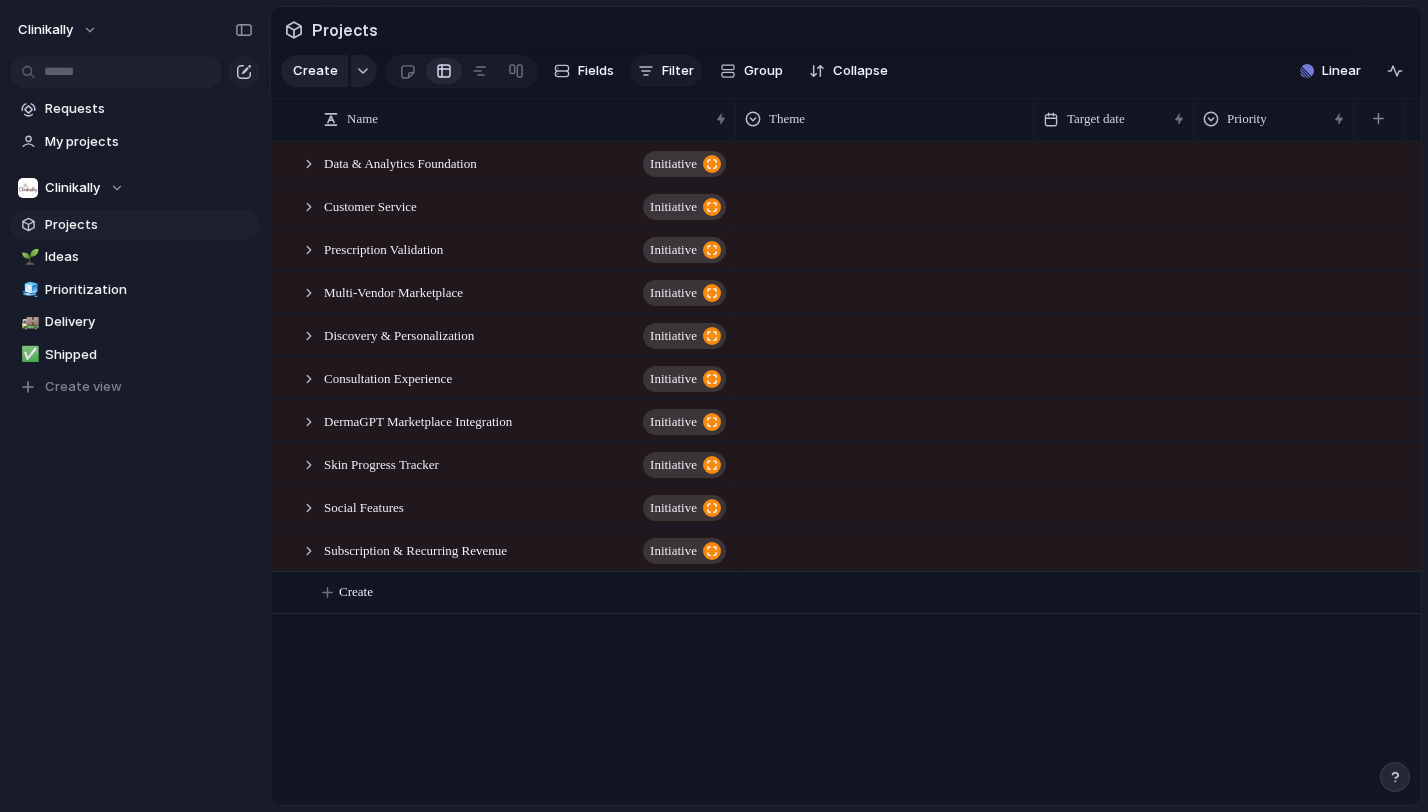 click on "Filter" at bounding box center [678, 71] 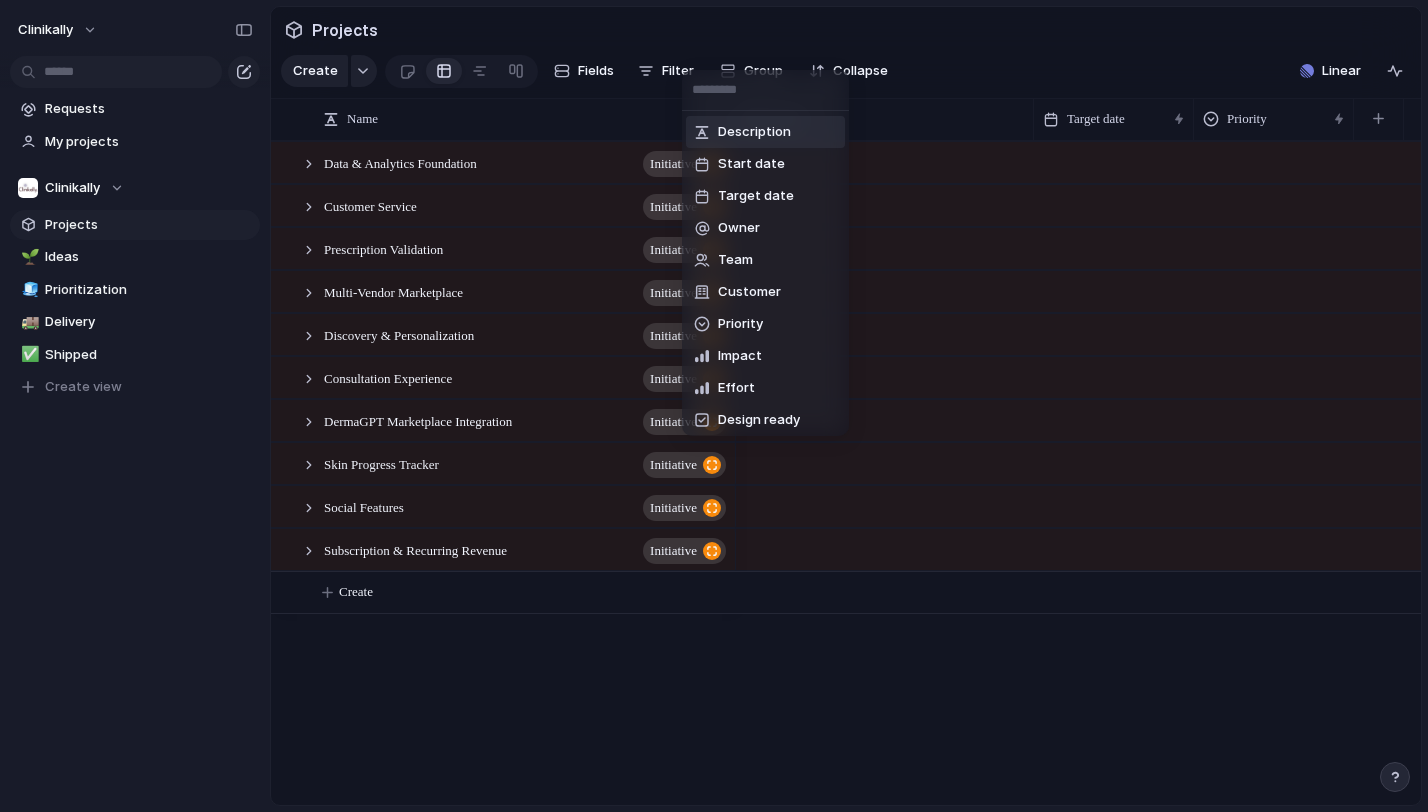 click on "Description   Start date   Target date             Owner   Team   Customer   Priority   Impact   Effort   Design ready   Theme   Status   Type   Parent             Created by   Created at   Last changed" at bounding box center [714, 406] 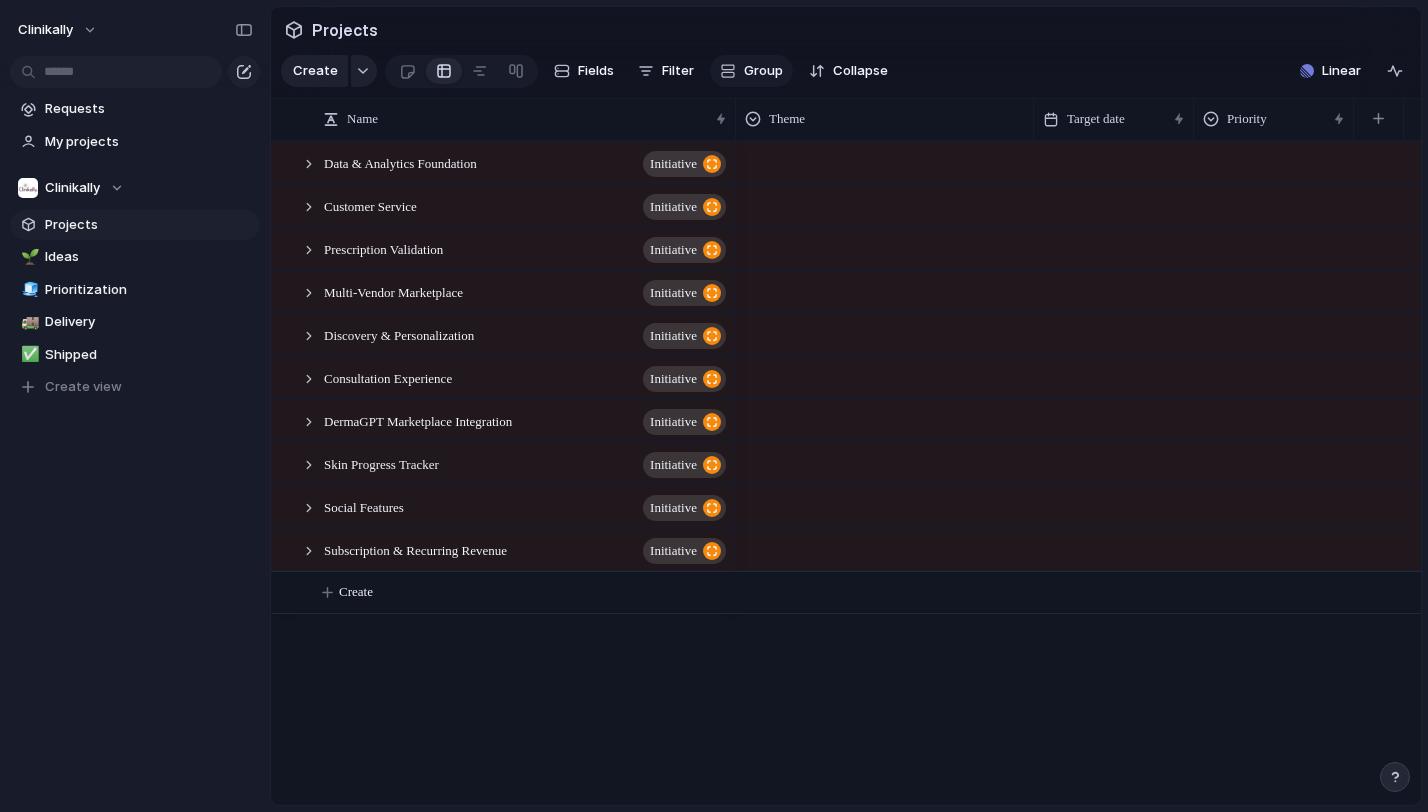 click on "Group" at bounding box center (763, 71) 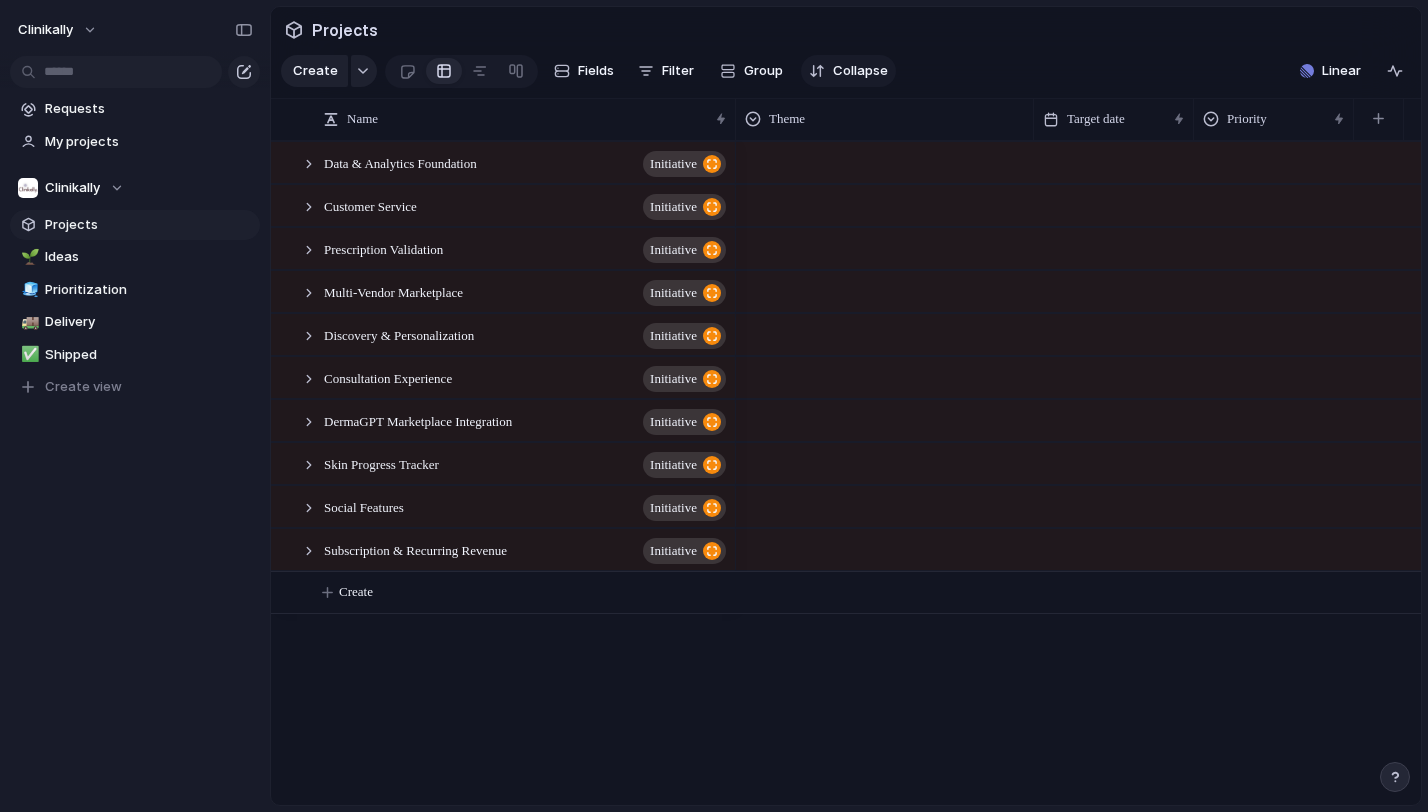 click on "Collapse" at bounding box center [860, 71] 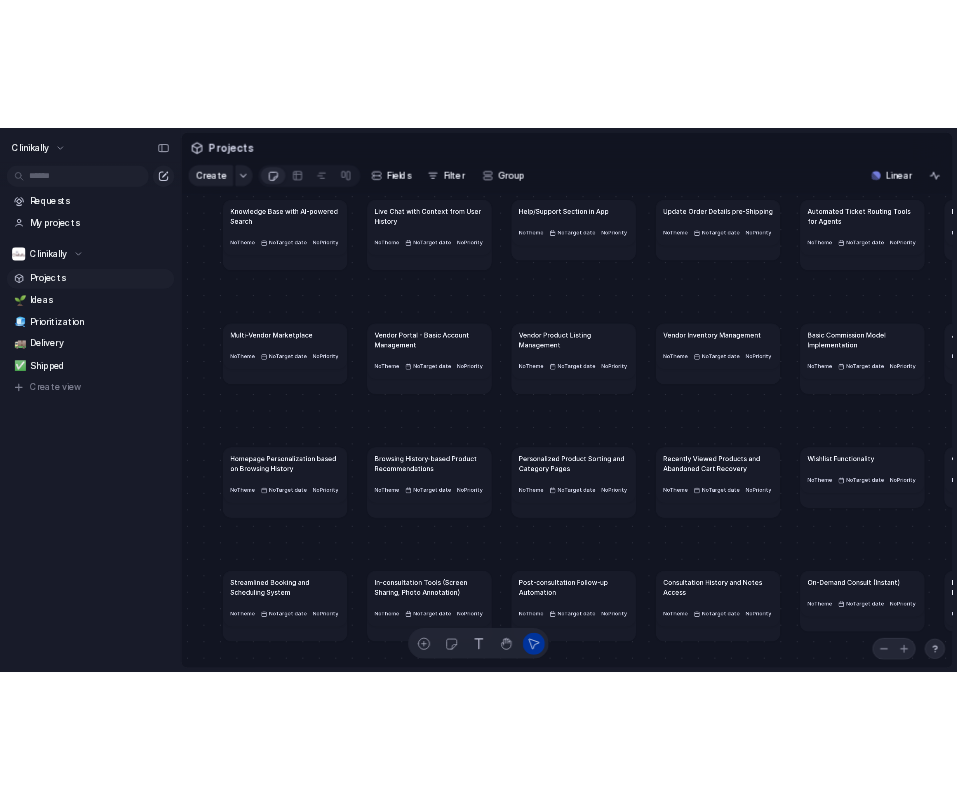 scroll, scrollTop: 0, scrollLeft: 0, axis: both 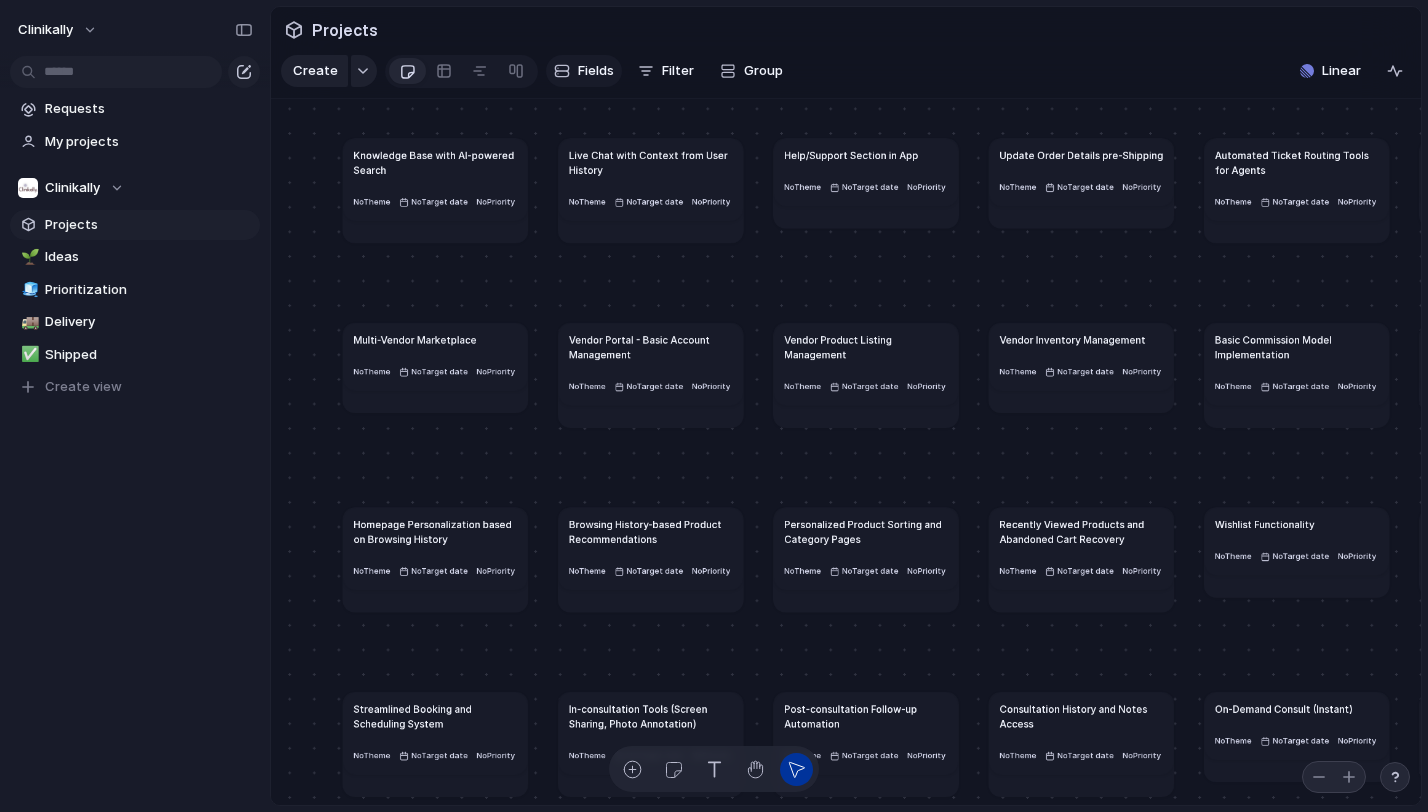 click on "Fields" at bounding box center [596, 71] 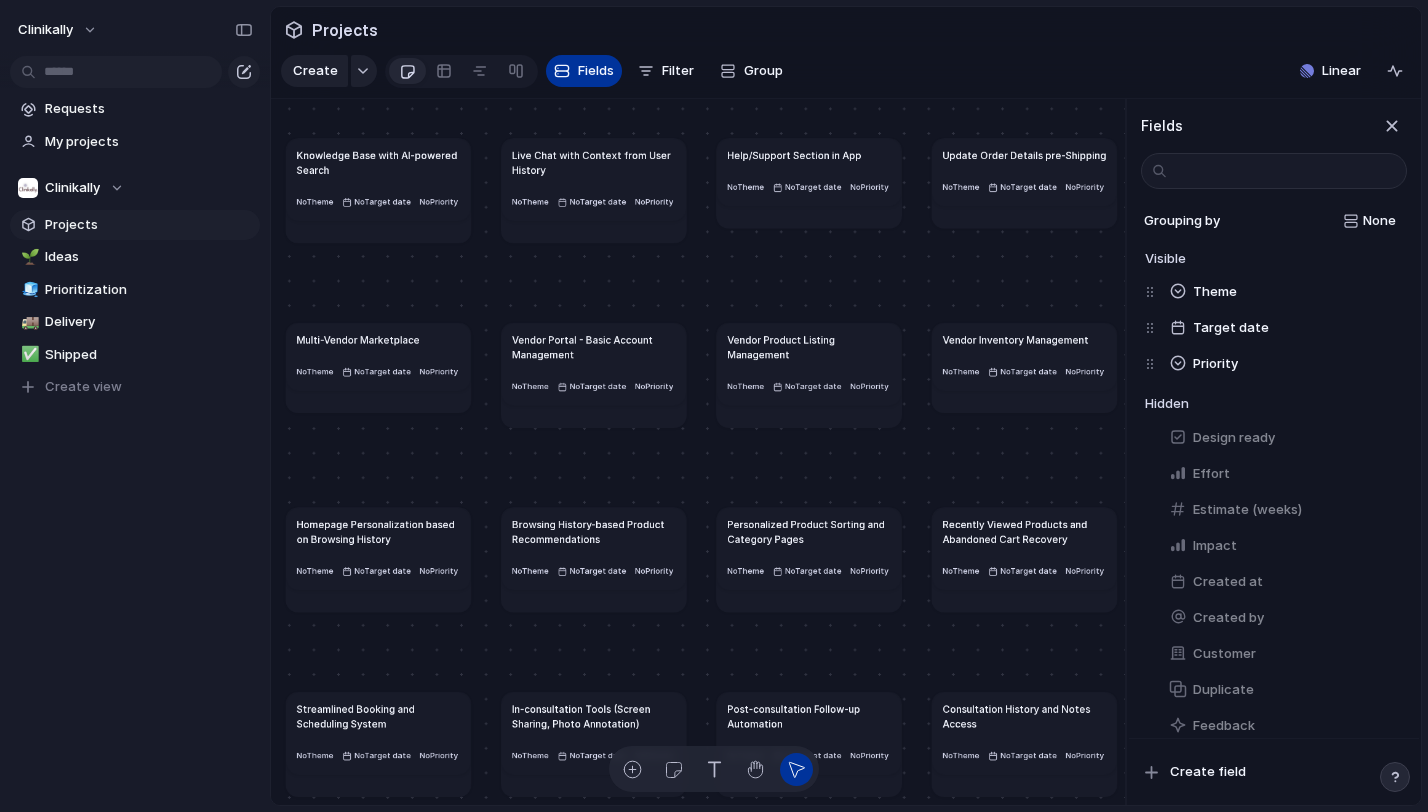 click on "Fields" at bounding box center (584, 71) 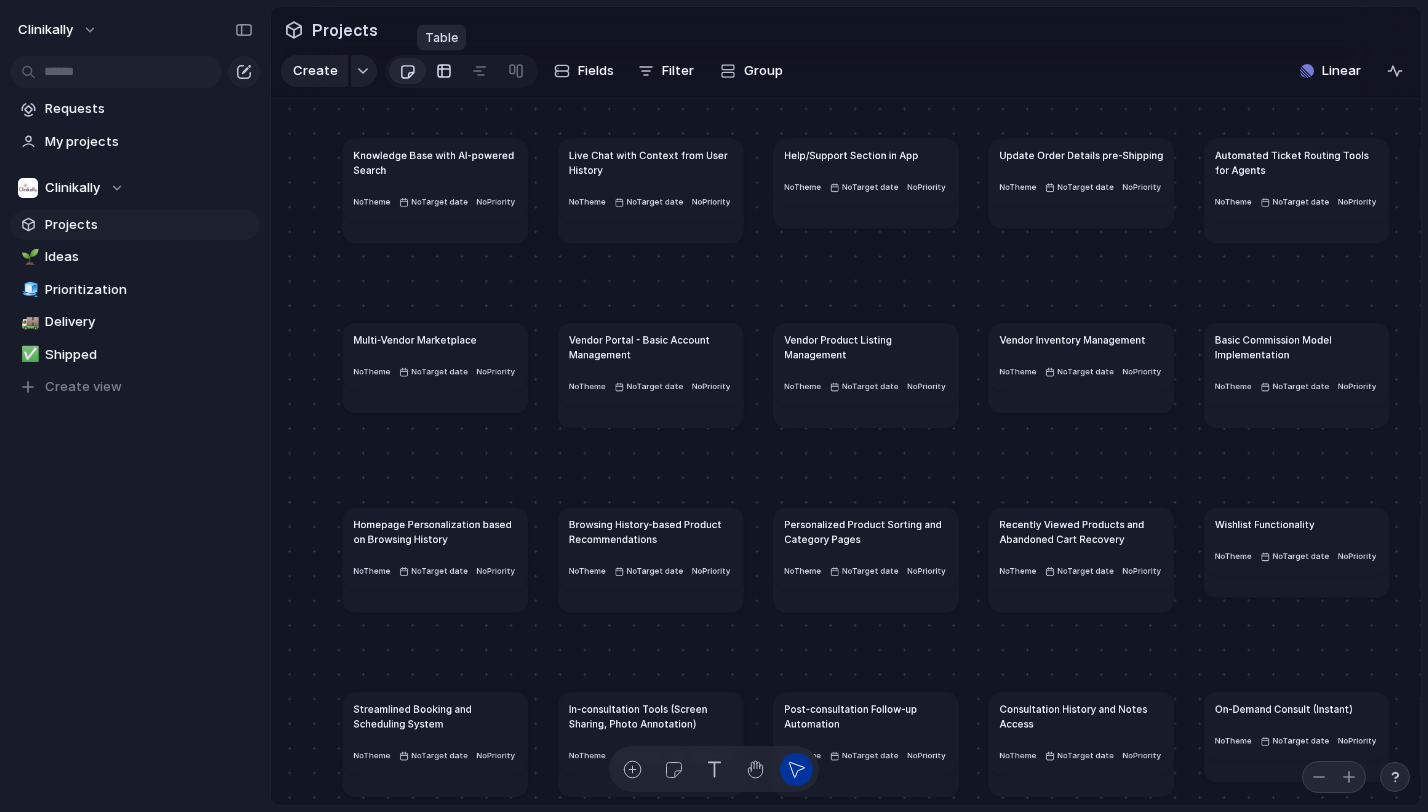 click at bounding box center (444, 71) 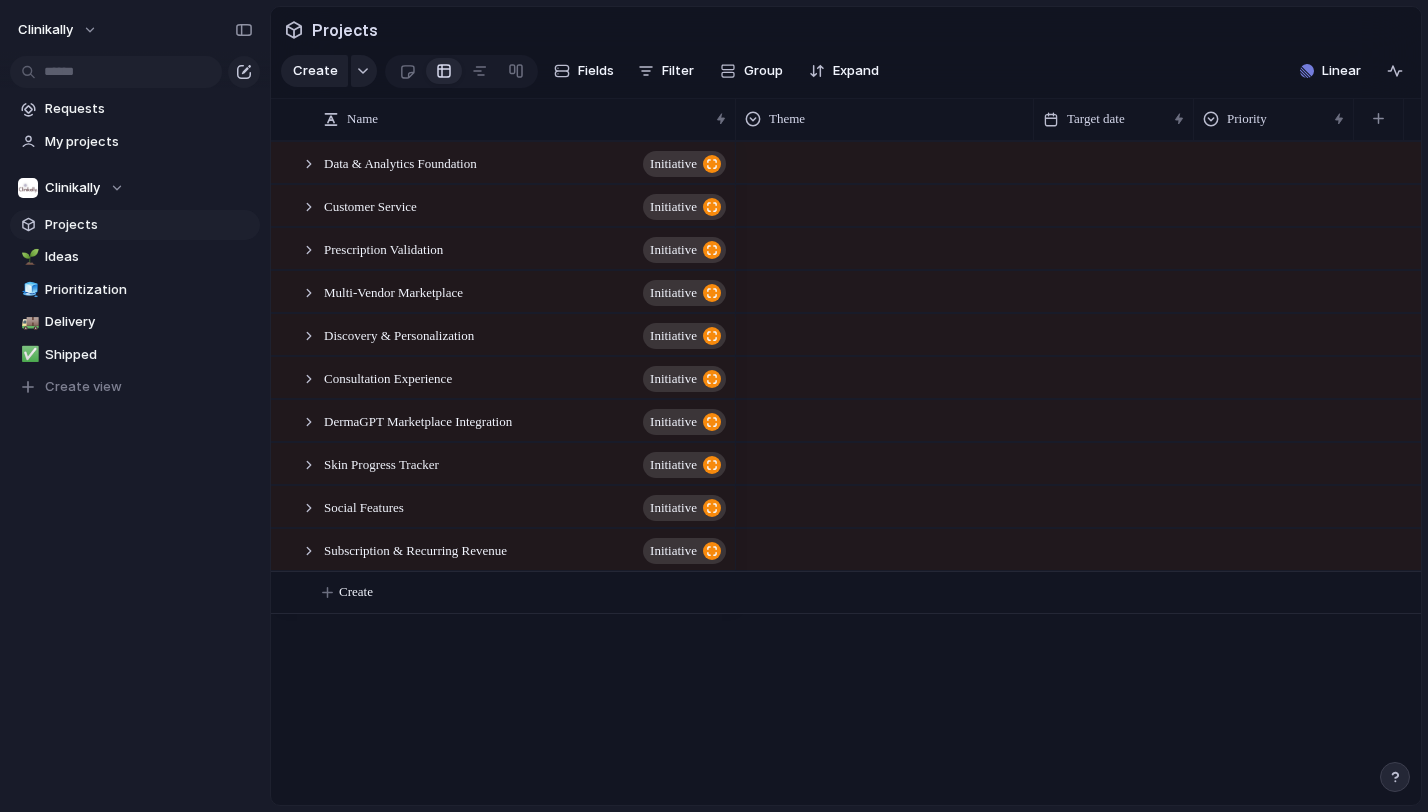 click at bounding box center [885, 159] 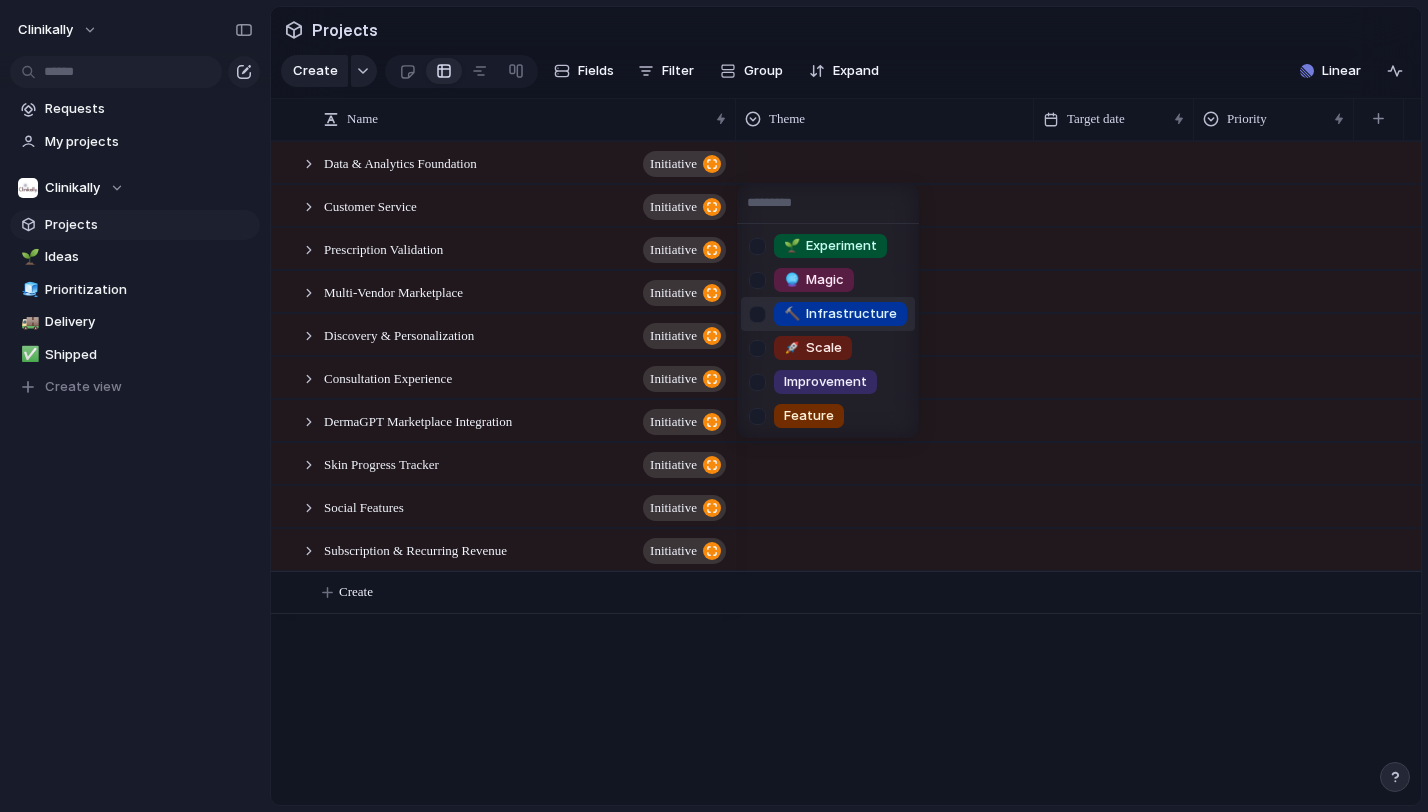 click at bounding box center [757, 314] 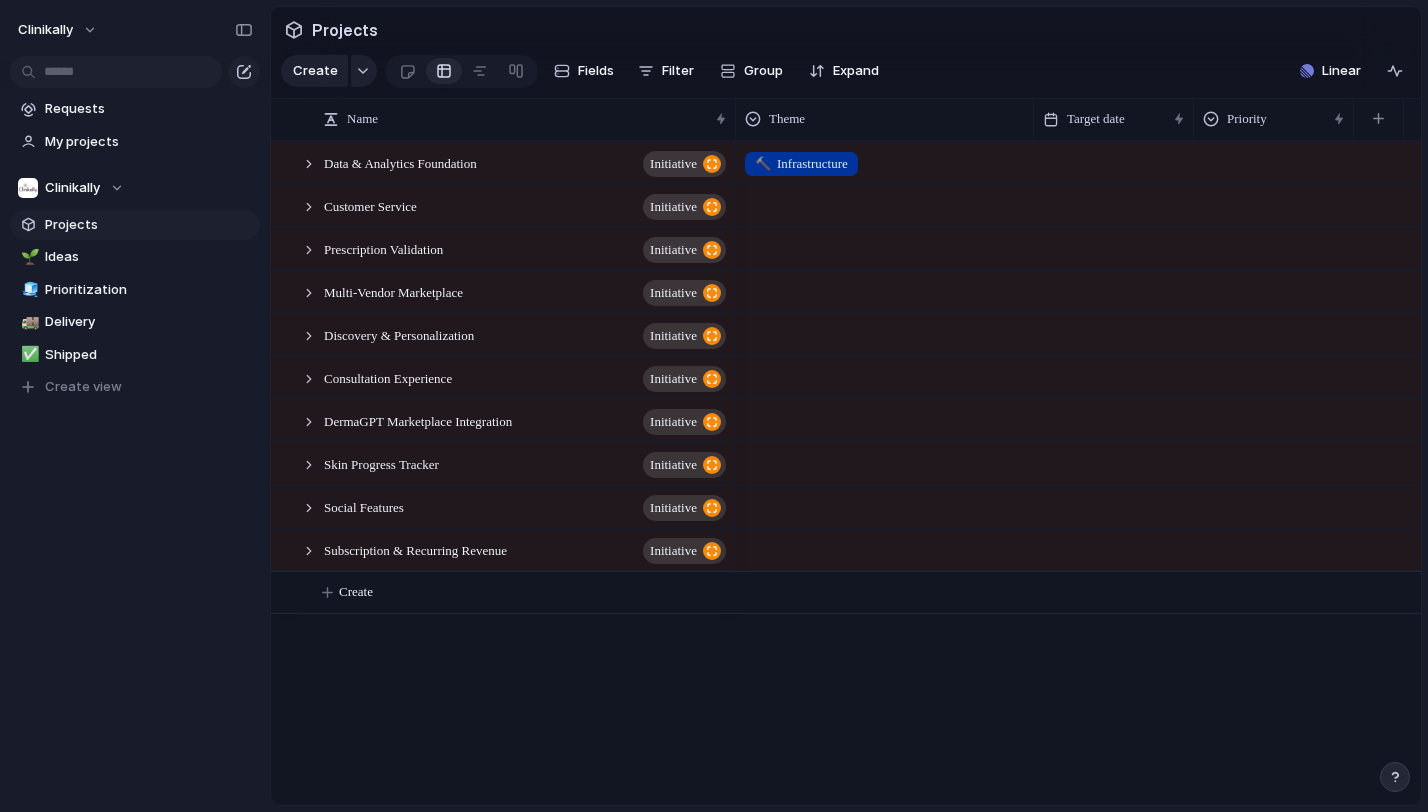 click on "🌱 Experiment   🔮 Magic   🔨 Infrastructure   🚀 Scale   Improvement   Feature" at bounding box center [714, 406] 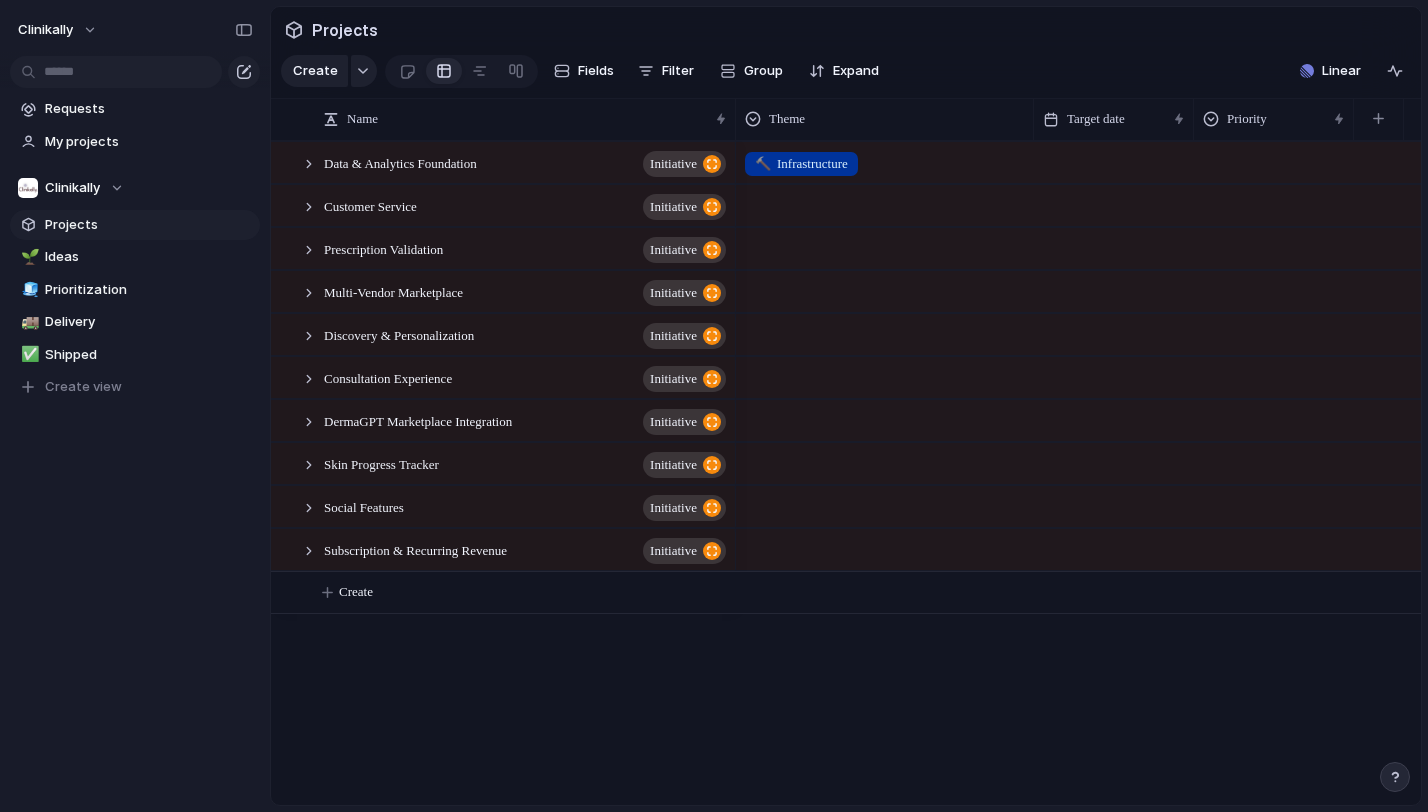 click at bounding box center [885, 202] 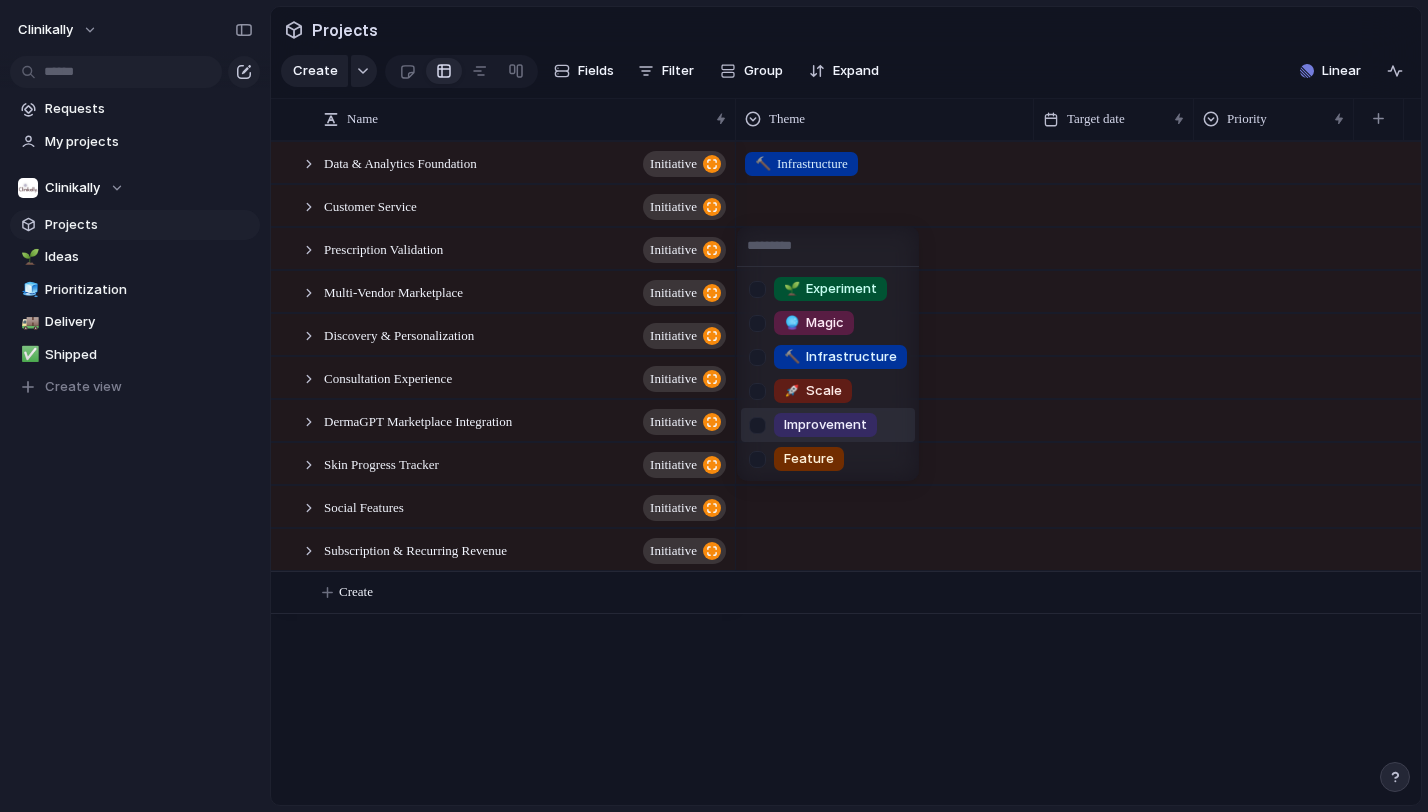 click at bounding box center [757, 425] 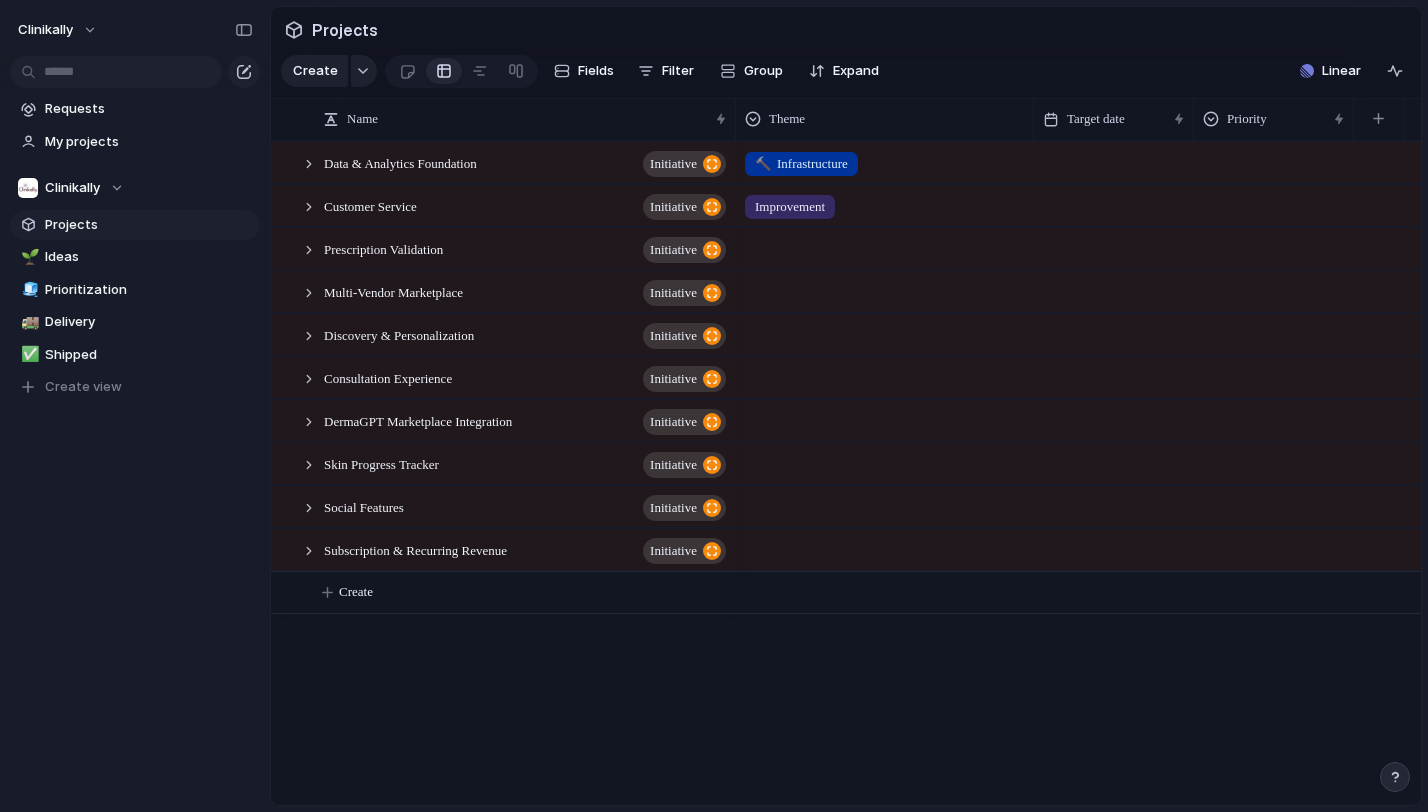click on "🌱 Experiment   🔮 Magic   🔨 Infrastructure   🚀 Scale   Improvement   Feature" at bounding box center [714, 406] 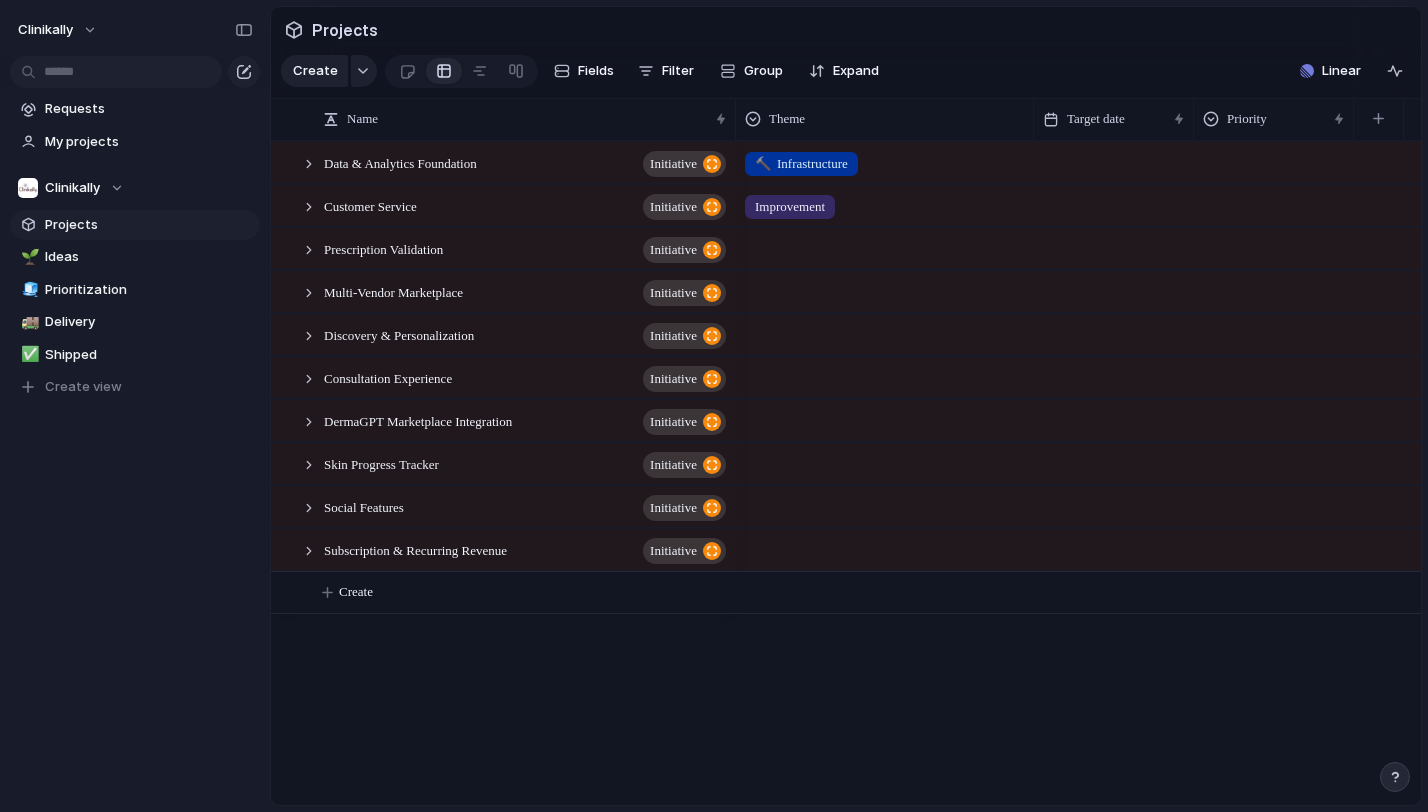 click at bounding box center [885, 245] 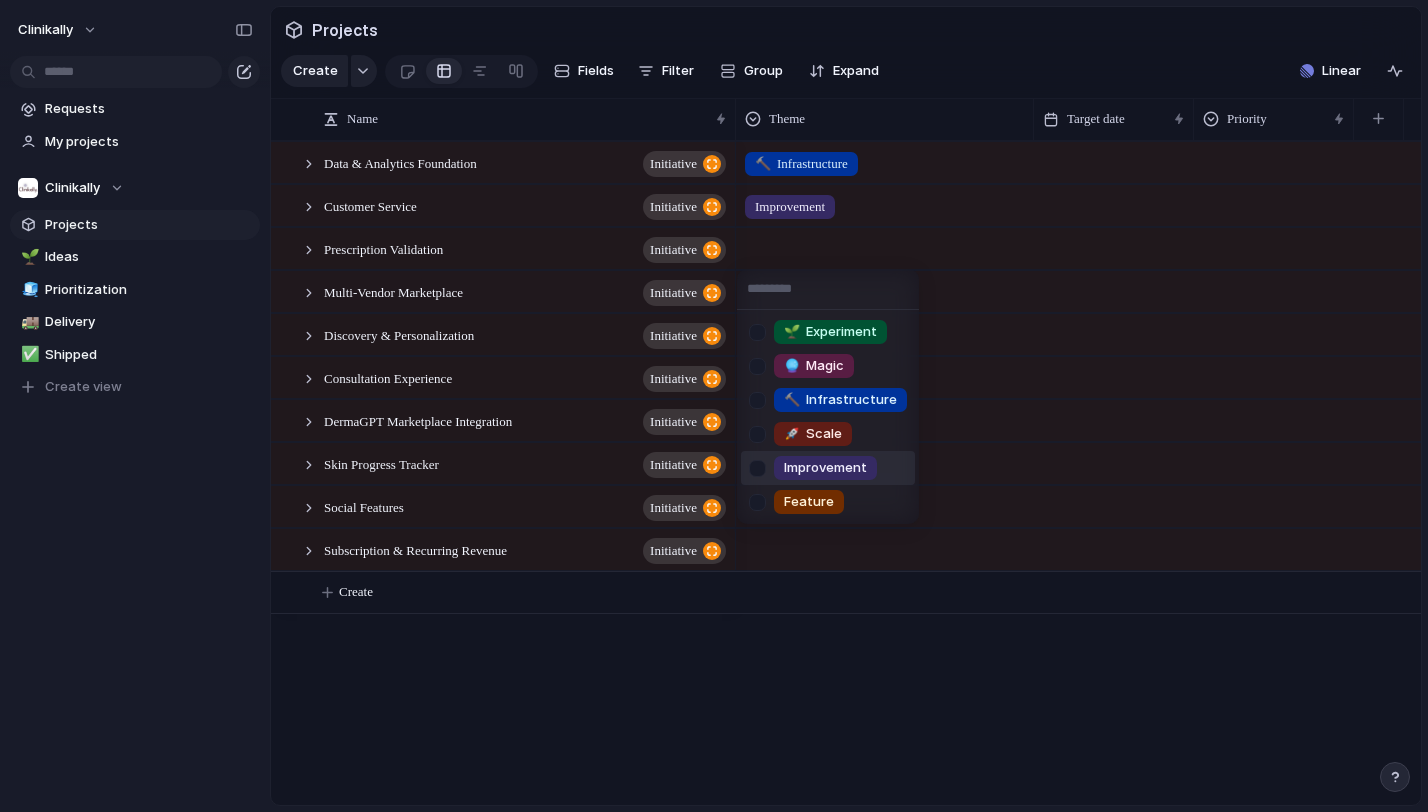 click on "Improvement" at bounding box center (825, 468) 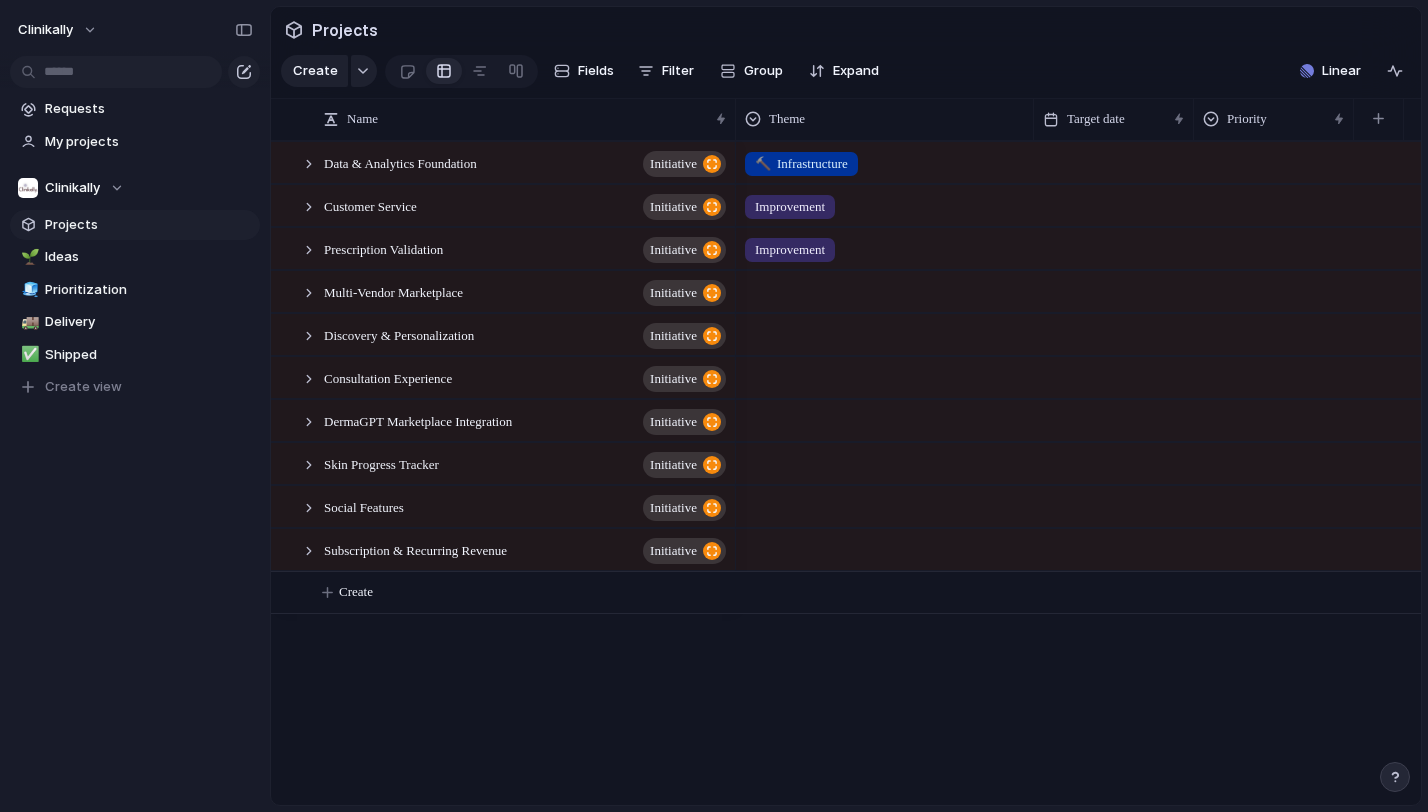 click at bounding box center (885, 291) 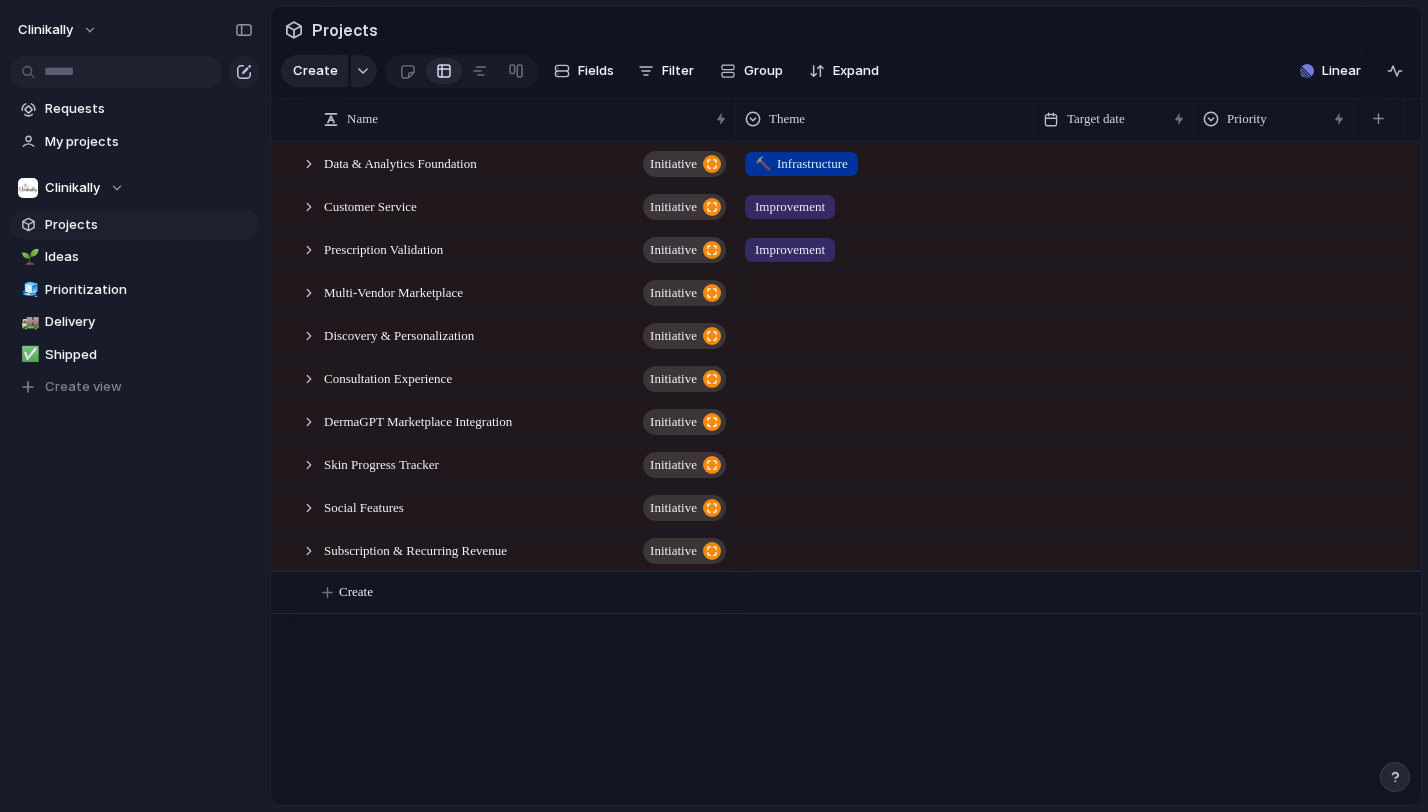 click on "🌱 Experiment   🔮 Magic   🔨 Infrastructure   🚀 Scale   Improvement   Feature" at bounding box center [714, 406] 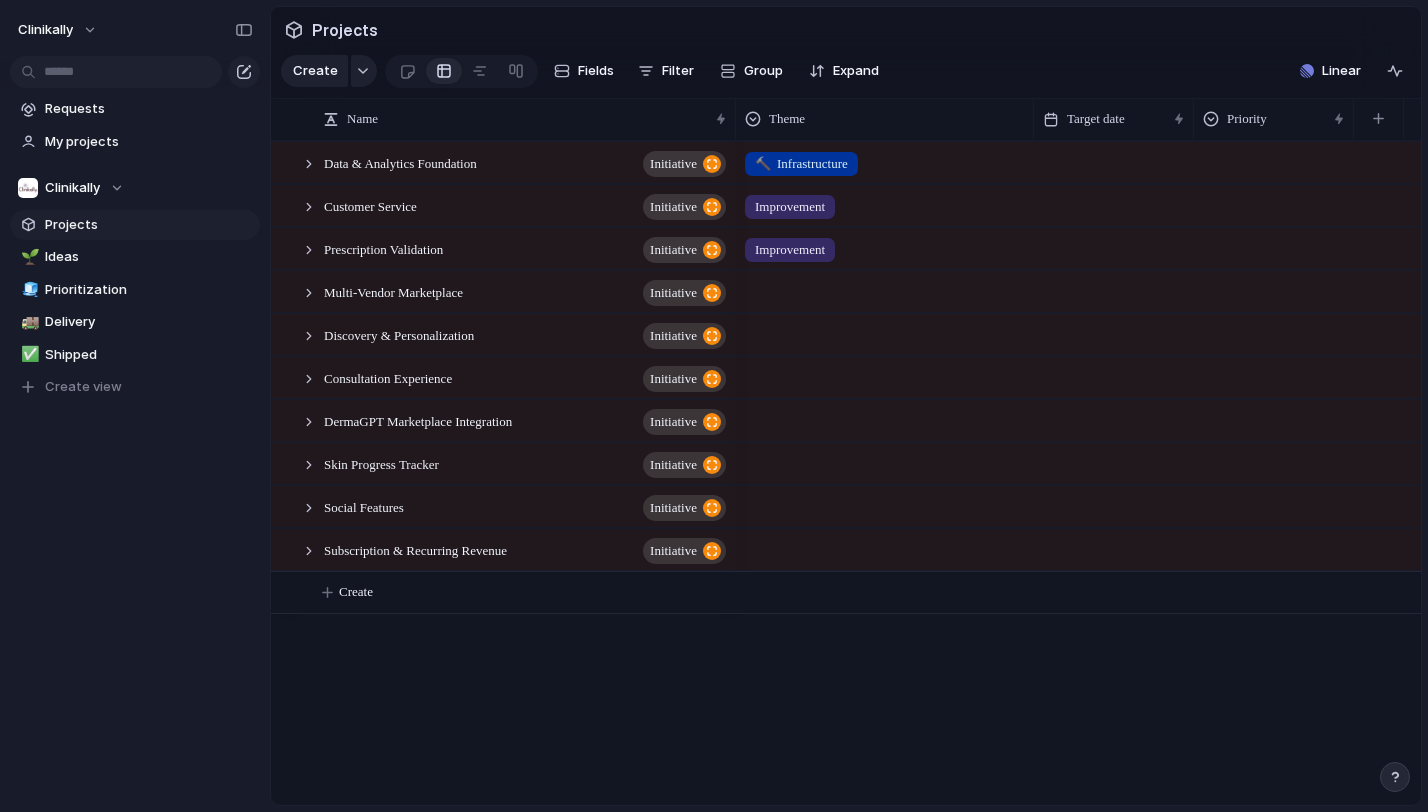 click at bounding box center (885, 288) 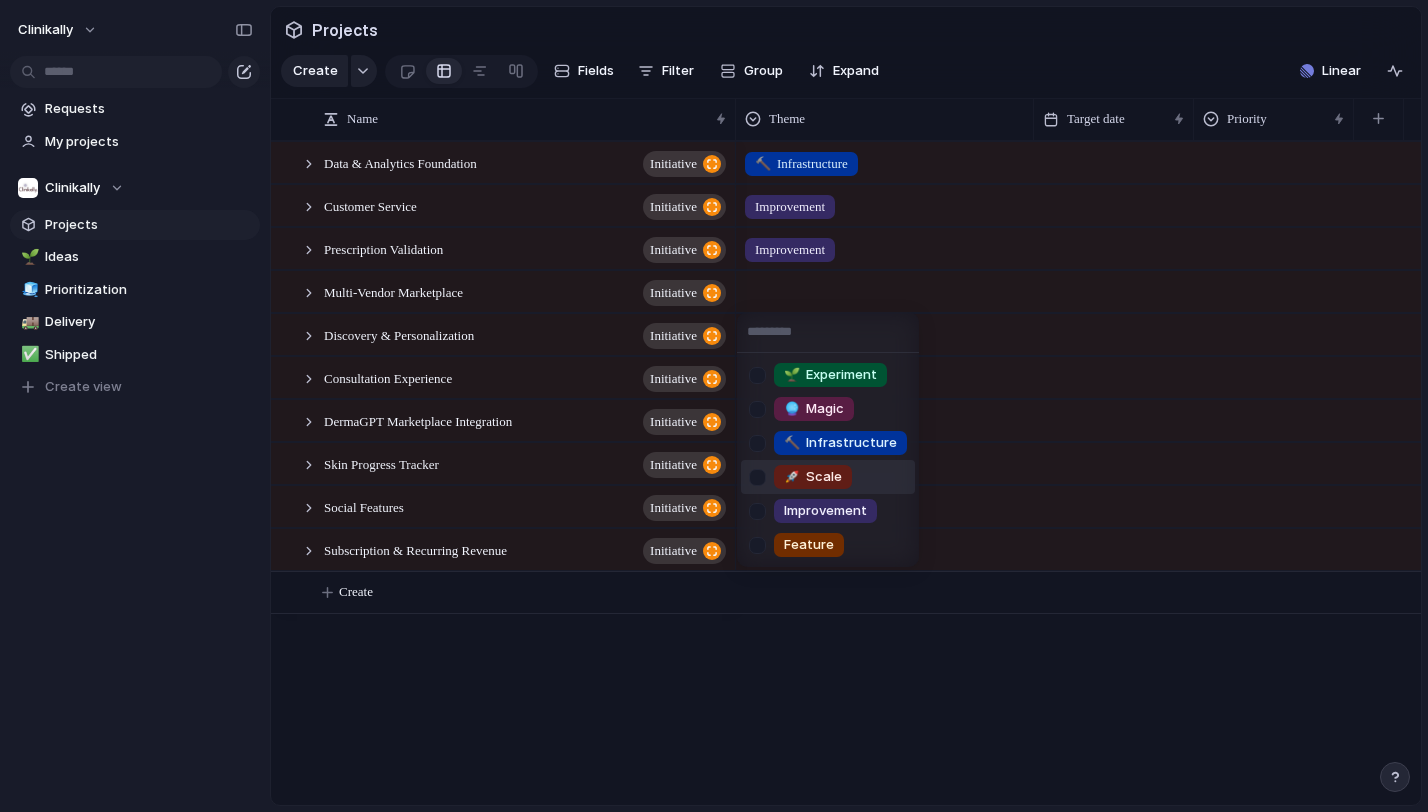click on "🚀 Scale" at bounding box center [813, 477] 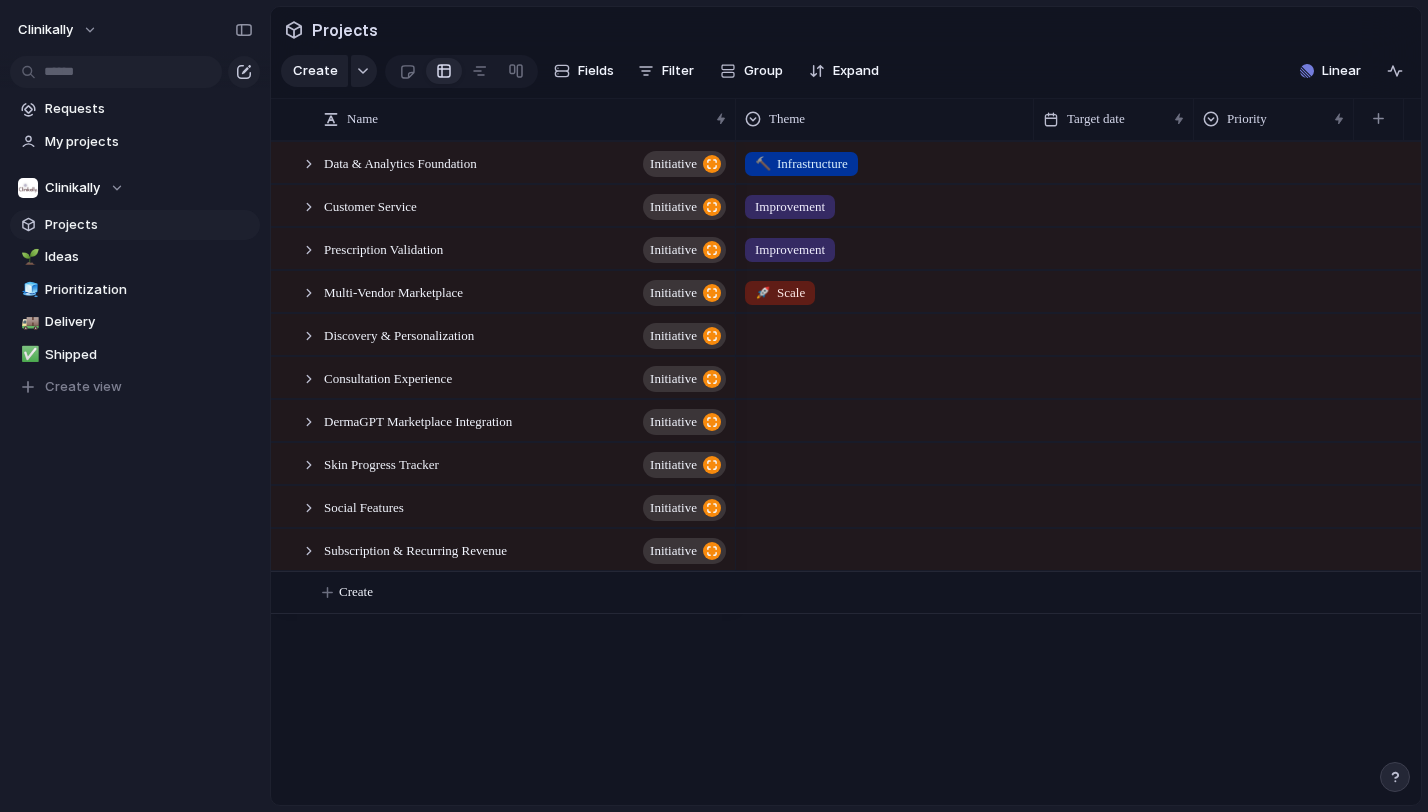 click on "🔨 Infrastructure" at bounding box center [801, 164] 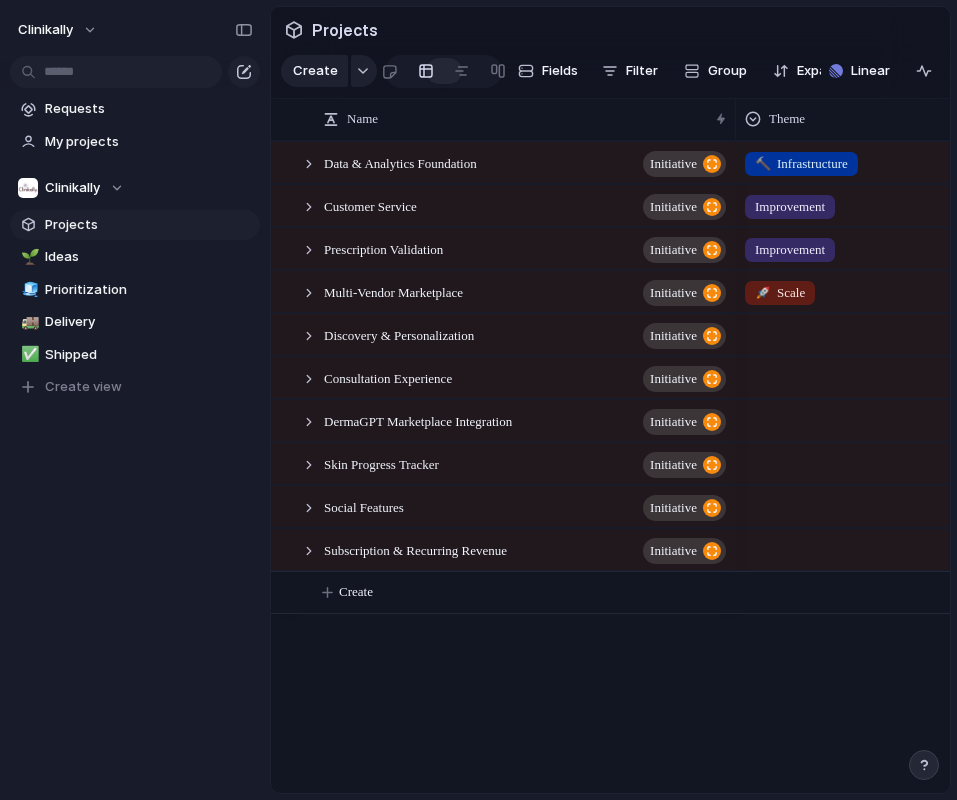 click on "🌱 Experiment   🔮 Magic   🔨 Infrastructure   🚀 Scale   Improvement   Feature" at bounding box center [478, 400] 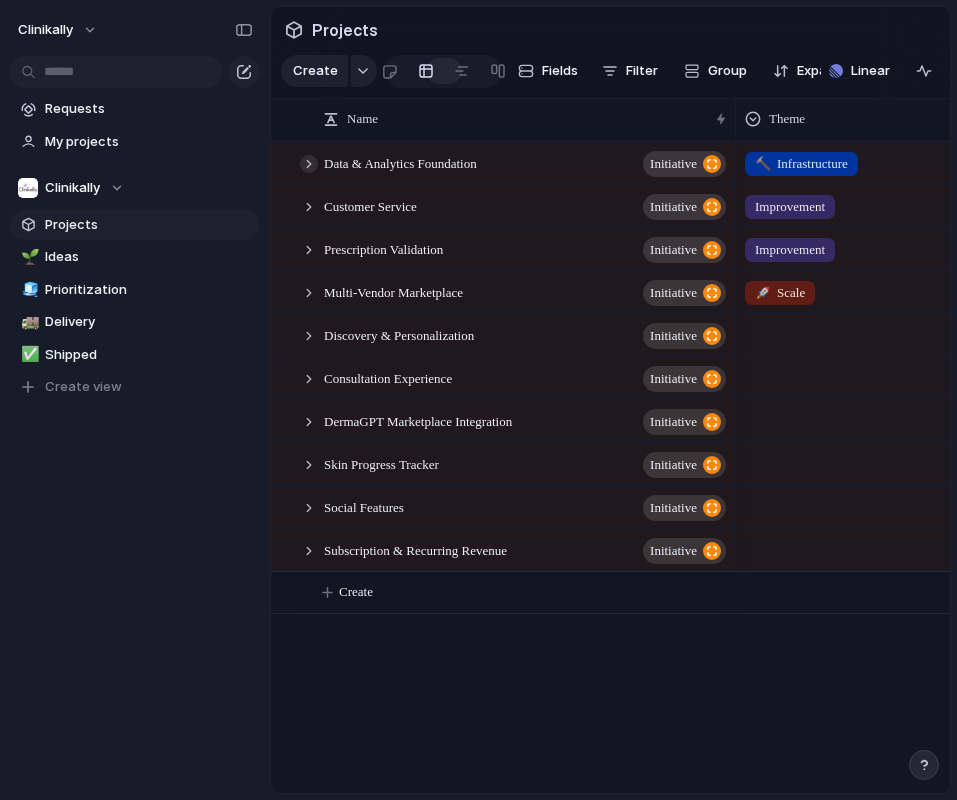 click at bounding box center [309, 164] 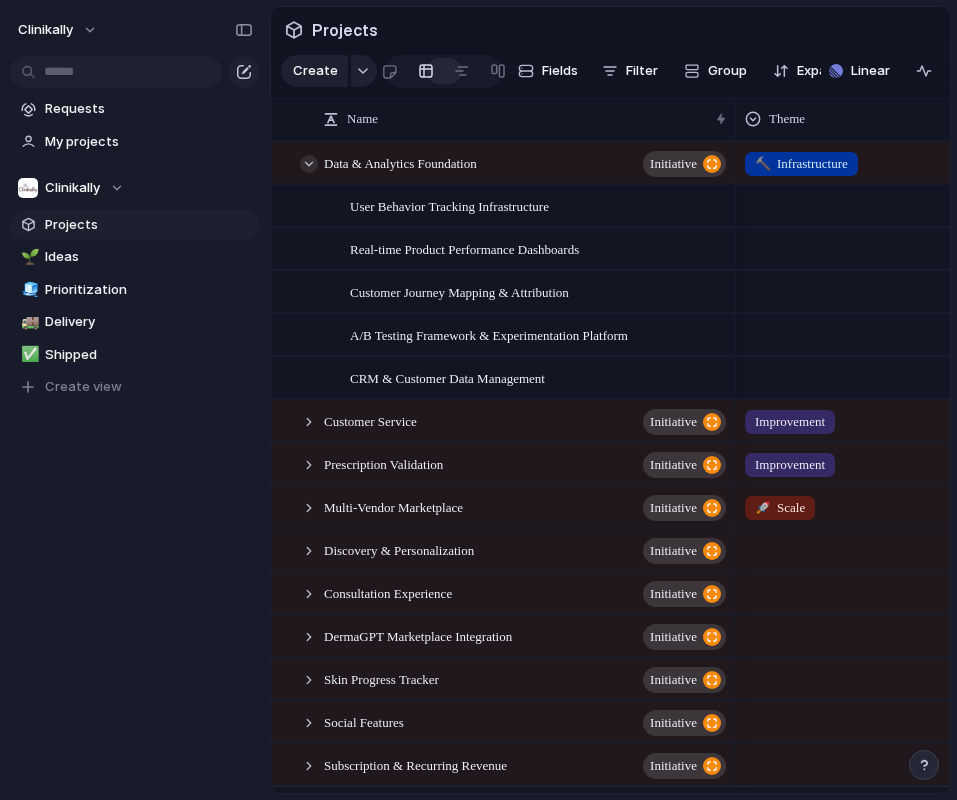 click at bounding box center [309, 164] 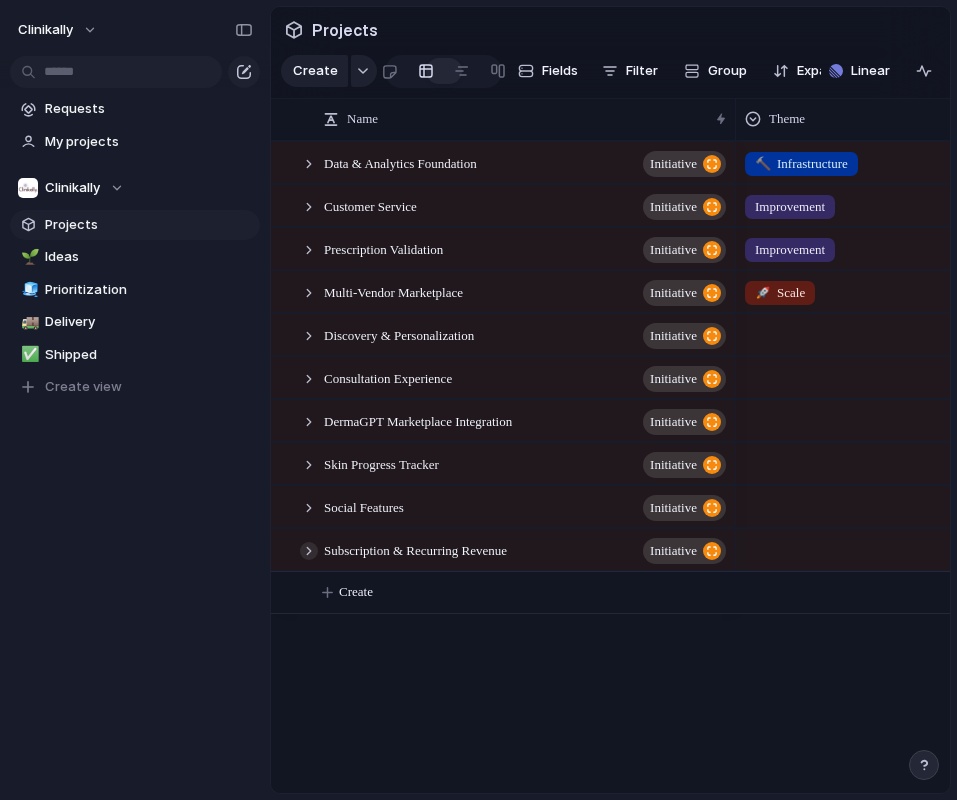 click at bounding box center (309, 551) 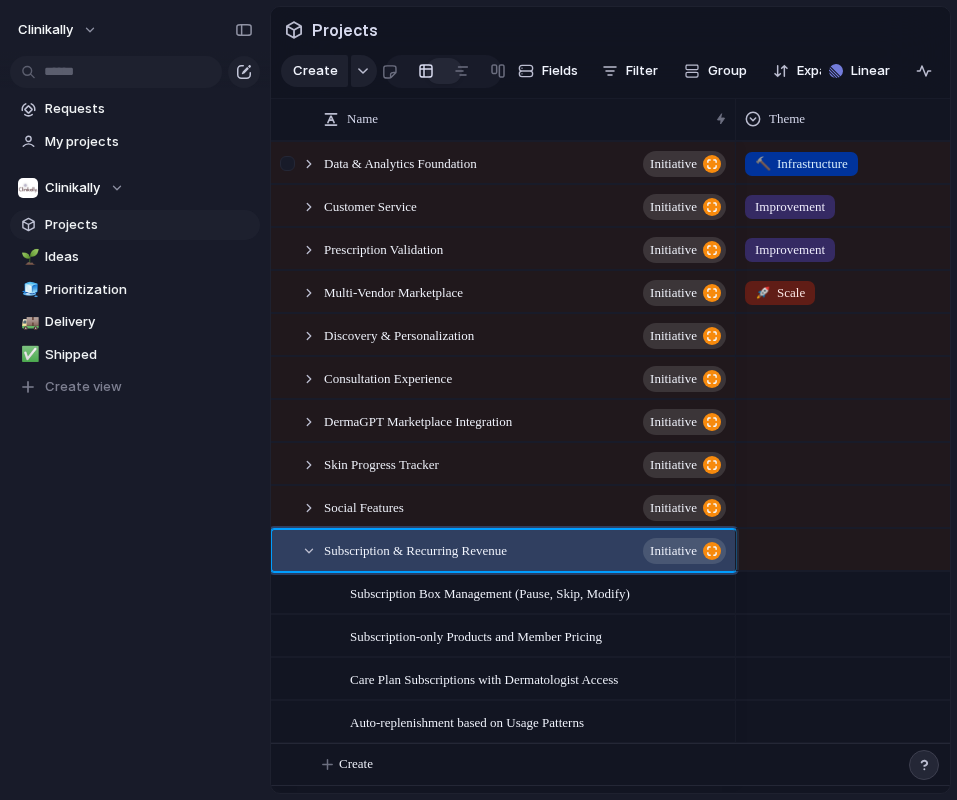 click at bounding box center [287, 163] 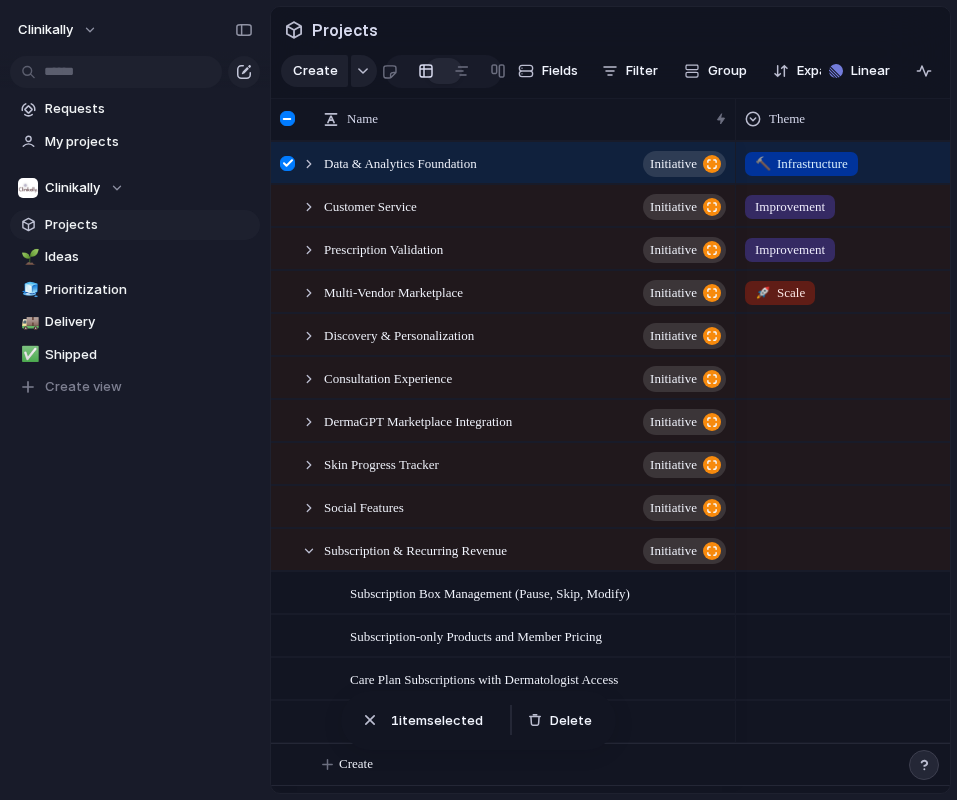 click at bounding box center [290, 170] 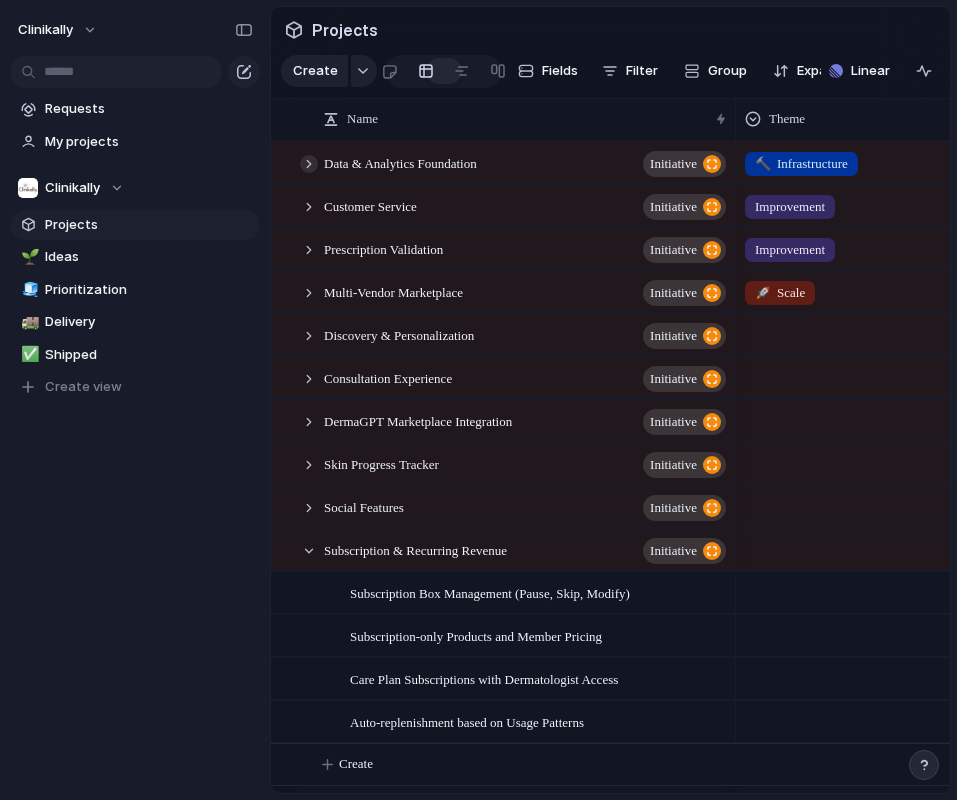 click at bounding box center (309, 164) 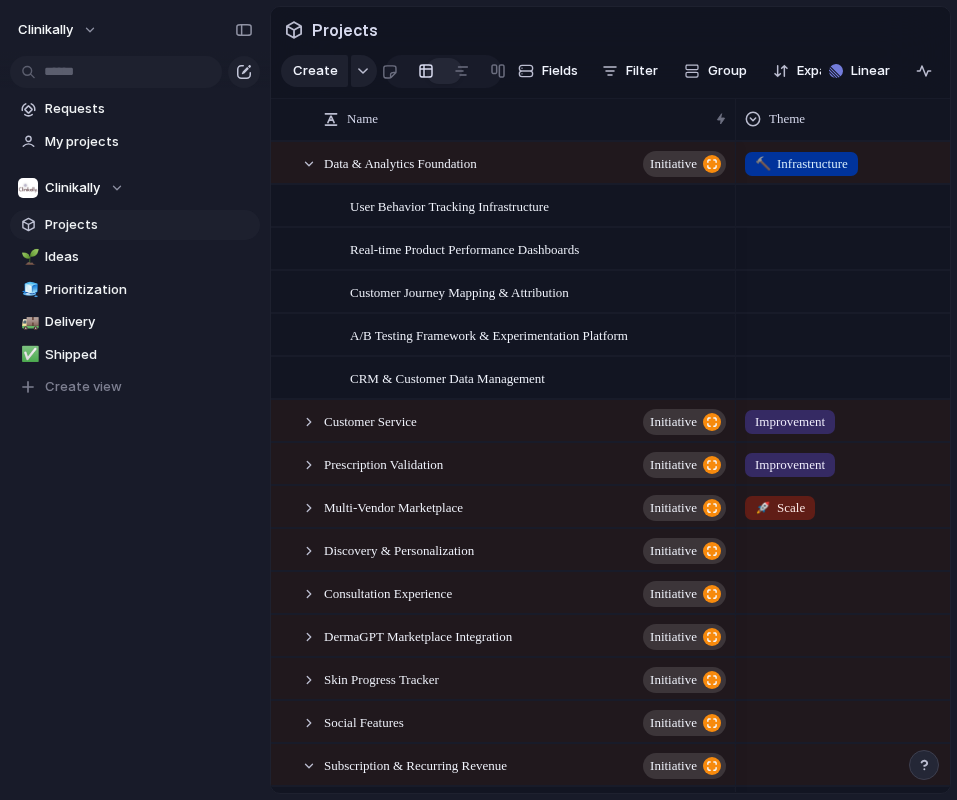 click at bounding box center [885, 202] 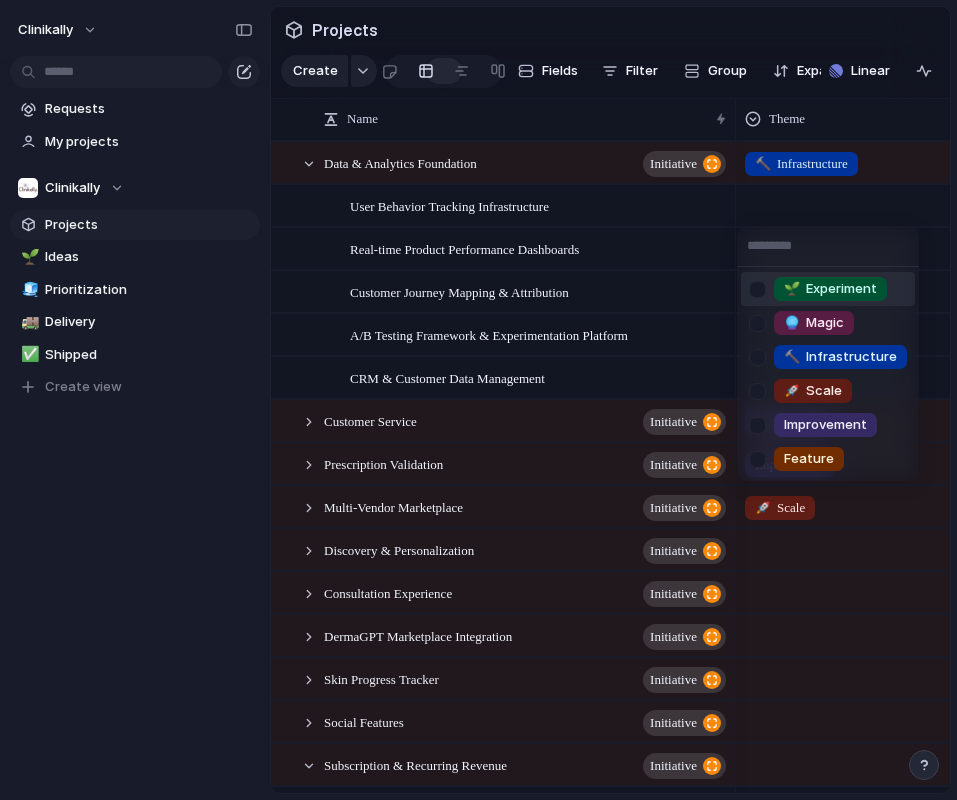 click on "🌱 Experiment   🔮 Magic   🔨 Infrastructure   🚀 Scale   Improvement   Feature" at bounding box center (478, 400) 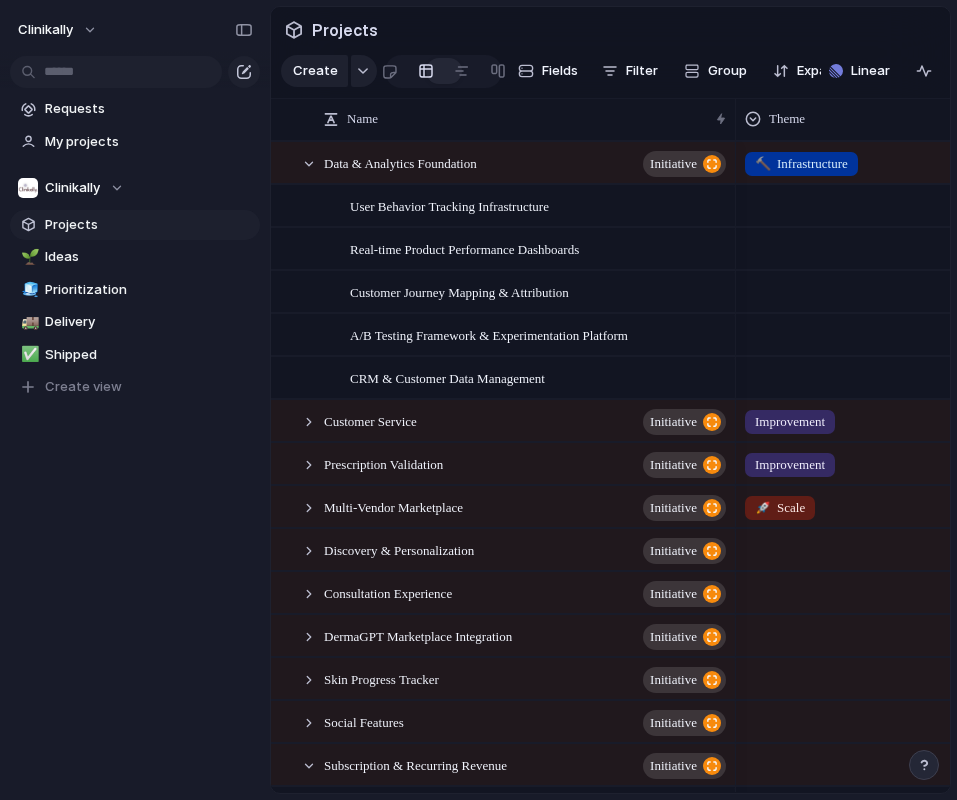 click at bounding box center (885, 202) 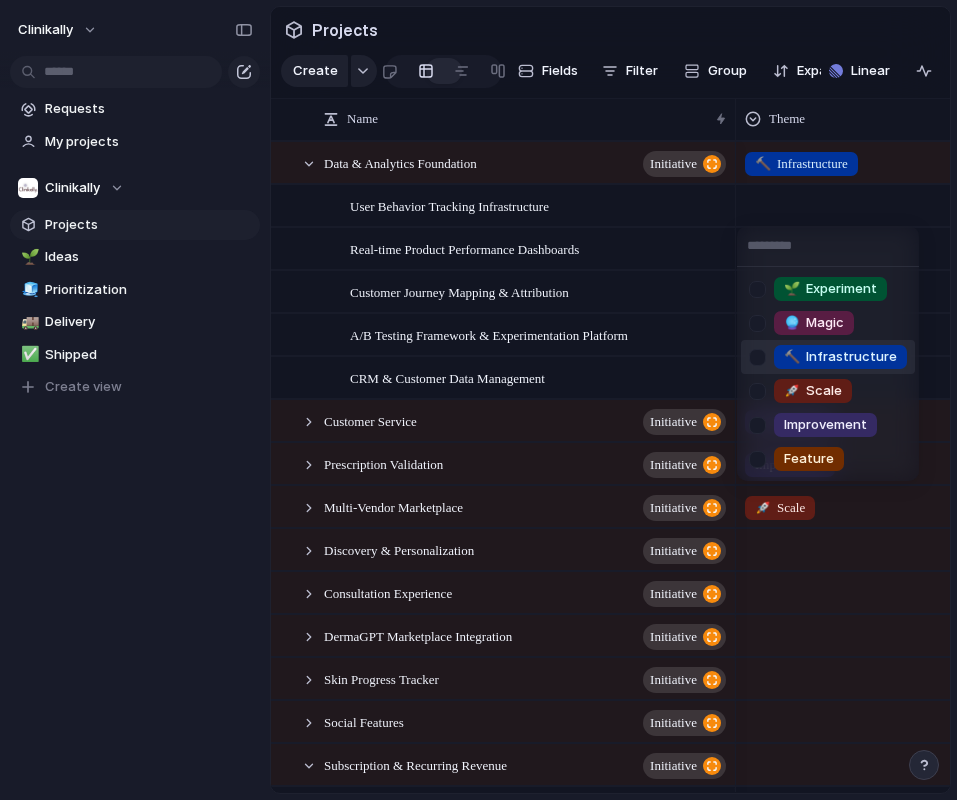 click on "🔨 Infrastructure" at bounding box center [840, 357] 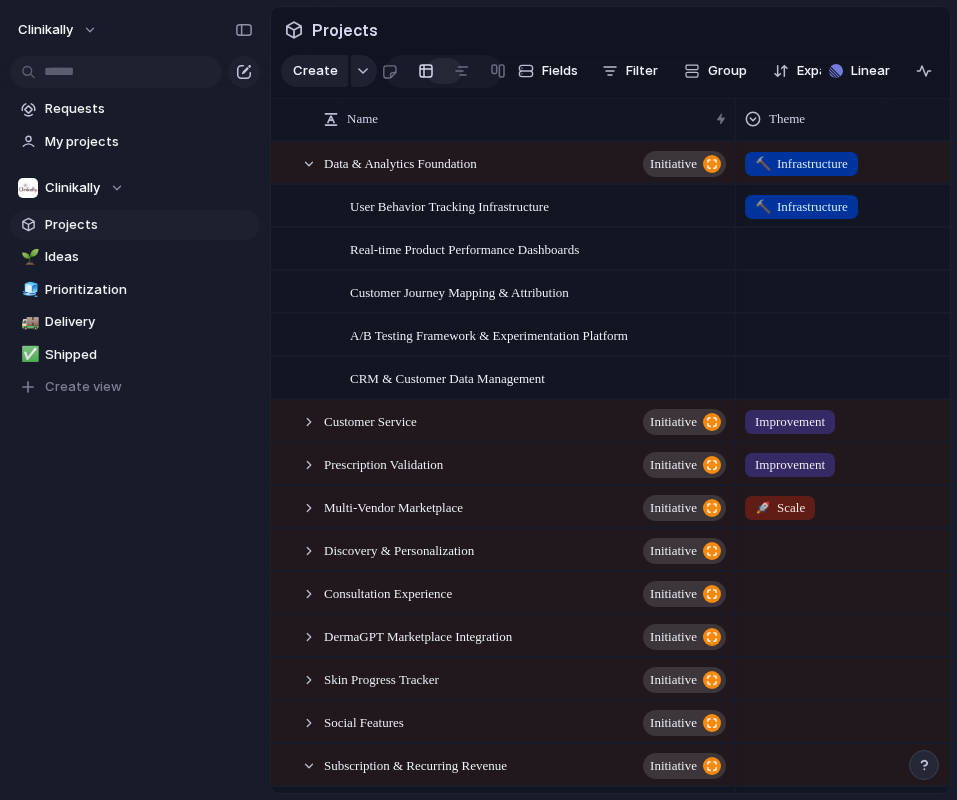 click at bounding box center (885, 245) 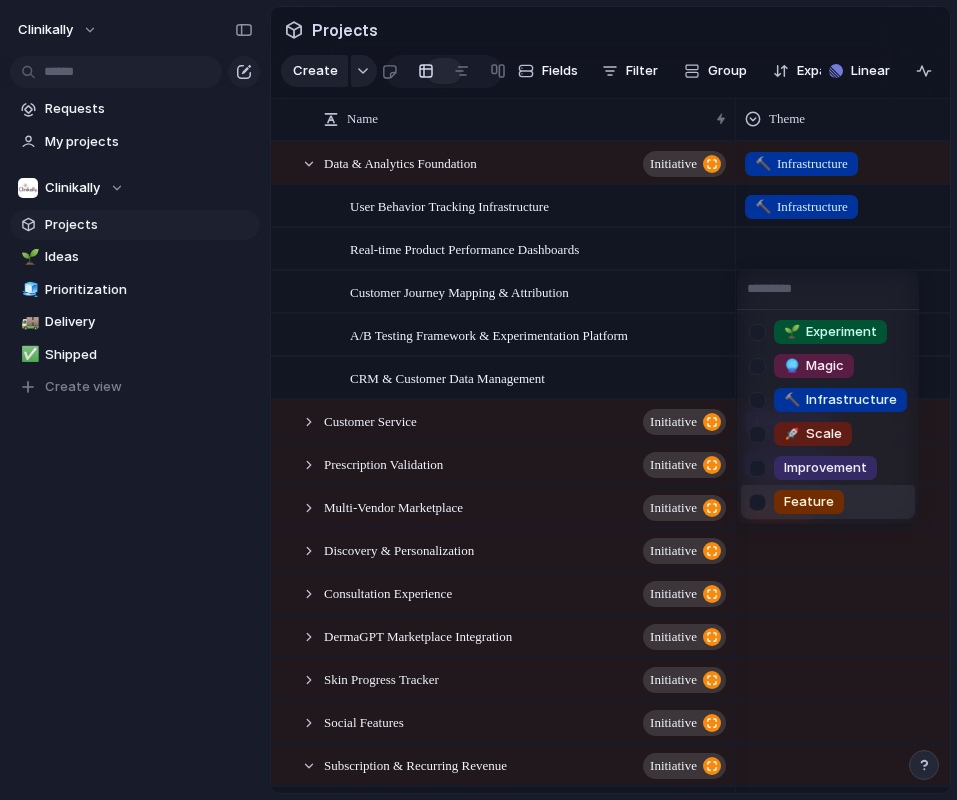 click on "Feature" at bounding box center (809, 502) 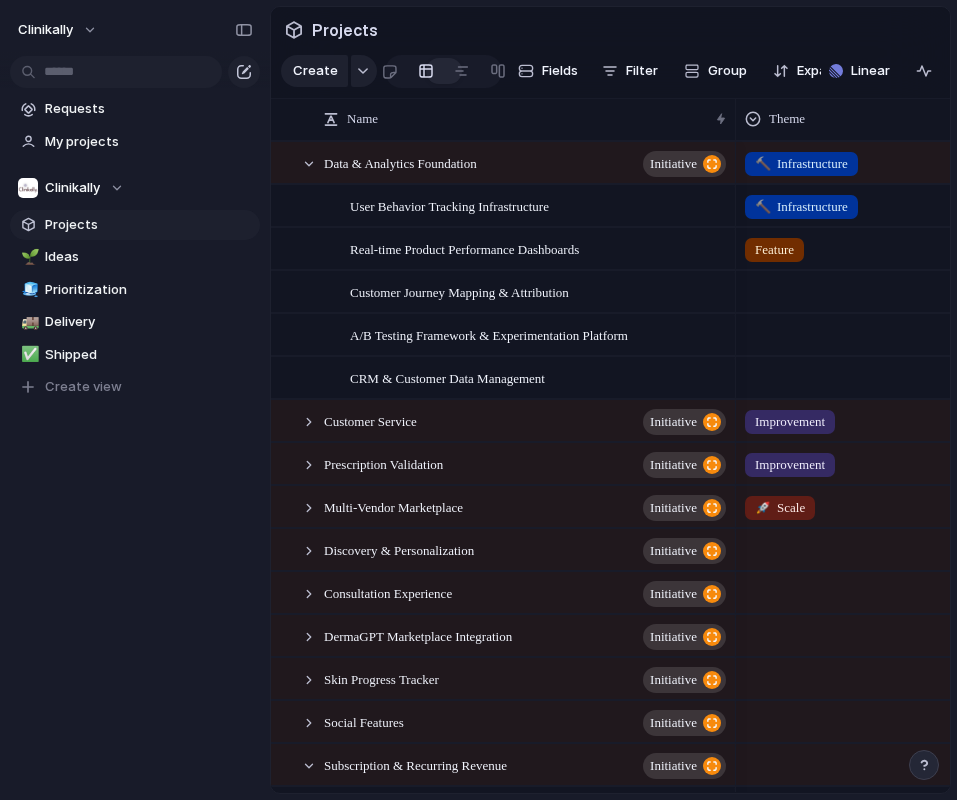 click on "Feature" at bounding box center (774, 250) 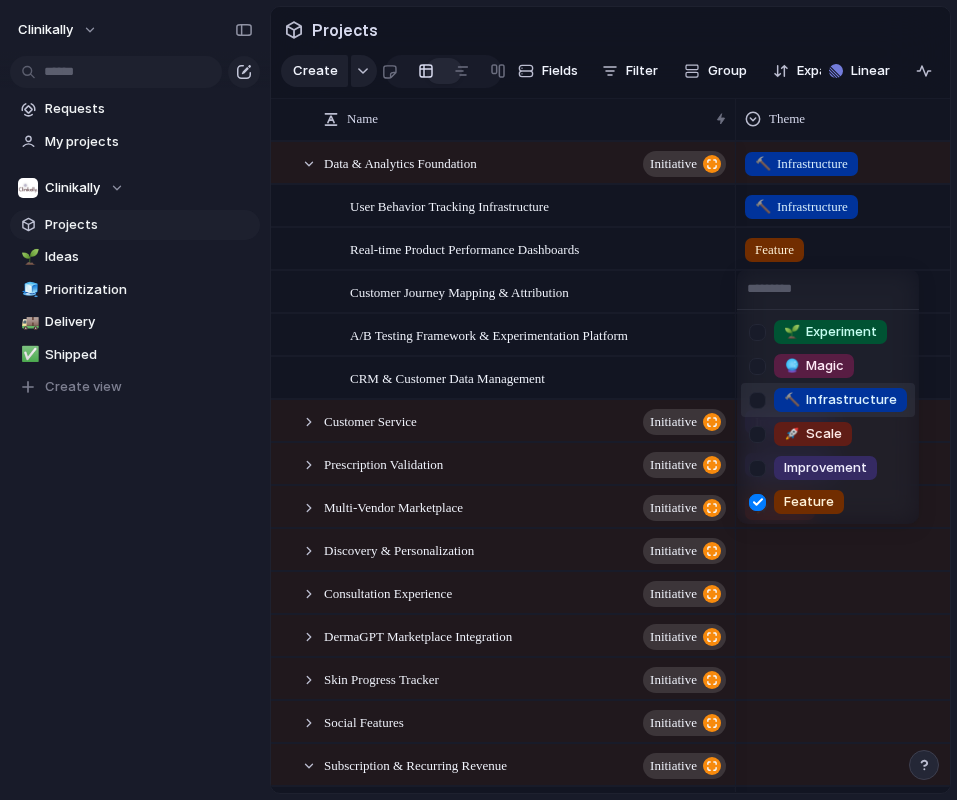 click at bounding box center (757, 366) 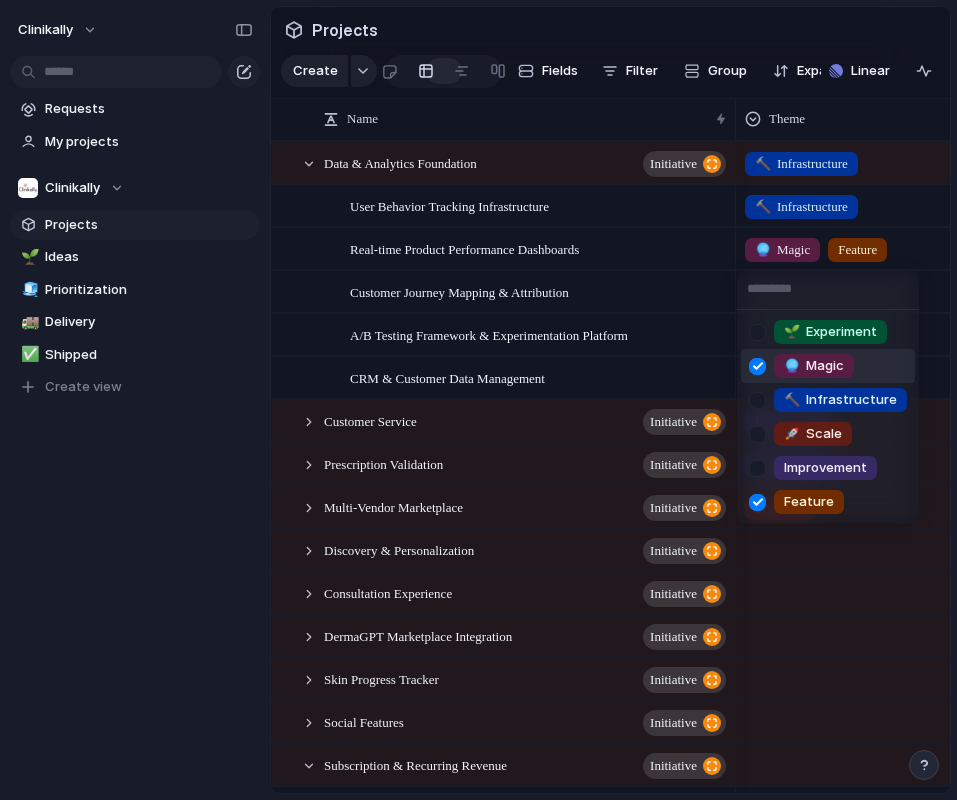click at bounding box center [757, 366] 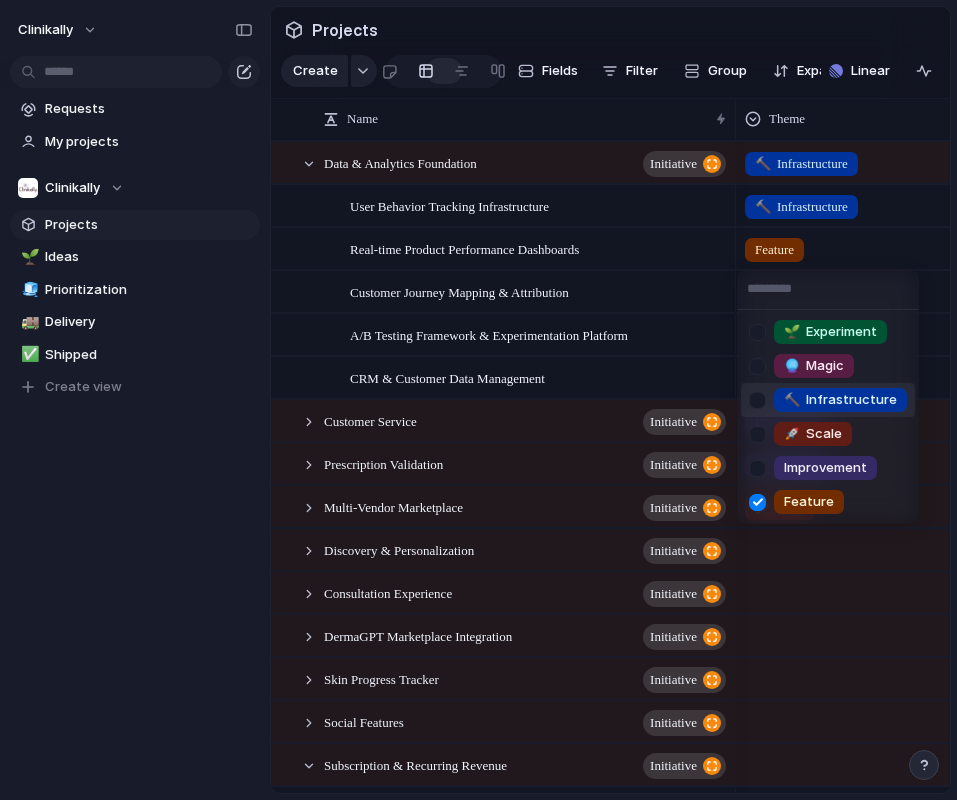 click at bounding box center [757, 400] 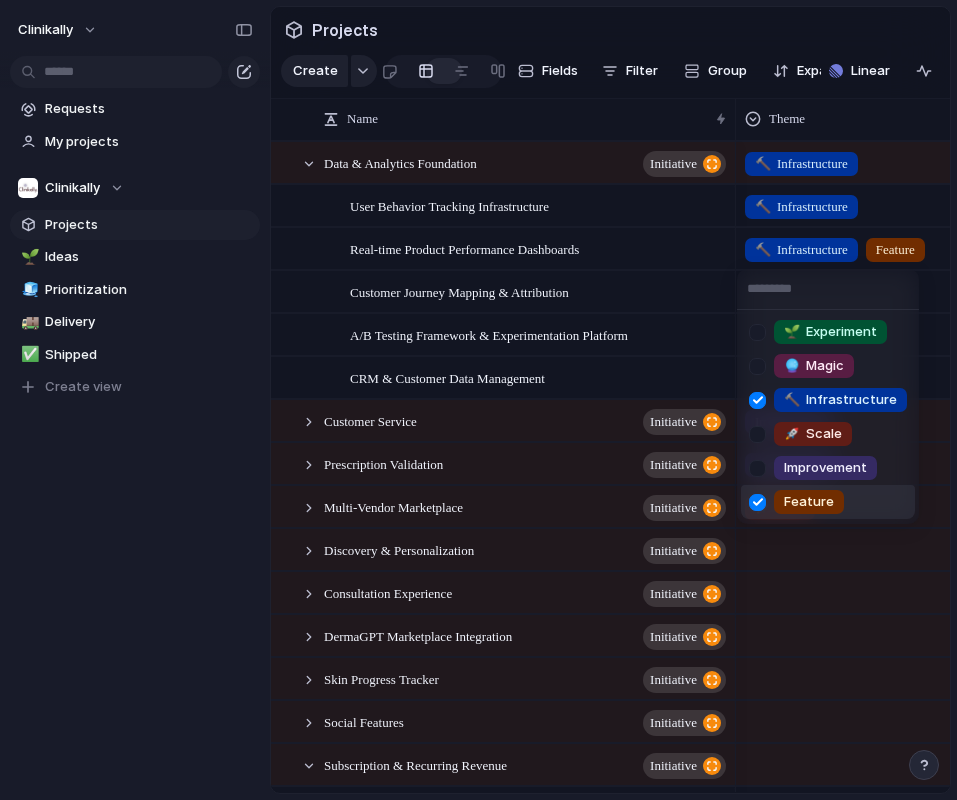 click at bounding box center [757, 502] 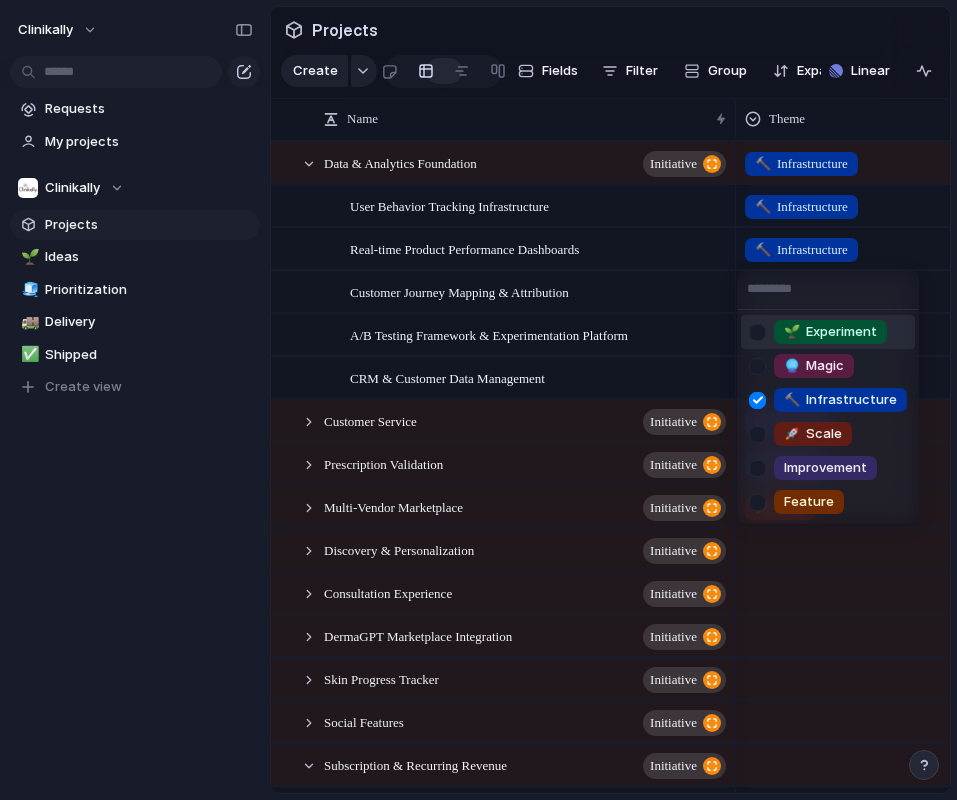 click on "🌱 Experiment   🔮 Magic   🔨 Infrastructure   🚀 Scale   Improvement   Feature" at bounding box center [478, 400] 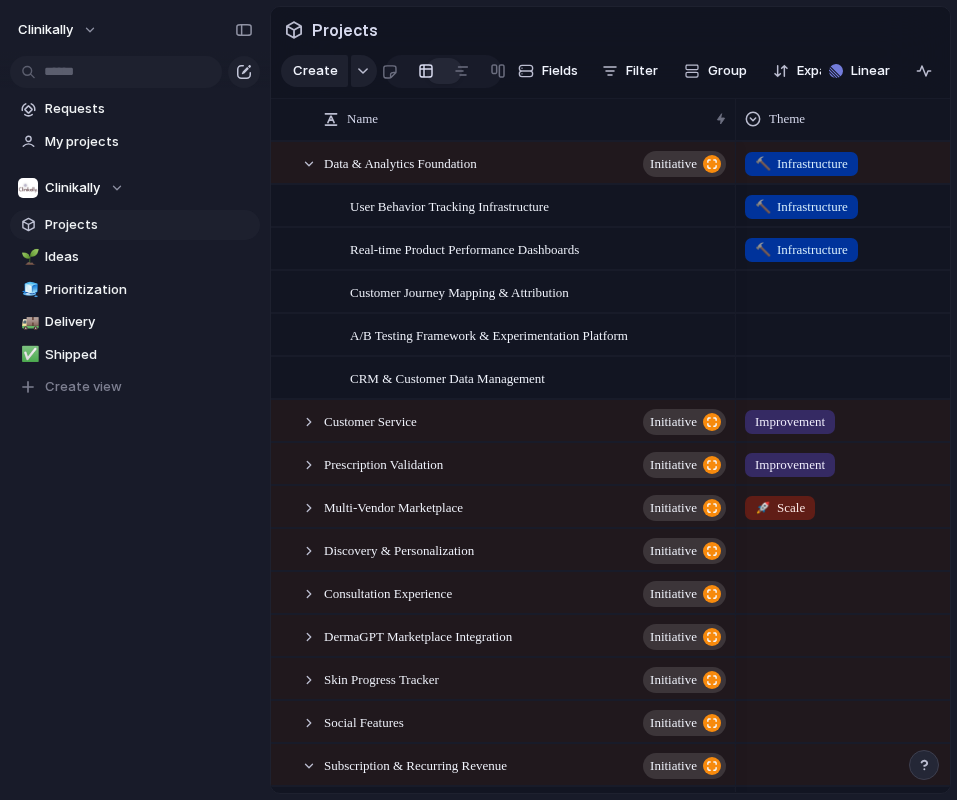 click on "🔨 Infrastructure" at bounding box center [885, 248] 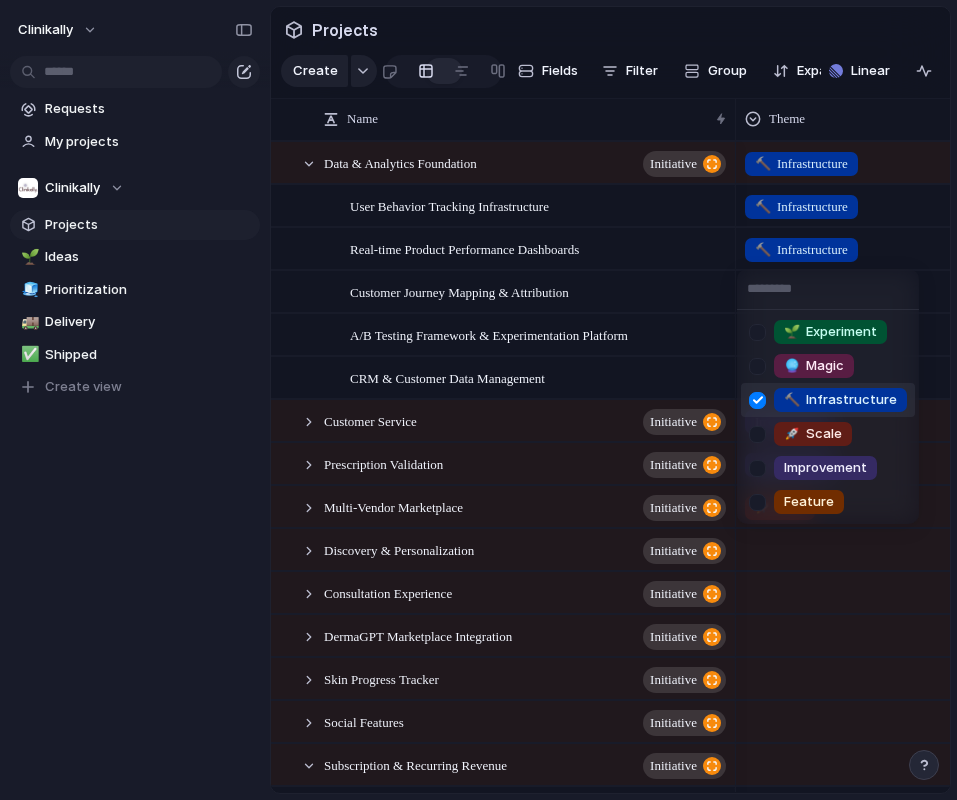 click on "🌱 Experiment   🔮 Magic   🔨 Infrastructure   🚀 Scale   Improvement   Feature" at bounding box center [478, 400] 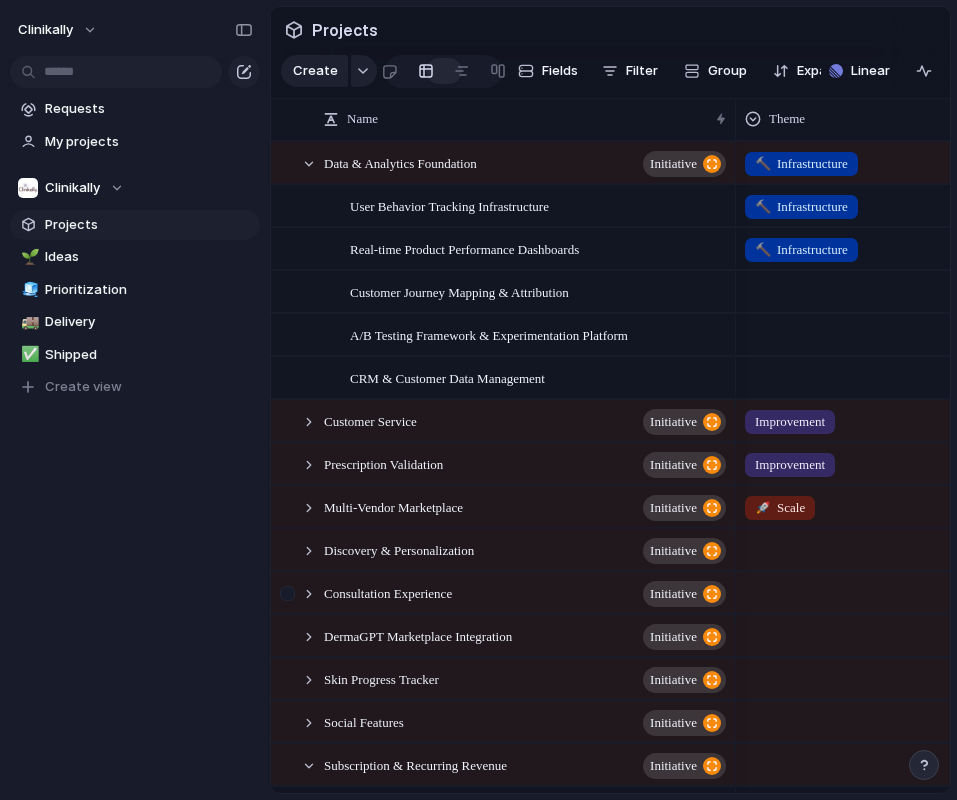 click at bounding box center [299, 593] 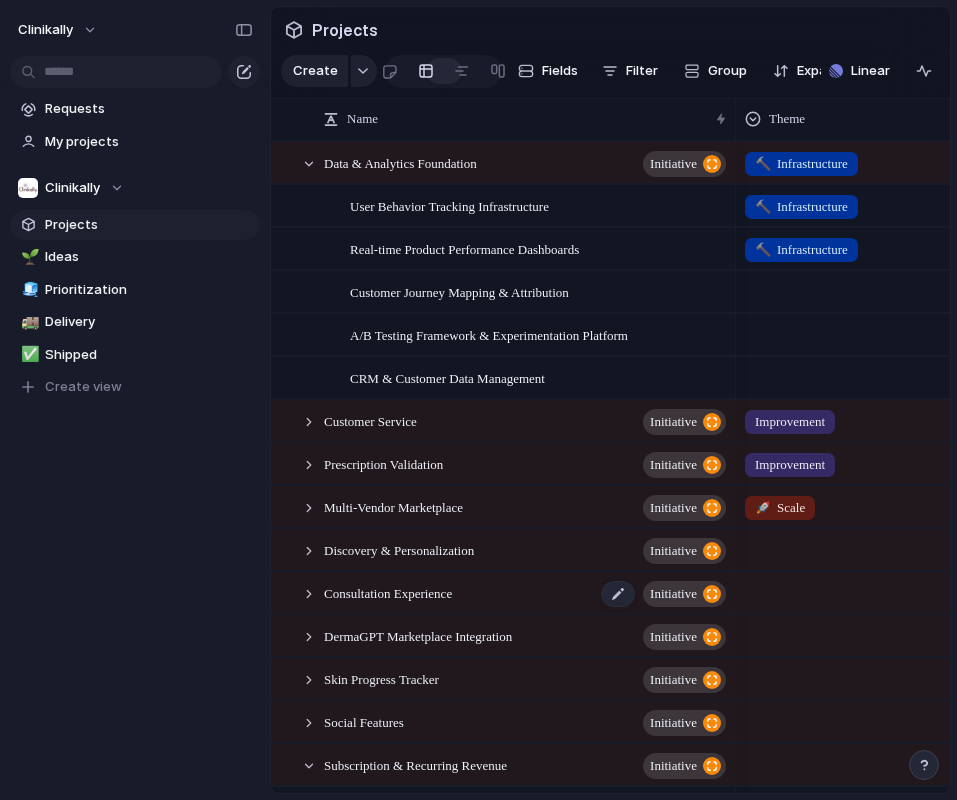 scroll, scrollTop: 62, scrollLeft: 0, axis: vertical 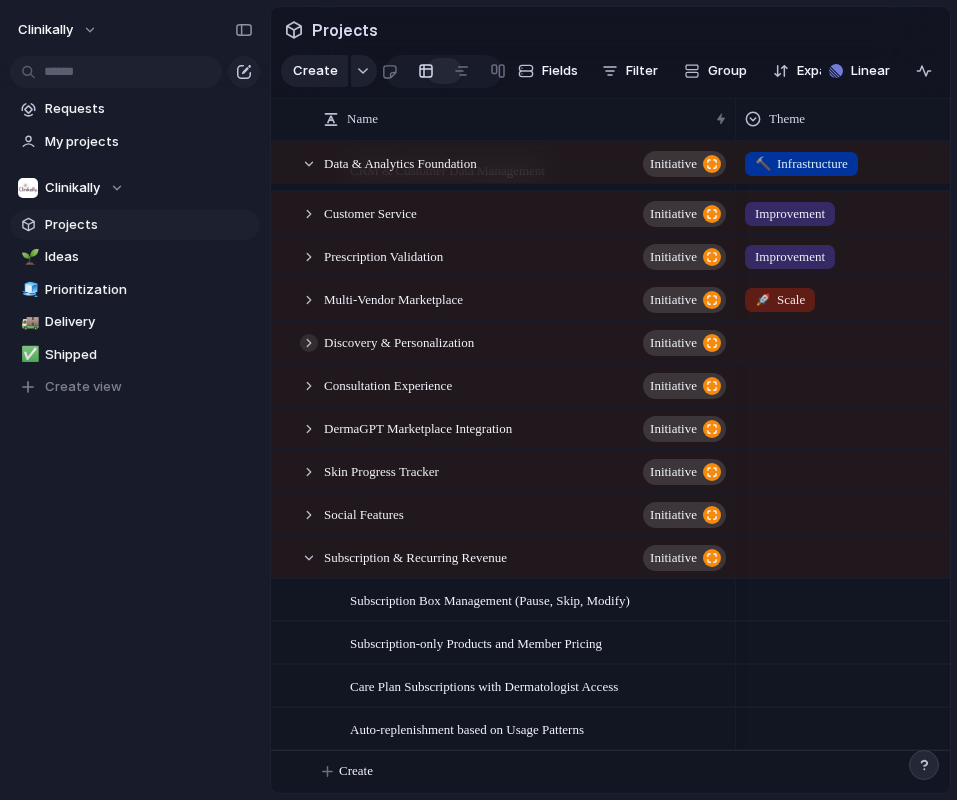 click at bounding box center [309, 343] 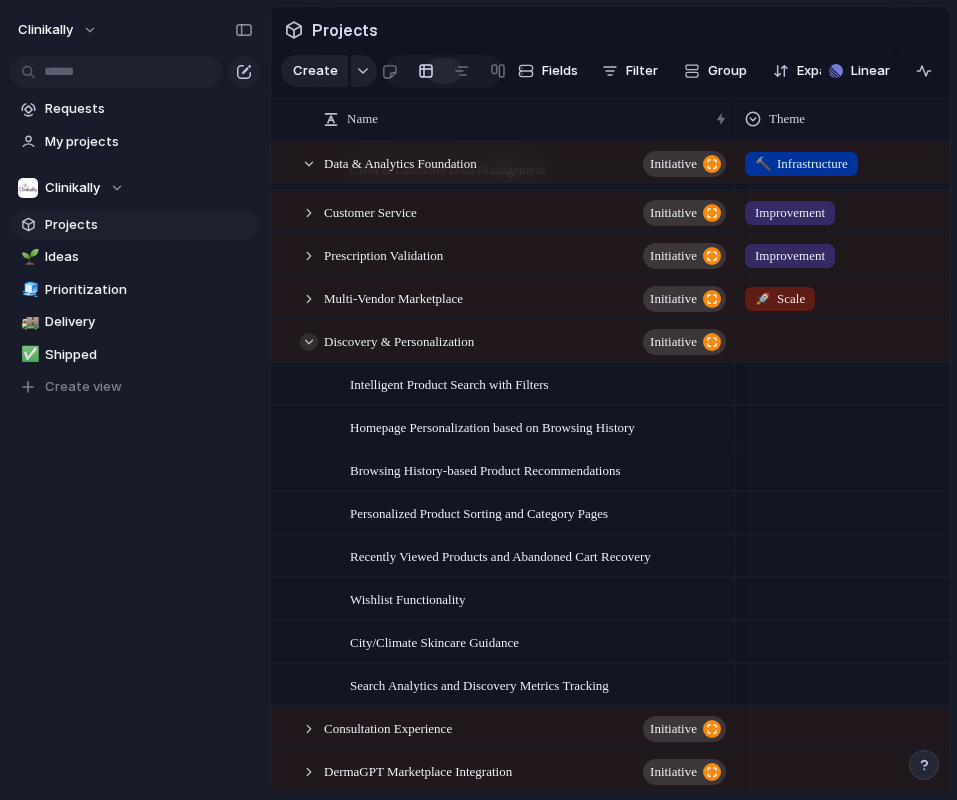 click at bounding box center (309, 342) 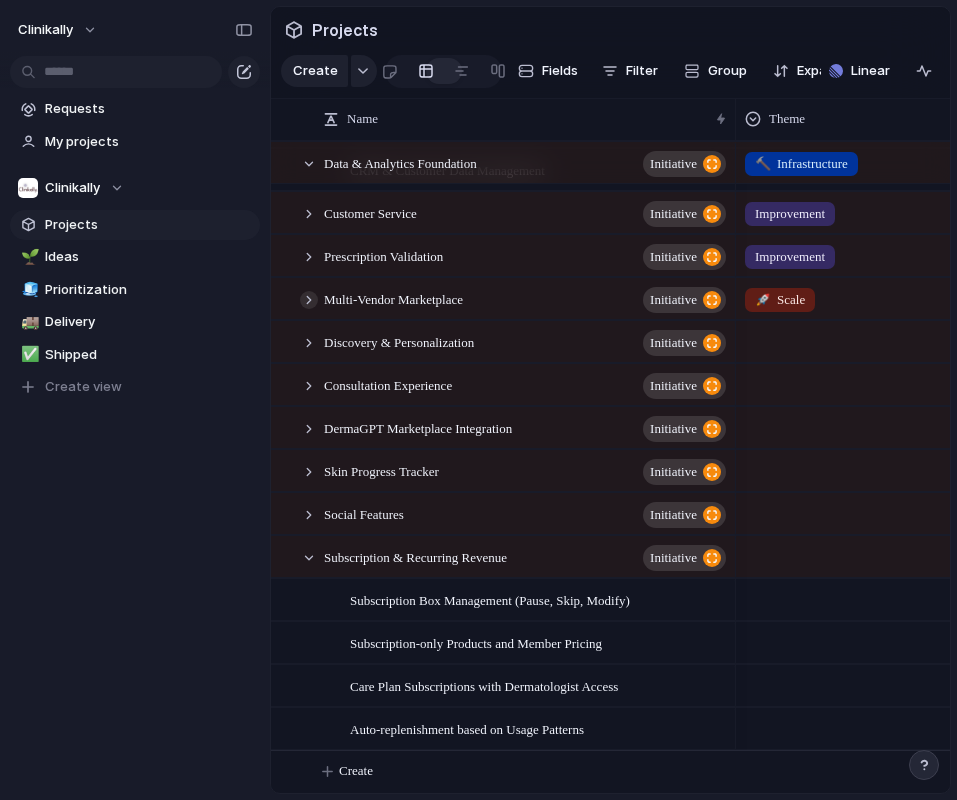 click at bounding box center [309, 300] 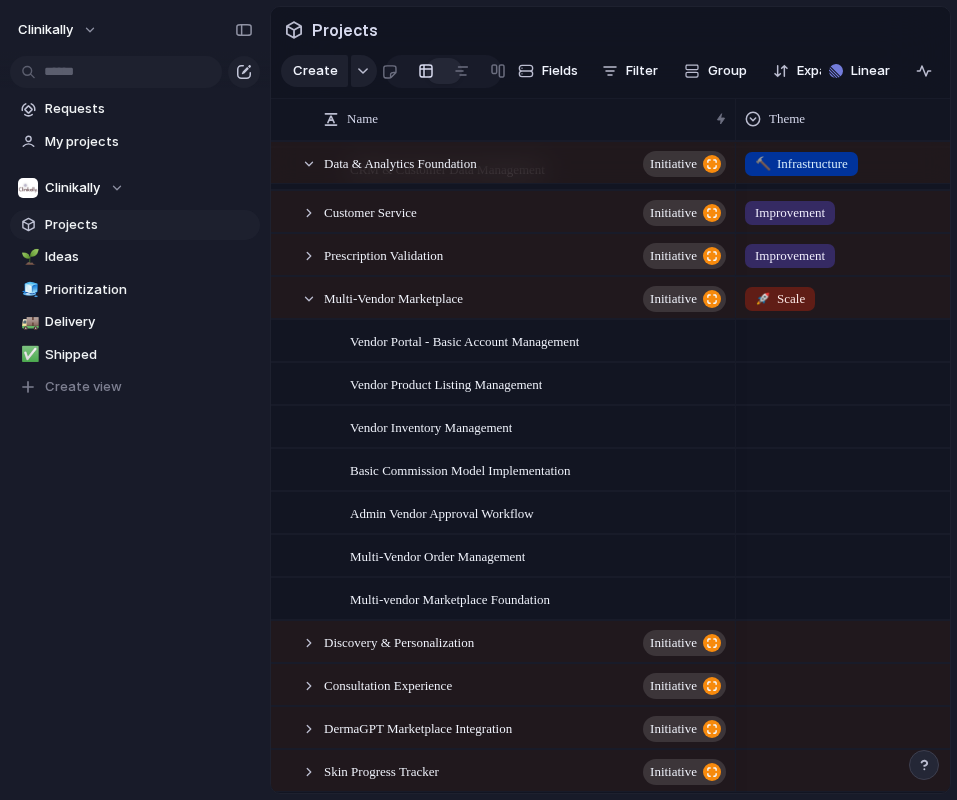 click at bounding box center [885, 552] 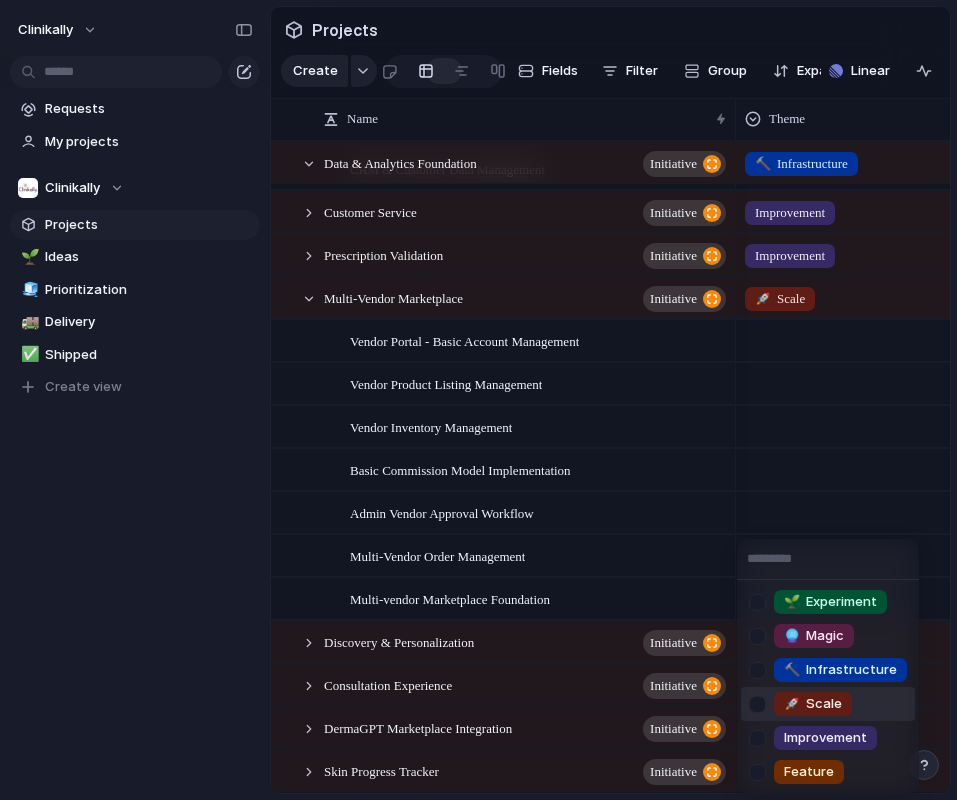 click at bounding box center [757, 704] 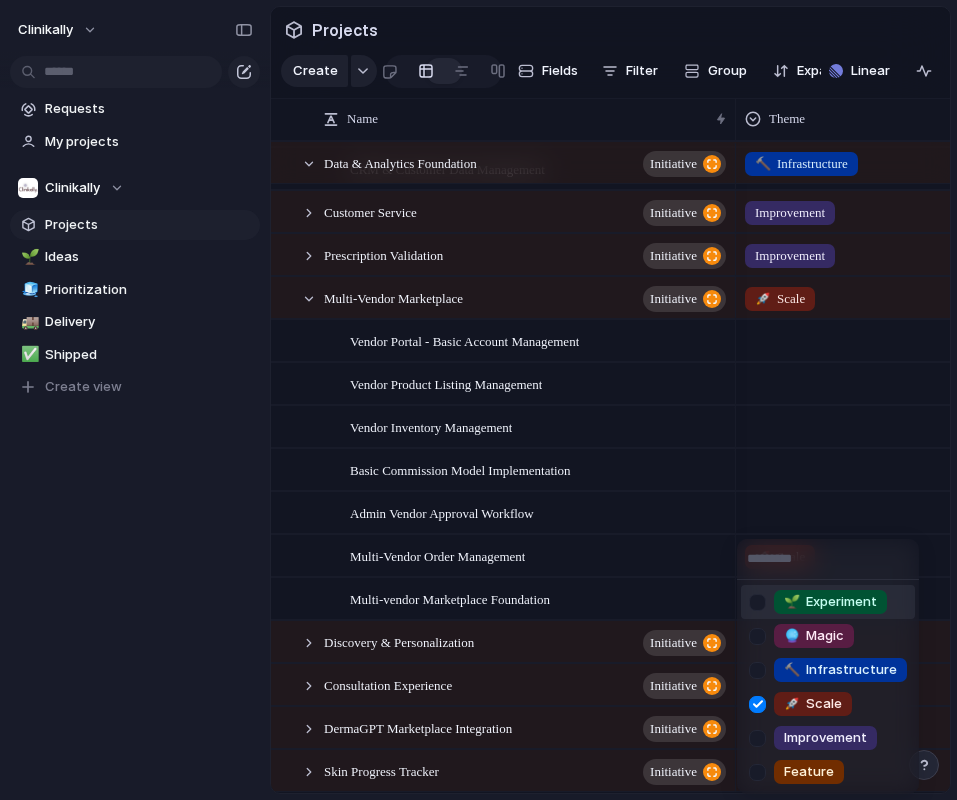click on "🌱 Experiment   🔮 Magic   🔨 Infrastructure   🚀 Scale   Improvement   Feature" at bounding box center [478, 400] 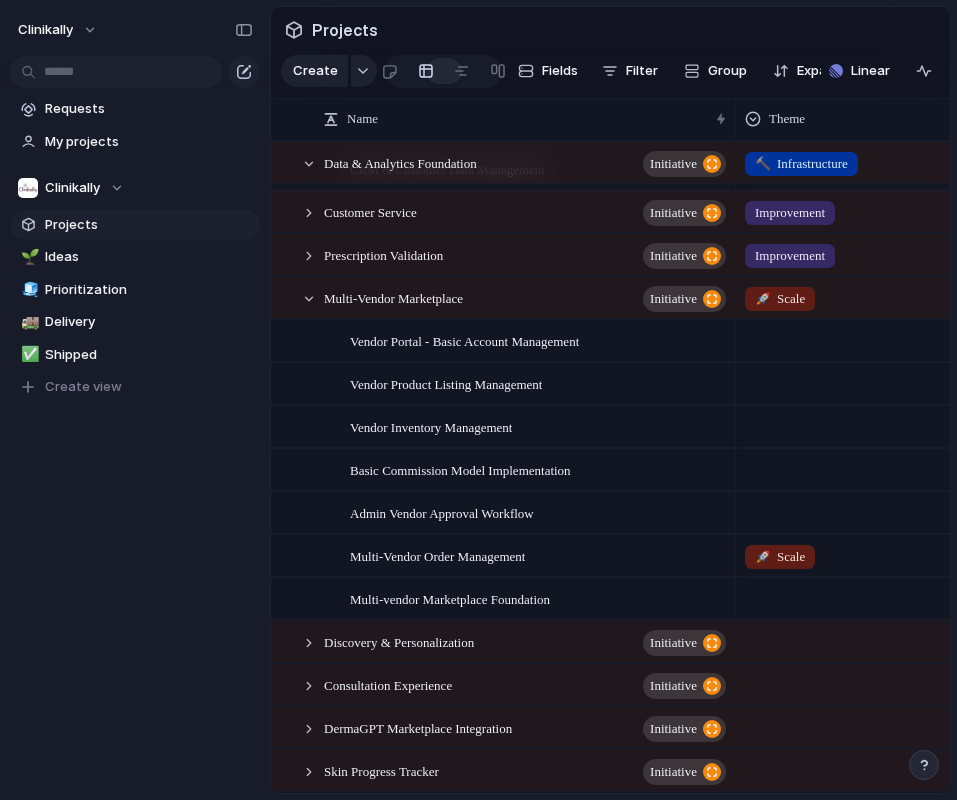 click on "🚀 Scale" at bounding box center (780, 557) 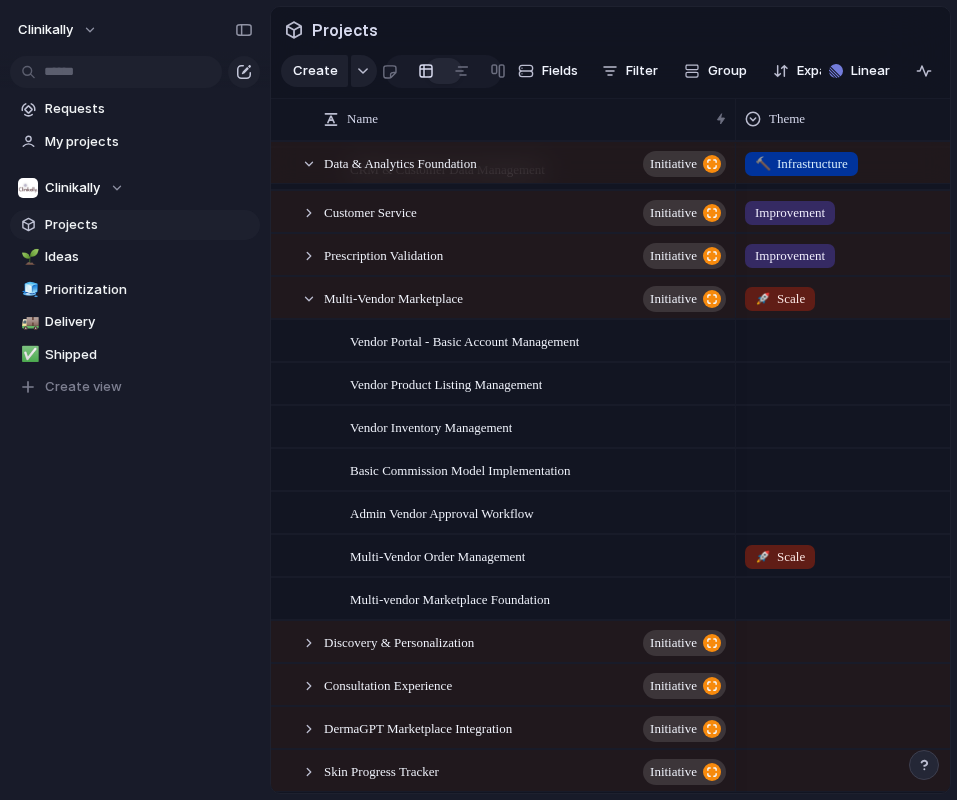 click at bounding box center (885, 595) 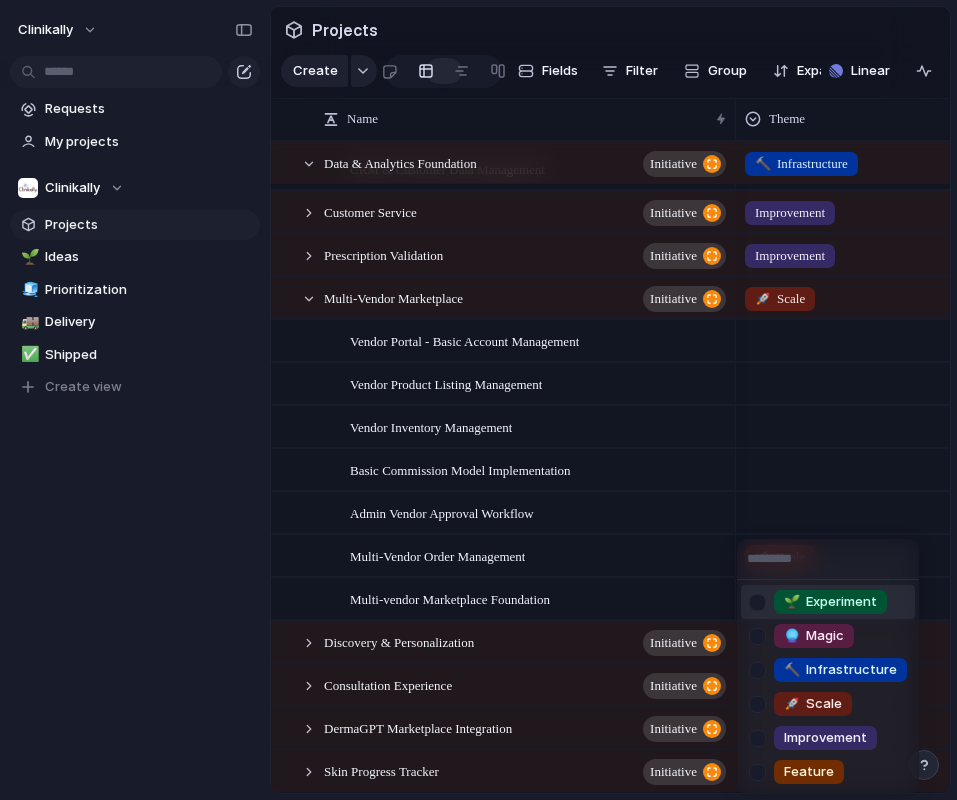 click on "🌱 Experiment   🔮 Magic   🔨 Infrastructure   🚀 Scale   Improvement   Feature" at bounding box center [478, 400] 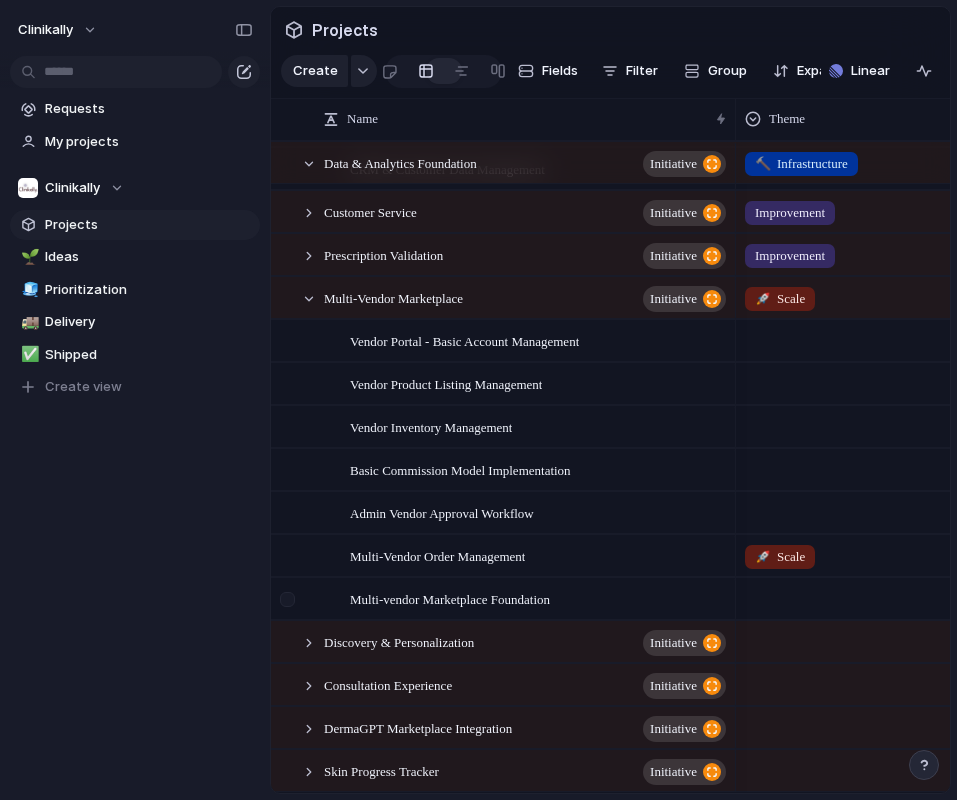 click at bounding box center (287, 599) 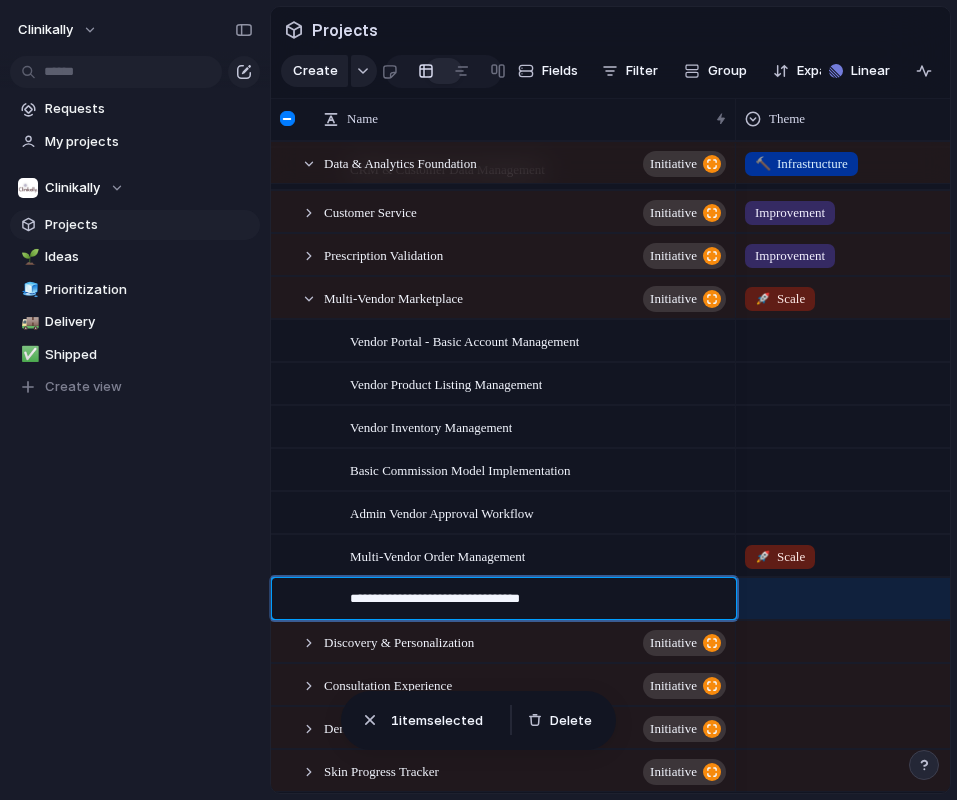 type on "**********" 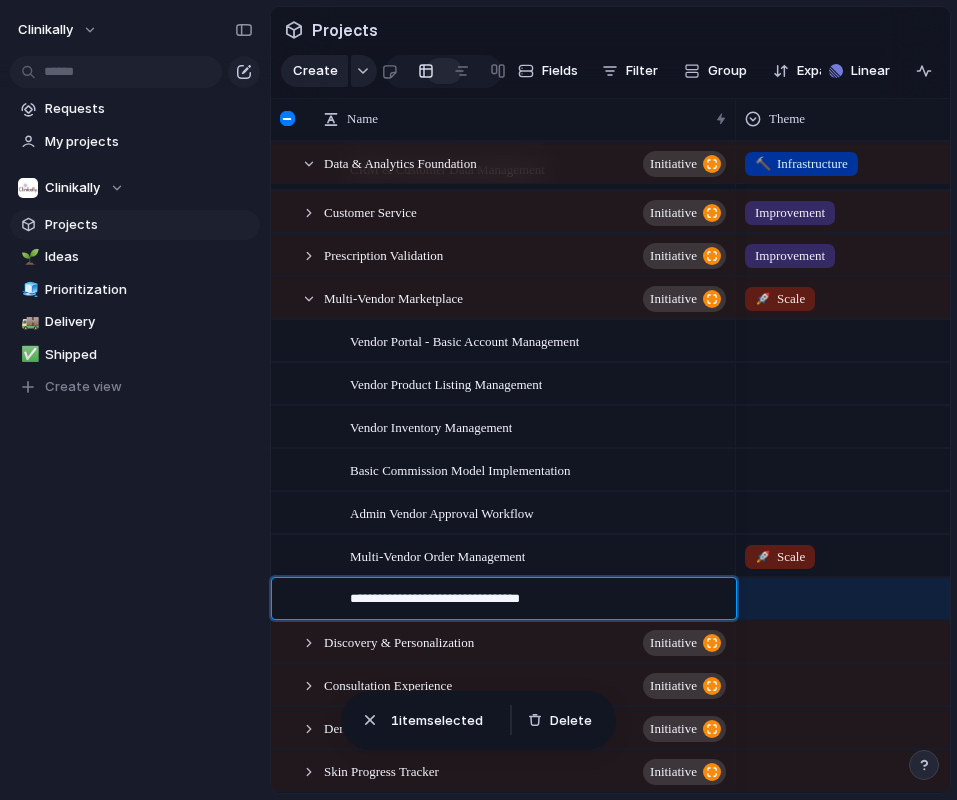 click at bounding box center [298, 598] 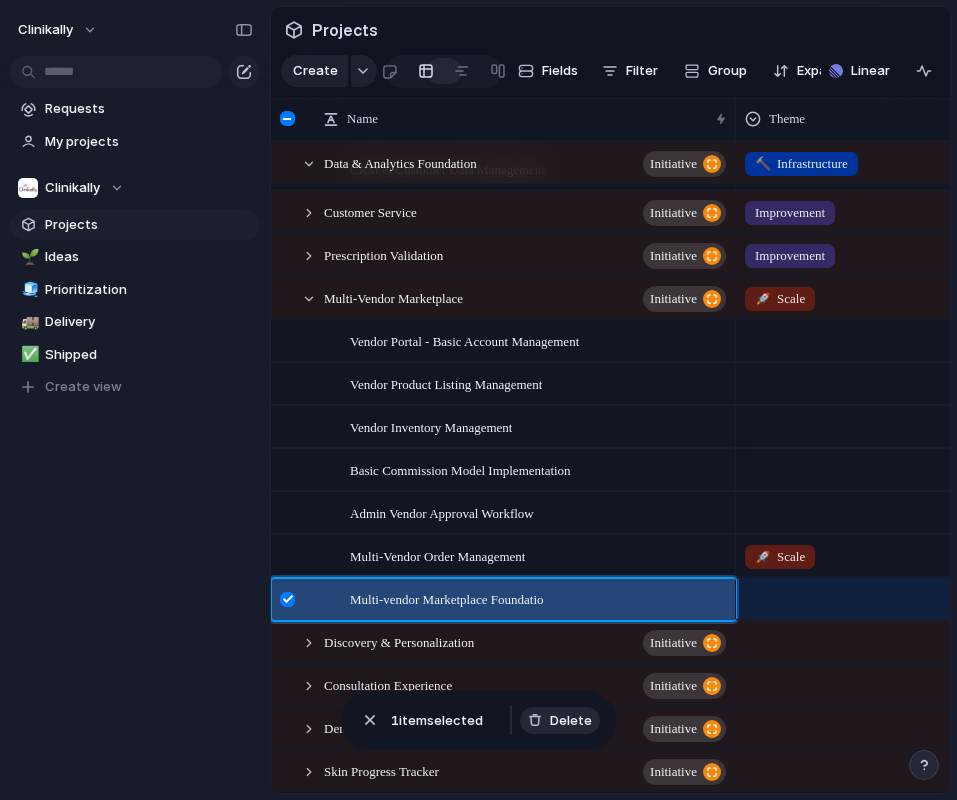 click on "Delete" at bounding box center [571, 721] 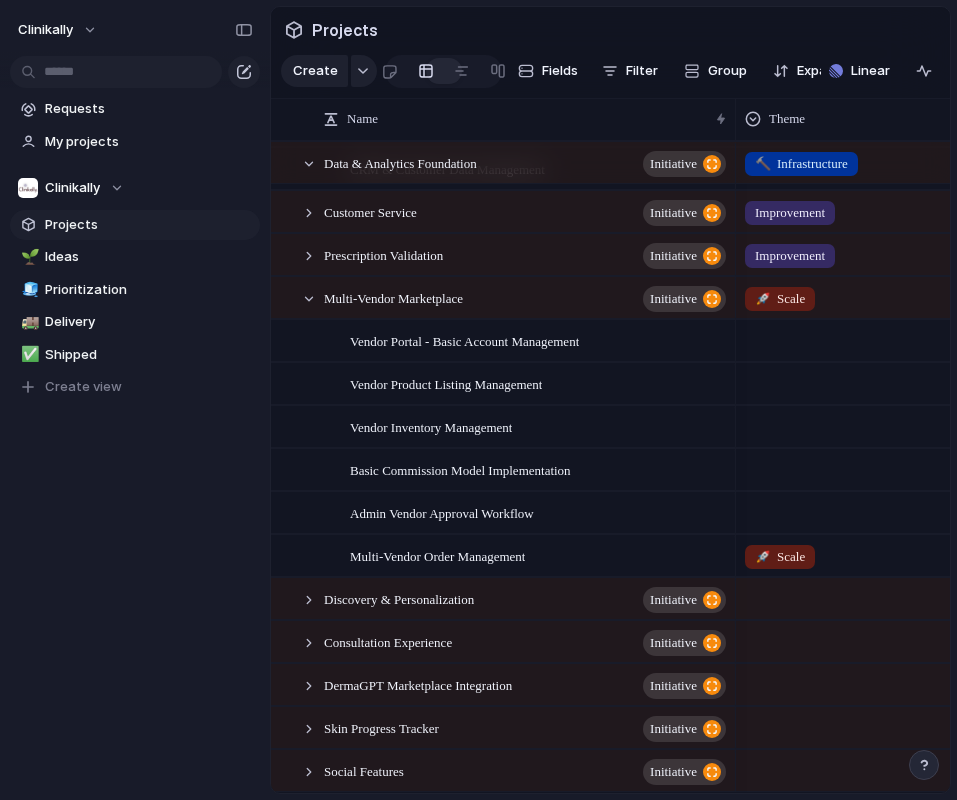 click at bounding box center [885, 509] 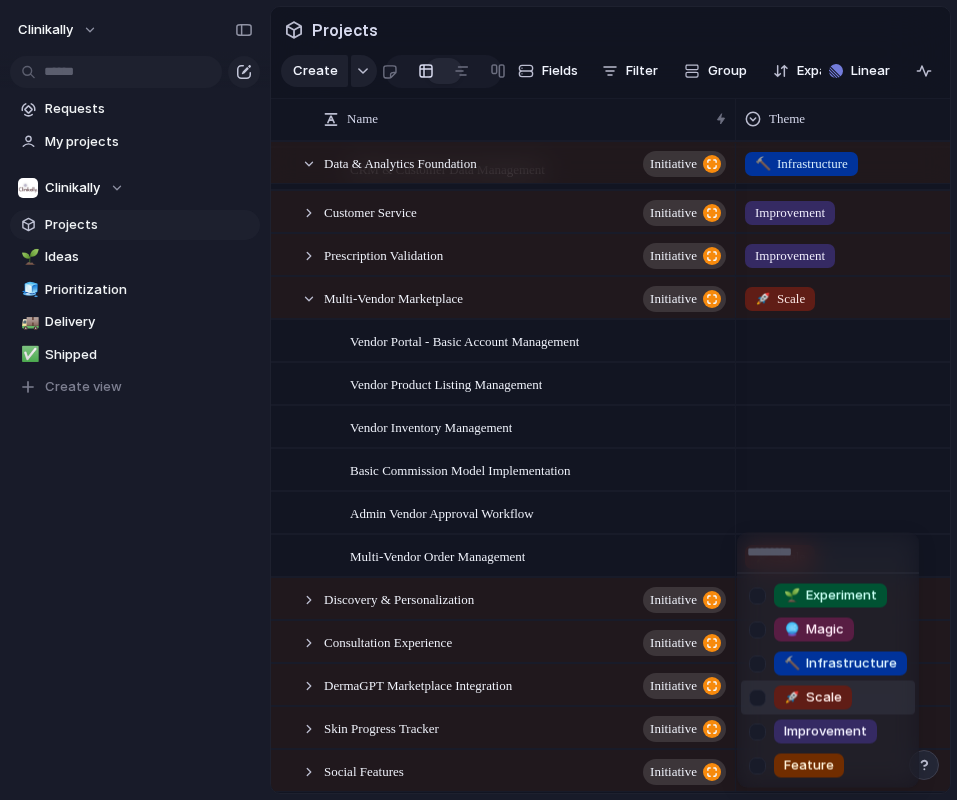 click on "🚀 Scale" at bounding box center [813, 698] 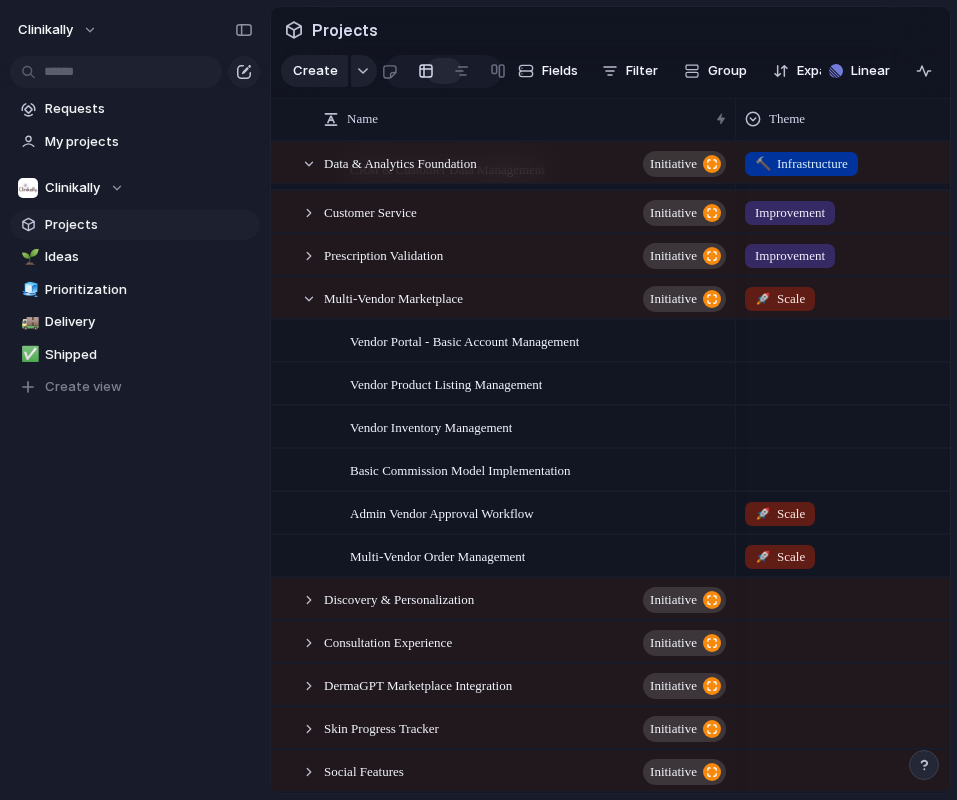 click at bounding box center [885, 337] 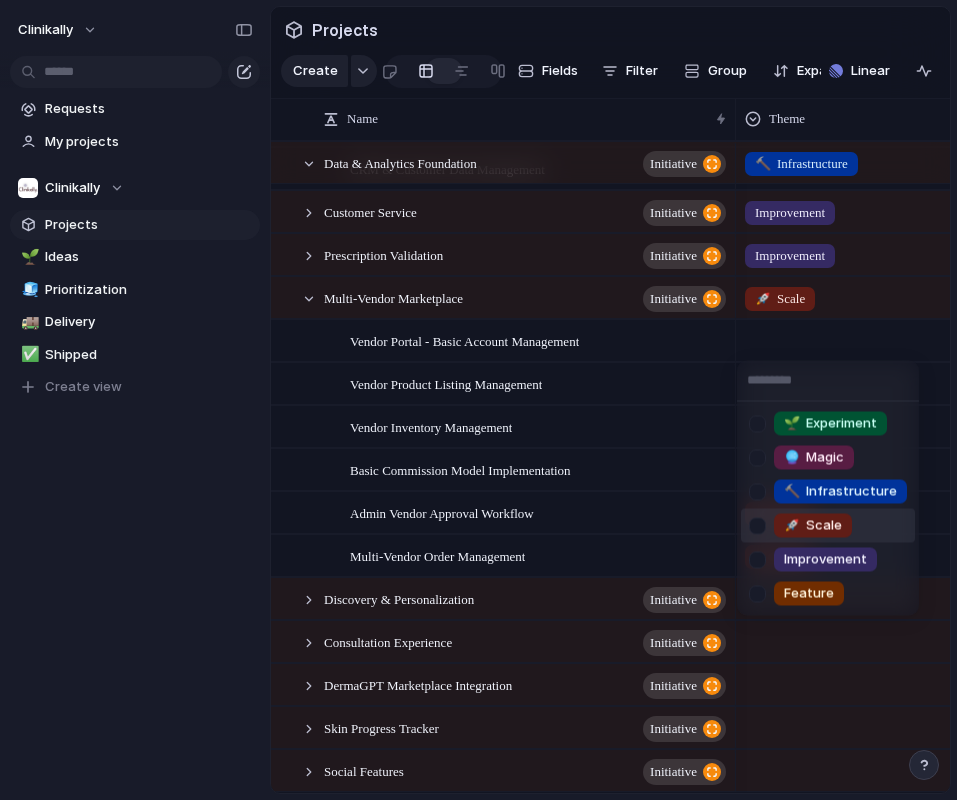 click on "🚀 Scale" at bounding box center (813, 526) 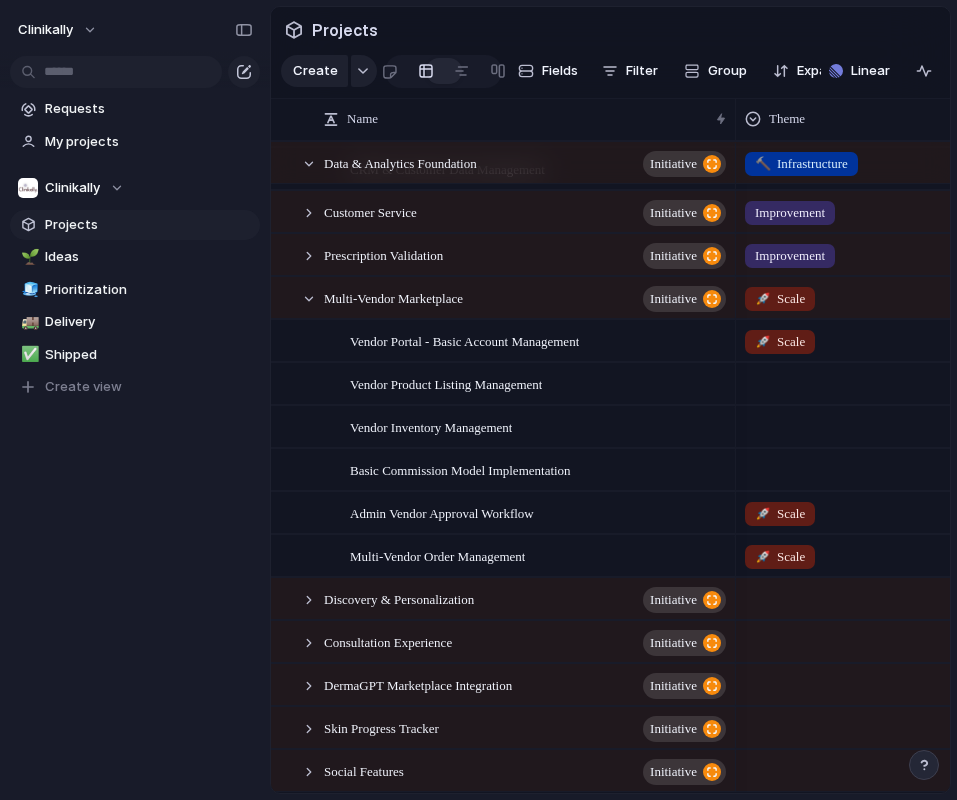 click on "🚀 Scale" at bounding box center [885, 337] 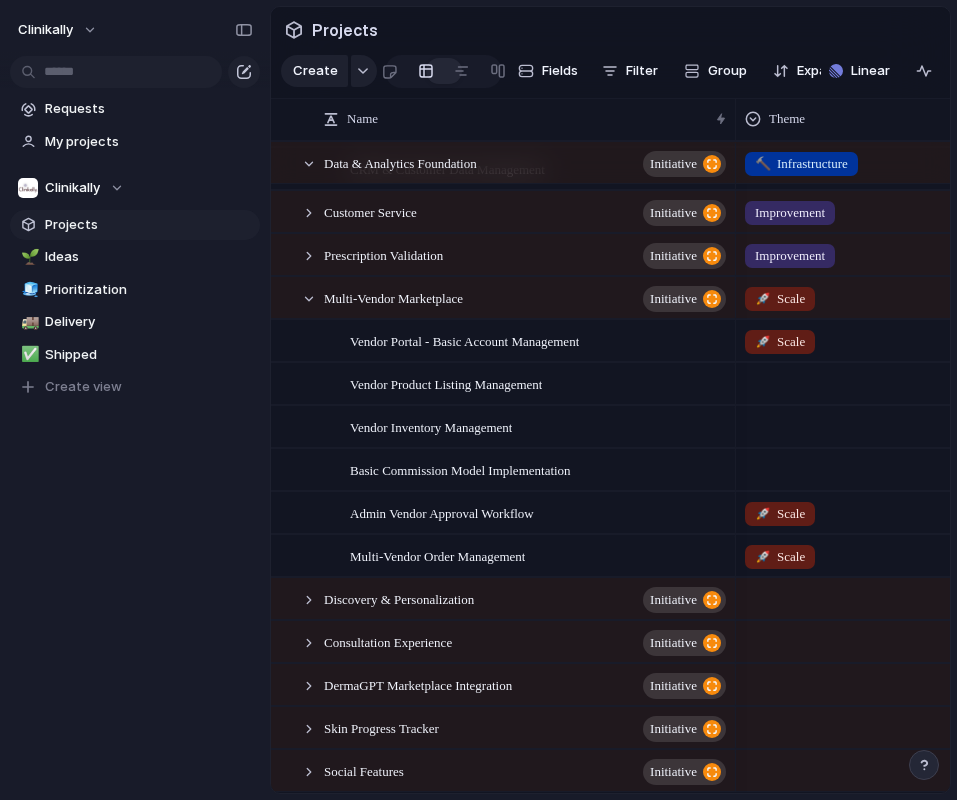 click on "🌱 Experiment   🔮 Magic   🔨 Infrastructure   🚀 Scale   Improvement   Feature" at bounding box center [478, 400] 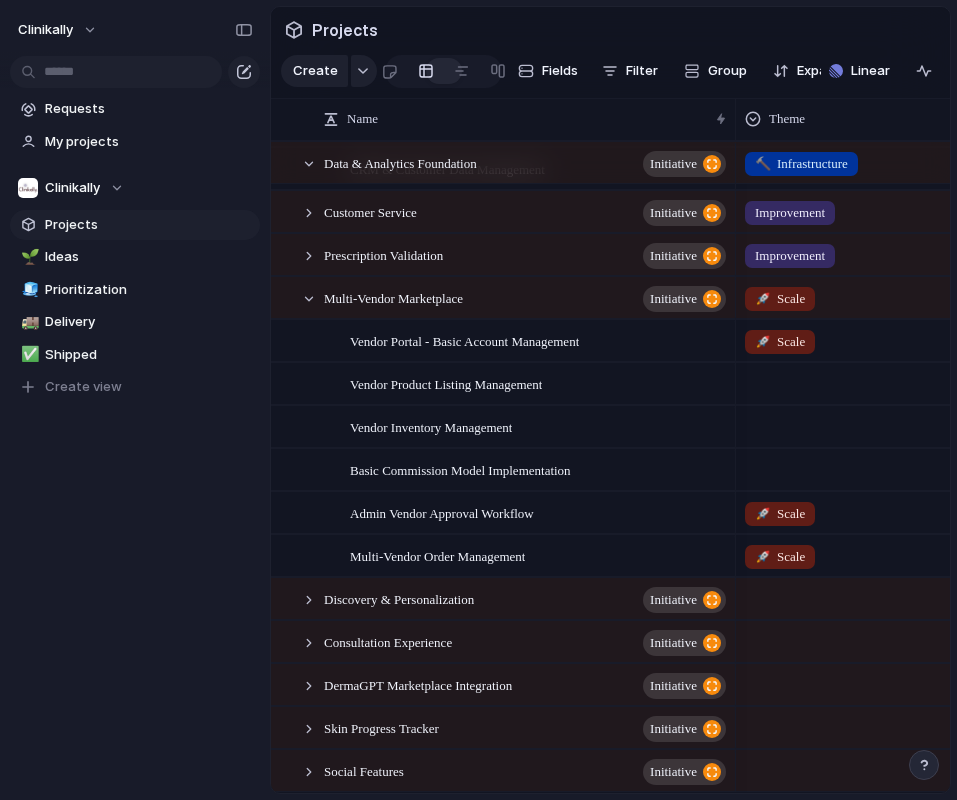 click on "🚀 Scale" at bounding box center [885, 337] 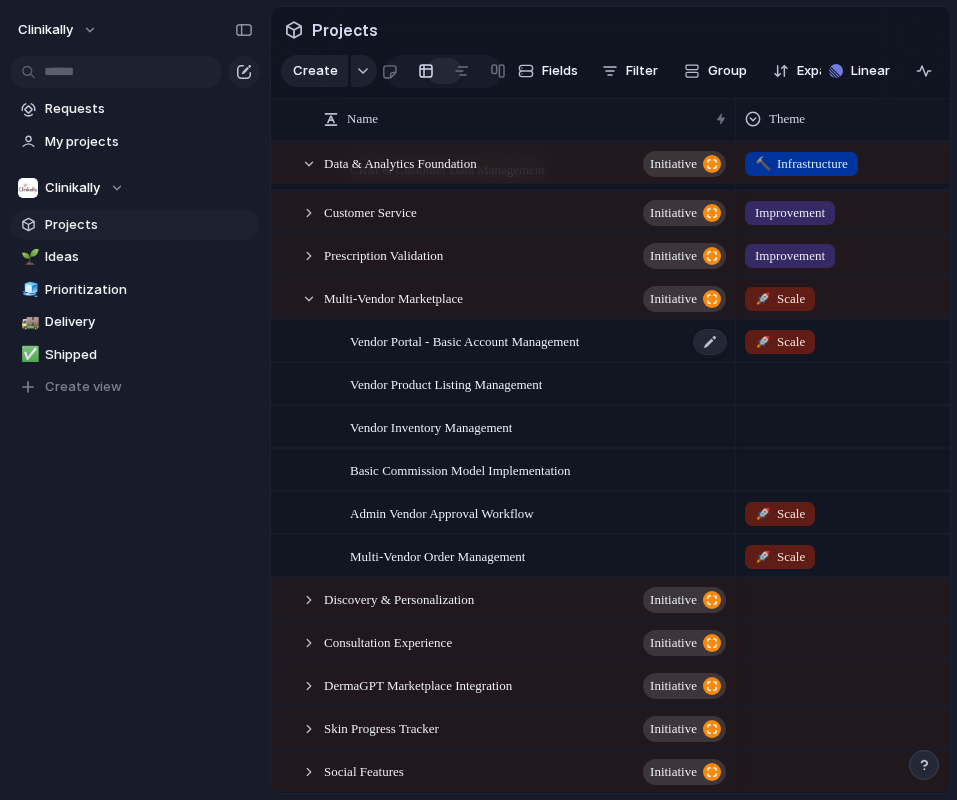 click on "Vendor Portal - Basic Account Management" at bounding box center [539, 341] 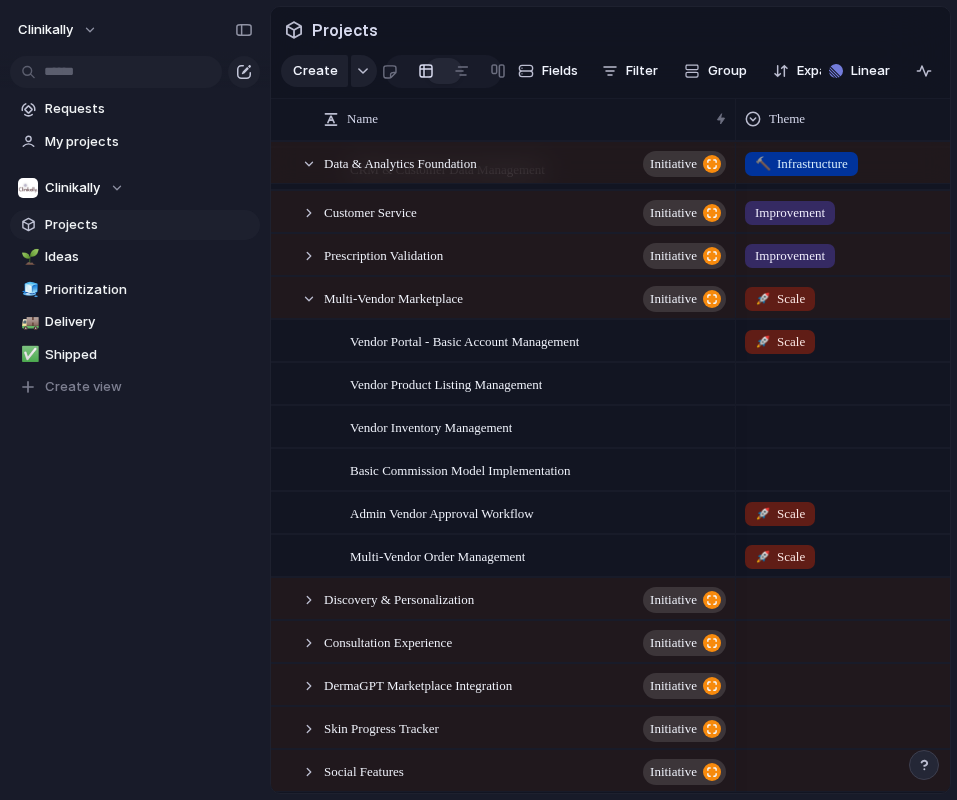 click at bounding box center (885, 380) 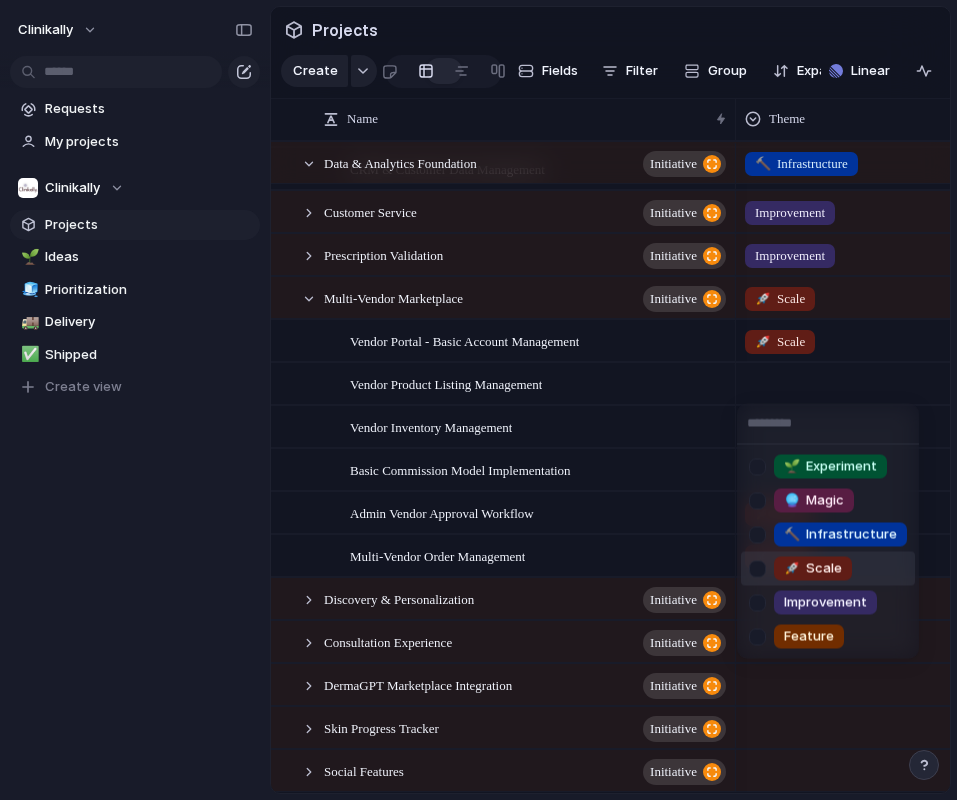 click on "🚀 Scale" at bounding box center (813, 569) 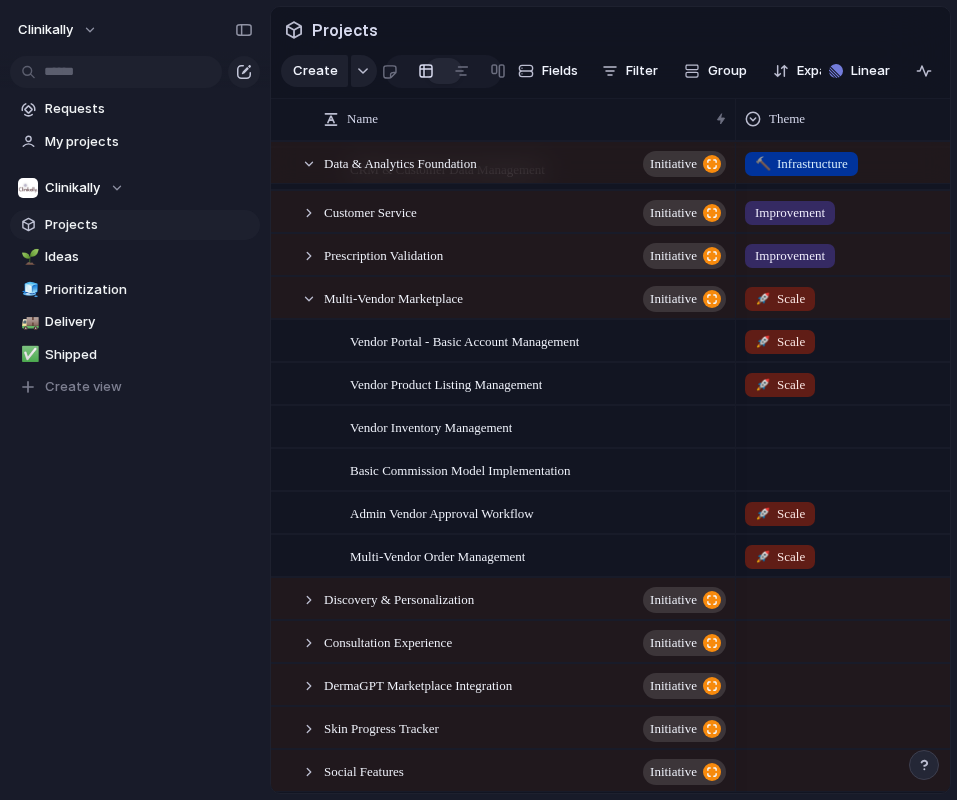 click at bounding box center [885, 423] 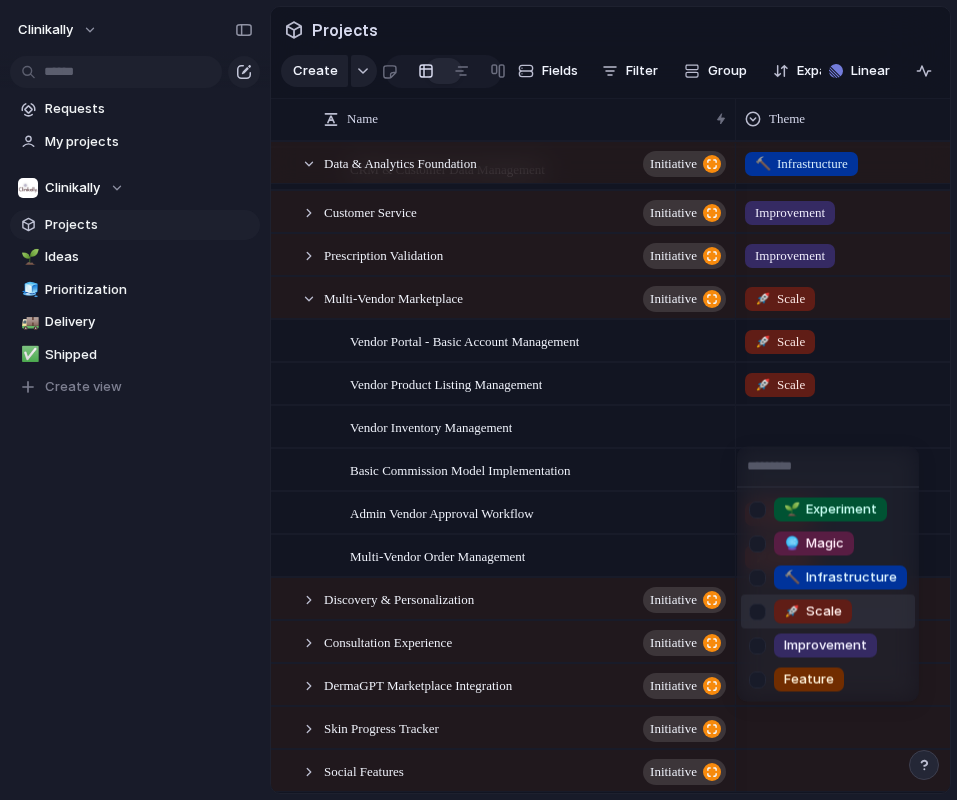 click on "🚀 Scale" at bounding box center (813, 612) 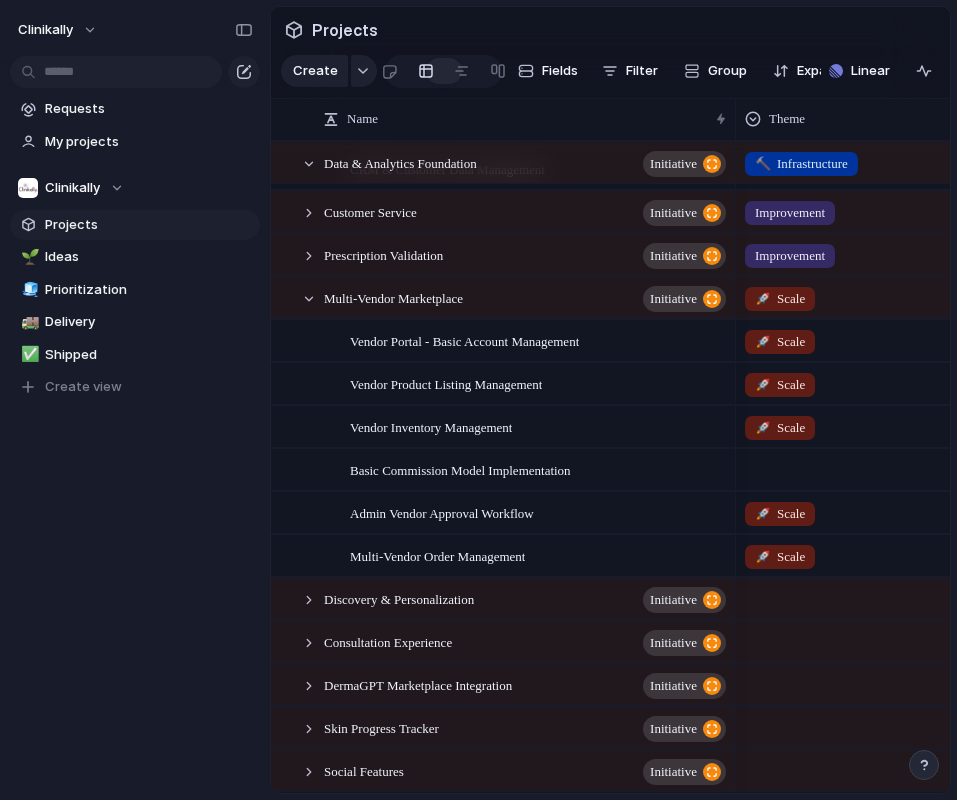 click at bounding box center [885, 466] 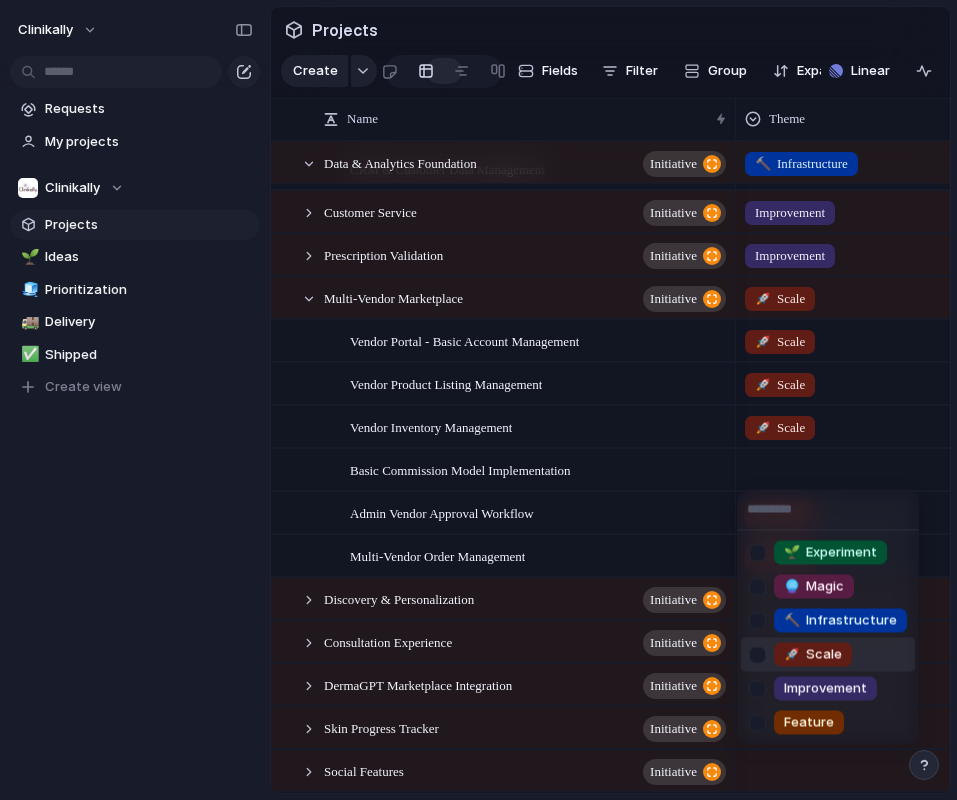 click on "🚀 Scale" at bounding box center (813, 655) 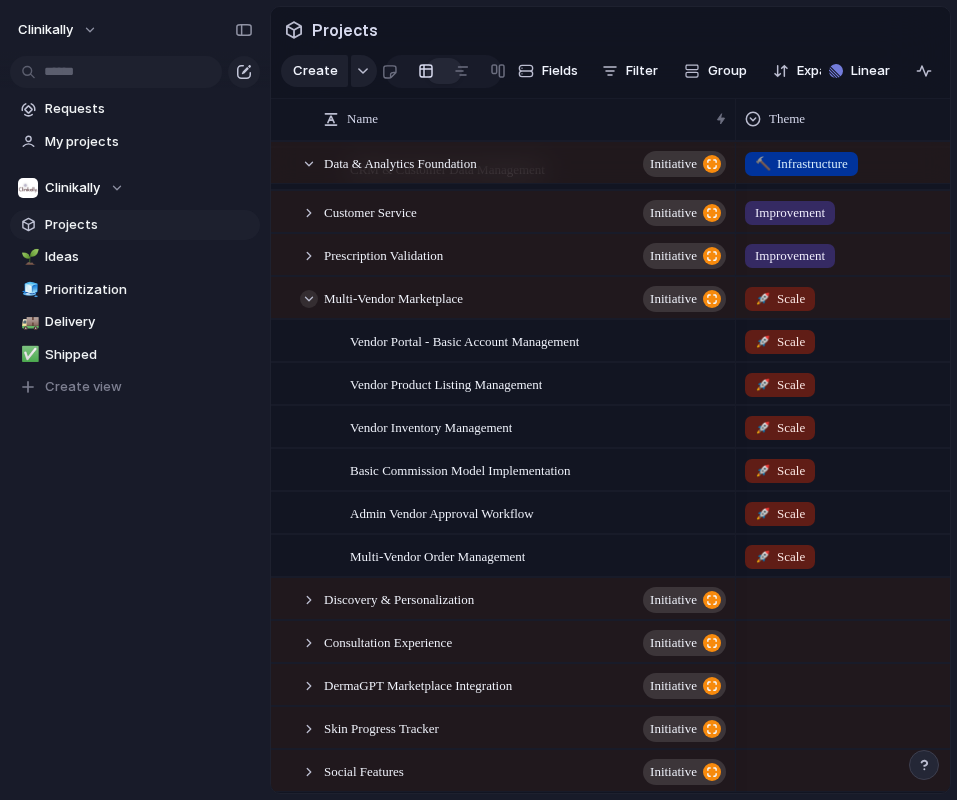 click at bounding box center [309, 299] 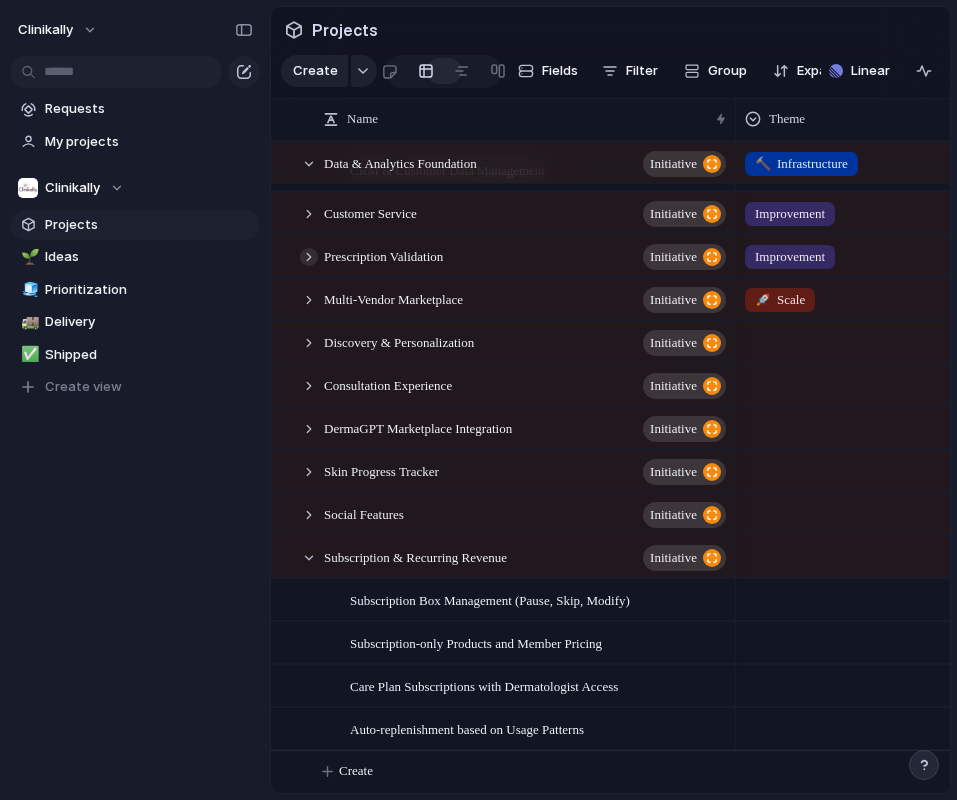 click at bounding box center [309, 257] 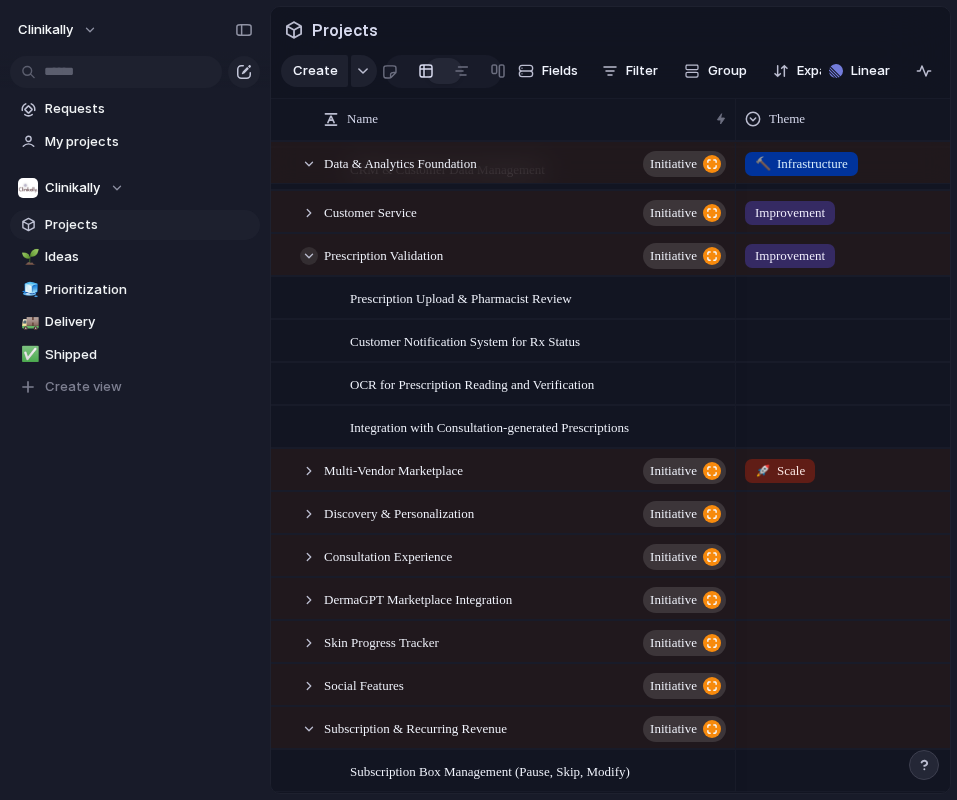 click at bounding box center [309, 256] 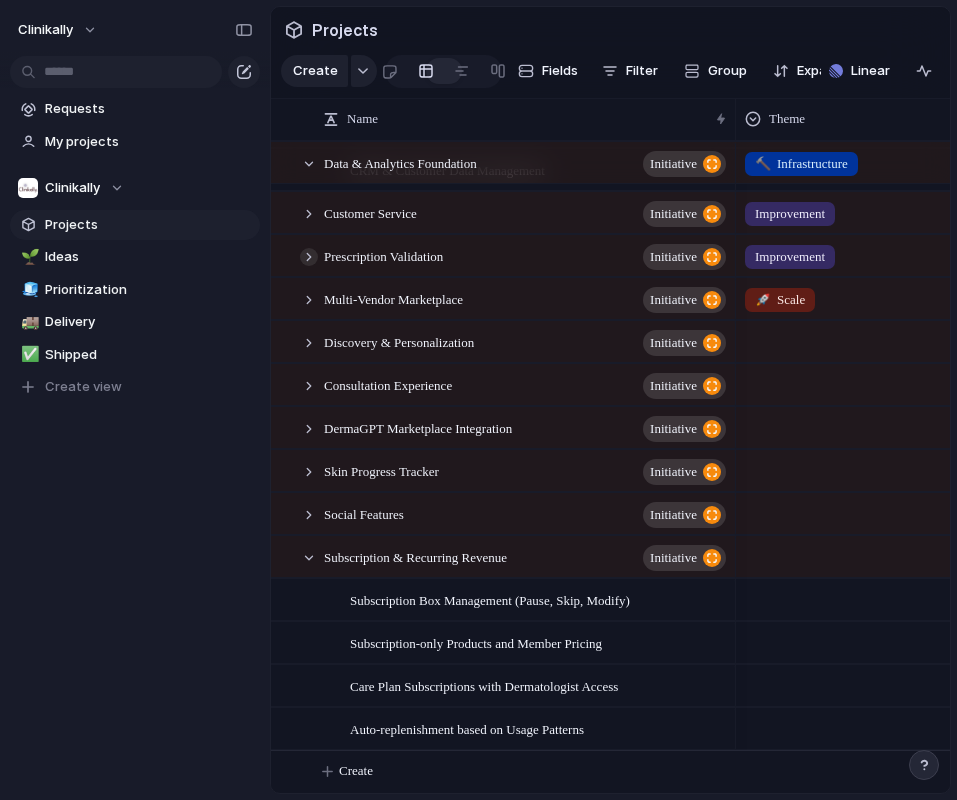 click at bounding box center [309, 257] 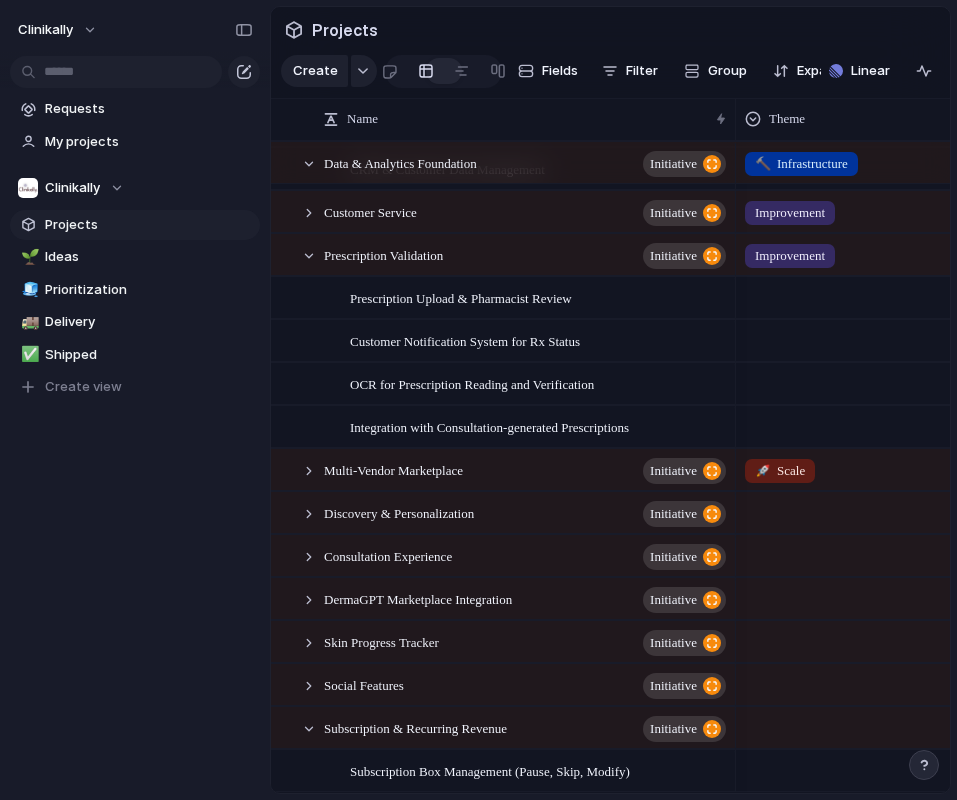 click at bounding box center (885, 509) 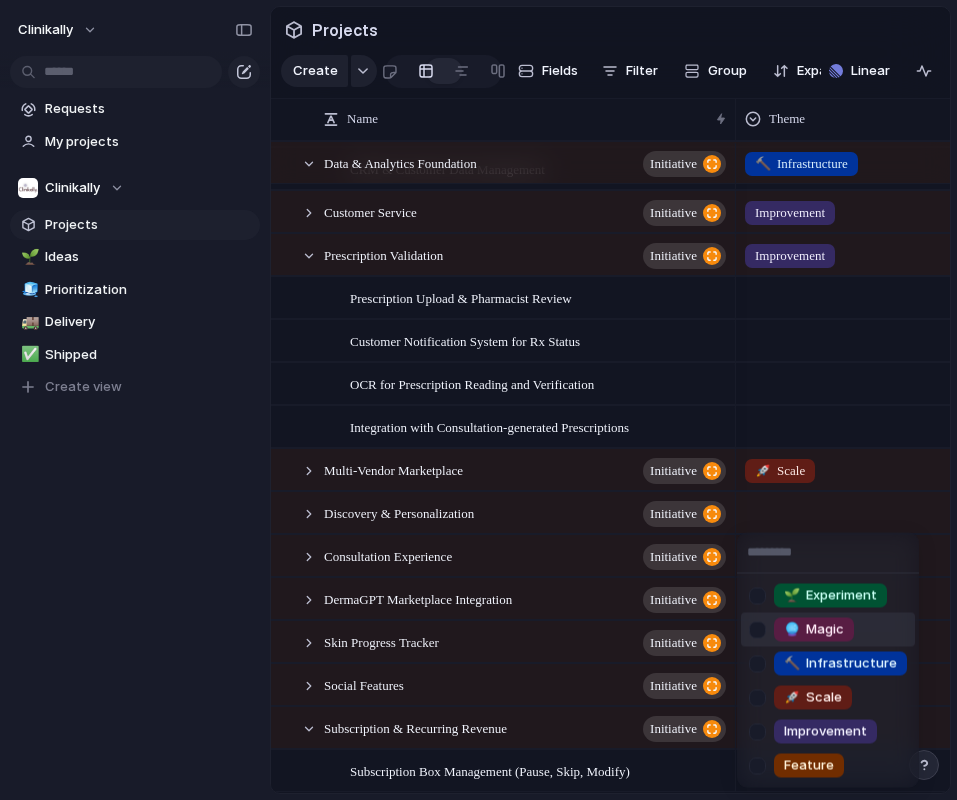 click on "🔮 Magic" at bounding box center [814, 630] 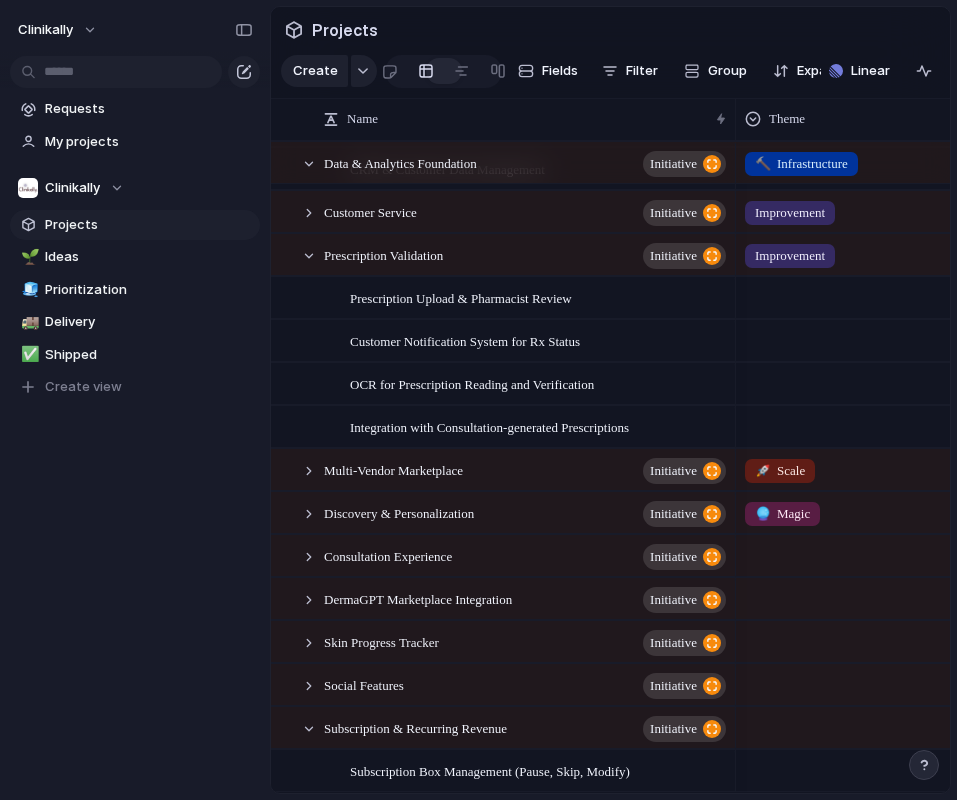 click at bounding box center [885, 595] 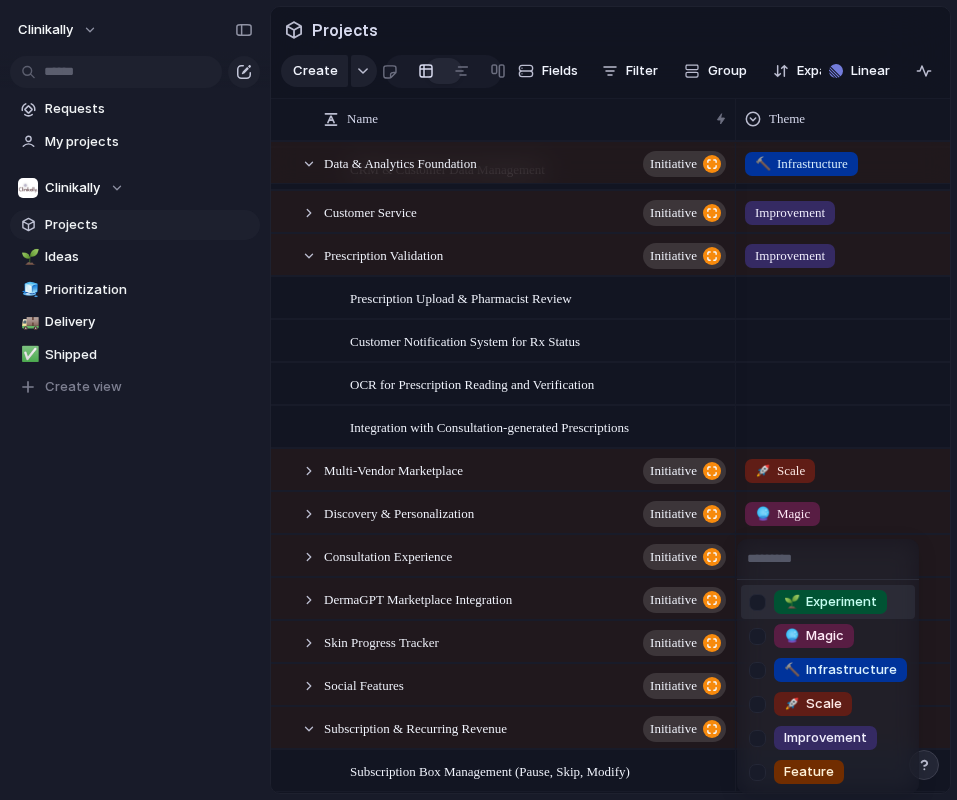 click on "🌱 Experiment   🔮 Magic   🔨 Infrastructure   🚀 Scale   Improvement   Feature" at bounding box center (478, 400) 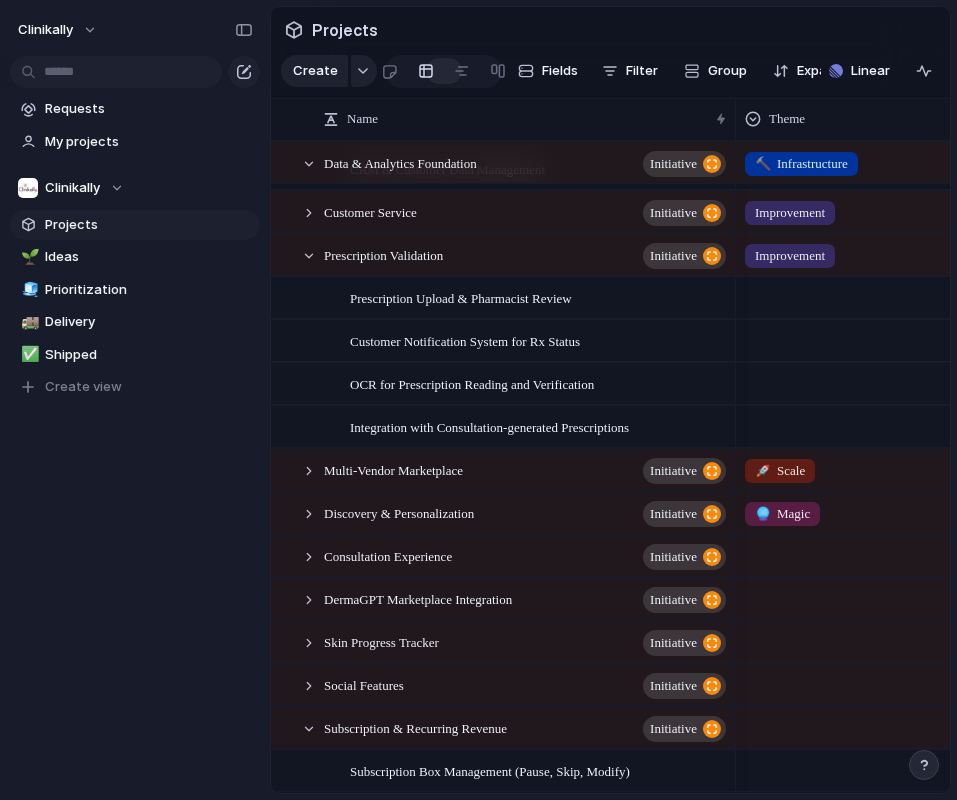 click at bounding box center [309, 557] 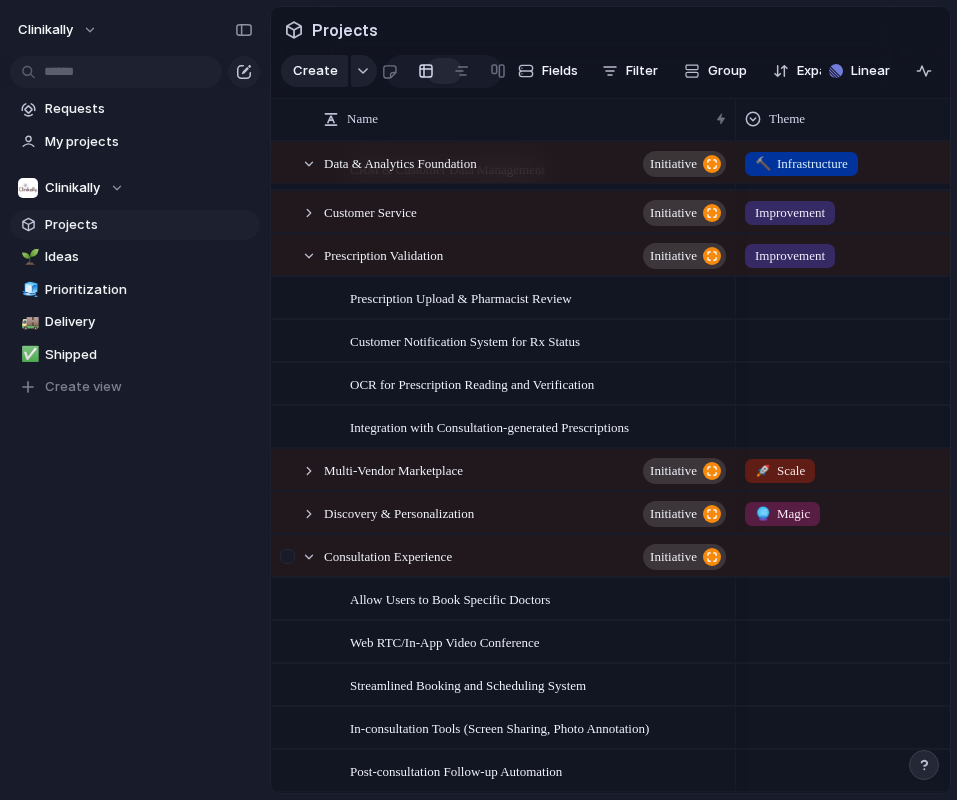 scroll, scrollTop: 392, scrollLeft: 0, axis: vertical 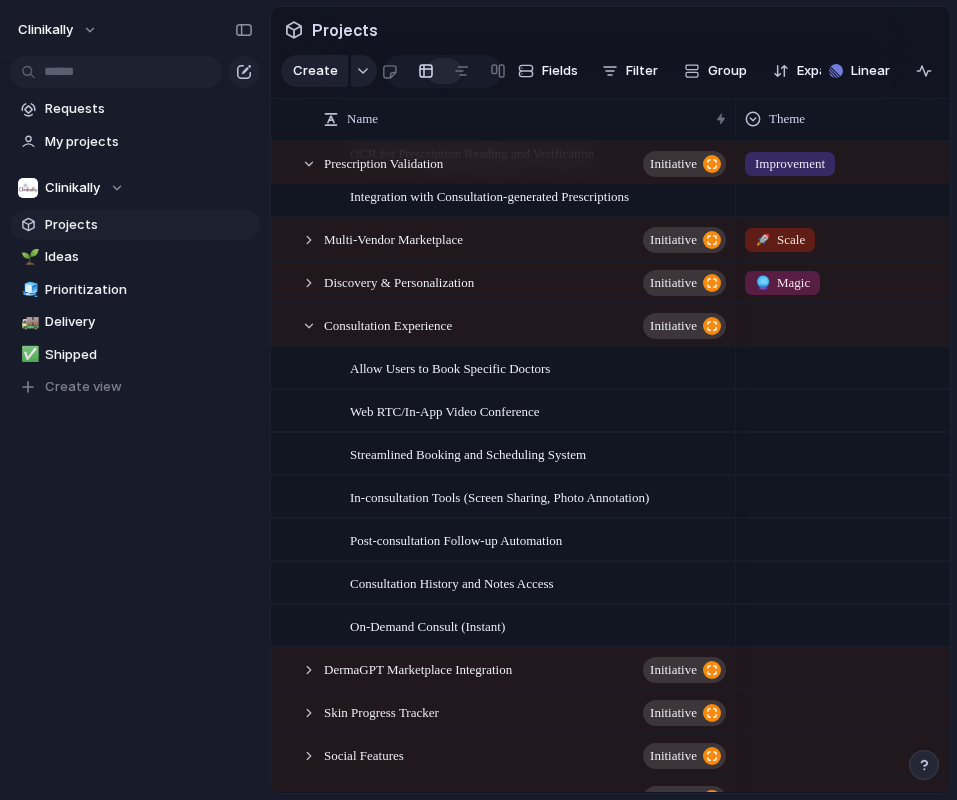 click at bounding box center [885, 367] 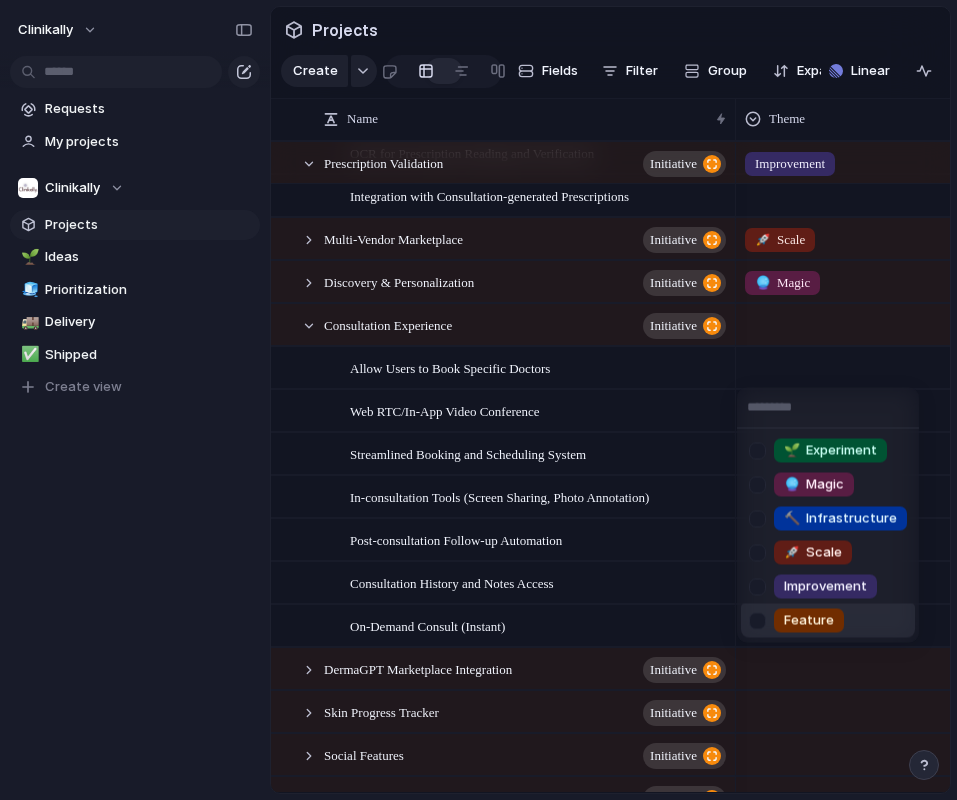 click at bounding box center [757, 620] 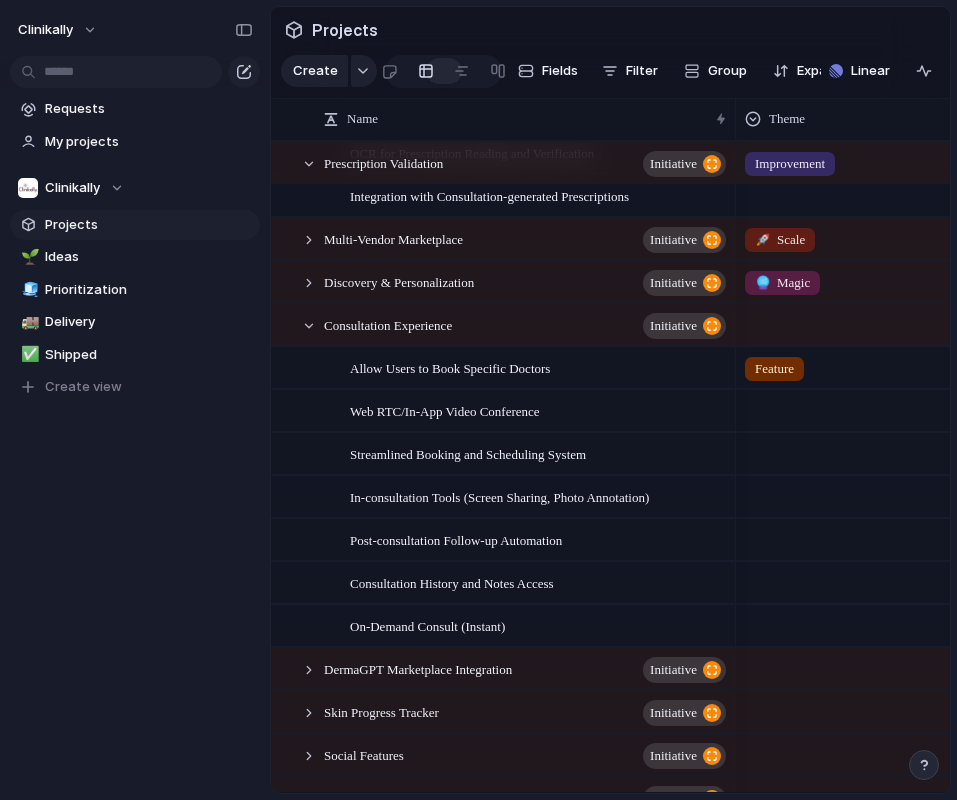 click on "🌱 Experiment   🔮 Magic   🔨 Infrastructure   🚀 Scale   Improvement   Feature" at bounding box center [478, 400] 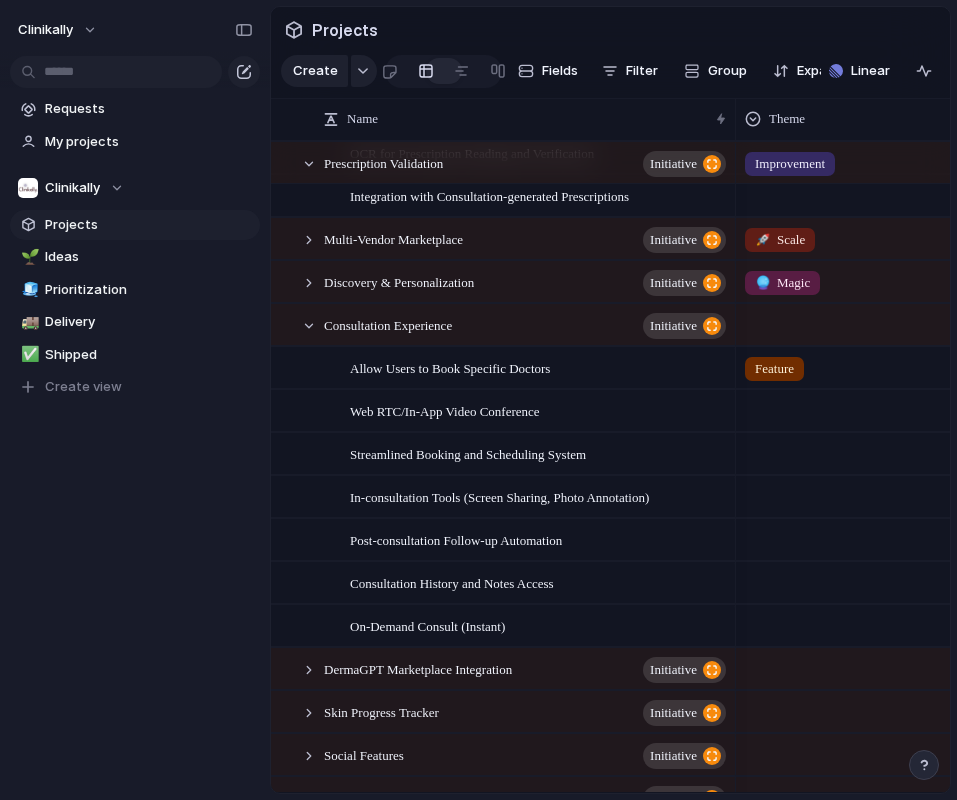 click at bounding box center [885, 407] 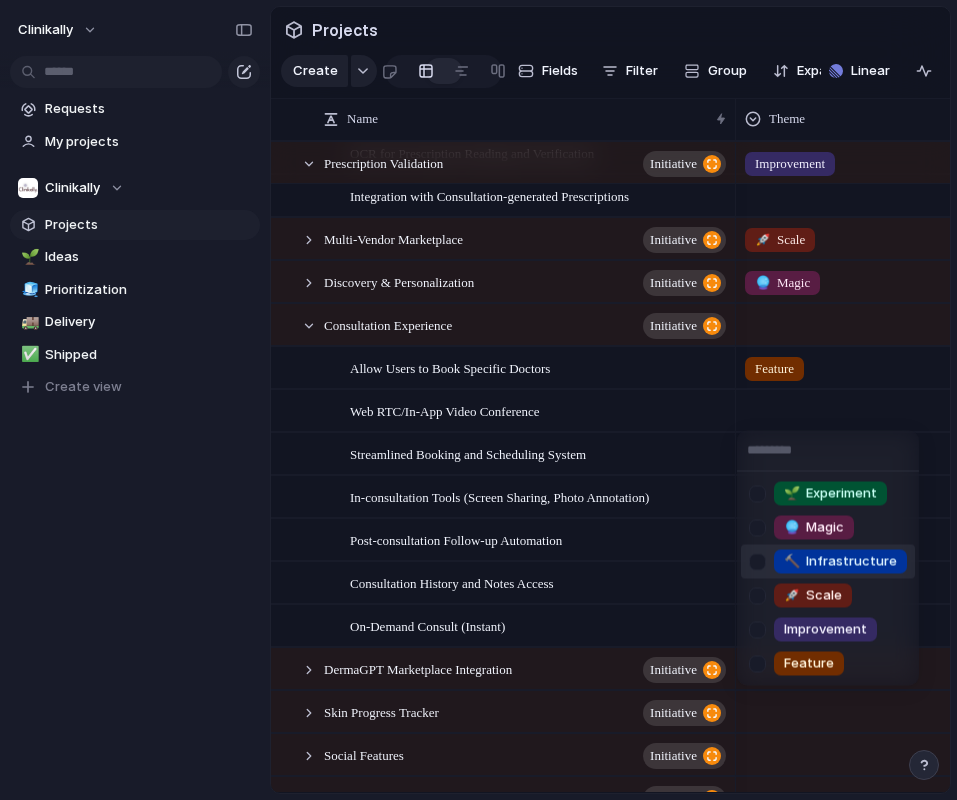 click on "🔨 Infrastructure" at bounding box center [840, 562] 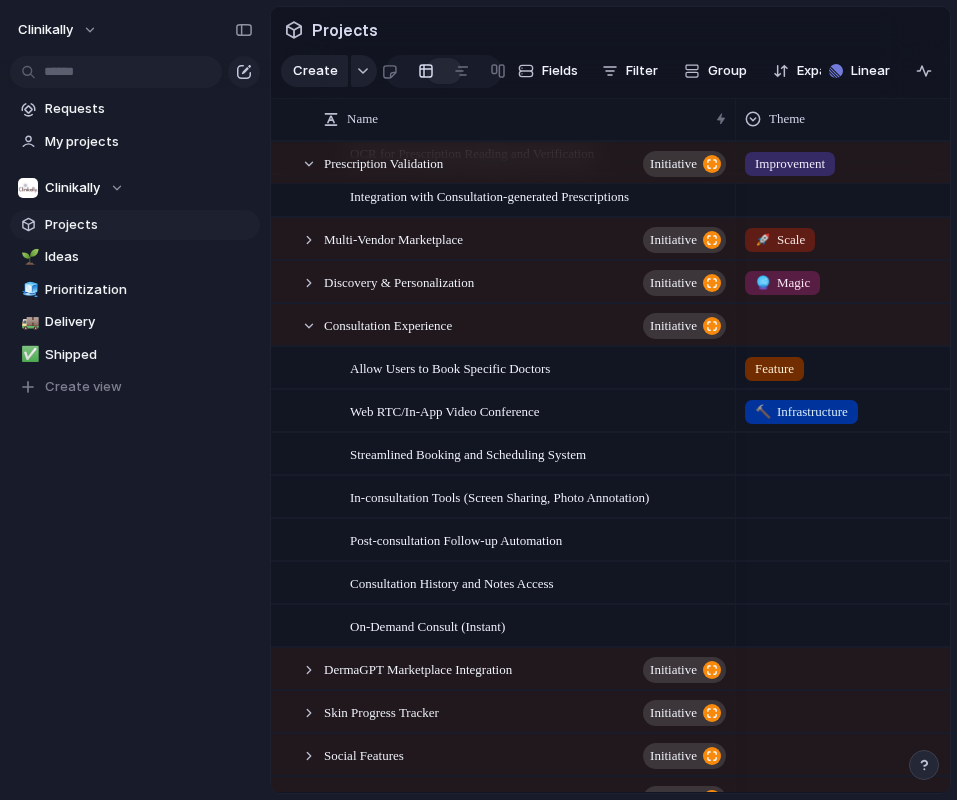 click on "🔨 Infrastructure" at bounding box center [801, 412] 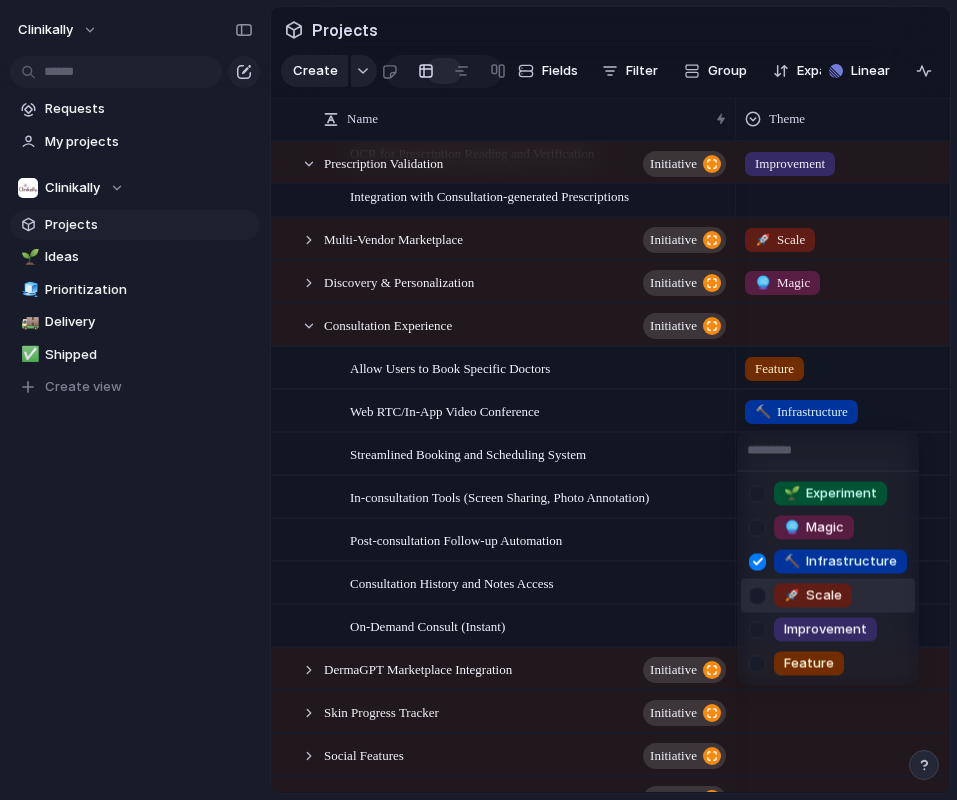 click on "🚀" at bounding box center (792, 595) 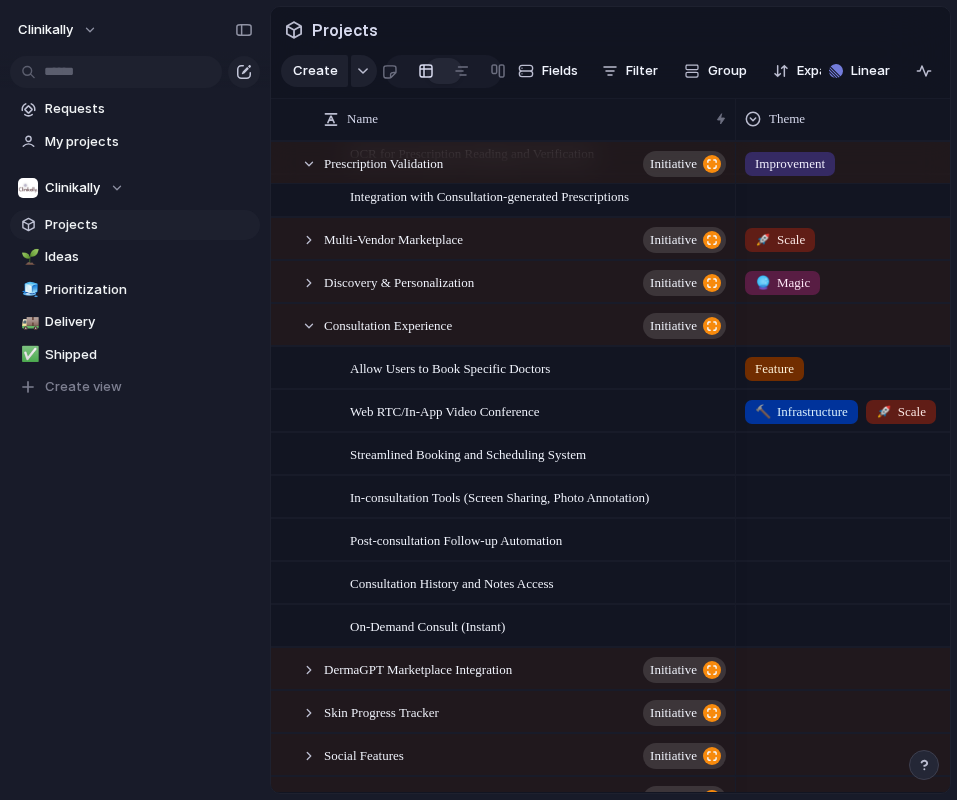 click on "🔨 Infrastructure" at bounding box center (801, 412) 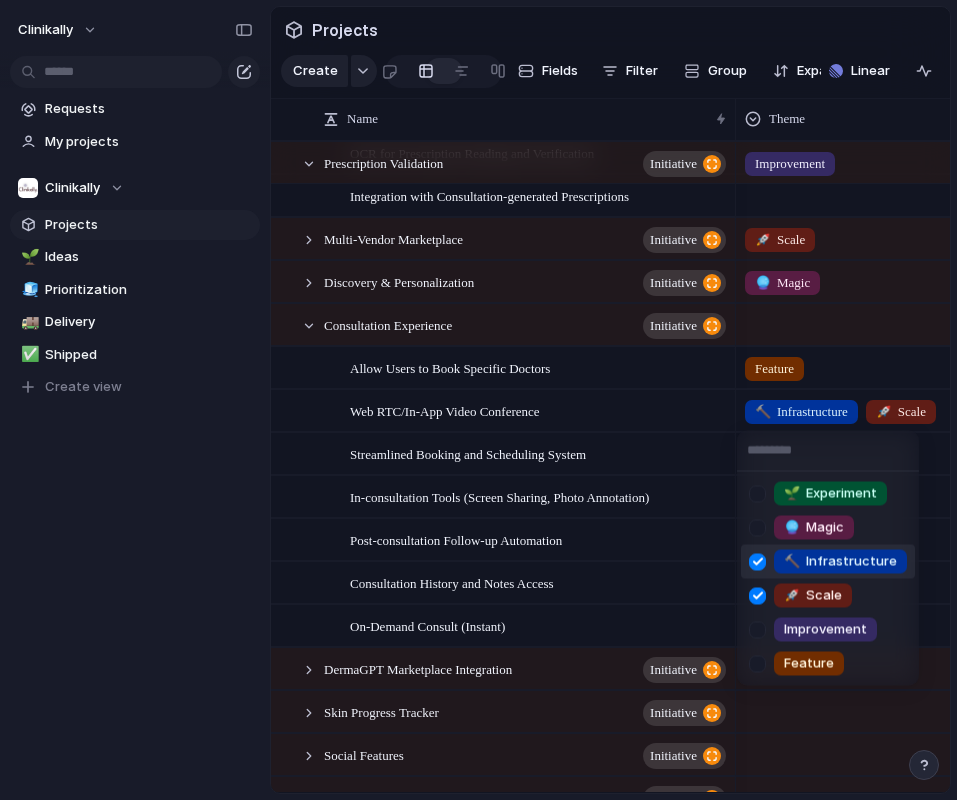 click on "🔨 Infrastructure" at bounding box center [840, 562] 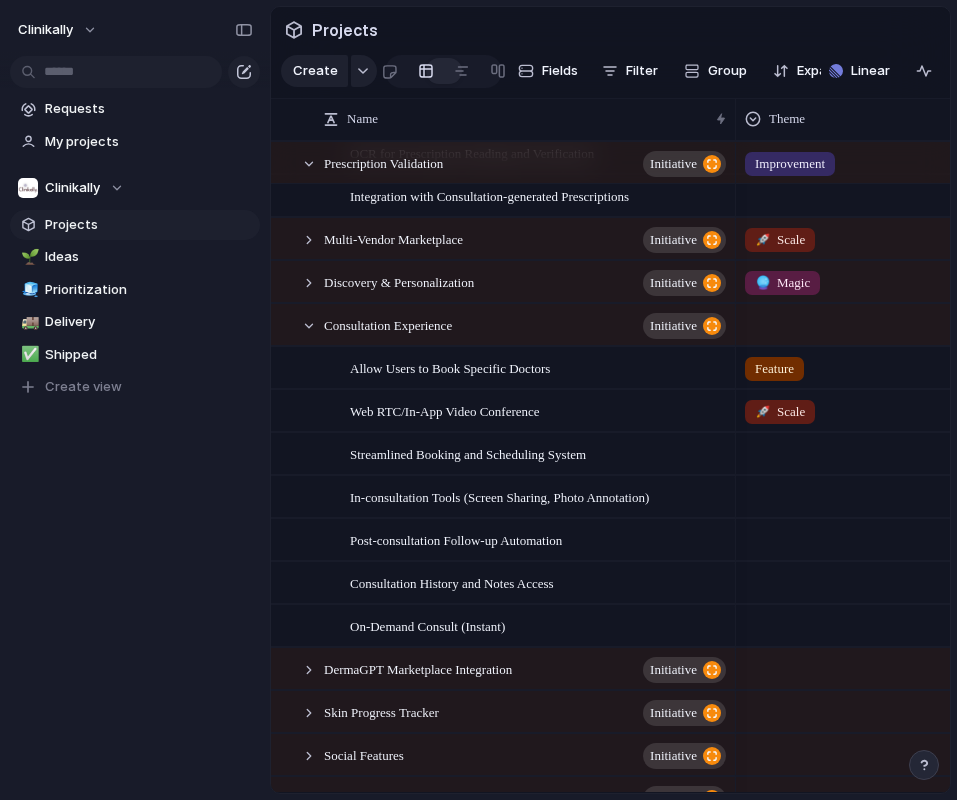 click on "🚀 Scale" at bounding box center [885, 410] 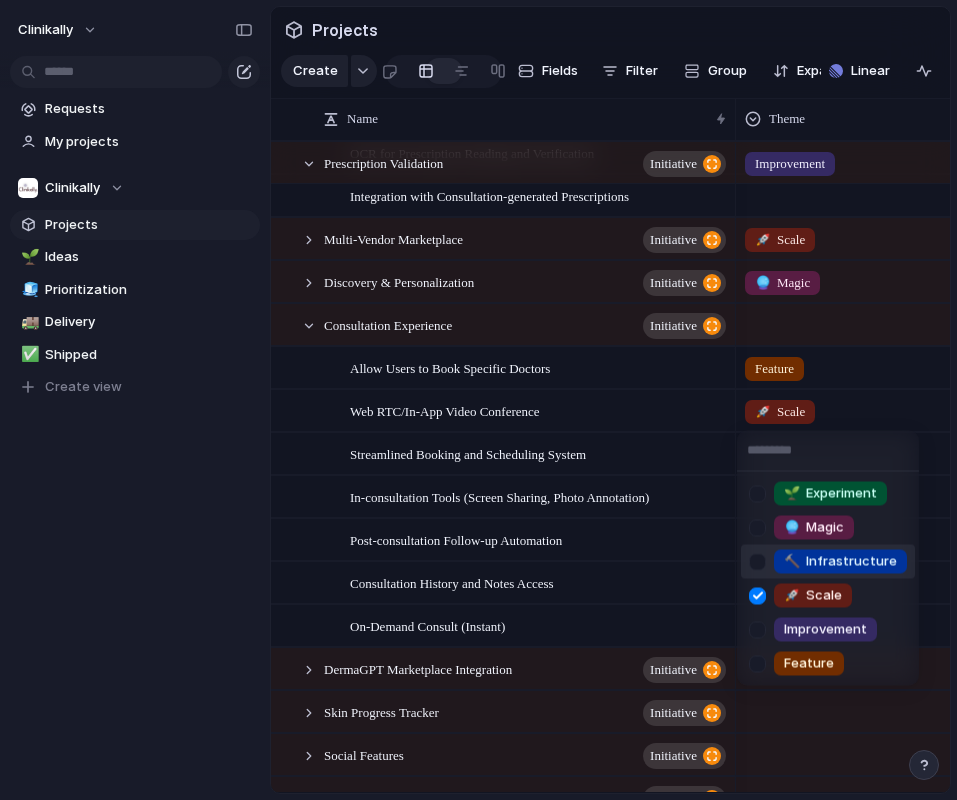 click on "🔨 Infrastructure" at bounding box center [840, 562] 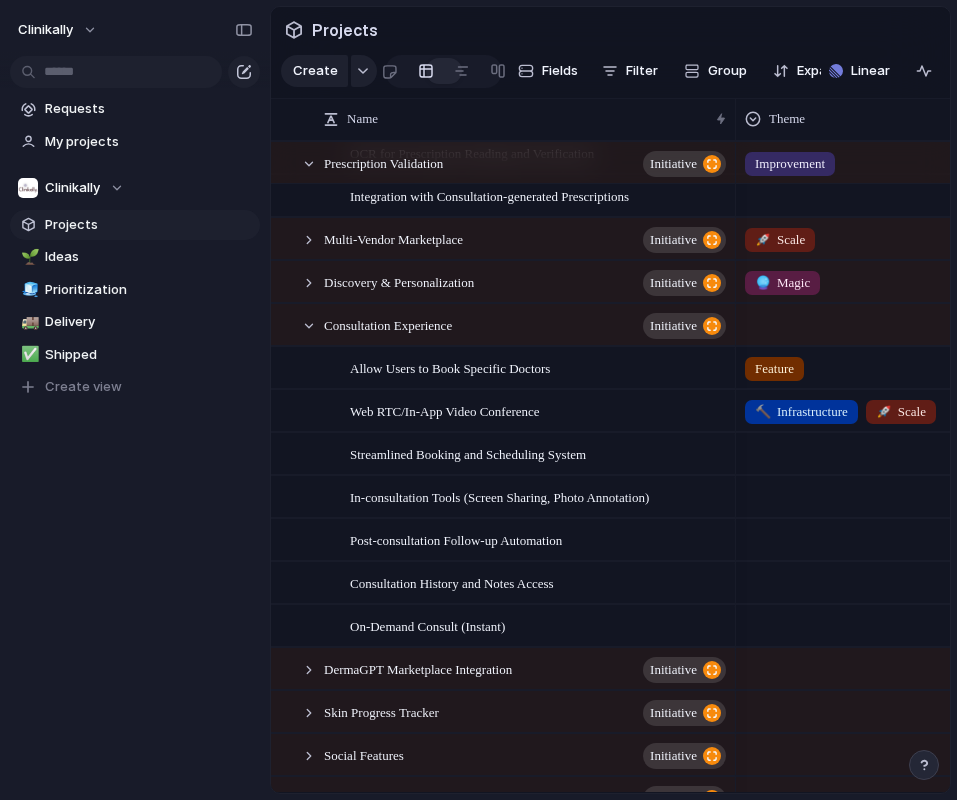 click on "🚀 Scale" at bounding box center (901, 412) 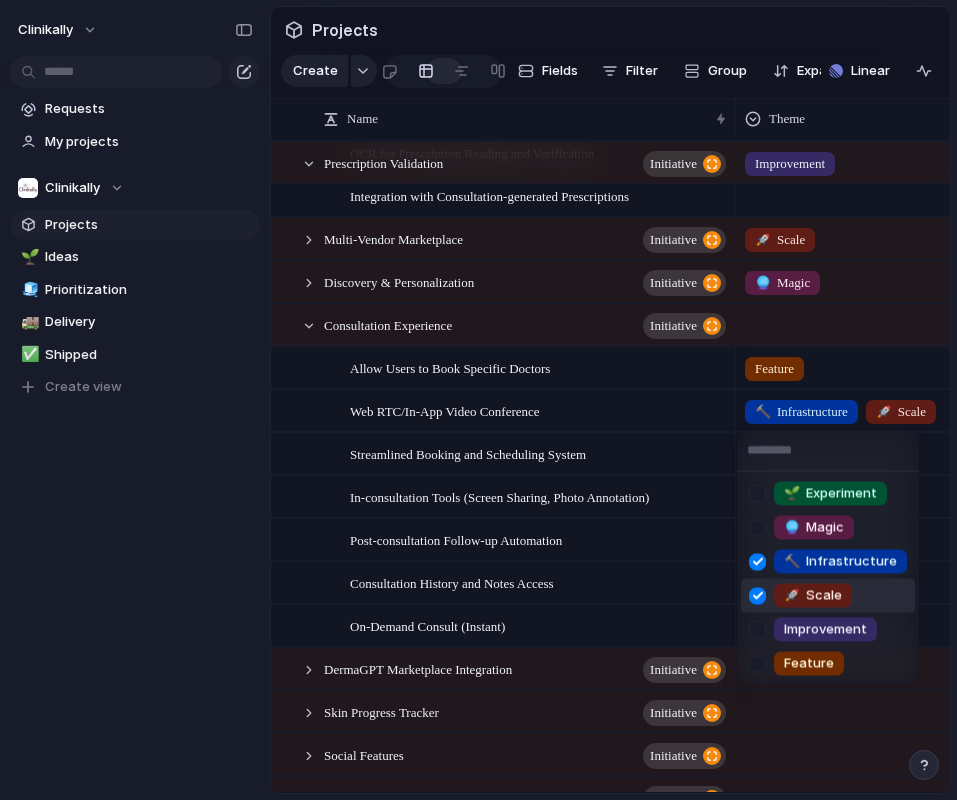 click on "🚀 Scale" at bounding box center [813, 596] 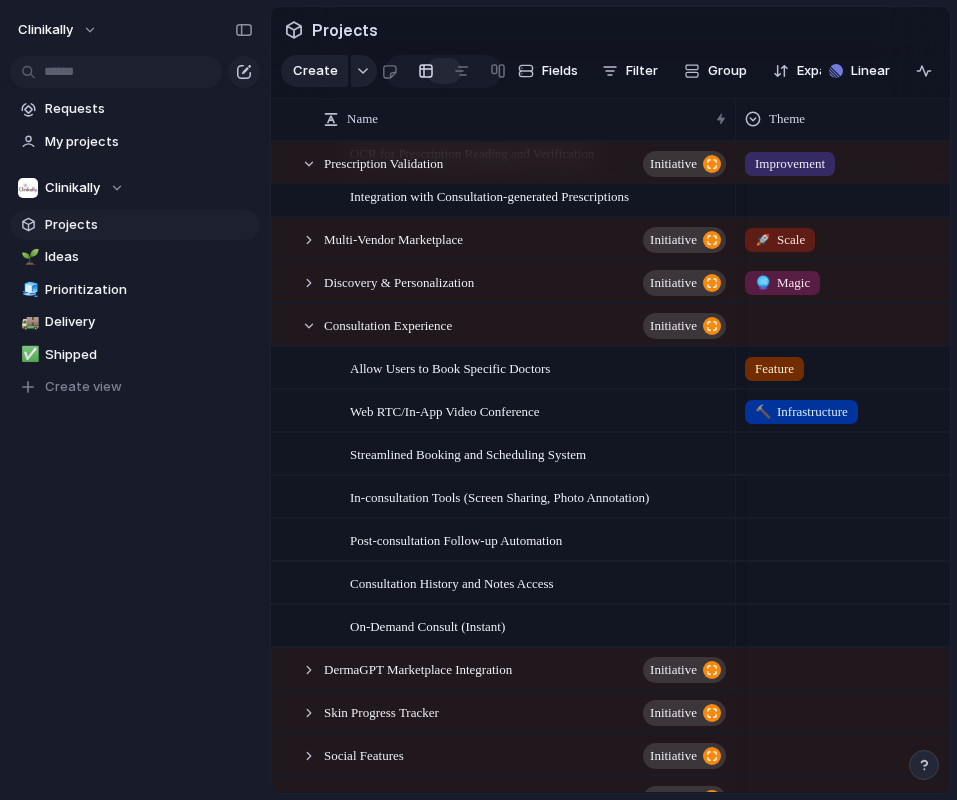 click at bounding box center (885, 450) 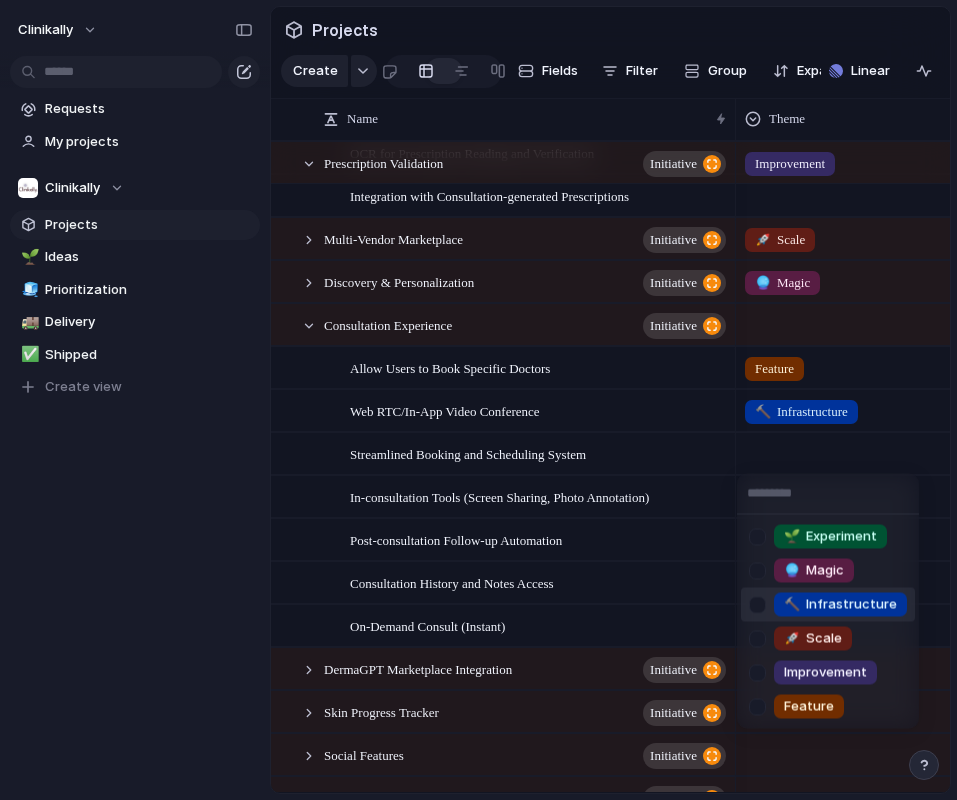 click on "🌱 Experiment   🔮 Magic   🔨 Infrastructure   🚀 Scale   Improvement   Feature" at bounding box center [478, 400] 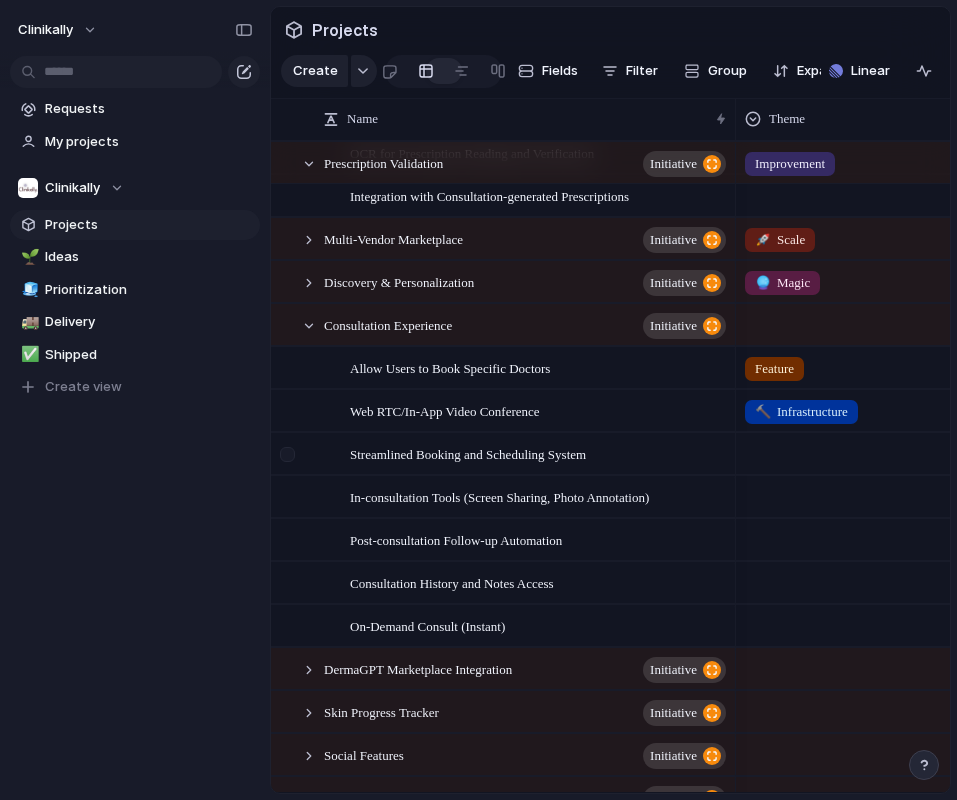 click at bounding box center (287, 454) 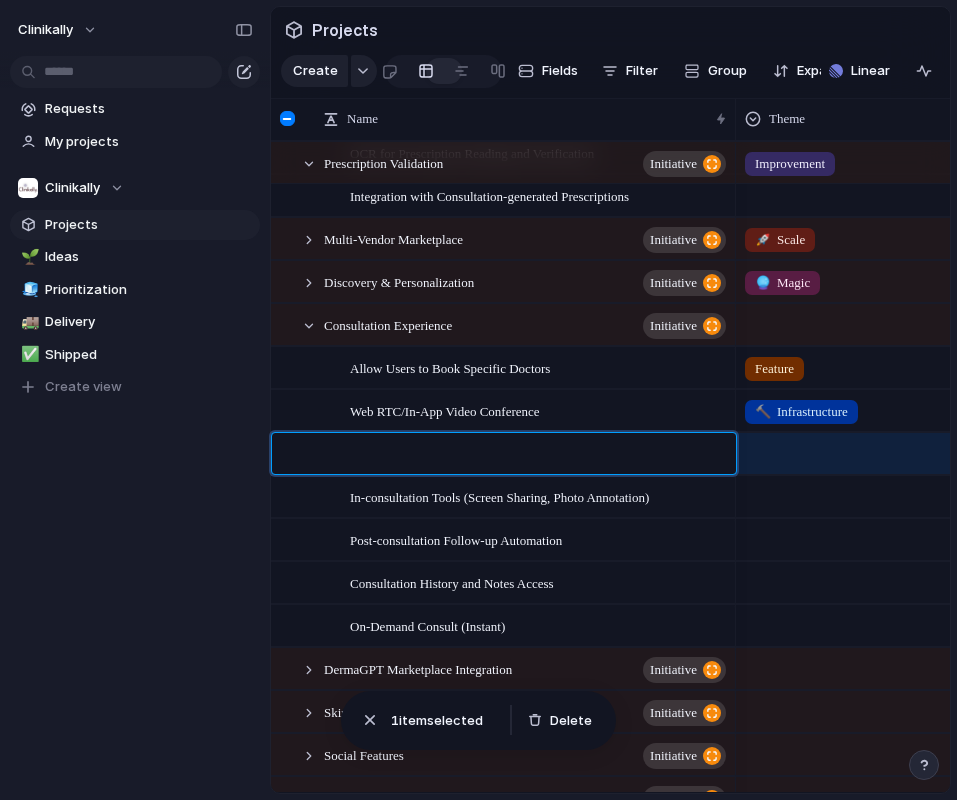 click at bounding box center (298, 453) 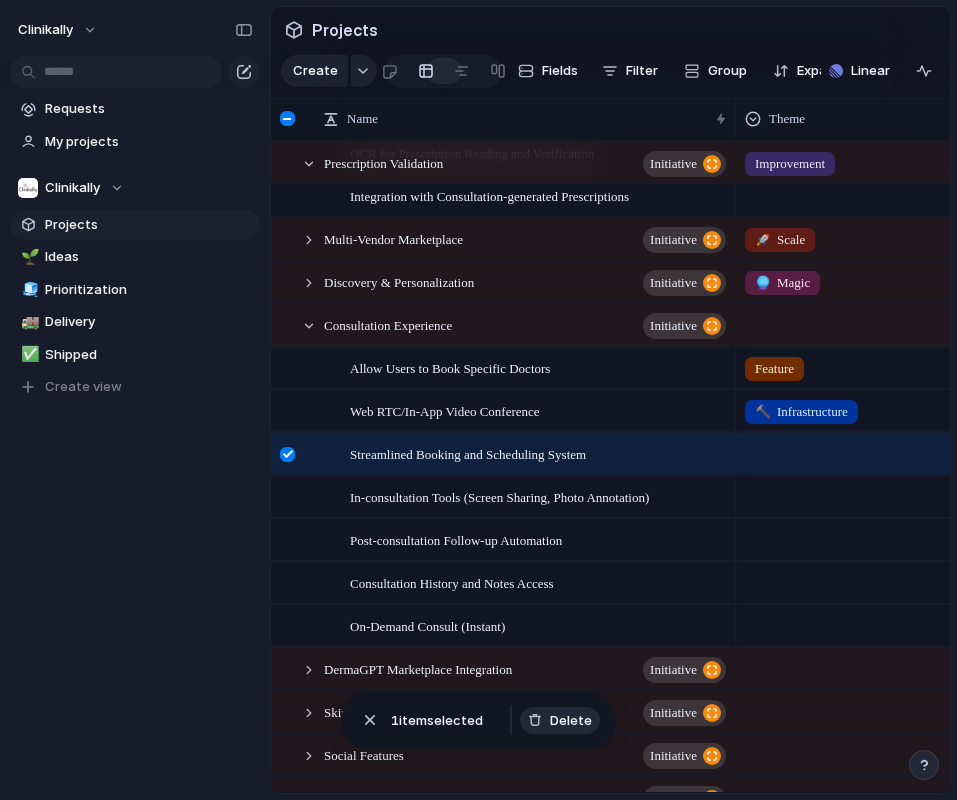 click on "Delete" at bounding box center (571, 721) 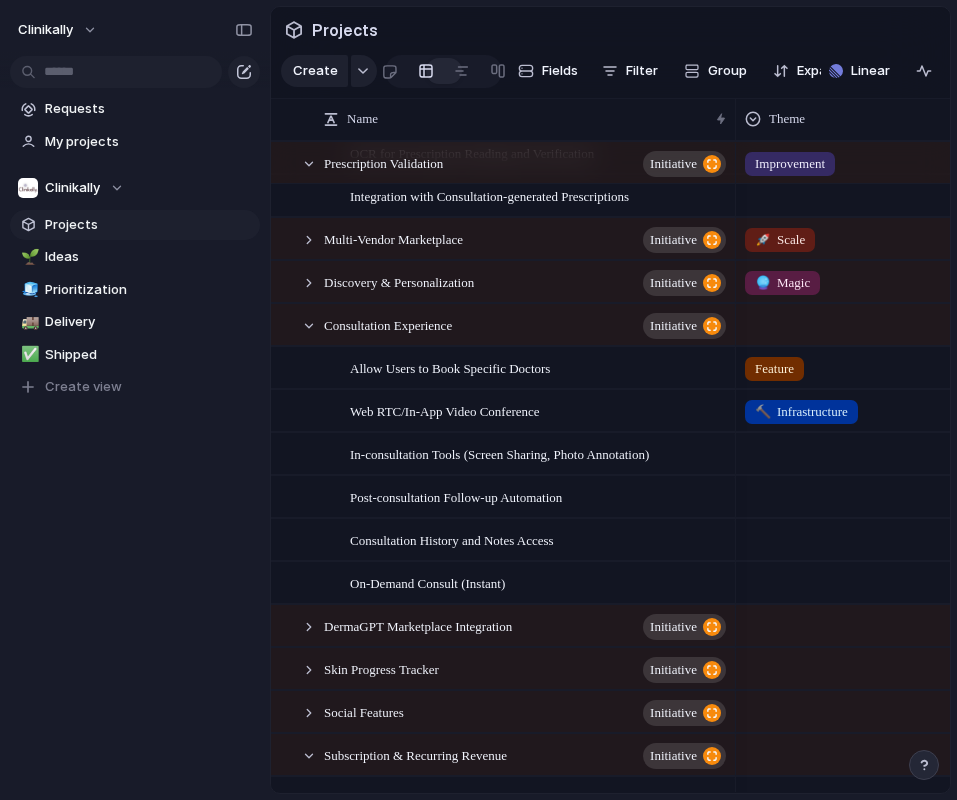 click at bounding box center (885, 536) 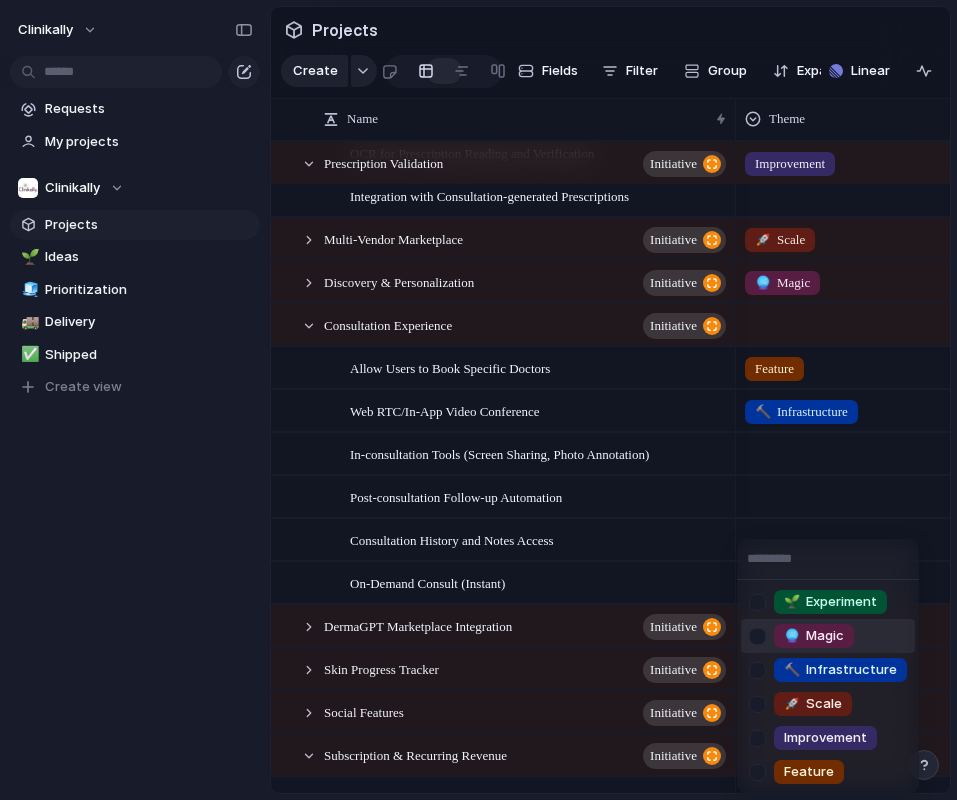 click on "🔮" at bounding box center [792, 635] 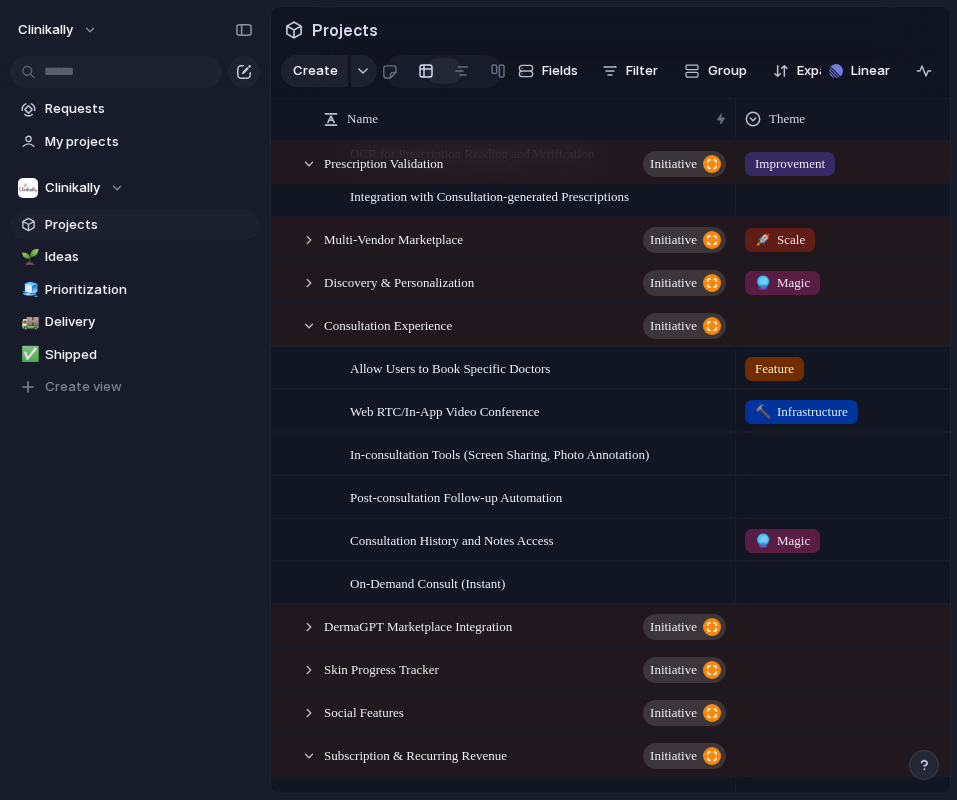 click at bounding box center [885, 579] 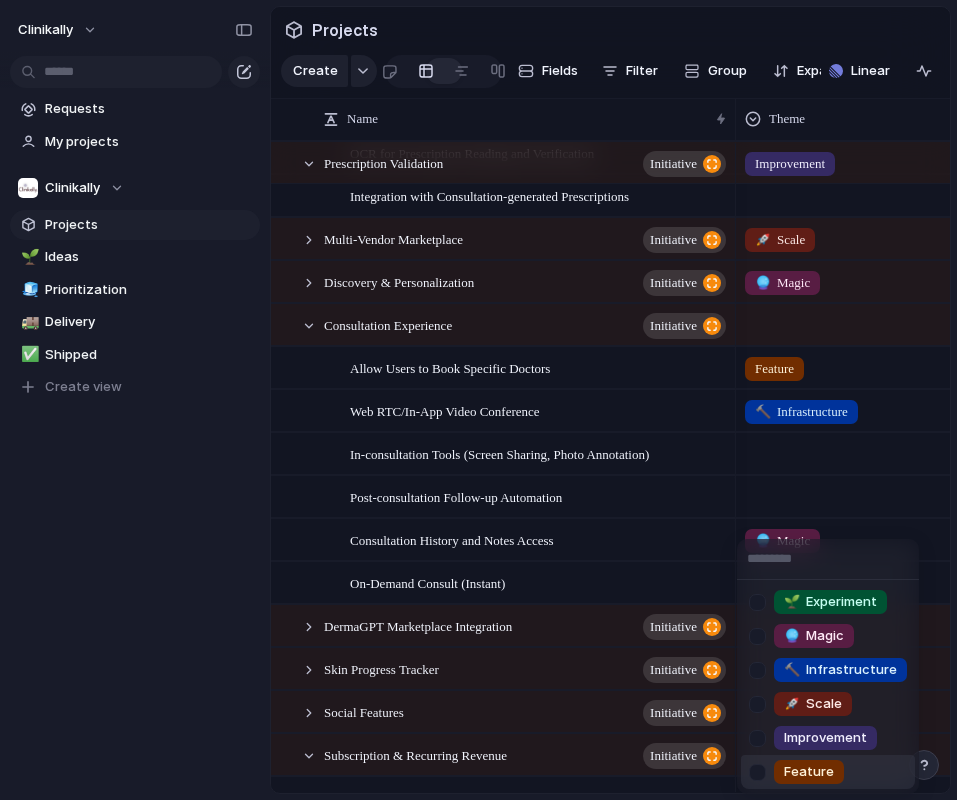 click on "Feature" at bounding box center [809, 772] 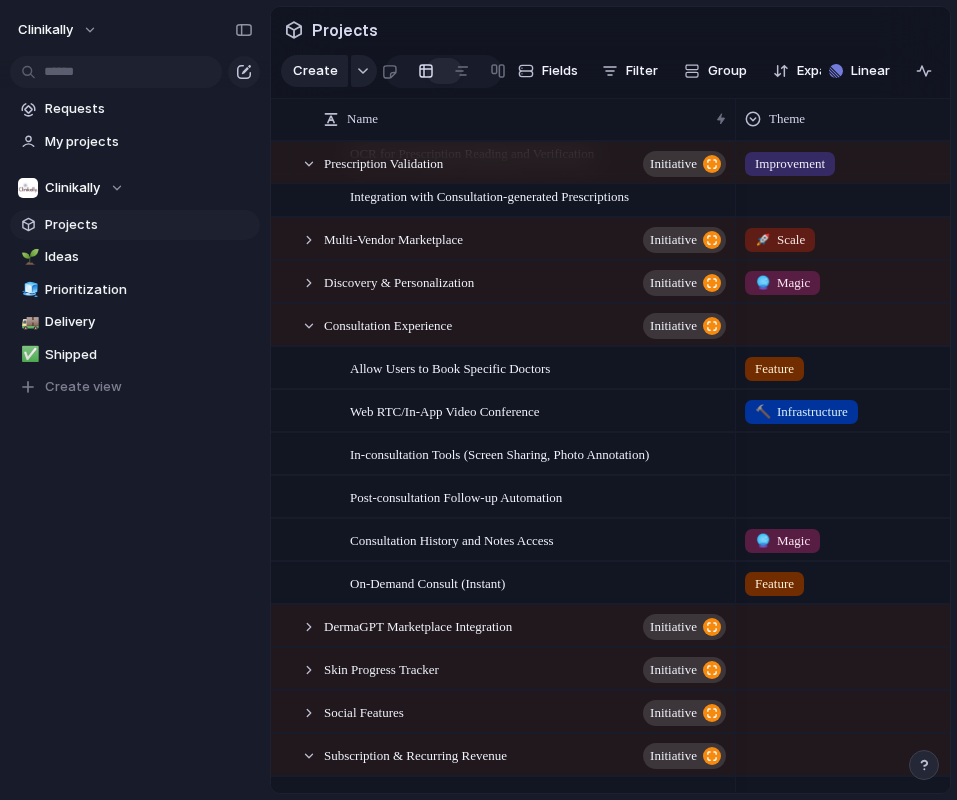 click at bounding box center [885, 453] 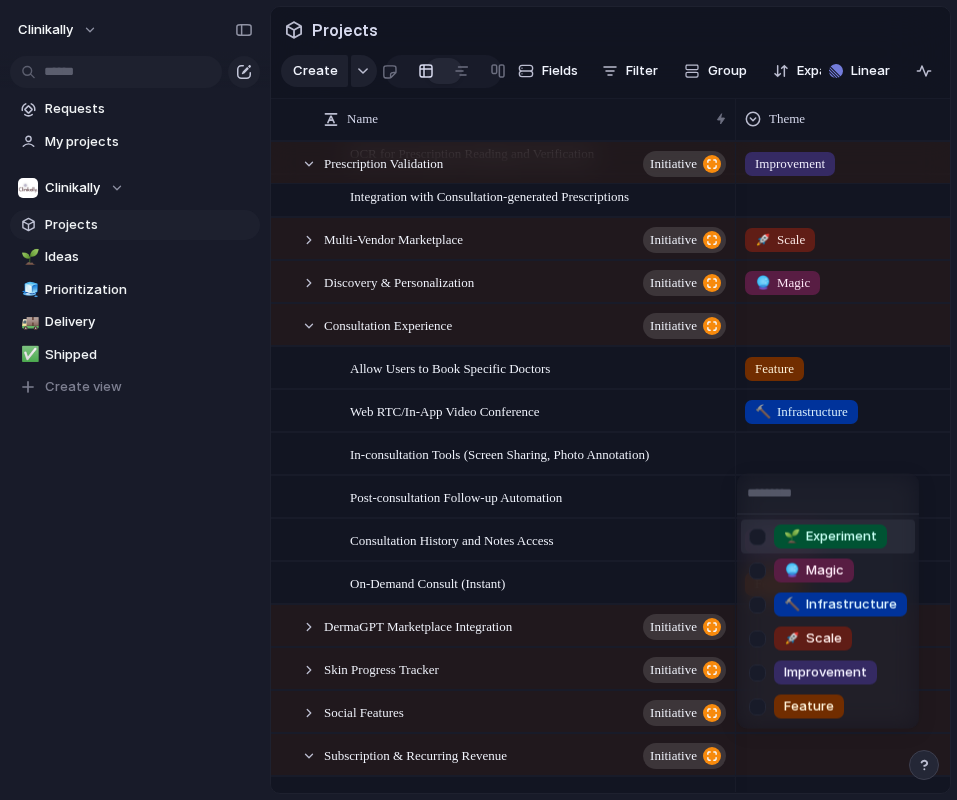 click at bounding box center [828, 494] 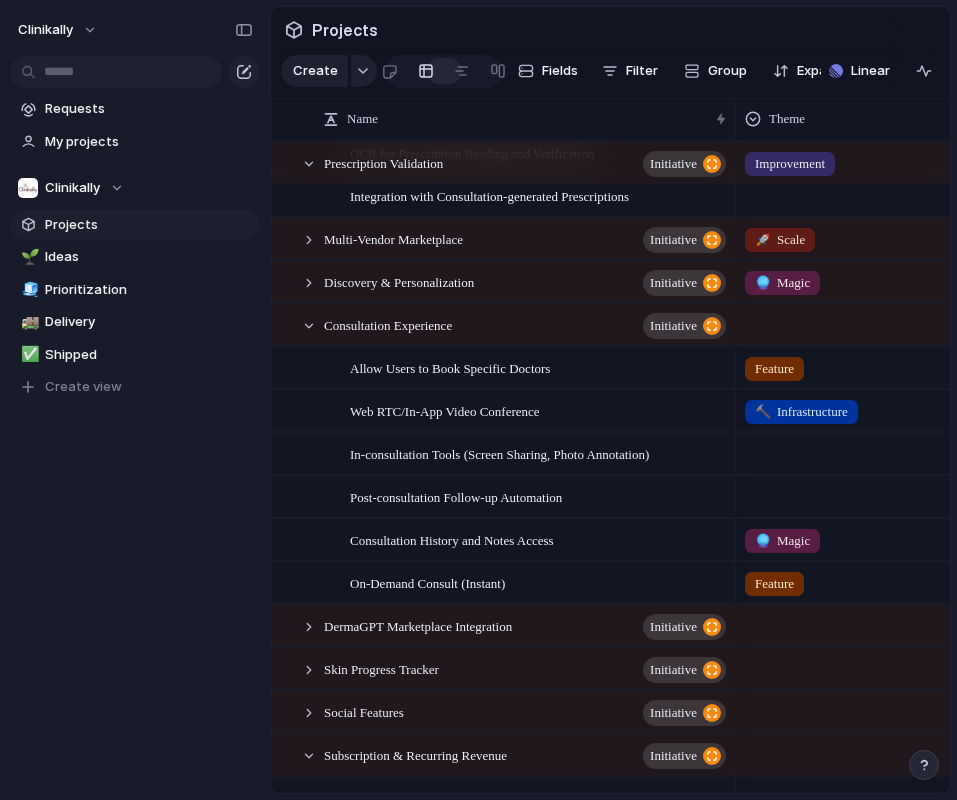click on "🌱 Experiment   🔮 Magic   🔨 Infrastructure   🚀 Scale   Improvement   Feature" at bounding box center [478, 400] 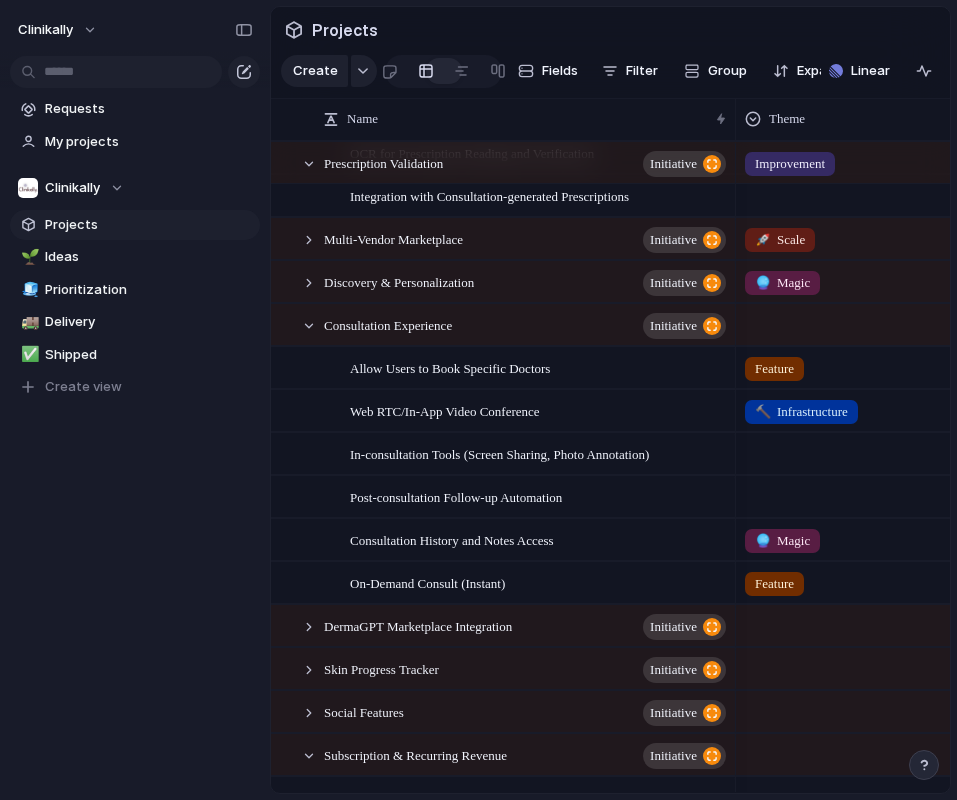 click at bounding box center [885, 450] 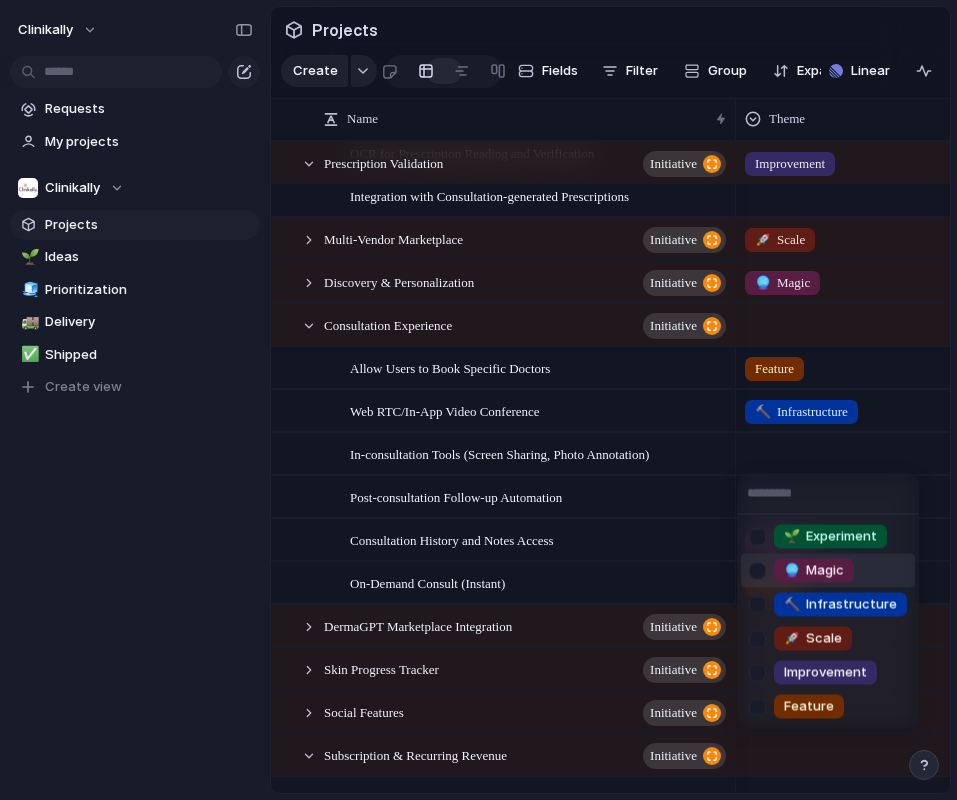 click at bounding box center [757, 570] 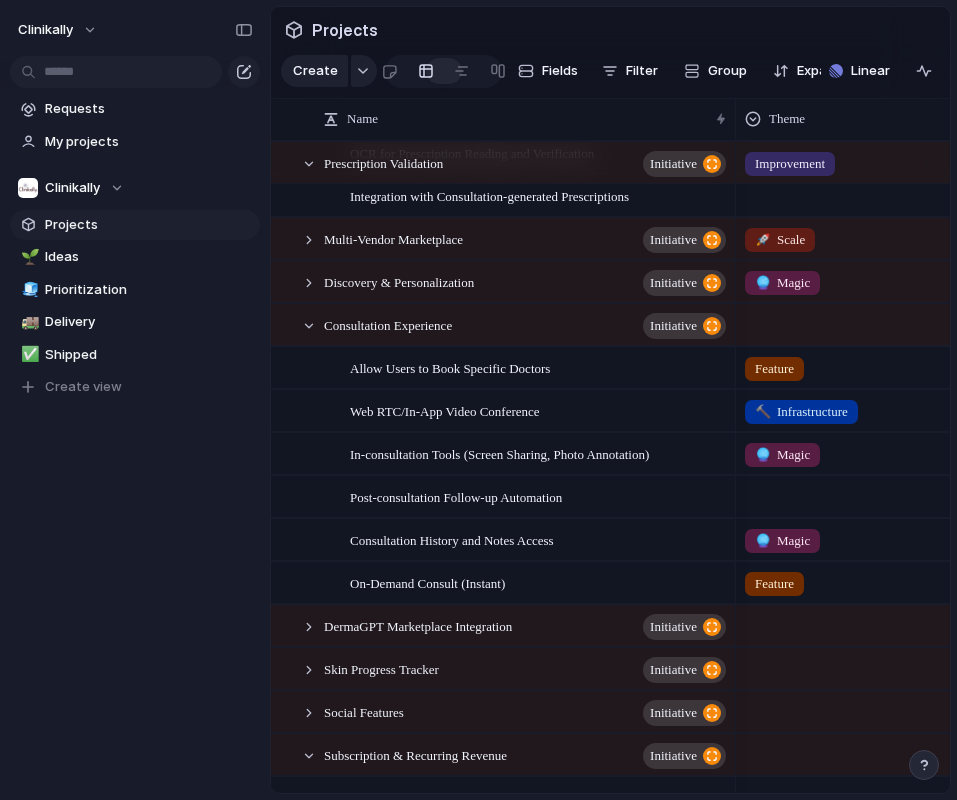 click on "🌱 Experiment   🔮 Magic   🔨 Infrastructure   🚀 Scale   Improvement   Feature" at bounding box center [478, 400] 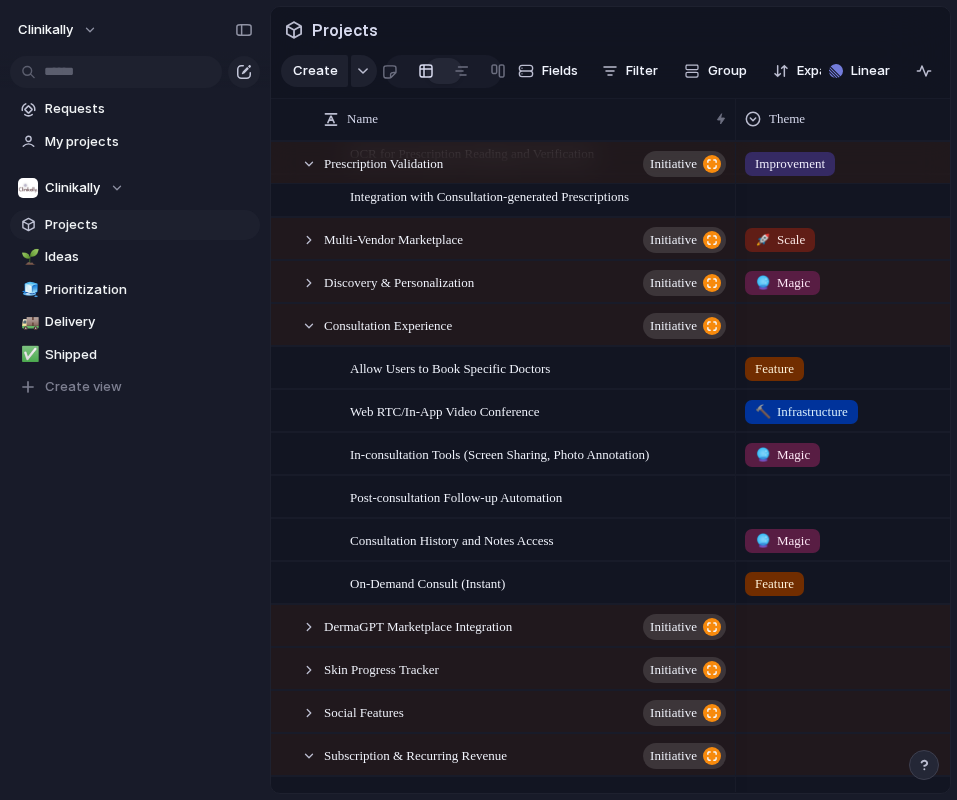 click on "🔮 Magic" at bounding box center (885, 536) 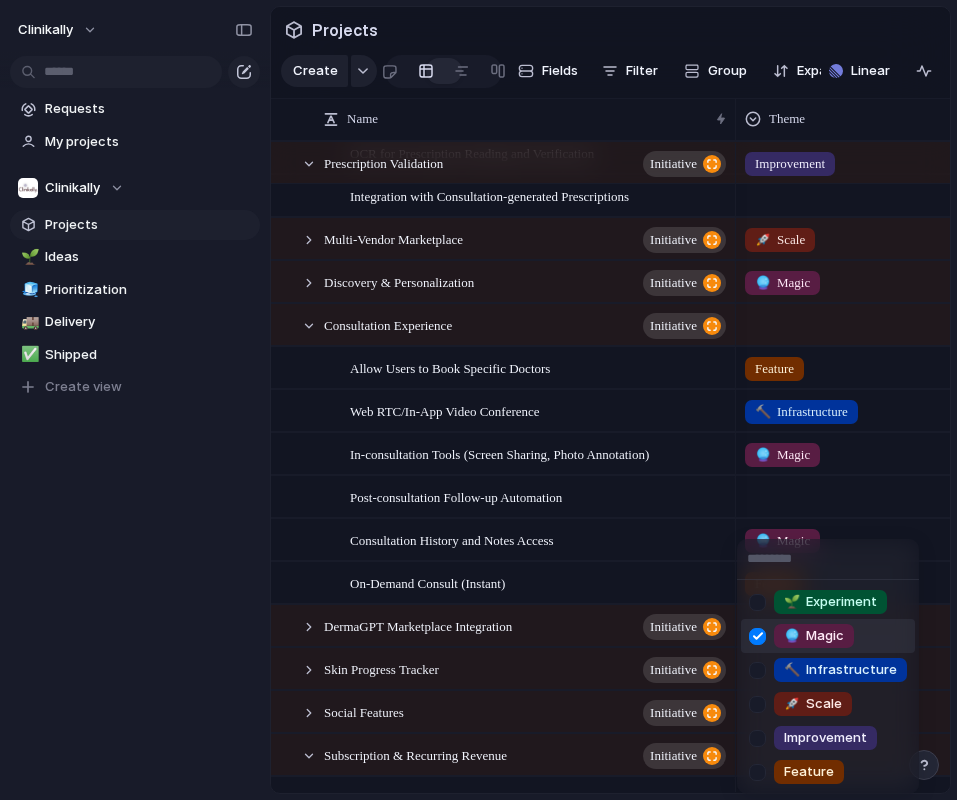 click on "🌱 Experiment   🔮 Magic   🔨 Infrastructure   🚀 Scale   Improvement   Feature" at bounding box center (478, 400) 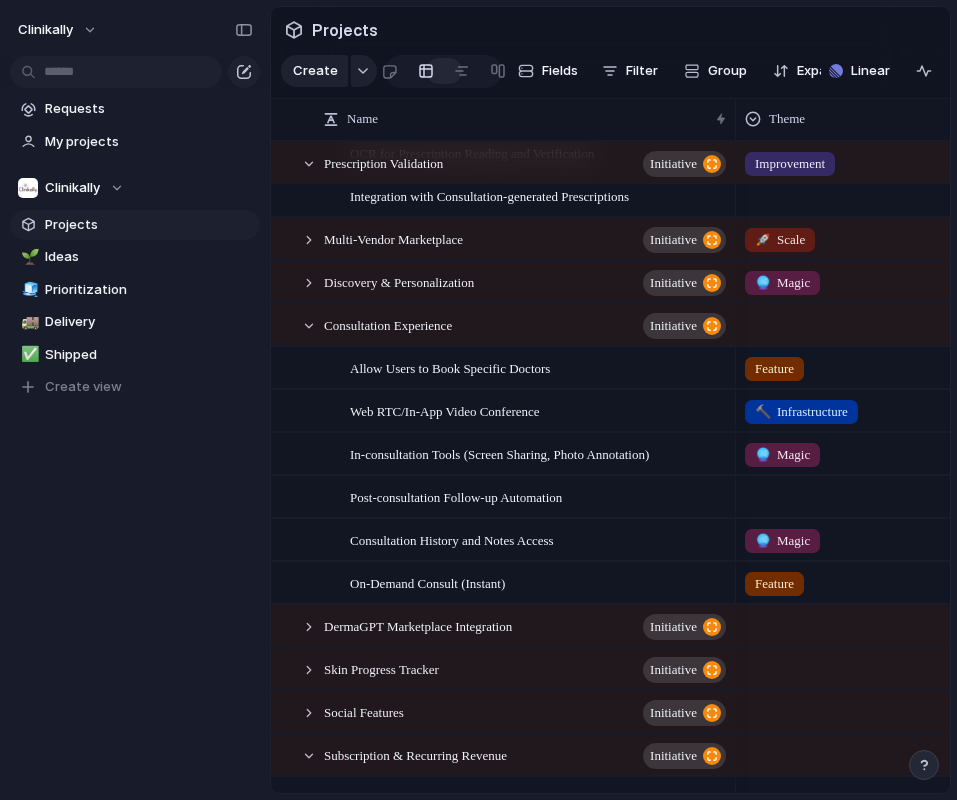 click at bounding box center [885, 493] 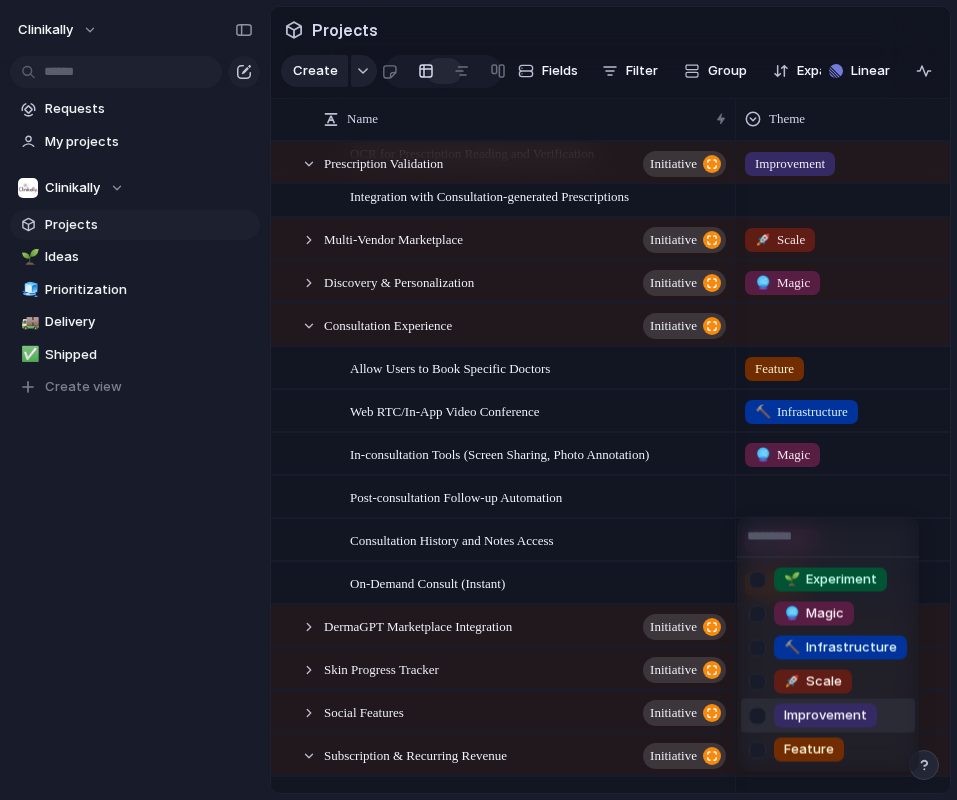 click at bounding box center (757, 715) 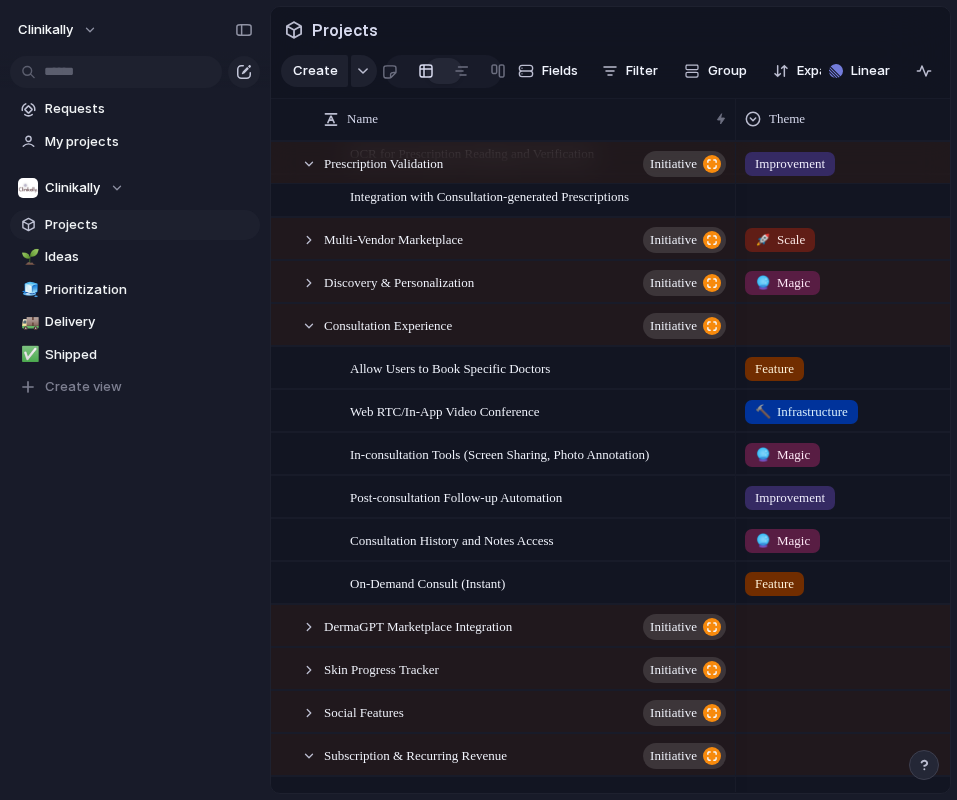 click on "🌱 Experiment   🔮 Magic   🔨 Infrastructure   🚀 Scale   Improvement   Feature" at bounding box center (478, 400) 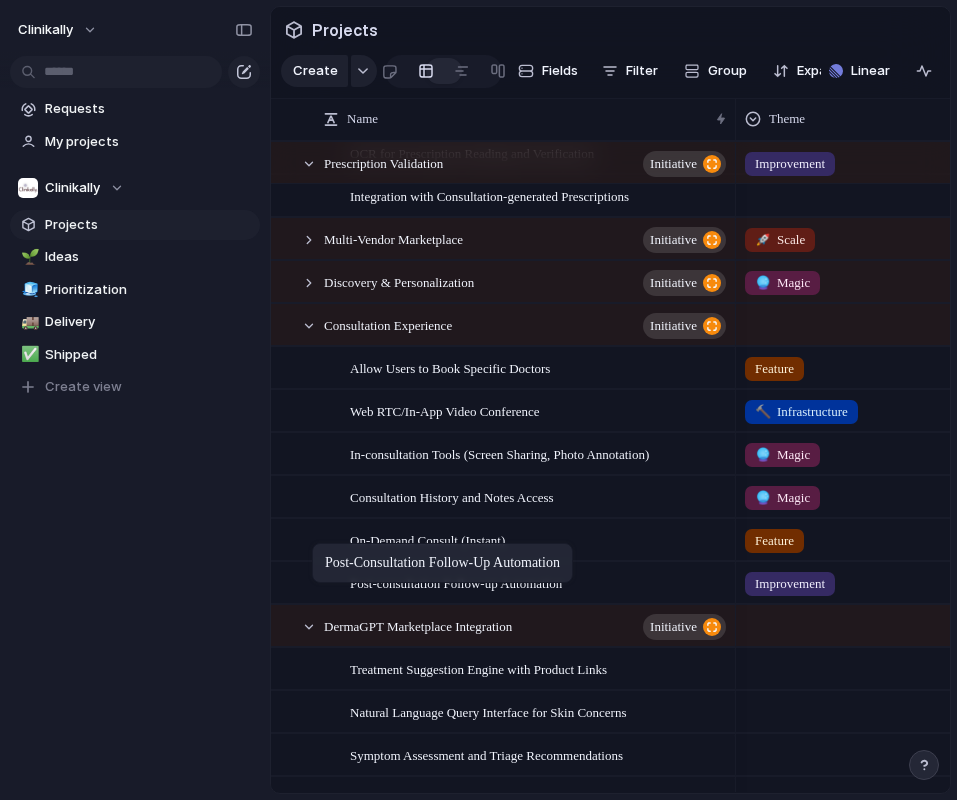 drag, startPoint x: 330, startPoint y: 494, endPoint x: 322, endPoint y: 547, distance: 53.600372 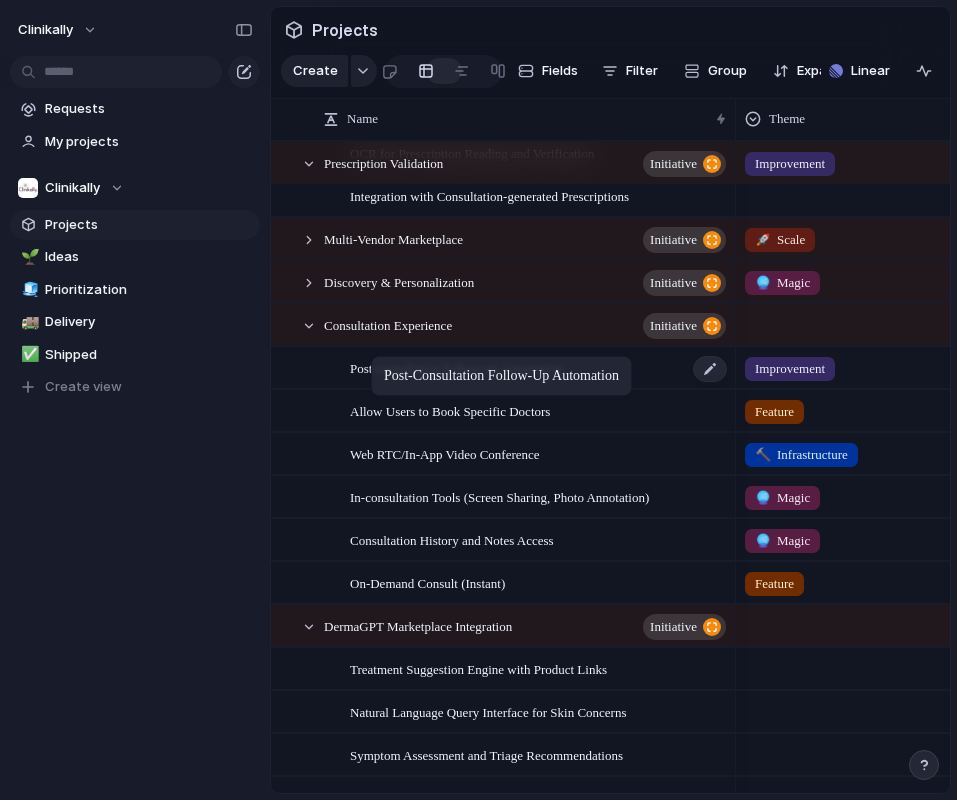 drag, startPoint x: 371, startPoint y: 593, endPoint x: 381, endPoint y: 361, distance: 232.21542 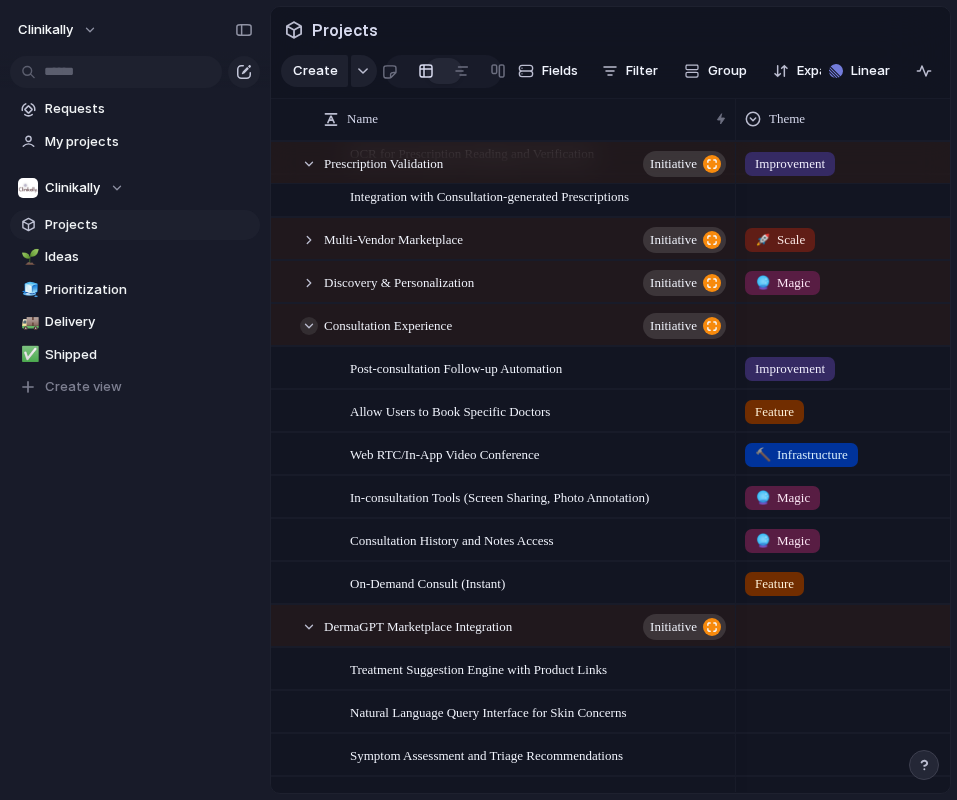 click at bounding box center [309, 326] 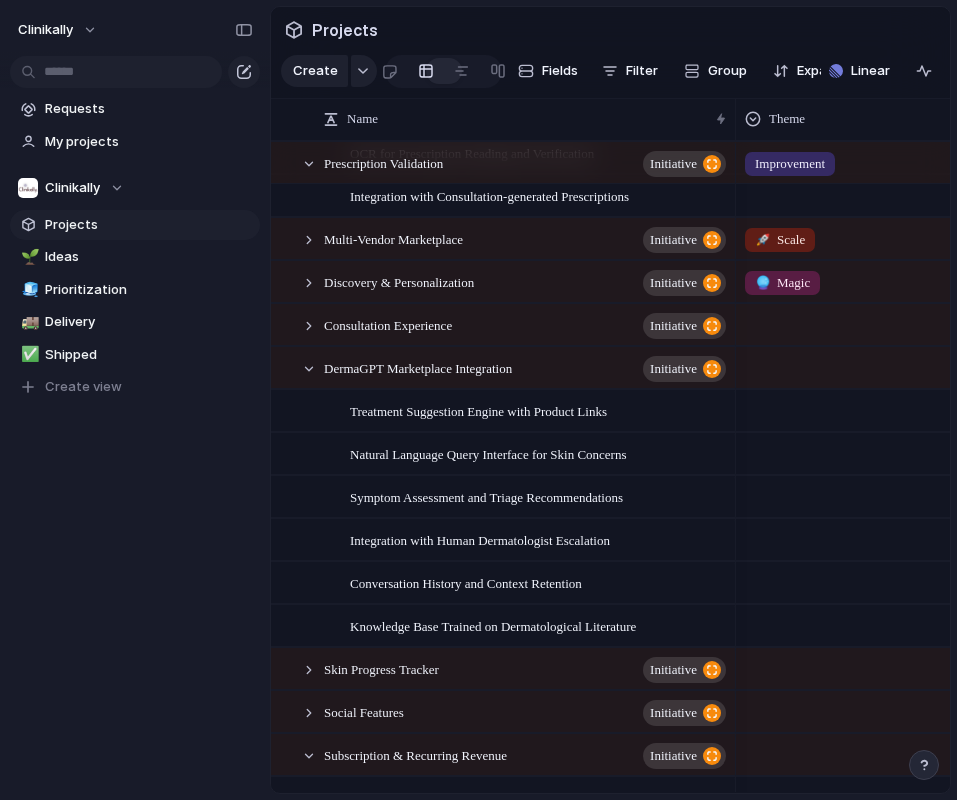 click at bounding box center (885, 321) 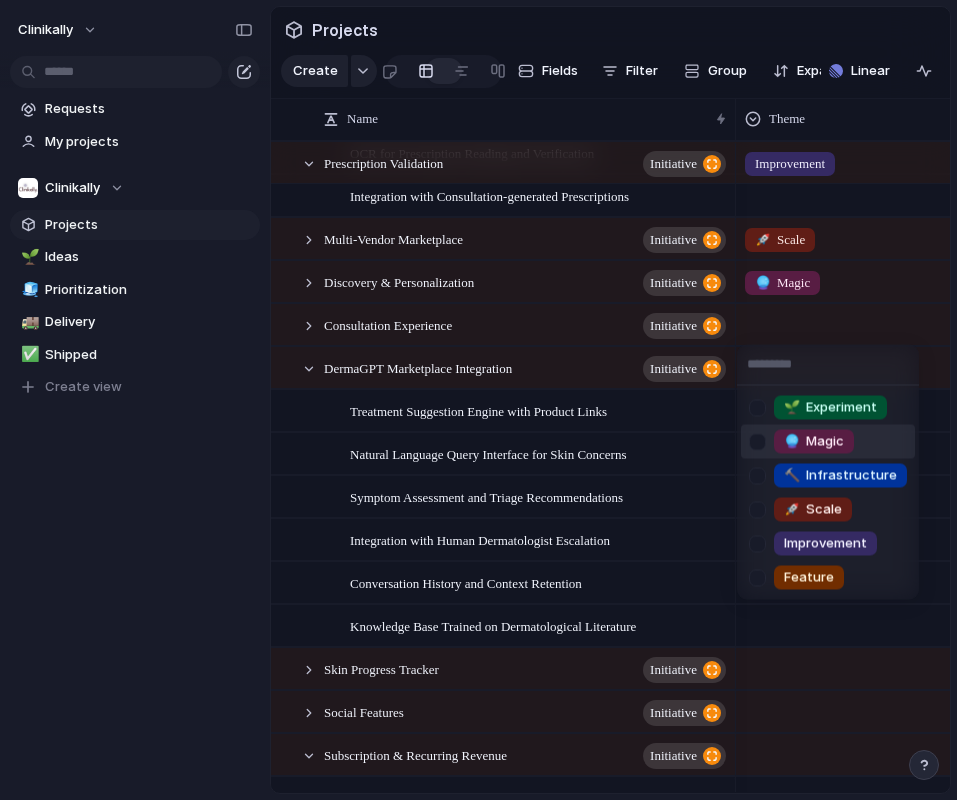 click on "🌱 Experiment   🔮 Magic   🔨 Infrastructure   🚀 Scale   Improvement   Feature" at bounding box center (478, 400) 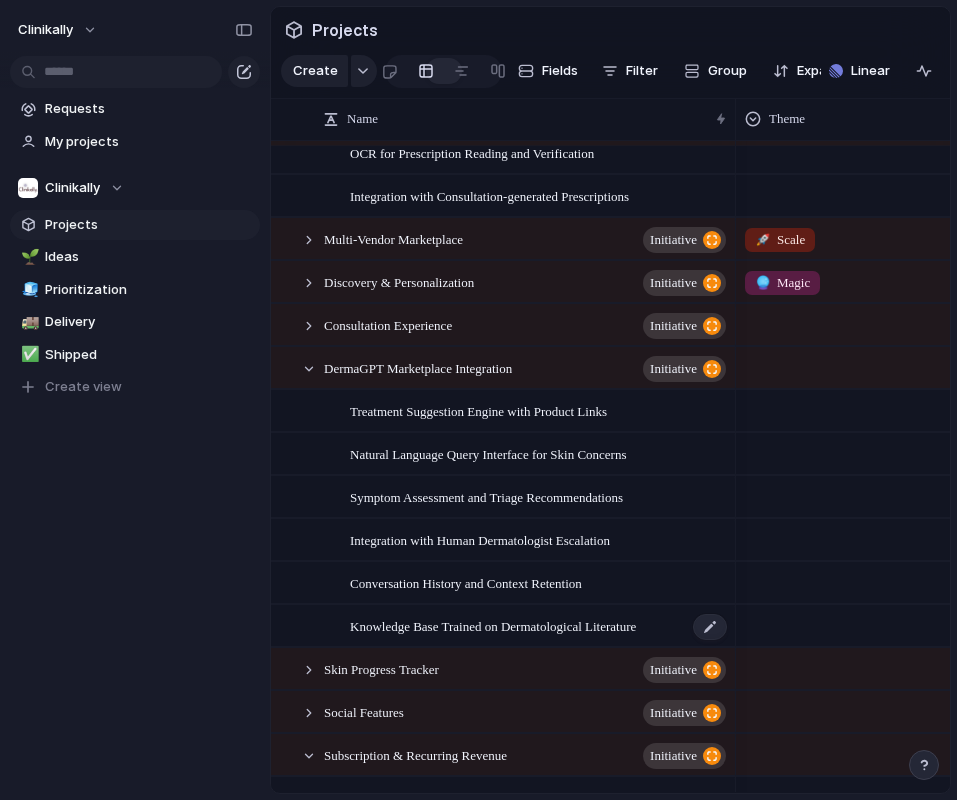 scroll, scrollTop: 639, scrollLeft: 0, axis: vertical 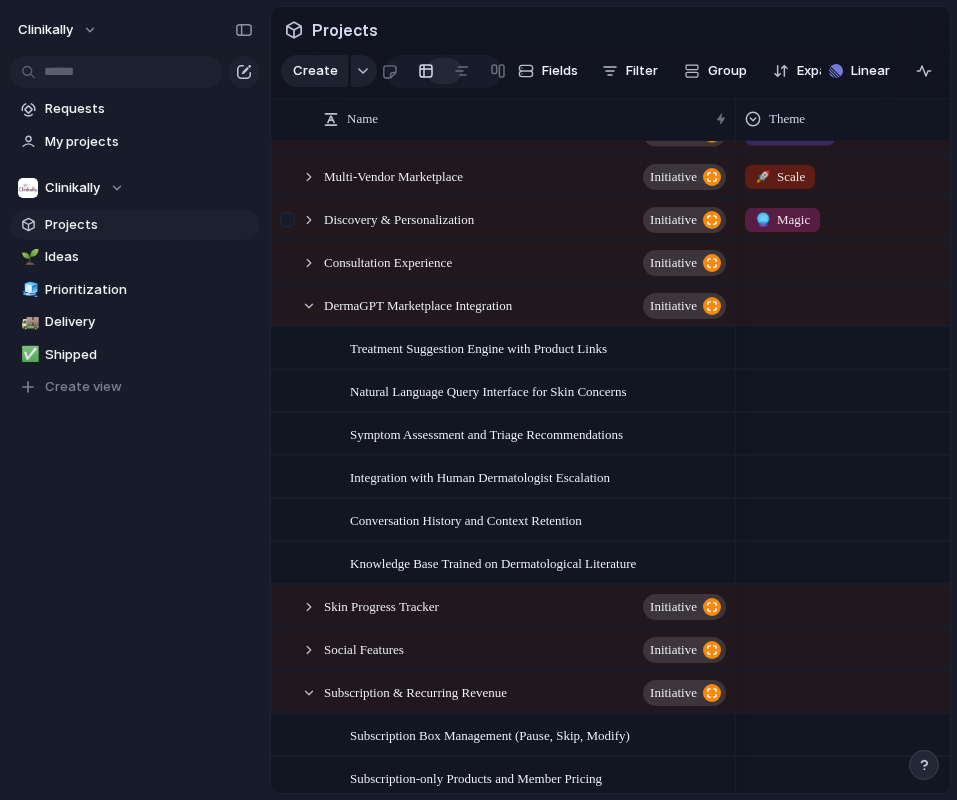 click at bounding box center (290, 226) 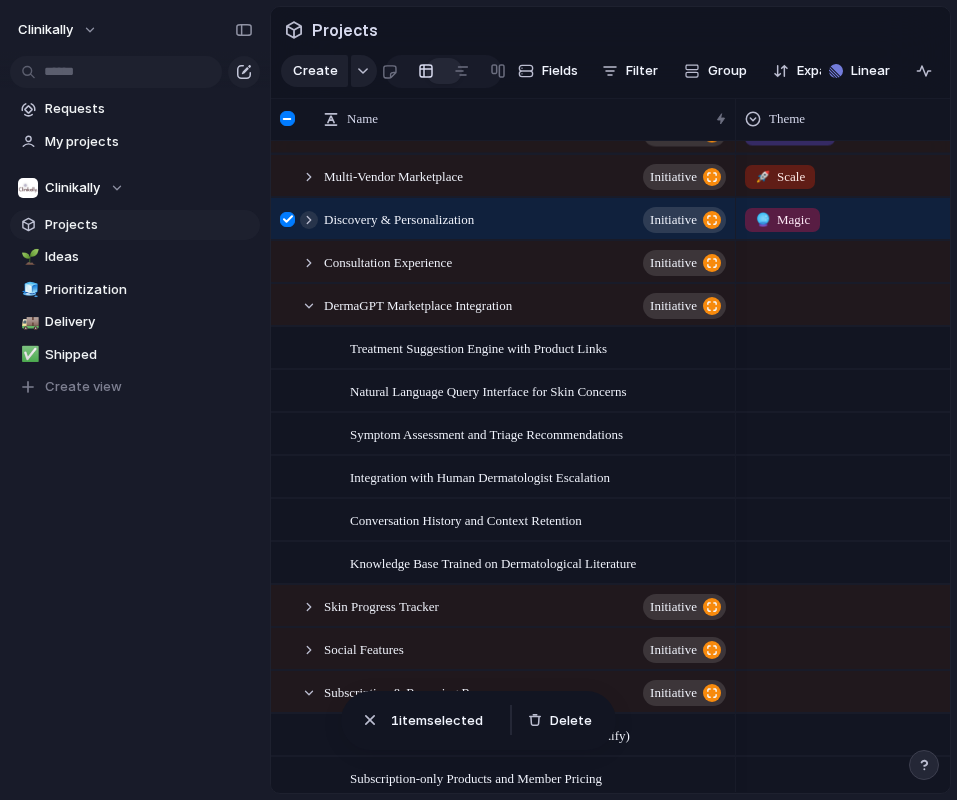 click at bounding box center (309, 220) 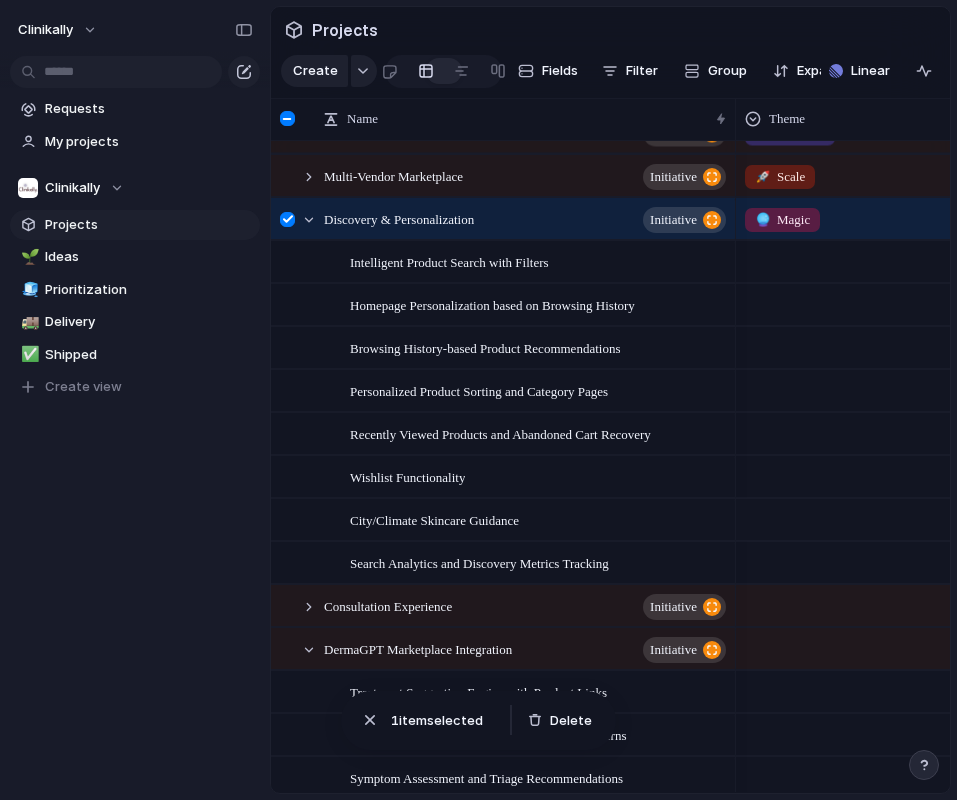 click at bounding box center (885, 516) 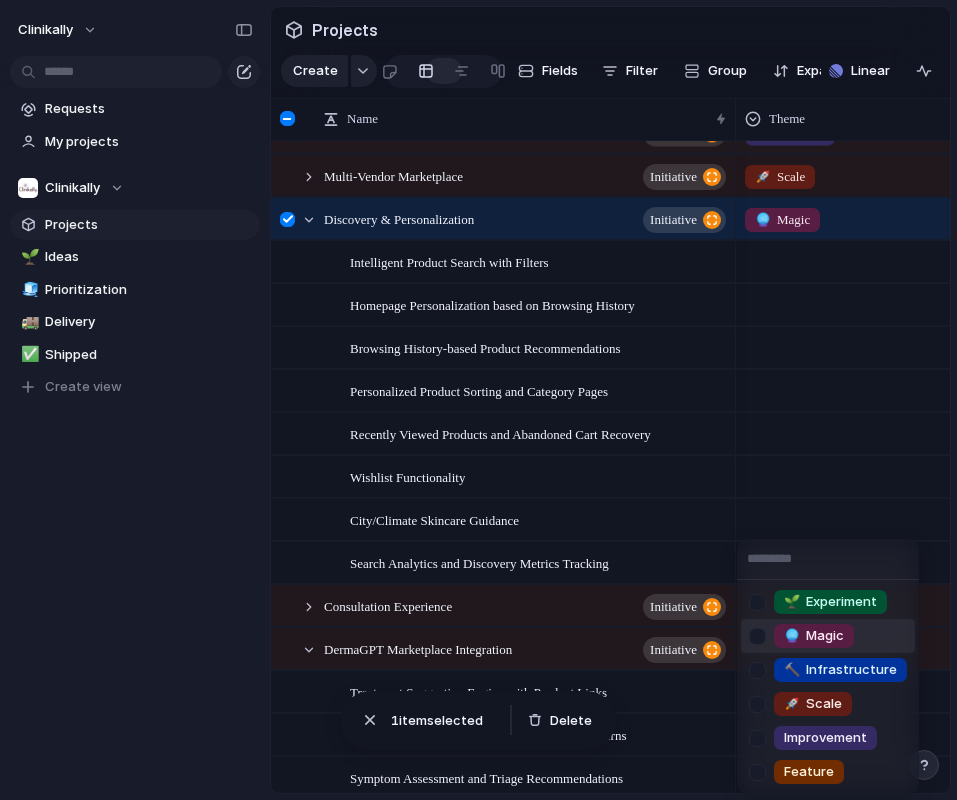 click on "🔮 Magic" at bounding box center (814, 636) 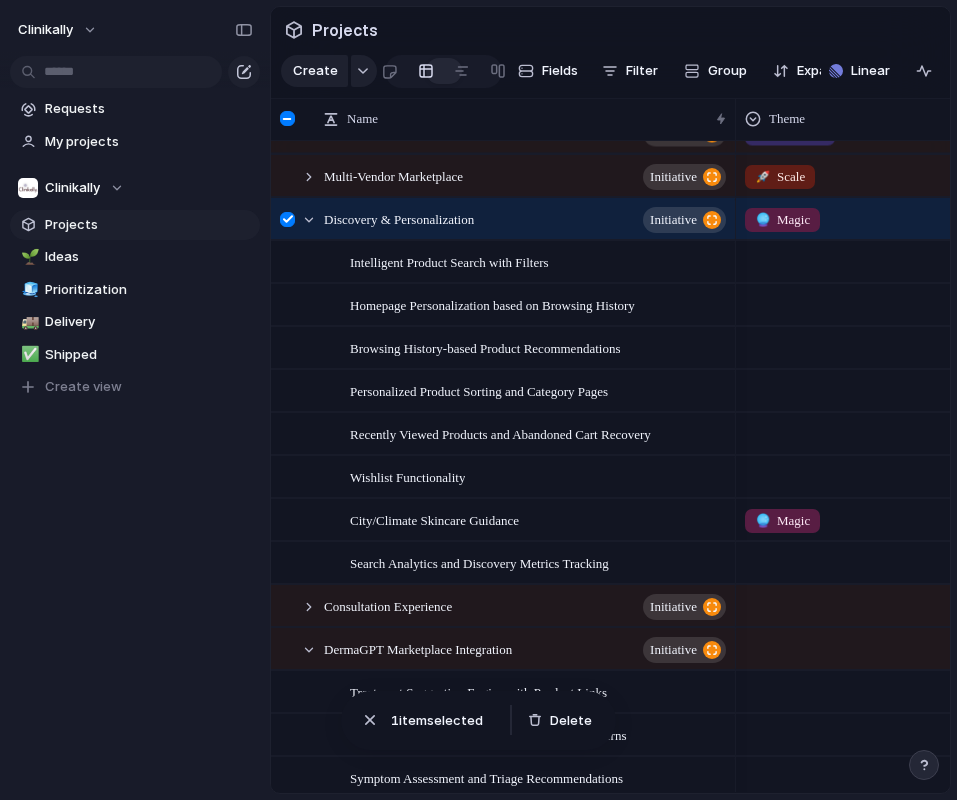 click at bounding box center (885, 559) 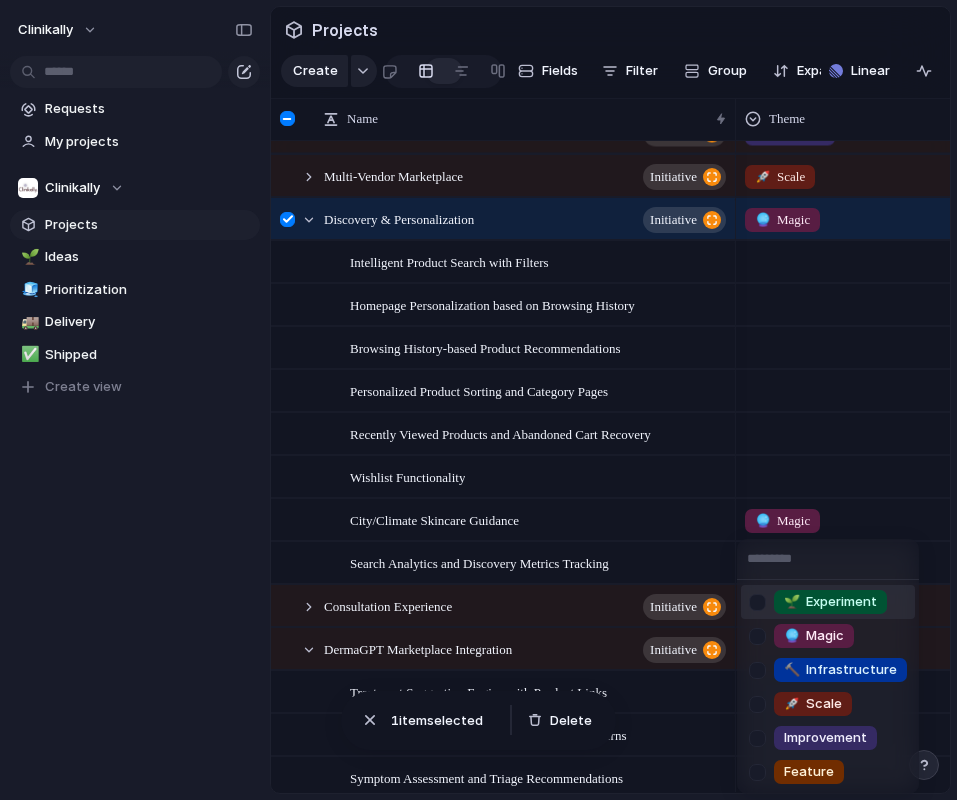 click on "🌱 Experiment   🔮 Magic   🔨 Infrastructure   🚀 Scale   Improvement   Feature" at bounding box center (478, 400) 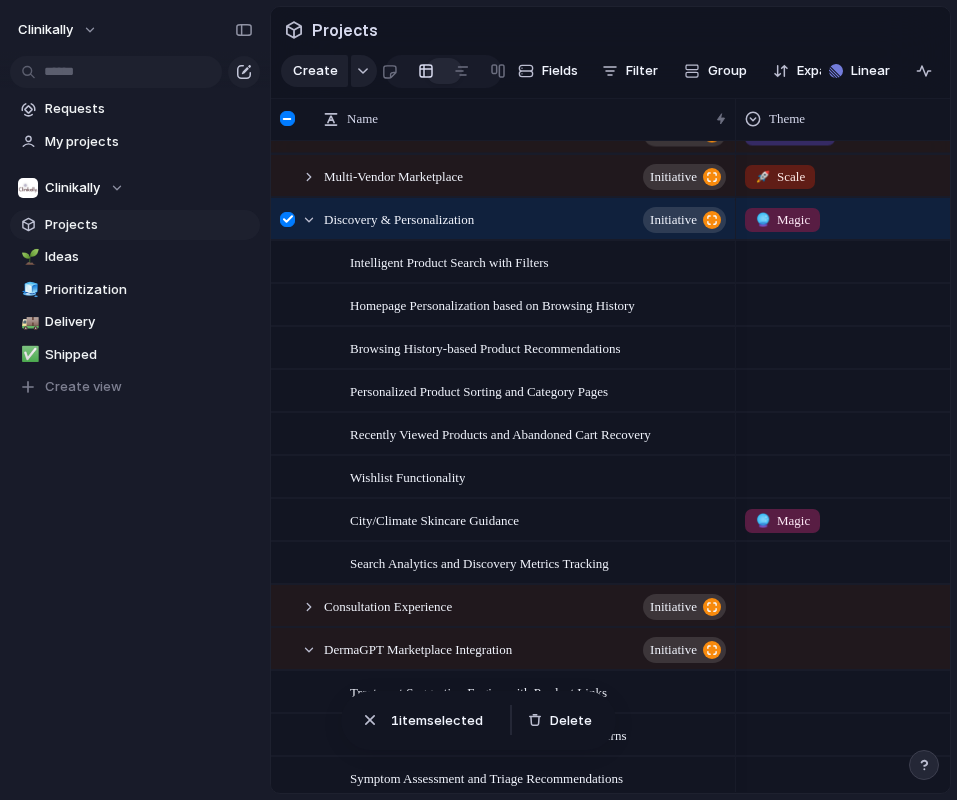 click at bounding box center (885, 559) 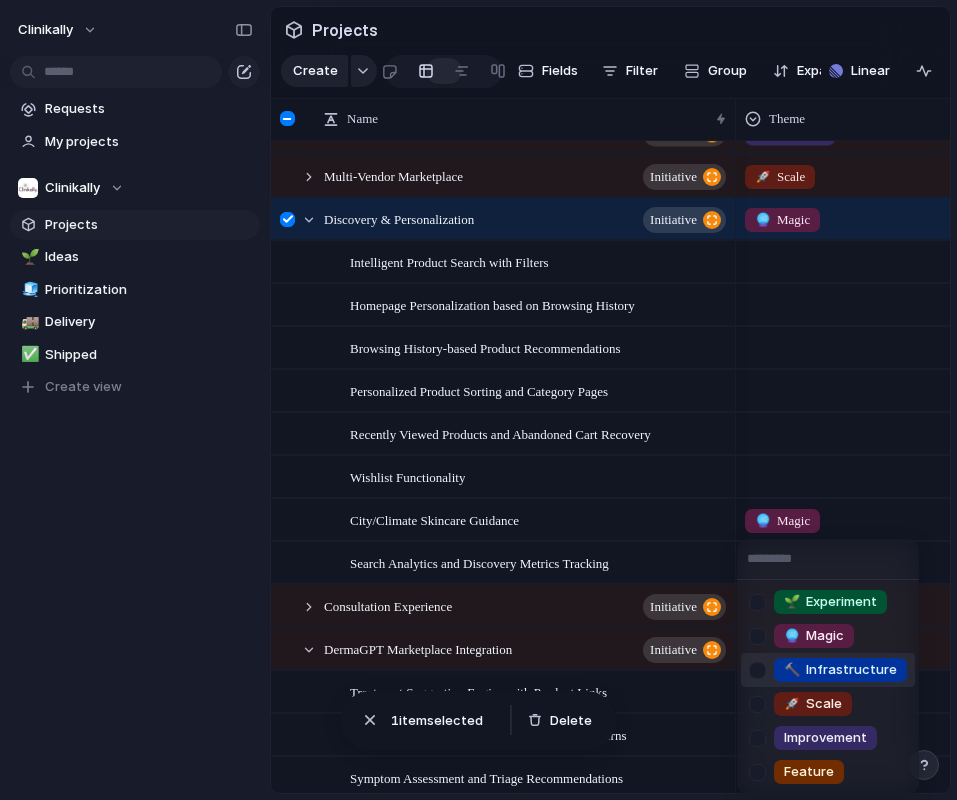 click on "🔨 Infrastructure" at bounding box center [840, 670] 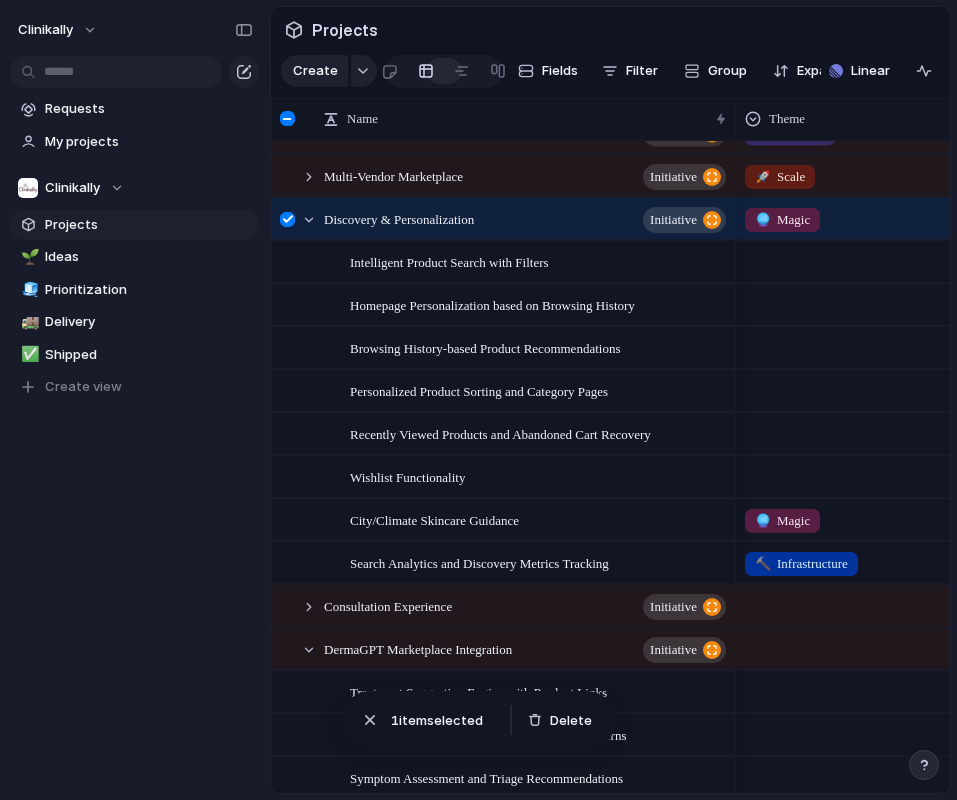 click at bounding box center (885, 473) 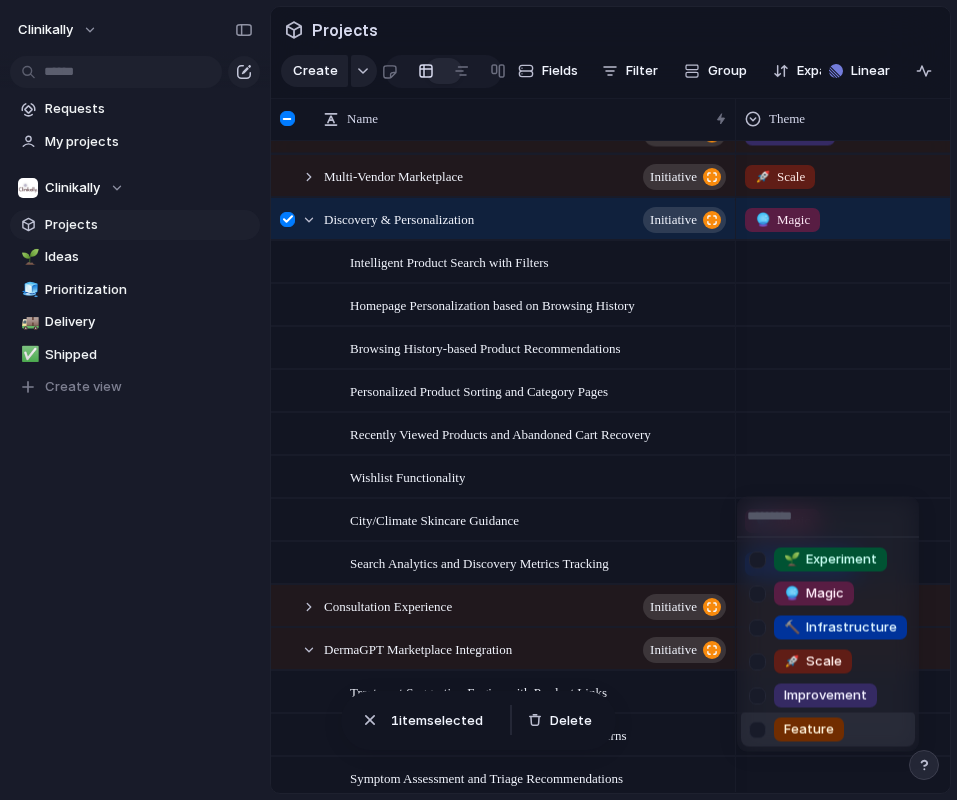 click on "Feature" at bounding box center (828, 730) 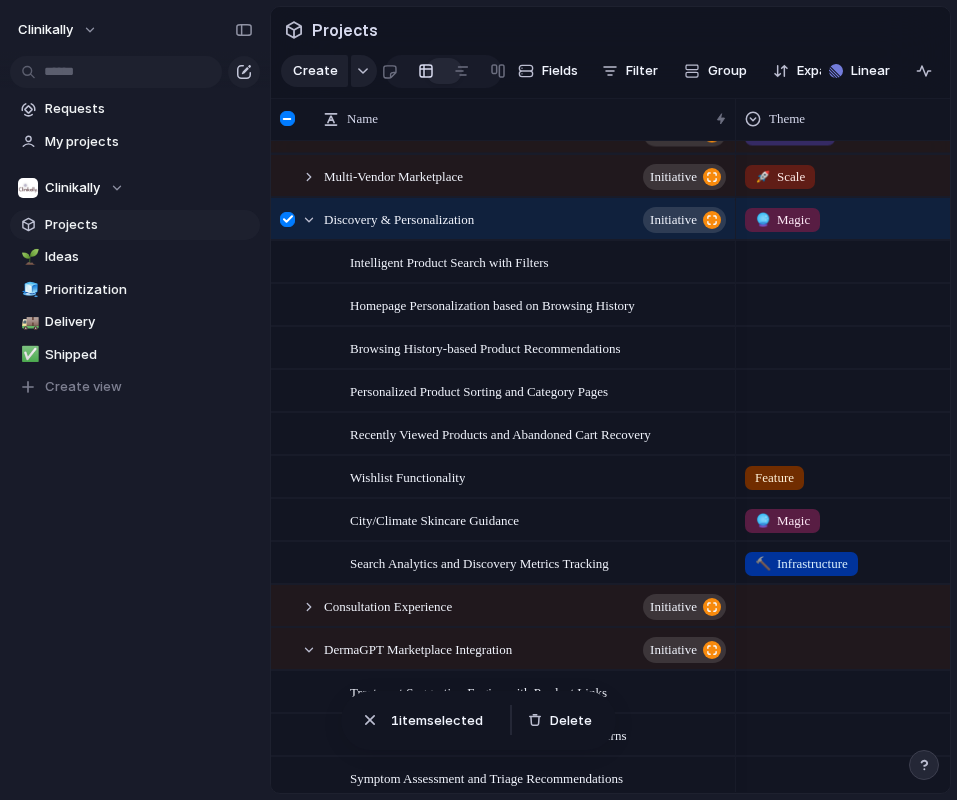 click at bounding box center (885, 430) 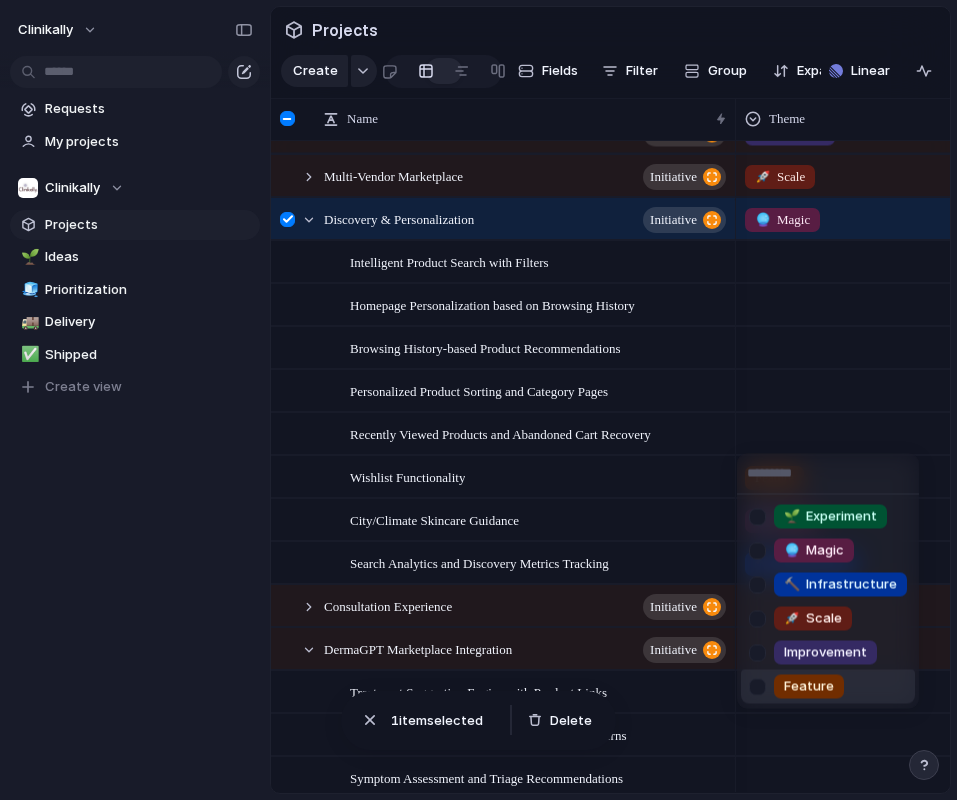 click on "Feature" at bounding box center (828, 687) 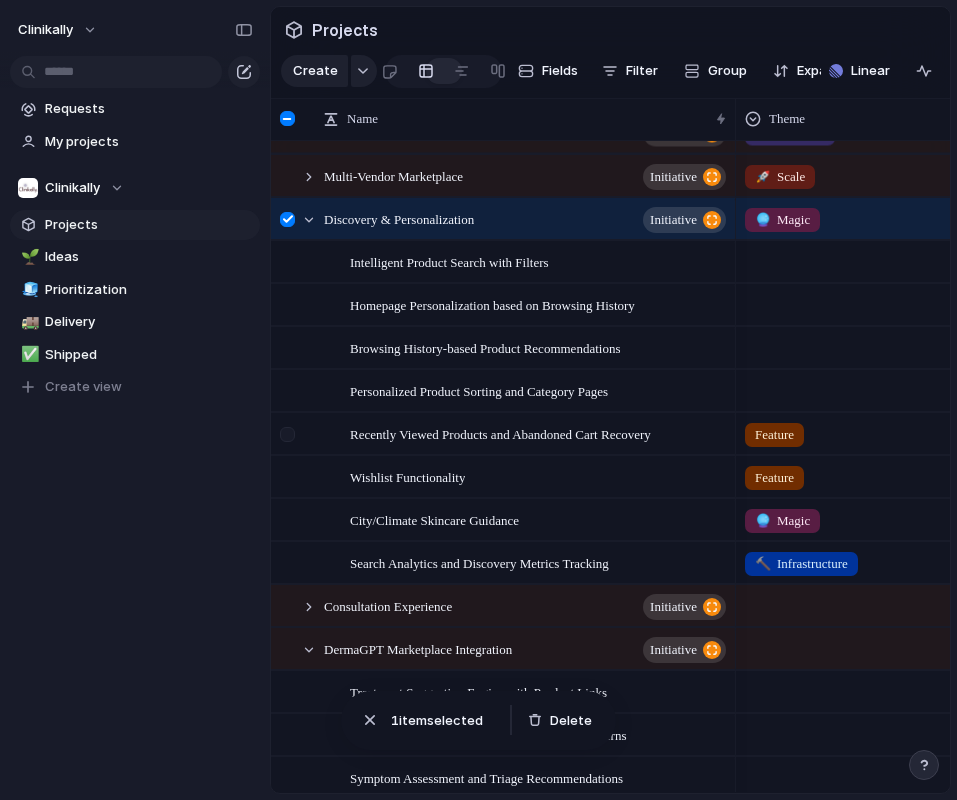 click at bounding box center (287, 434) 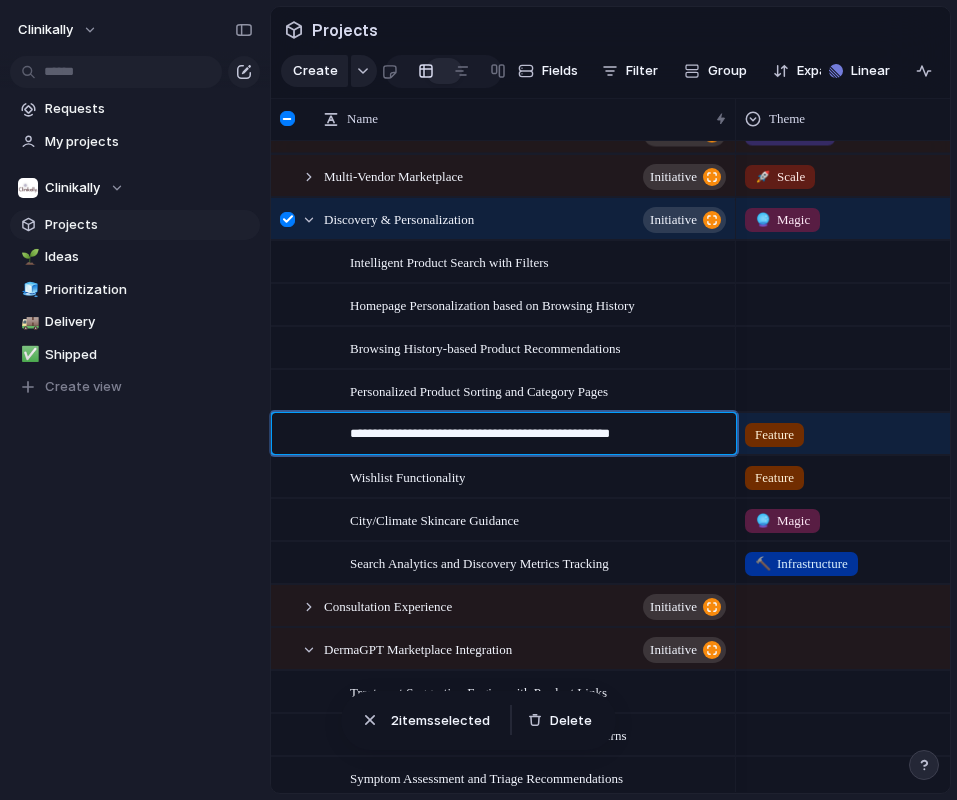 click at bounding box center [298, 433] 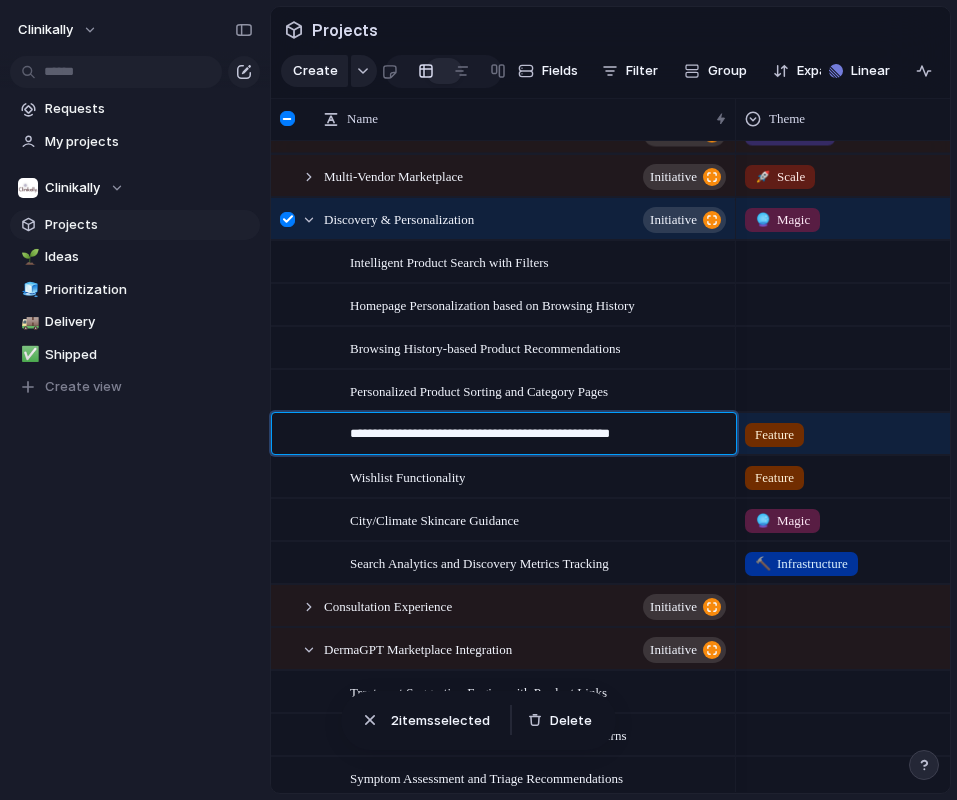 click at bounding box center (298, 433) 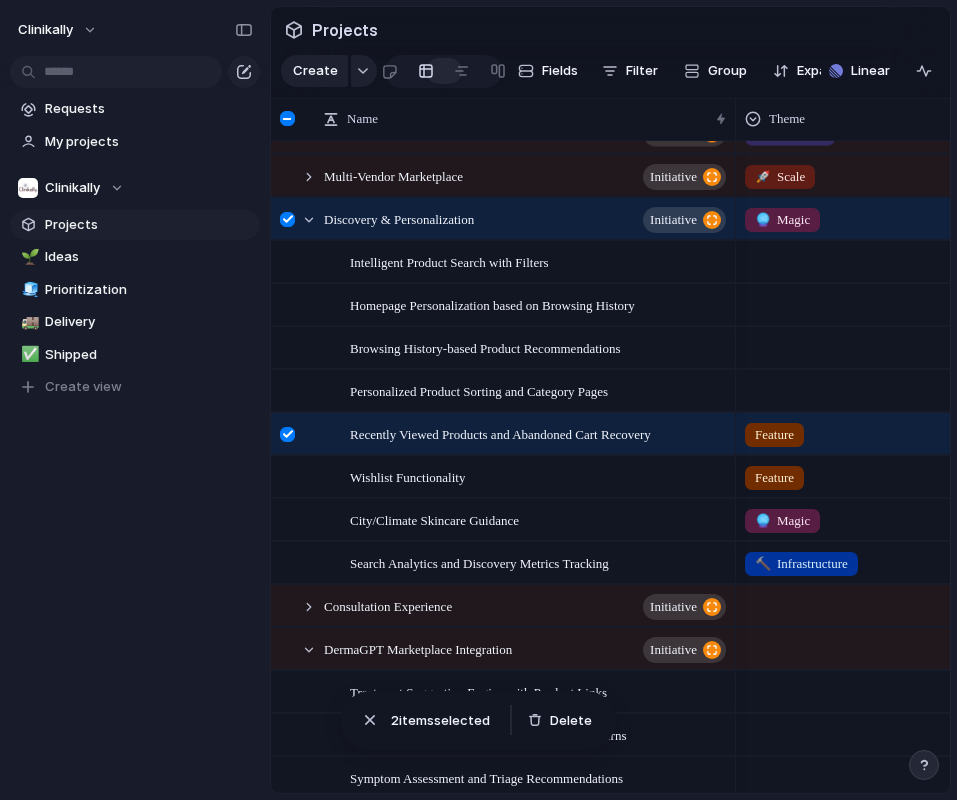 click at bounding box center (885, 387) 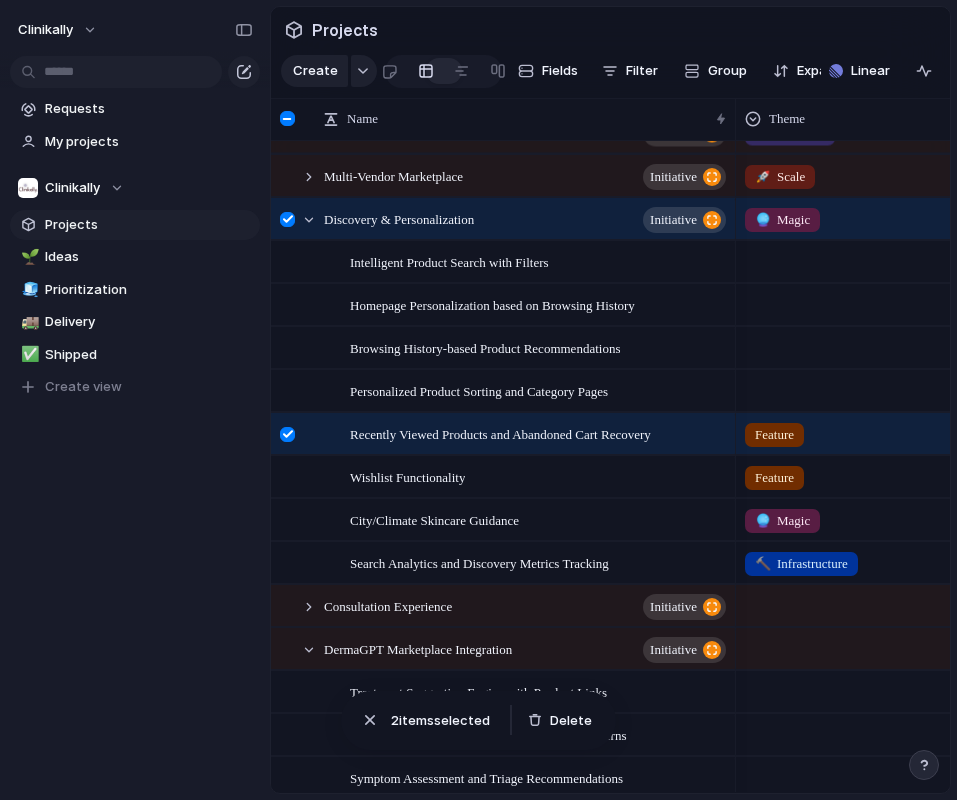click at bounding box center [287, 434] 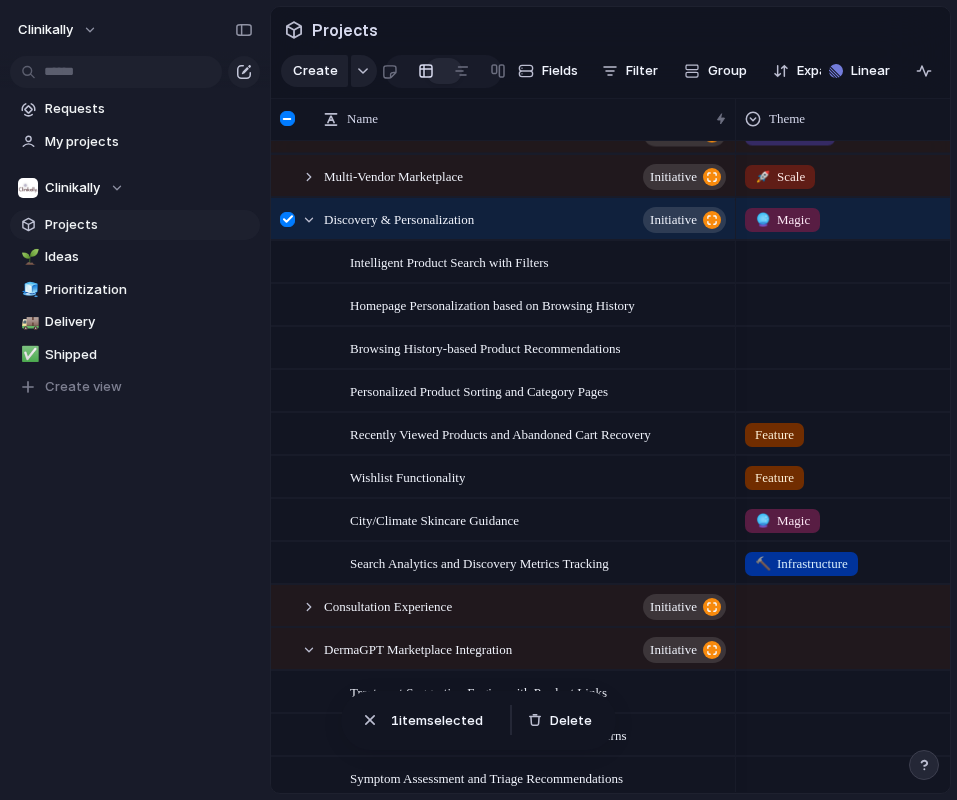 click at bounding box center (287, 219) 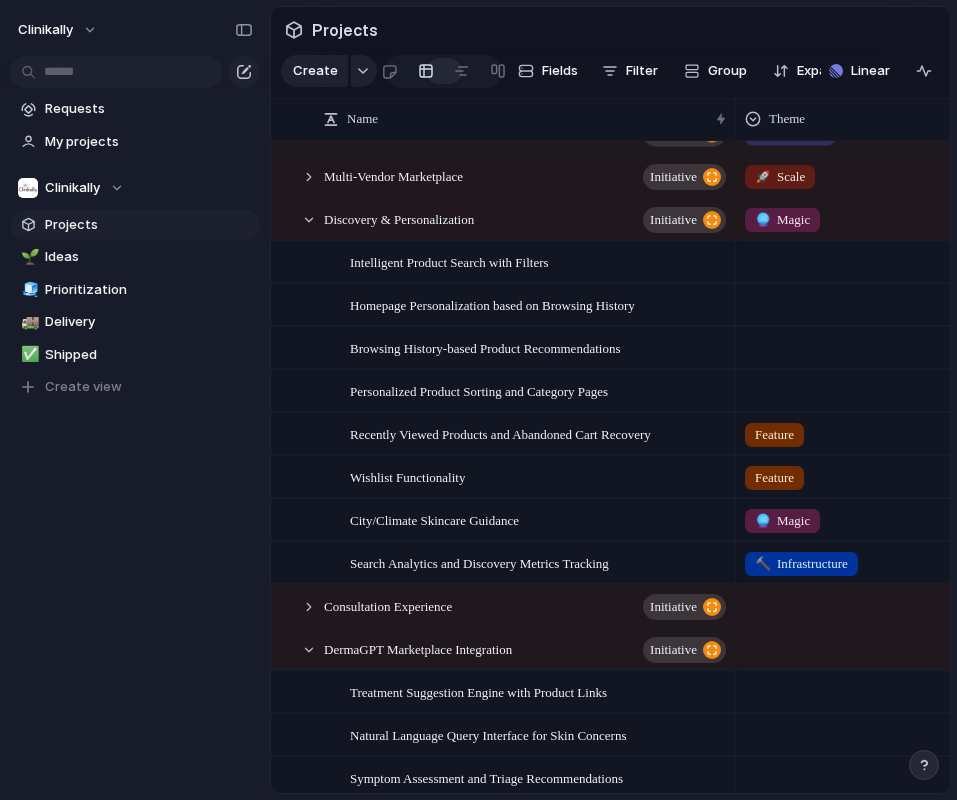 click on "Feature" at bounding box center [885, 430] 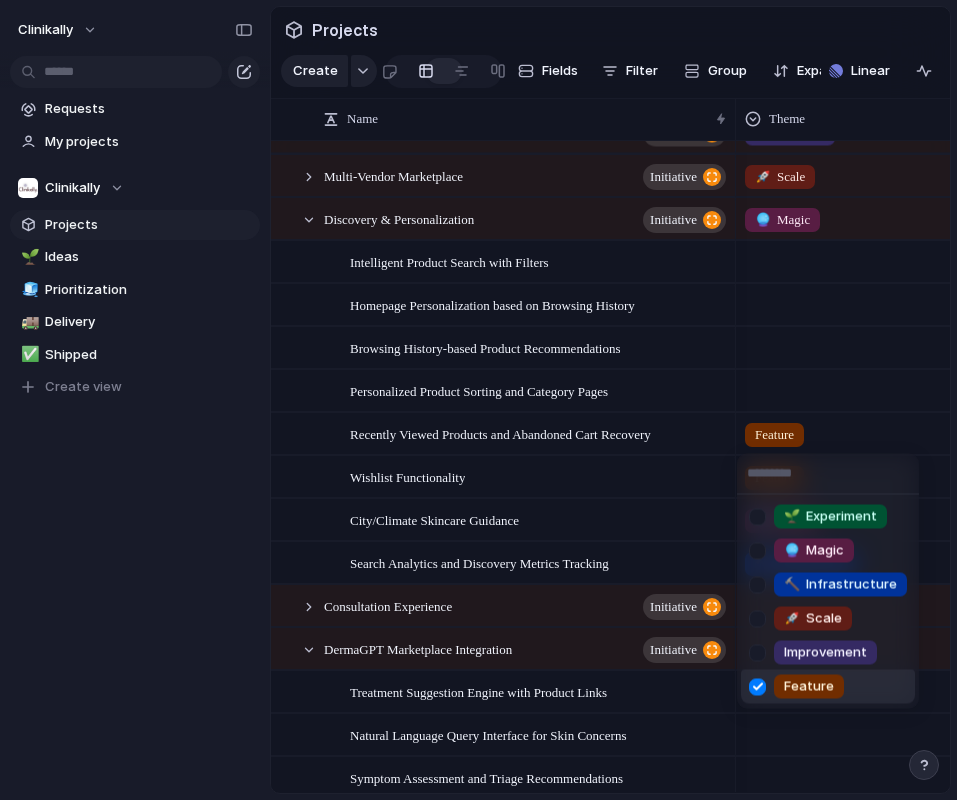 click on "🌱 Experiment   🔮 Magic   🔨 Infrastructure   🚀 Scale   Improvement   Feature" at bounding box center [478, 400] 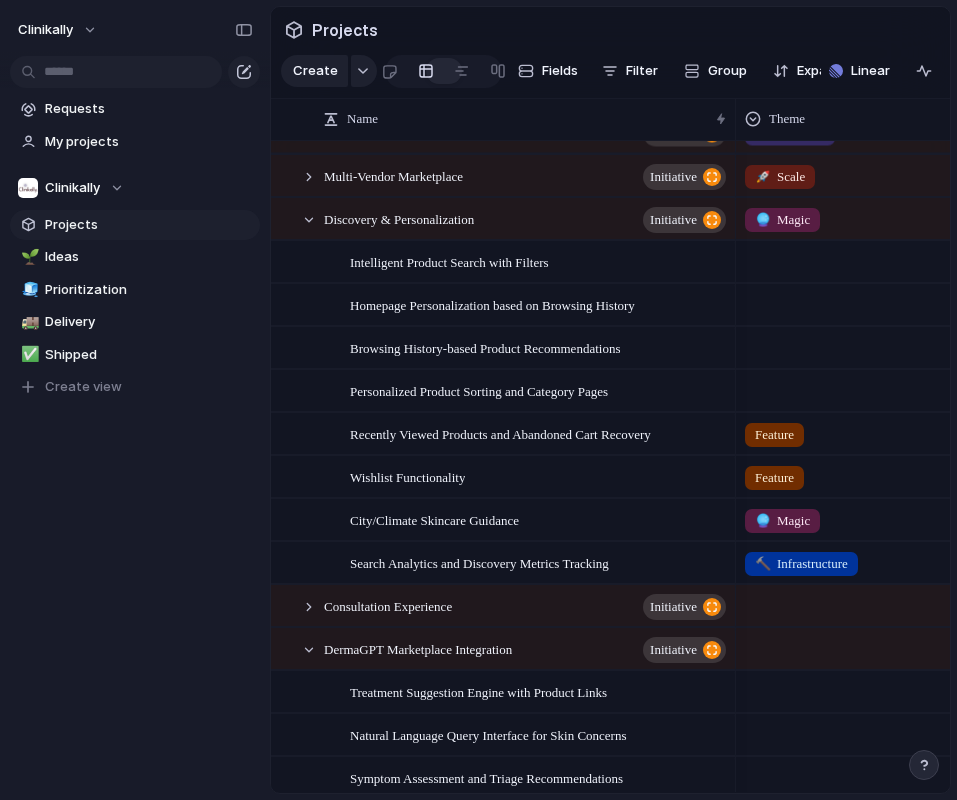 click at bounding box center (885, 387) 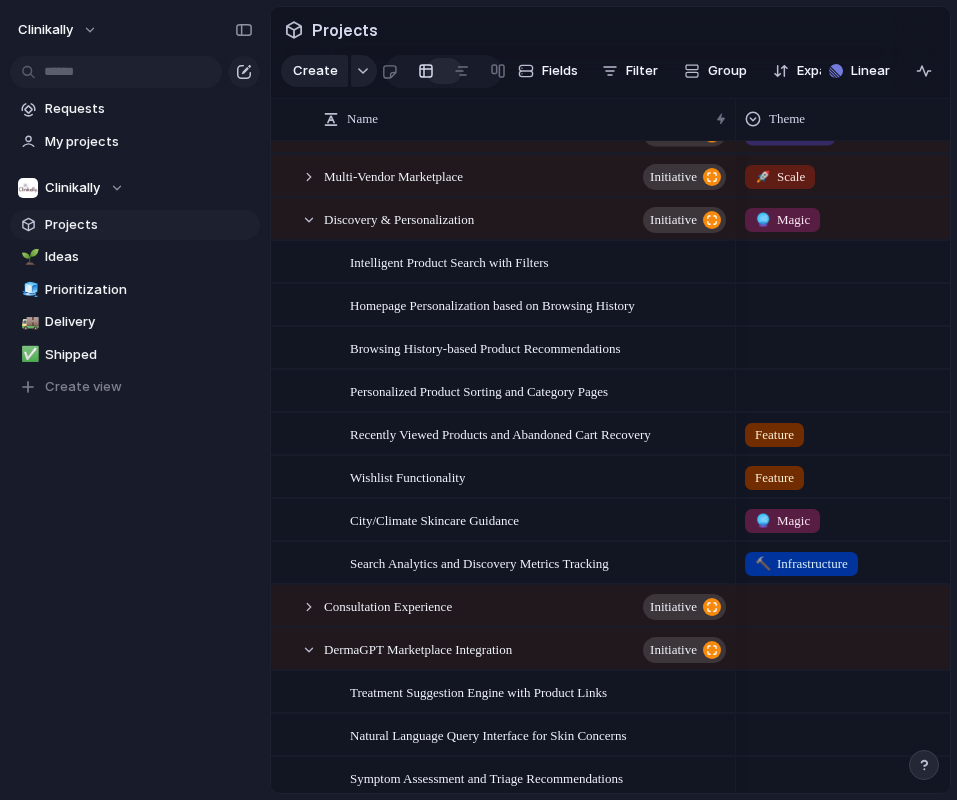 click on "🌱 Experiment   🔮 Magic   🔨 Infrastructure   🚀 Scale   Improvement   Feature" at bounding box center (478, 400) 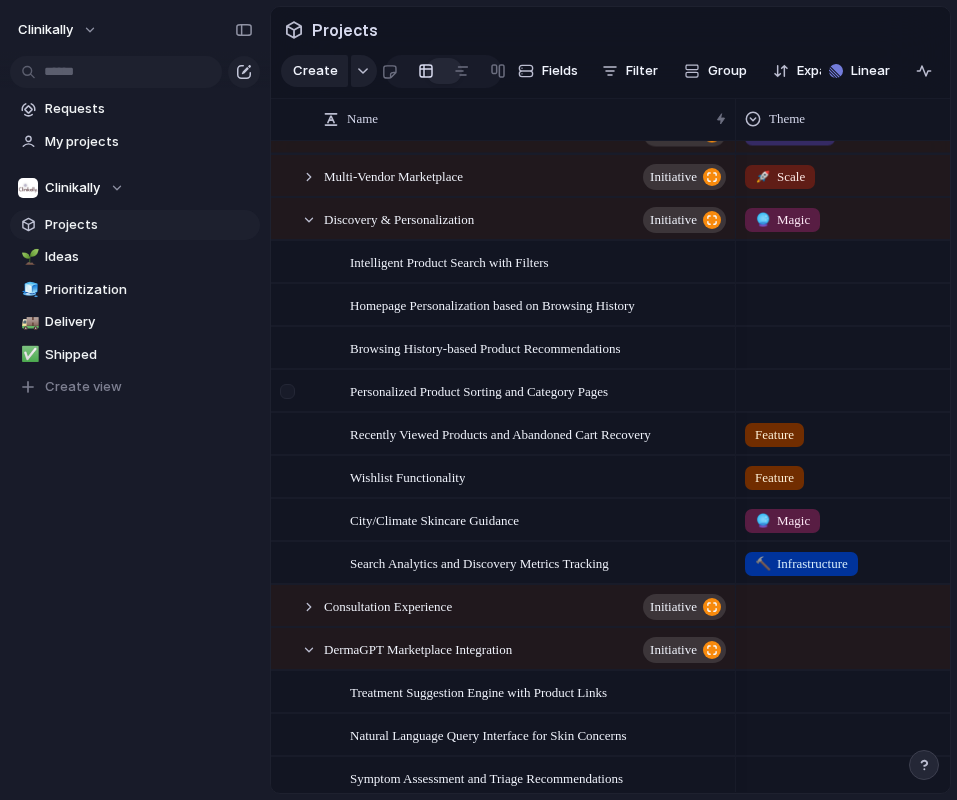 click at bounding box center [287, 391] 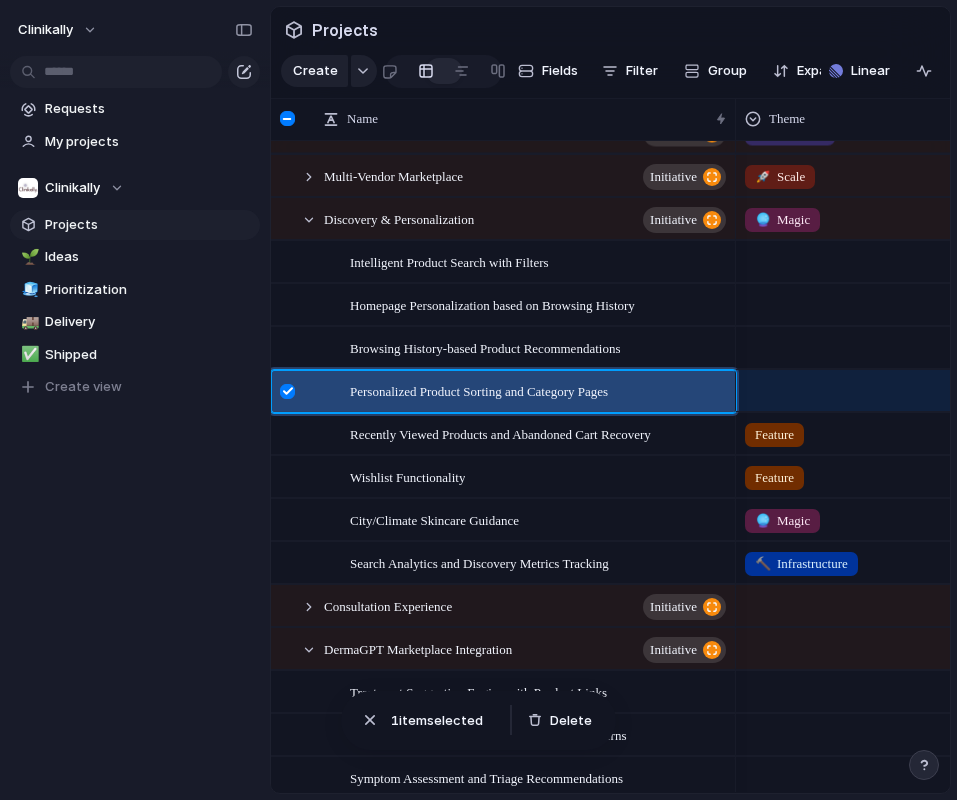 click at bounding box center (885, 387) 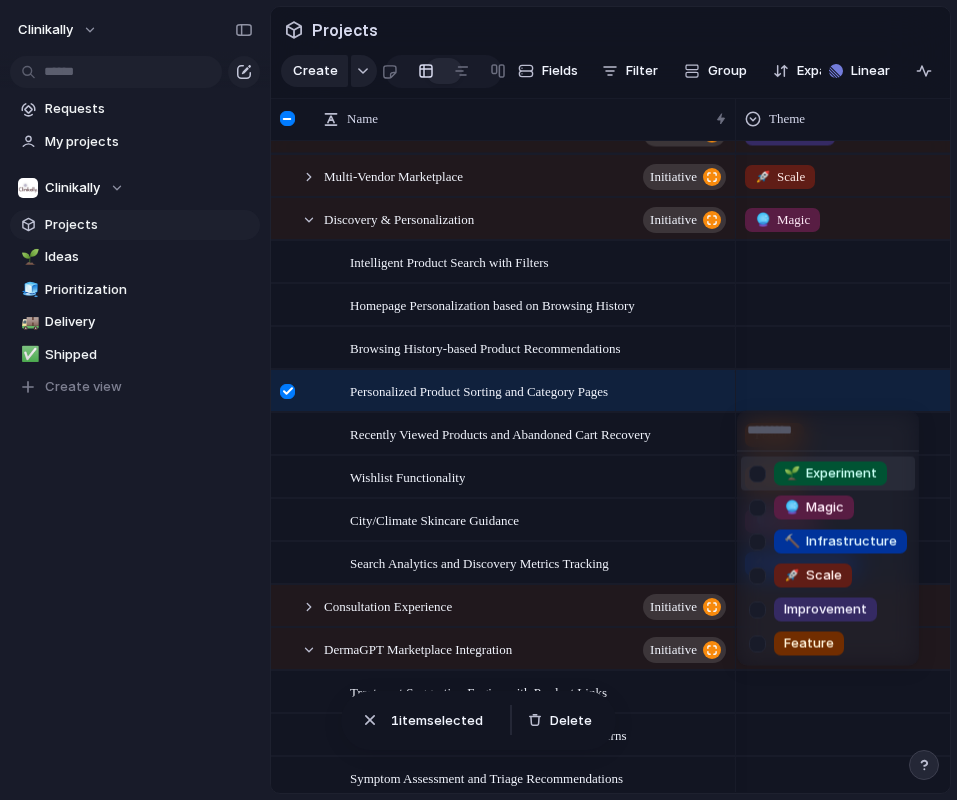click on "🌱 Experiment   🔮 Magic   🔨 Infrastructure   🚀 Scale   Improvement   Feature" at bounding box center (478, 400) 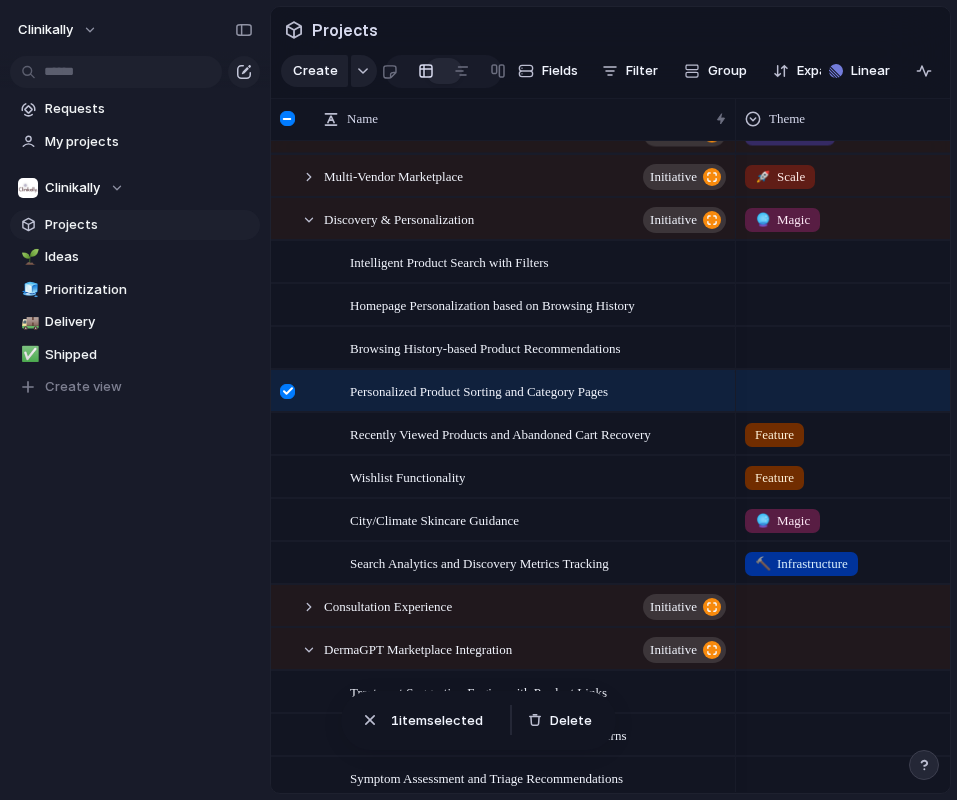 click at bounding box center [885, 387] 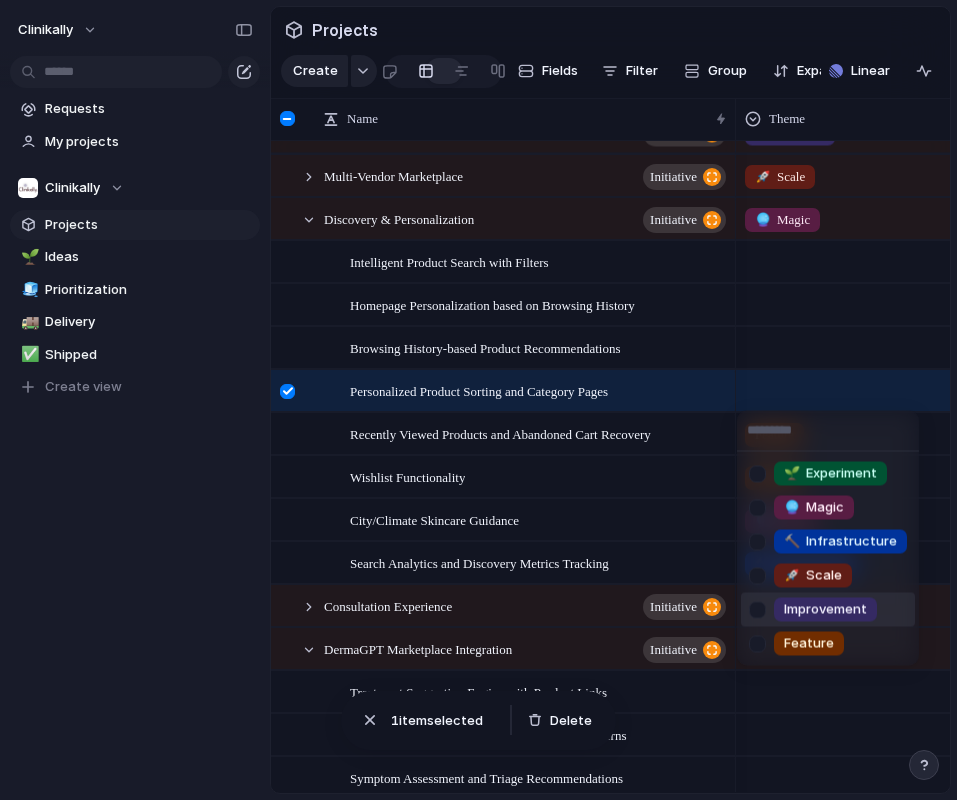 click on "Improvement" at bounding box center [825, 610] 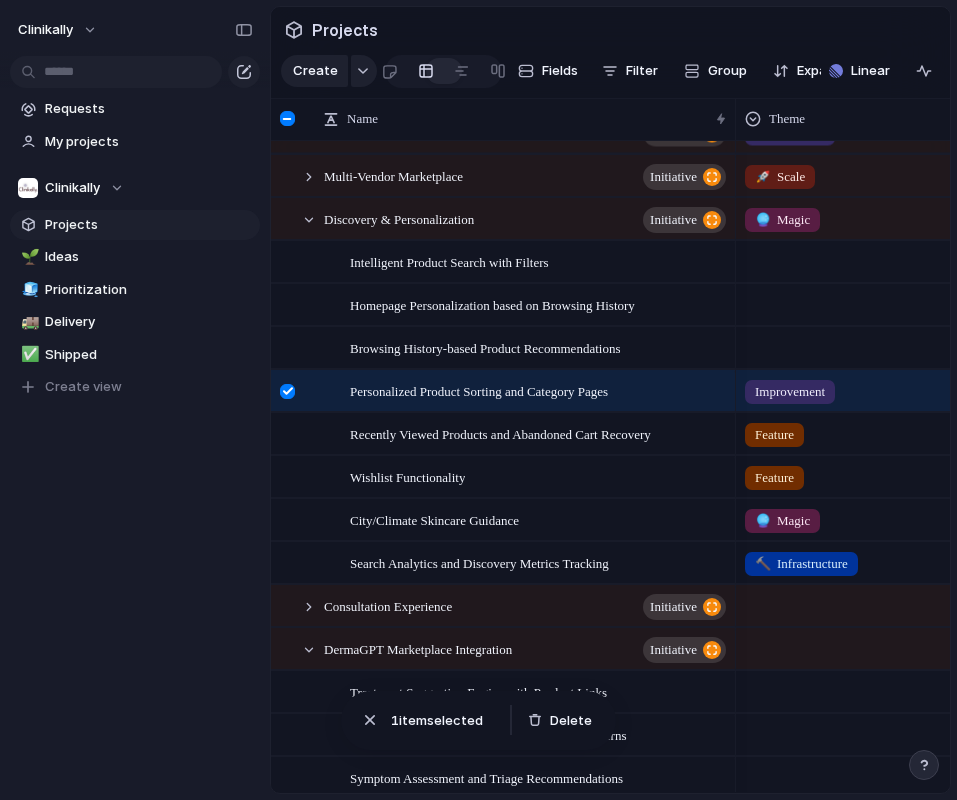 click at bounding box center [885, 344] 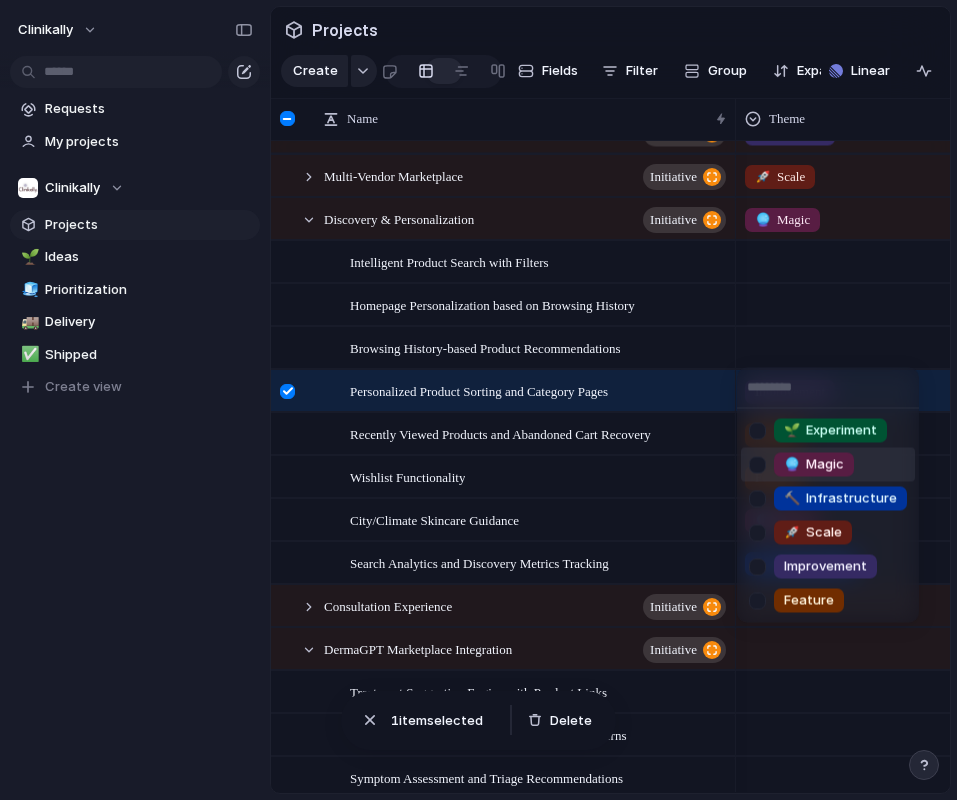 click on "🔮 Magic" at bounding box center (814, 465) 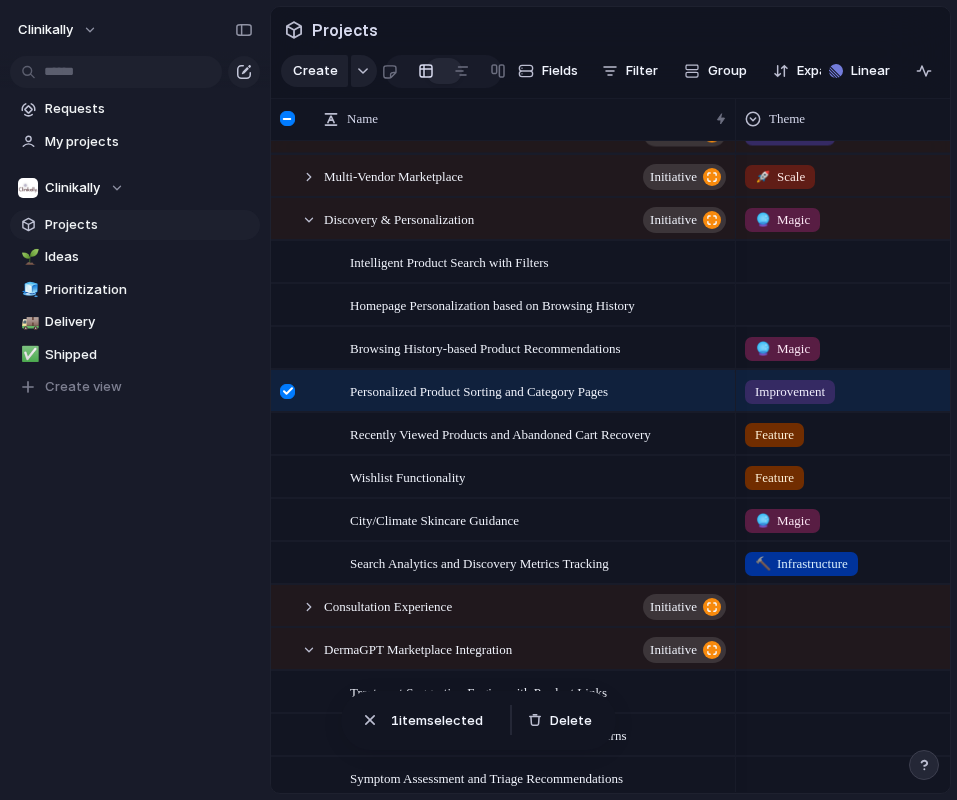 click at bounding box center (885, 304) 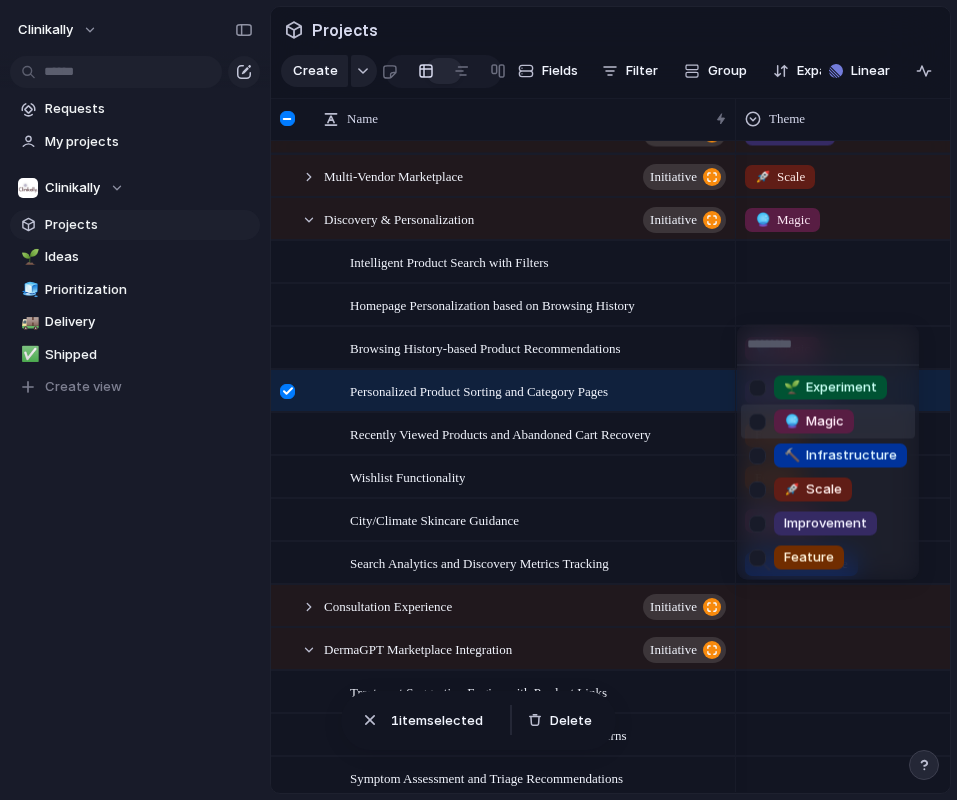 click on "🔮 Magic" at bounding box center [814, 422] 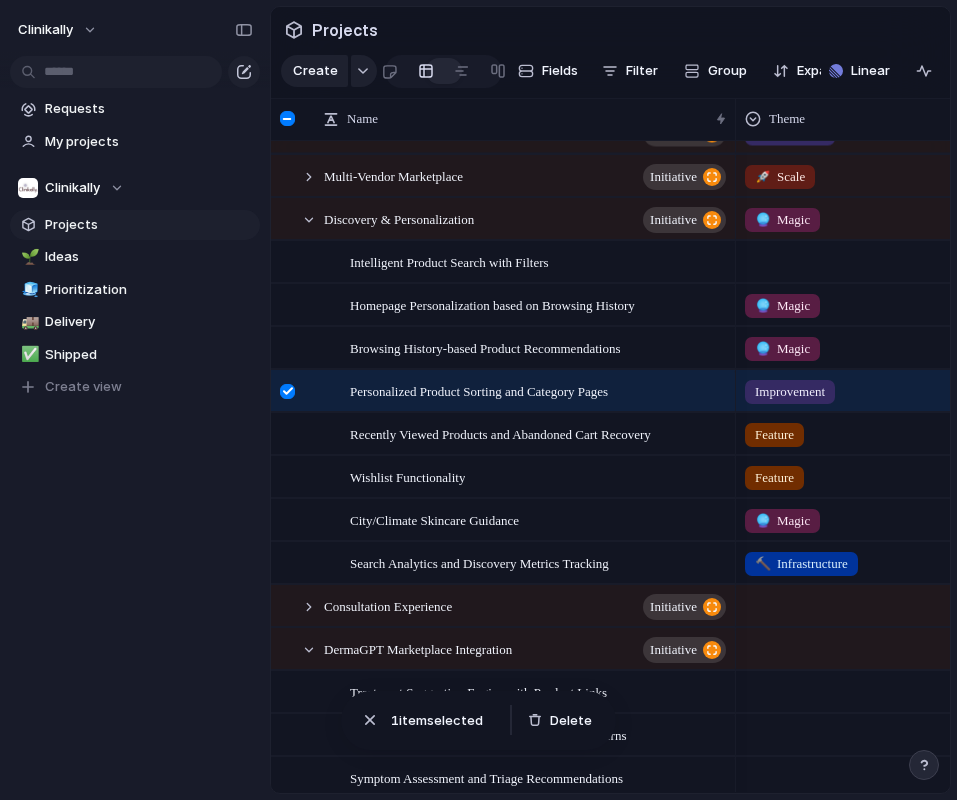 click at bounding box center (885, 261) 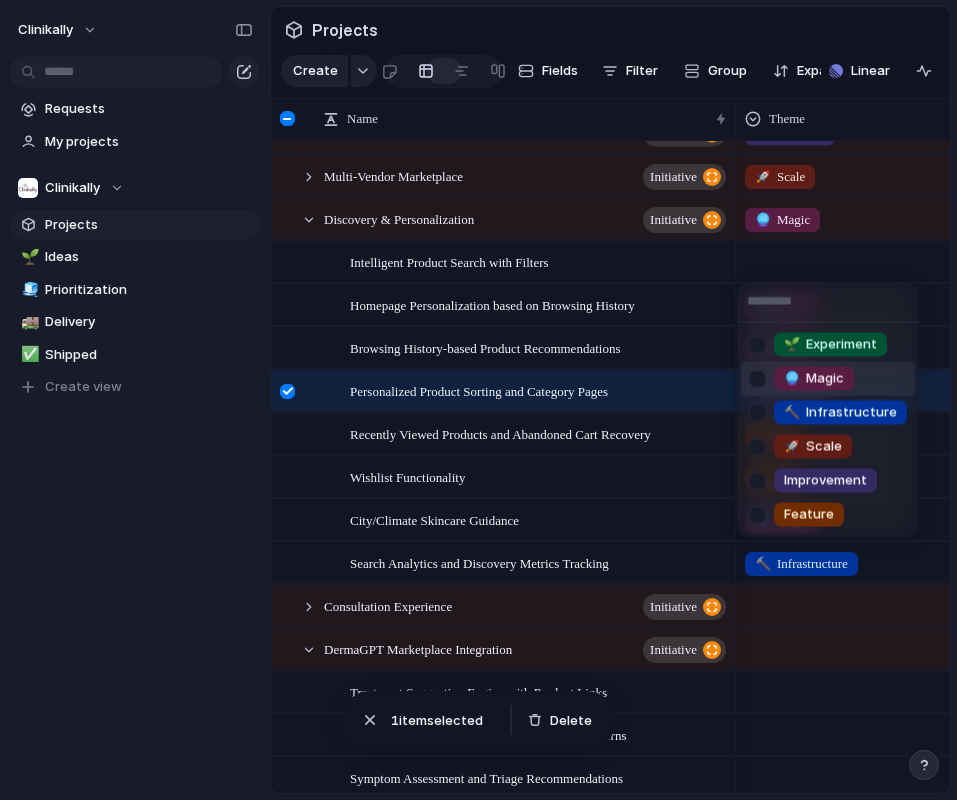 click on "🔮 Magic" at bounding box center [814, 379] 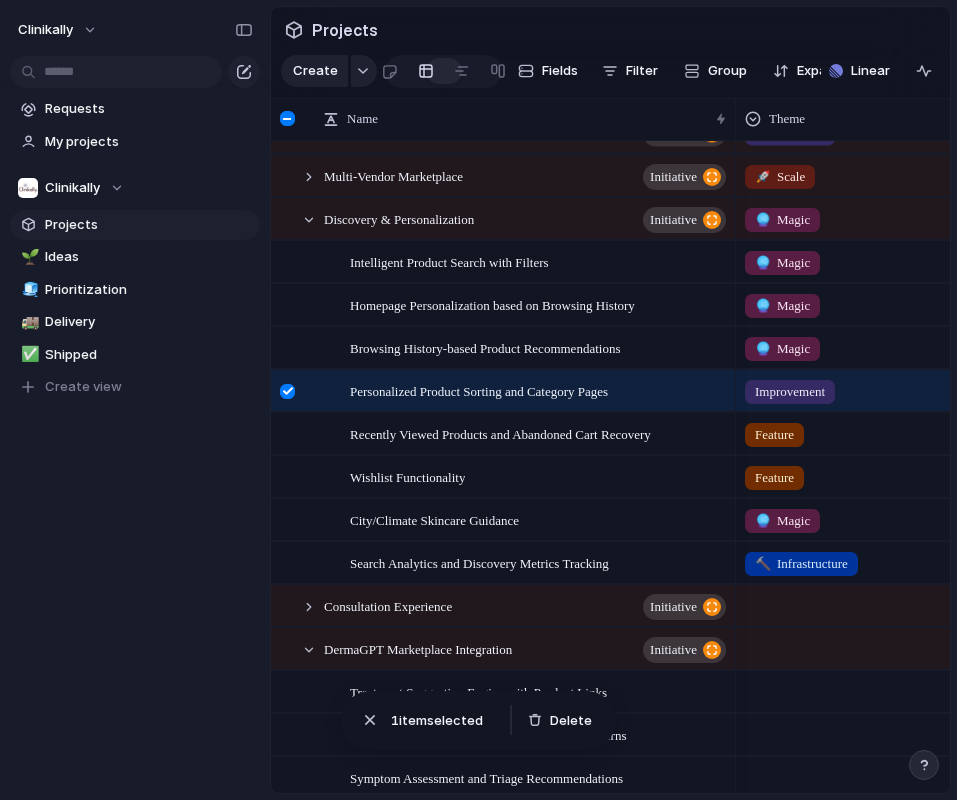 click on "🔮 Magic" at bounding box center (782, 263) 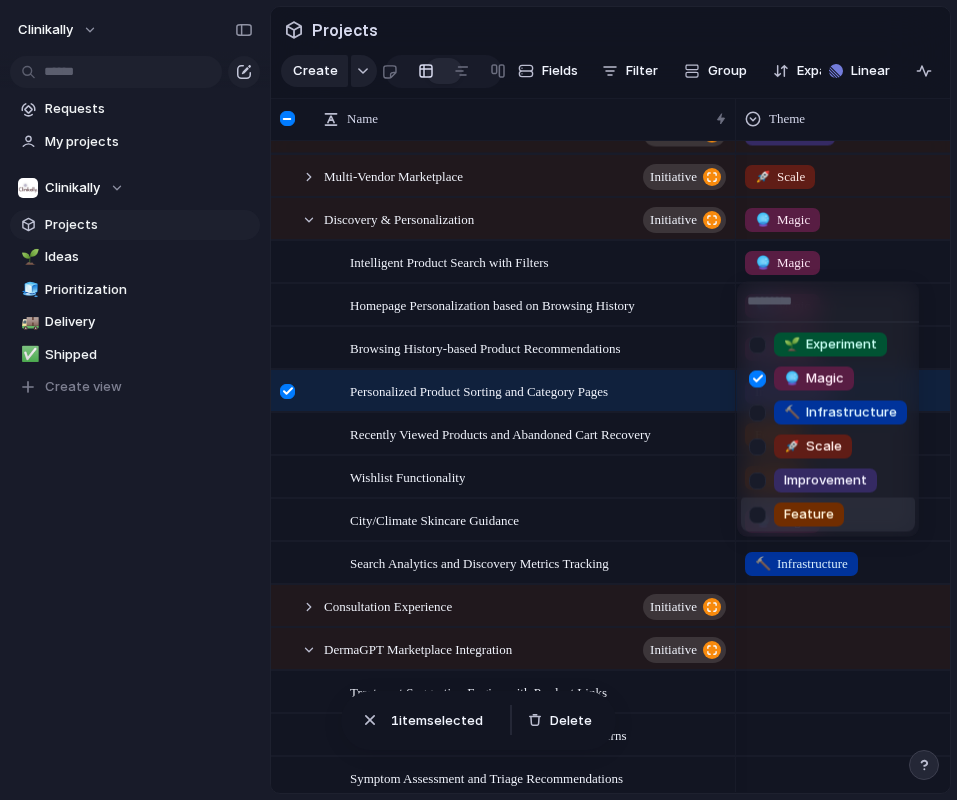 click on "Feature" at bounding box center (809, 515) 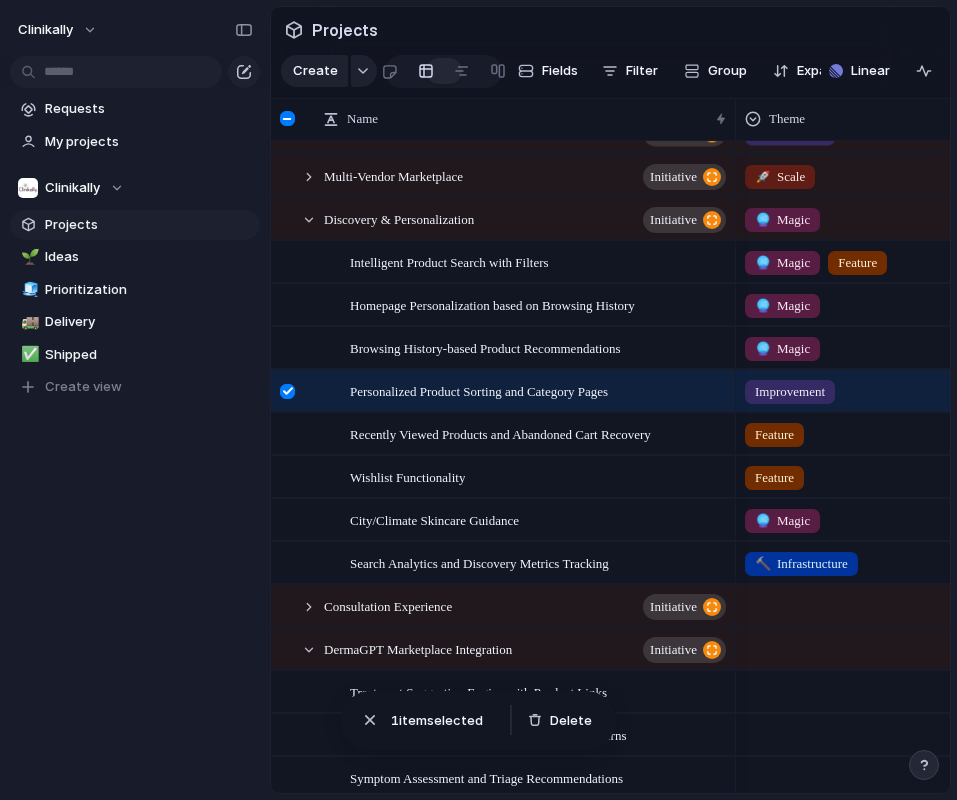 click on "🔮 Magic" at bounding box center [782, 263] 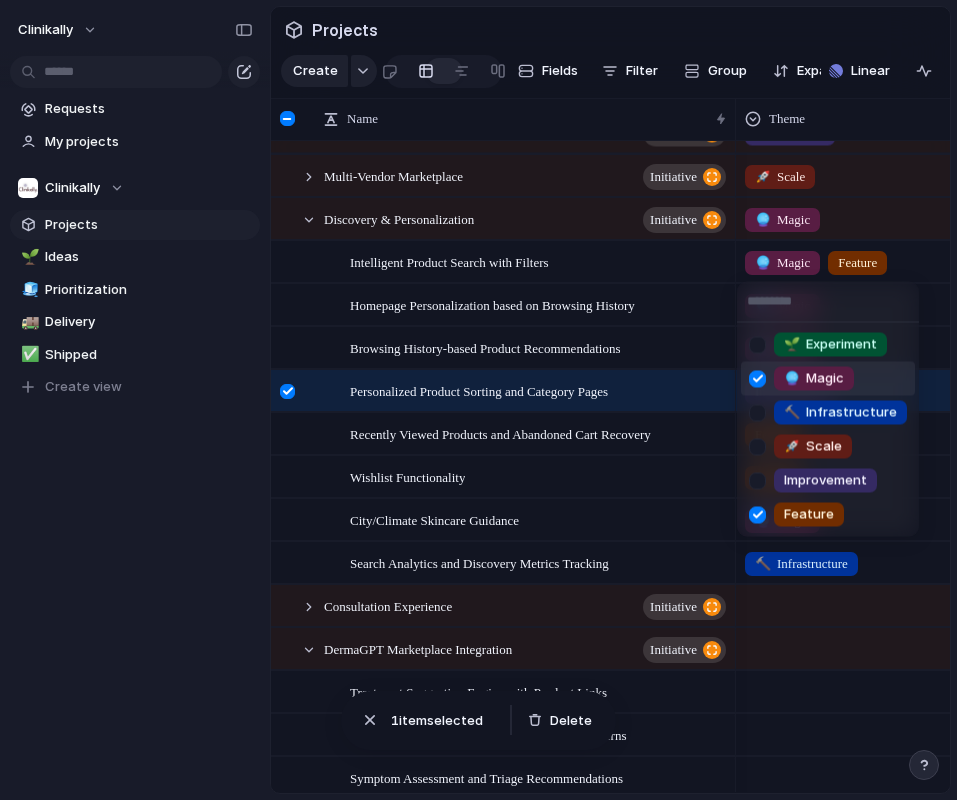 click on "🔮" at bounding box center [792, 378] 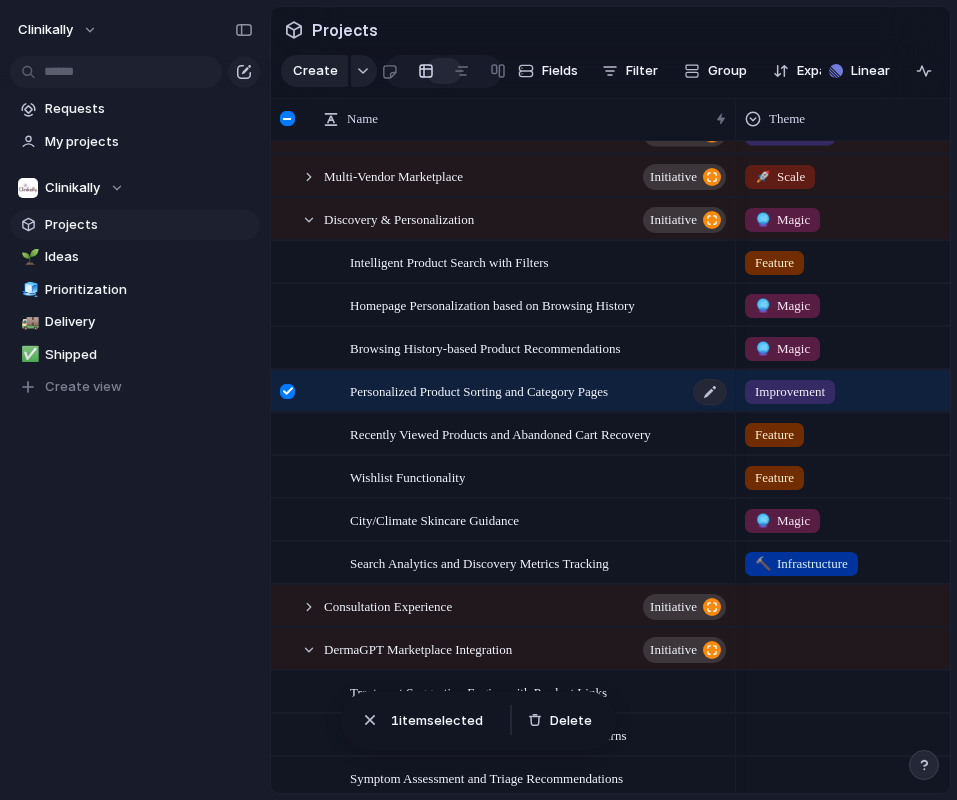 click on "Personalized Product Sorting and Category Pages" at bounding box center (539, 391) 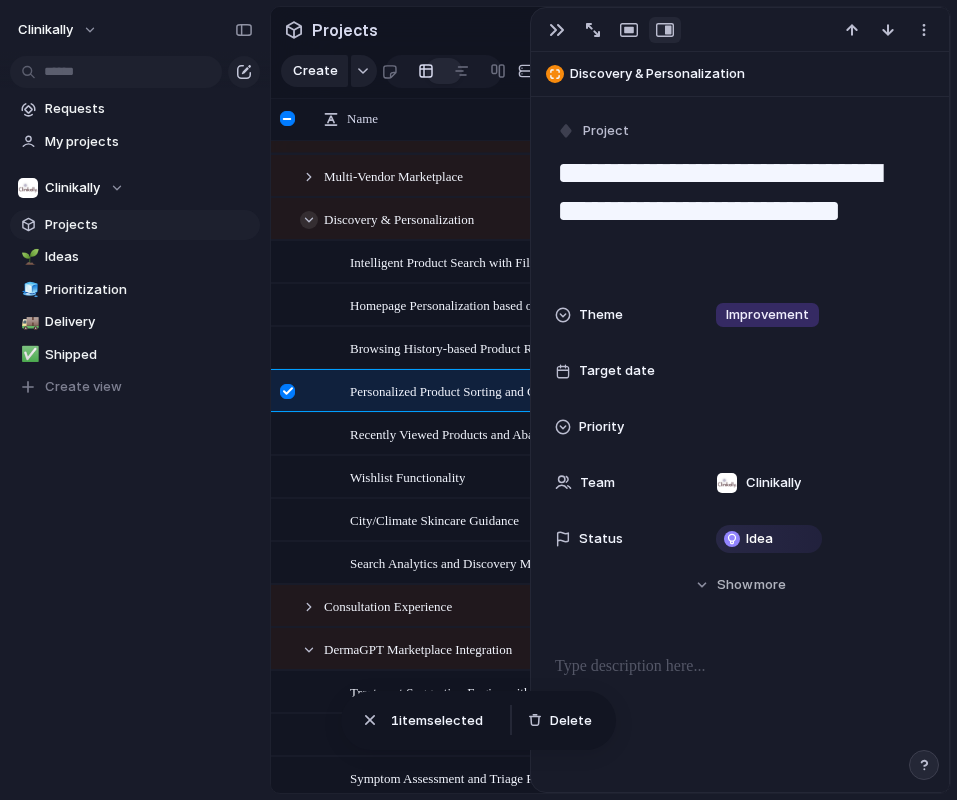 click at bounding box center [309, 220] 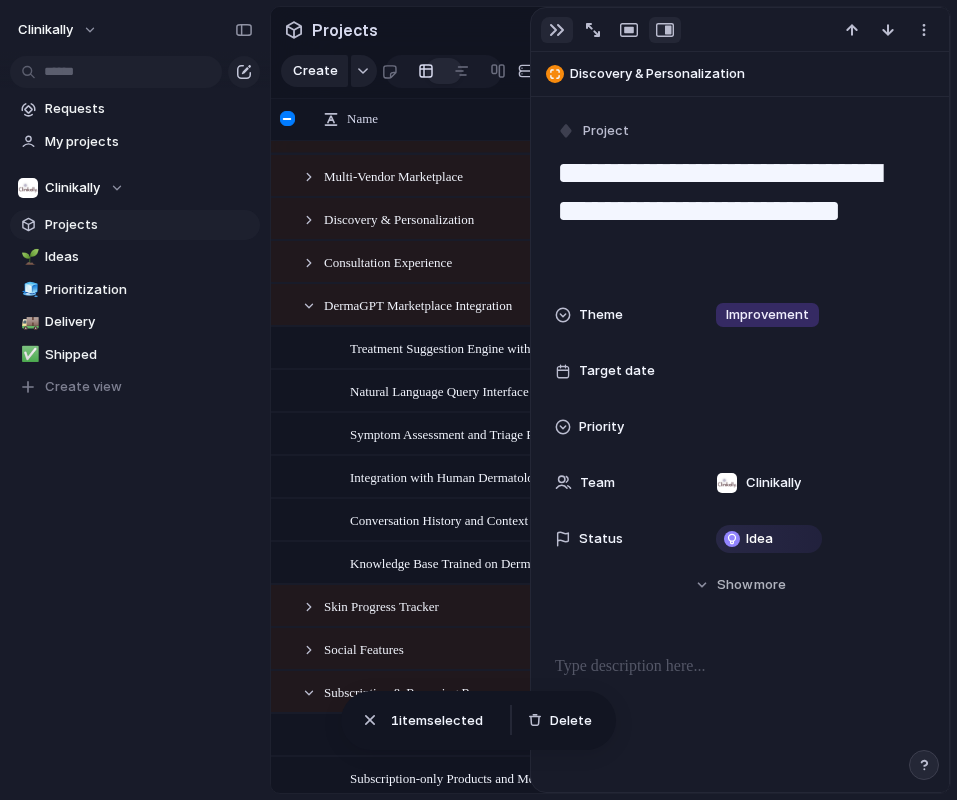 click at bounding box center [557, 30] 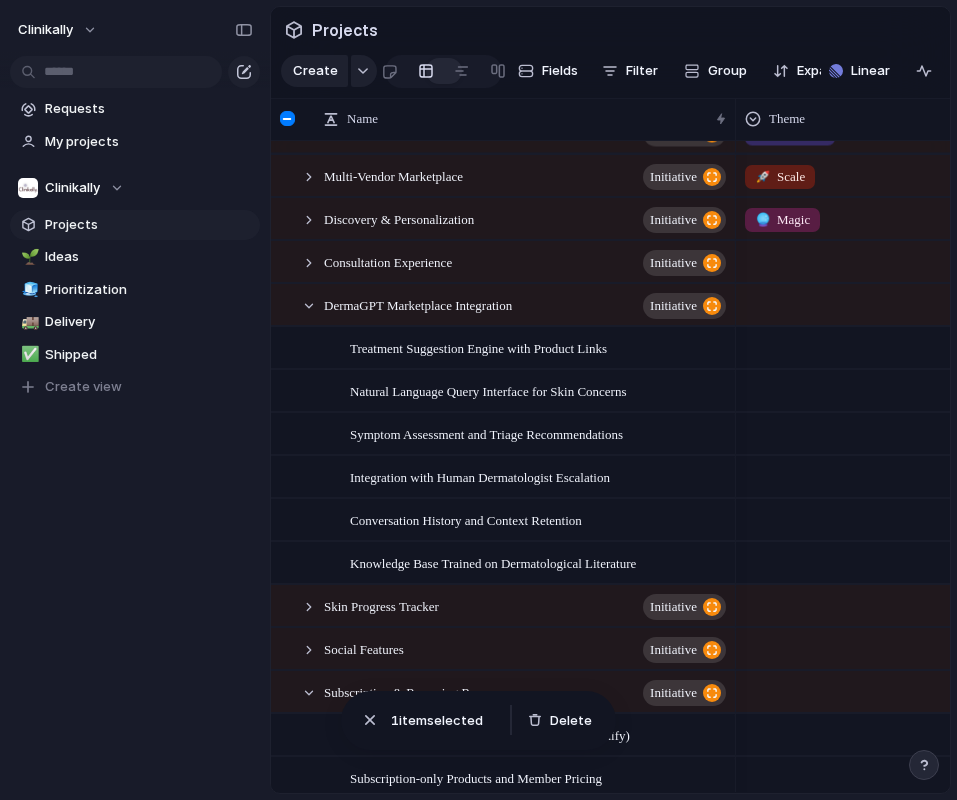 click at bounding box center (885, 301) 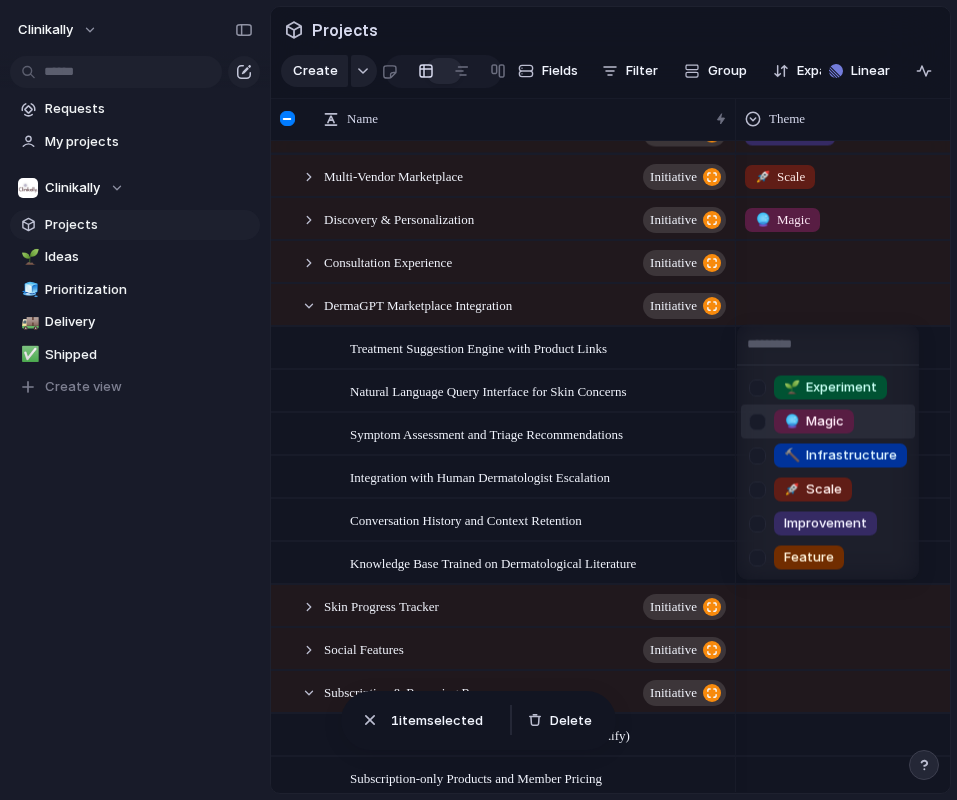 click on "🔮 Magic" at bounding box center (828, 422) 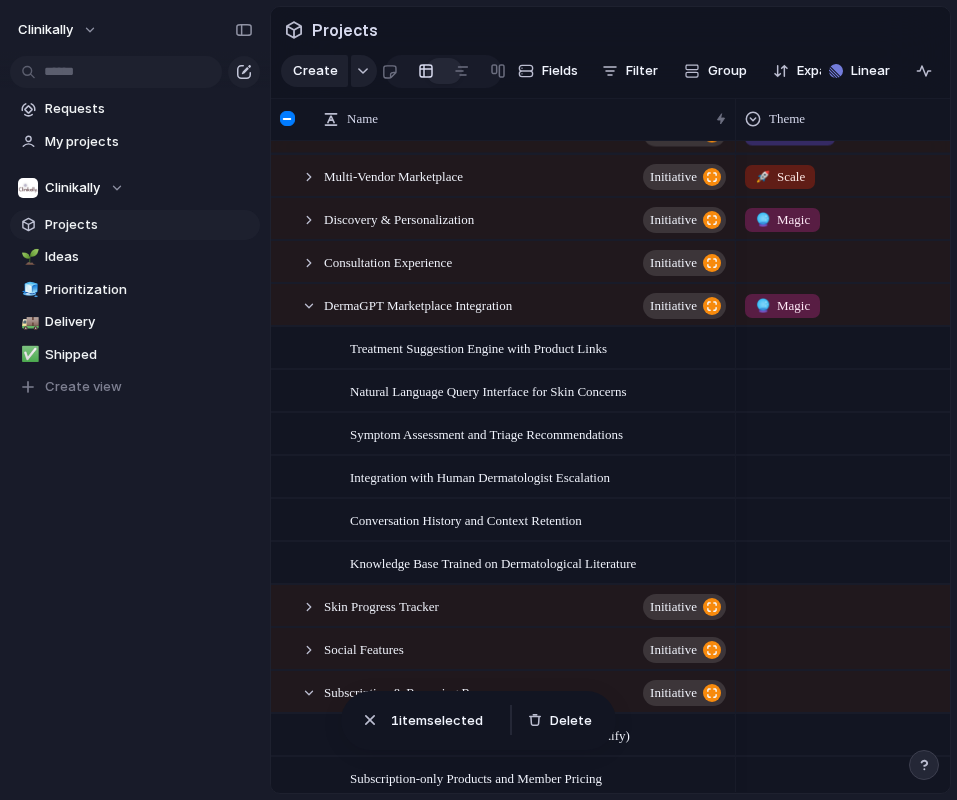 click at bounding box center [885, 344] 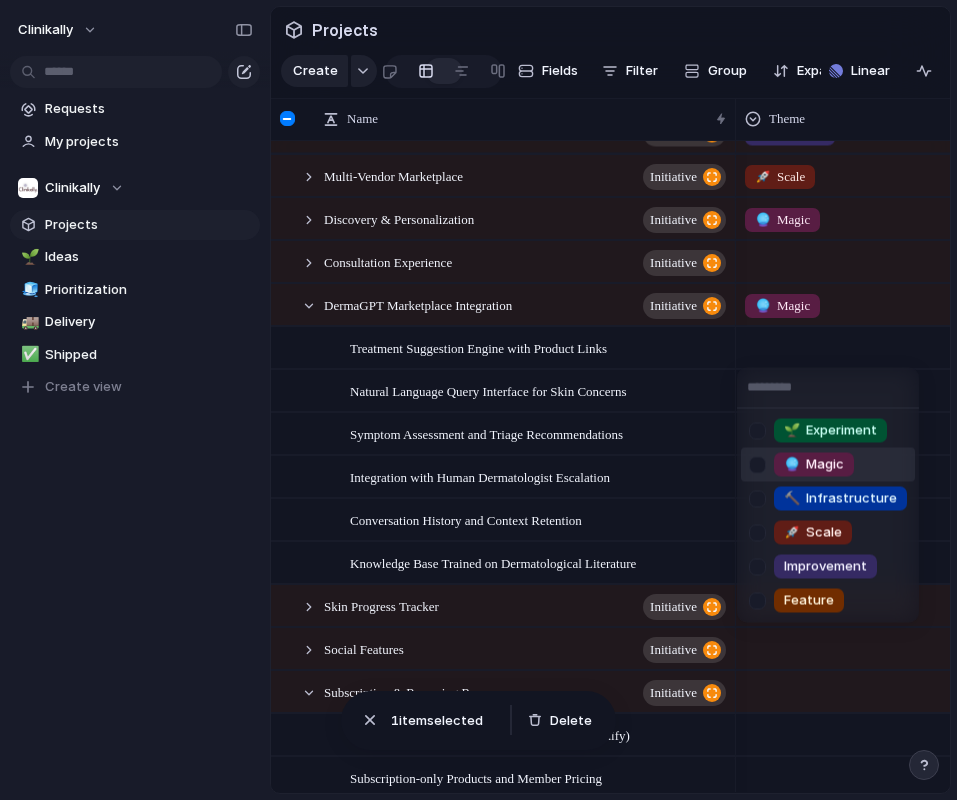 click at bounding box center [757, 464] 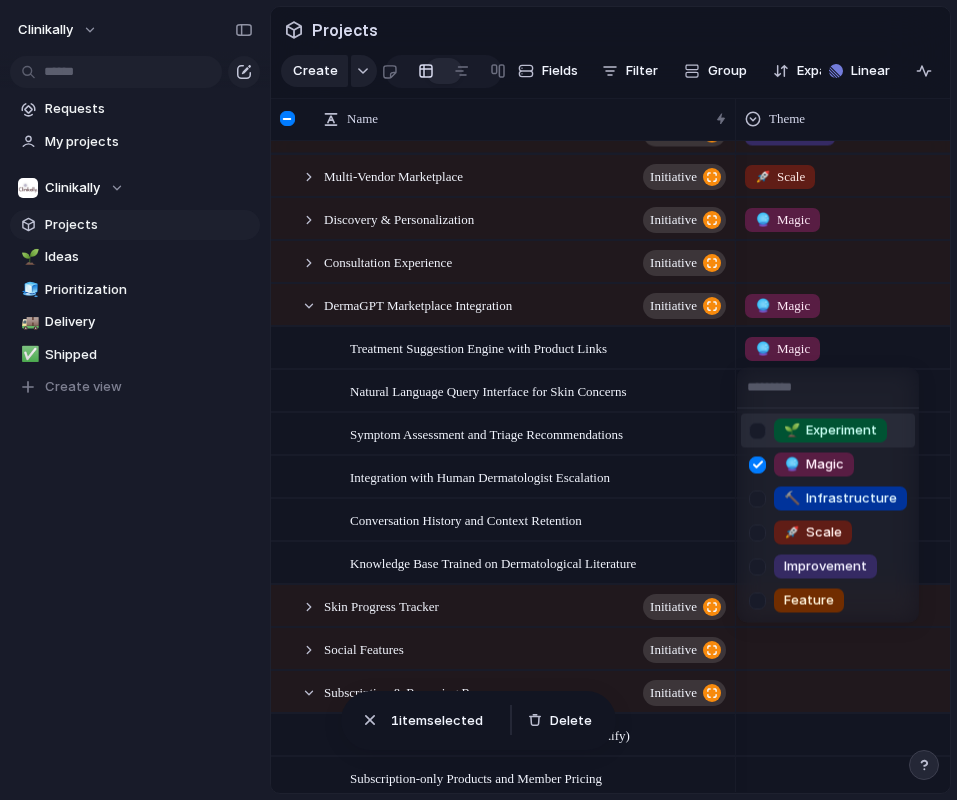 click on "🌱 Experiment   🔮 Magic   🔨 Infrastructure   🚀 Scale   Improvement   Feature" at bounding box center (478, 400) 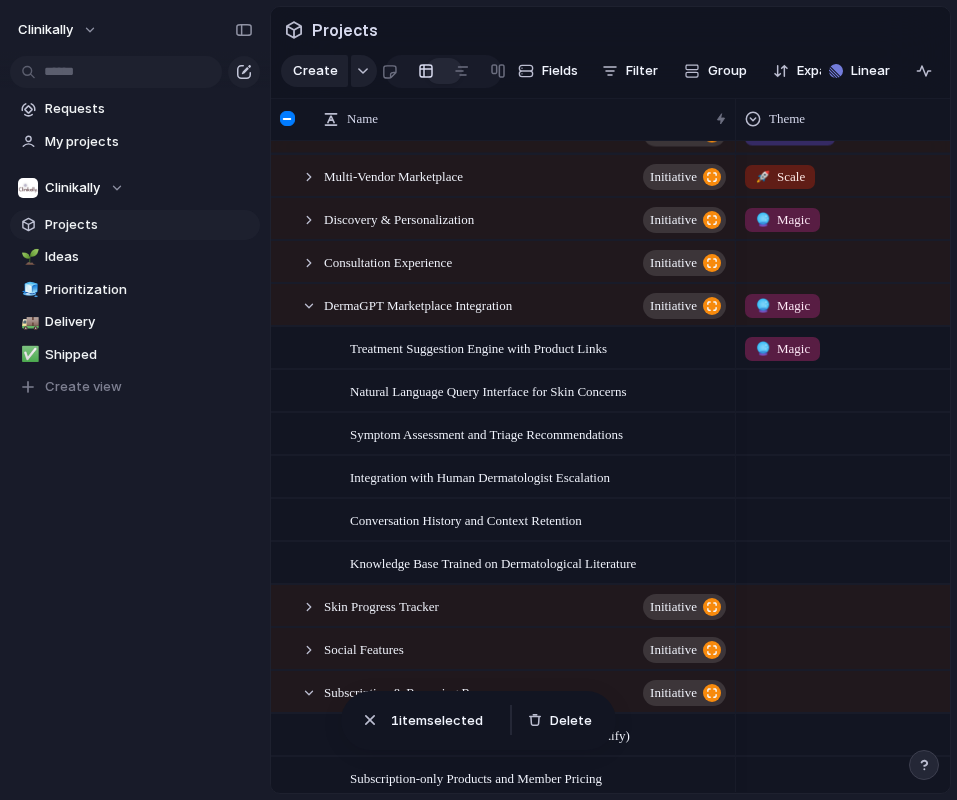click on "🔮 Magic" at bounding box center [885, 347] 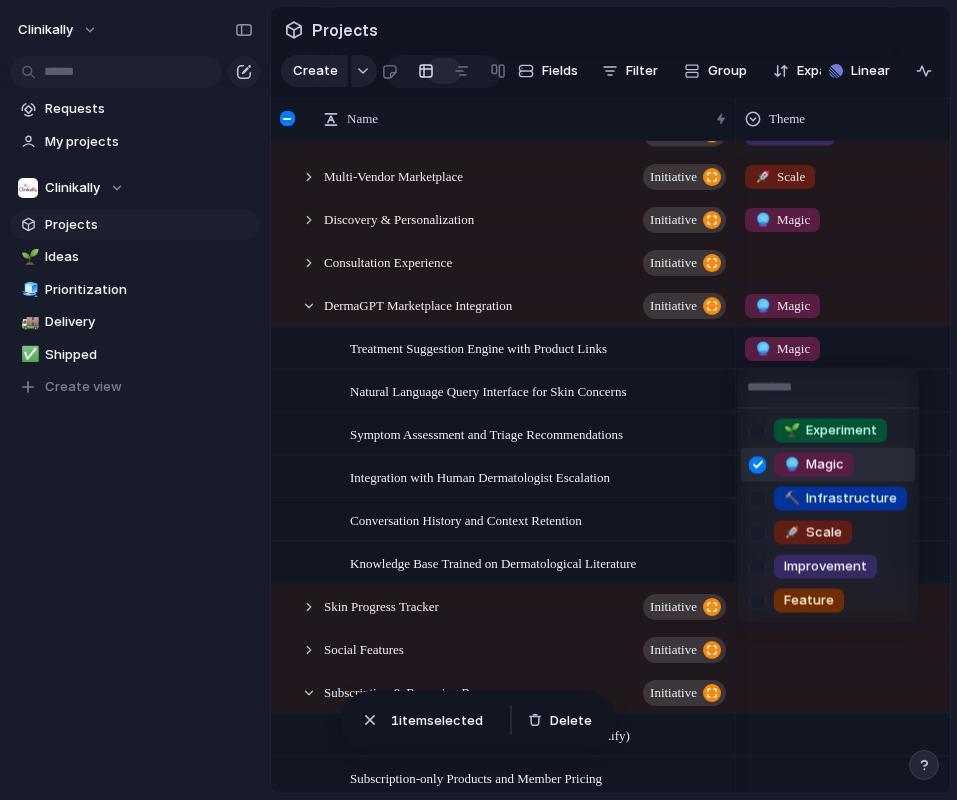 click on "🌱 Experiment   🔮 Magic   🔨 Infrastructure   🚀 Scale   Improvement   Feature" at bounding box center [478, 400] 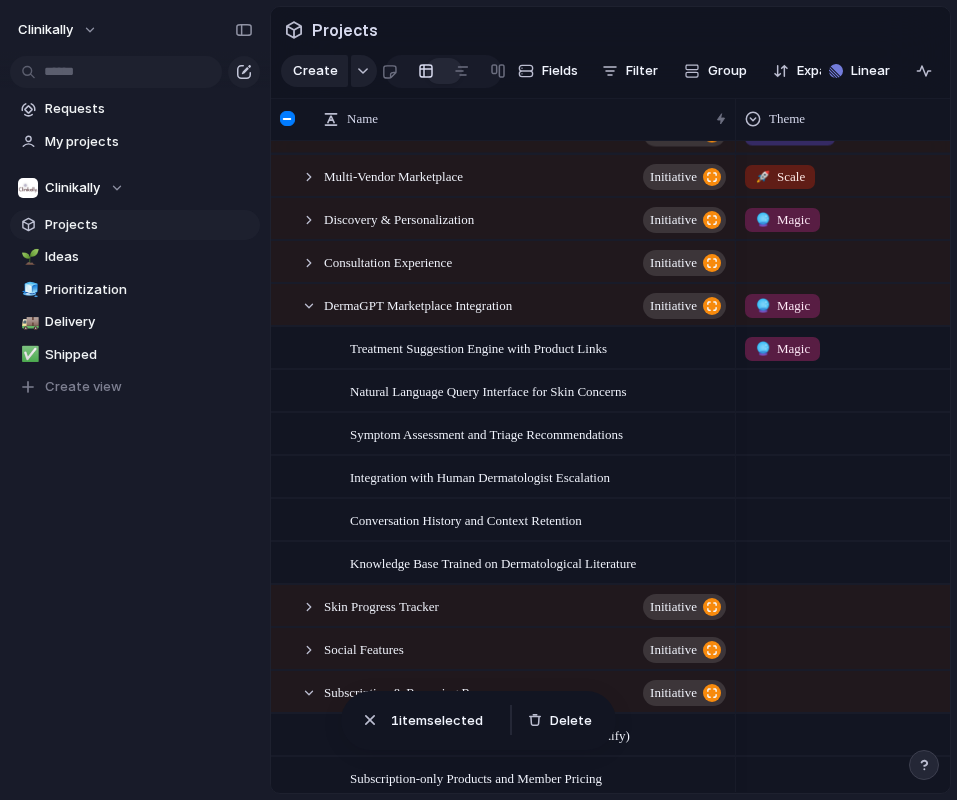 scroll, scrollTop: 0, scrollLeft: 336, axis: horizontal 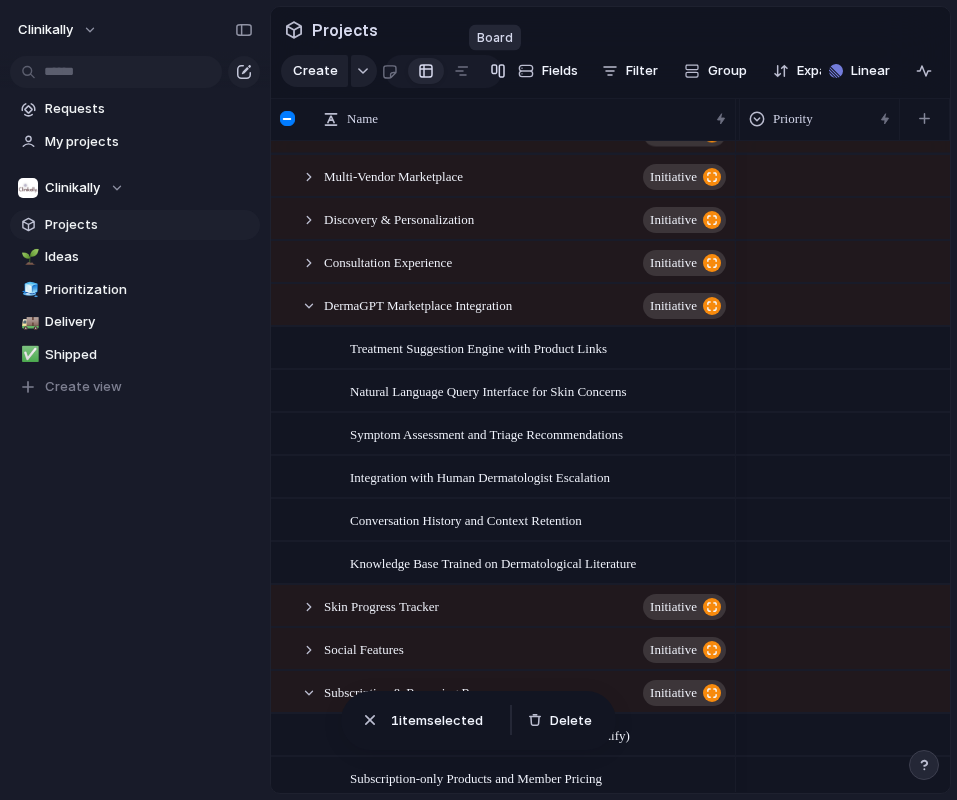 click at bounding box center (498, 71) 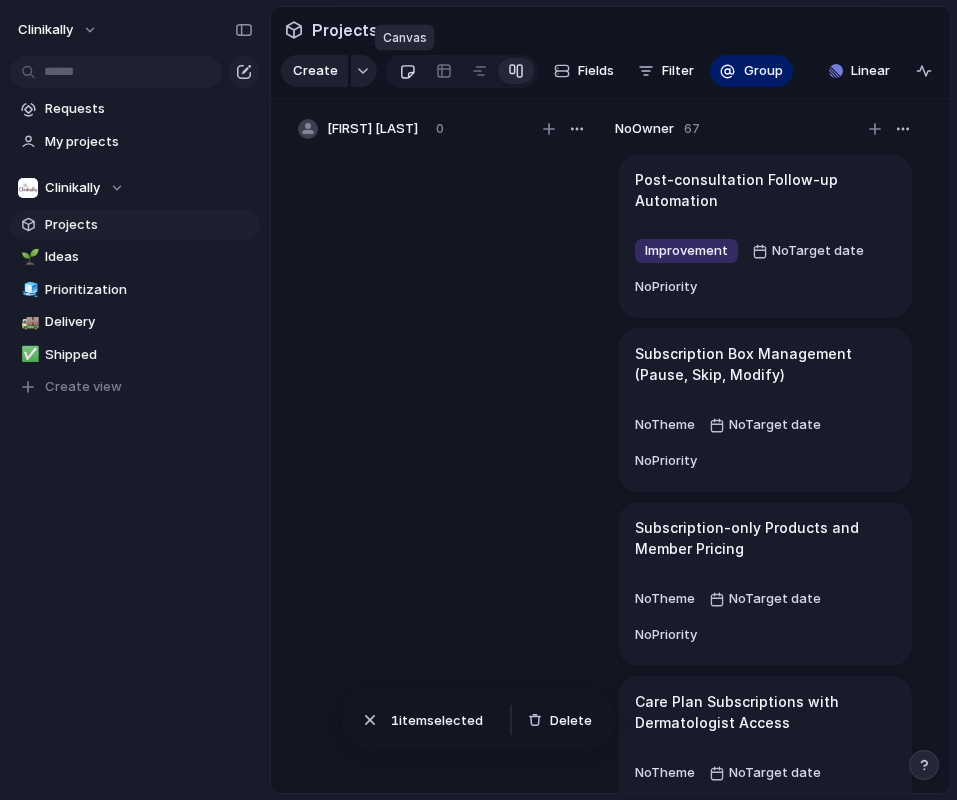 click at bounding box center (407, 71) 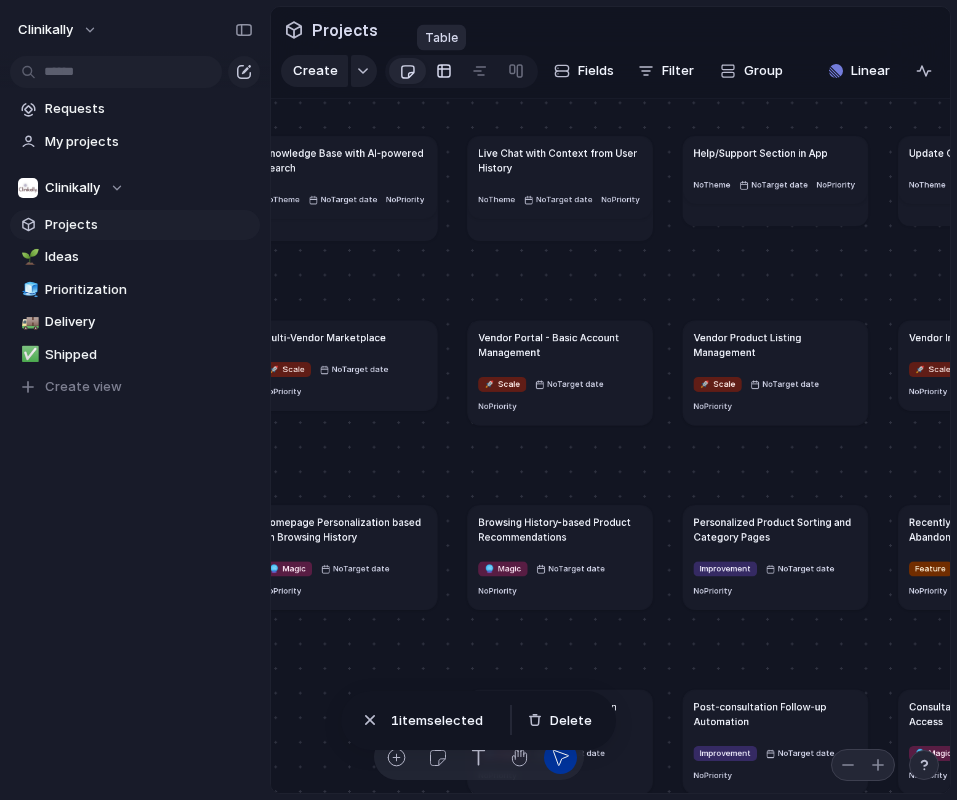 click at bounding box center [444, 71] 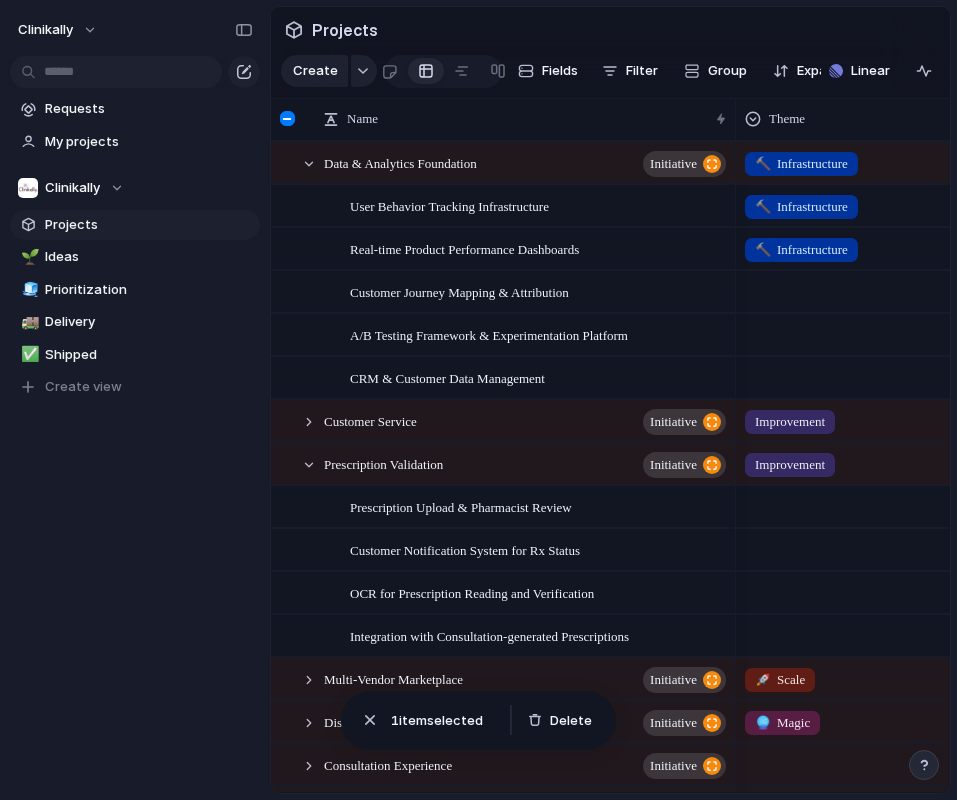 scroll, scrollTop: 309, scrollLeft: 0, axis: vertical 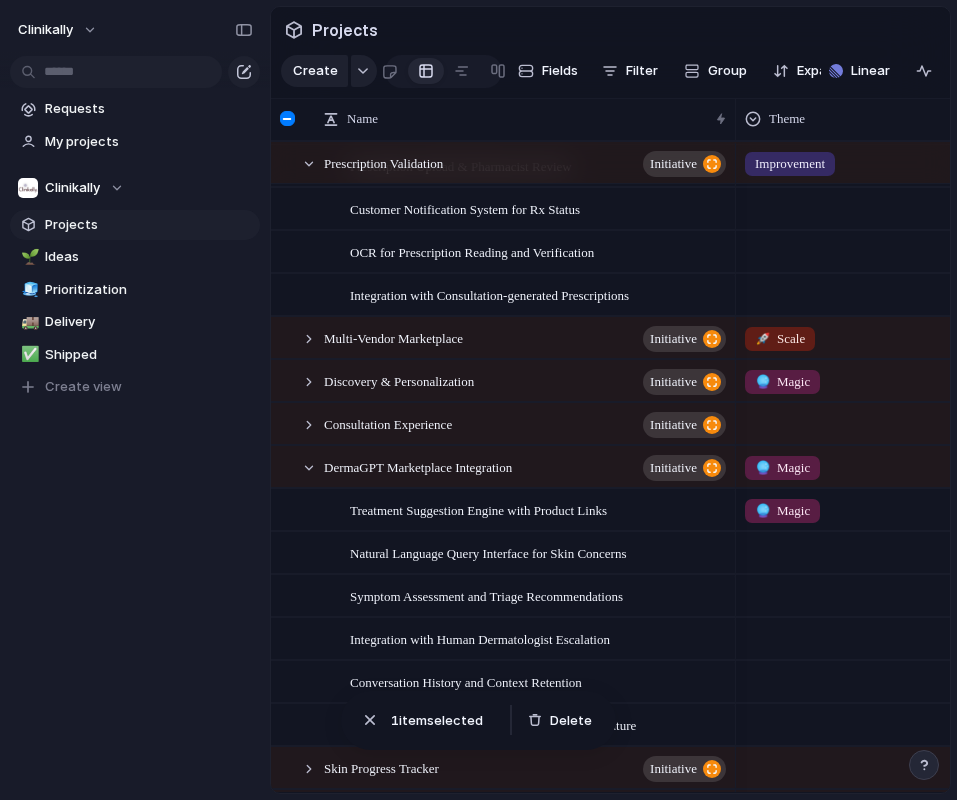 click at bounding box center (885, 549) 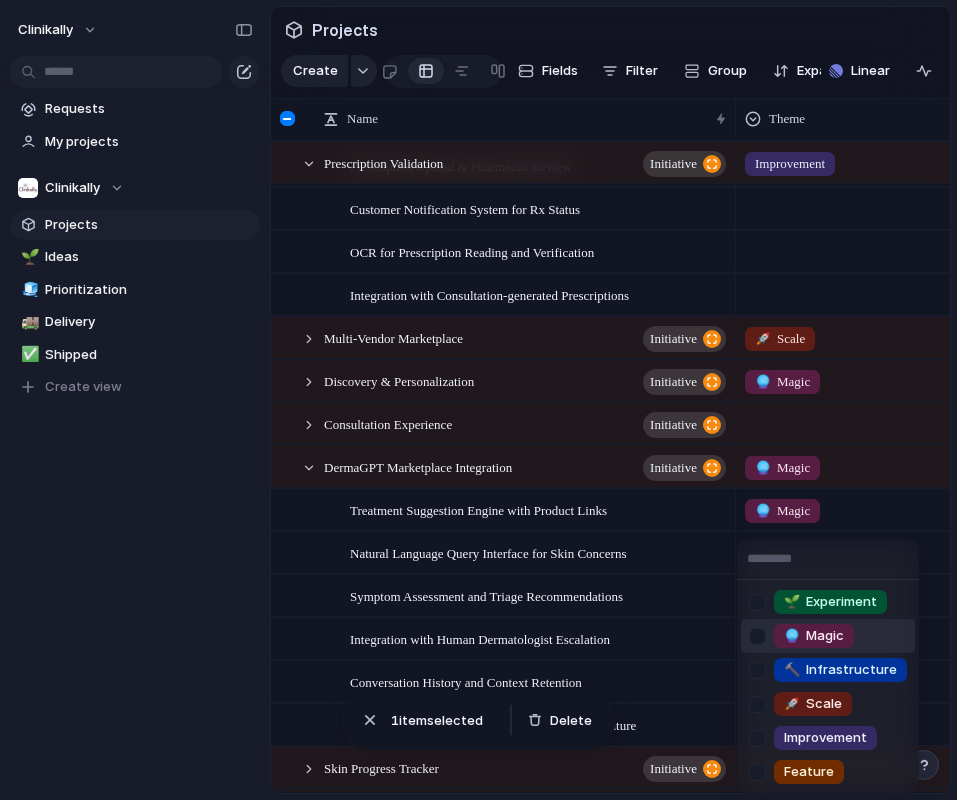 click on "🌱 Experiment   🔮 Magic   🔨 Infrastructure   🚀 Scale   Improvement   Feature" at bounding box center [478, 400] 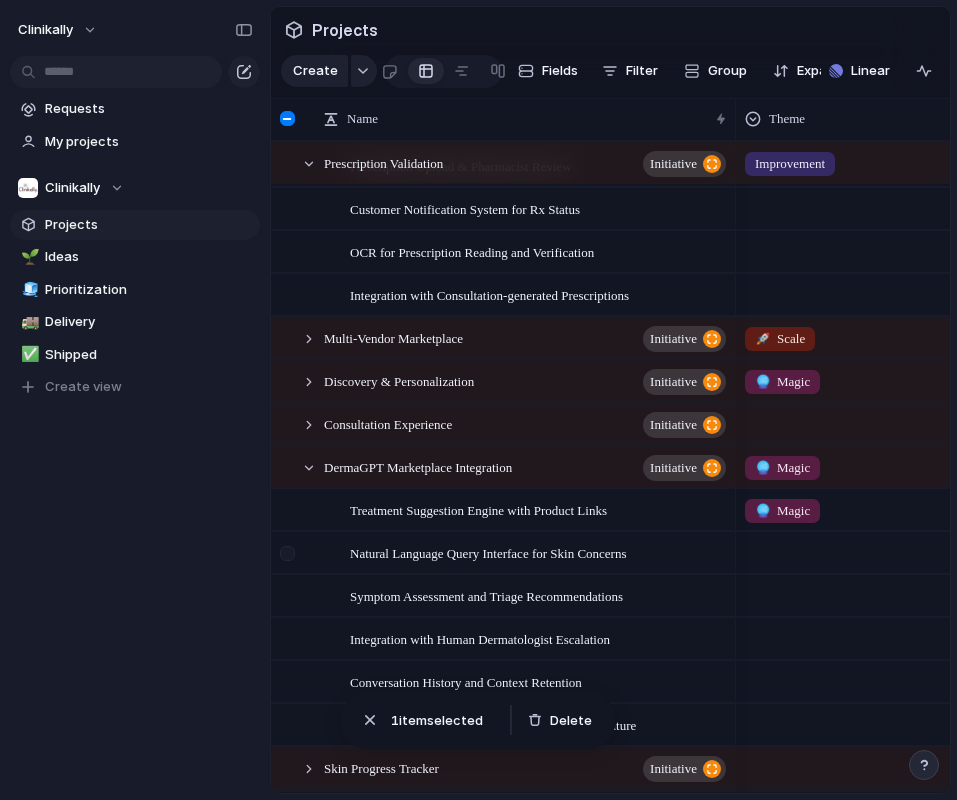 click at bounding box center [287, 553] 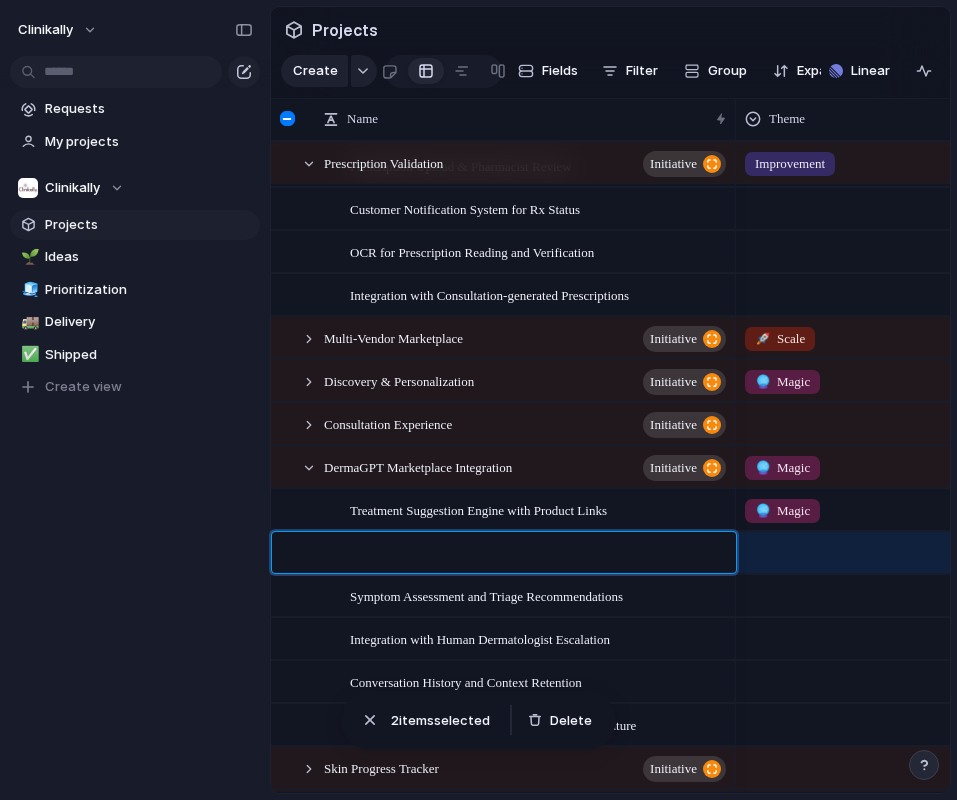 click at bounding box center [298, 552] 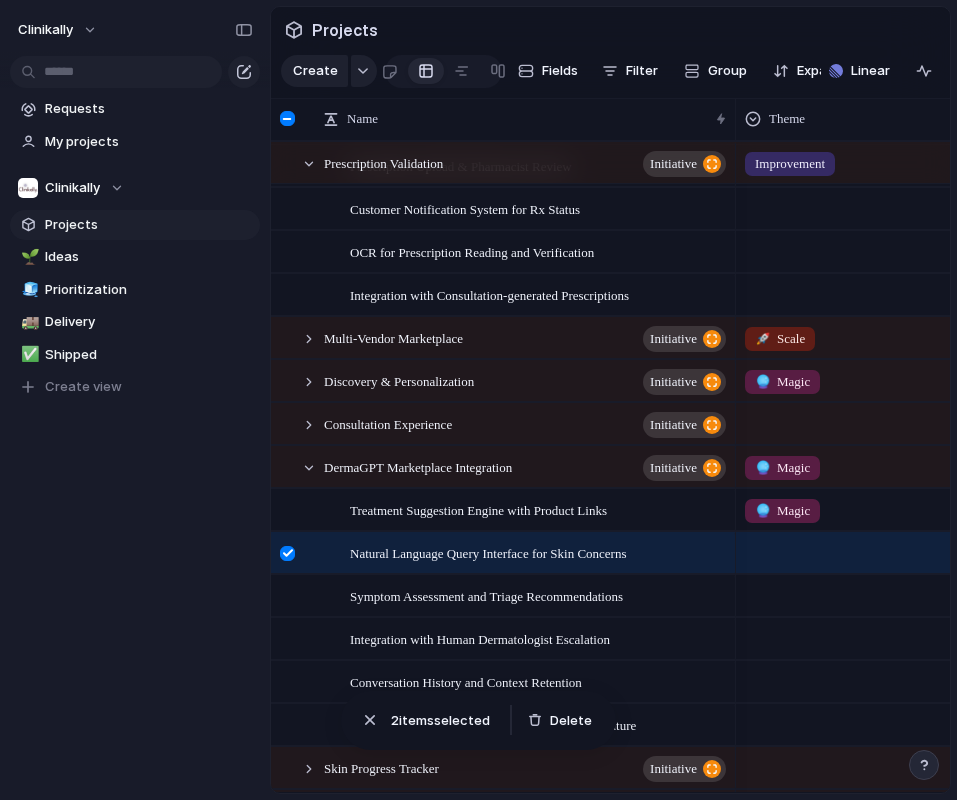 click at bounding box center [885, 549] 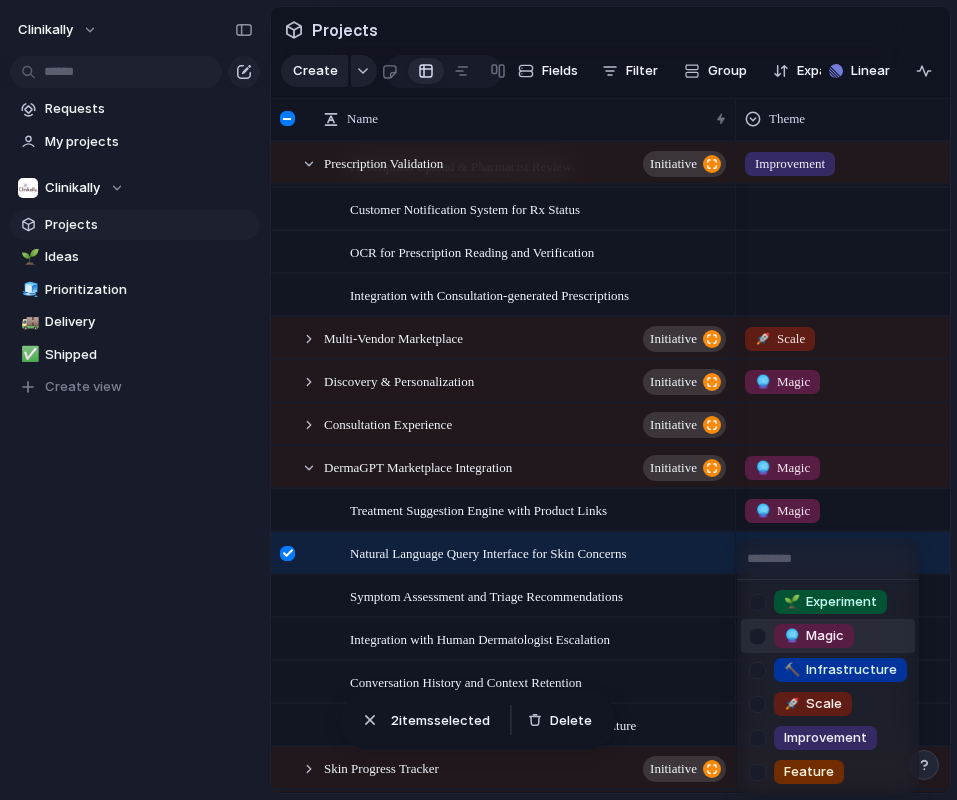 click on "🔮 Magic" at bounding box center [814, 636] 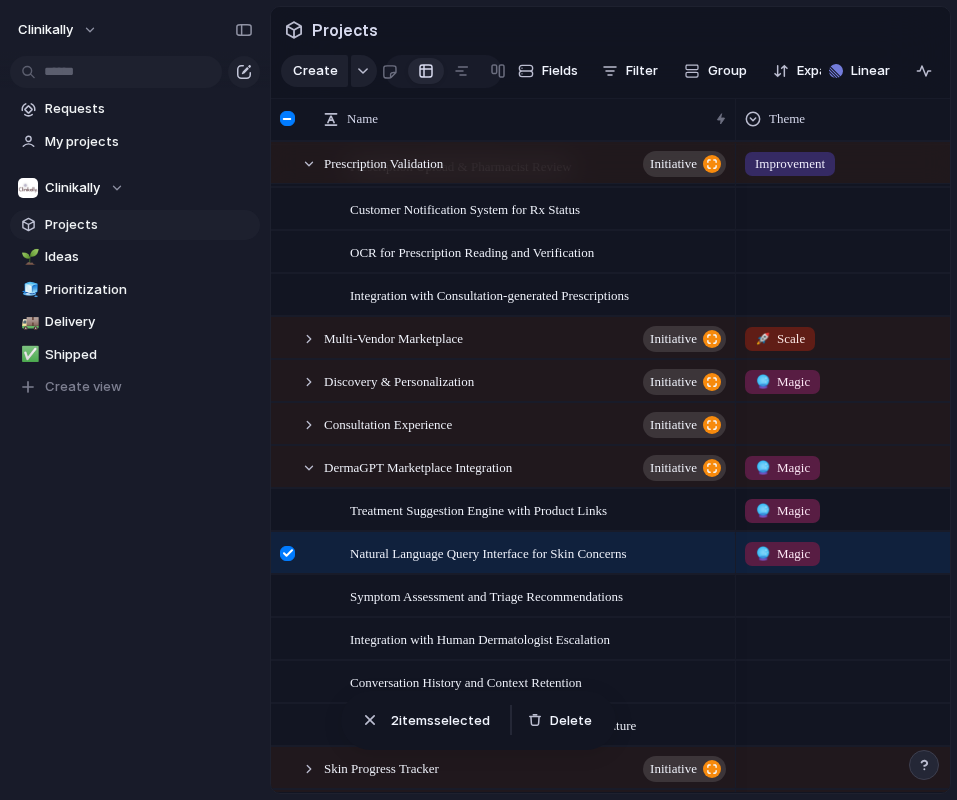 click at bounding box center (885, 592) 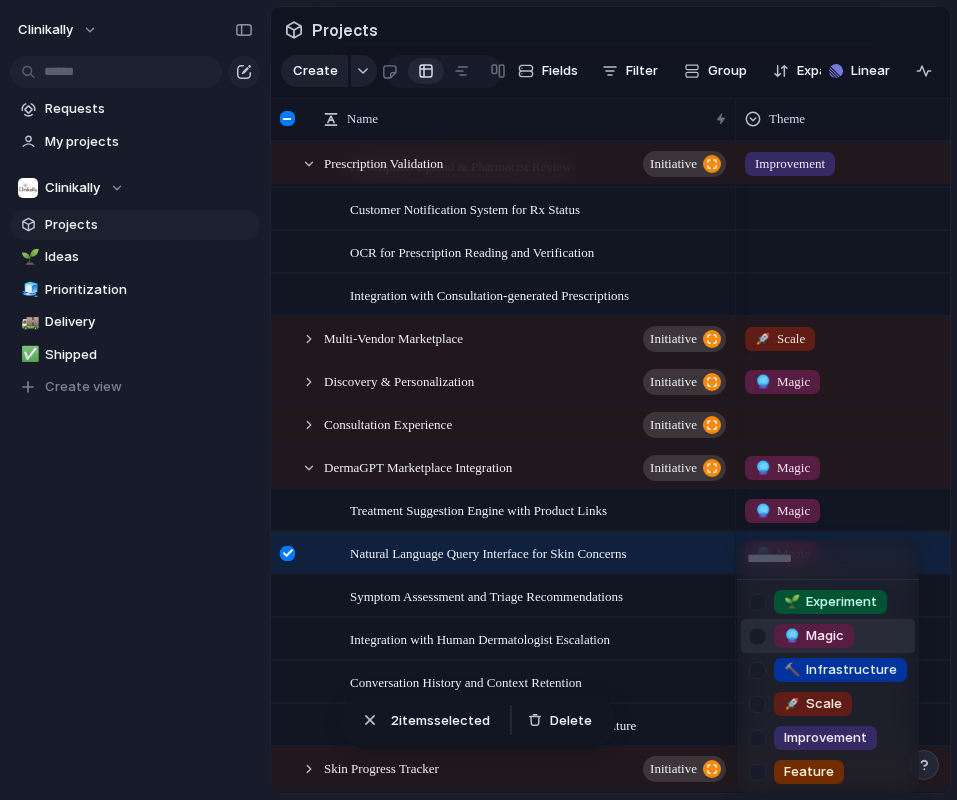 click on "🔮 Magic" at bounding box center (814, 636) 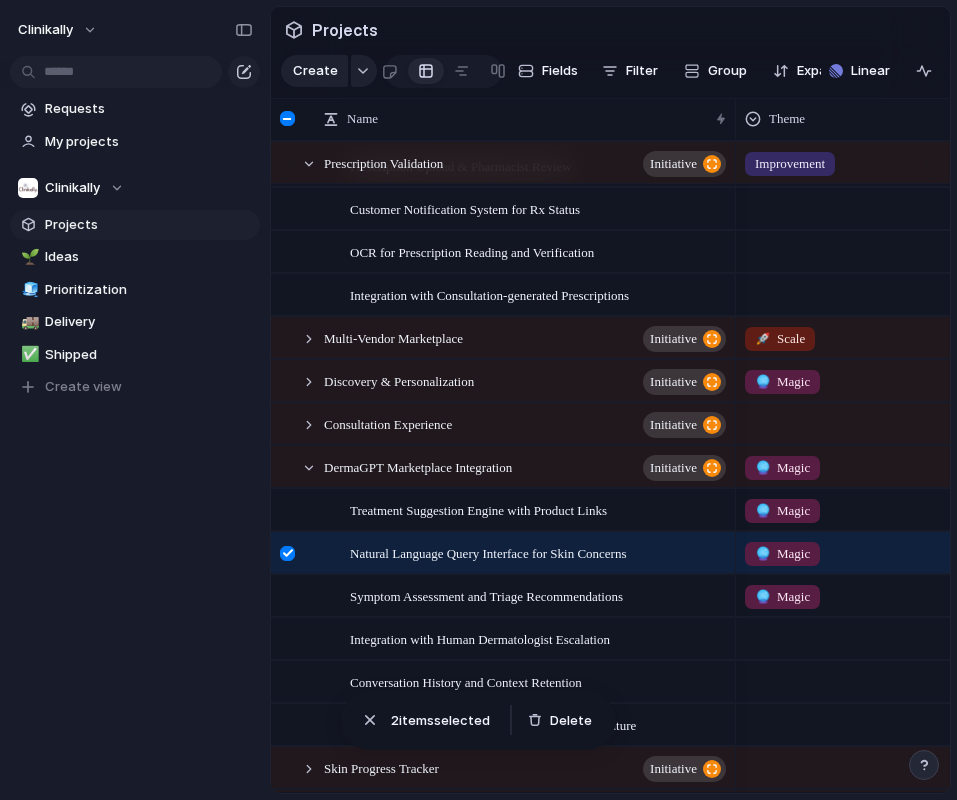 click at bounding box center [885, 638] 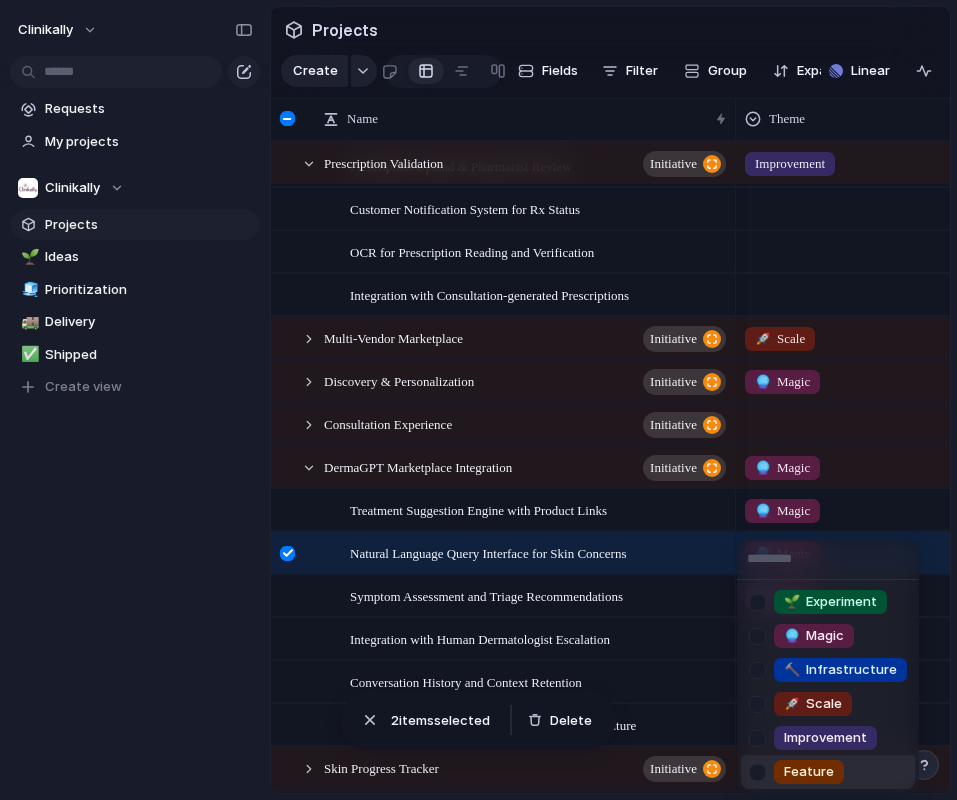 click on "Feature" at bounding box center (809, 772) 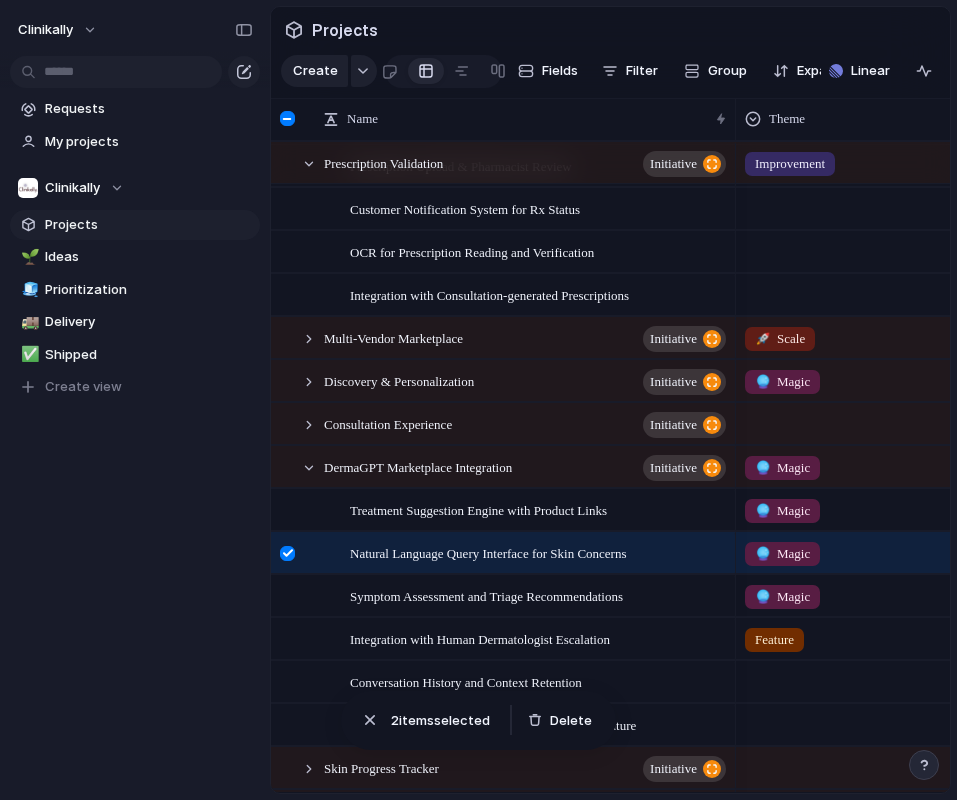 click on "Feature" at bounding box center [885, 638] 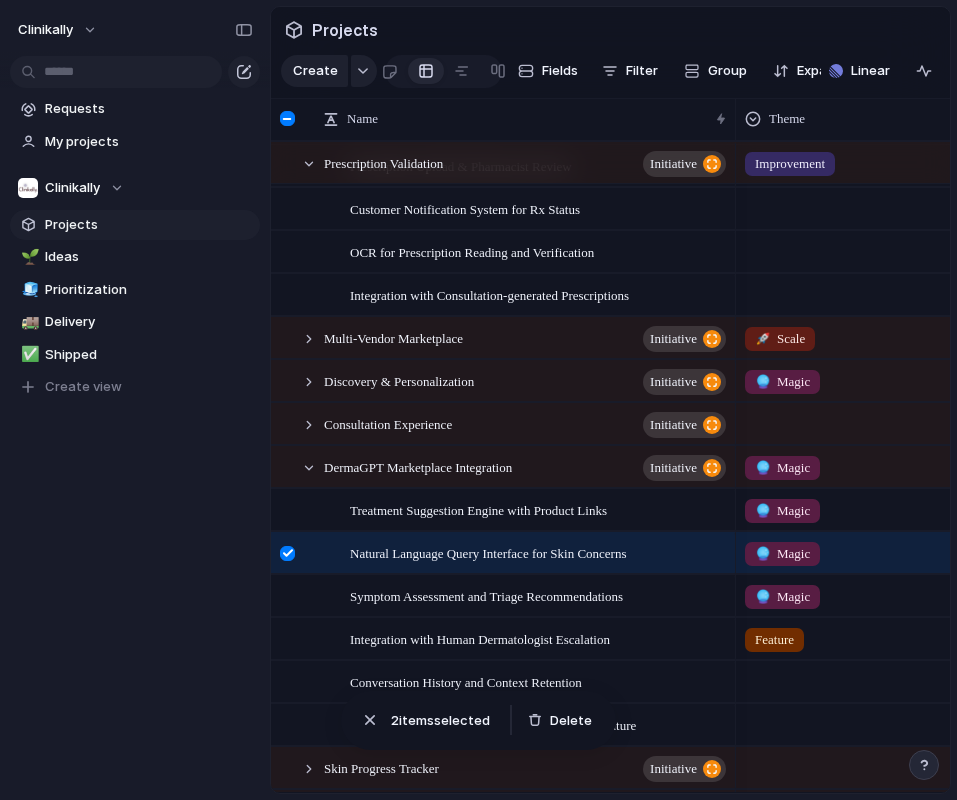click on "Feature" at bounding box center (774, 640) 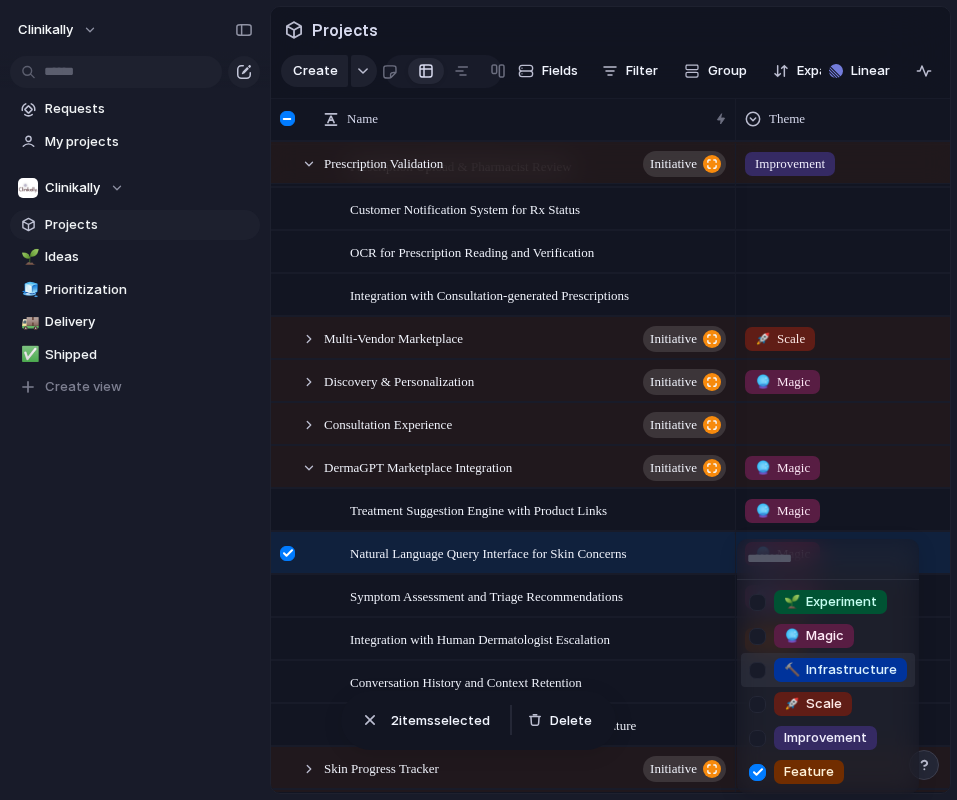 click on "🔨 Infrastructure" at bounding box center [840, 670] 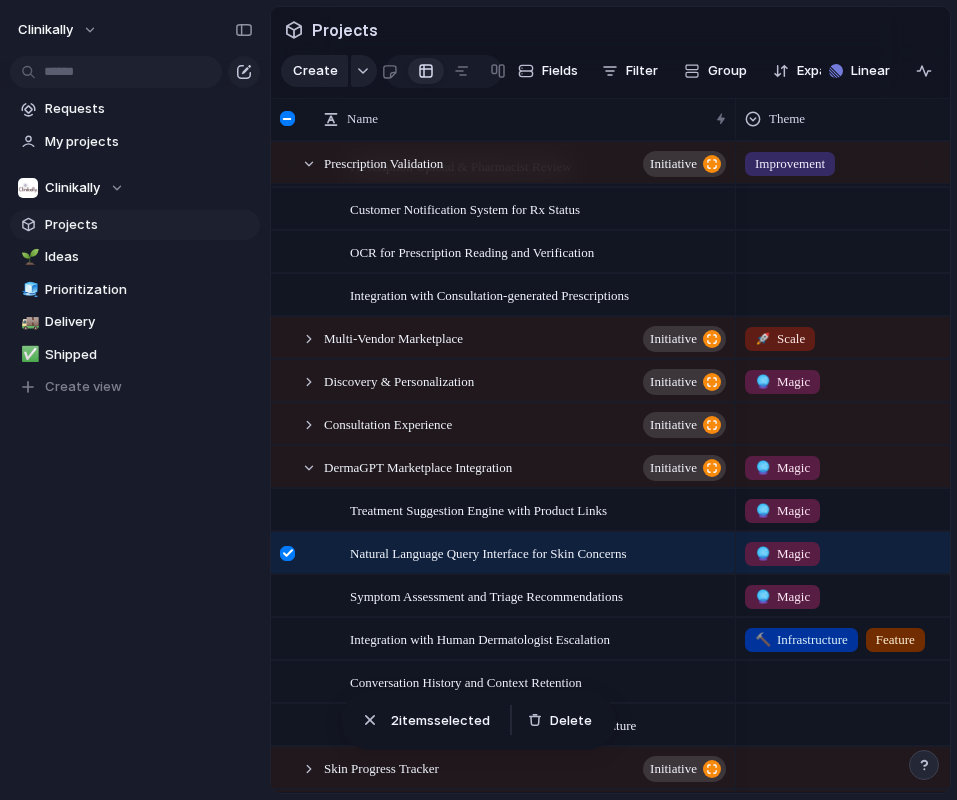 click on "🔨 Infrastructure" at bounding box center [801, 640] 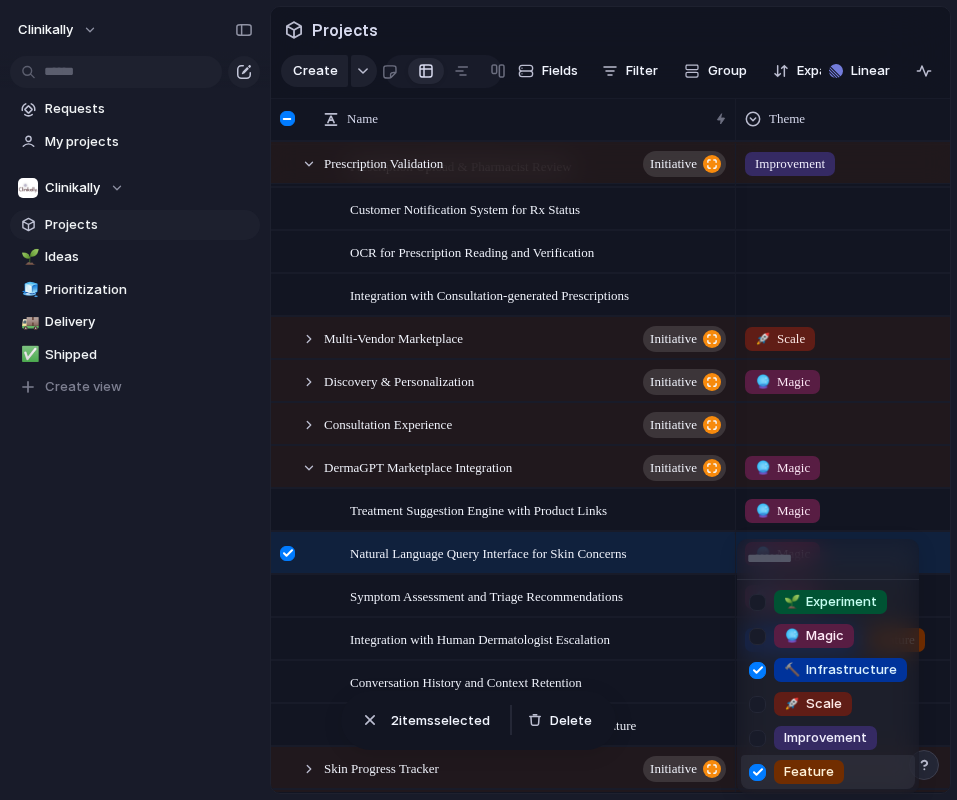 click at bounding box center (757, 772) 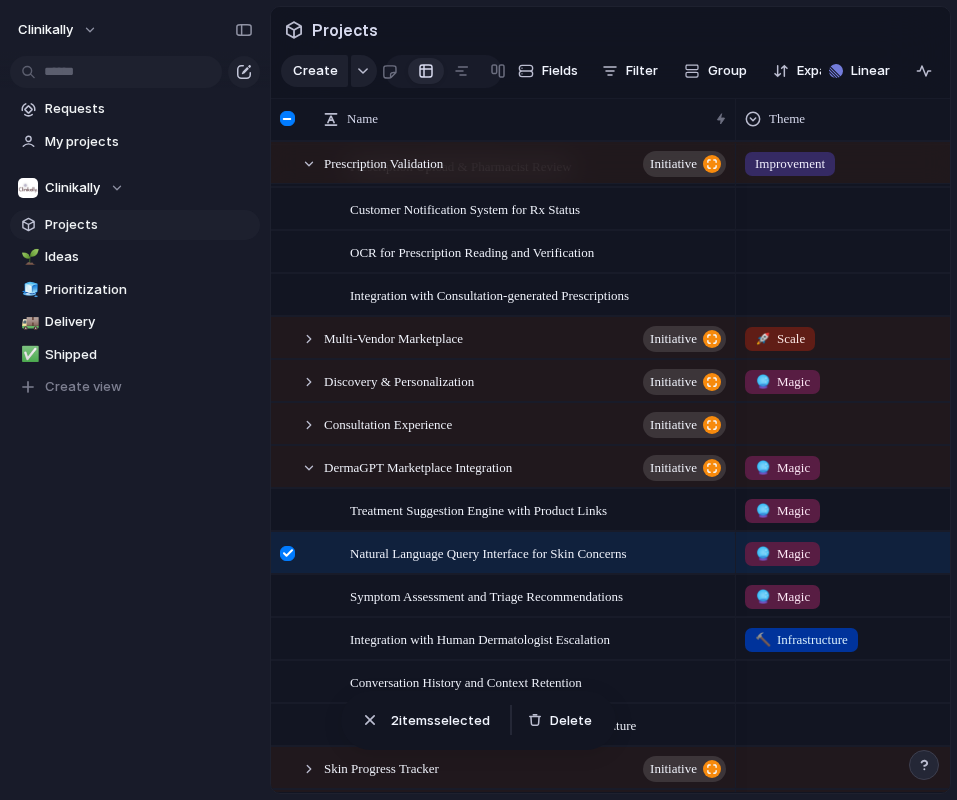 click on "🌱 Experiment   🔮 Magic   🔨 Infrastructure   🚀 Scale   Improvement   Feature" at bounding box center (478, 400) 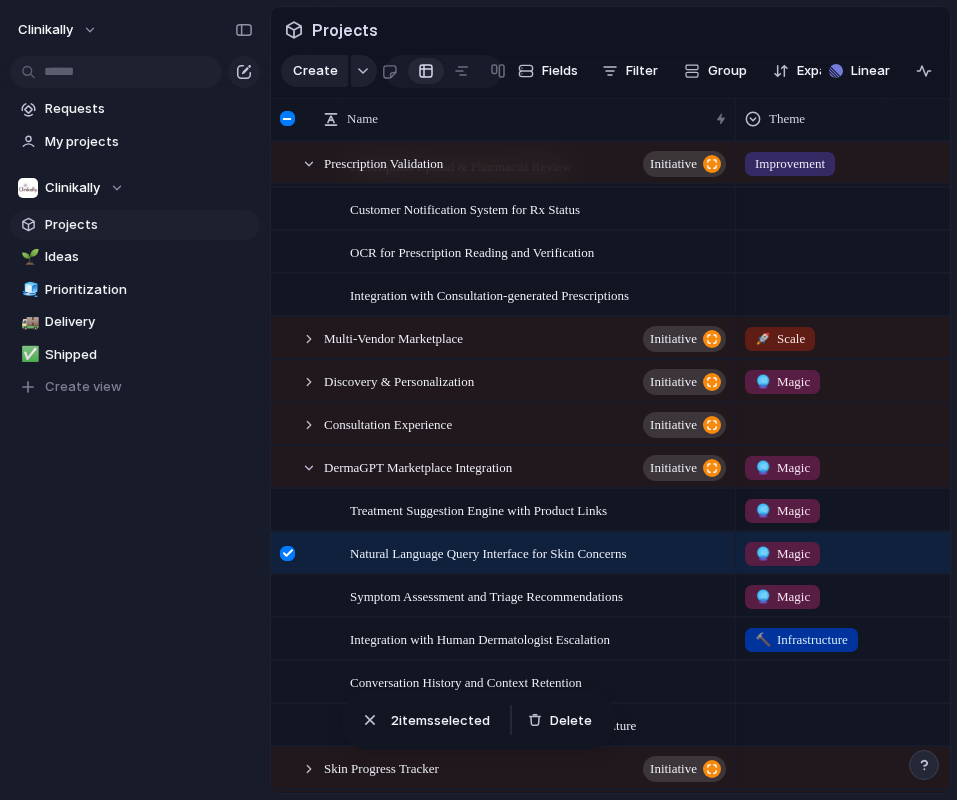 click at bounding box center (885, 678) 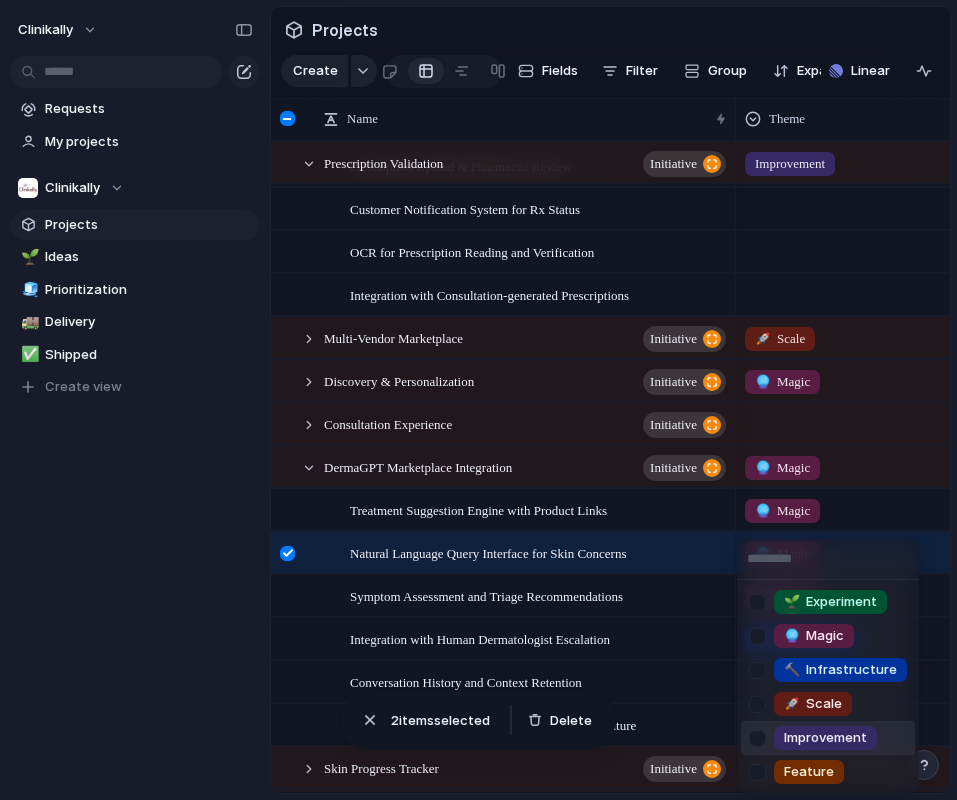drag, startPoint x: 857, startPoint y: 720, endPoint x: 859, endPoint y: 734, distance: 14.142136 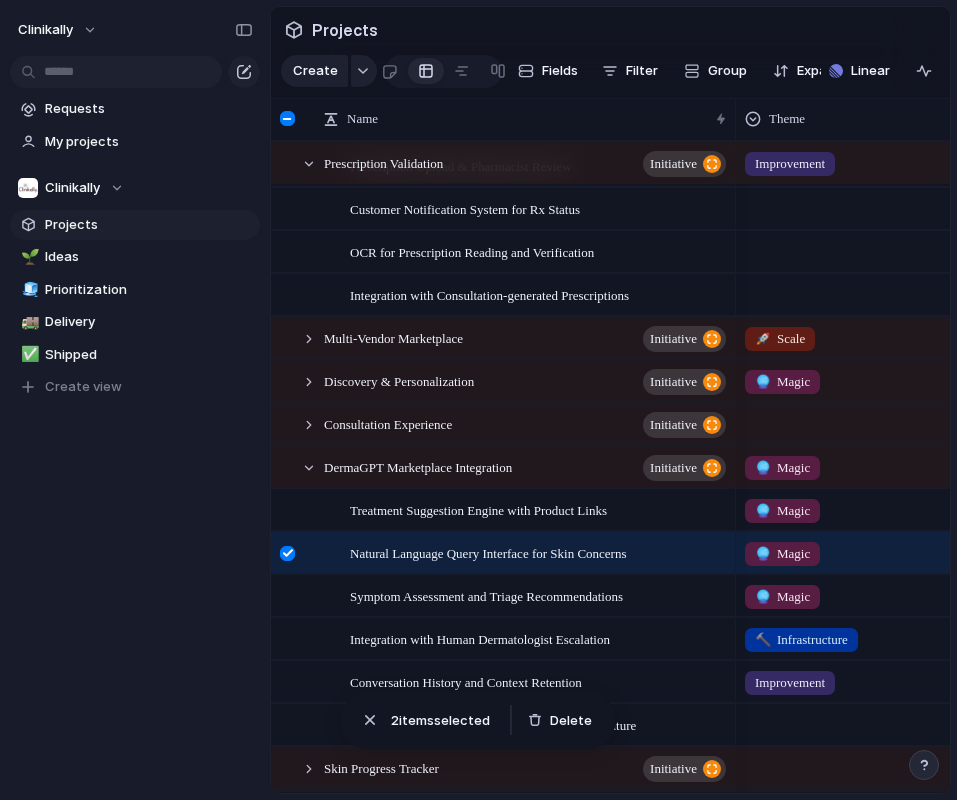 click at bounding box center (885, 721) 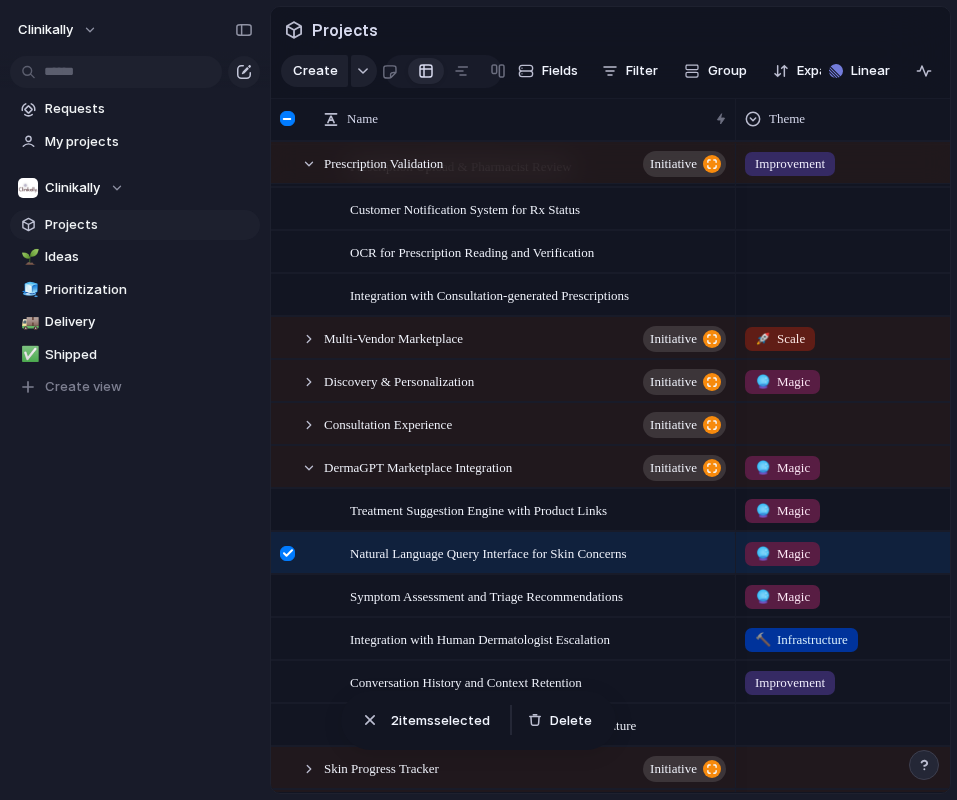 click on "🌱 Experiment   🔮 Magic   🔨 Infrastructure   🚀 Scale   Improvement   Feature" at bounding box center [478, 400] 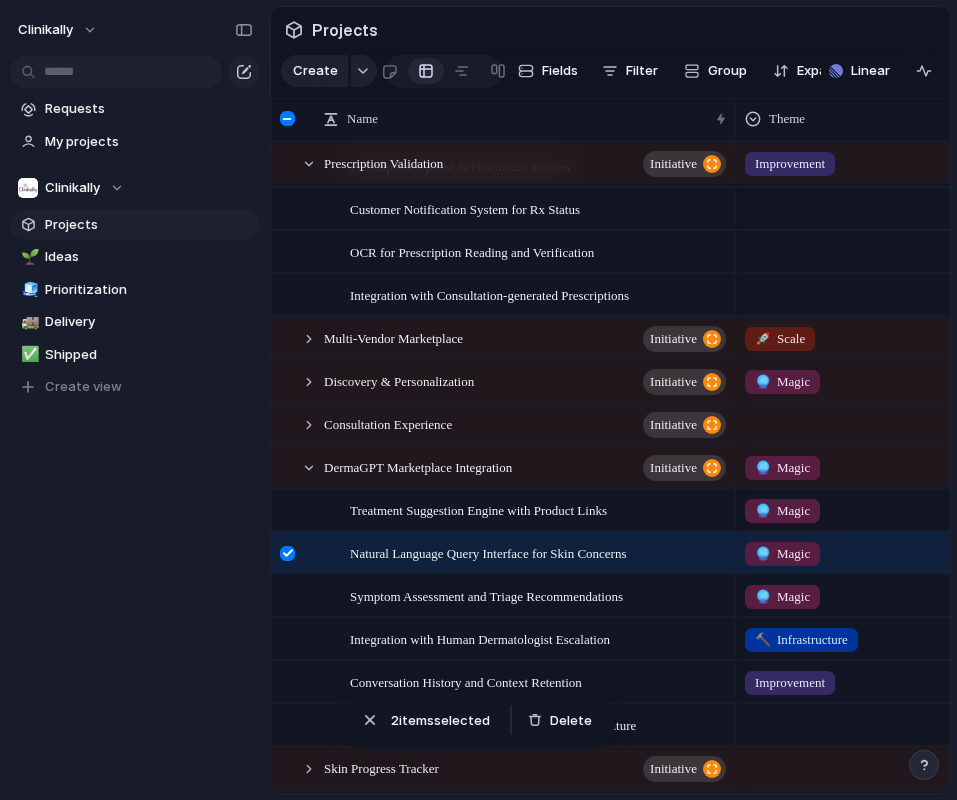 click on "2" at bounding box center [395, 720] 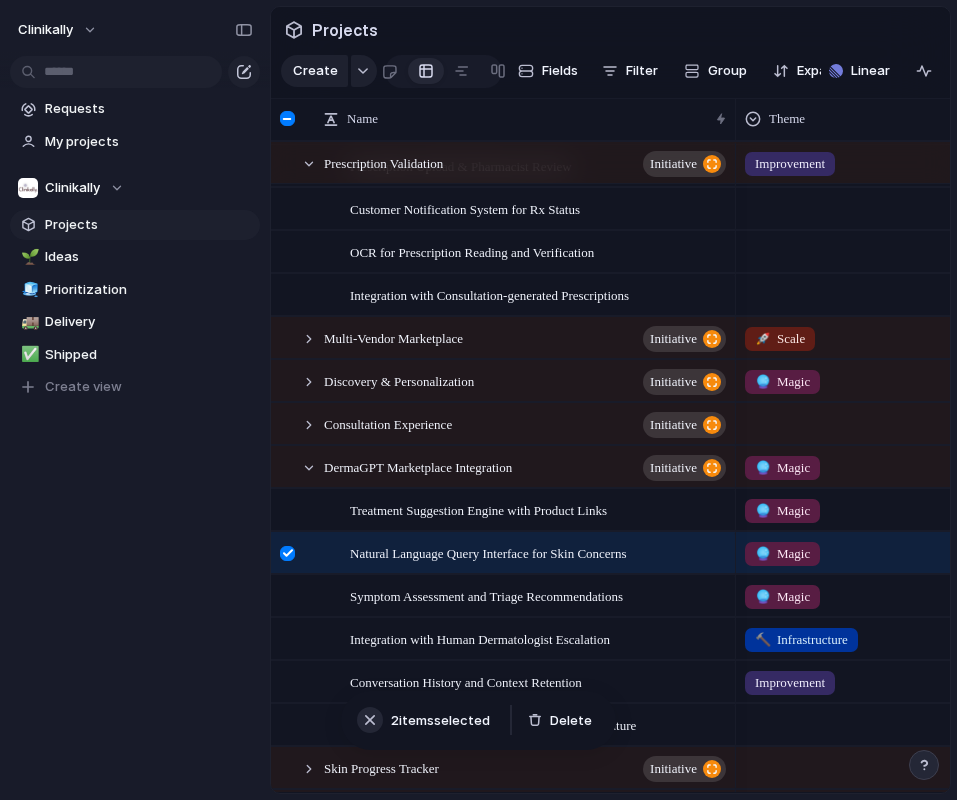 click at bounding box center [370, 720] 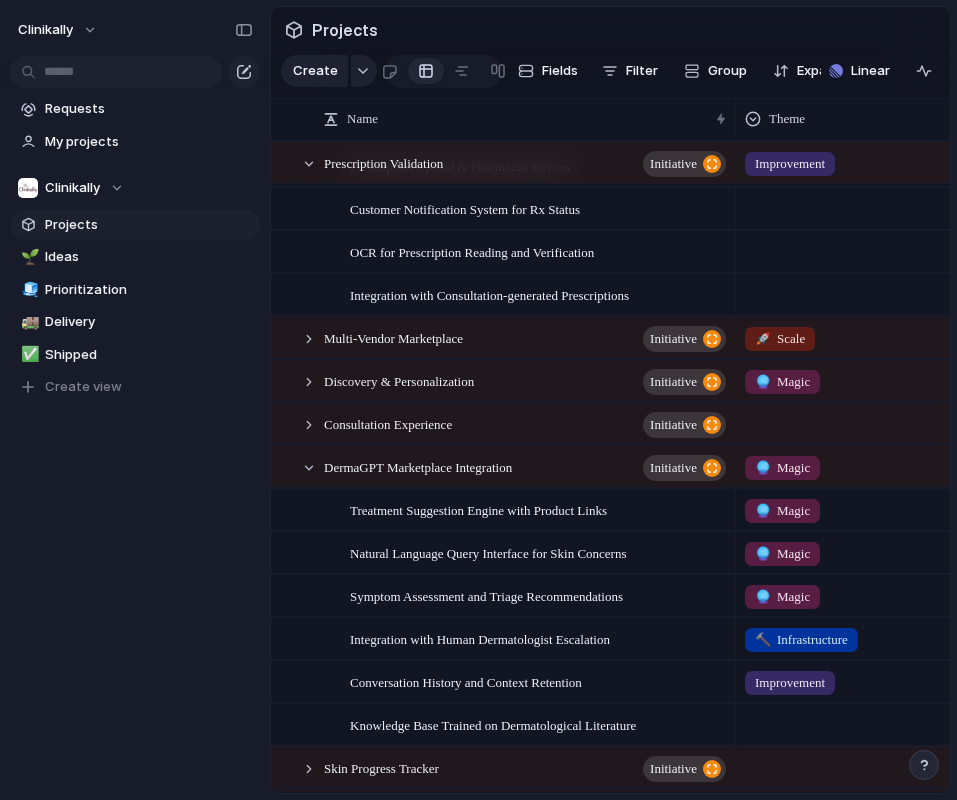 click at bounding box center [885, 721] 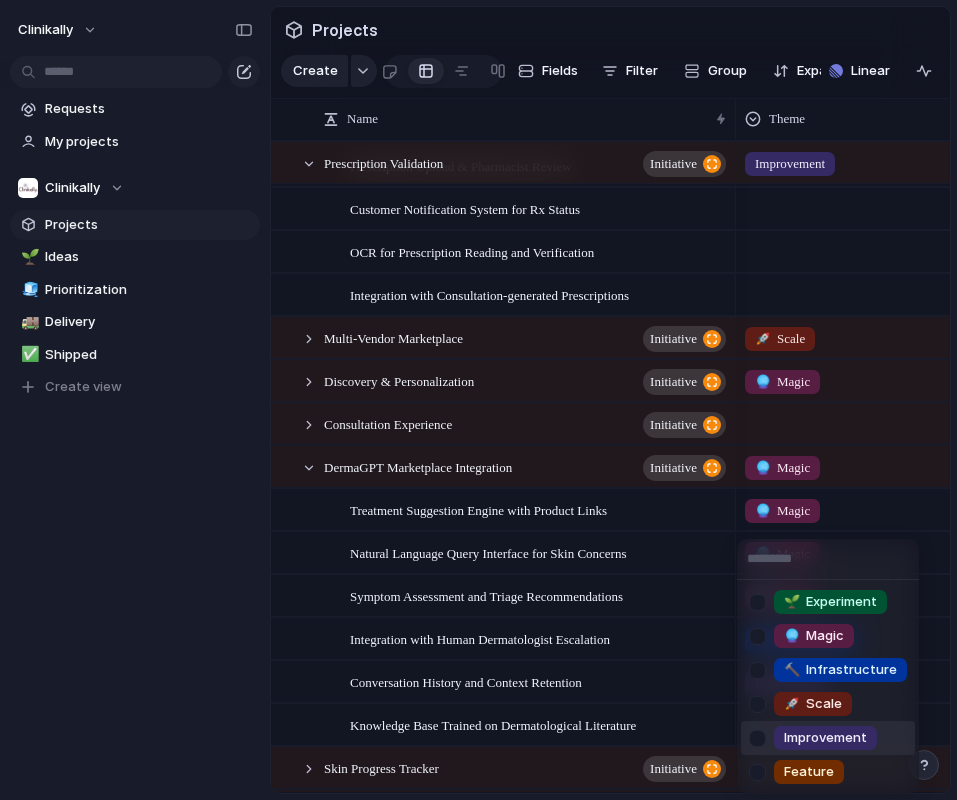 click on "🌱 Experiment   🔮 Magic   🔨 Infrastructure   🚀 Scale   Improvement   Feature" at bounding box center [478, 400] 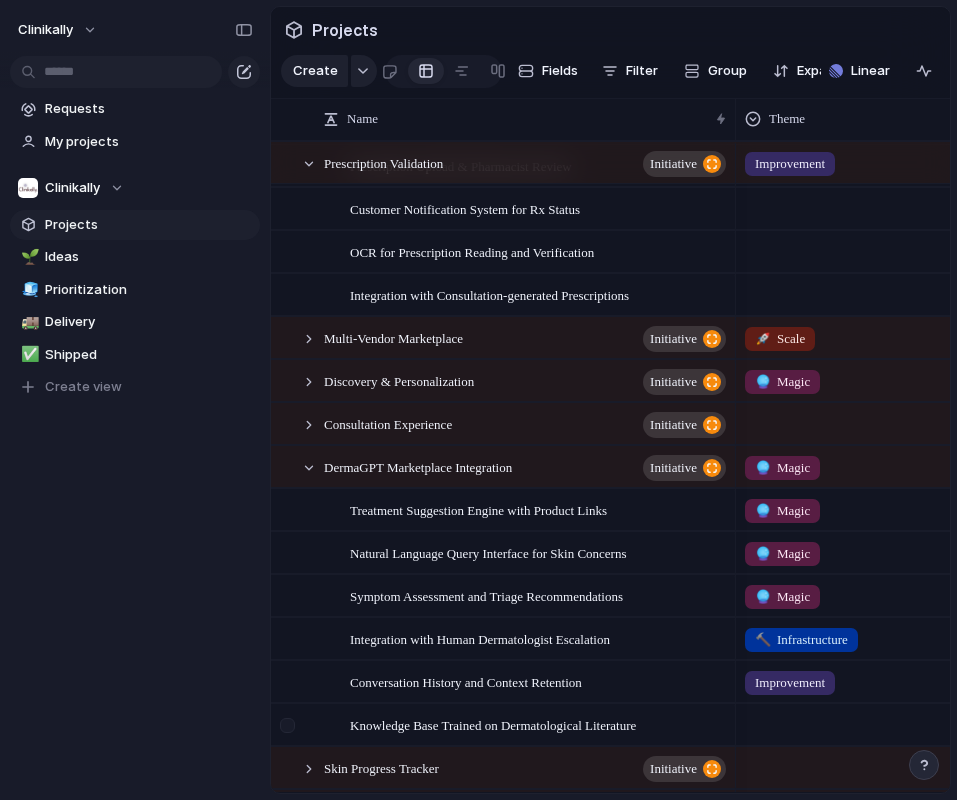 click at bounding box center (290, 732) 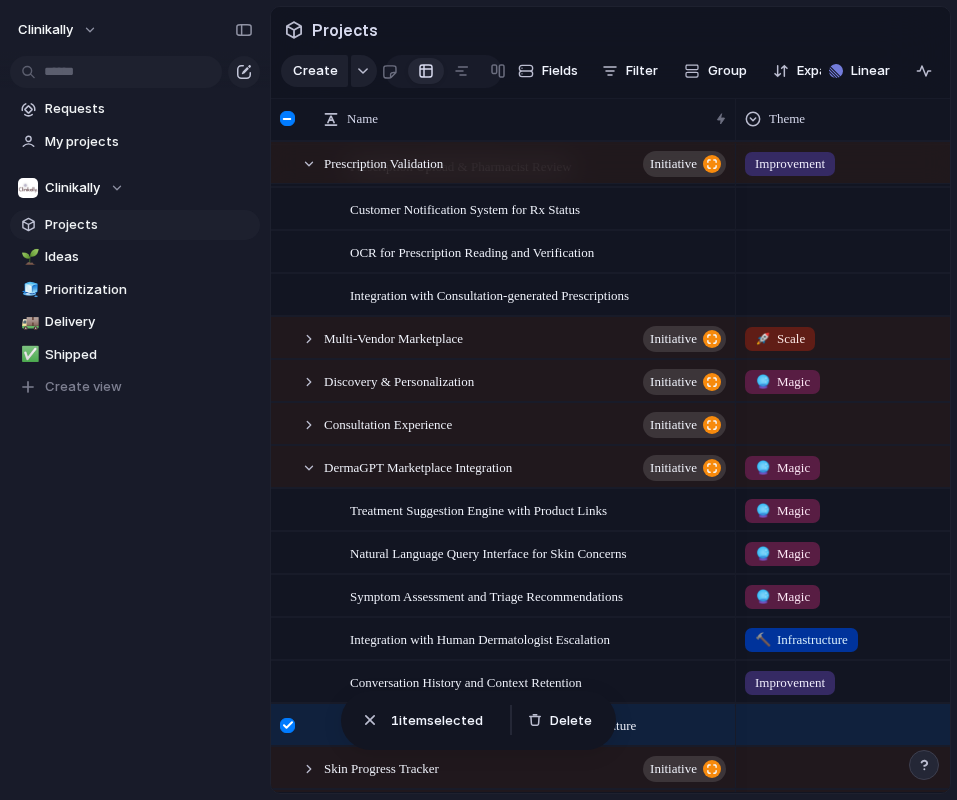 click on "Delete" at bounding box center (564, 721) 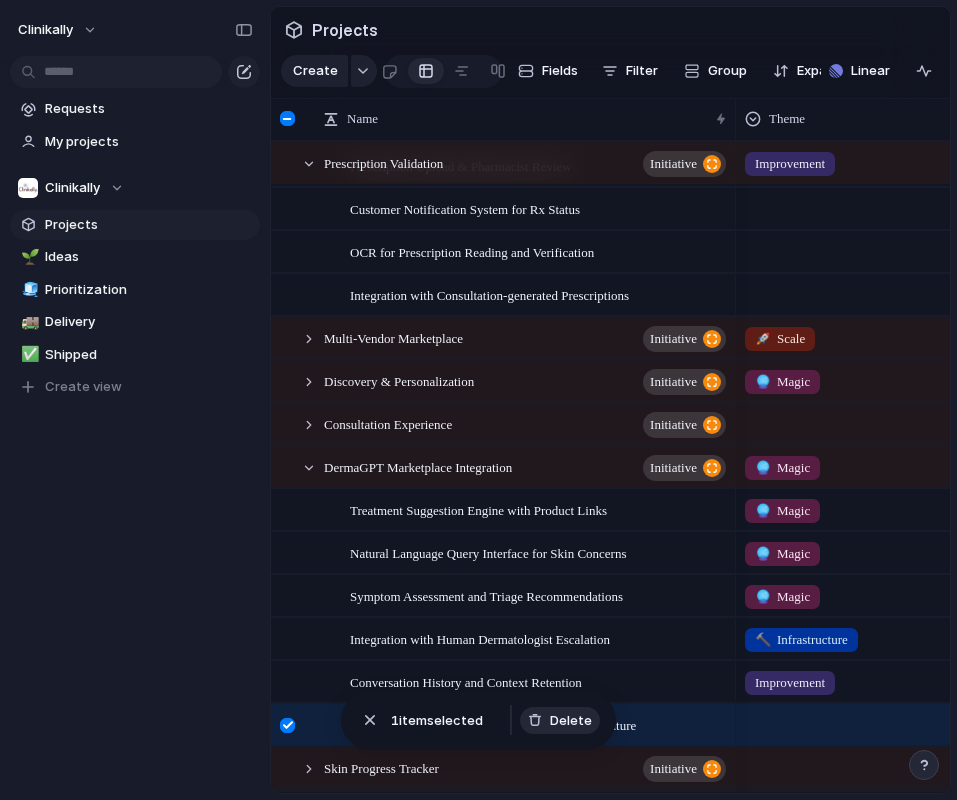 click on "Delete" at bounding box center (571, 721) 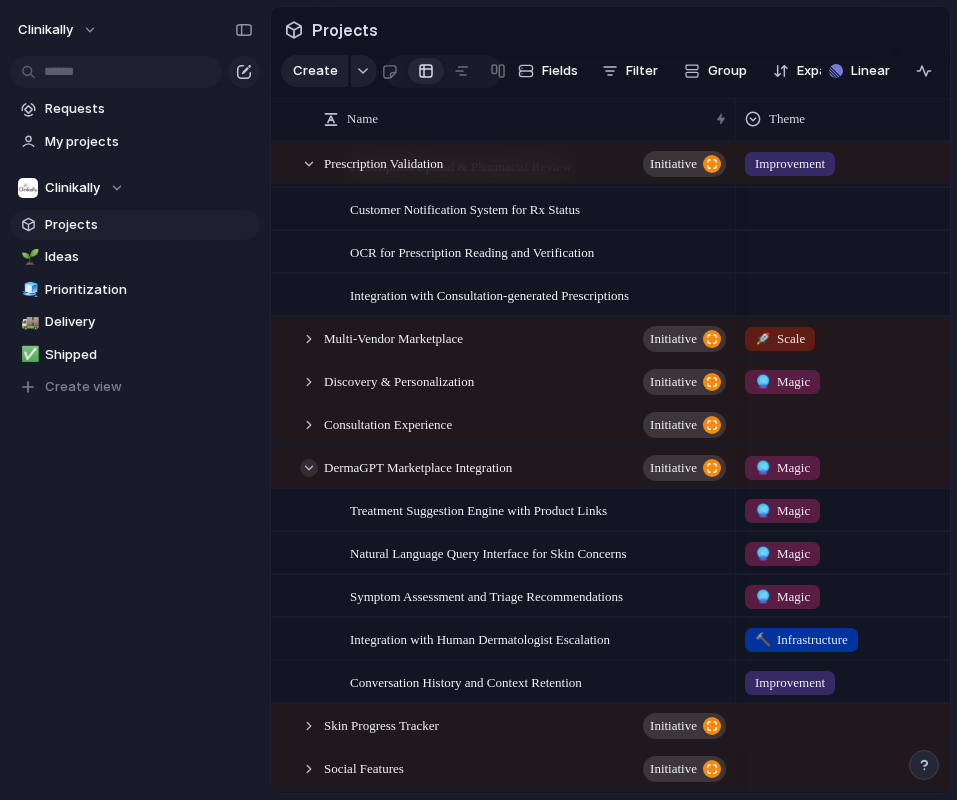 click at bounding box center (309, 468) 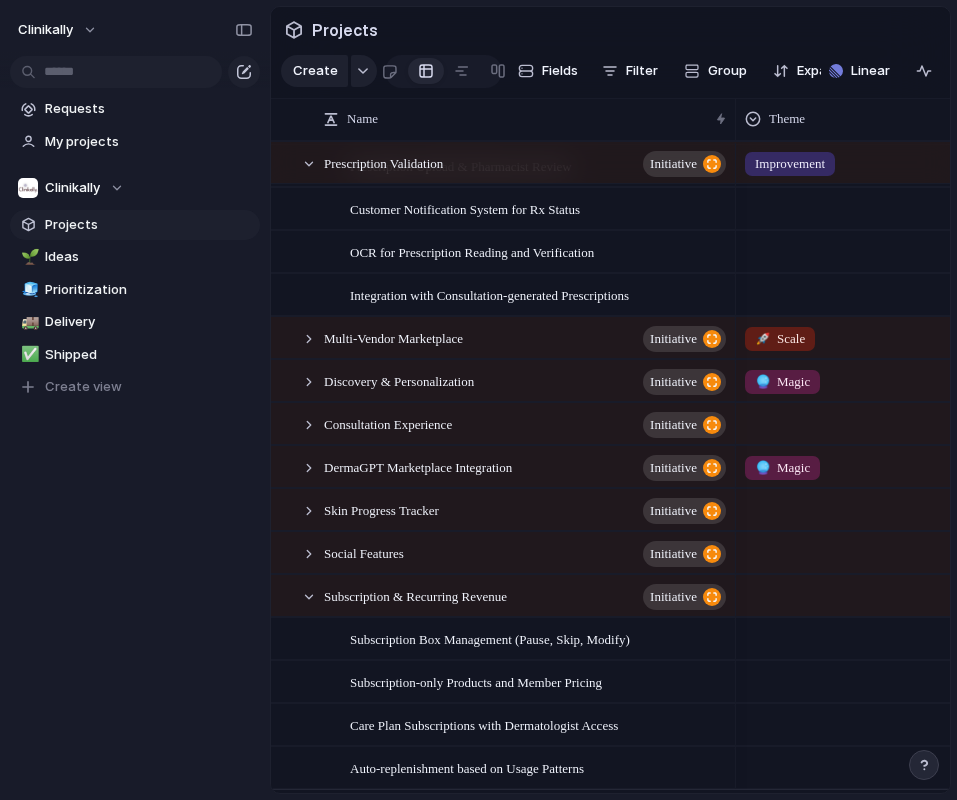 click at bounding box center (885, 423) 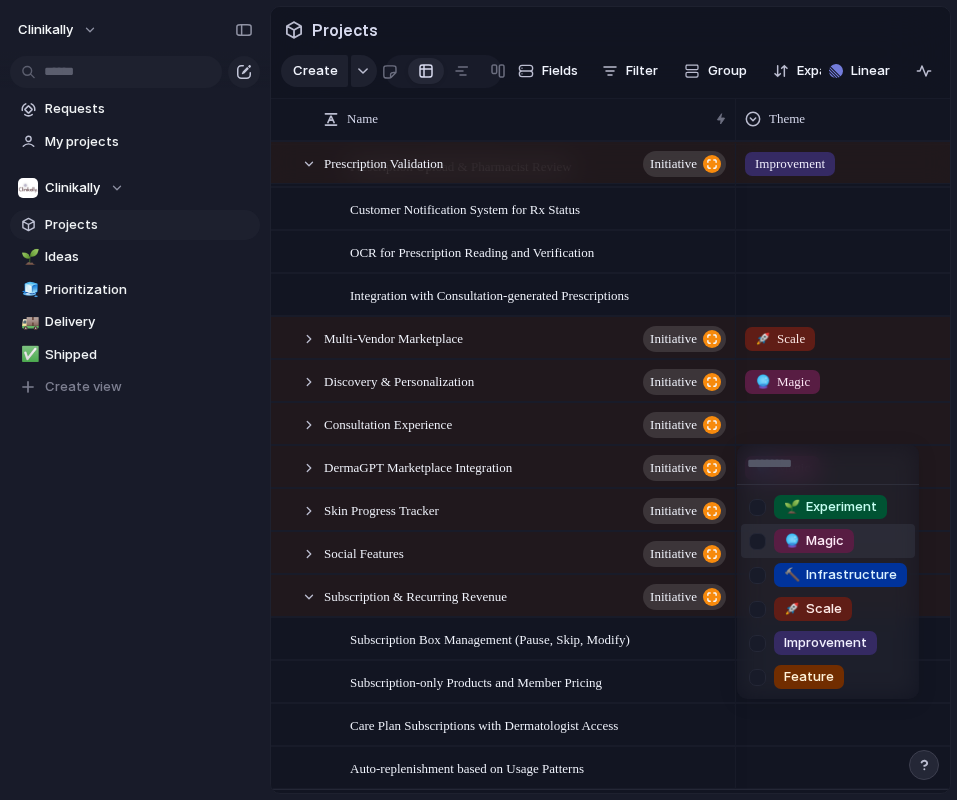 click at bounding box center [757, 541] 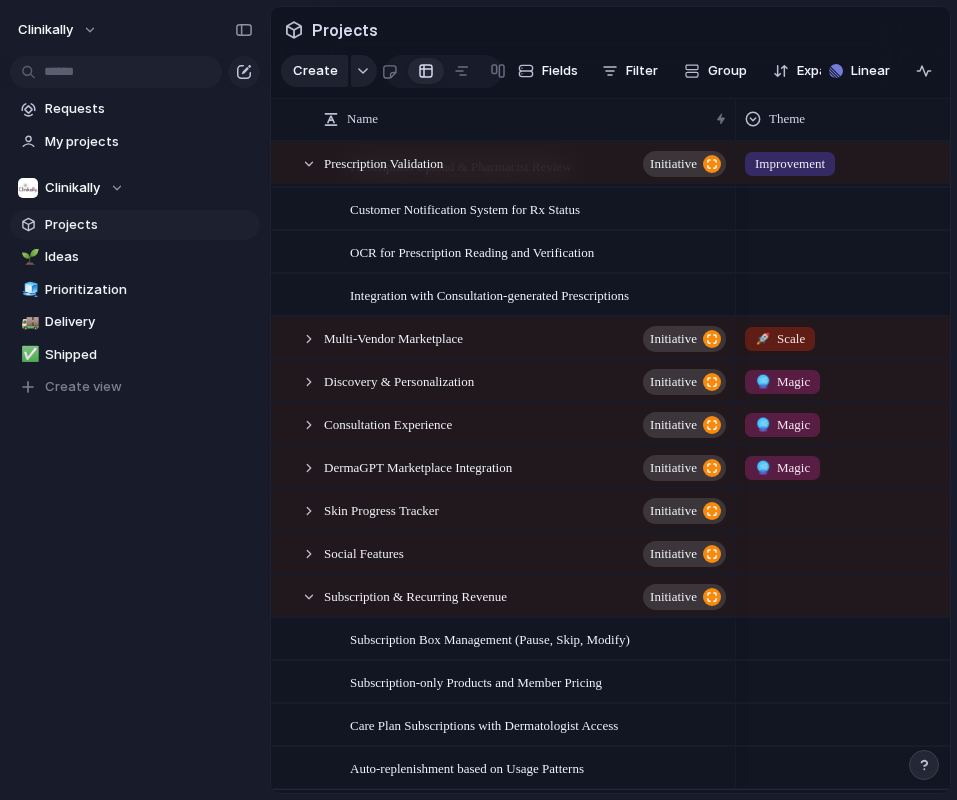 click on "🌱 Experiment   🔮 Magic   🔨 Infrastructure   🚀 Scale   Improvement   Feature" at bounding box center (478, 400) 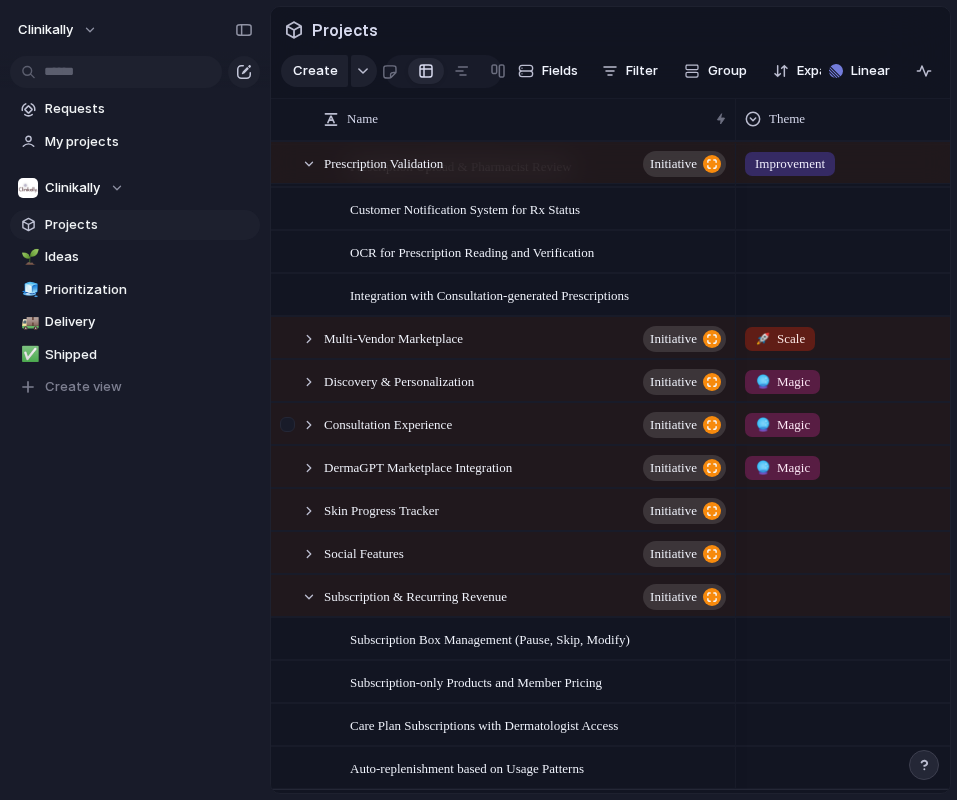 click at bounding box center [287, 424] 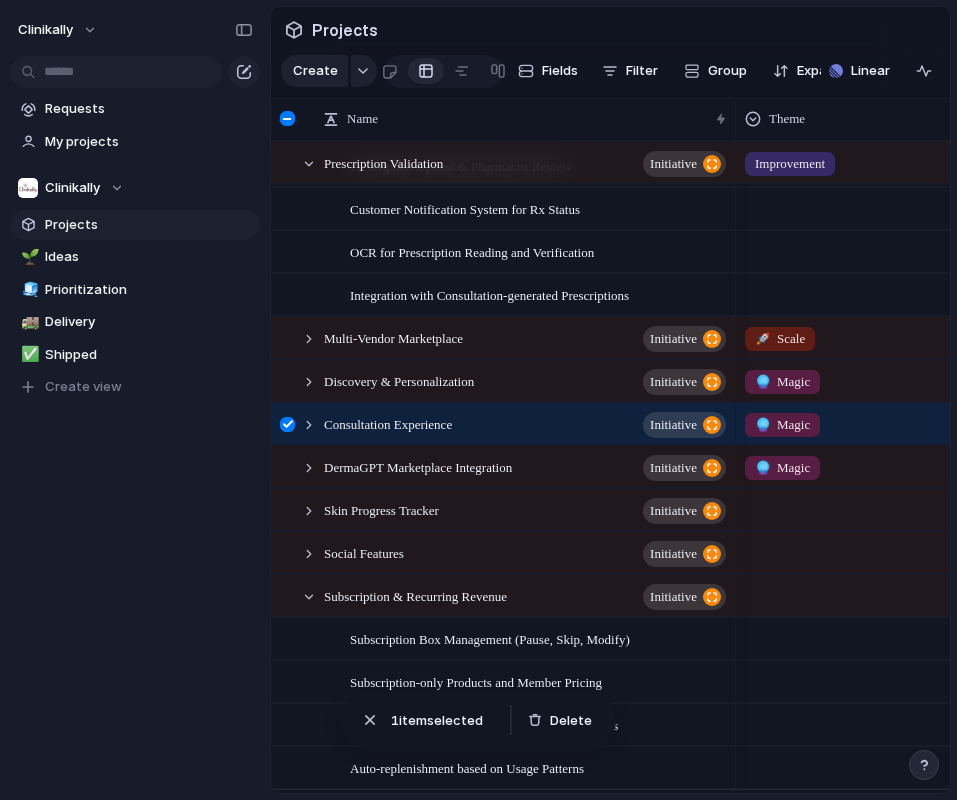 click at bounding box center (287, 424) 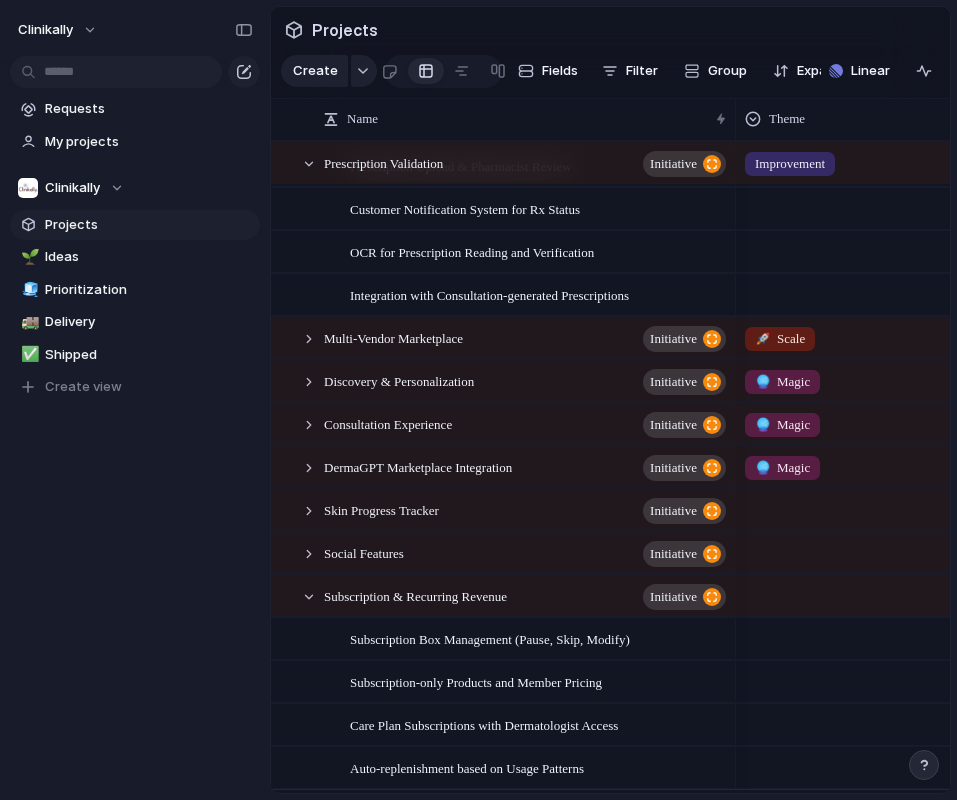 click on "🔮" at bounding box center [763, 424] 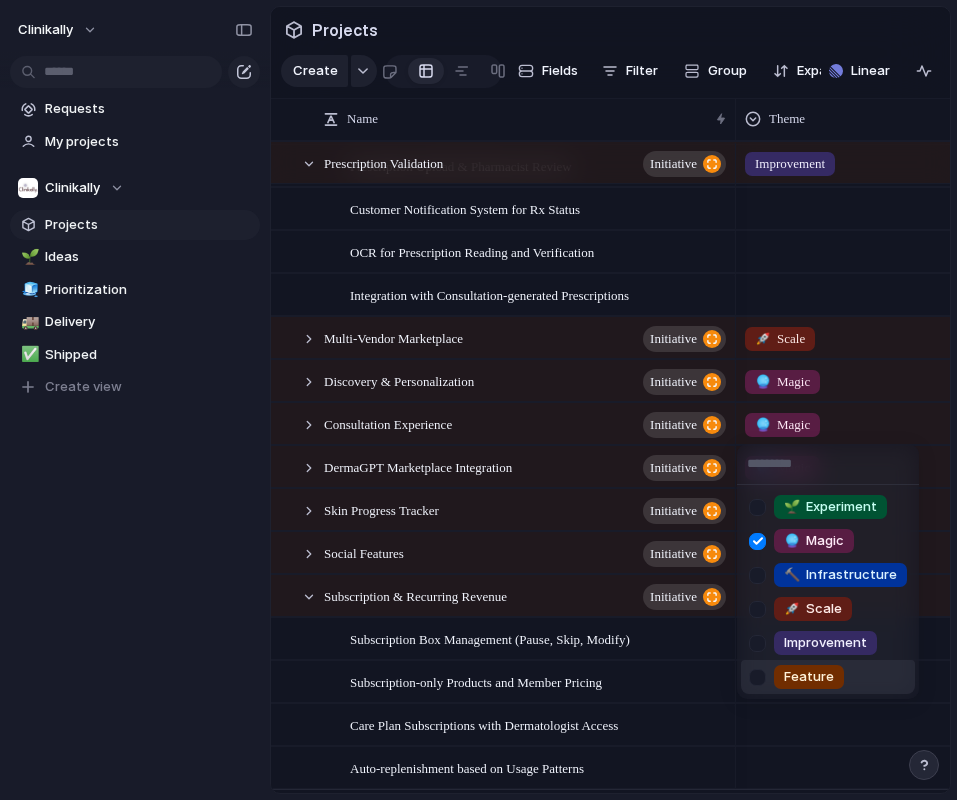 click on "Feature" at bounding box center (809, 677) 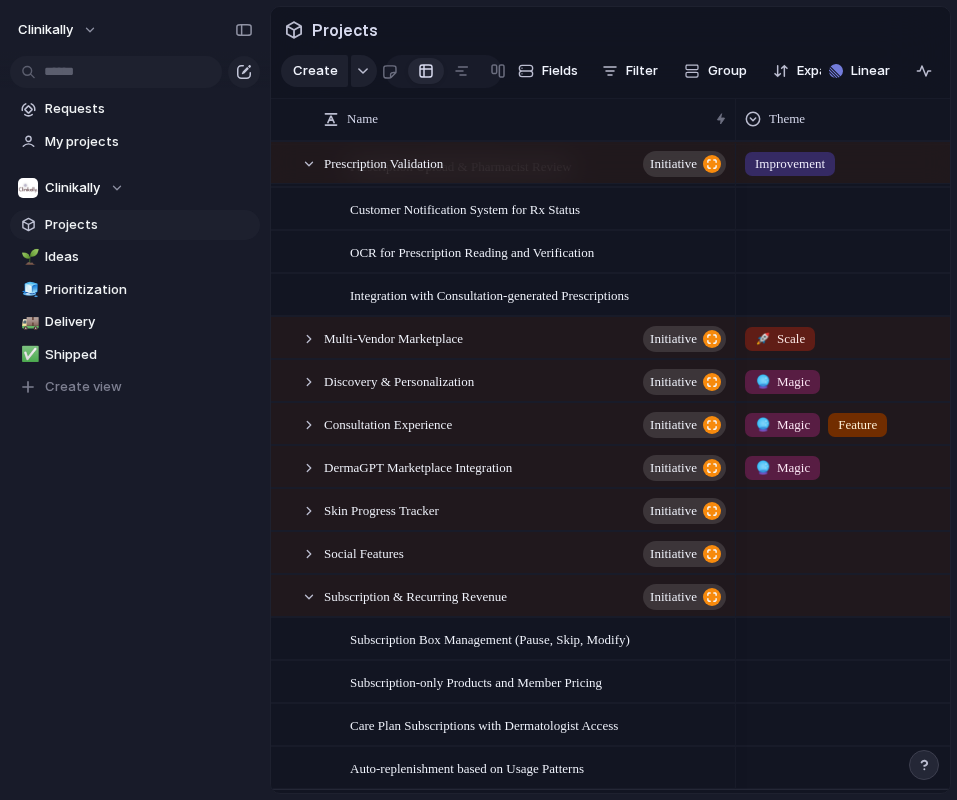 click on "🔮 Magic" at bounding box center [782, 425] 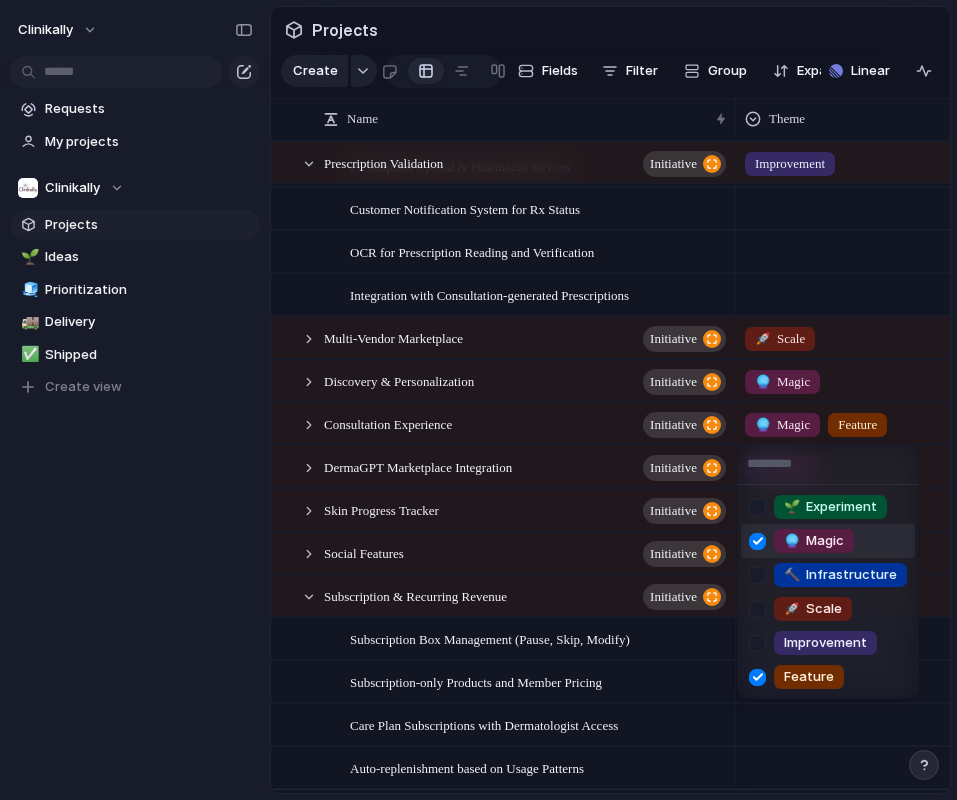 click at bounding box center [757, 541] 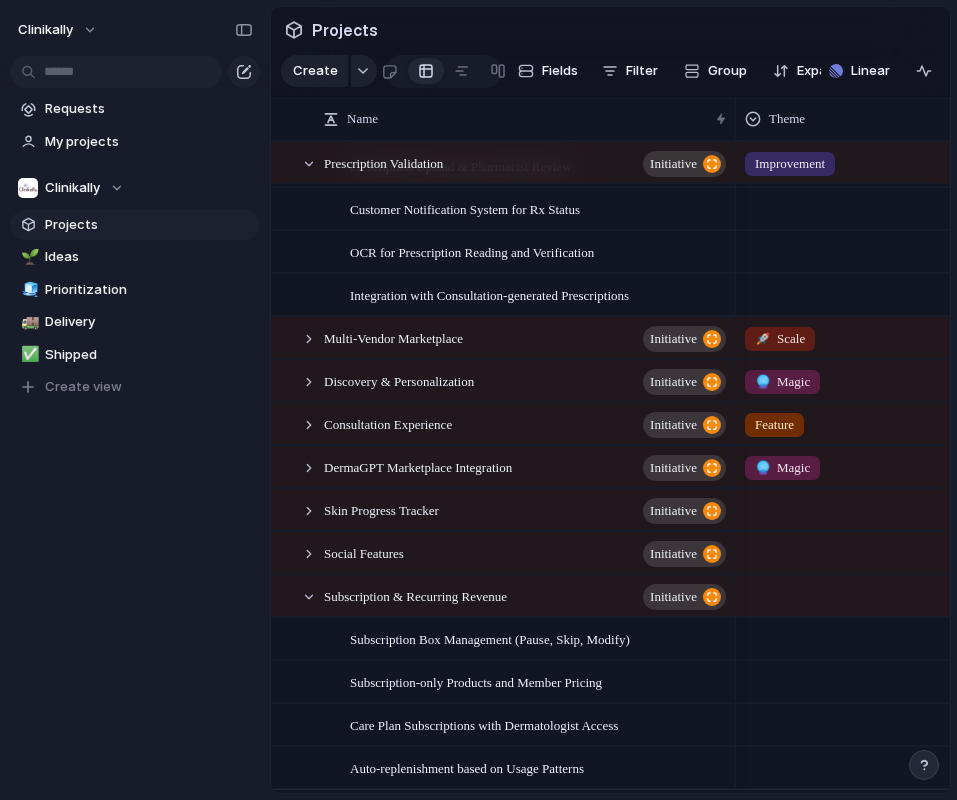 click on "🌱 Experiment   🔮 Magic   🔨 Infrastructure   🚀 Scale   Improvement   Feature" at bounding box center [478, 400] 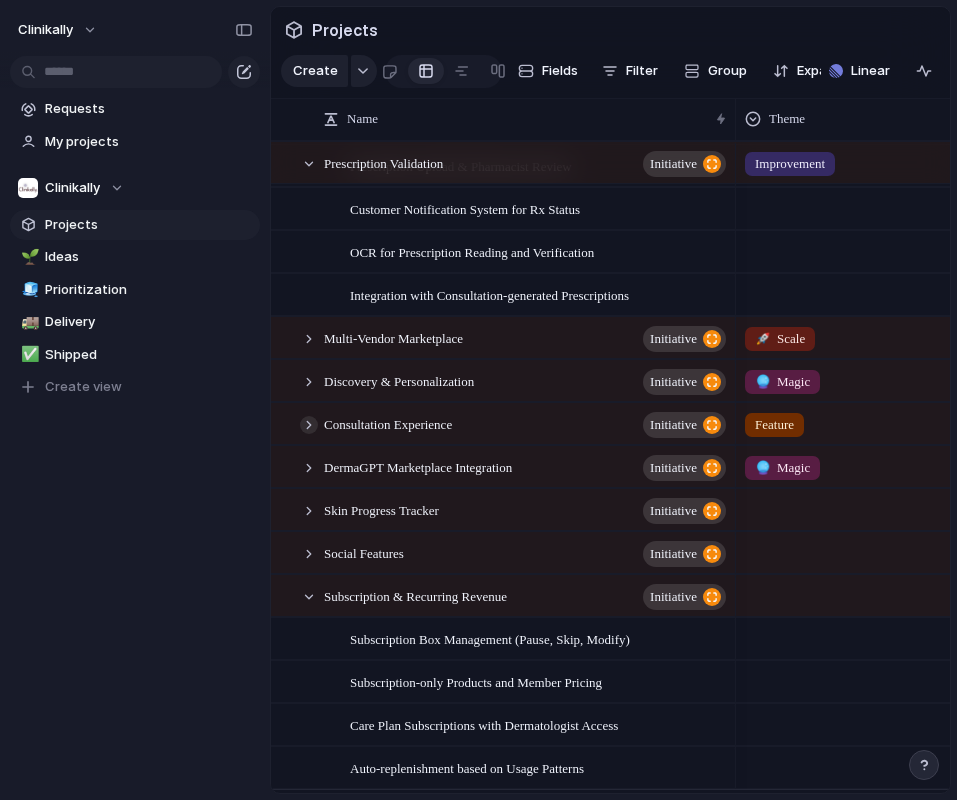 click at bounding box center [309, 425] 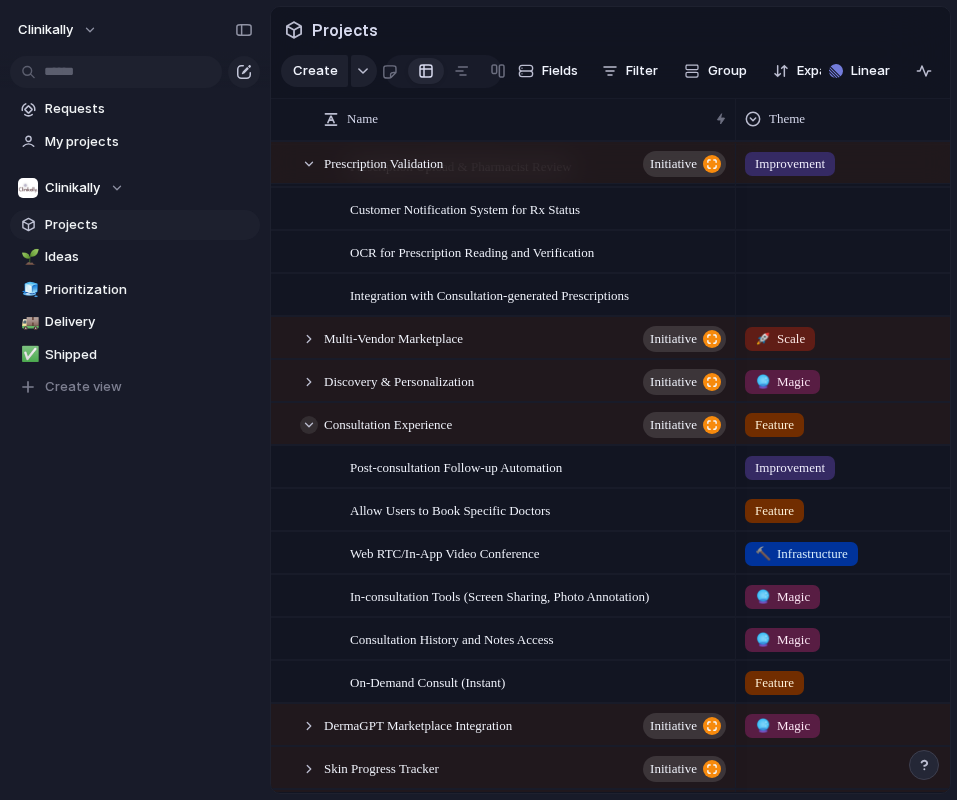 click at bounding box center [309, 425] 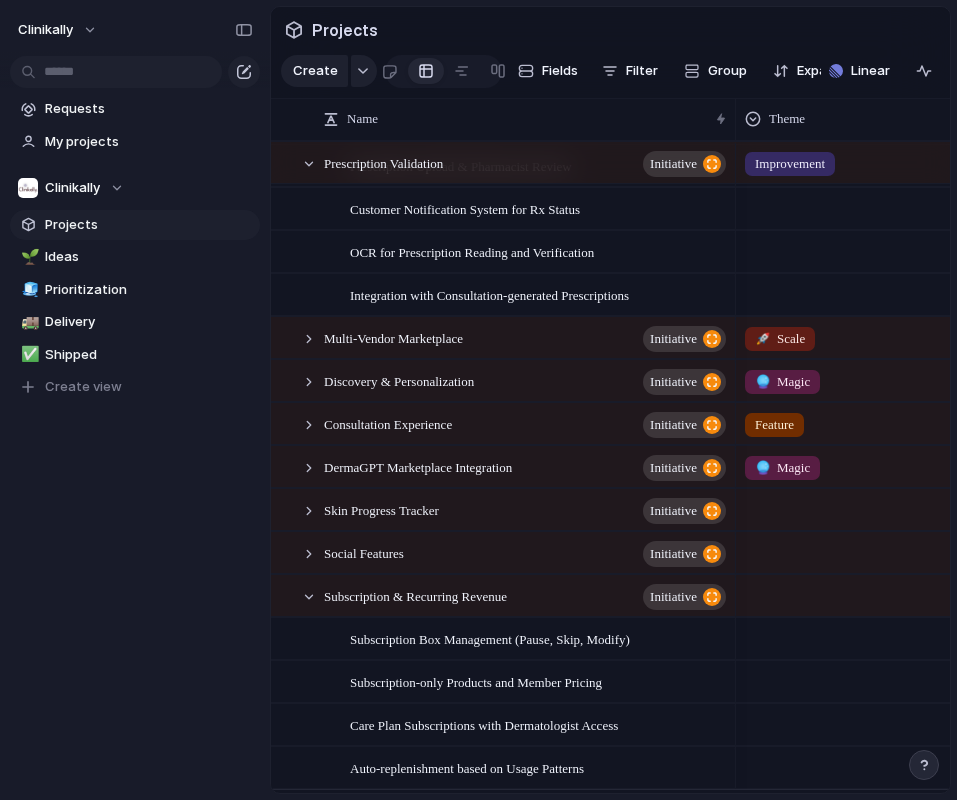 click on "Feature" at bounding box center [774, 425] 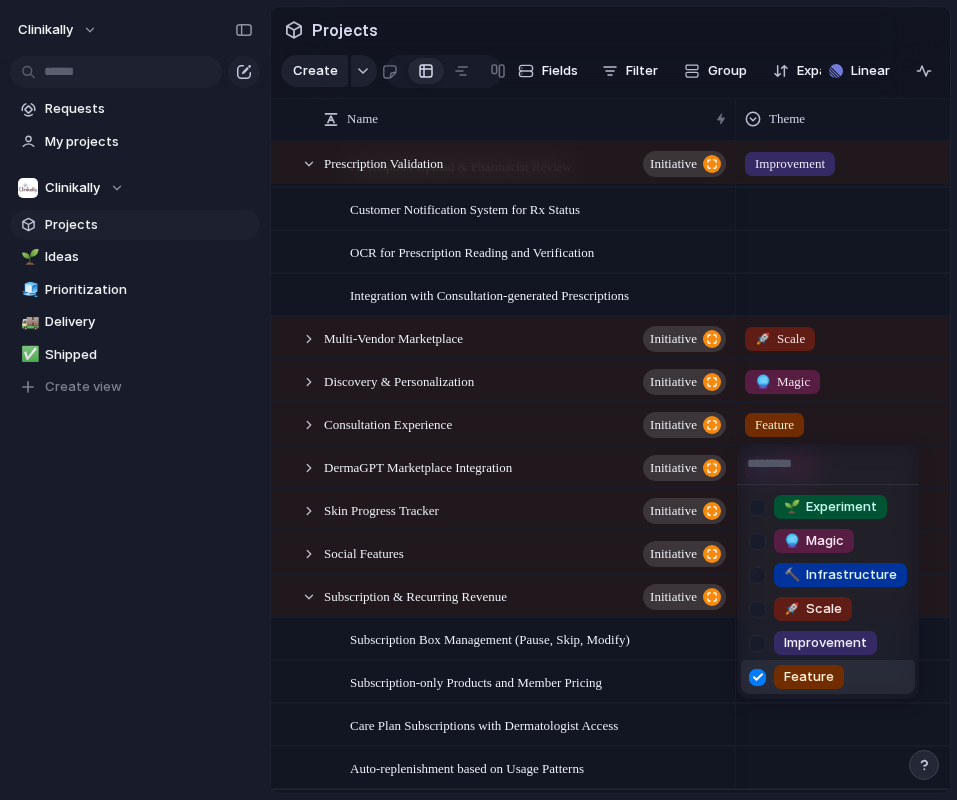 click at bounding box center (757, 677) 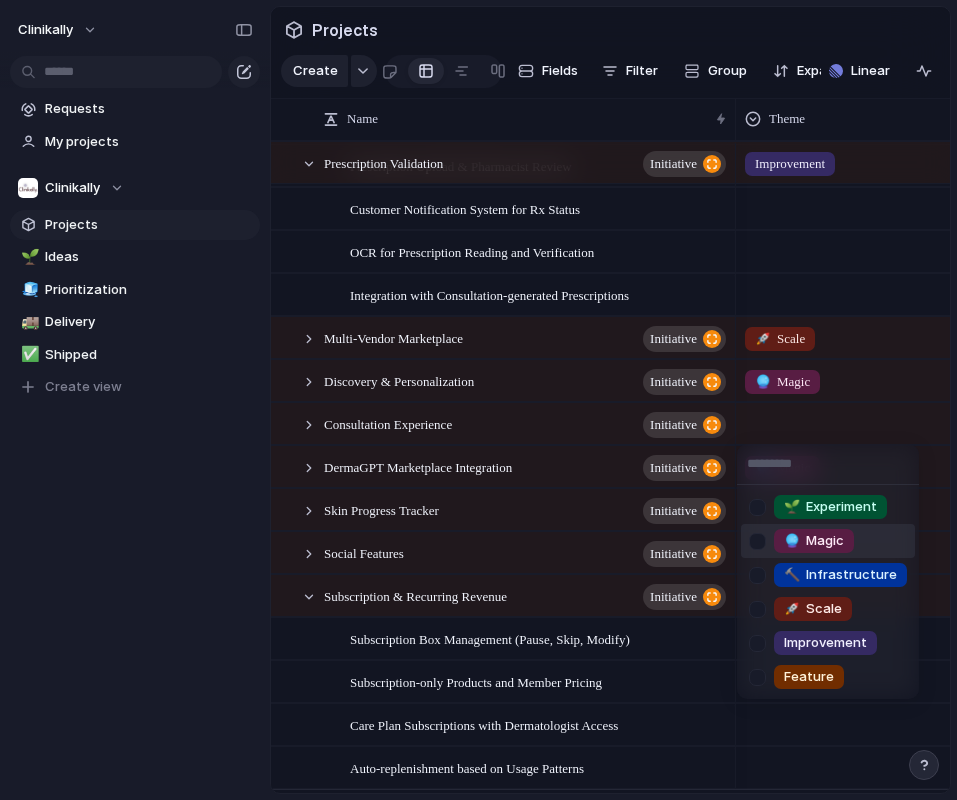 click at bounding box center (757, 541) 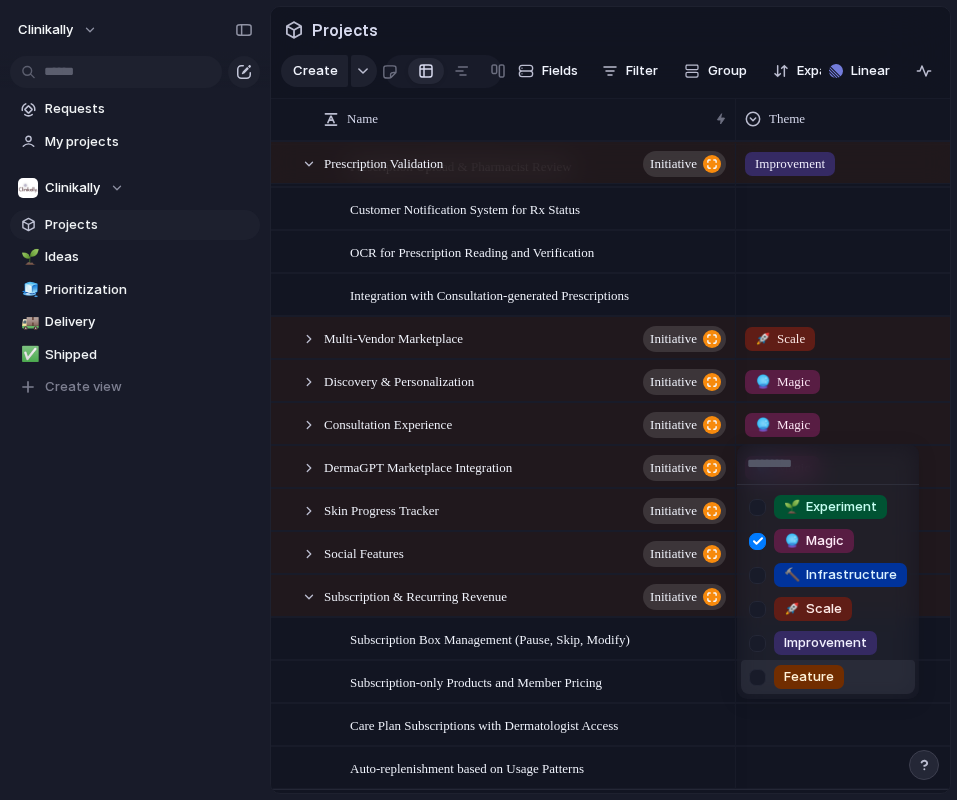 click at bounding box center (757, 677) 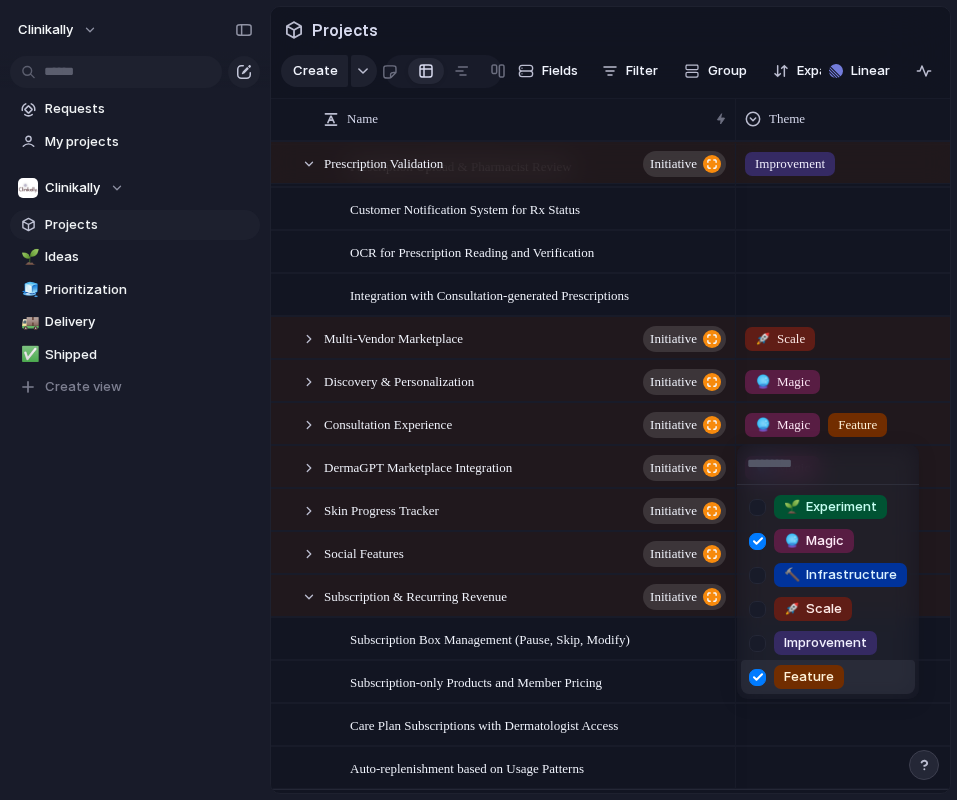 click at bounding box center [757, 677] 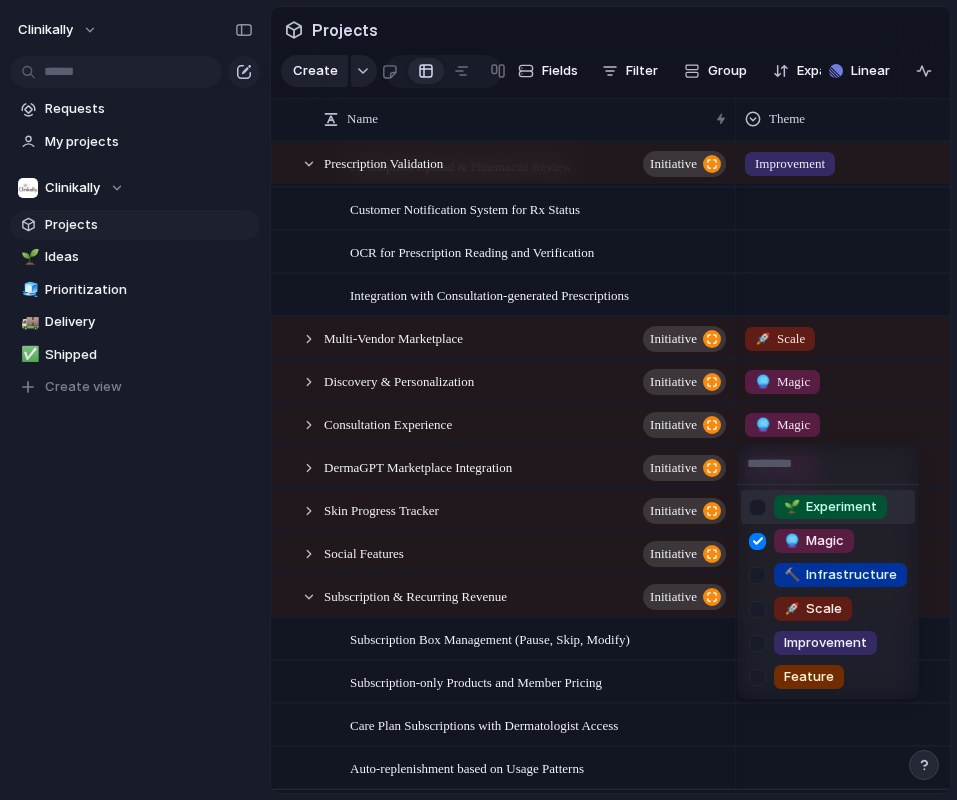 click on "🌱 Experiment   🔮 Magic   🔨 Infrastructure   🚀 Scale   Improvement   Feature" at bounding box center (478, 400) 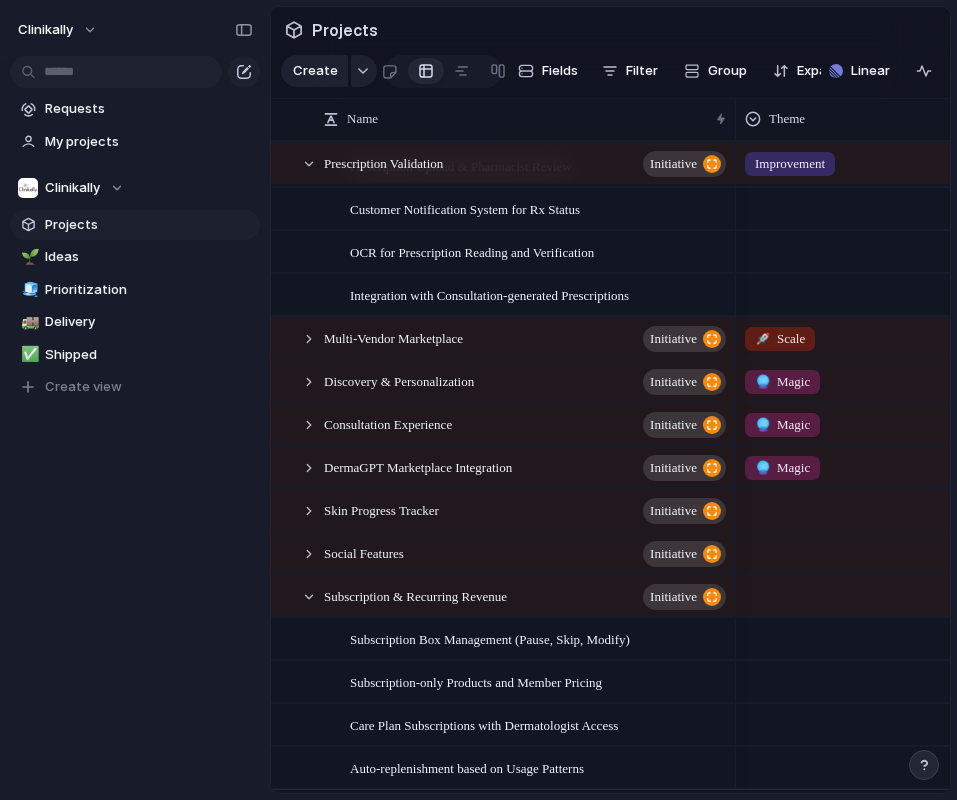 click at bounding box center [885, 549] 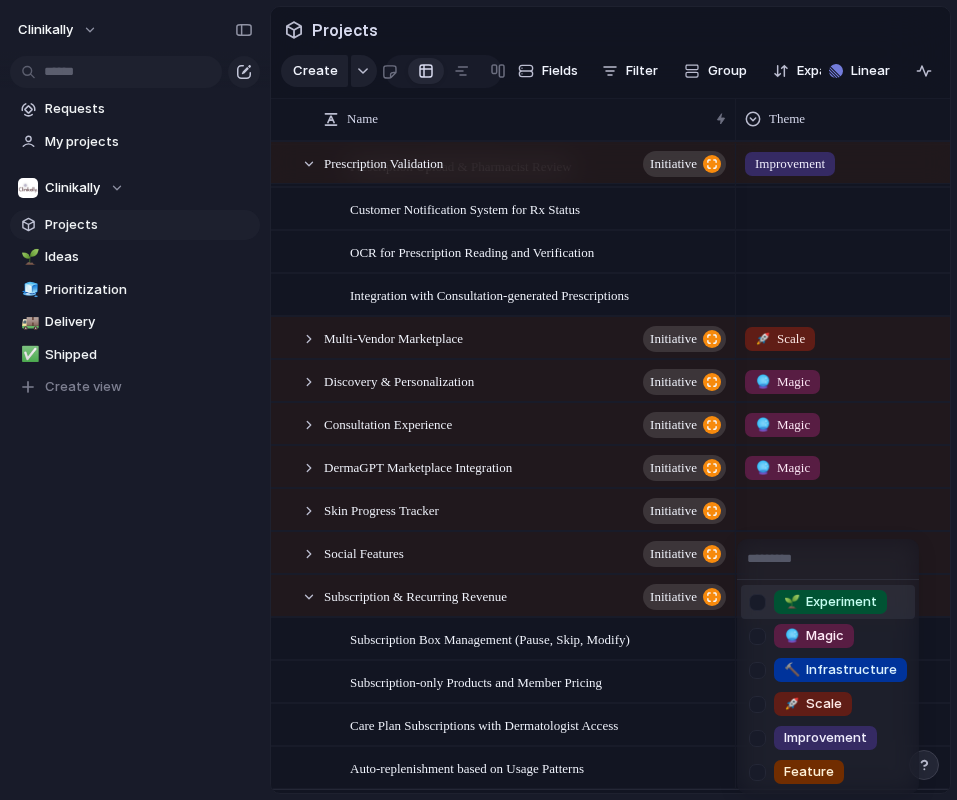 click on "🌱 Experiment   🔮 Magic   🔨 Infrastructure   🚀 Scale   Improvement   Feature" at bounding box center [478, 400] 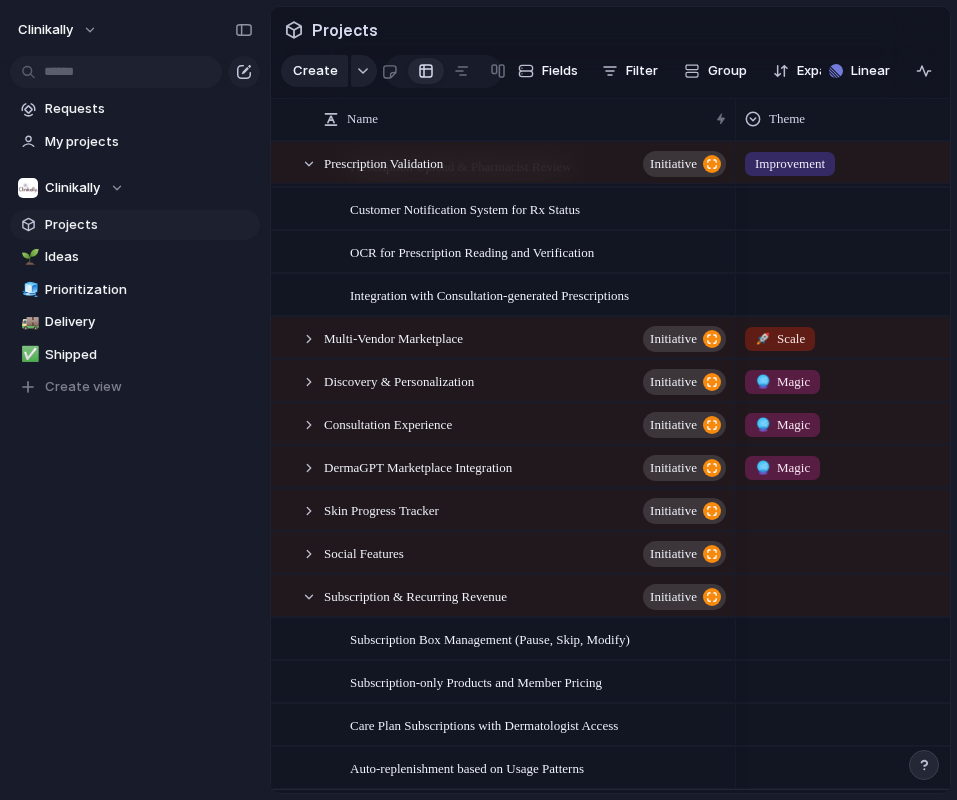 click at bounding box center (885, 549) 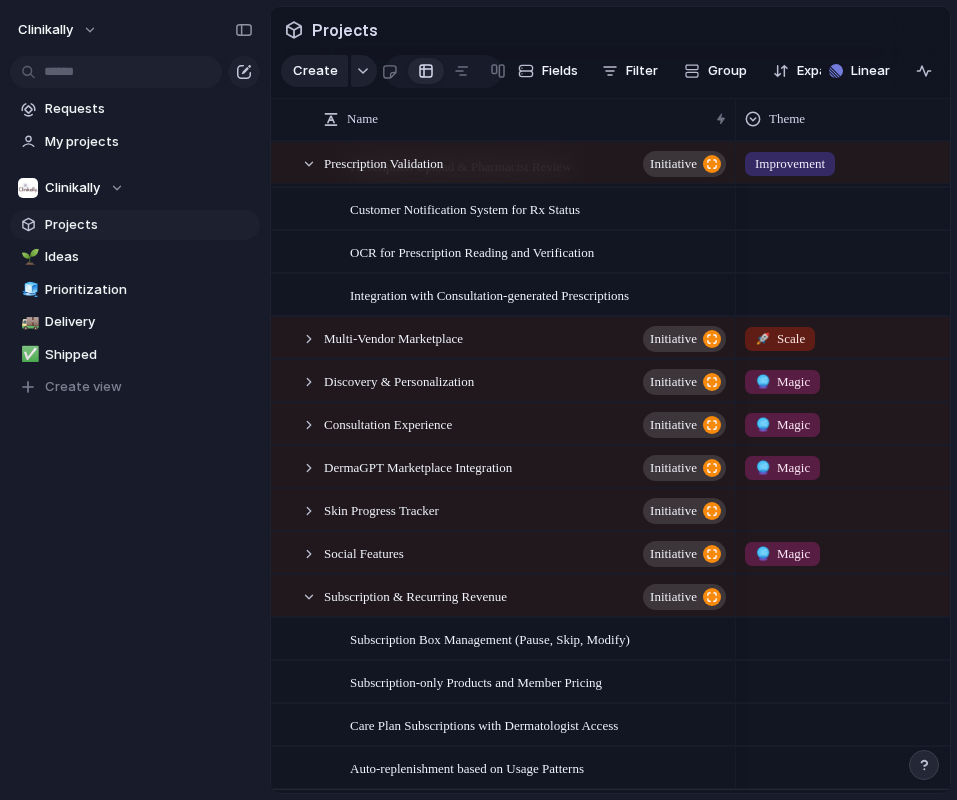 click at bounding box center (885, 506) 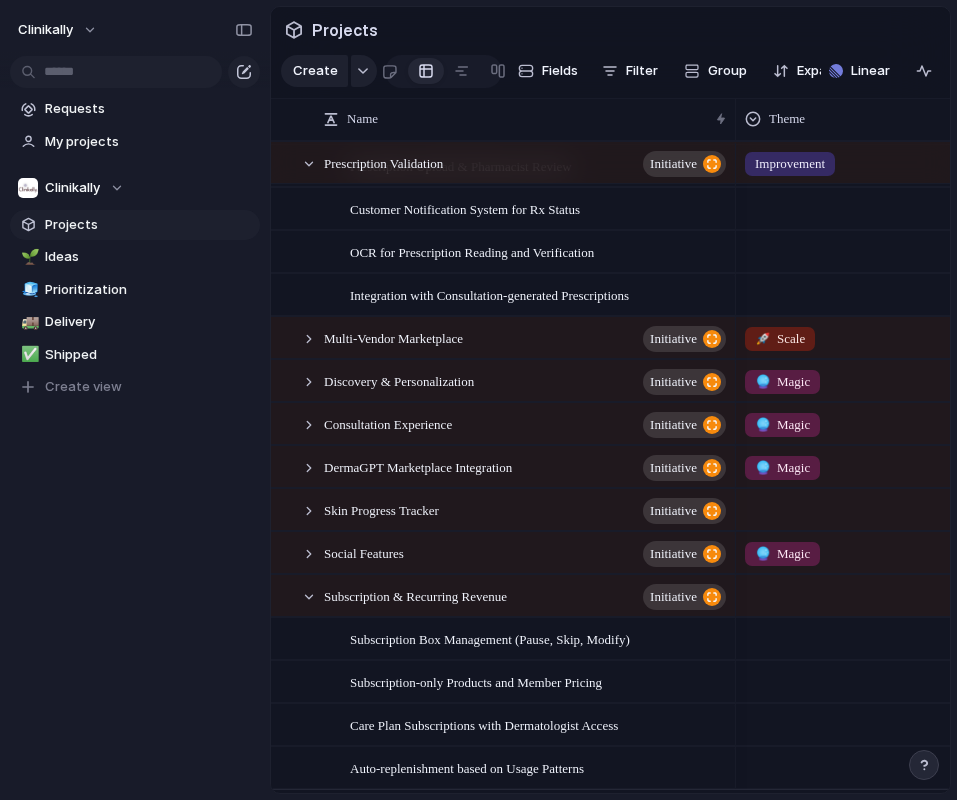 click on "🌱 Experiment   🔮 Magic   🔨 Infrastructure   🚀 Scale   Improvement   Feature" at bounding box center (478, 400) 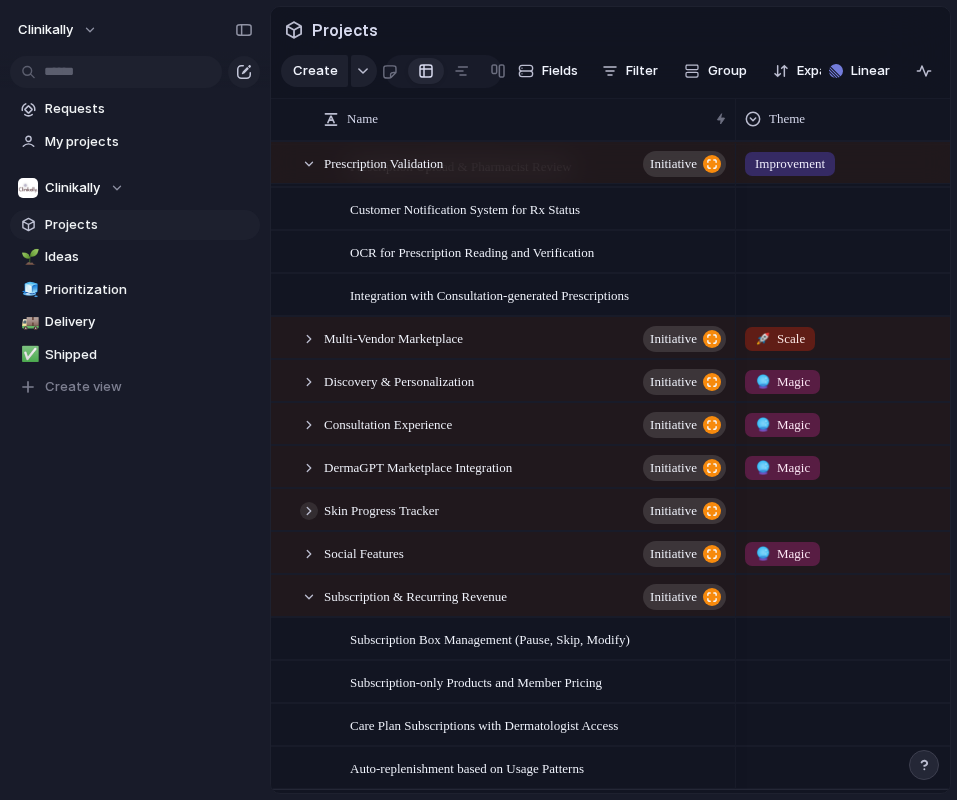 click at bounding box center [309, 511] 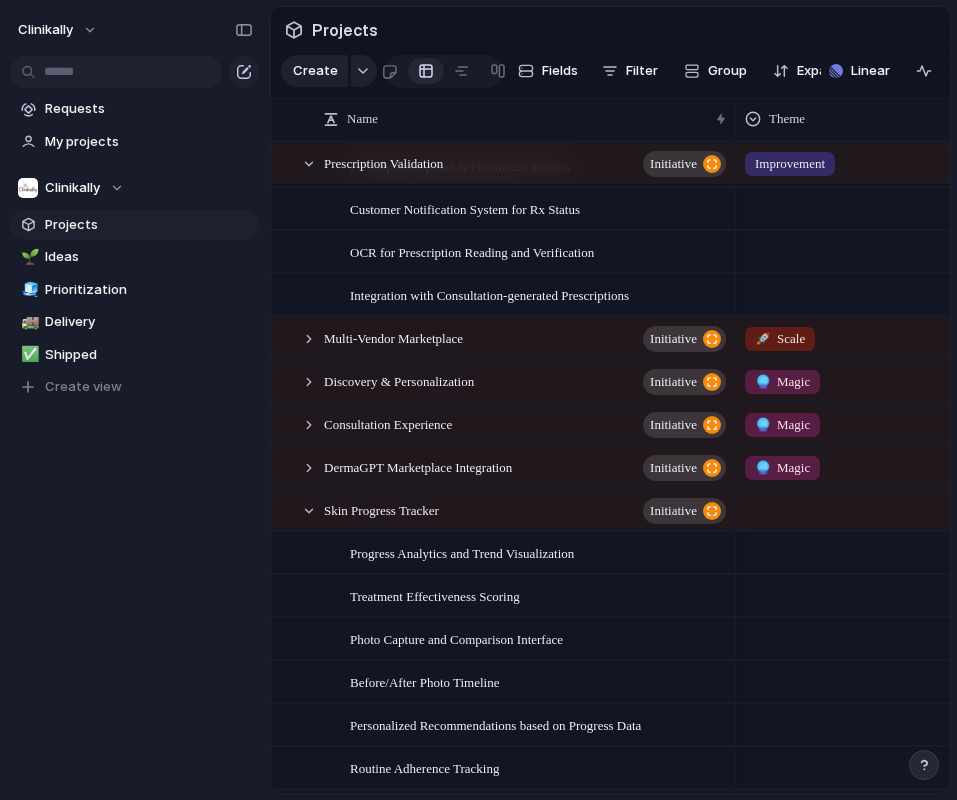 scroll, scrollTop: 456, scrollLeft: 0, axis: vertical 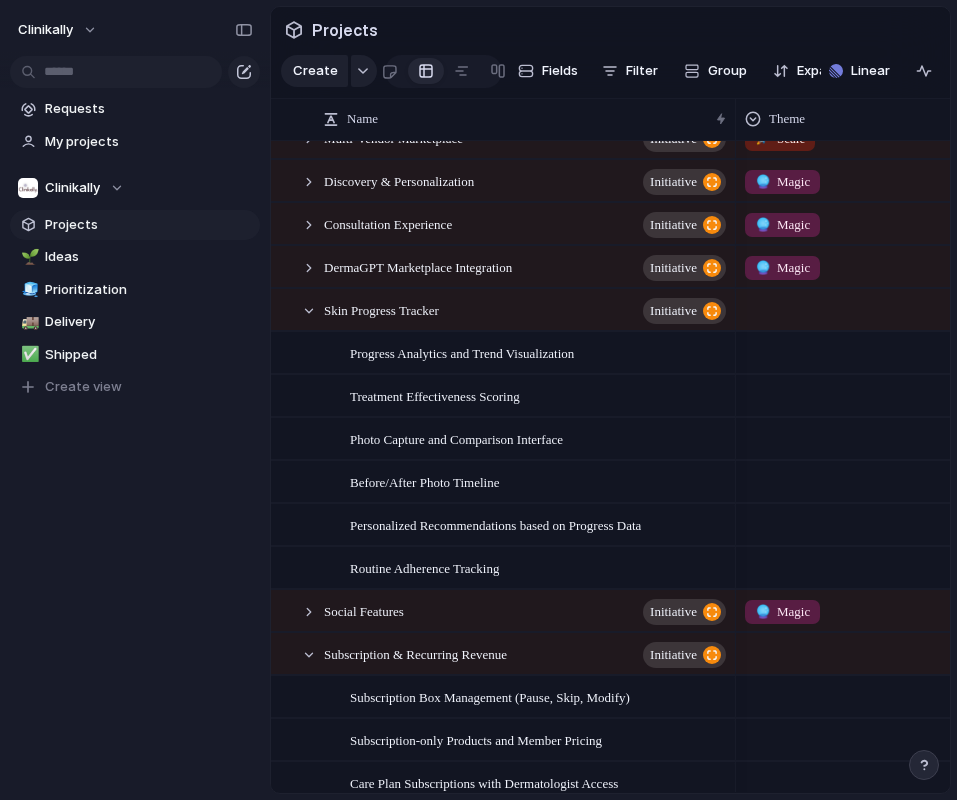 click at bounding box center [885, 349] 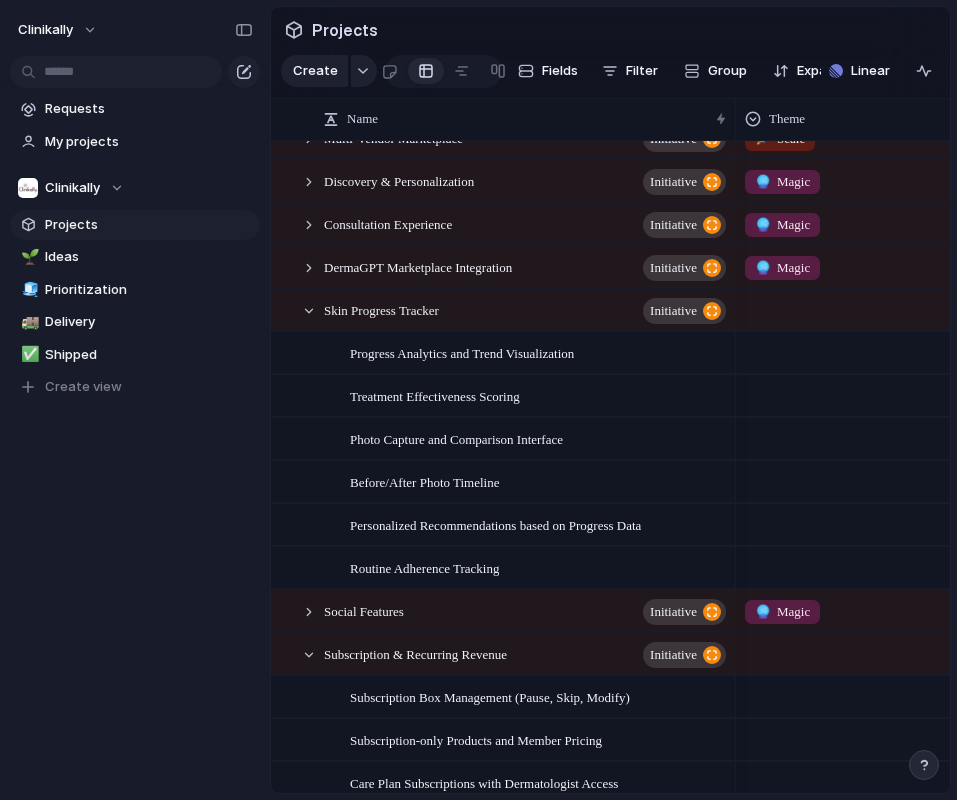 click on "🌱 Experiment   🔮 Magic   🔨 Infrastructure   🚀 Scale   Improvement   Feature" at bounding box center [478, 400] 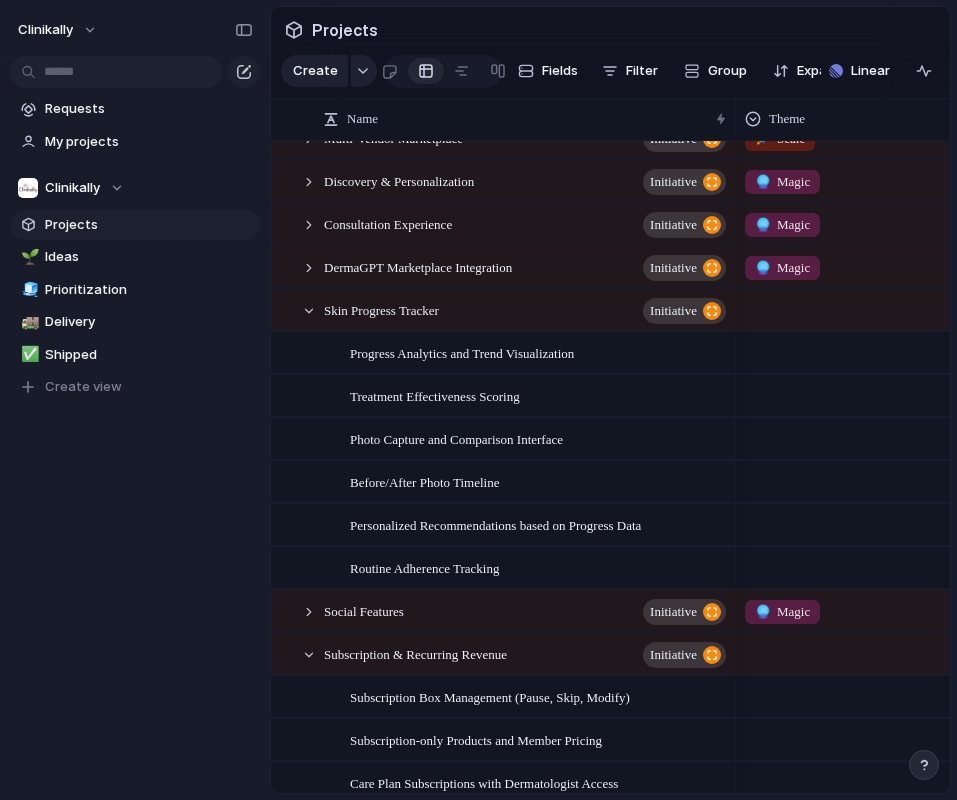 click at bounding box center [885, 352] 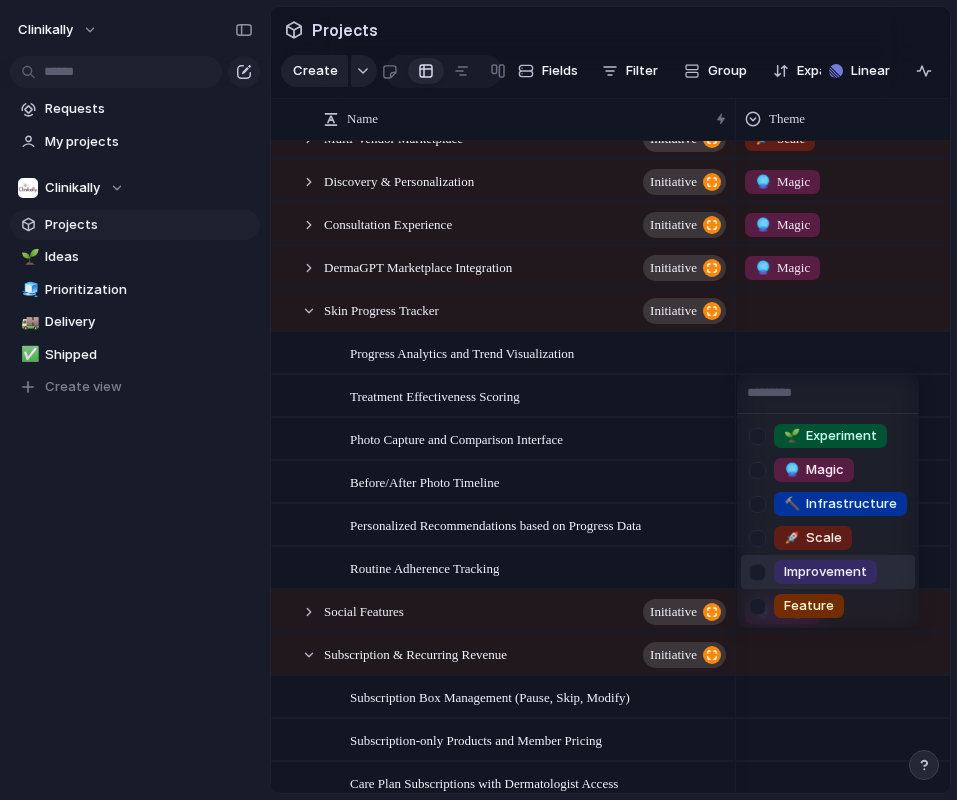 click on "Feature" at bounding box center (809, 606) 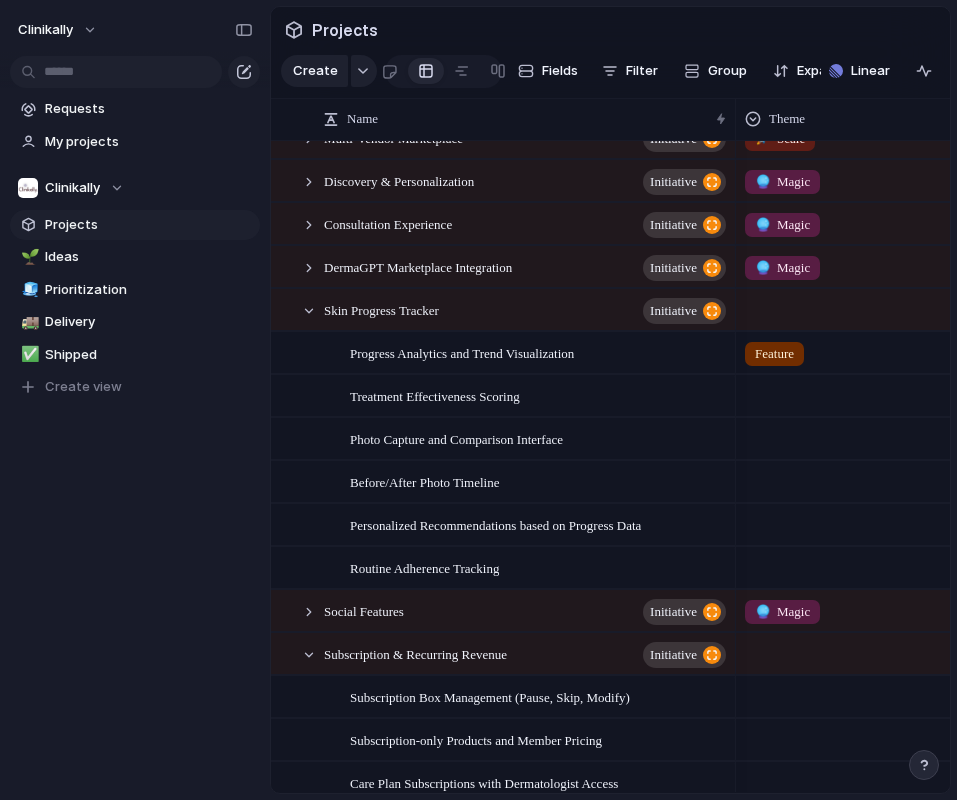 click at bounding box center (885, 392) 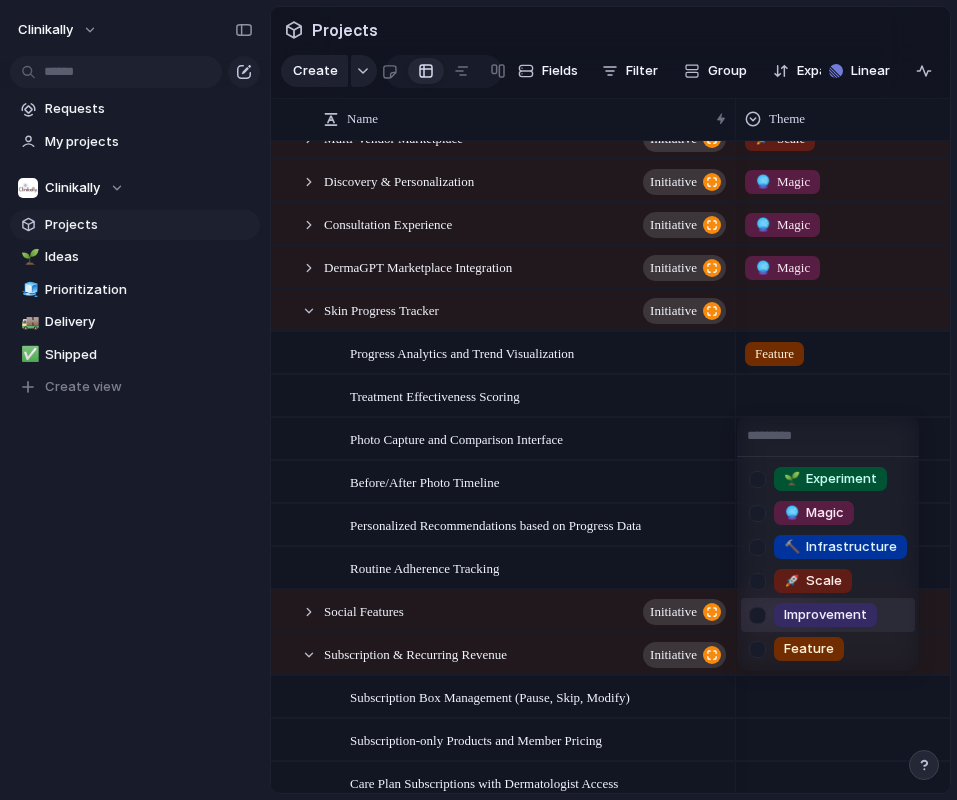 click on "Improvement" at bounding box center (825, 615) 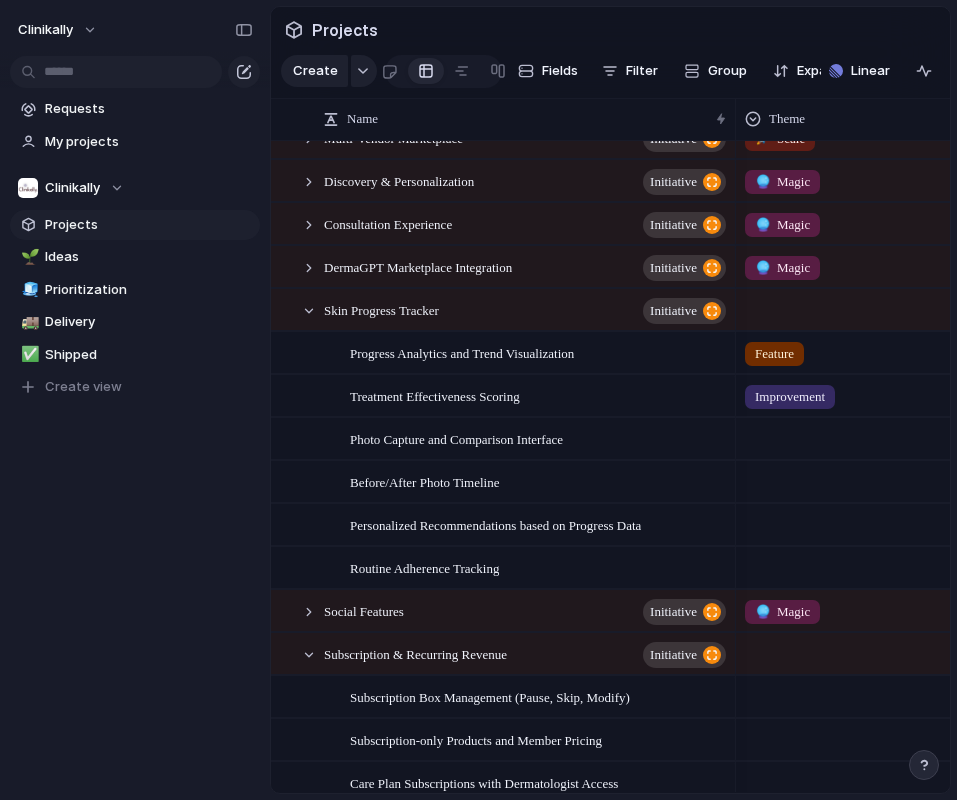 click at bounding box center (885, 435) 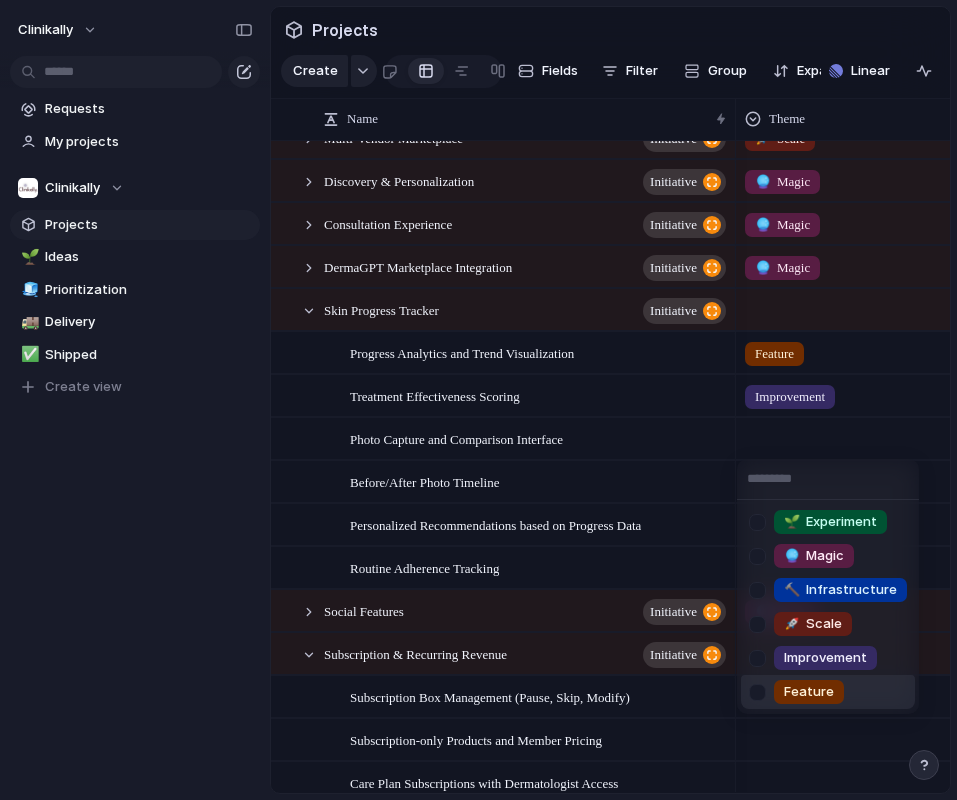 click on "Feature" at bounding box center (809, 692) 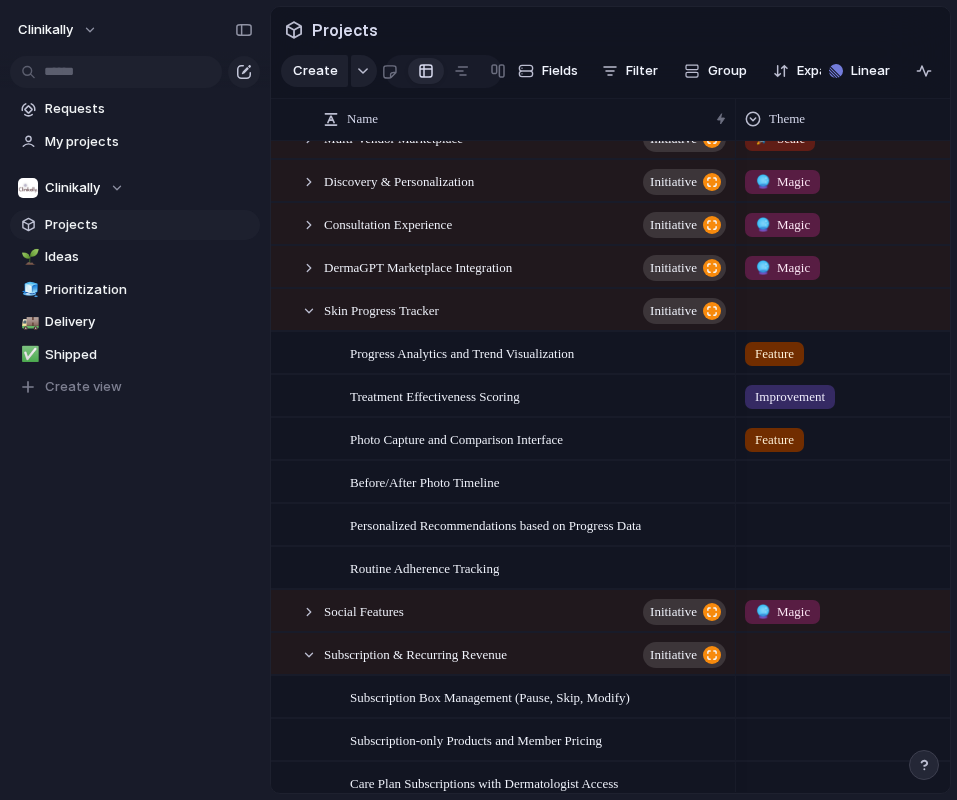 click at bounding box center (885, 478) 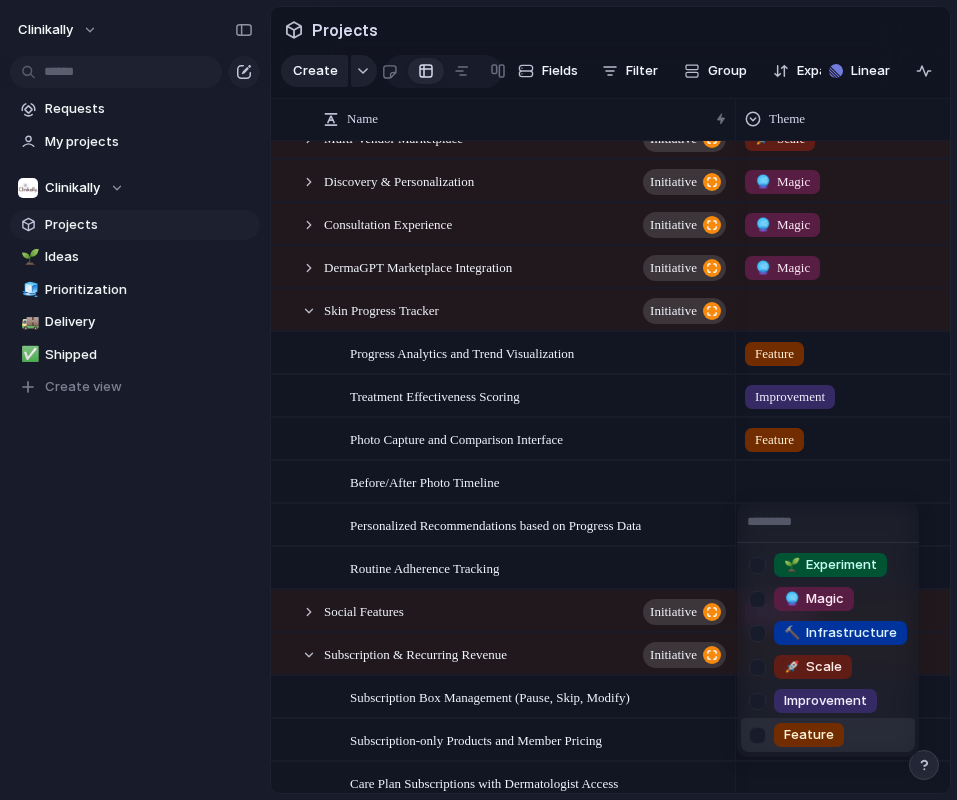 click on "Feature" at bounding box center (828, 735) 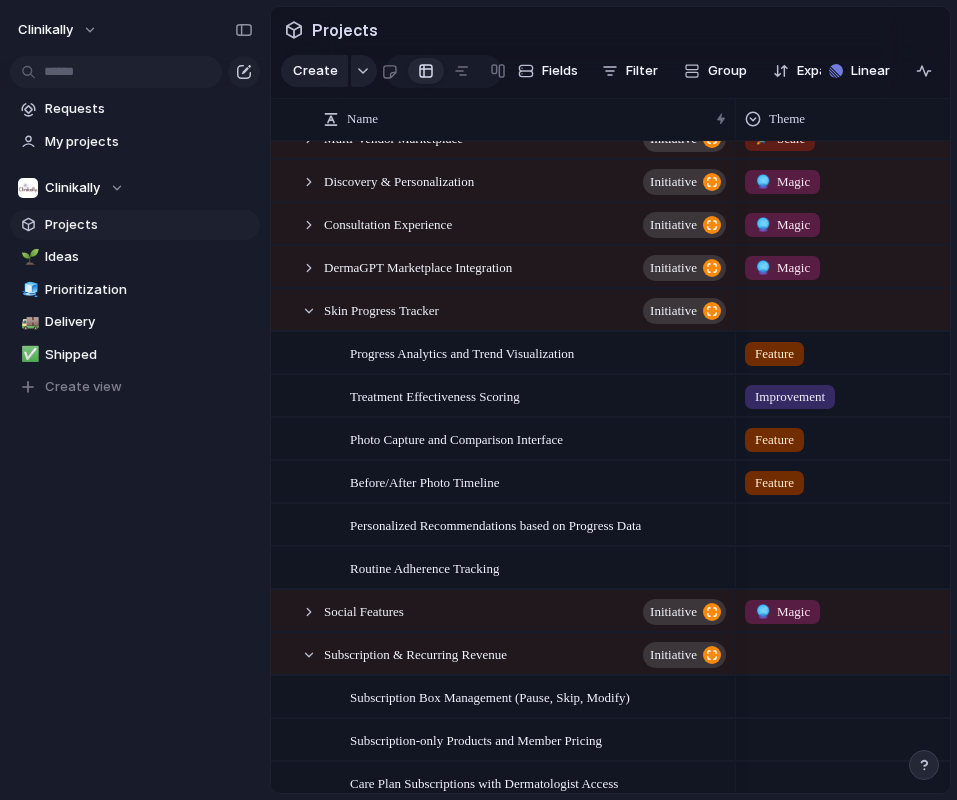 click at bounding box center (885, 521) 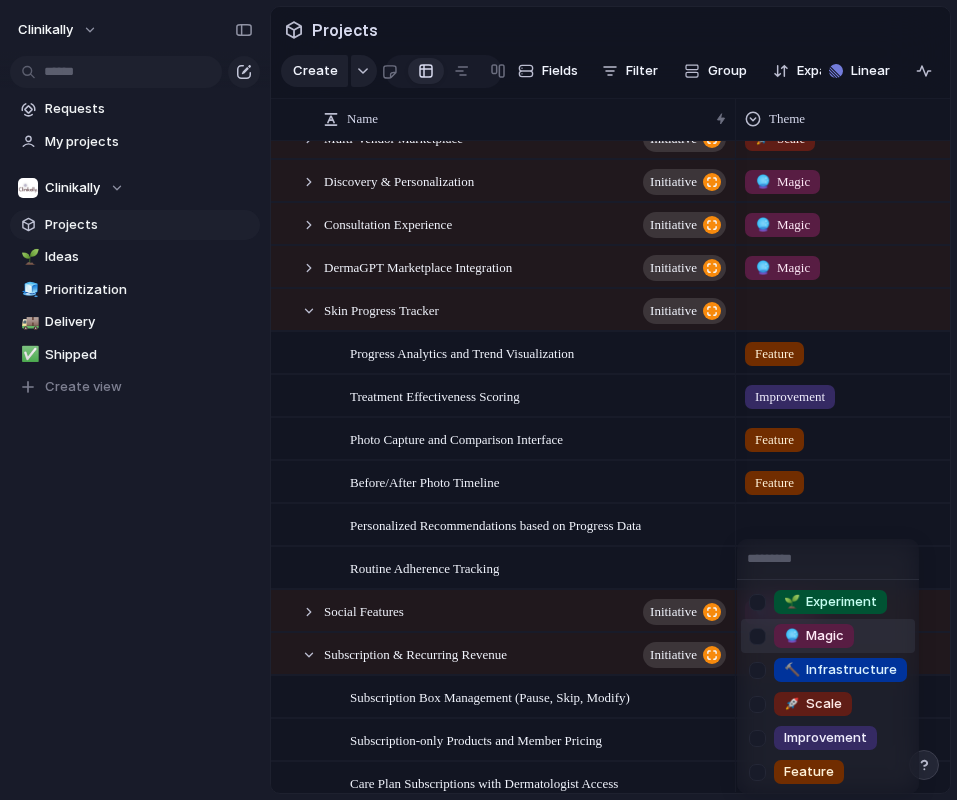 click on "🔮 Magic" at bounding box center (814, 636) 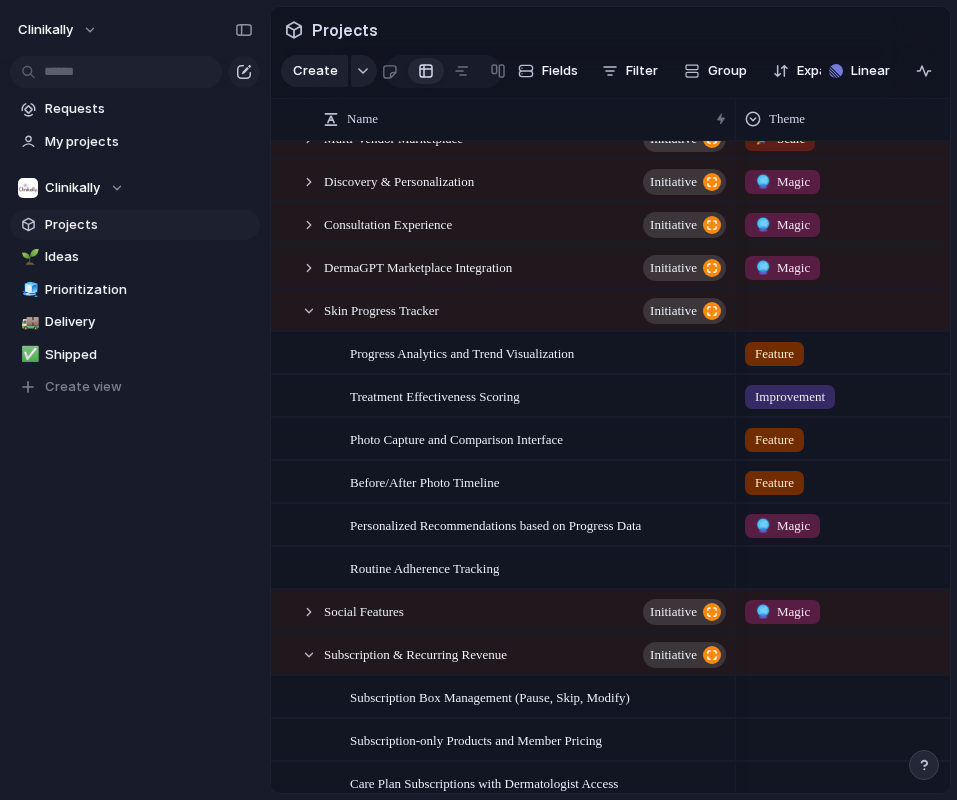 click at bounding box center [885, 564] 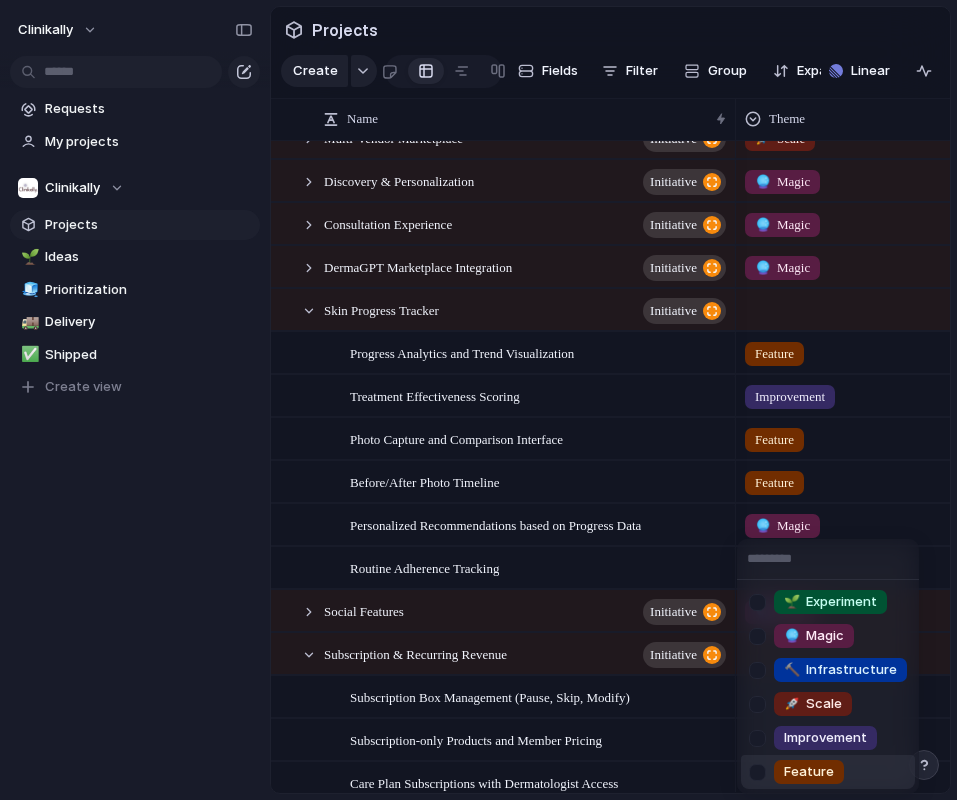click on "Feature" at bounding box center [809, 772] 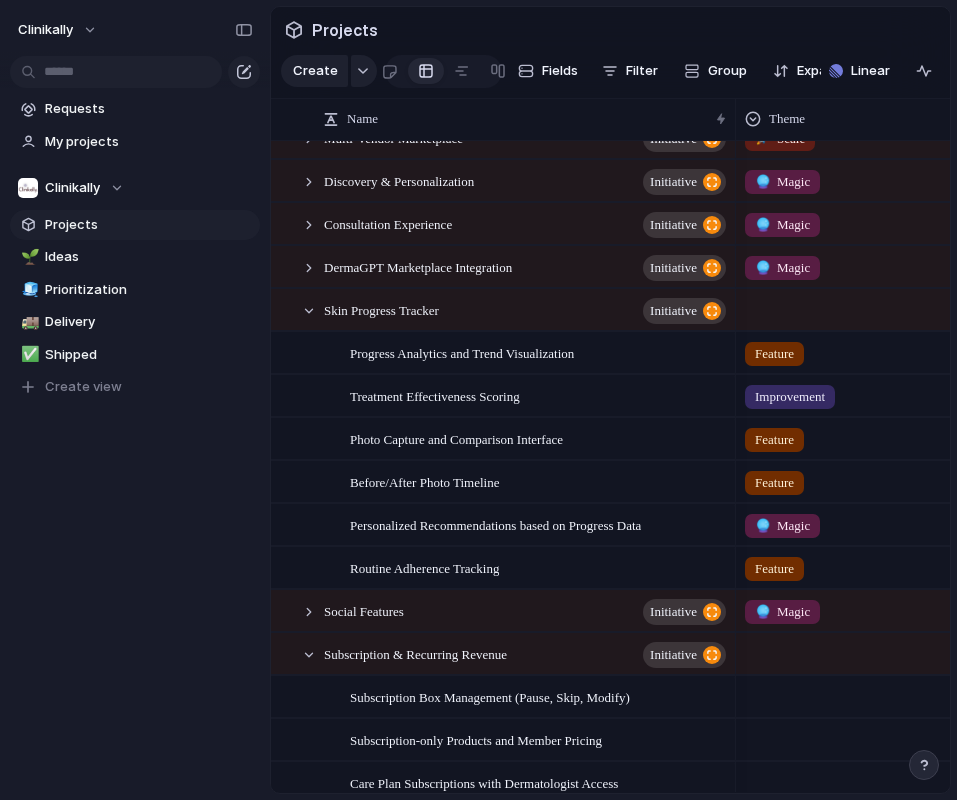 click on "Feature" at bounding box center (774, 569) 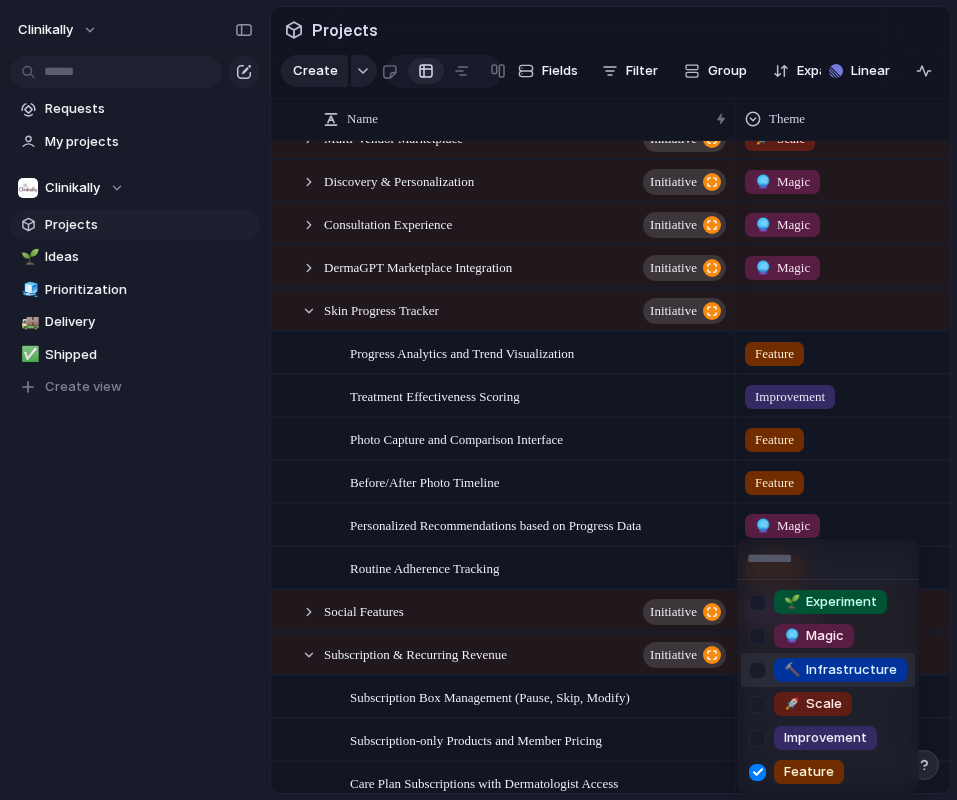 click on "🌱 Experiment   🔮 Magic   🔨 Infrastructure   🚀 Scale   Improvement   Feature" at bounding box center [478, 400] 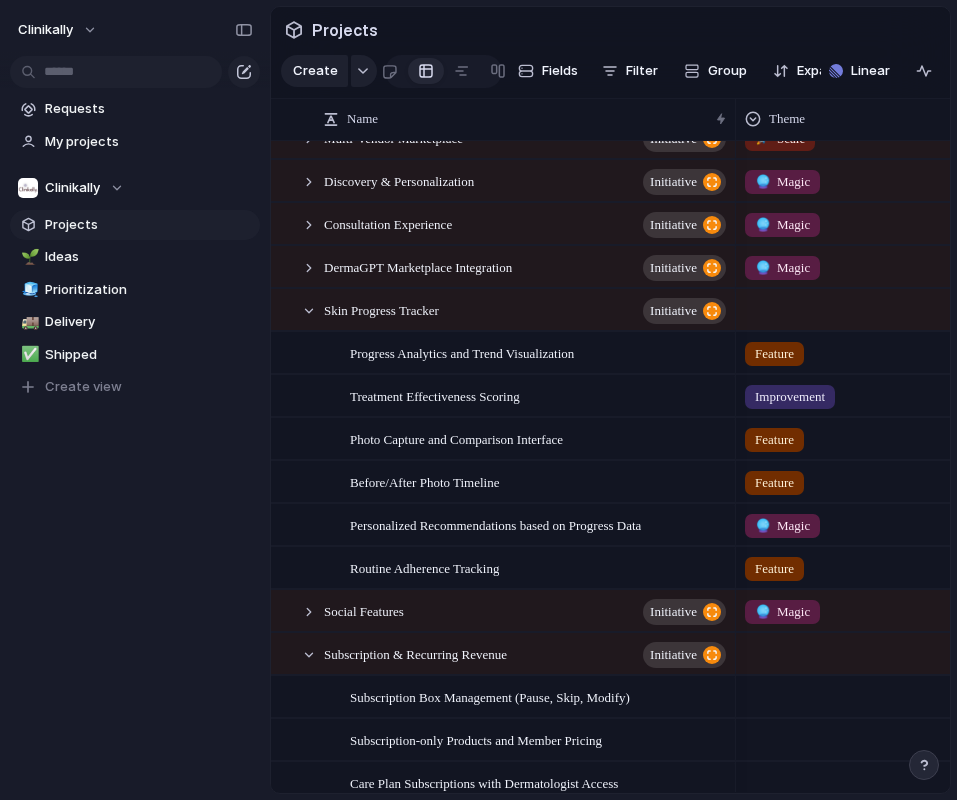 click at bounding box center [885, 306] 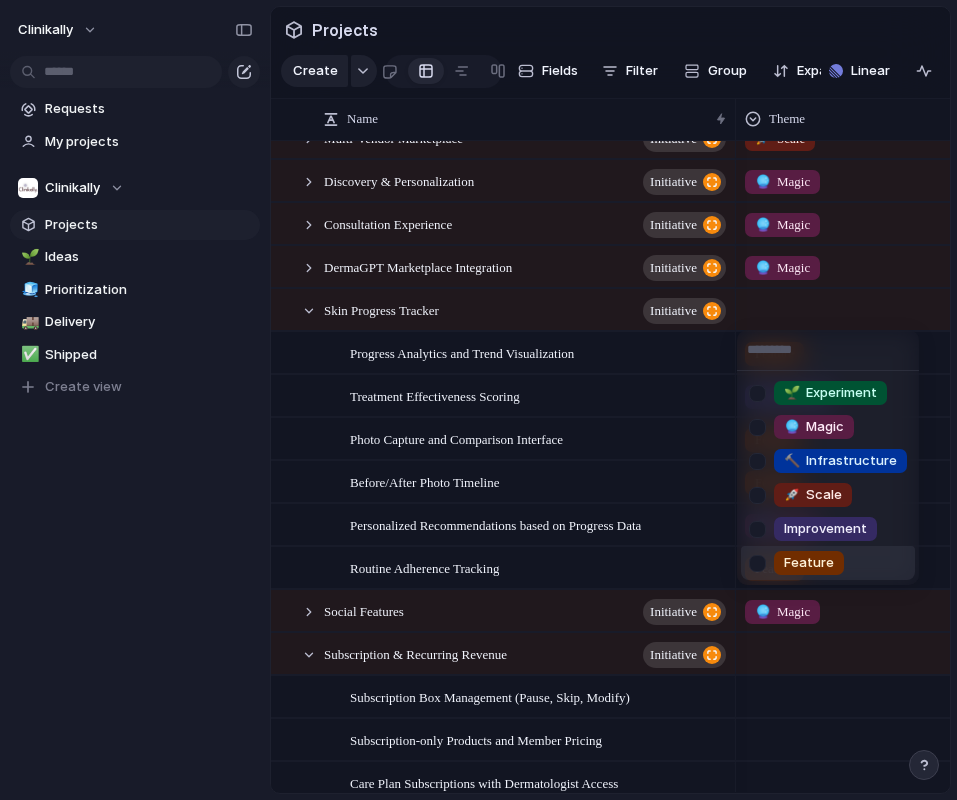 click on "Feature" at bounding box center [809, 563] 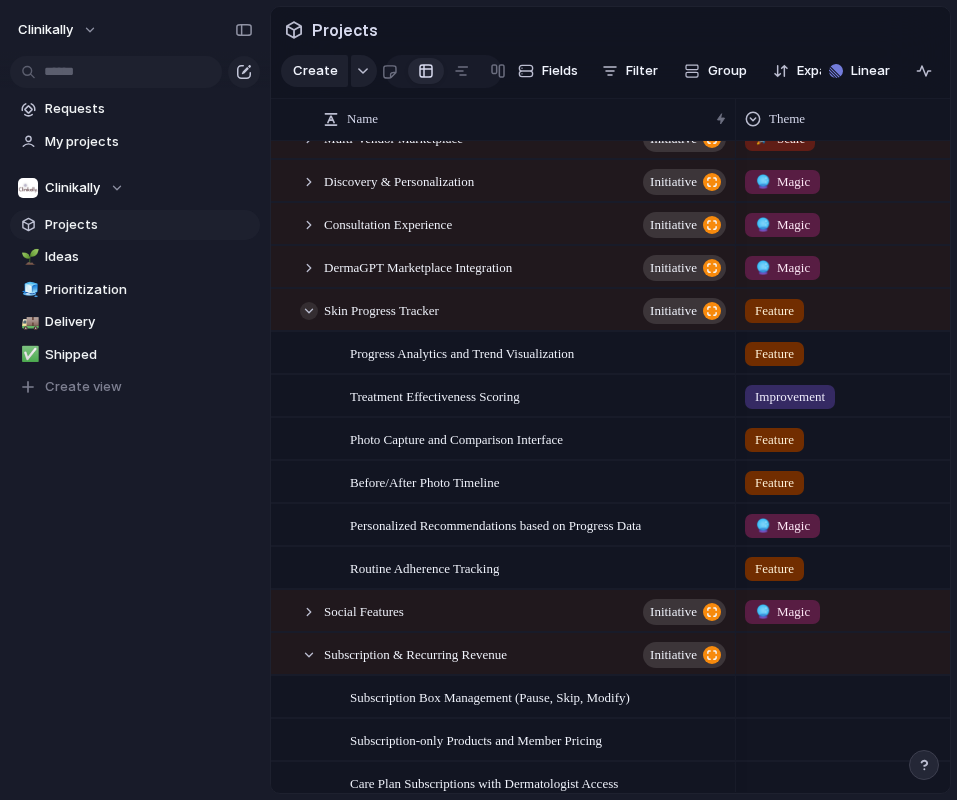 click at bounding box center [309, 311] 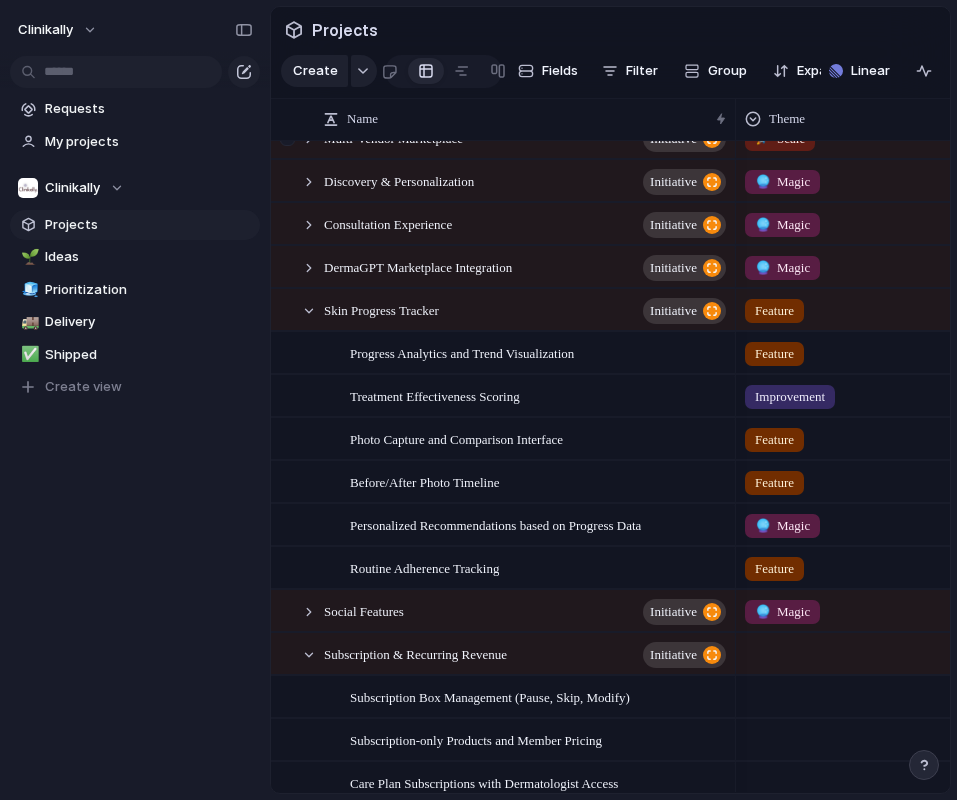 scroll, scrollTop: 381, scrollLeft: 0, axis: vertical 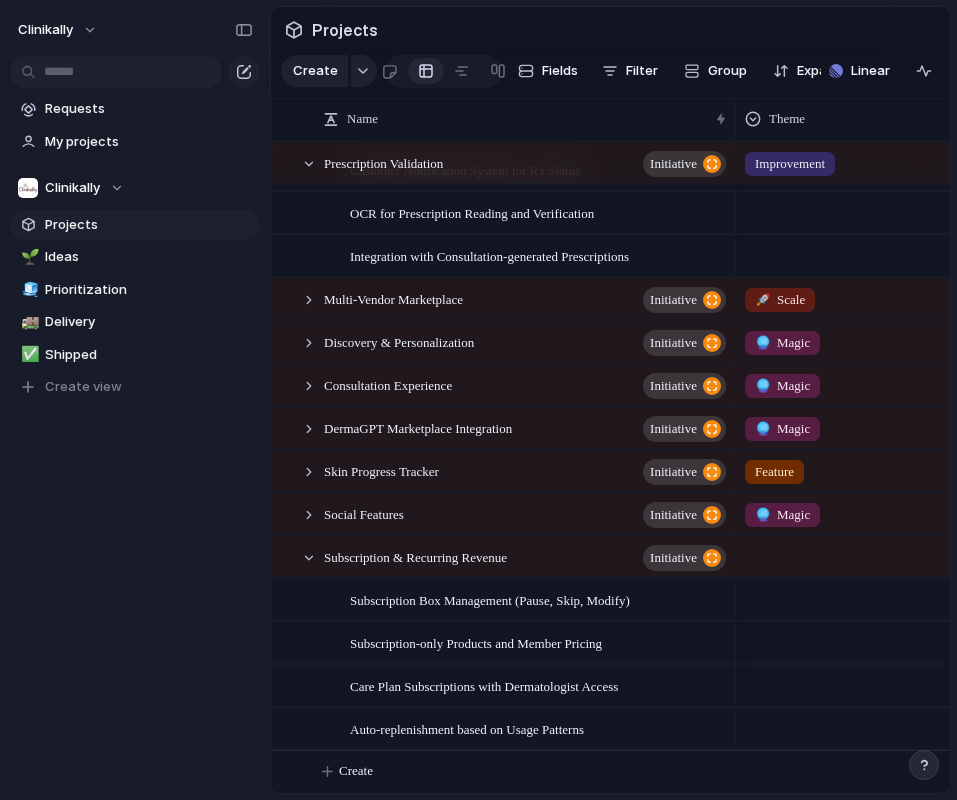 click at bounding box center [885, 725] 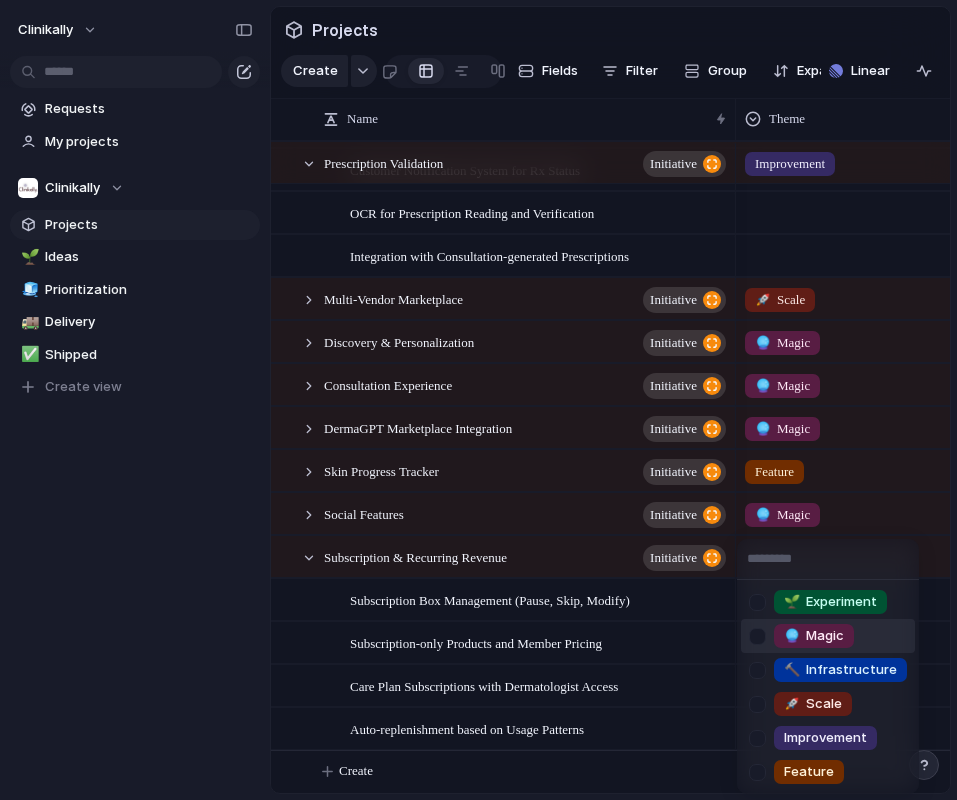 click on "🔮 Magic" at bounding box center [814, 636] 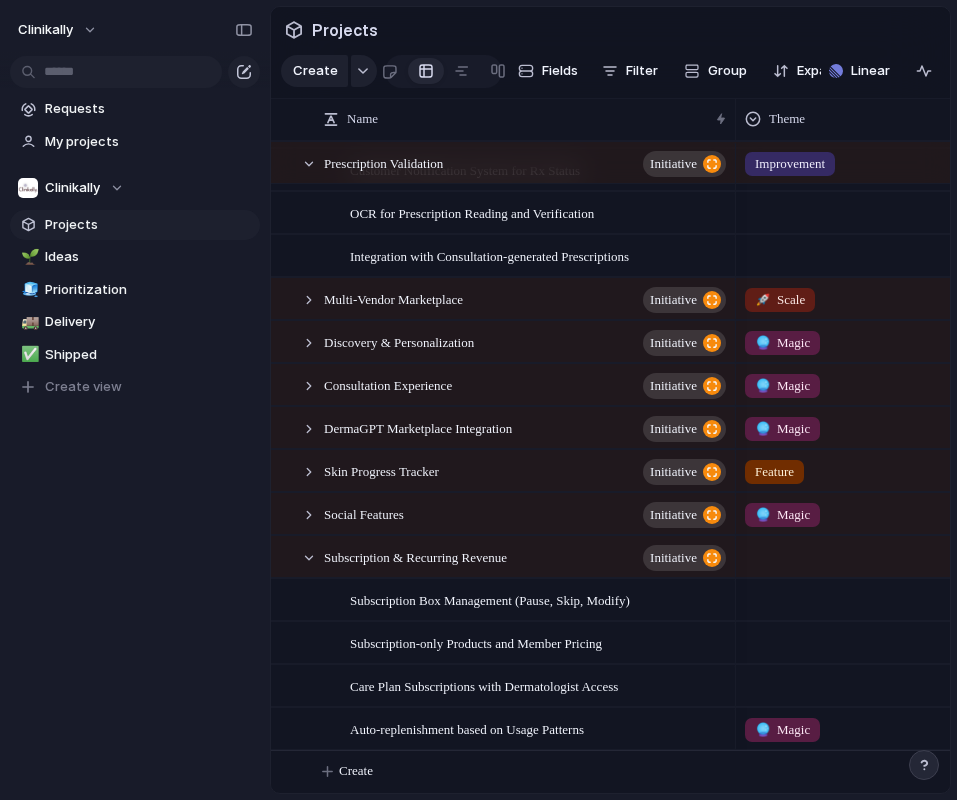 click at bounding box center [885, 685] 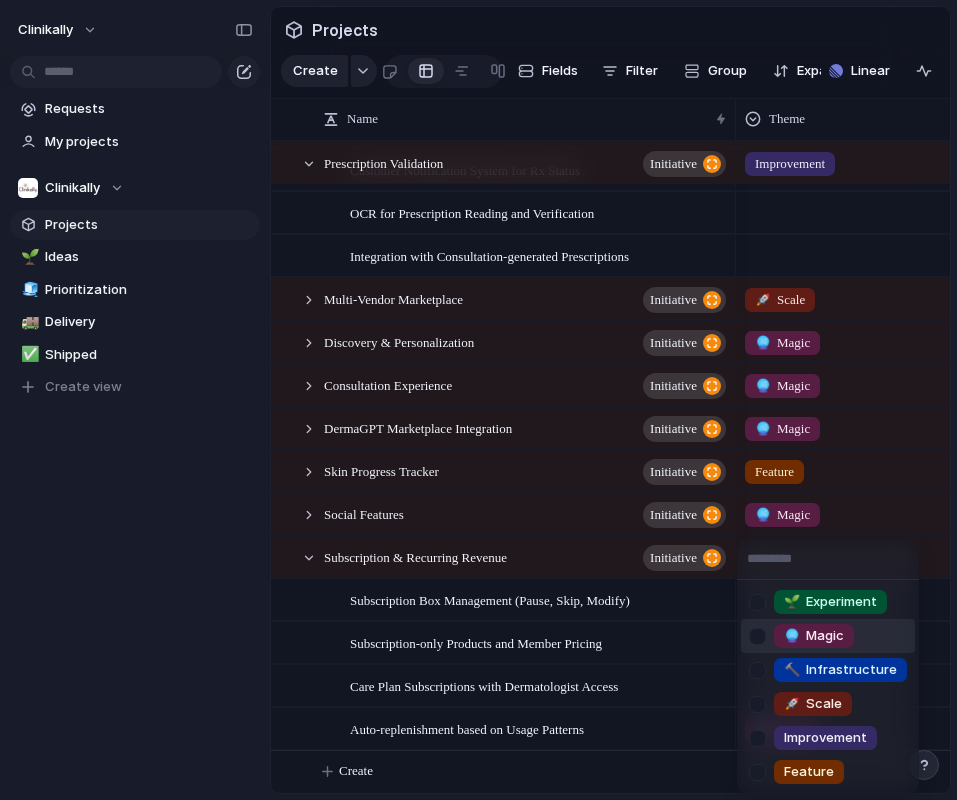 click on "🔮 Magic" at bounding box center [814, 636] 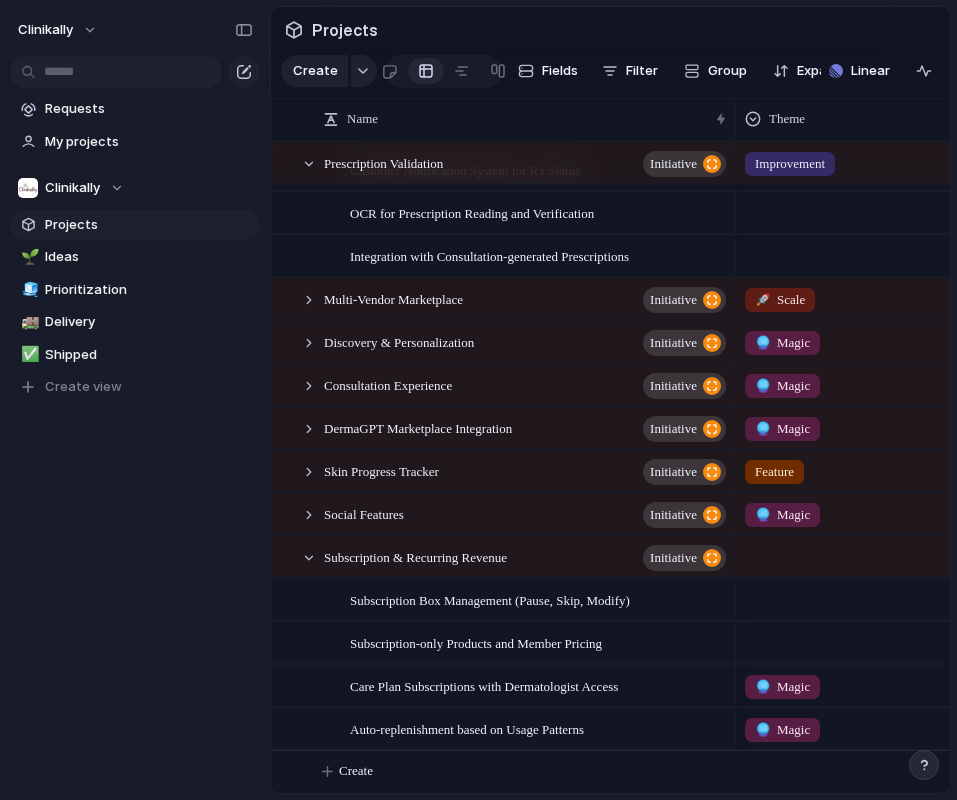 click at bounding box center [885, 639] 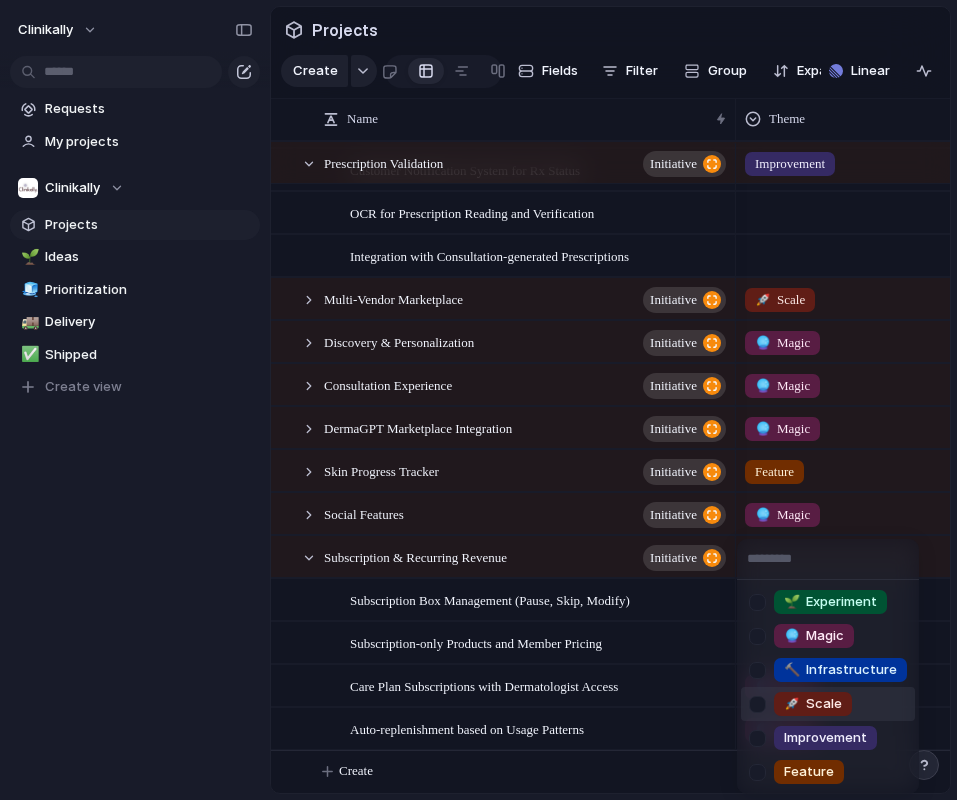 click on "🌱 Experiment   🔮 Magic   🔨 Infrastructure   🚀 Scale   Improvement   Feature" at bounding box center [478, 400] 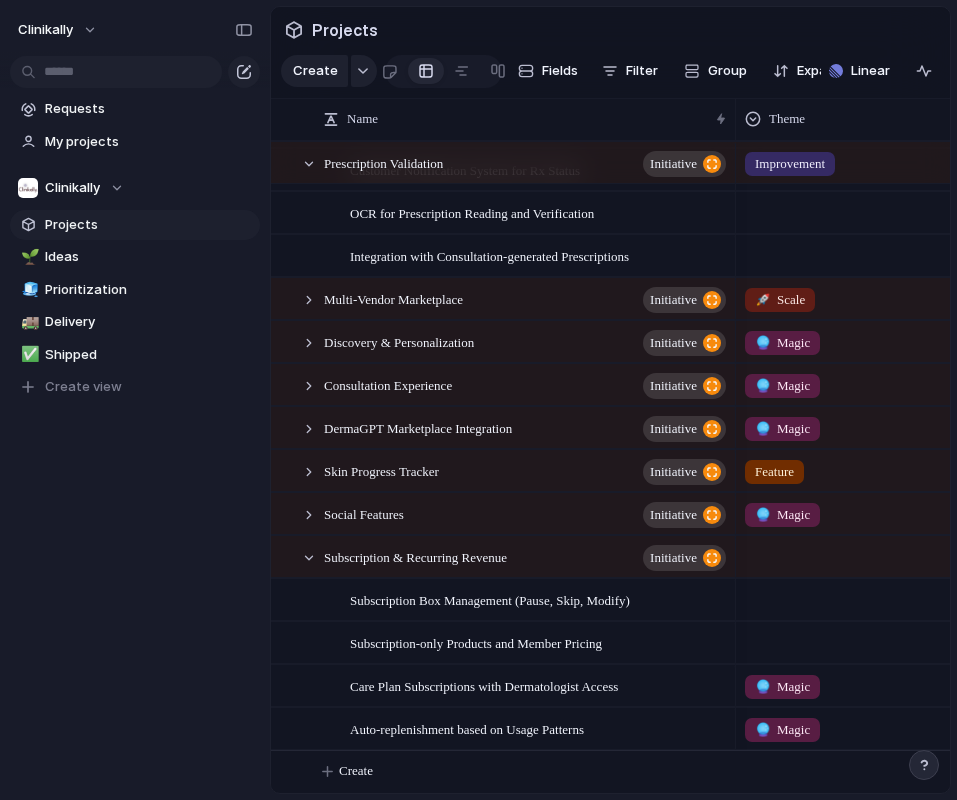 click on "🔮 Magic" at bounding box center (885, 685) 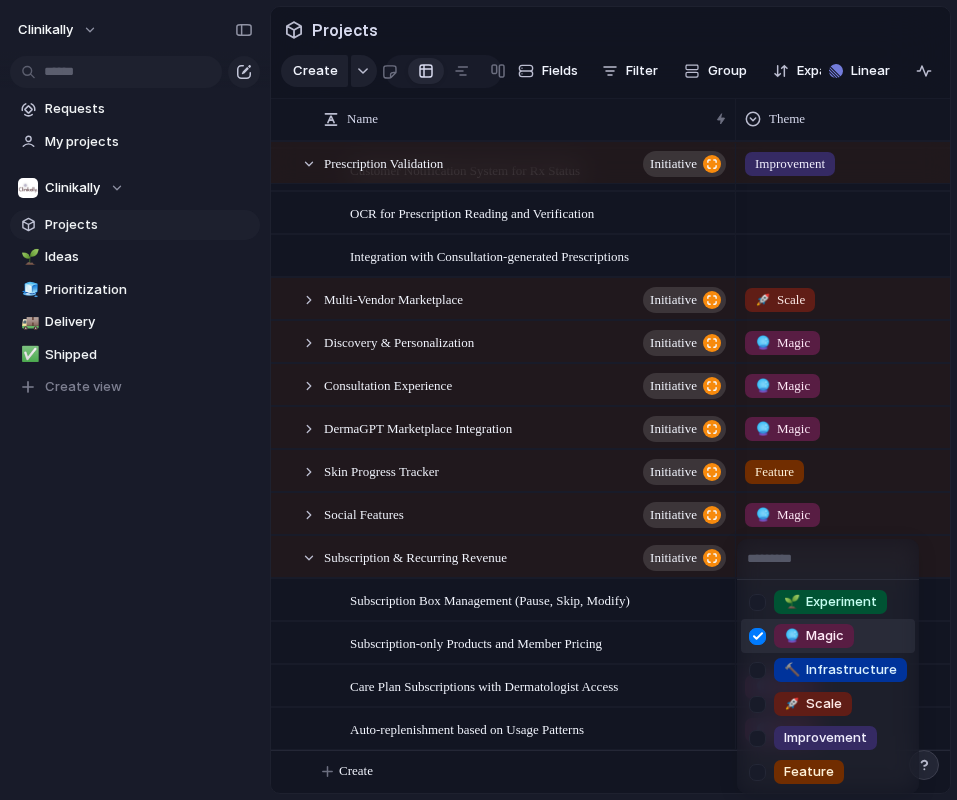 click at bounding box center [757, 636] 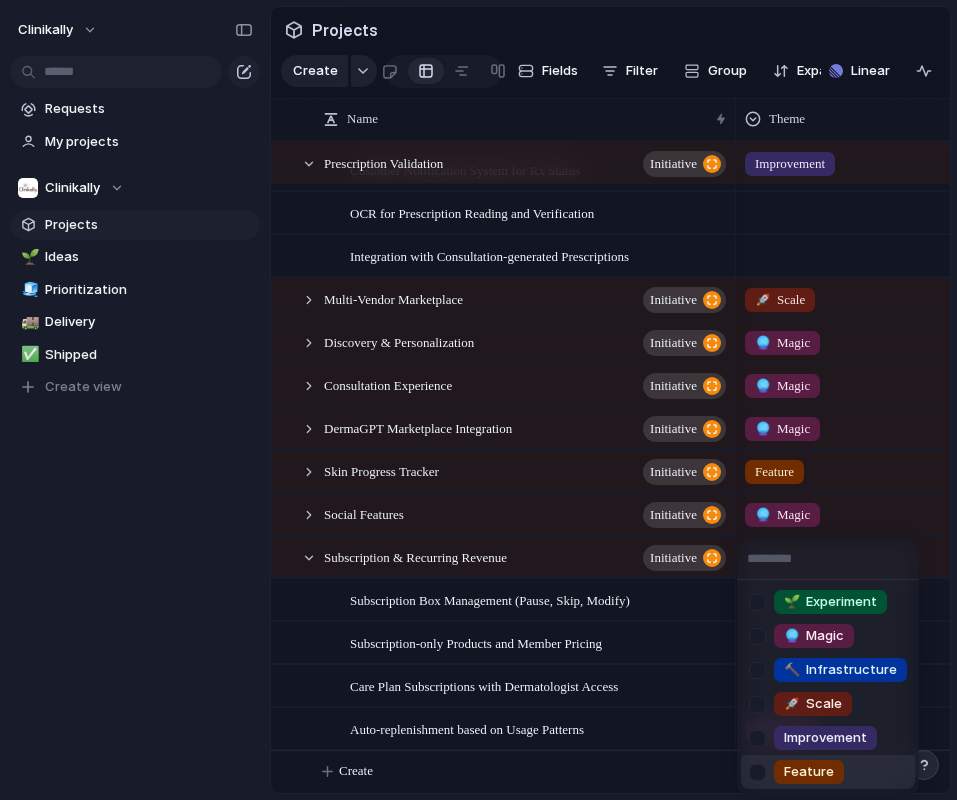 click at bounding box center (757, 772) 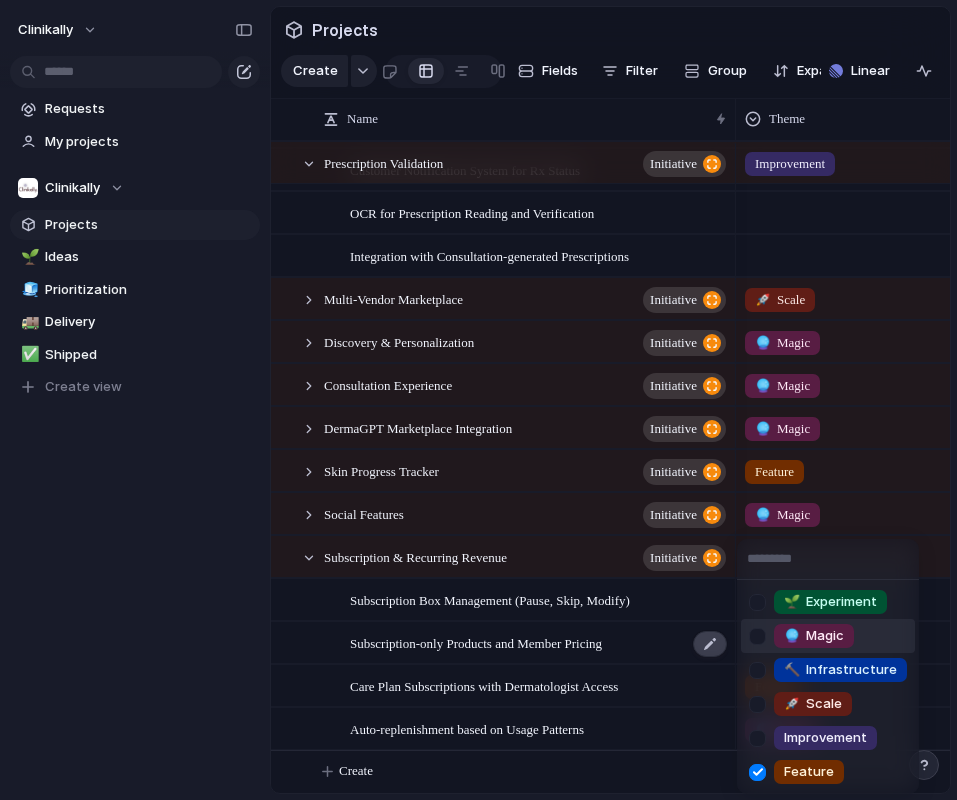 click on "🌱 Experiment   🔮 Magic   🔨 Infrastructure   🚀 Scale   Improvement   Feature" at bounding box center (478, 400) 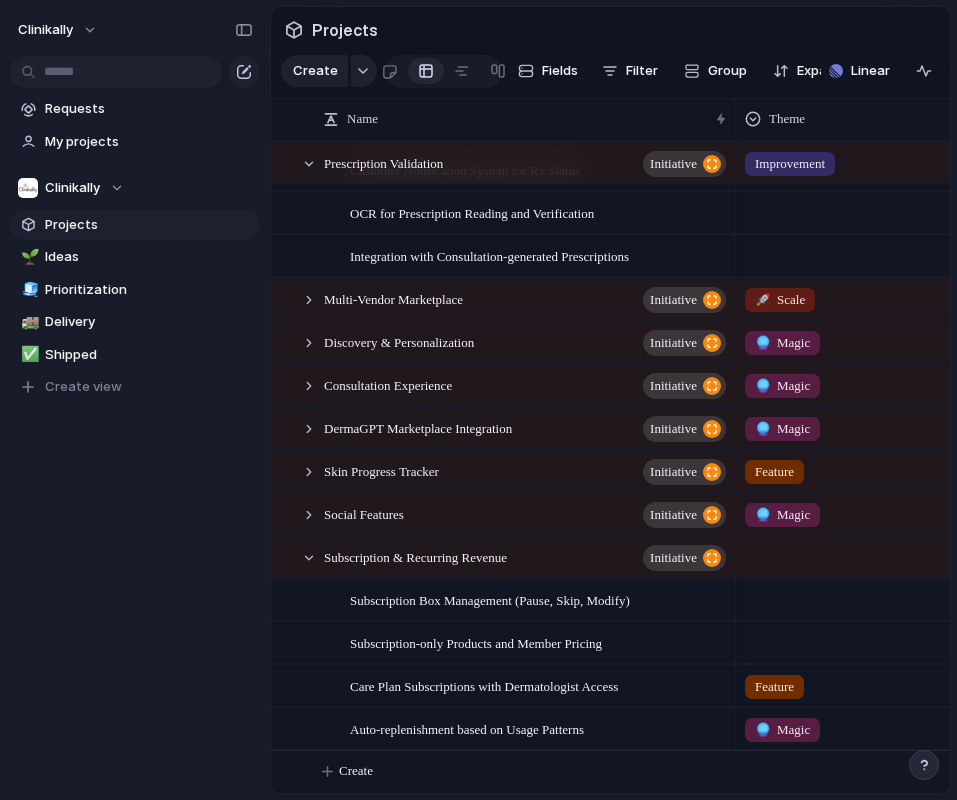 click at bounding box center [885, 639] 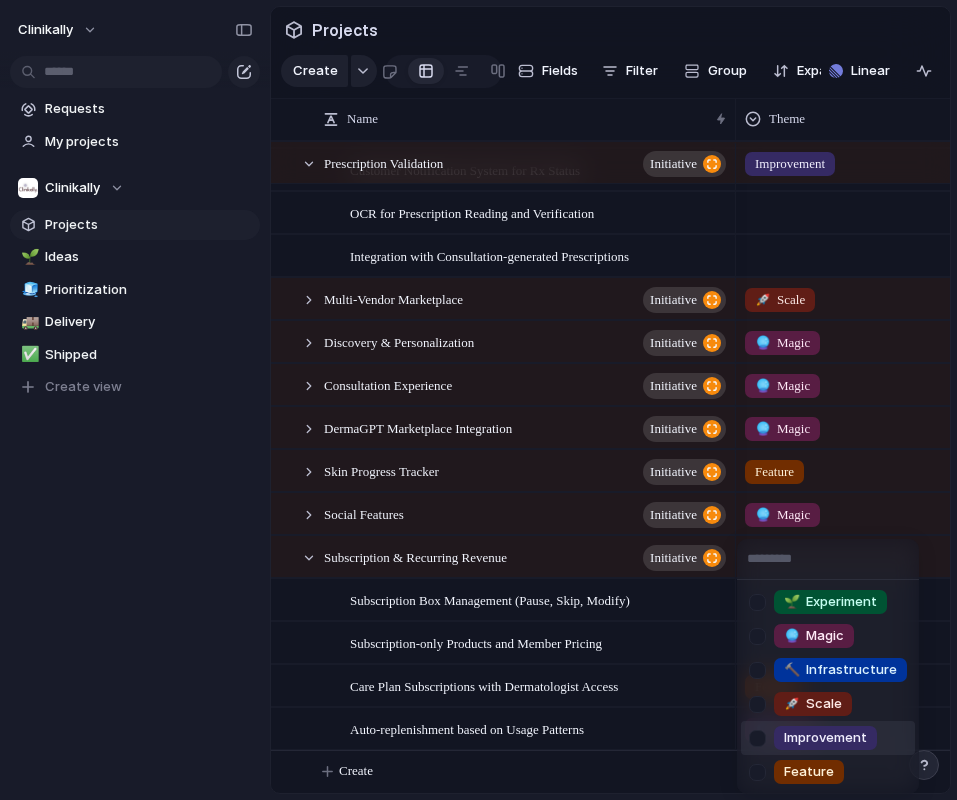 click at bounding box center [757, 738] 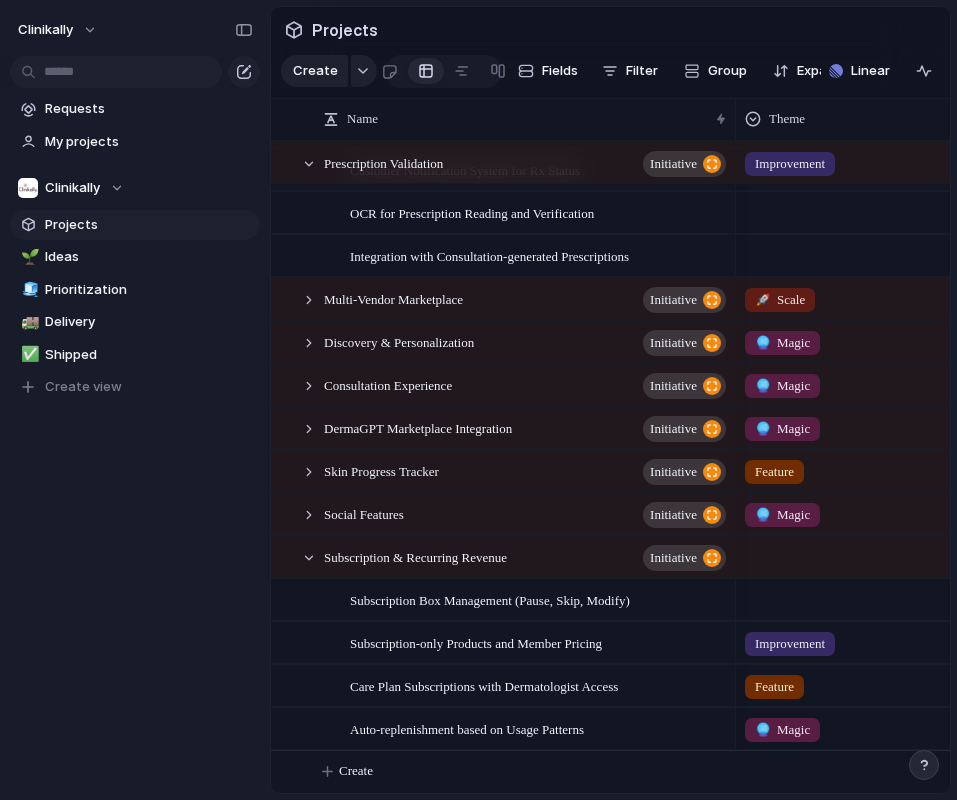 click on "🌱 Experiment   🔮 Magic   🔨 Infrastructure   🚀 Scale   Improvement   Feature" at bounding box center [478, 400] 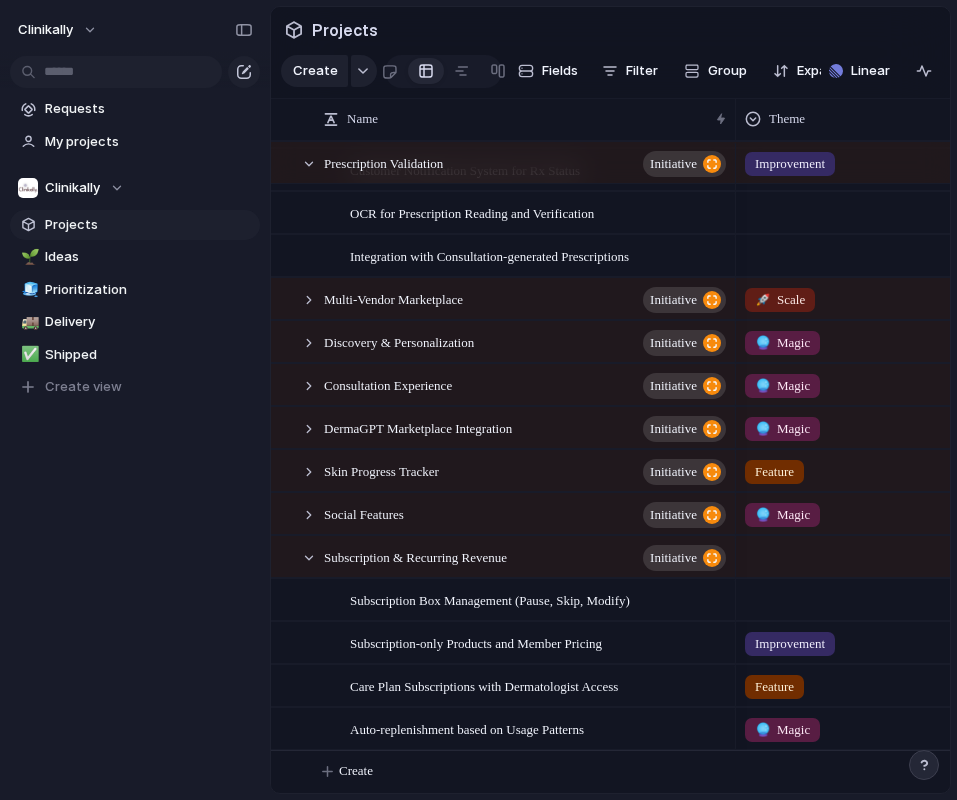 click at bounding box center (885, 596) 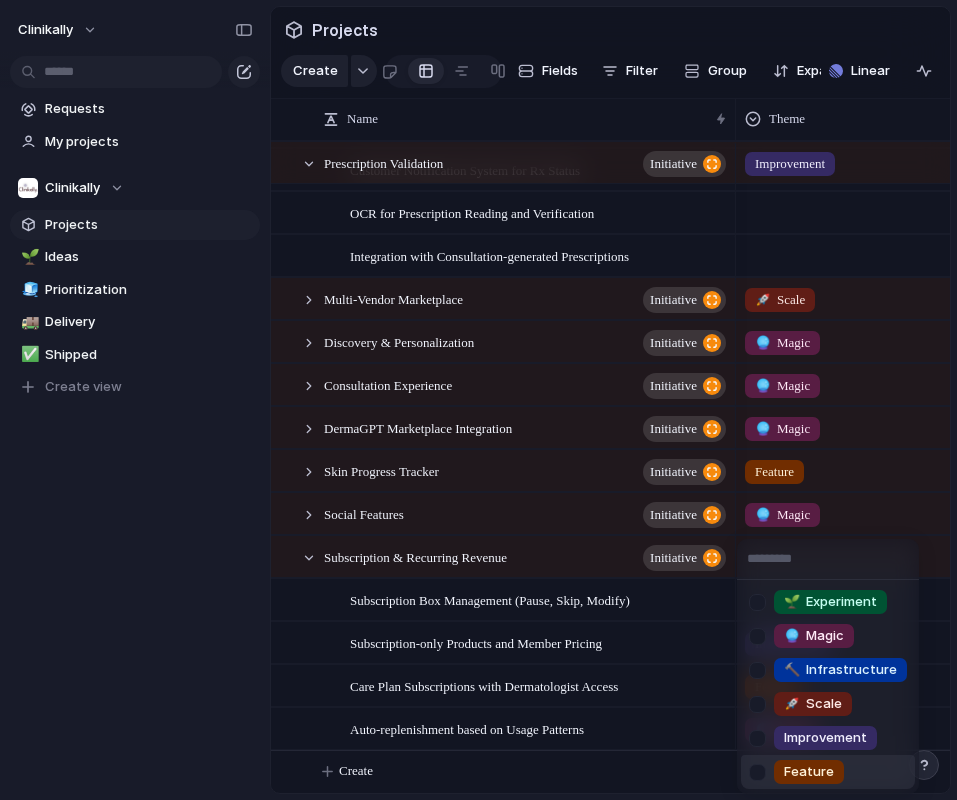 click on "Feature" at bounding box center (809, 772) 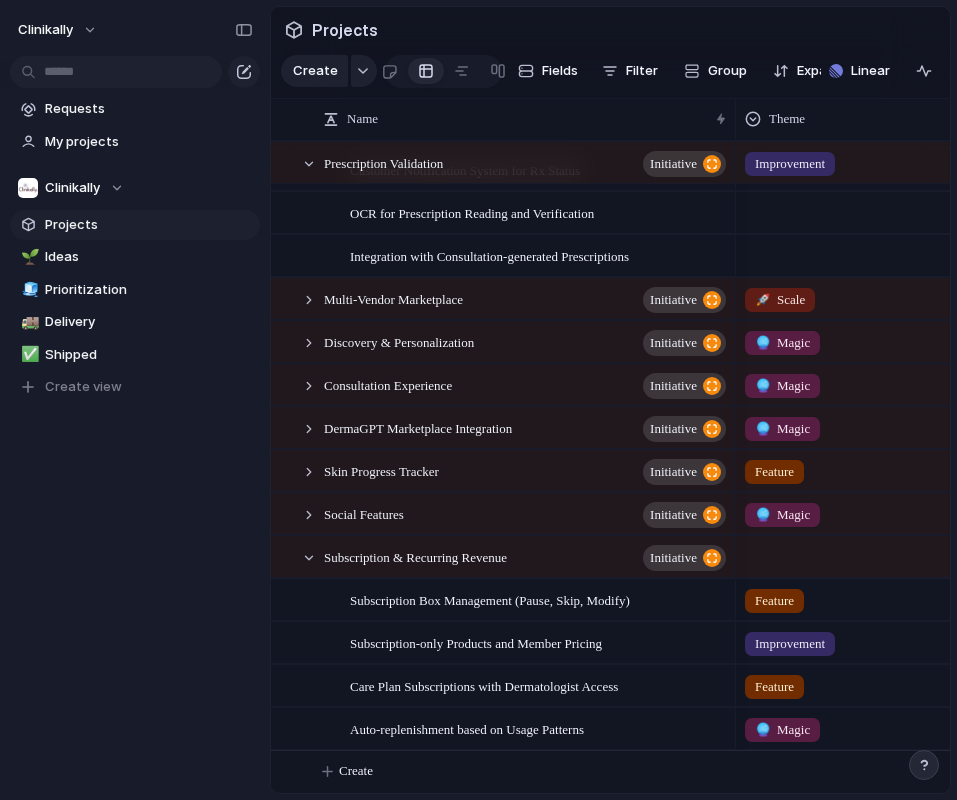 click at bounding box center (885, 553) 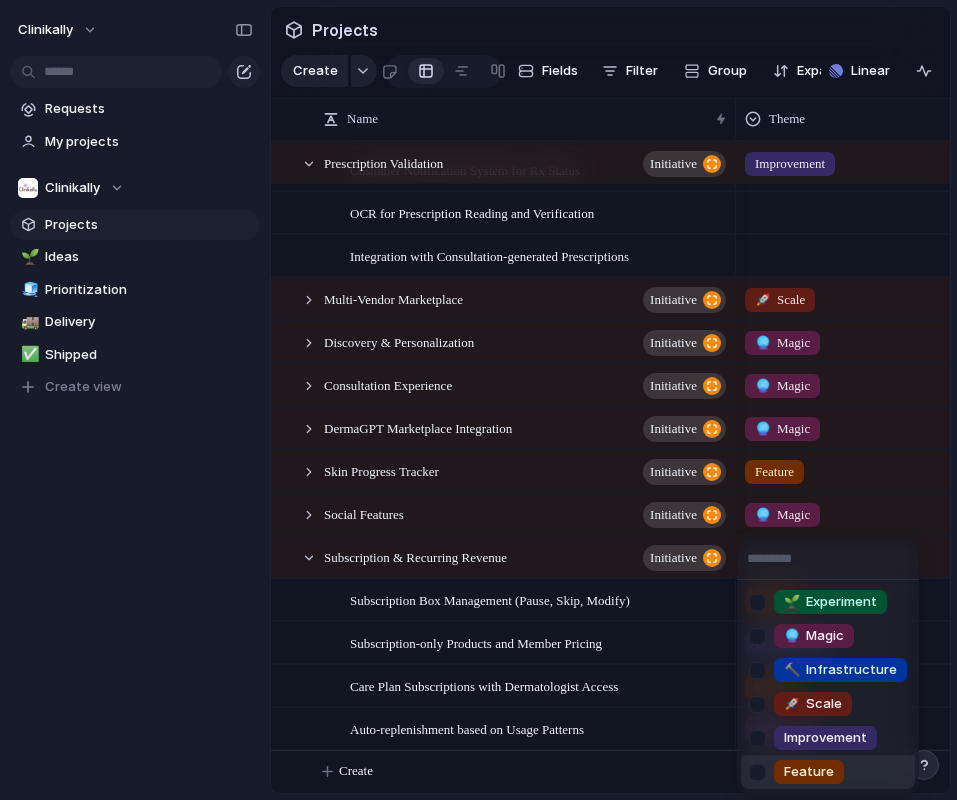 click on "Feature" at bounding box center [809, 772] 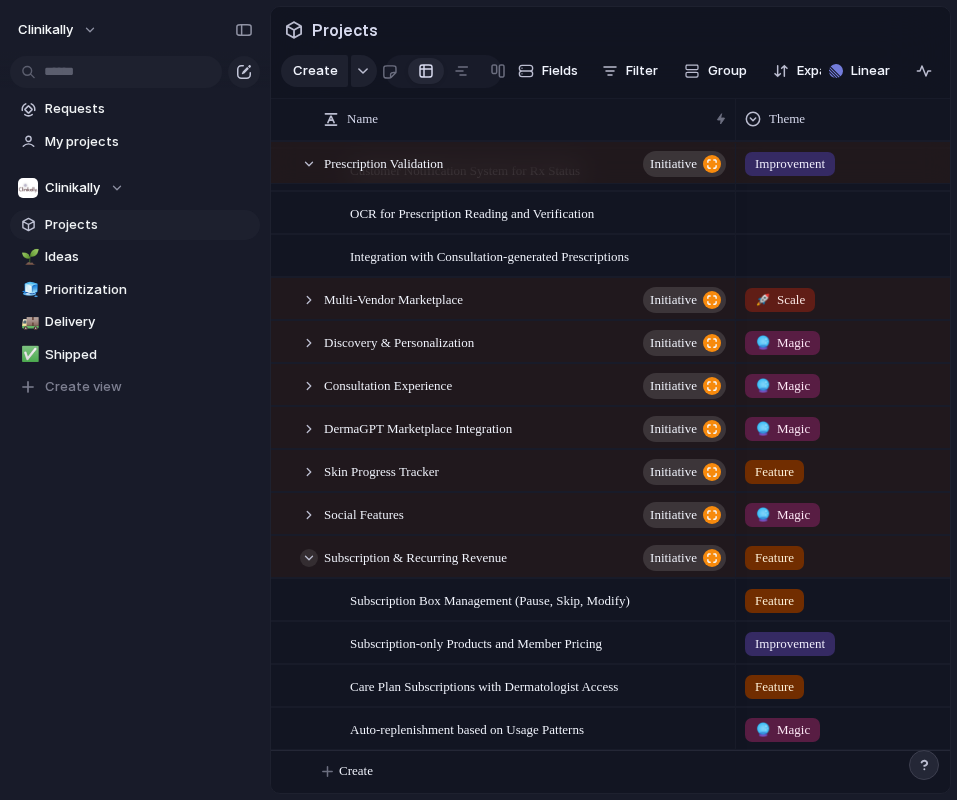 click at bounding box center (309, 558) 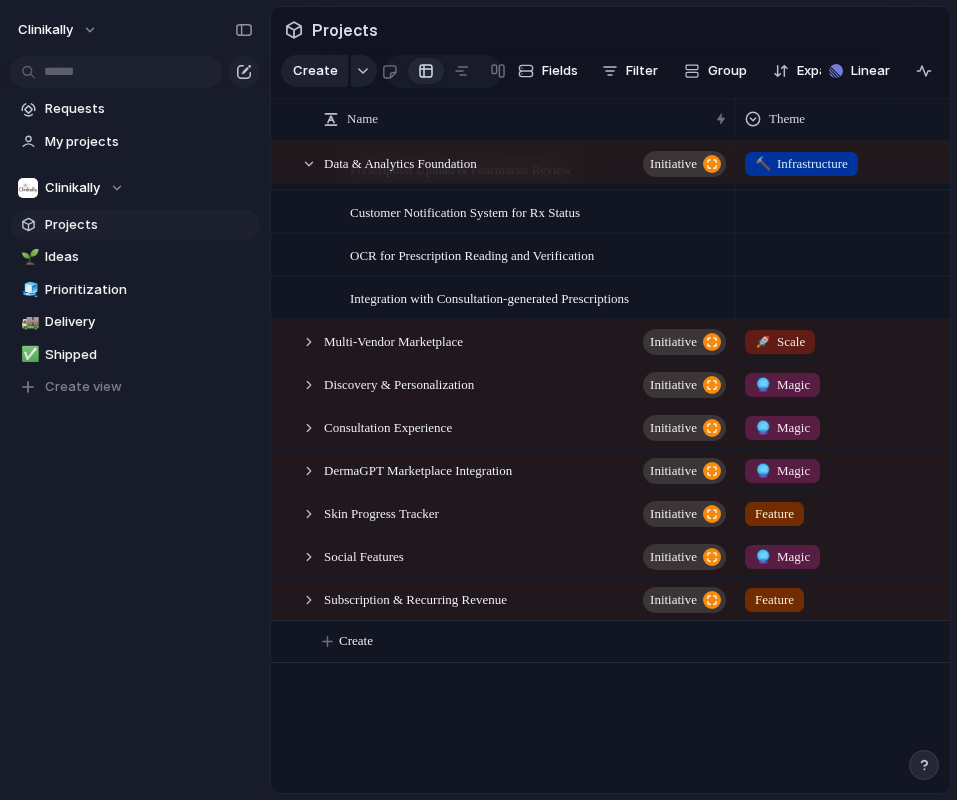 scroll, scrollTop: 209, scrollLeft: 0, axis: vertical 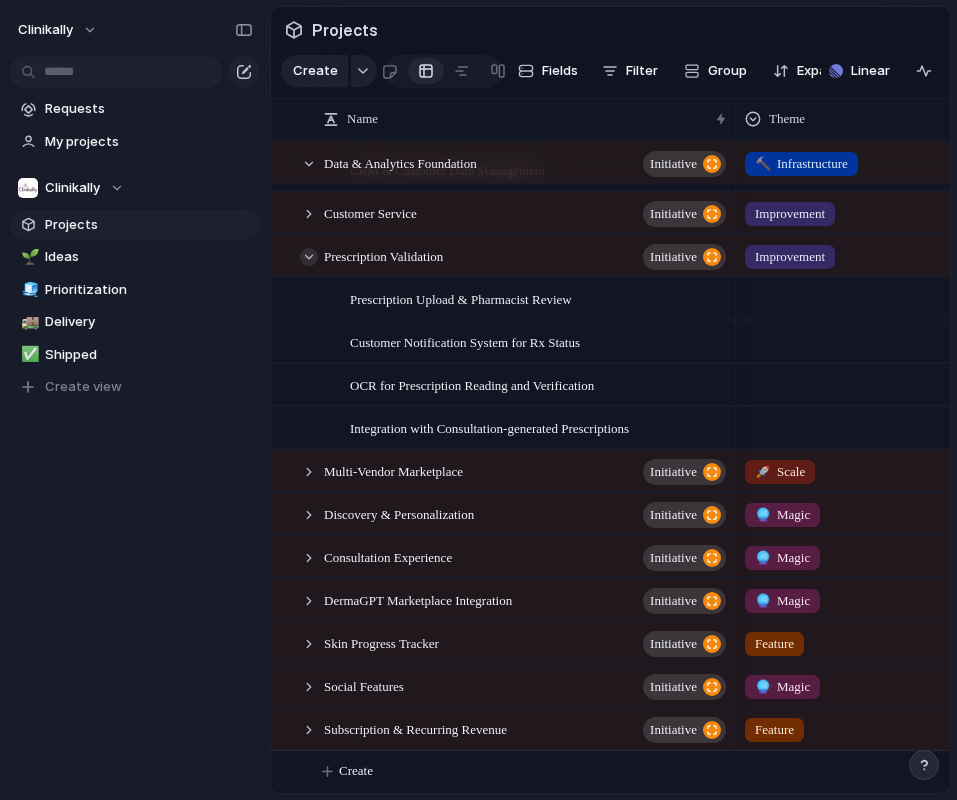 click at bounding box center [309, 257] 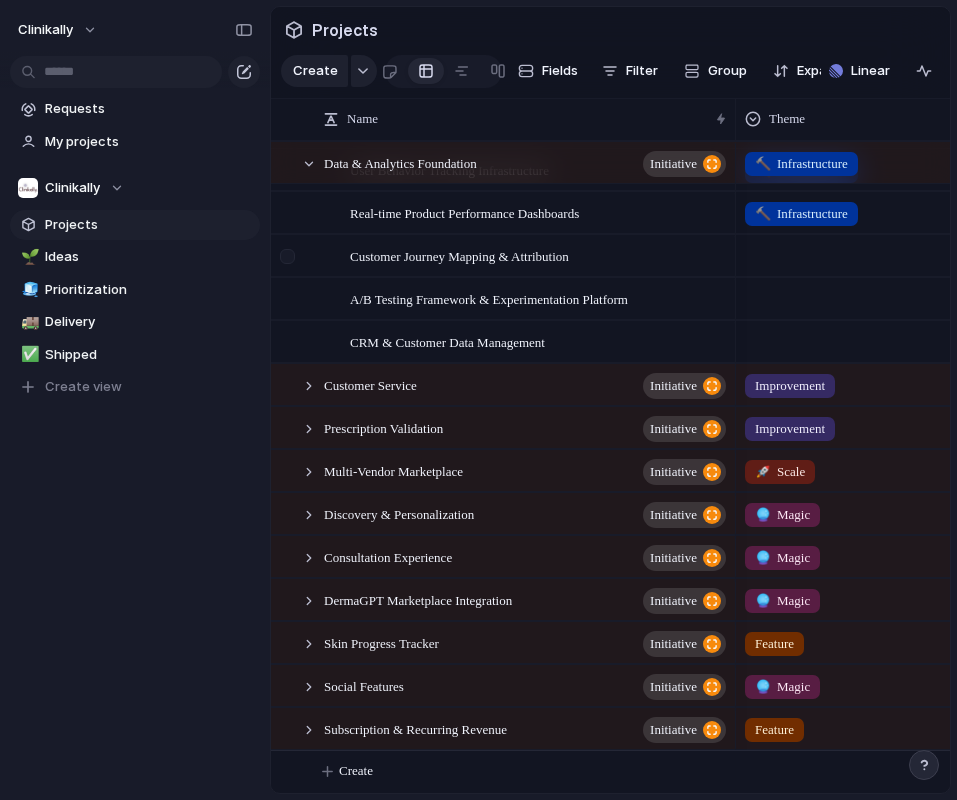scroll, scrollTop: 0, scrollLeft: 0, axis: both 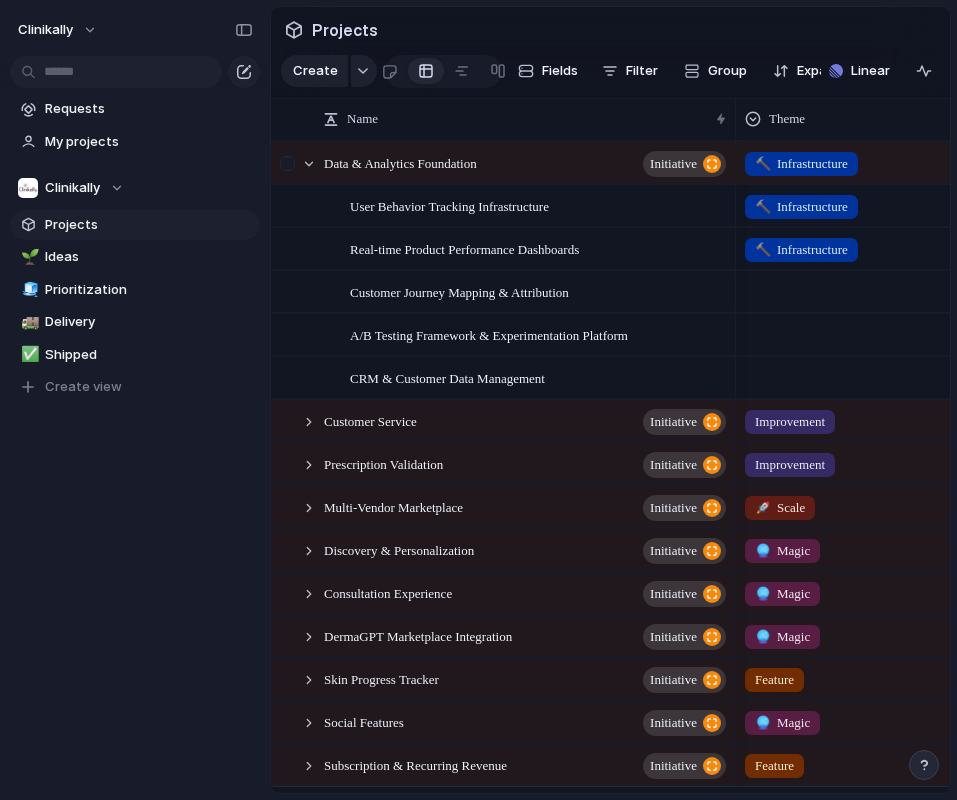 click at bounding box center (290, 170) 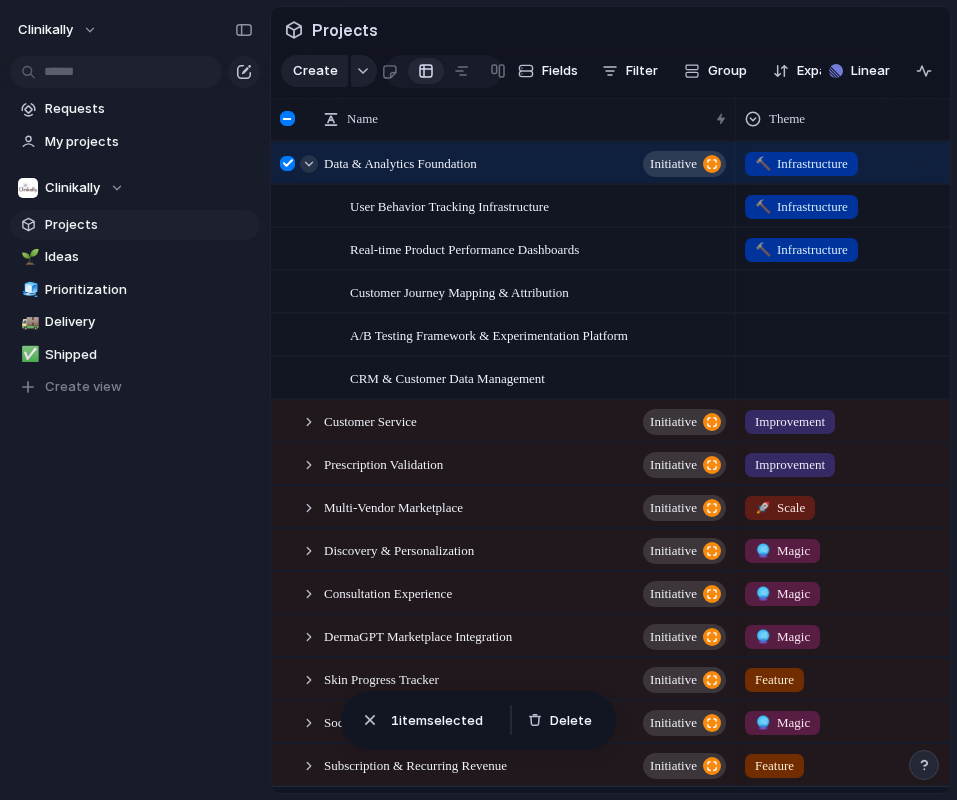 click at bounding box center (309, 164) 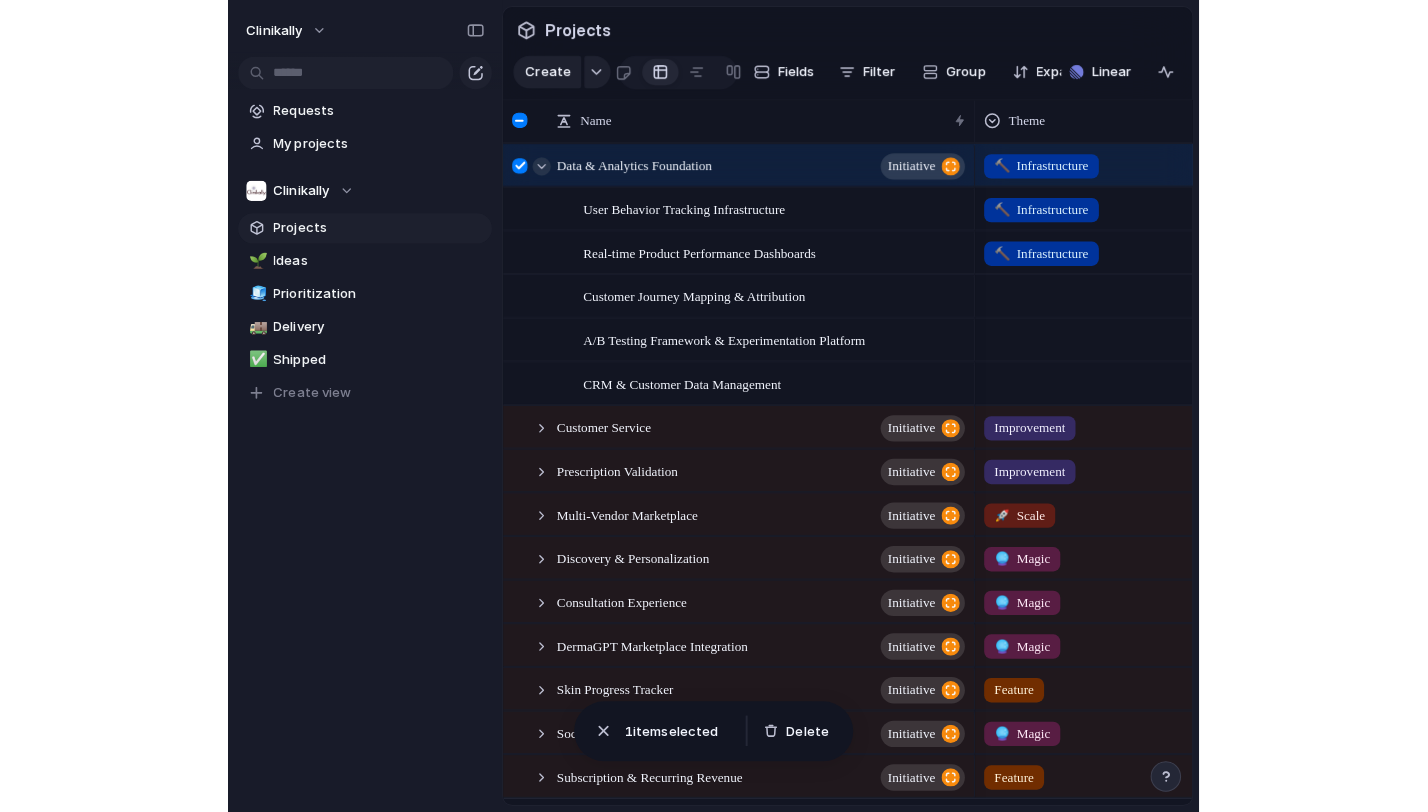 scroll, scrollTop: 0, scrollLeft: 0, axis: both 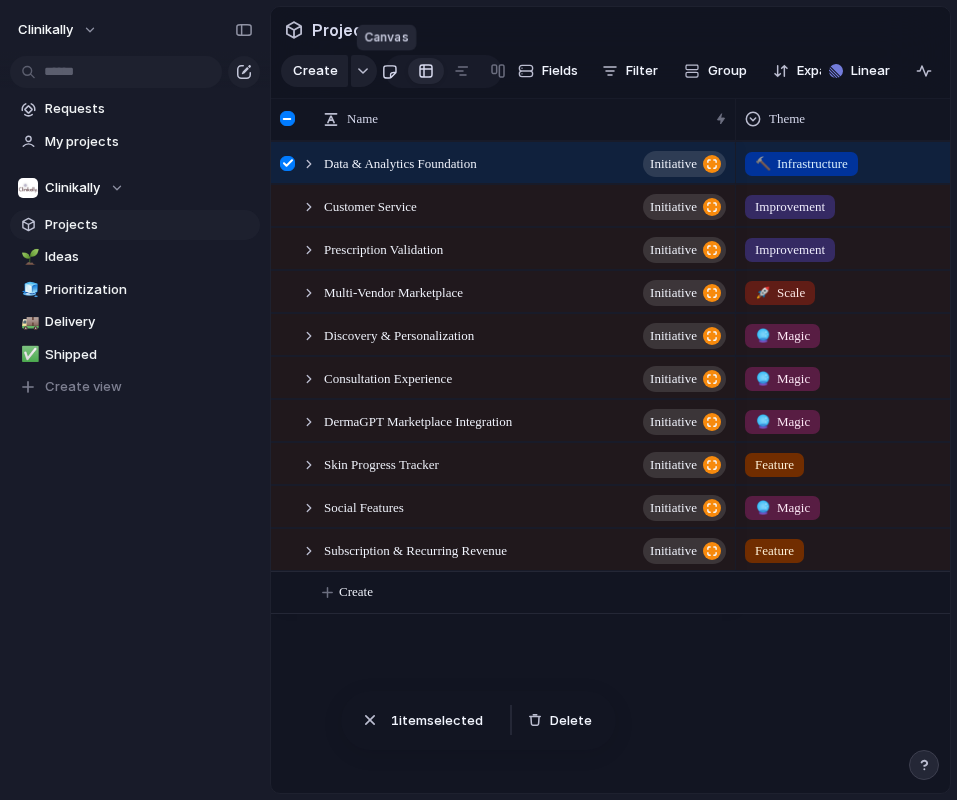 click at bounding box center [389, 71] 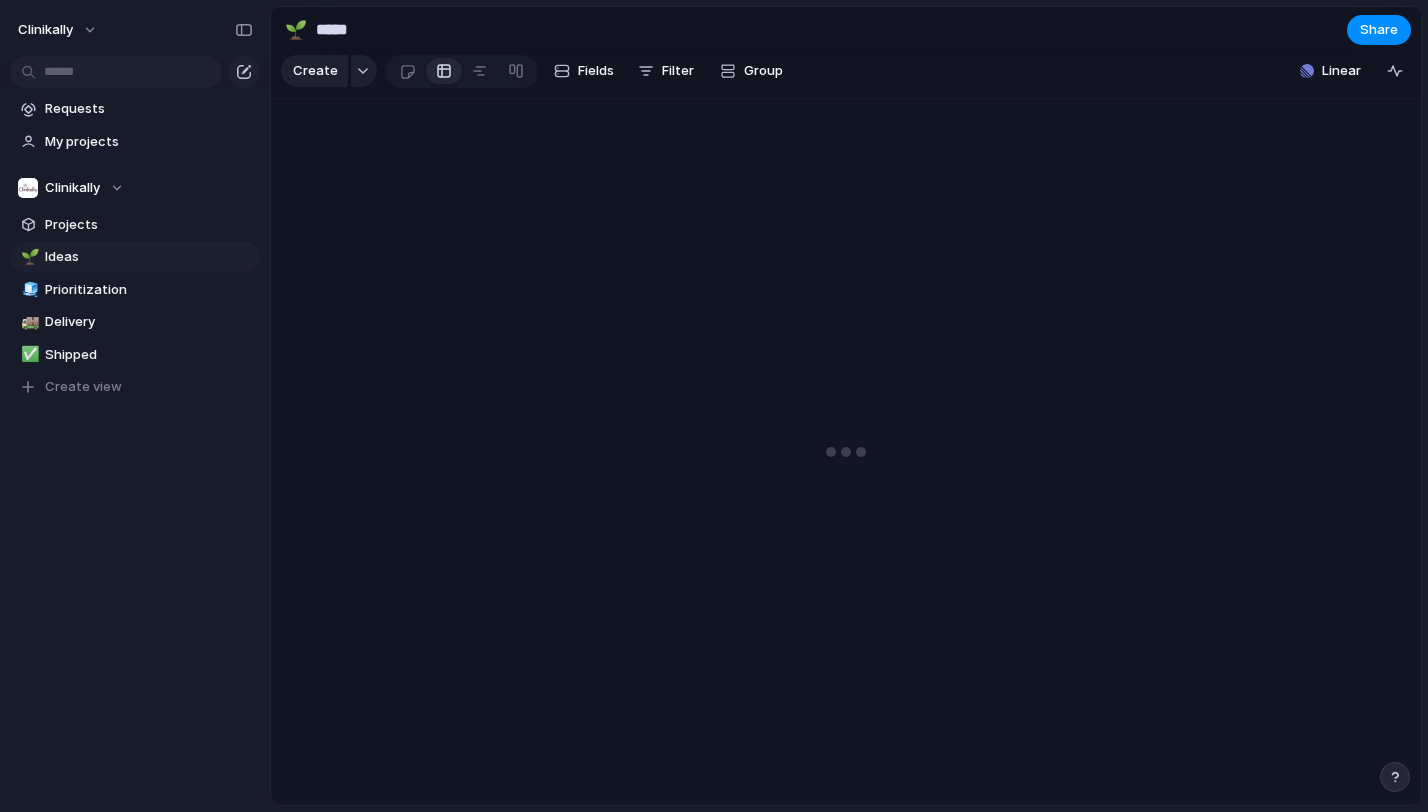 scroll, scrollTop: 0, scrollLeft: 0, axis: both 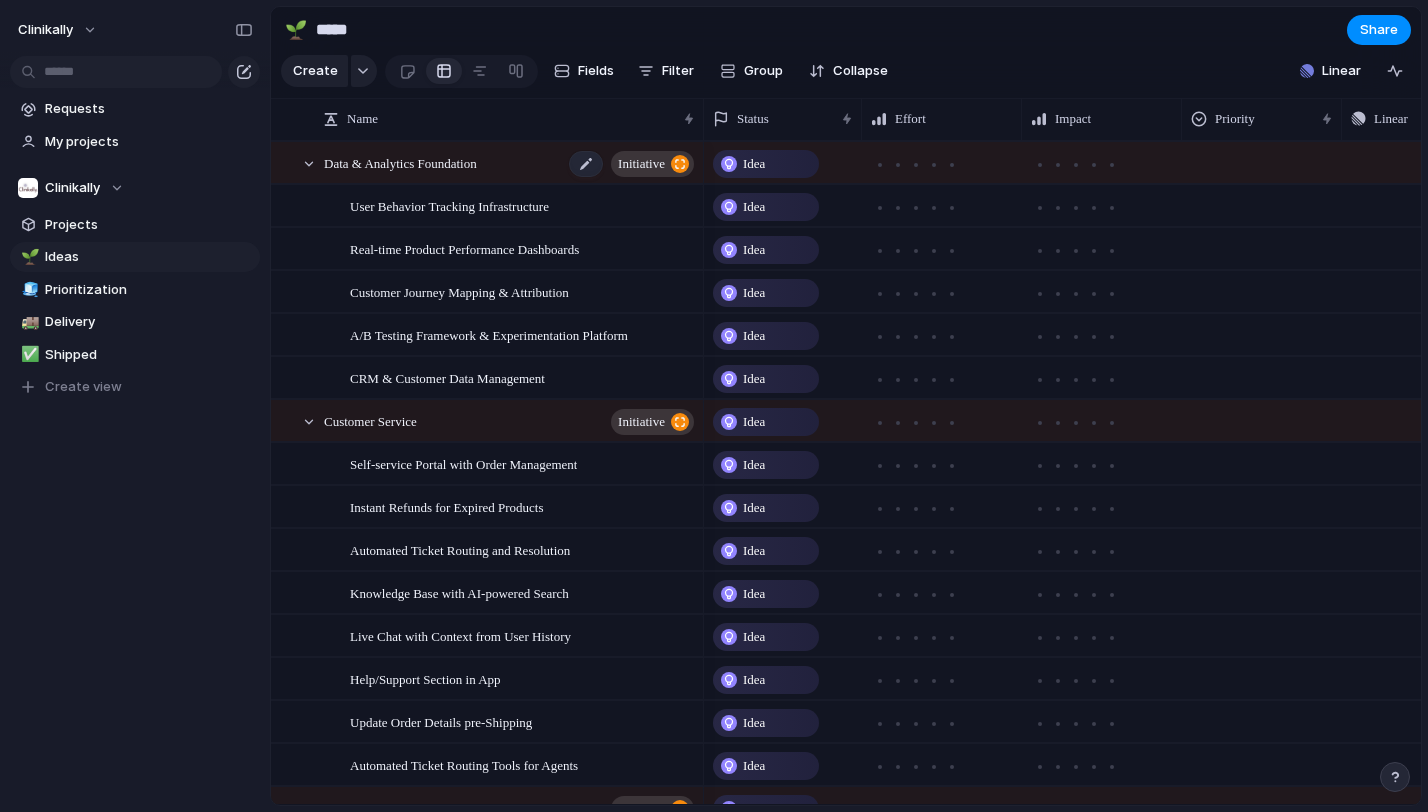 click on "Data & Analytics Foundation" at bounding box center [400, 162] 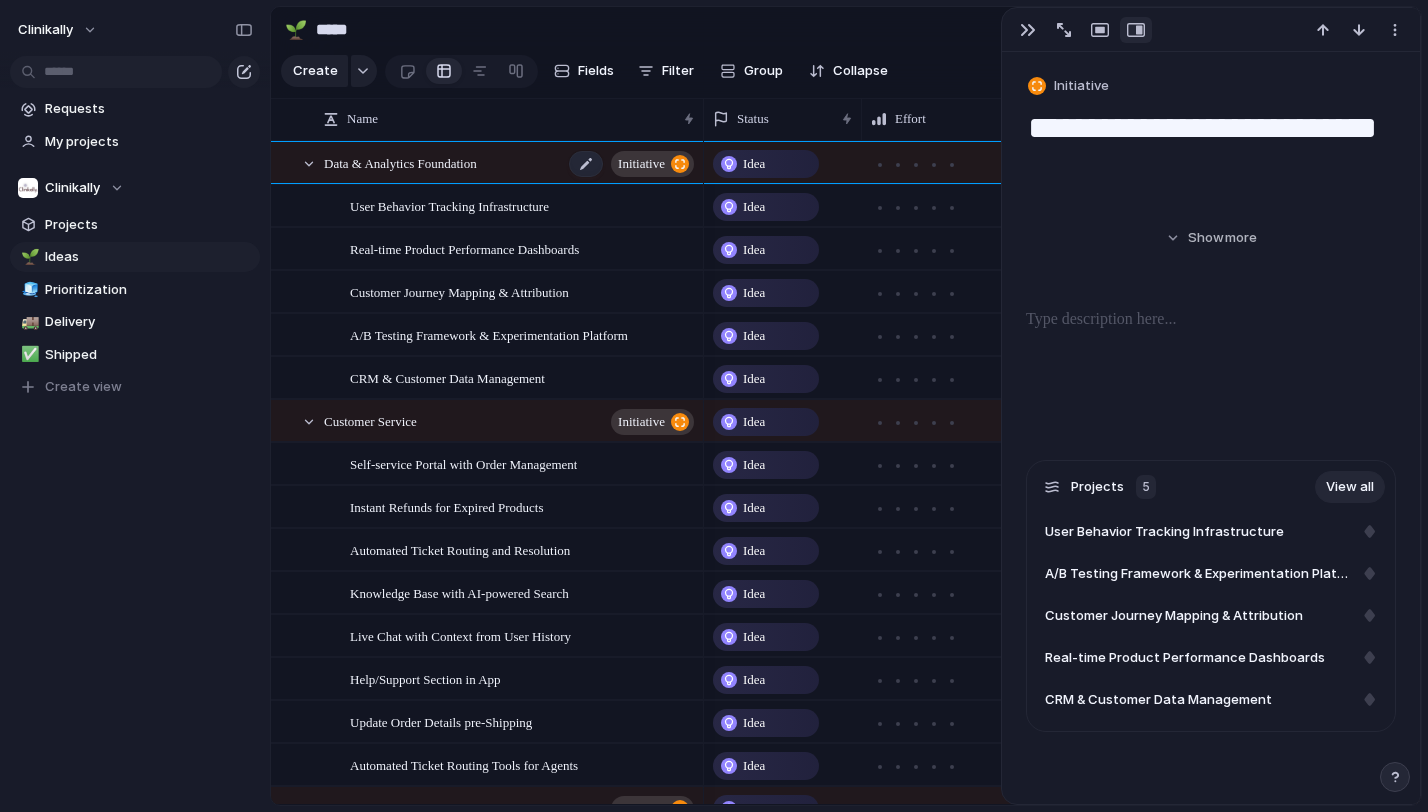 click on "Data & Analytics Foundation" at bounding box center [400, 162] 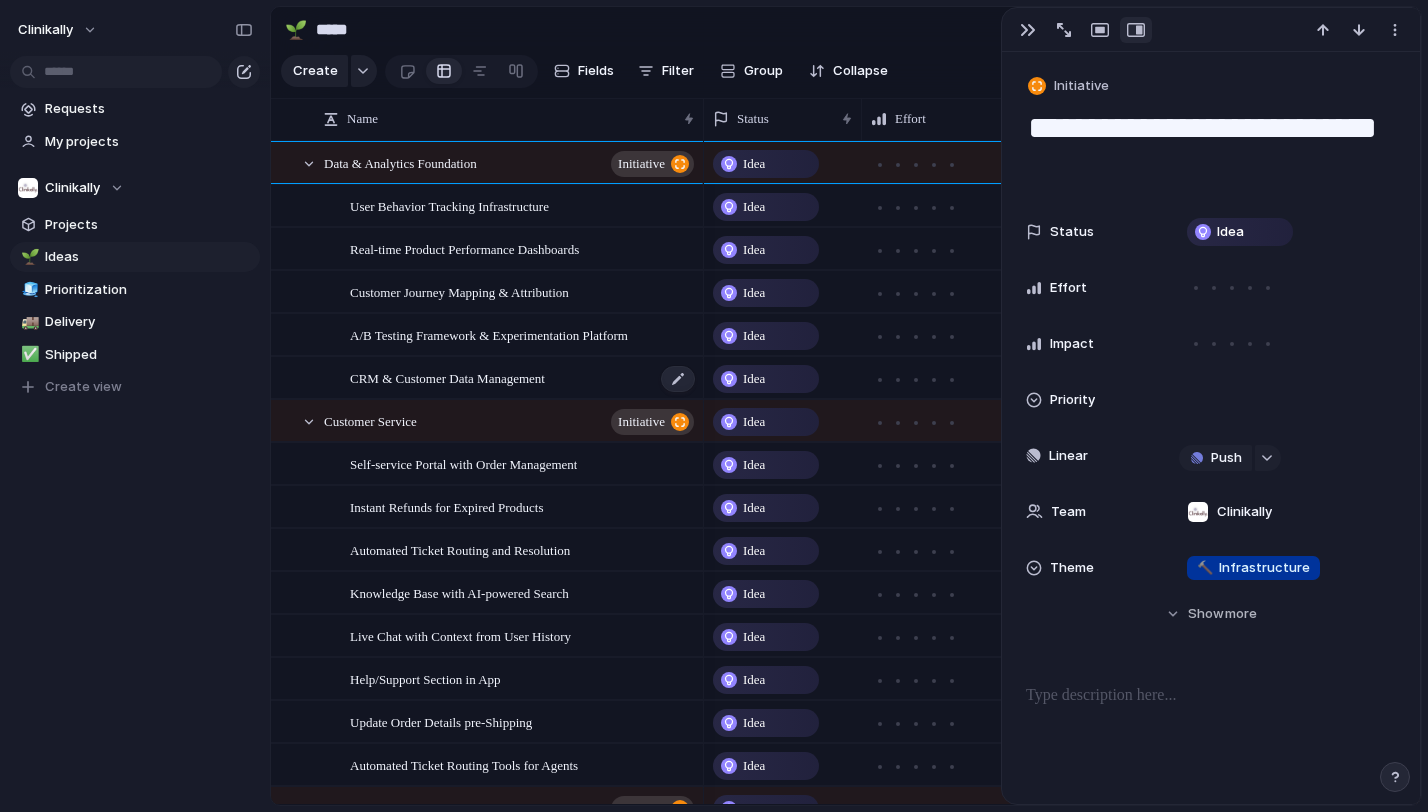 click on "CRM & Customer Data Management" at bounding box center [447, 377] 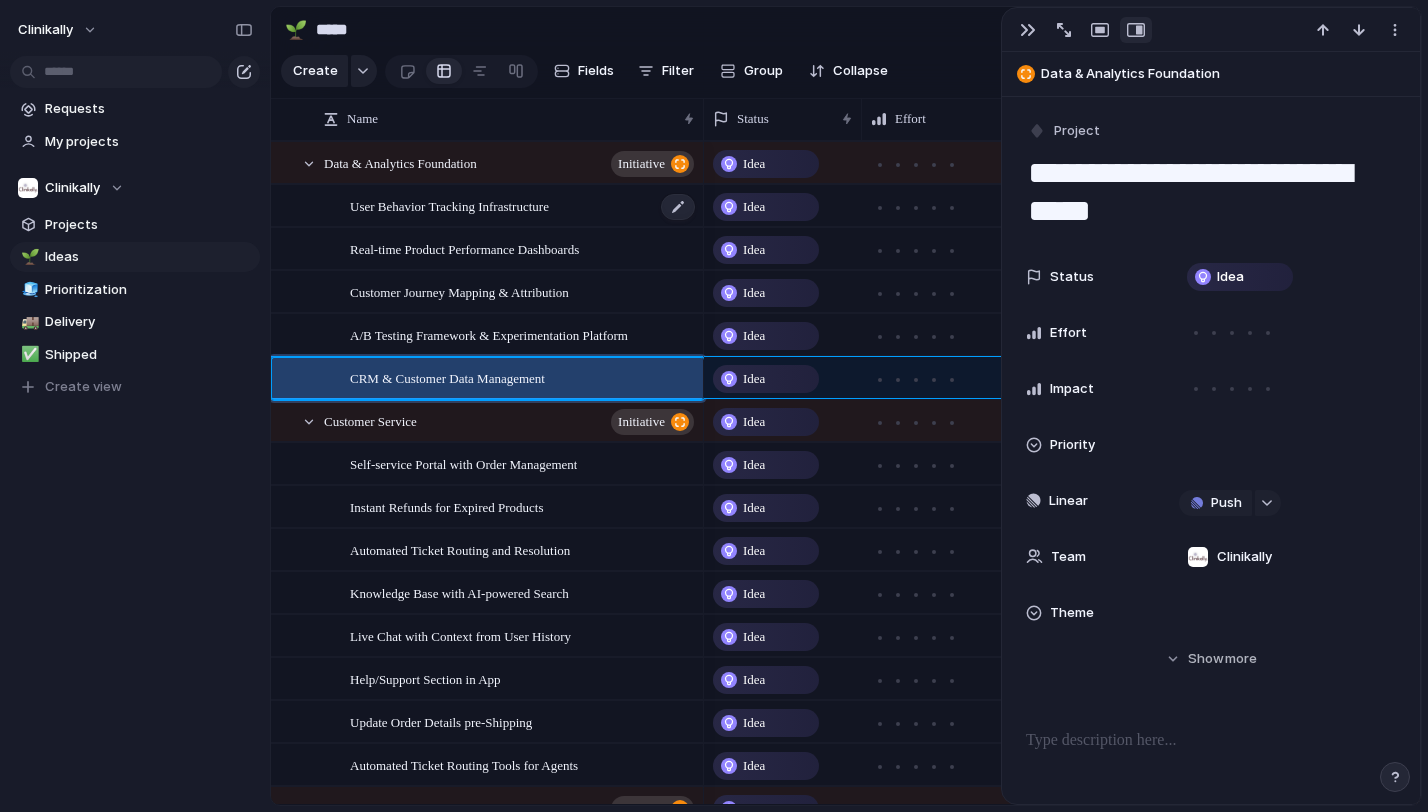 click on "User Behavior Tracking Infrastructure" at bounding box center [449, 205] 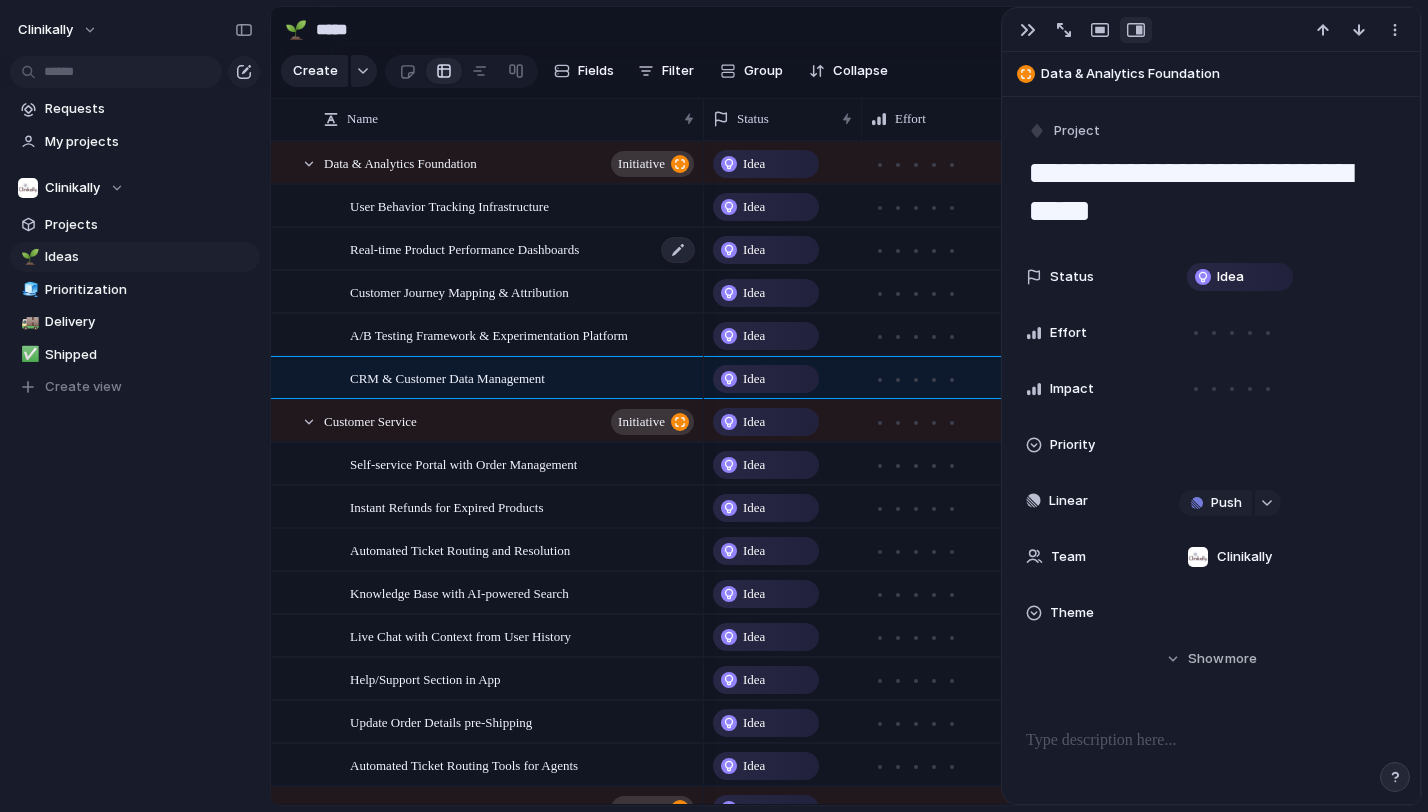click on "Real-time Product Performance Dashboards" at bounding box center (464, 248) 